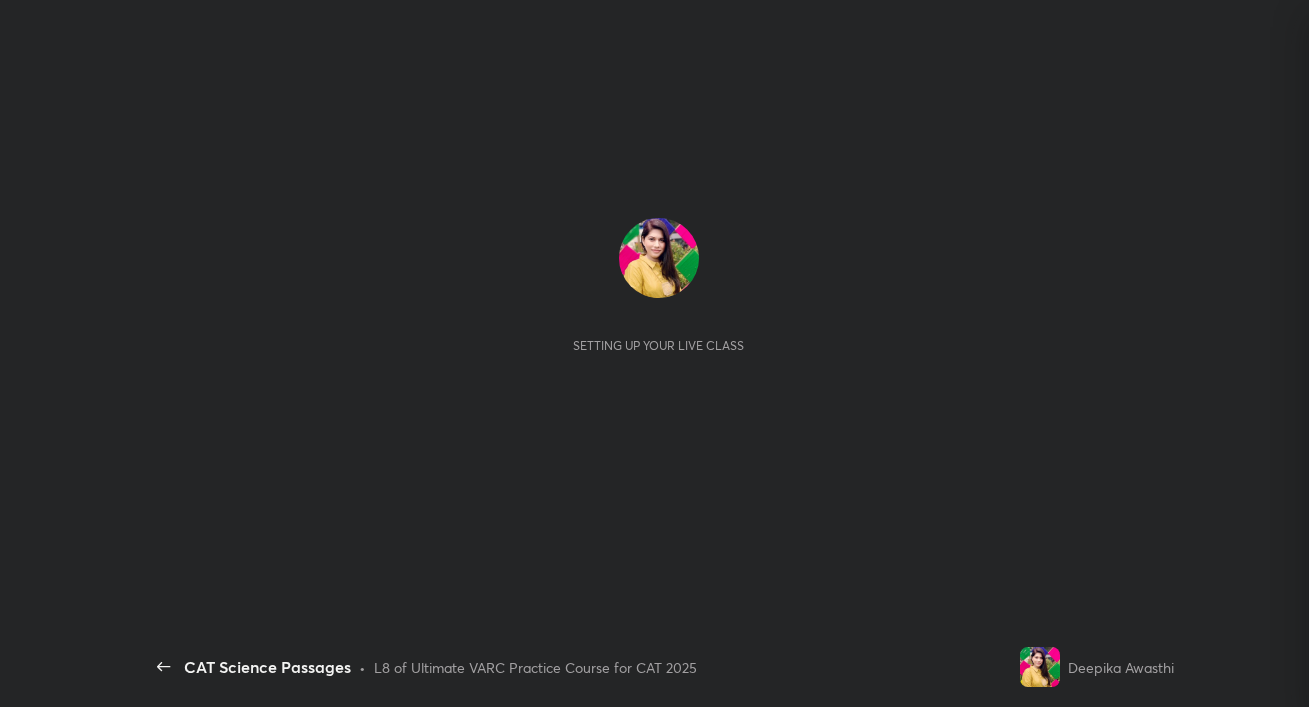 scroll, scrollTop: 0, scrollLeft: 0, axis: both 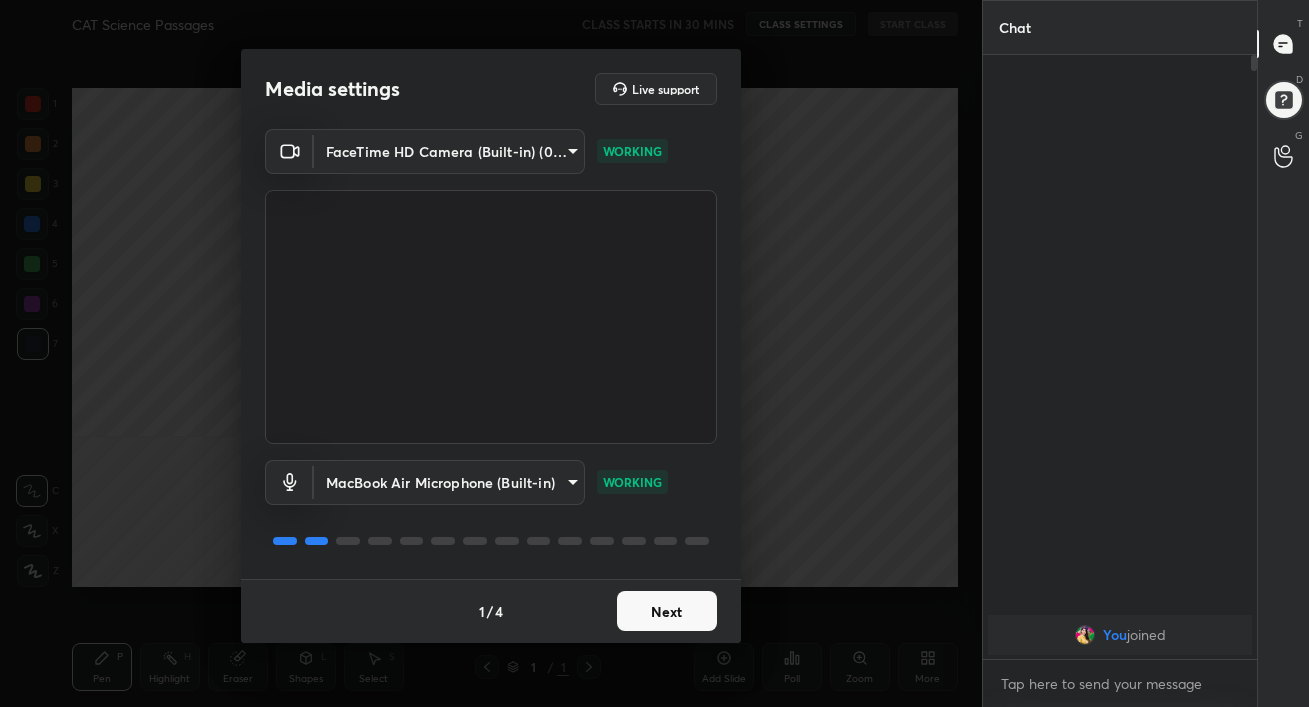 click on "Next" at bounding box center (667, 611) 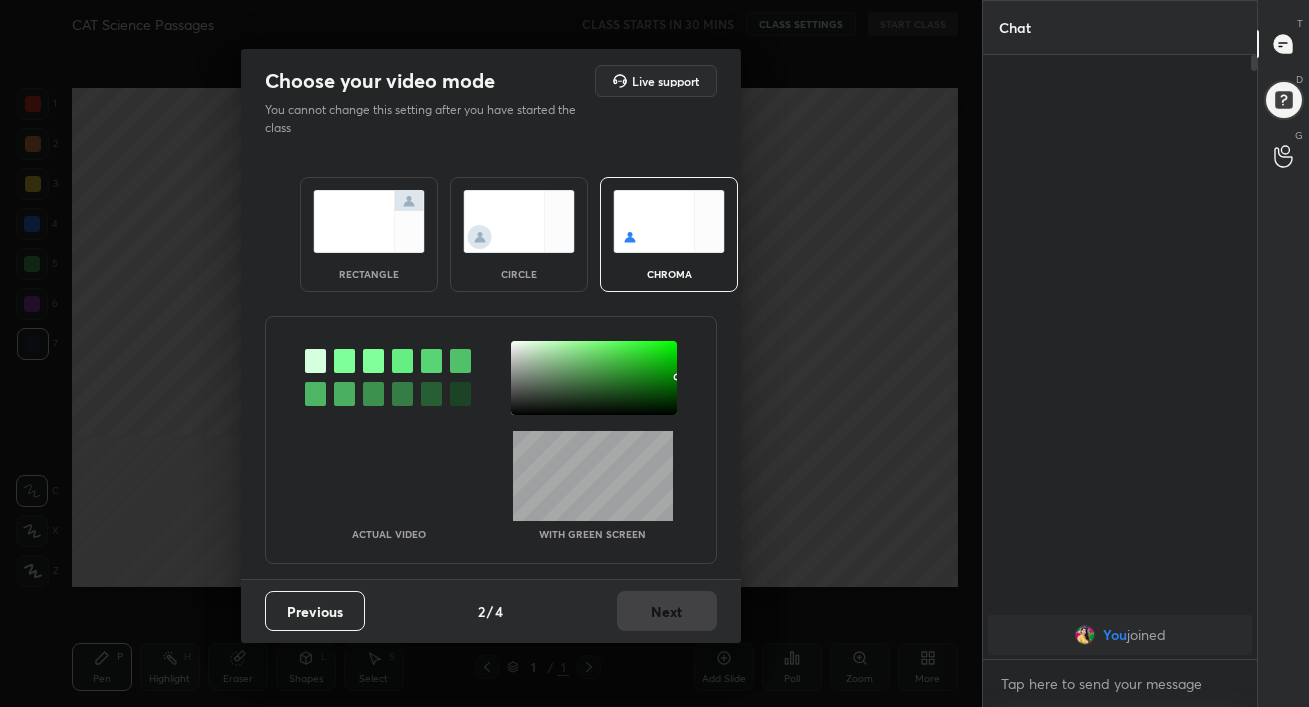 click at bounding box center (369, 221) 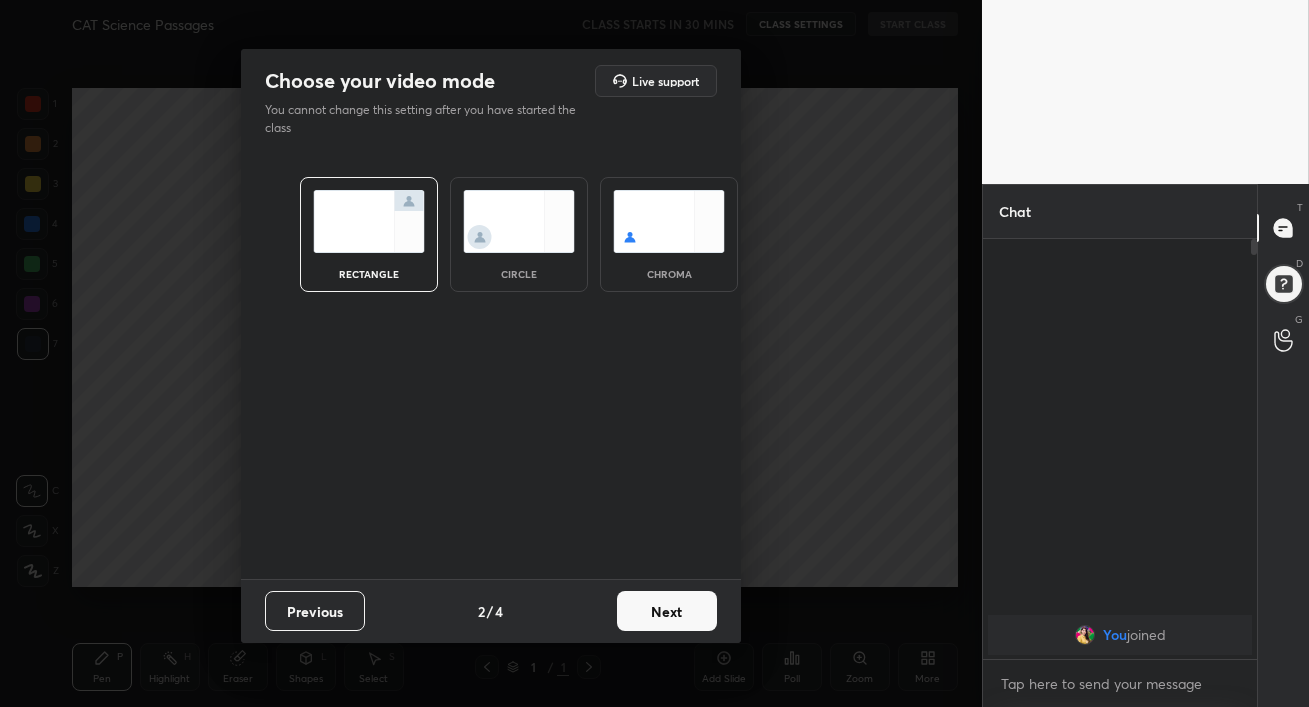 scroll, scrollTop: 414, scrollLeft: 268, axis: both 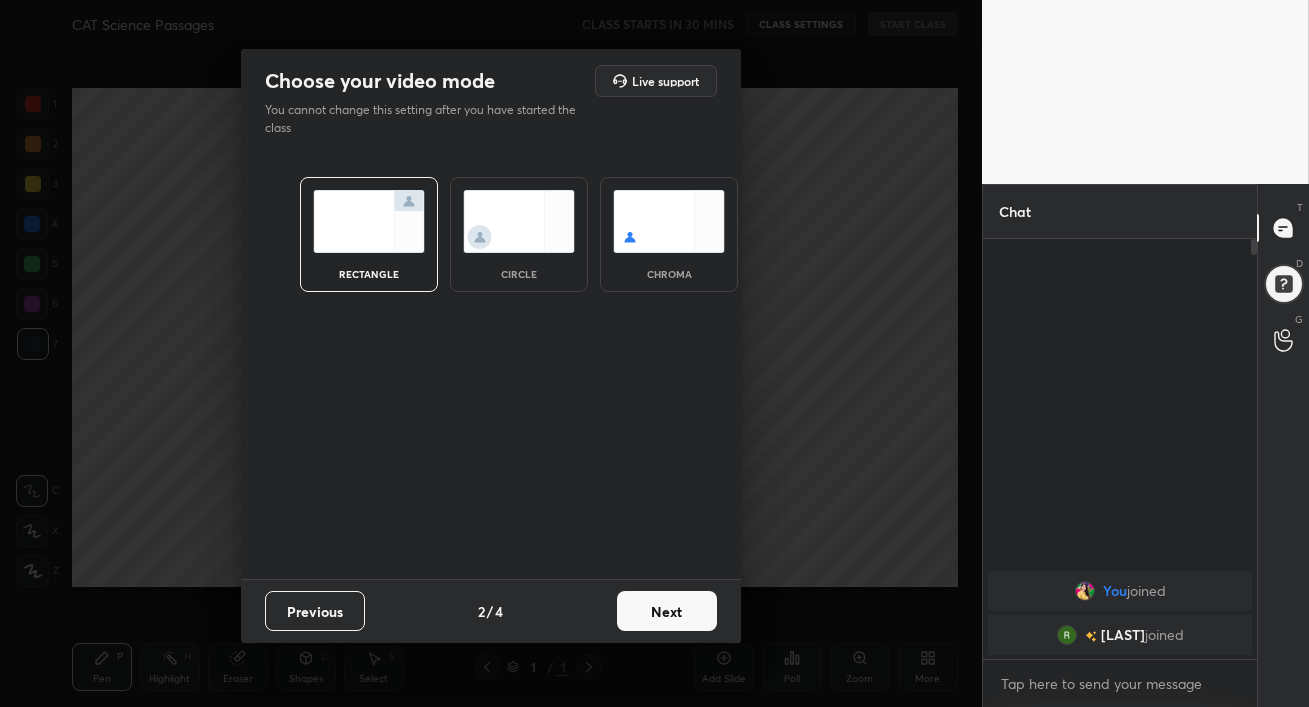 click on "Next" at bounding box center [667, 611] 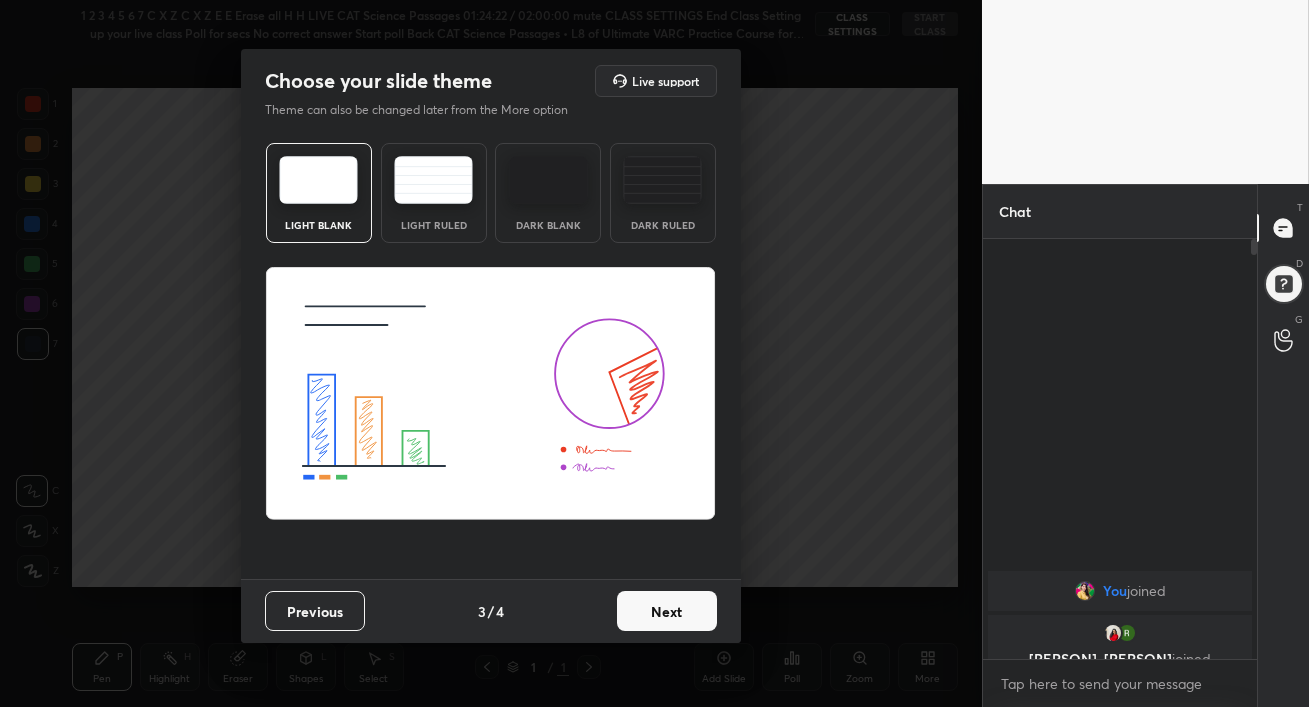 click at bounding box center [662, 180] 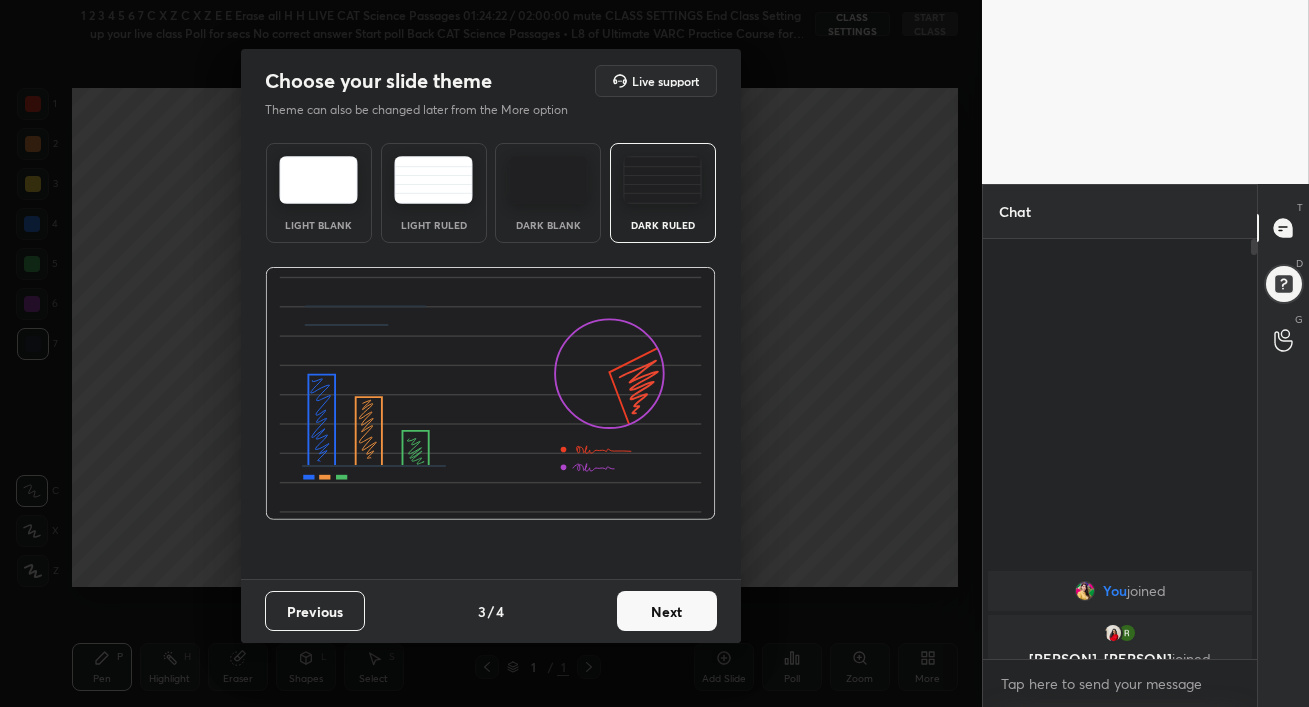 click on "Next" at bounding box center (667, 611) 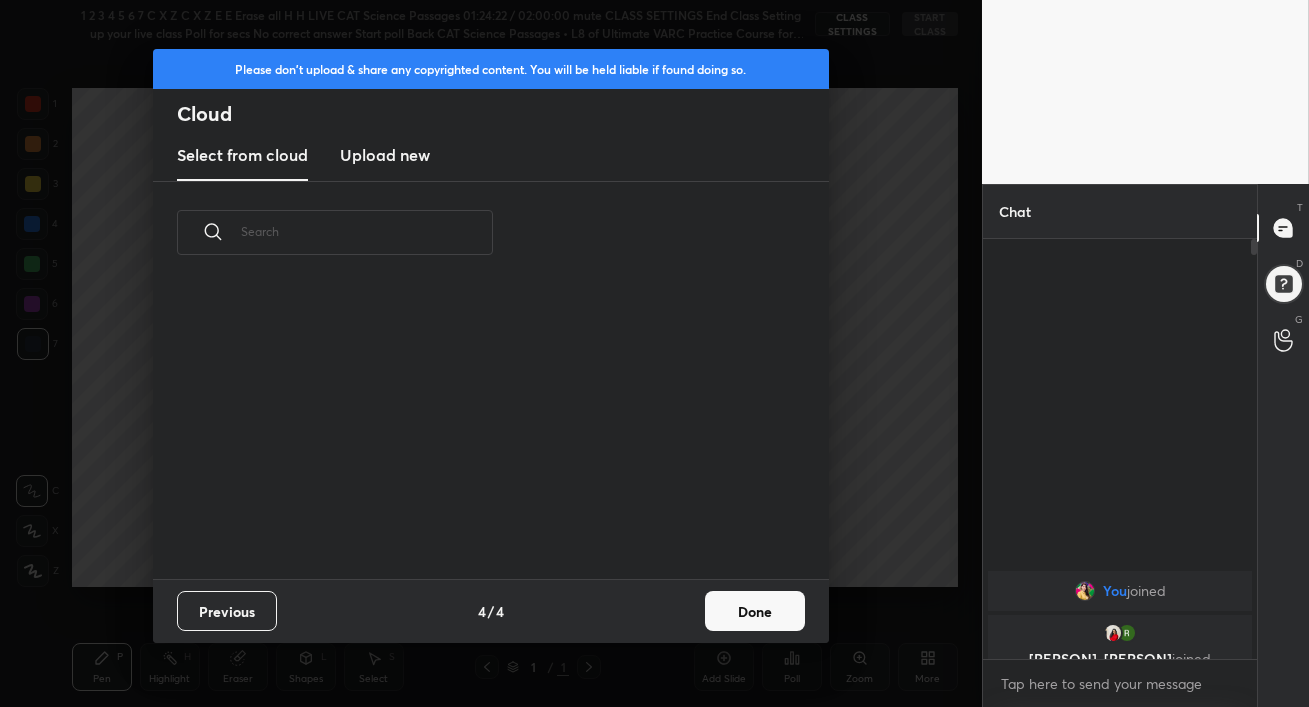 scroll, scrollTop: 6, scrollLeft: 11, axis: both 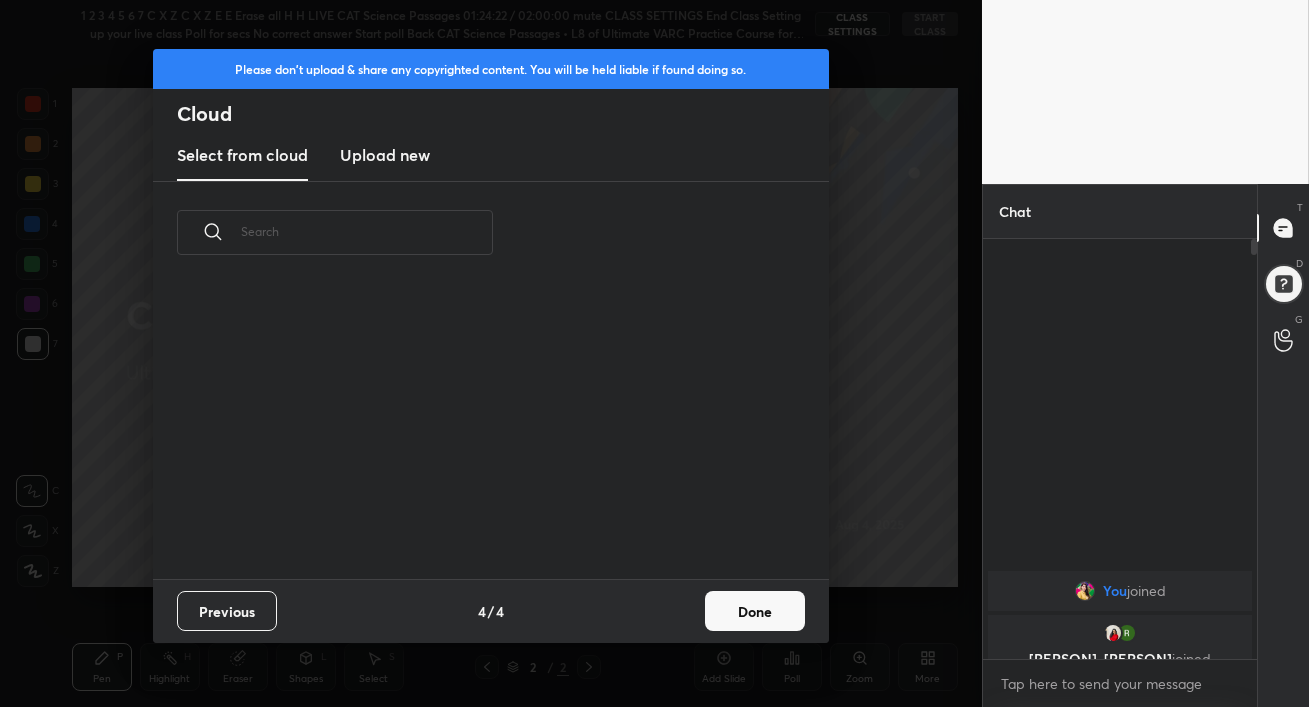click on "Upload new" at bounding box center (385, 155) 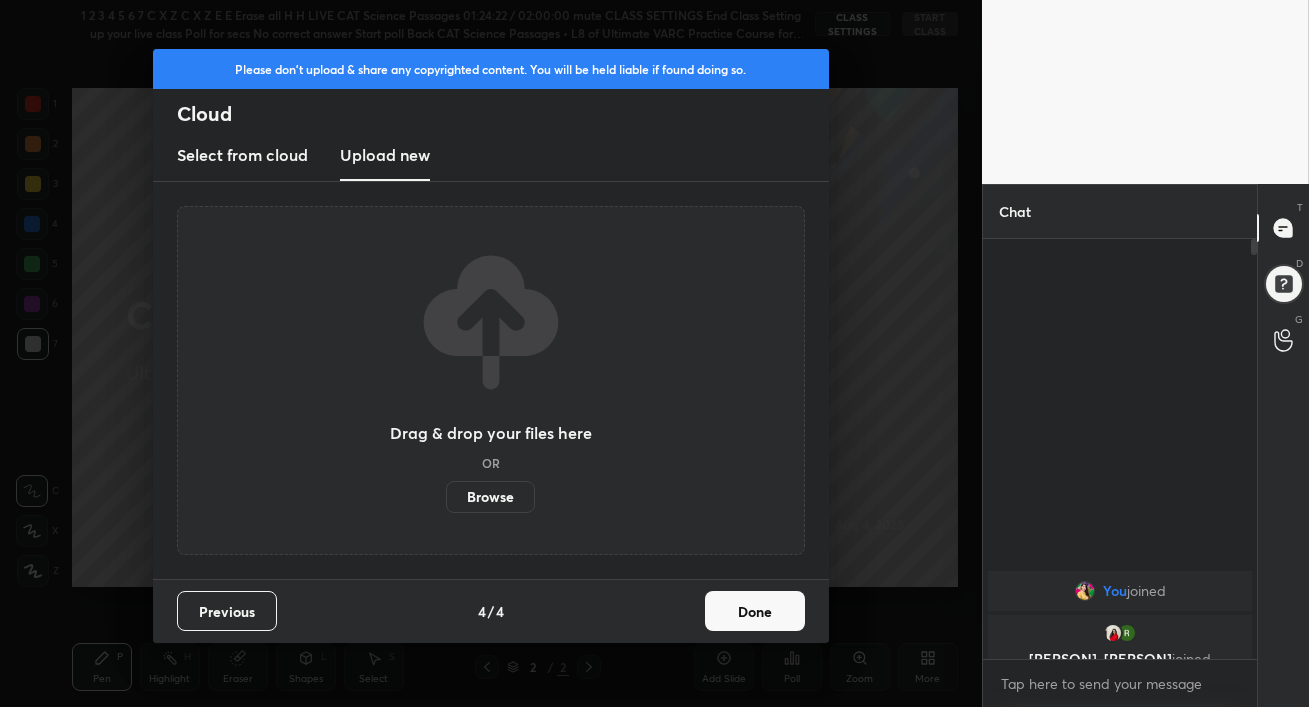 click on "Browse" at bounding box center (490, 497) 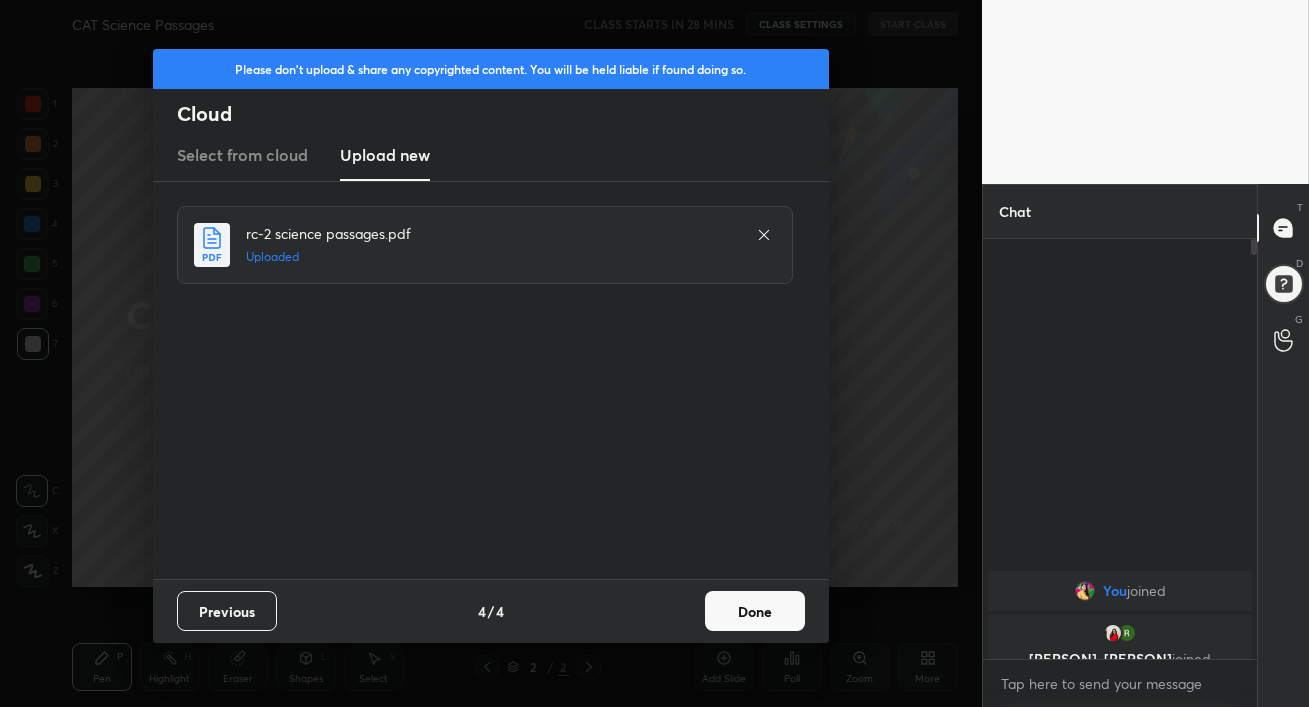click on "Done" at bounding box center [755, 611] 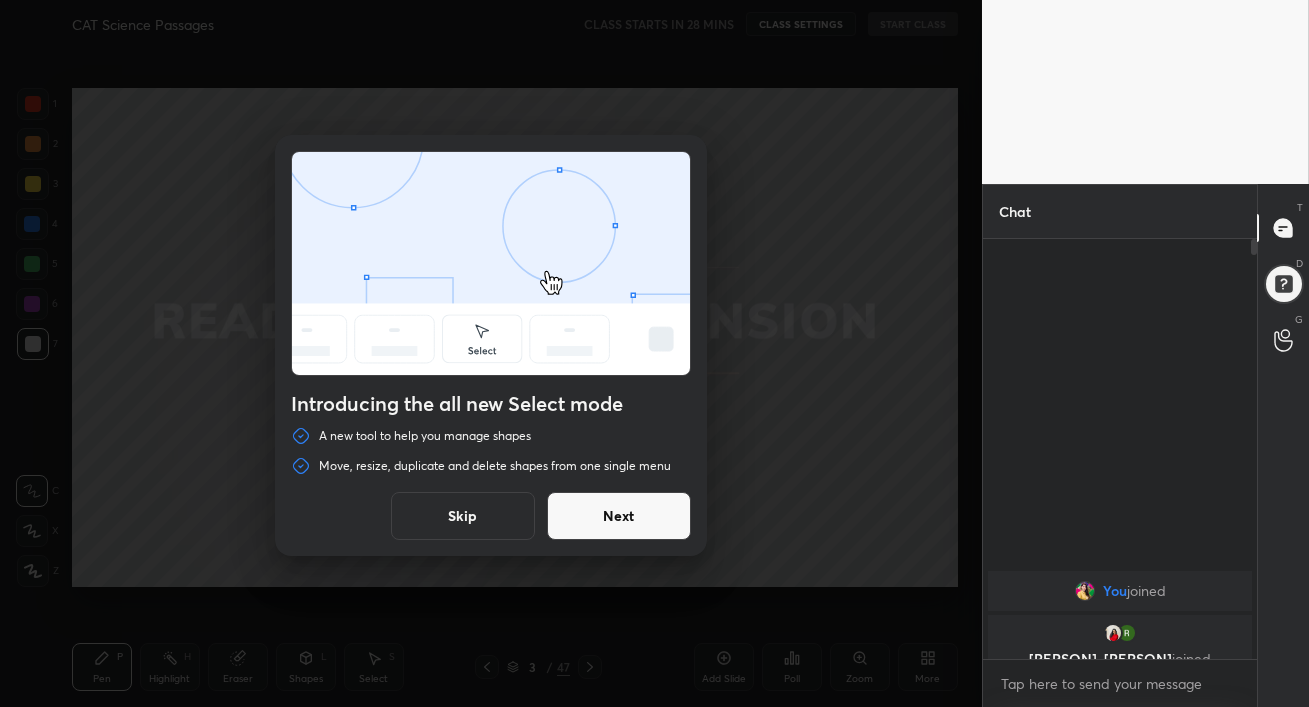 click on "Next" at bounding box center [619, 516] 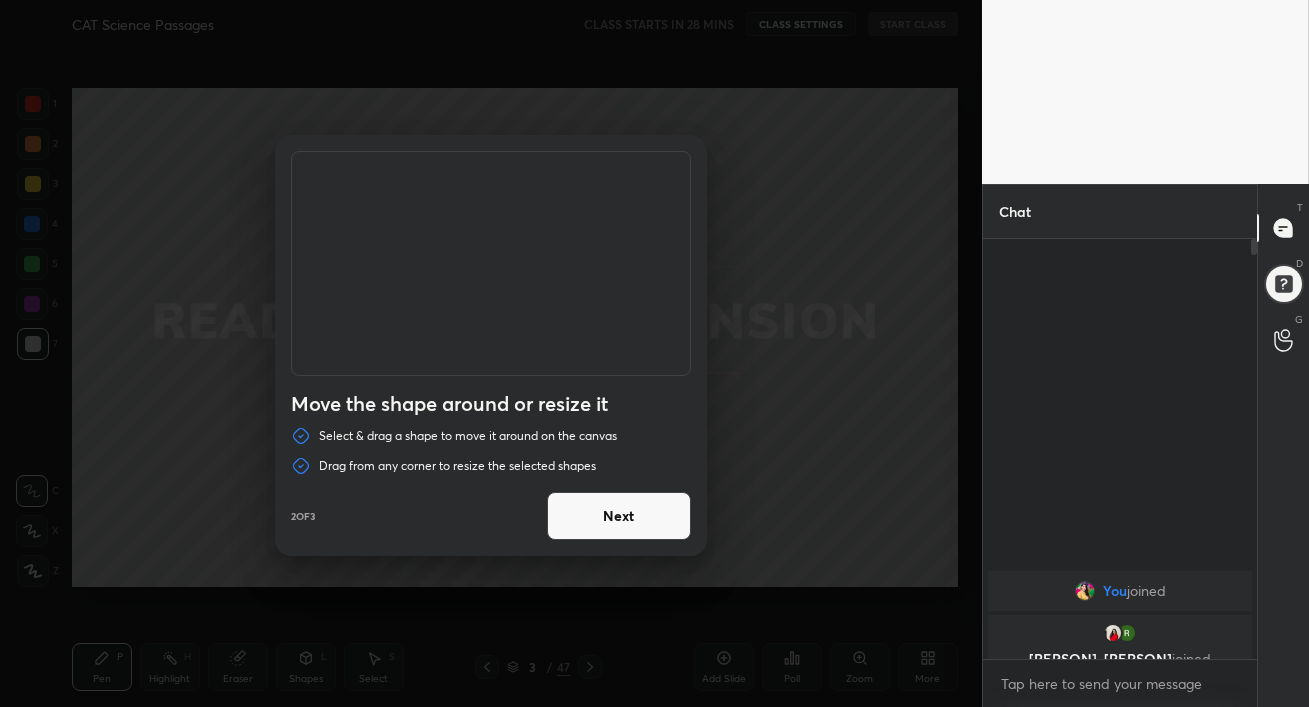 click on "Next" at bounding box center [619, 516] 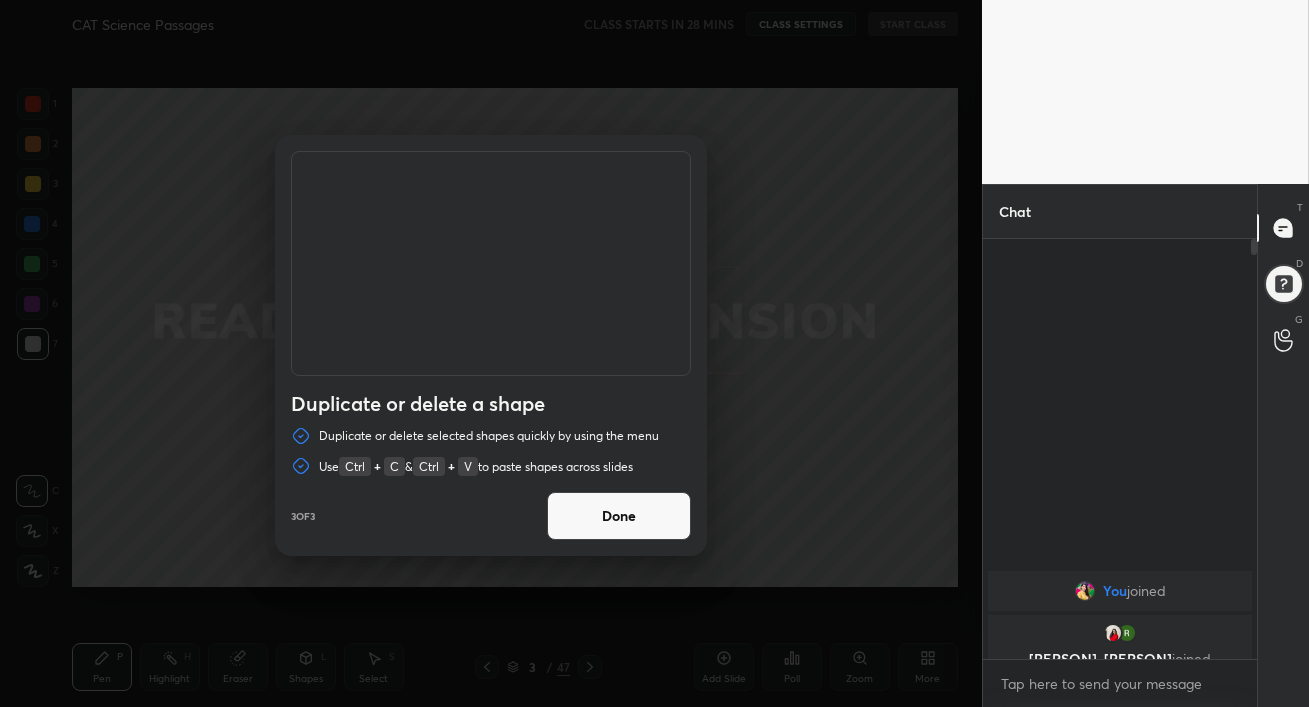 click on "Done" at bounding box center [619, 516] 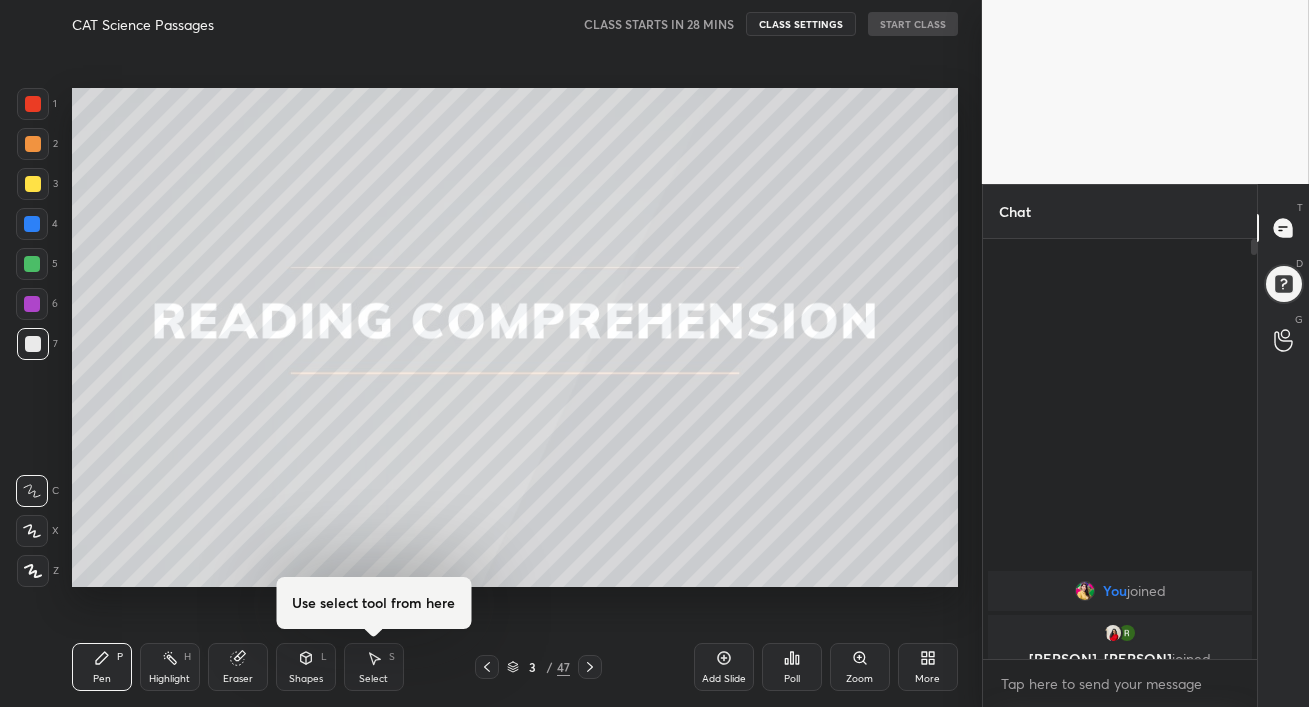 click 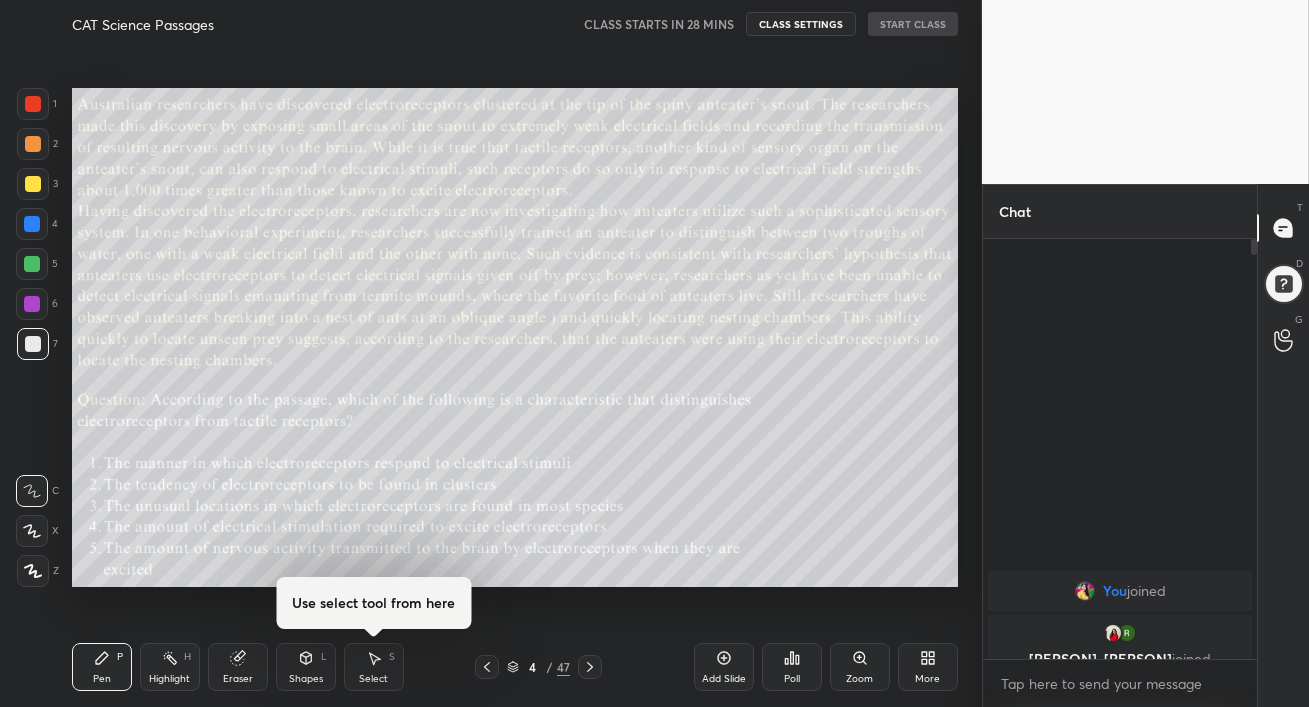 click 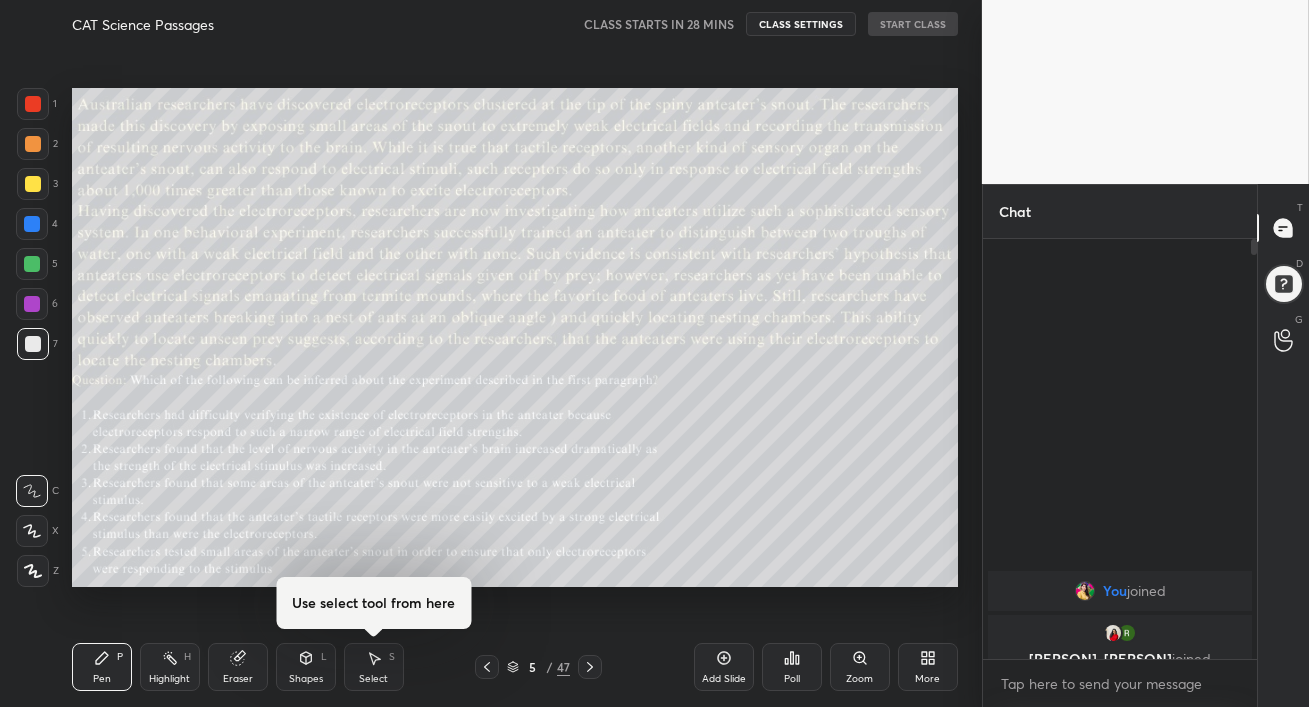 click 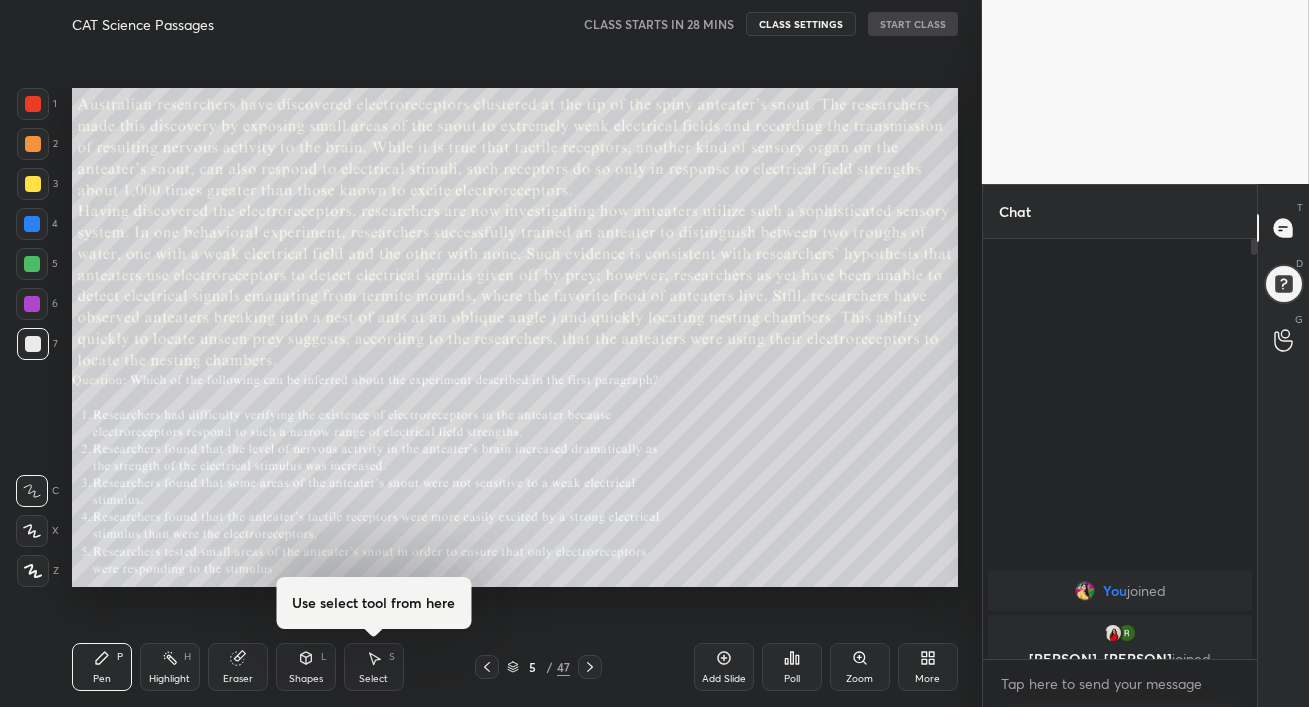 click 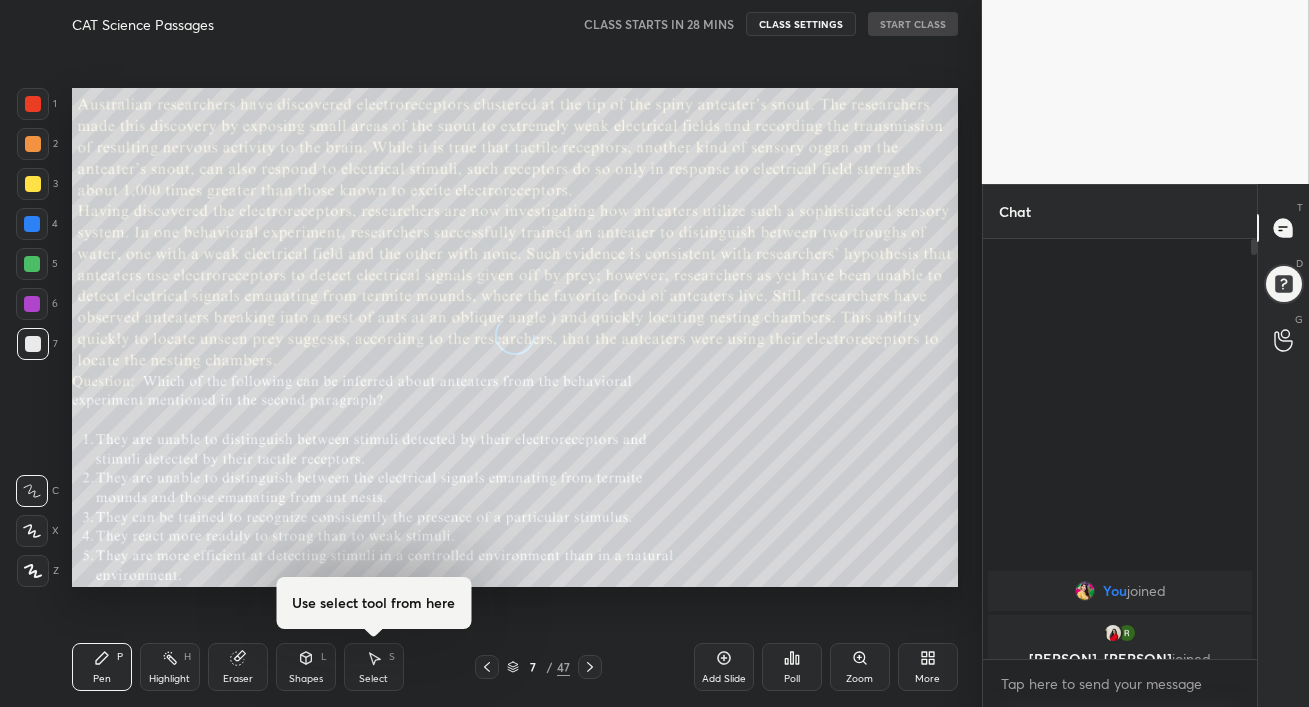 click 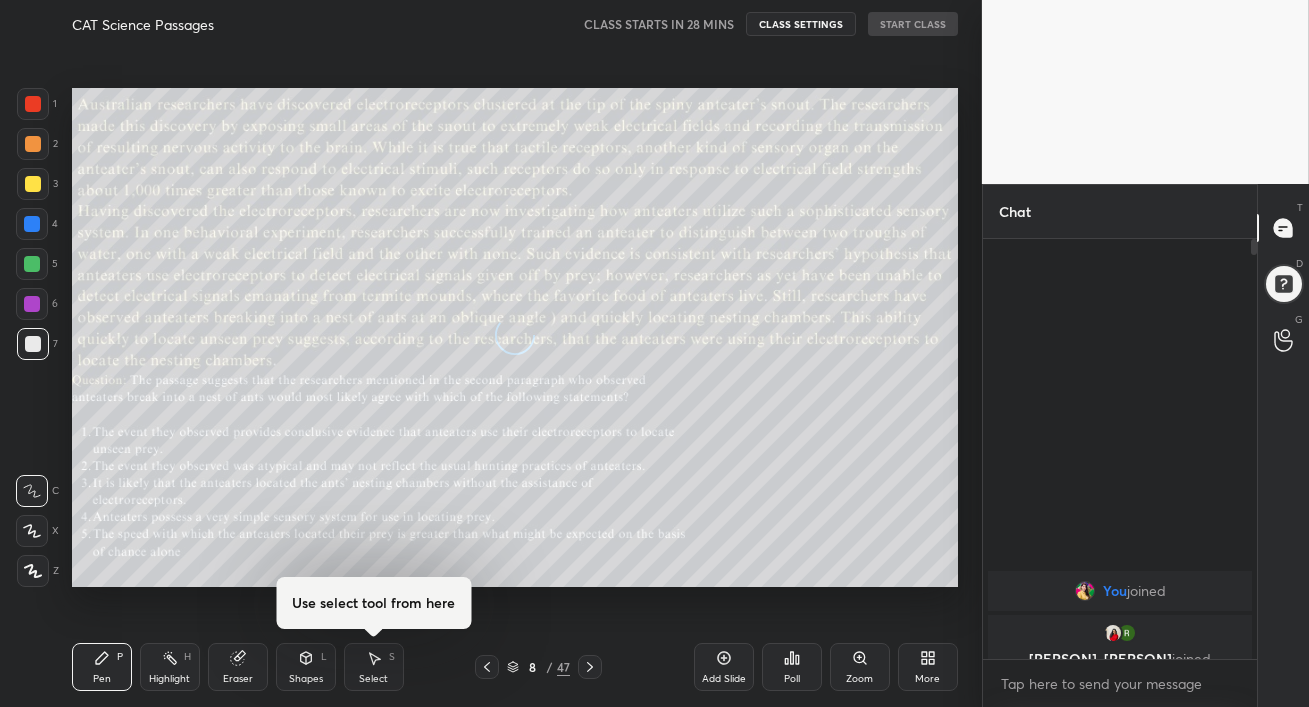 click 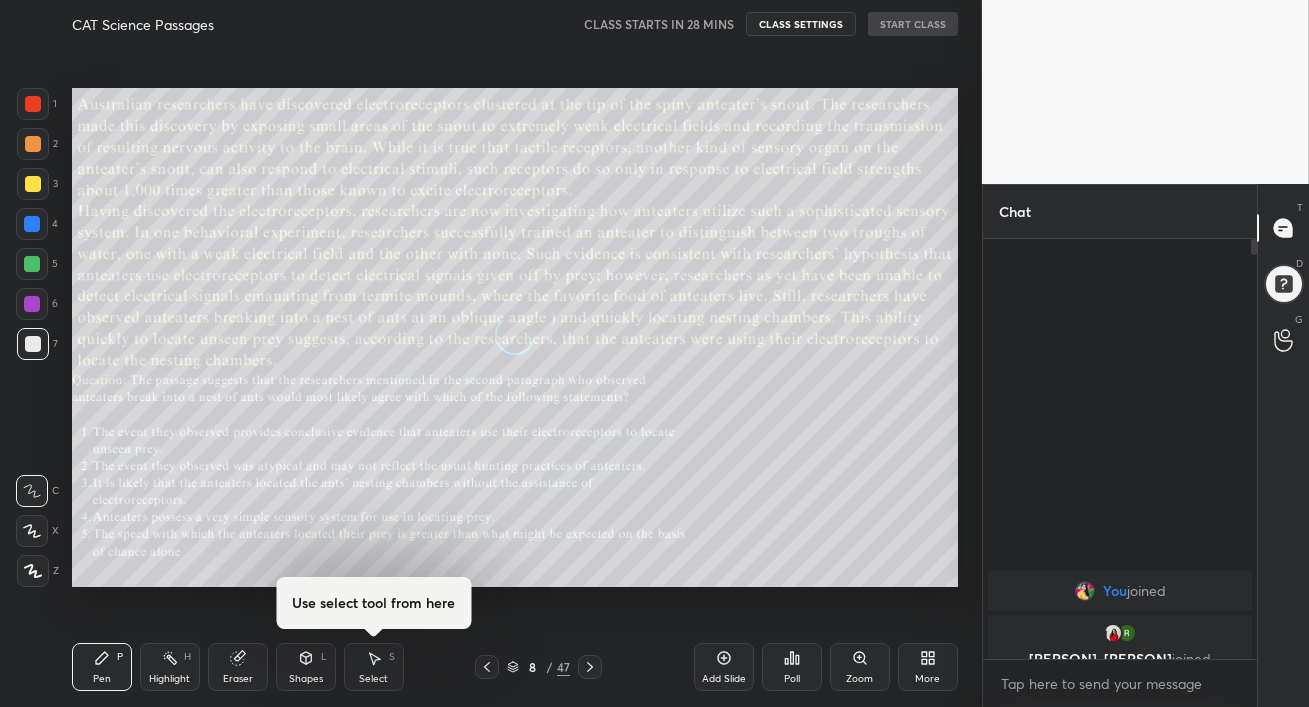 click 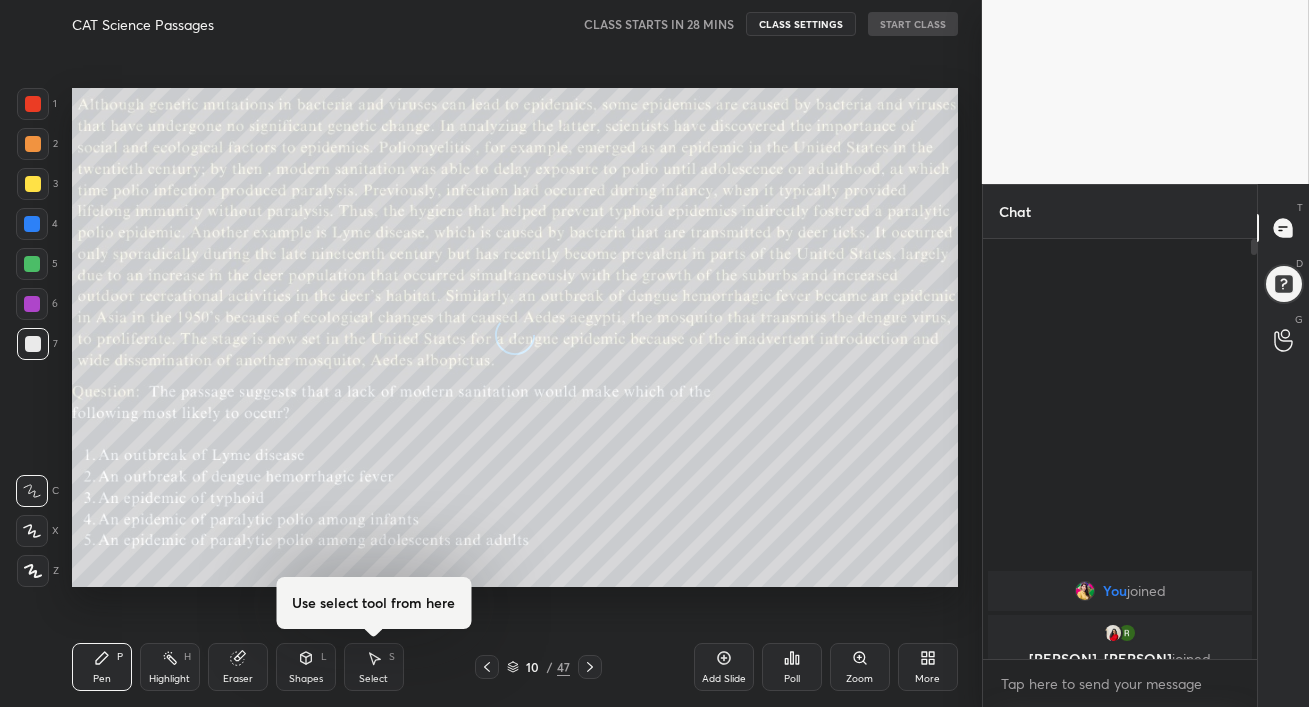 click 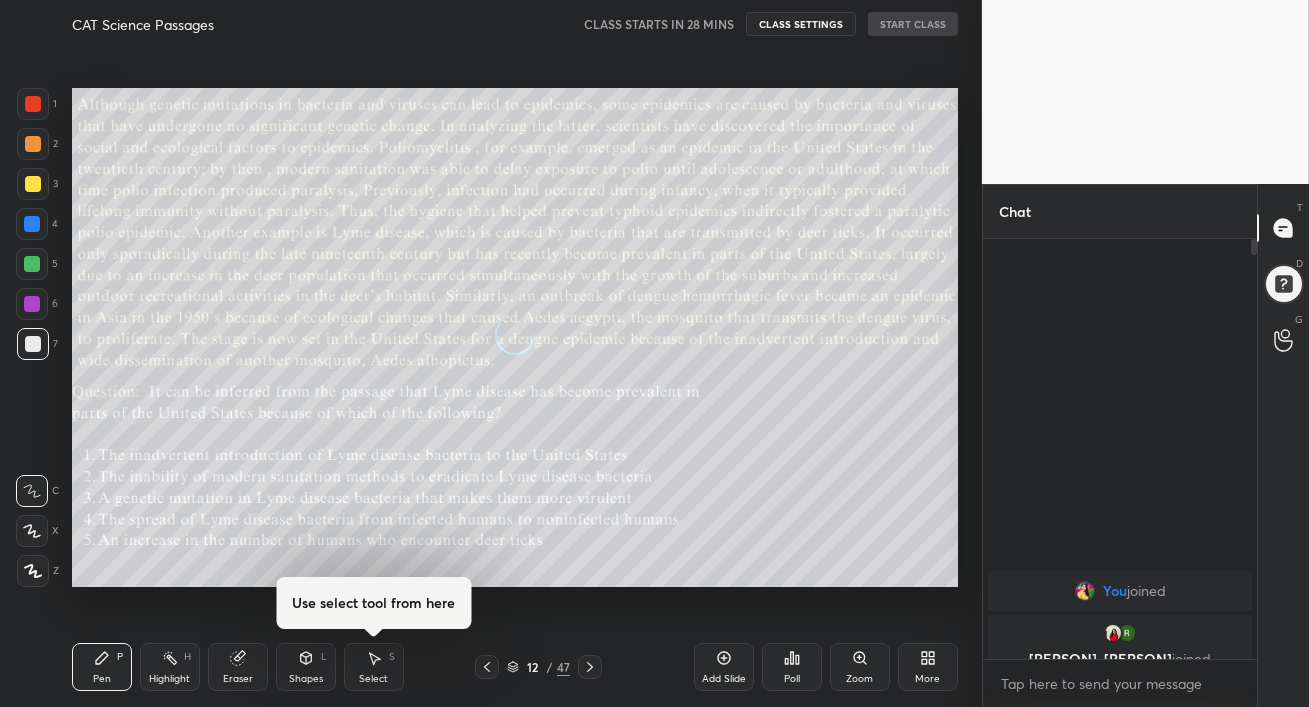 click 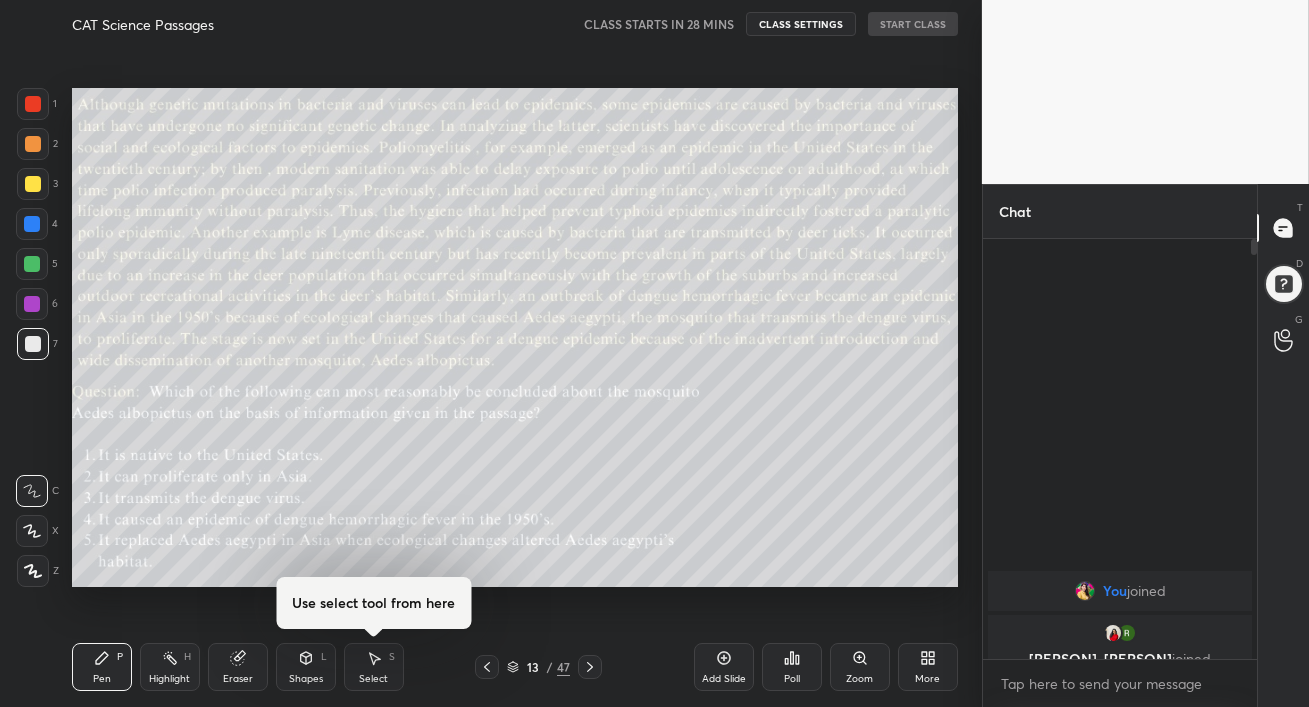 click 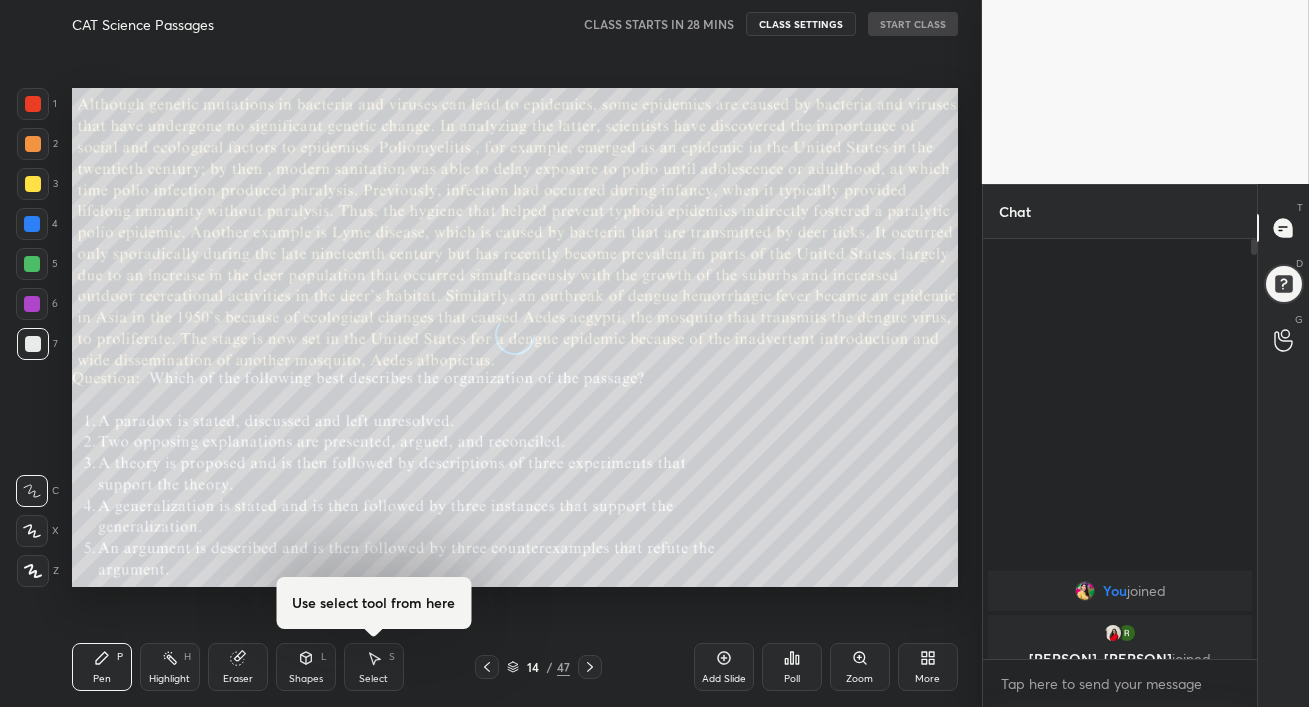 click 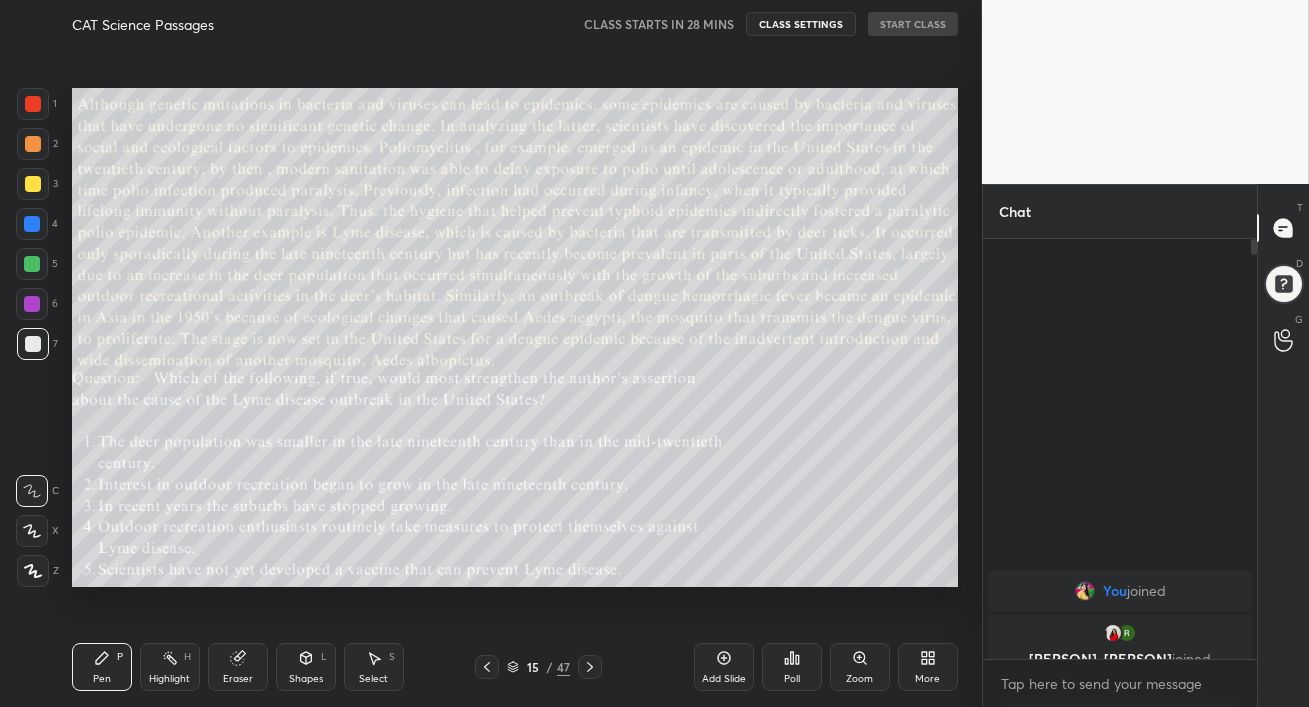 click 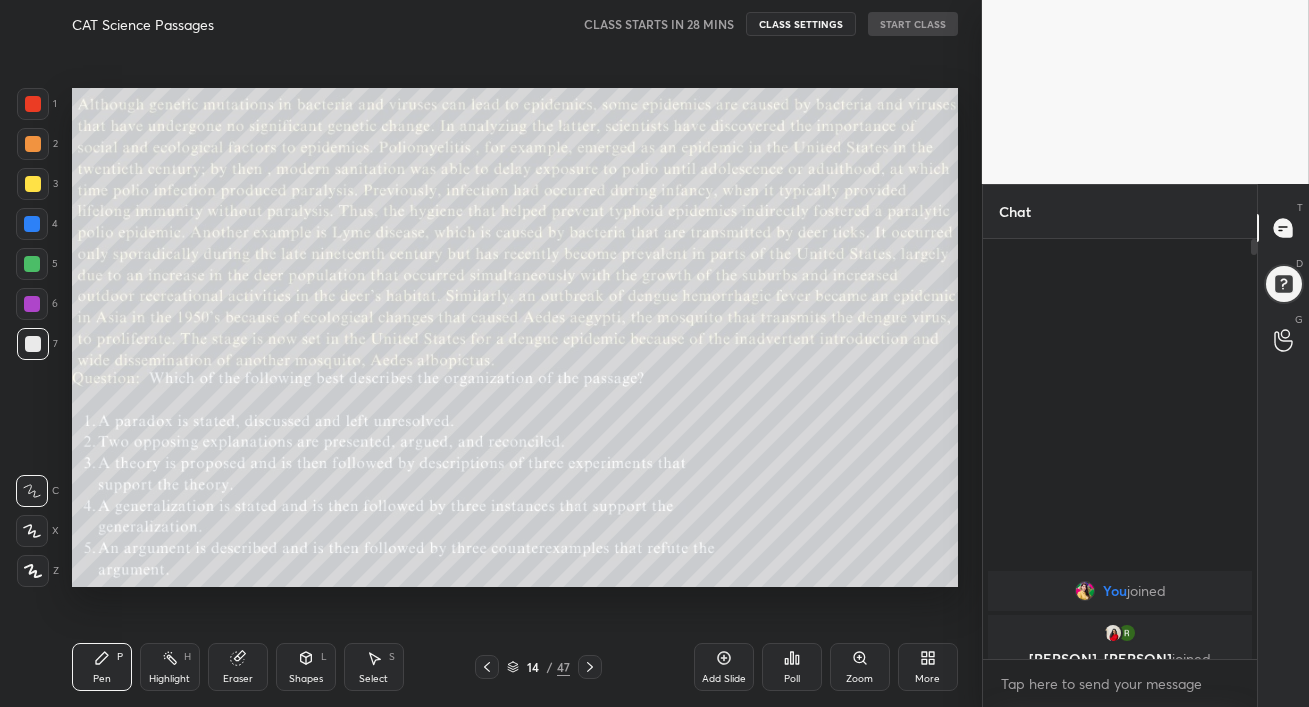 click 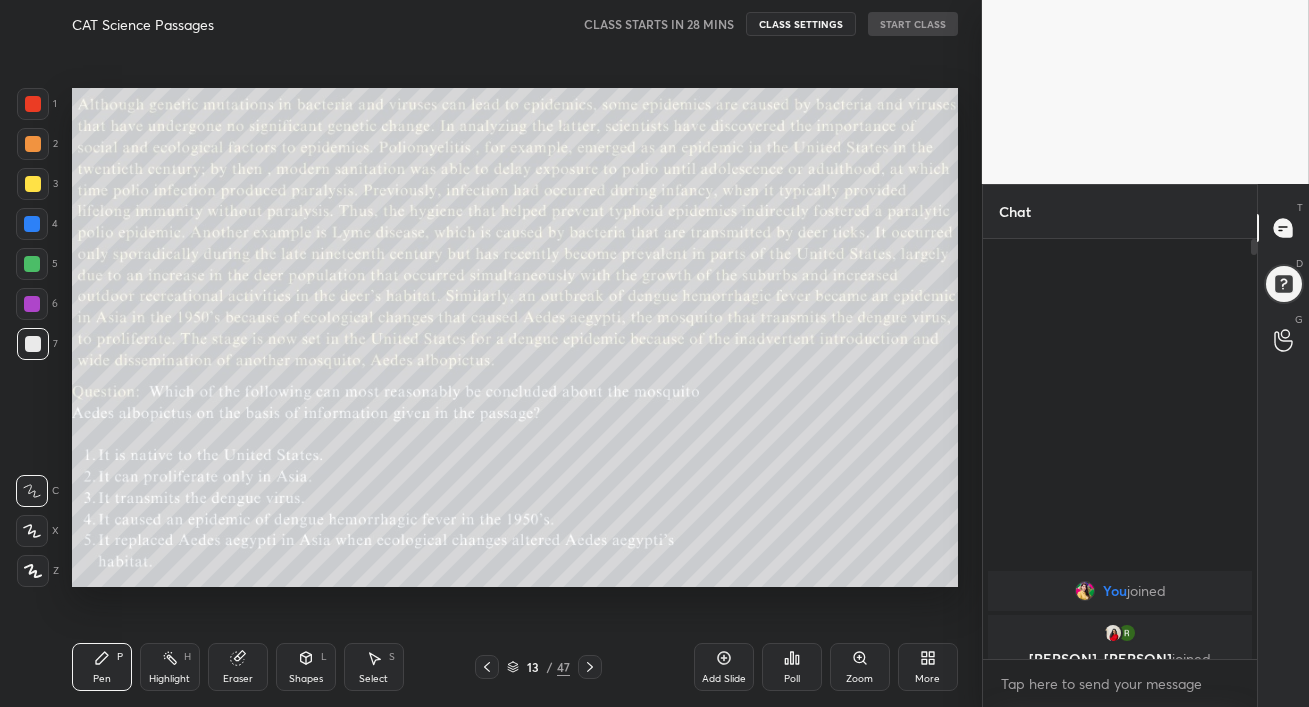 click 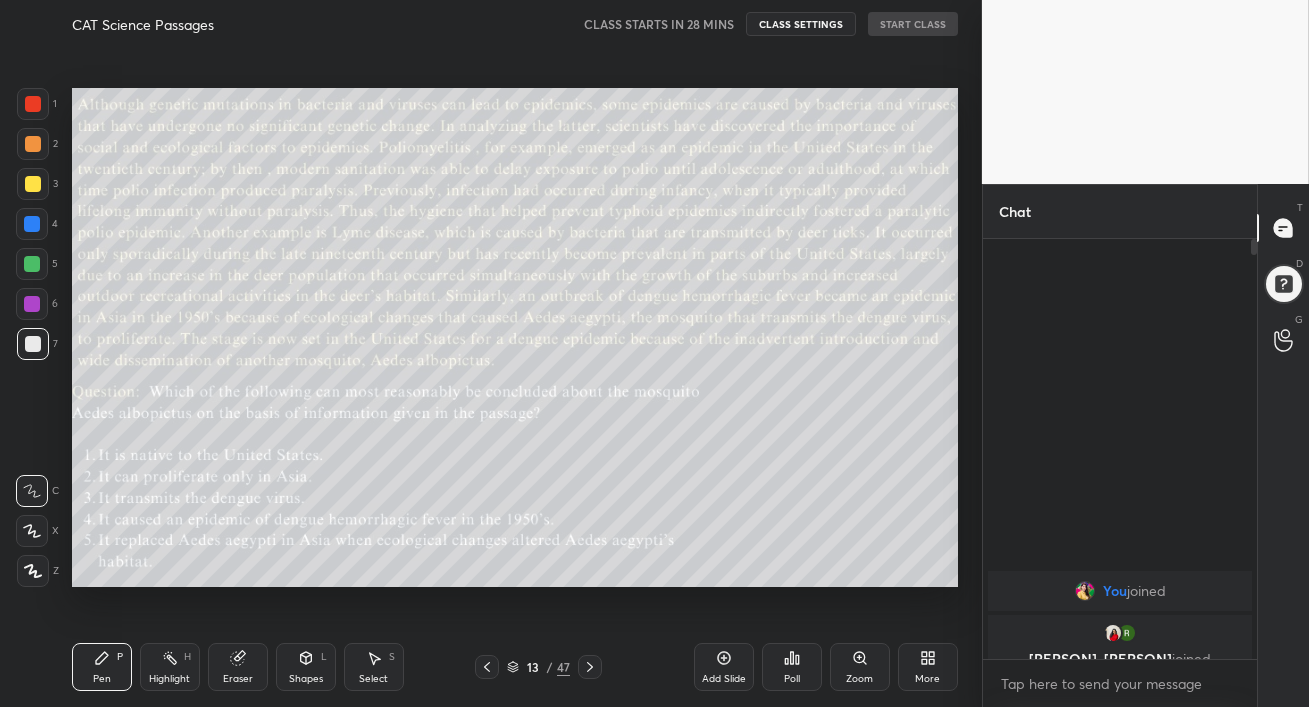 click 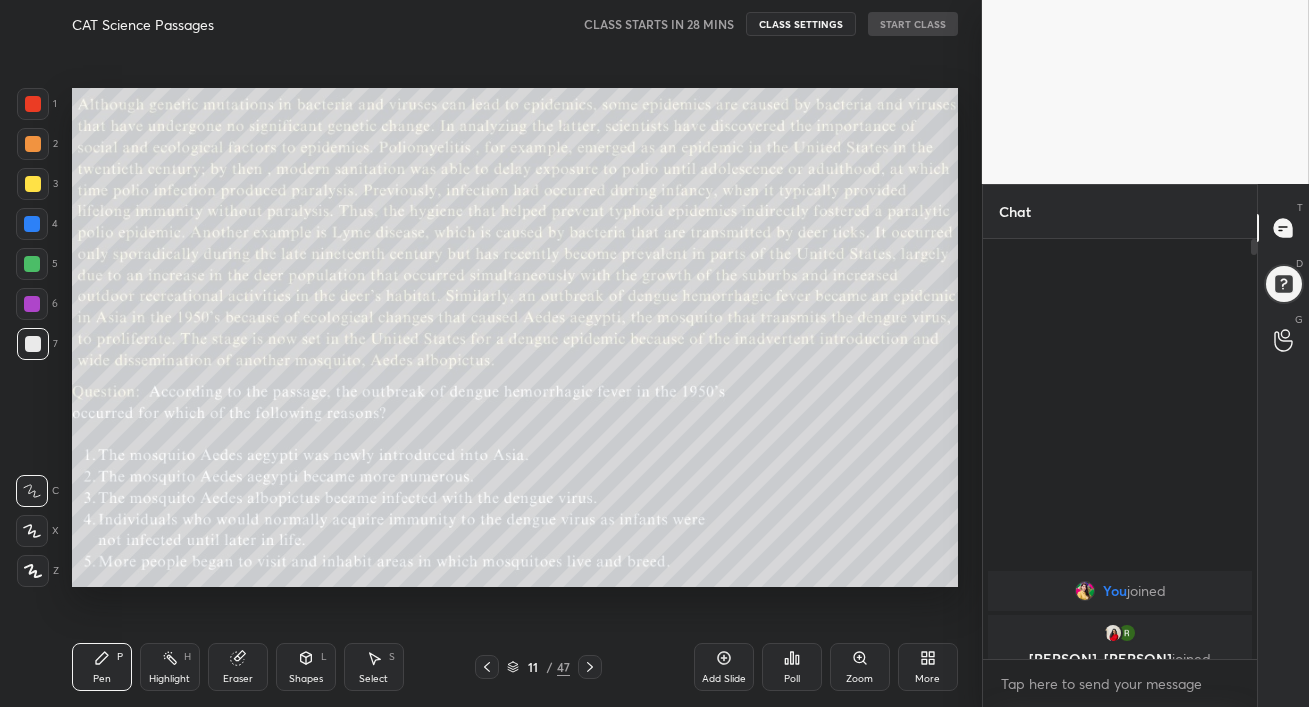 click 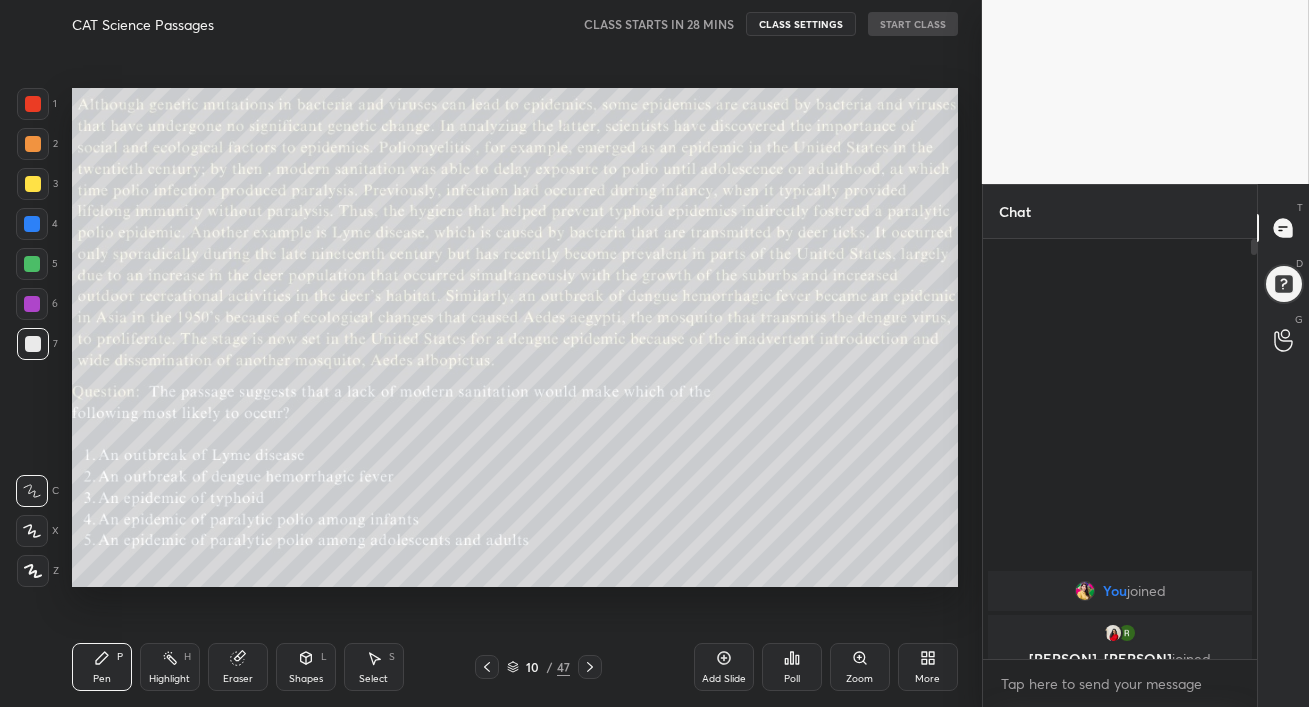 click 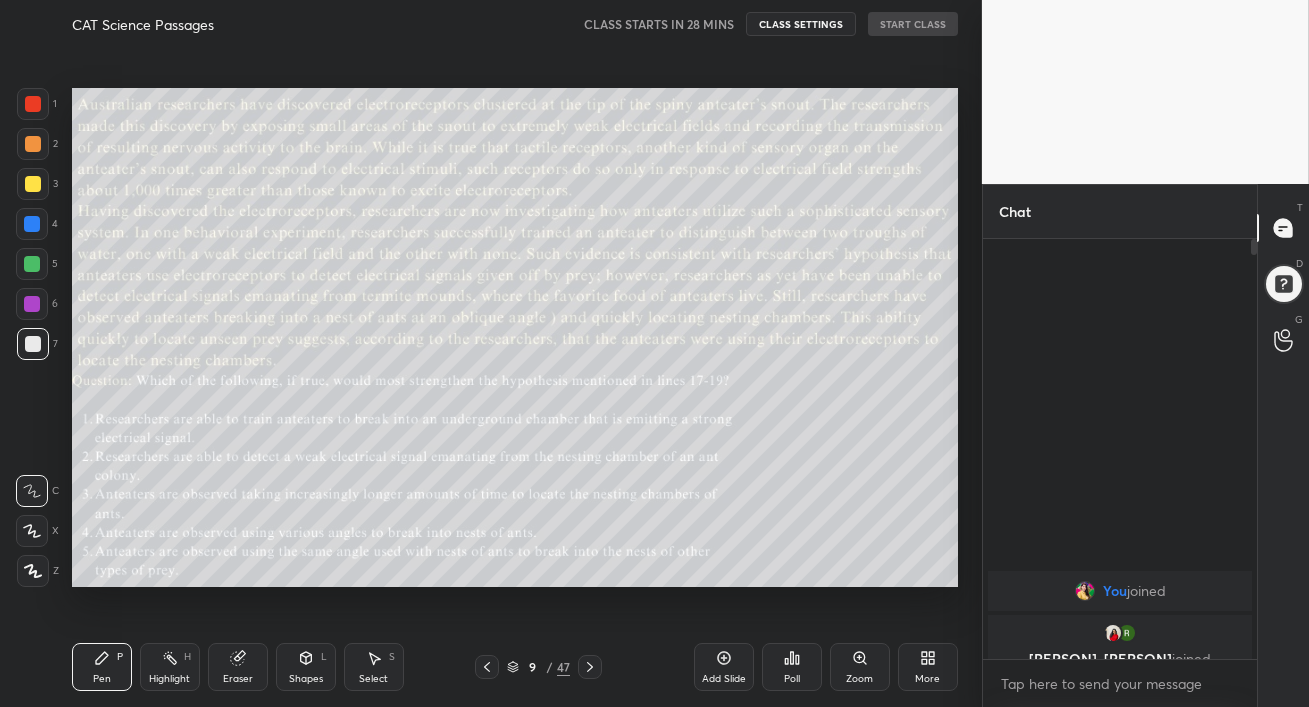 click 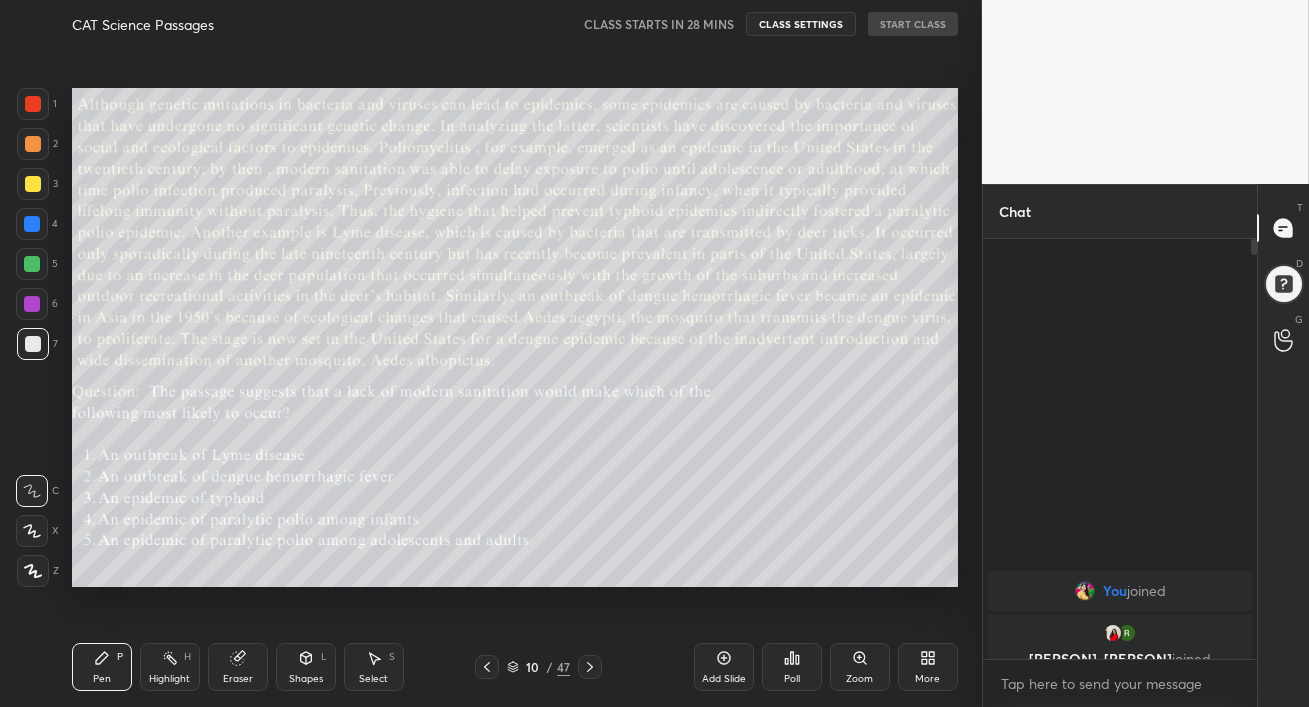 click 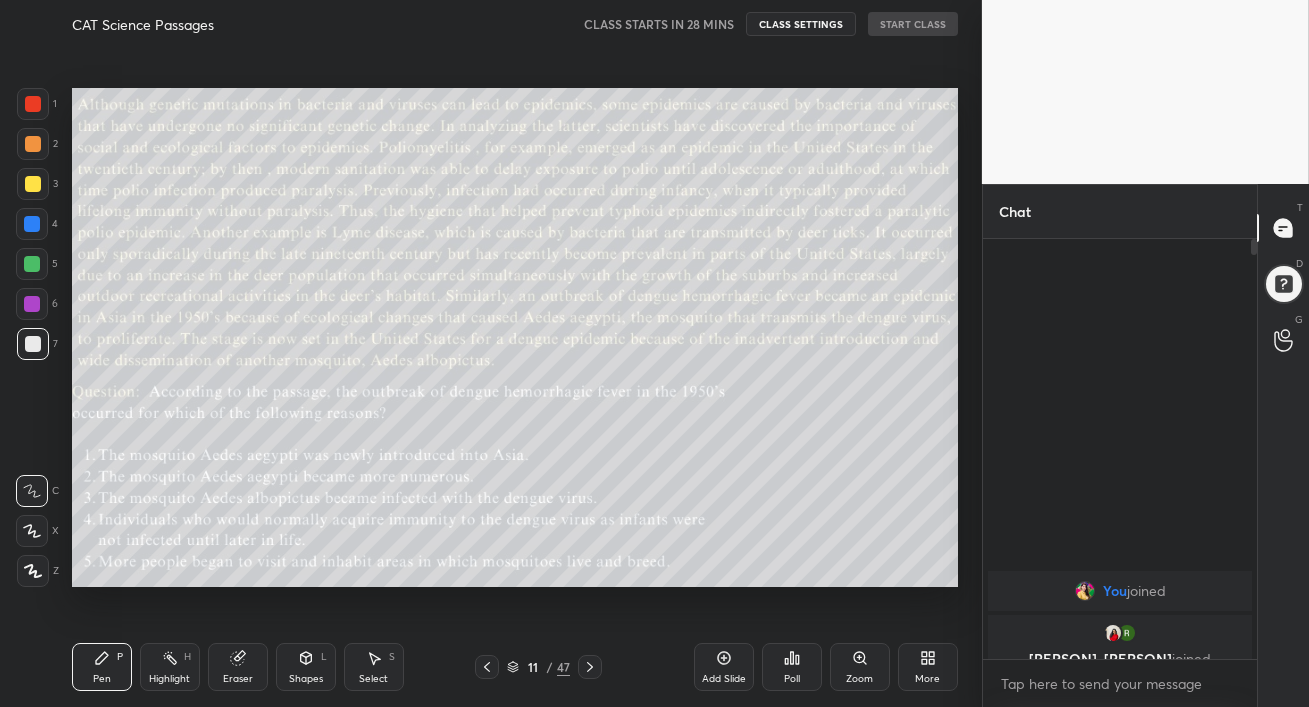 click 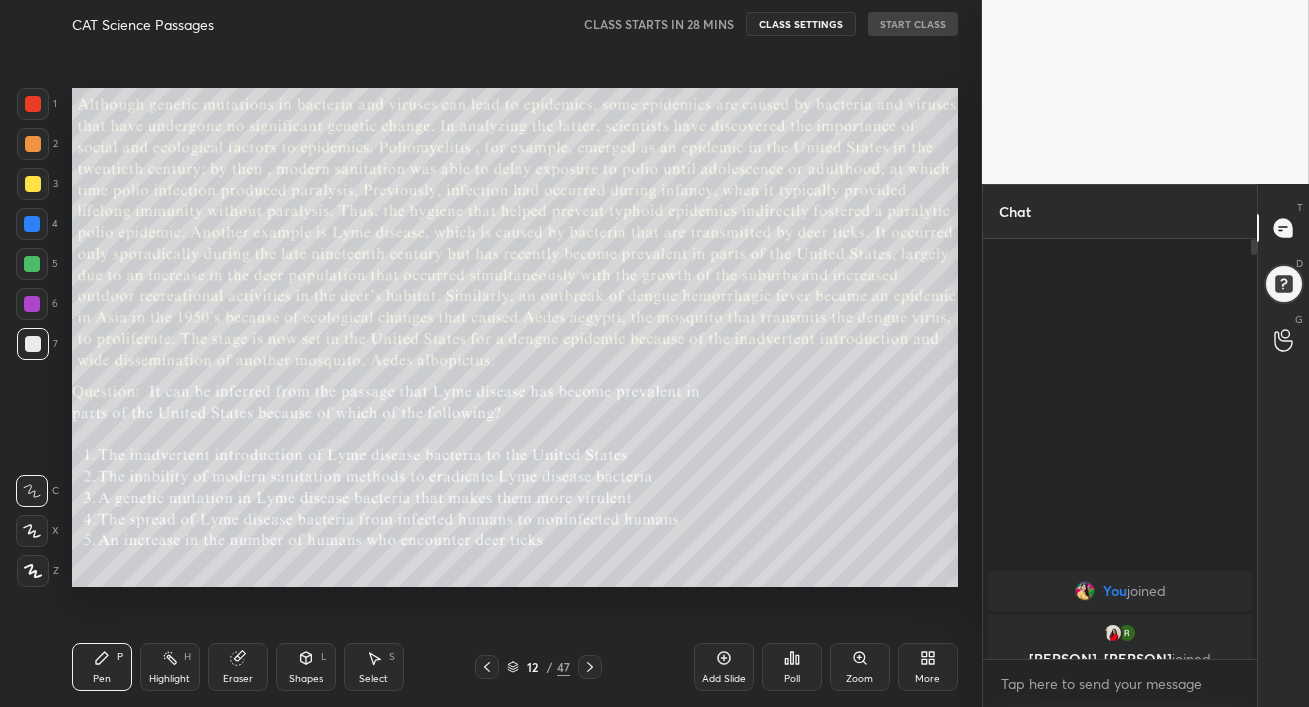 click 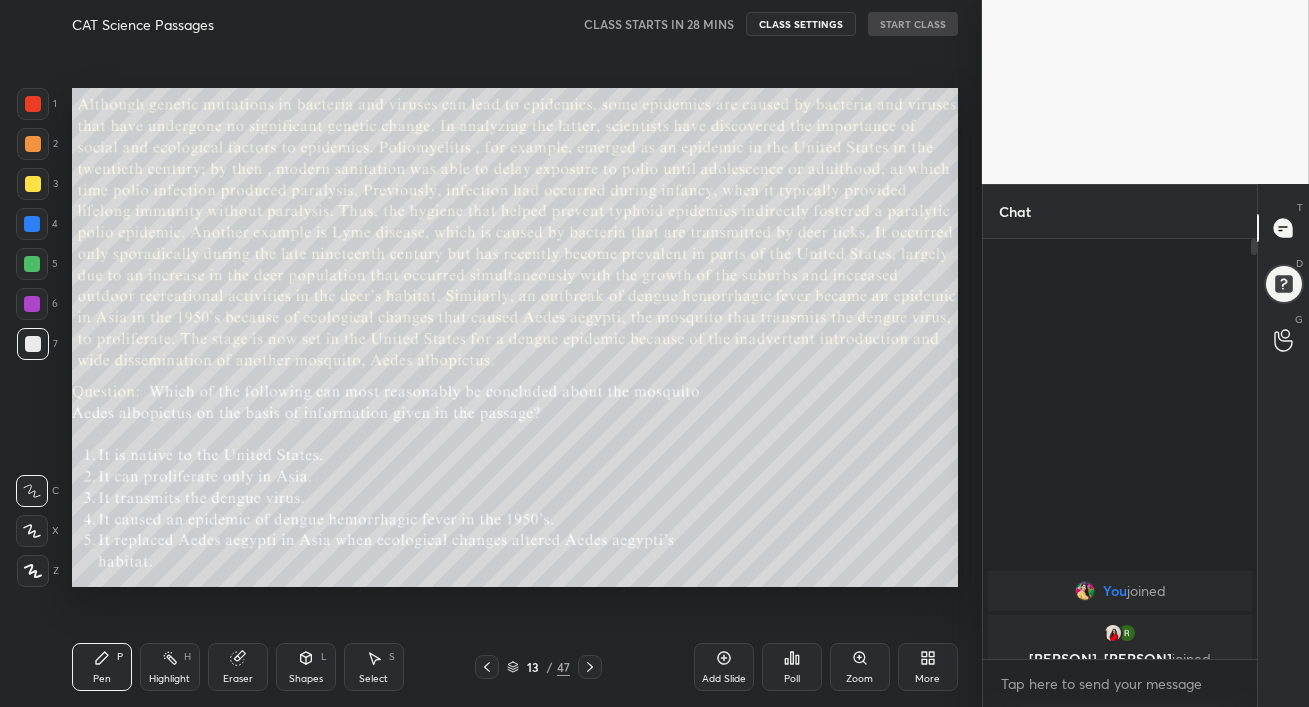 click 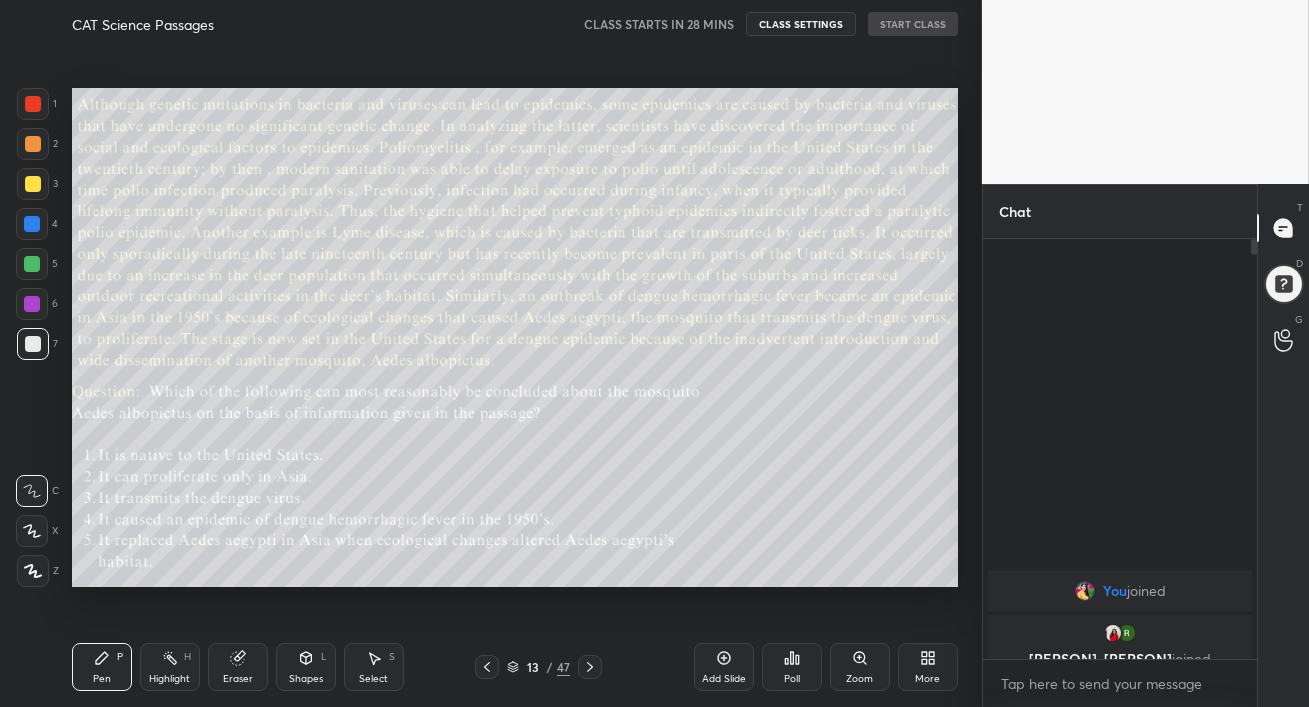 click 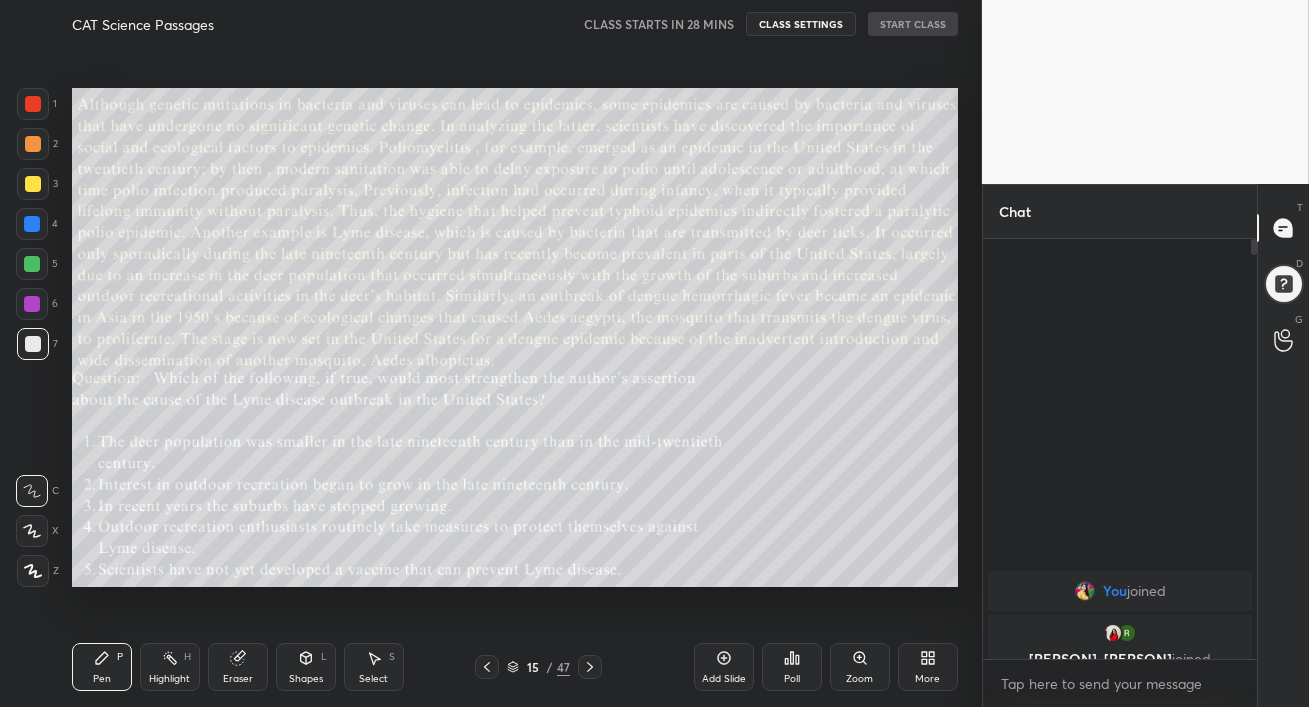 click 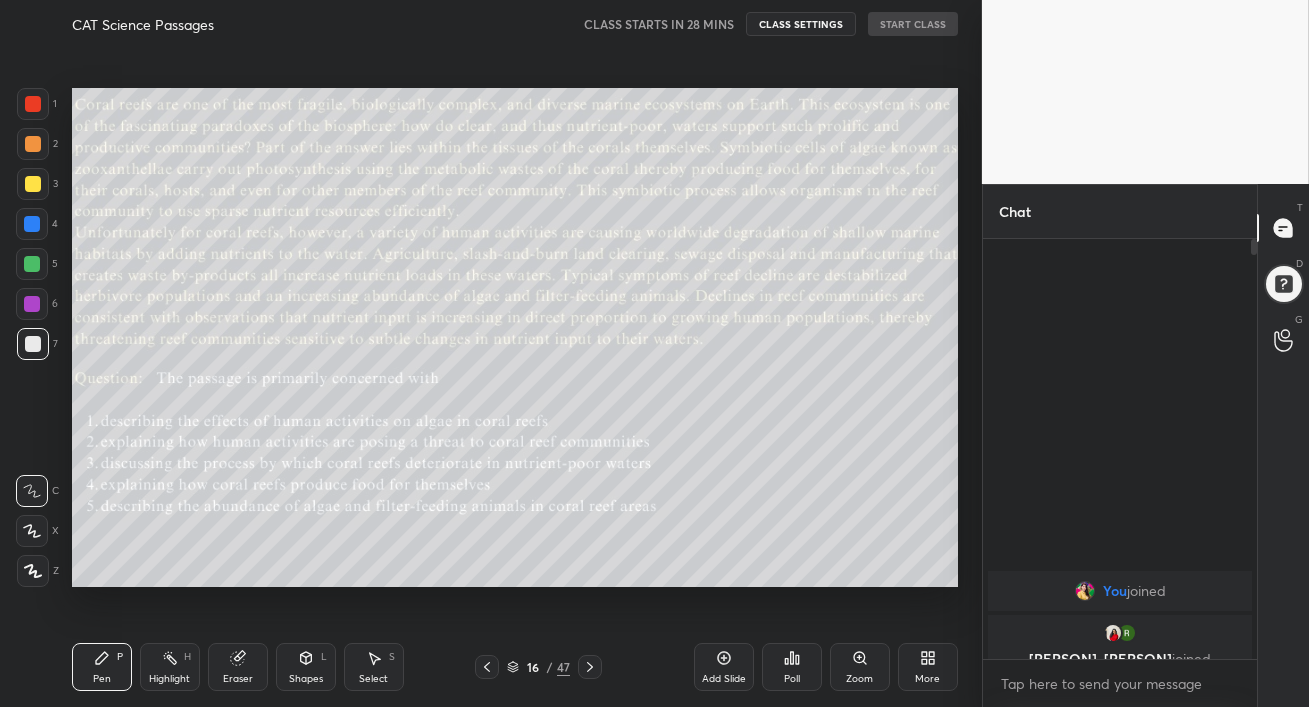 click 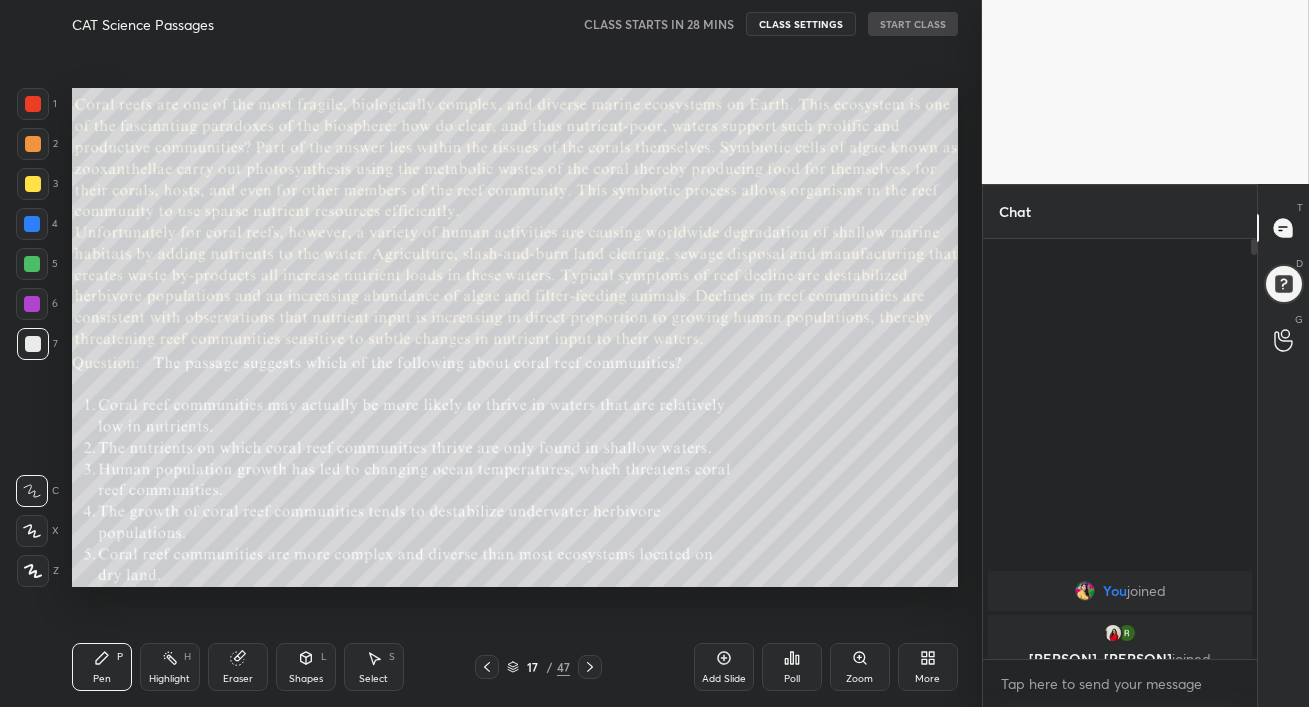 click 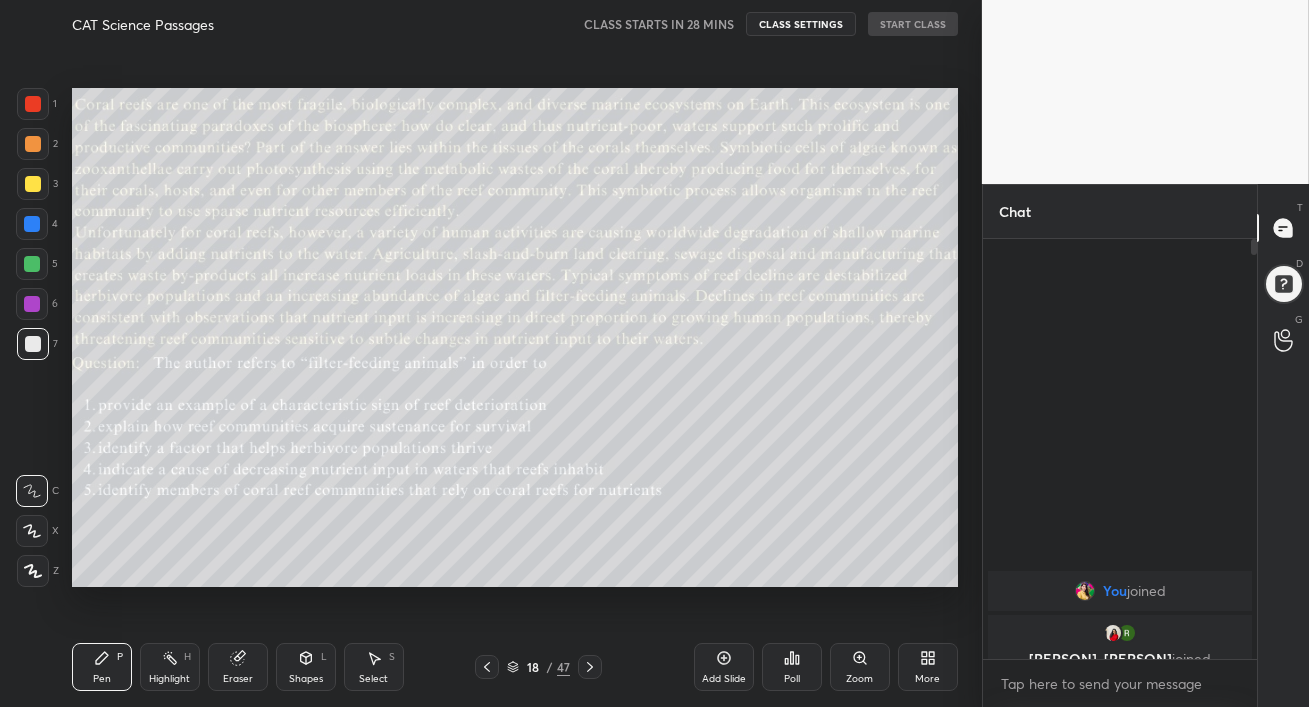 click 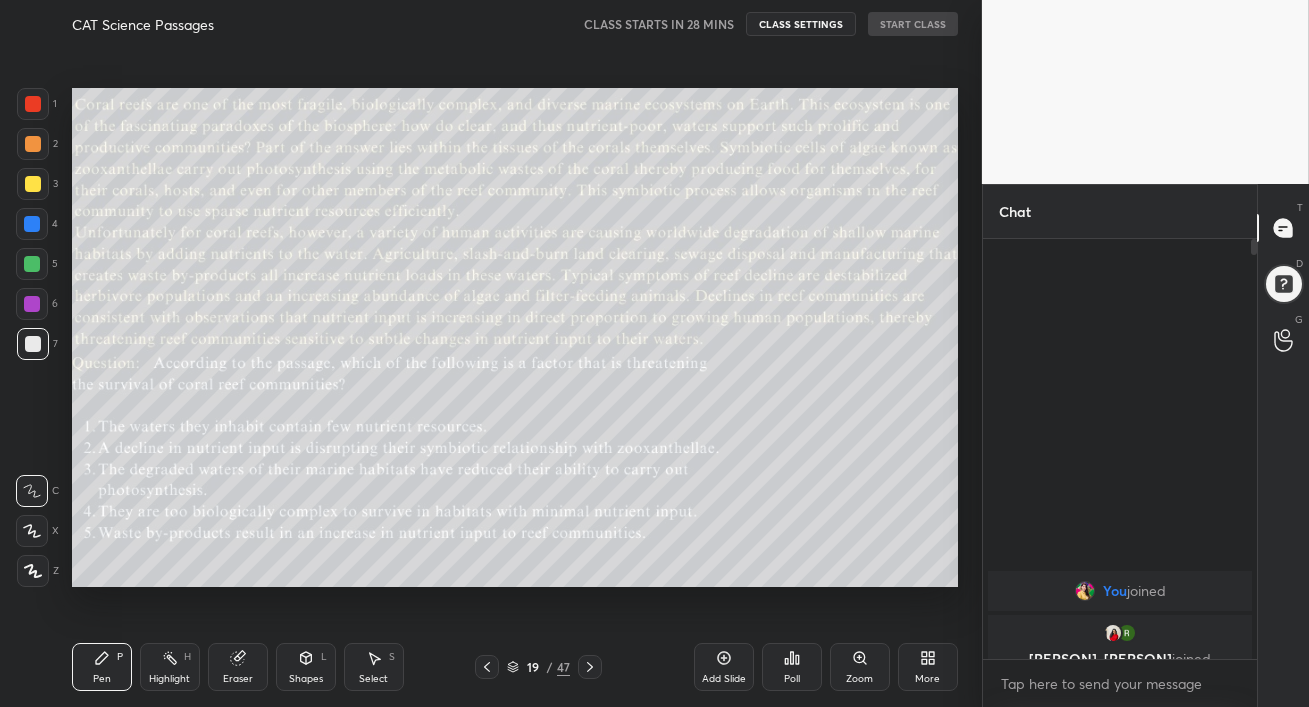 click 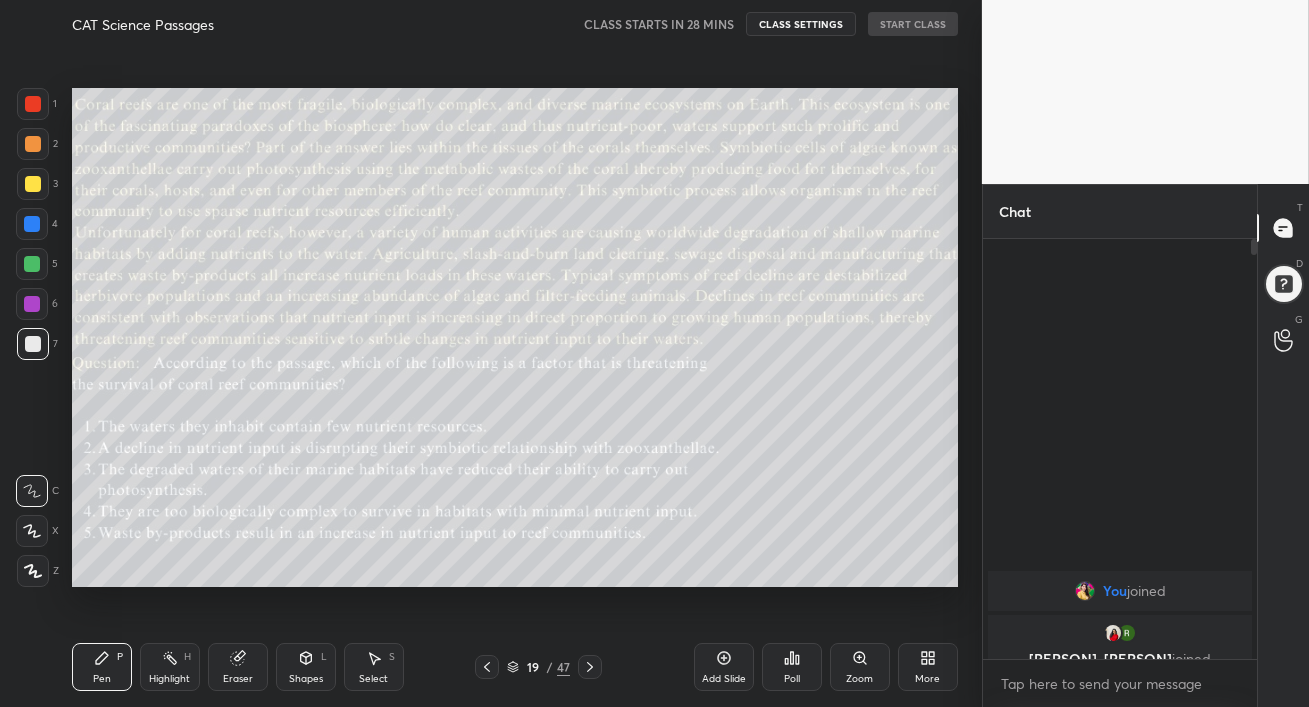click 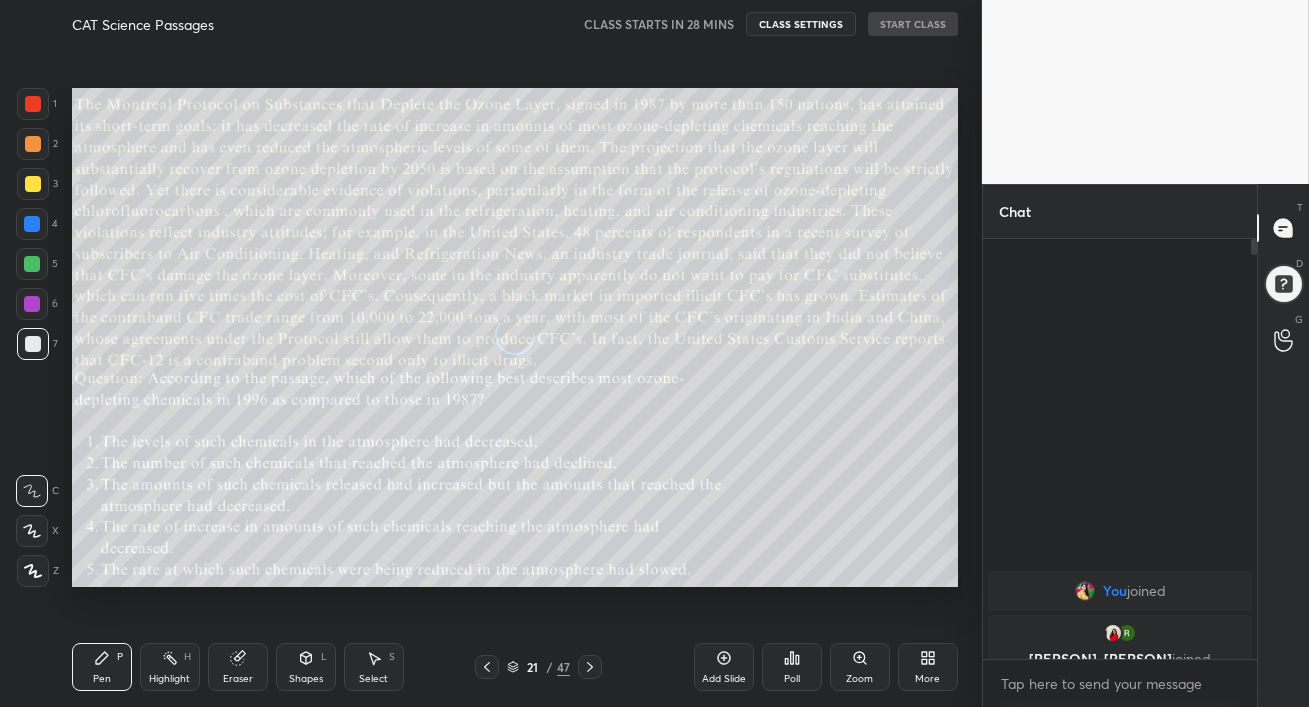 click 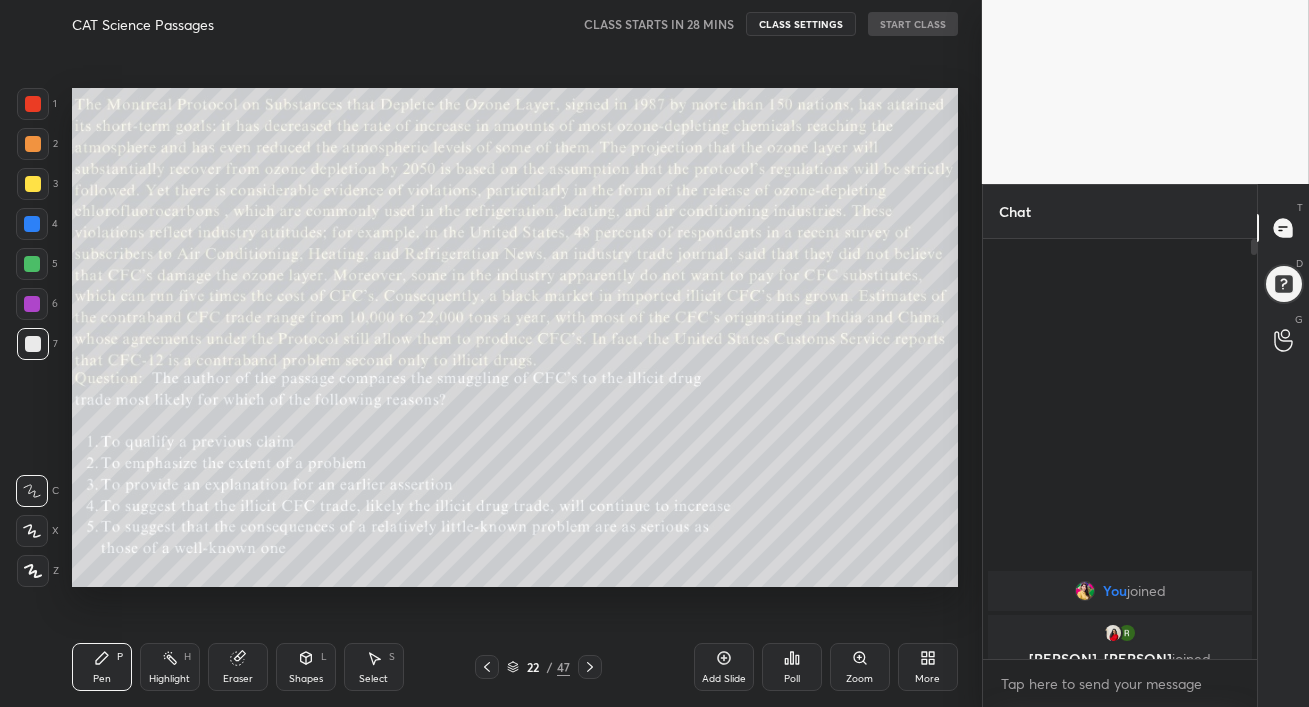 click 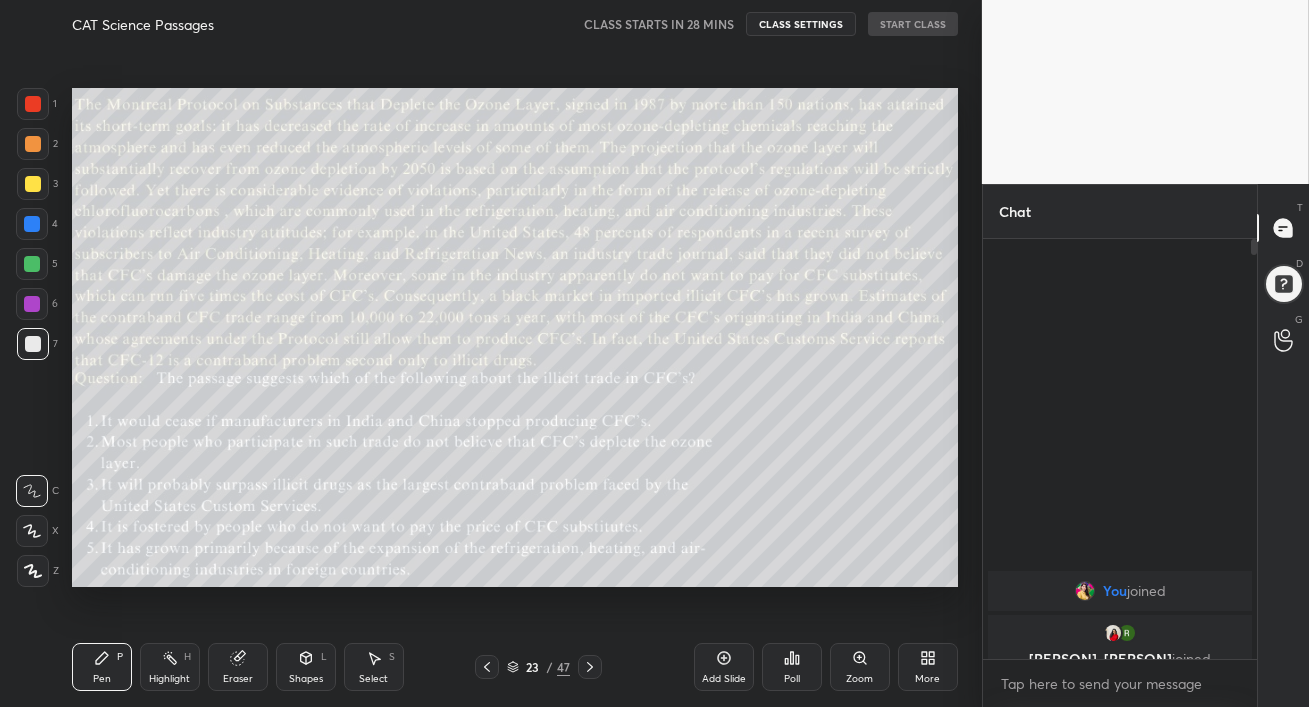 click at bounding box center (487, 667) 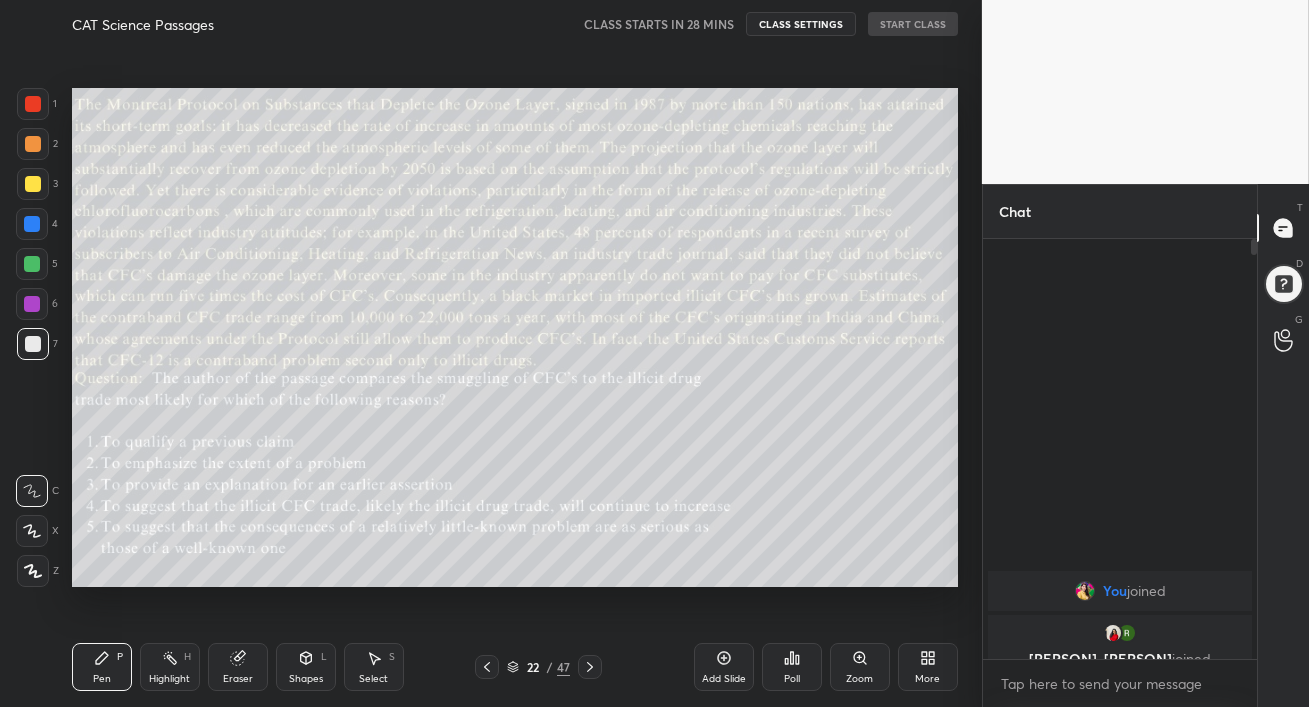 click at bounding box center [487, 667] 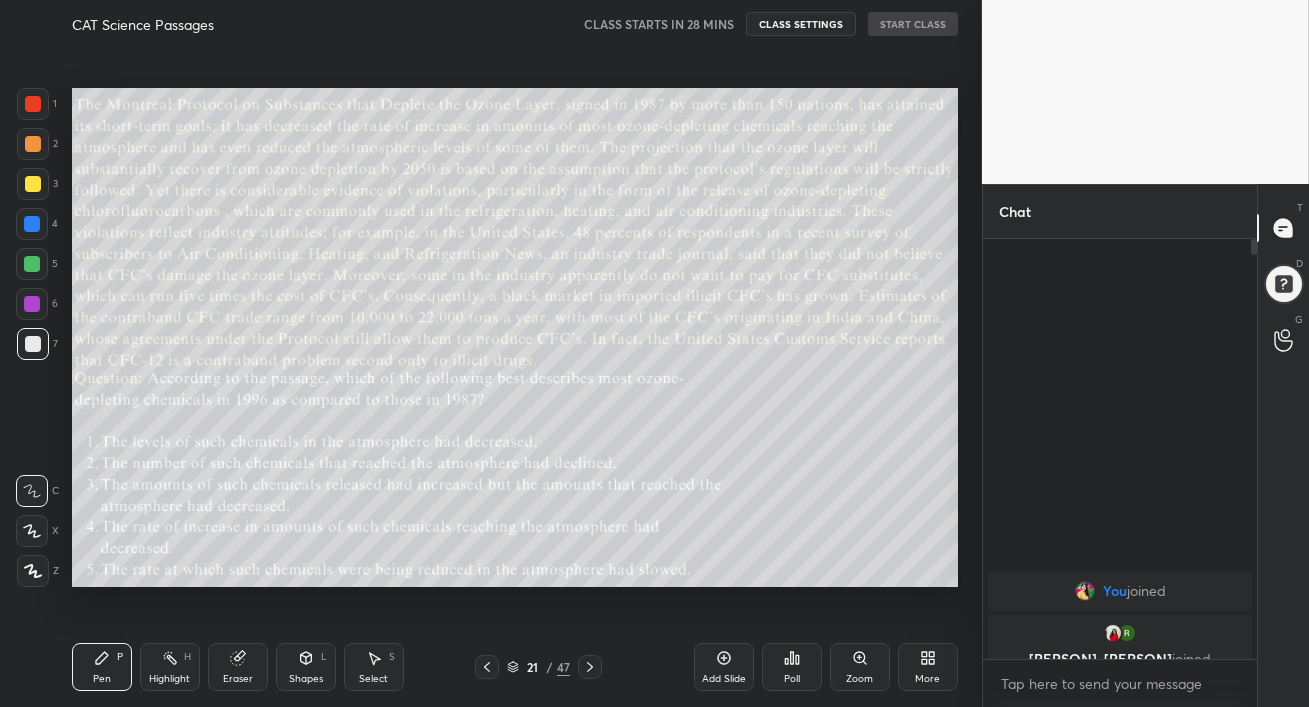 click at bounding box center [487, 667] 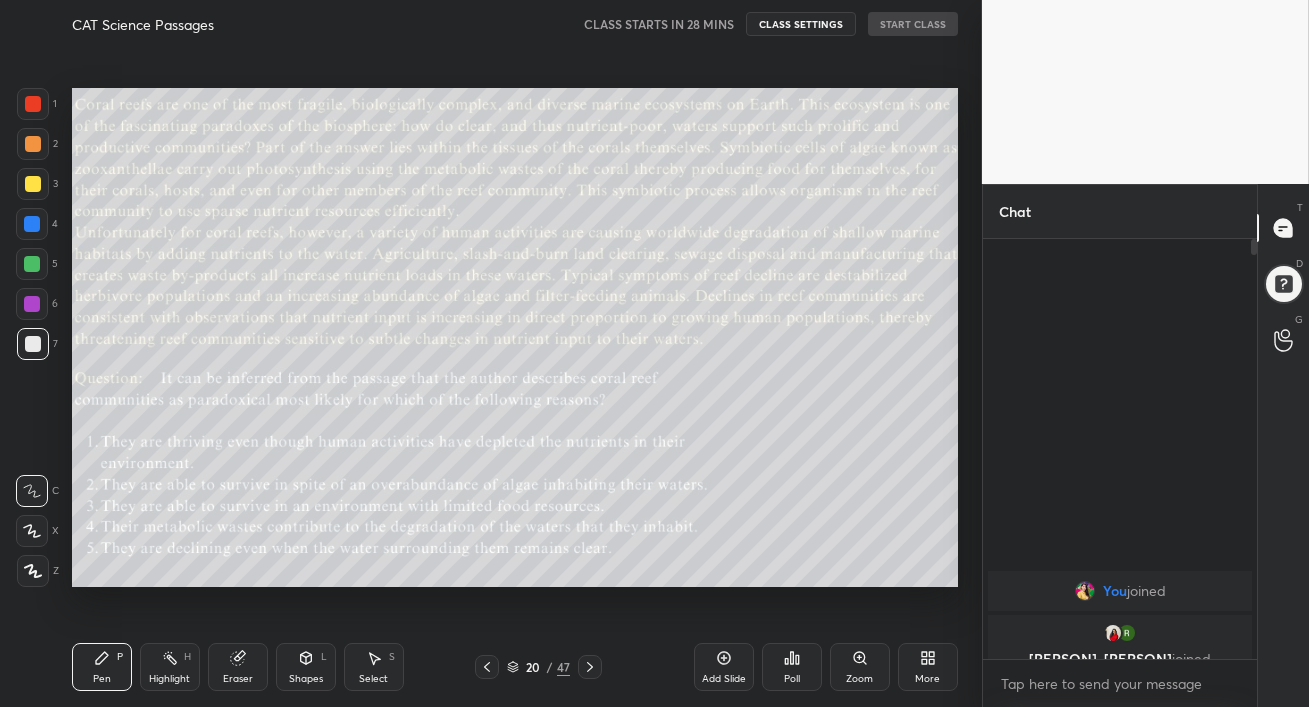 click 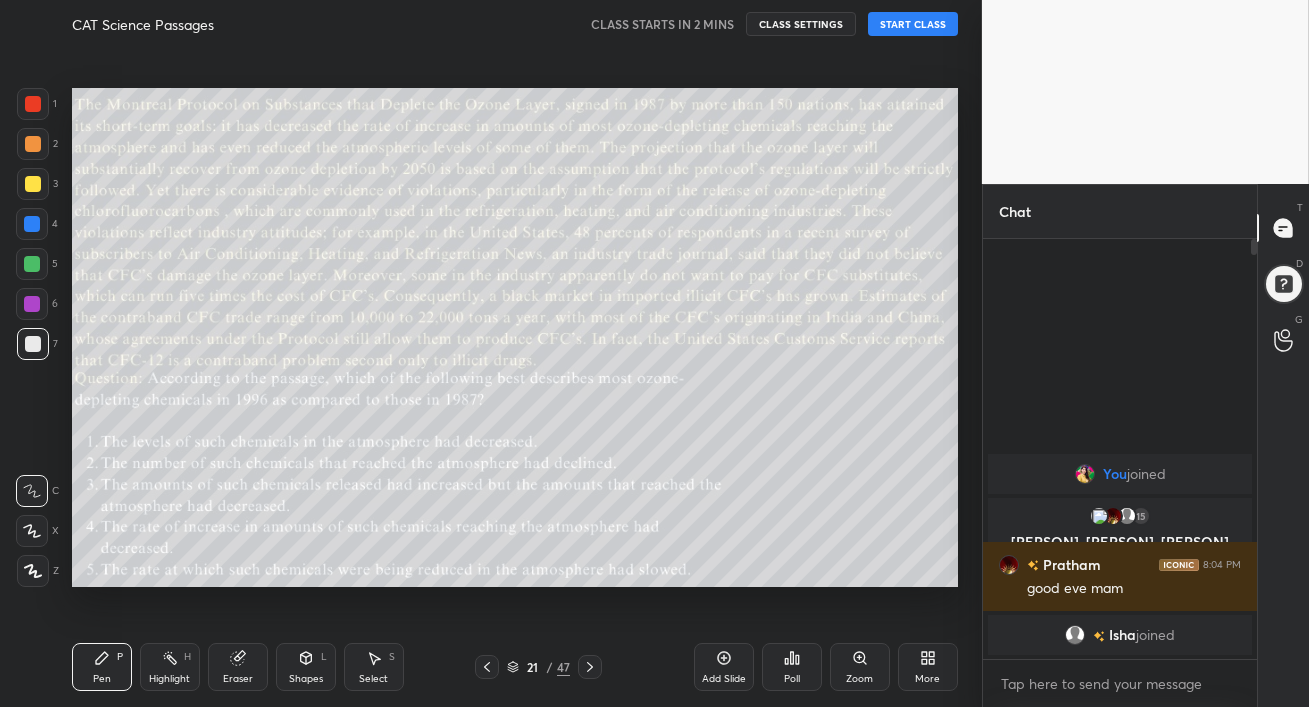 click 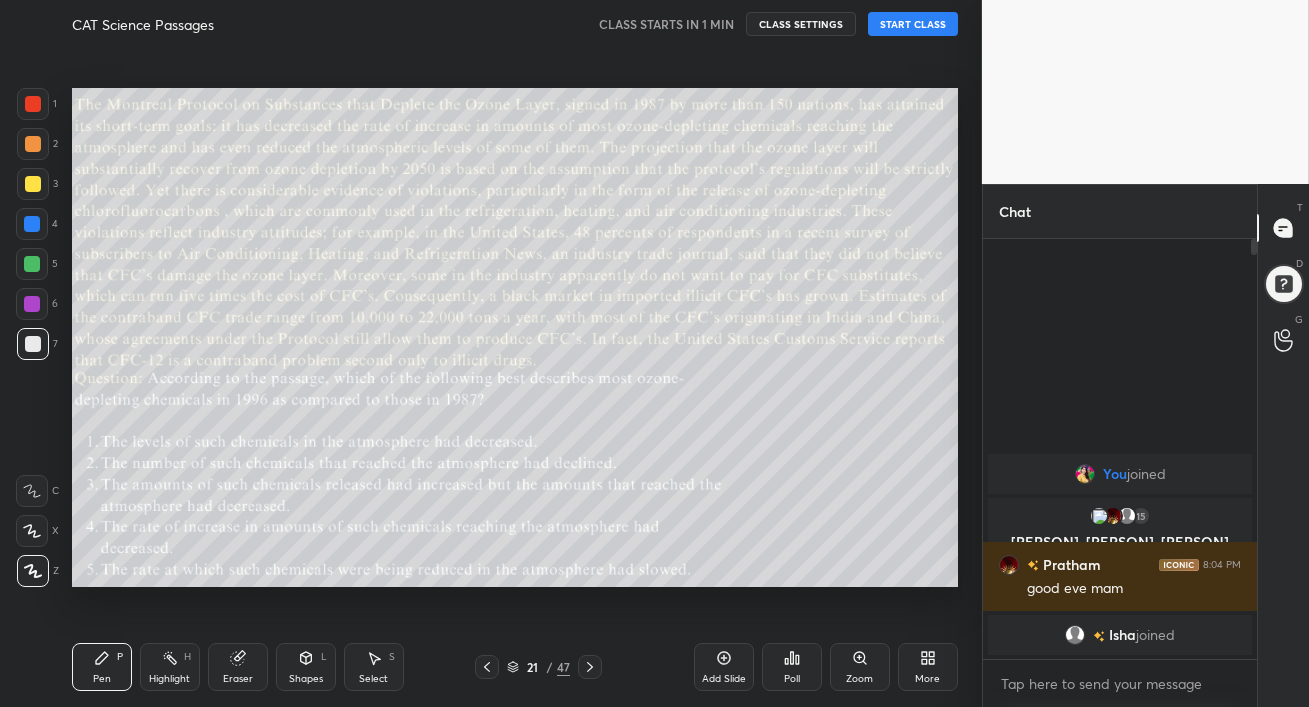 click on "START CLASS" at bounding box center (913, 24) 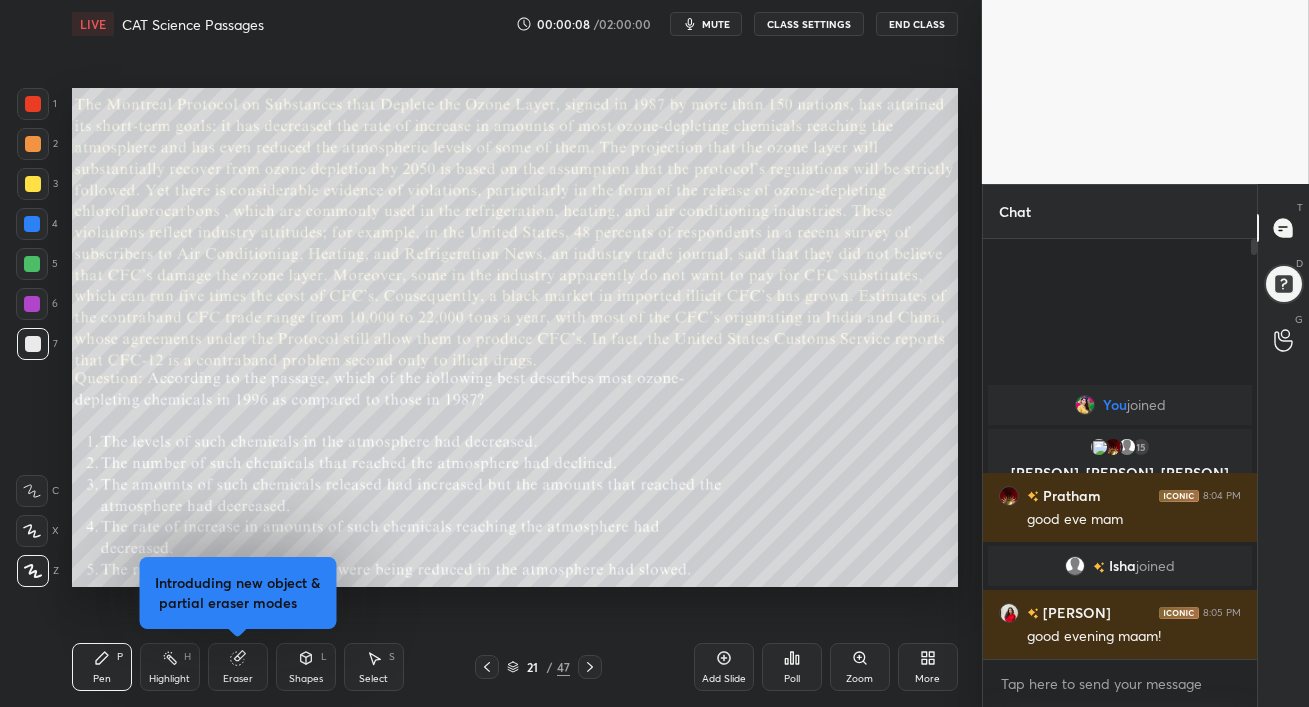 click on "Add Slide" at bounding box center (724, 667) 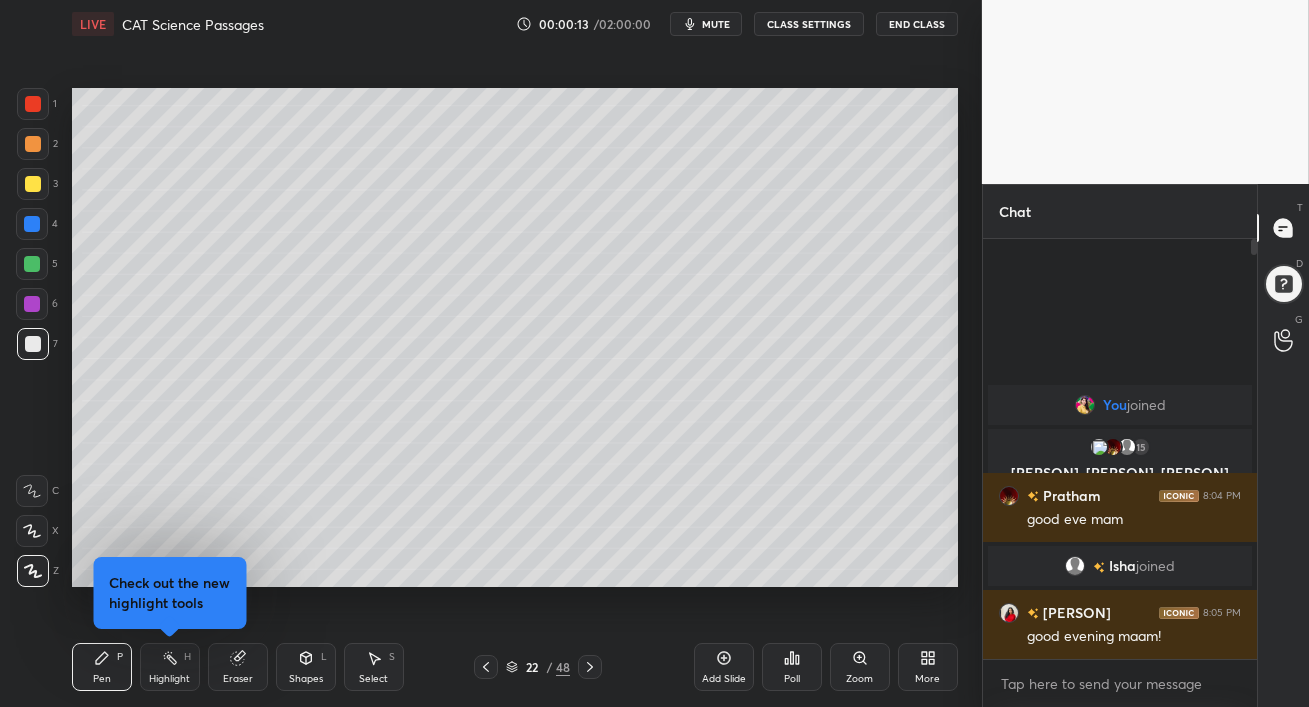 click at bounding box center [33, 184] 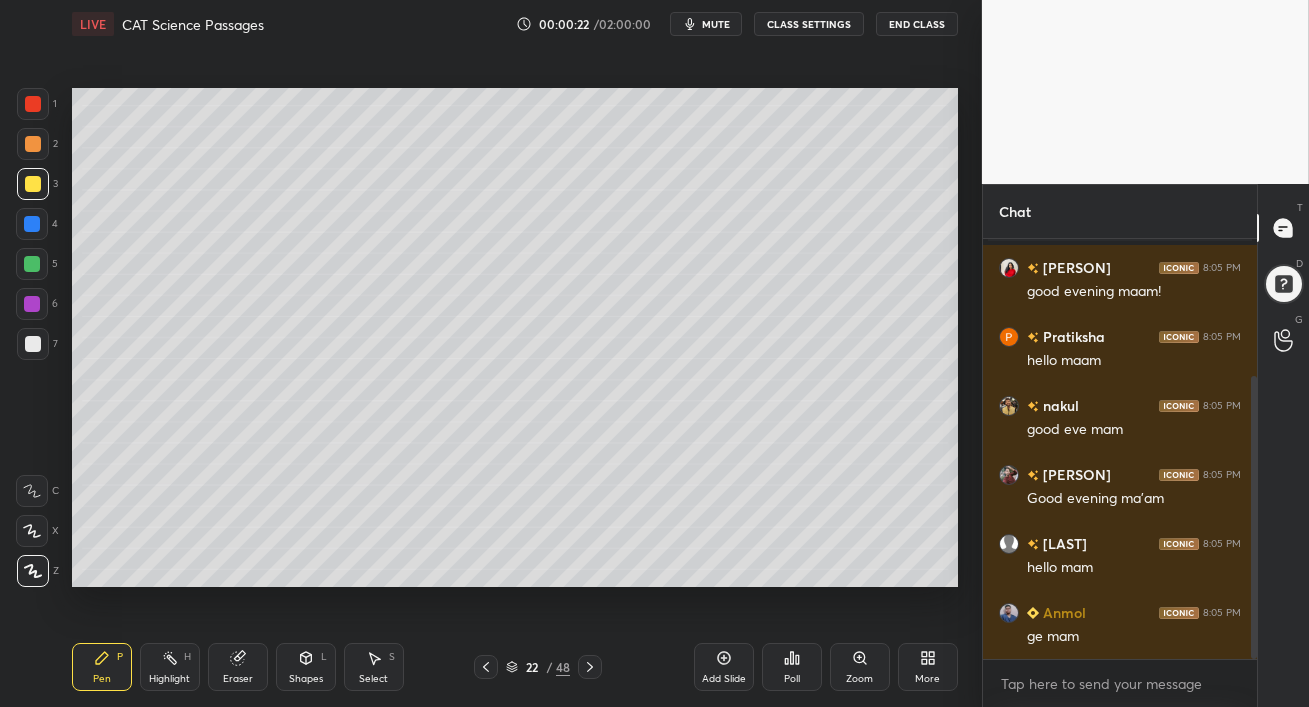 scroll, scrollTop: 250, scrollLeft: 0, axis: vertical 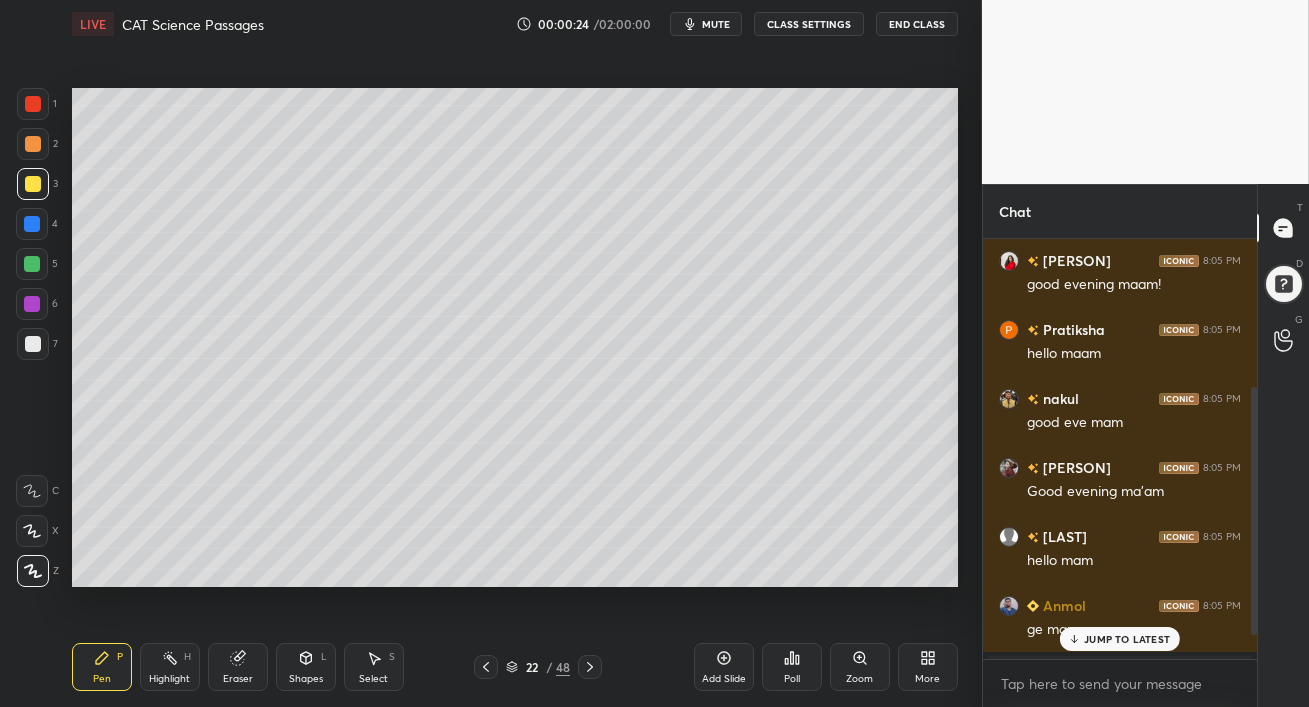 click on "JUMP TO LATEST" at bounding box center (1127, 639) 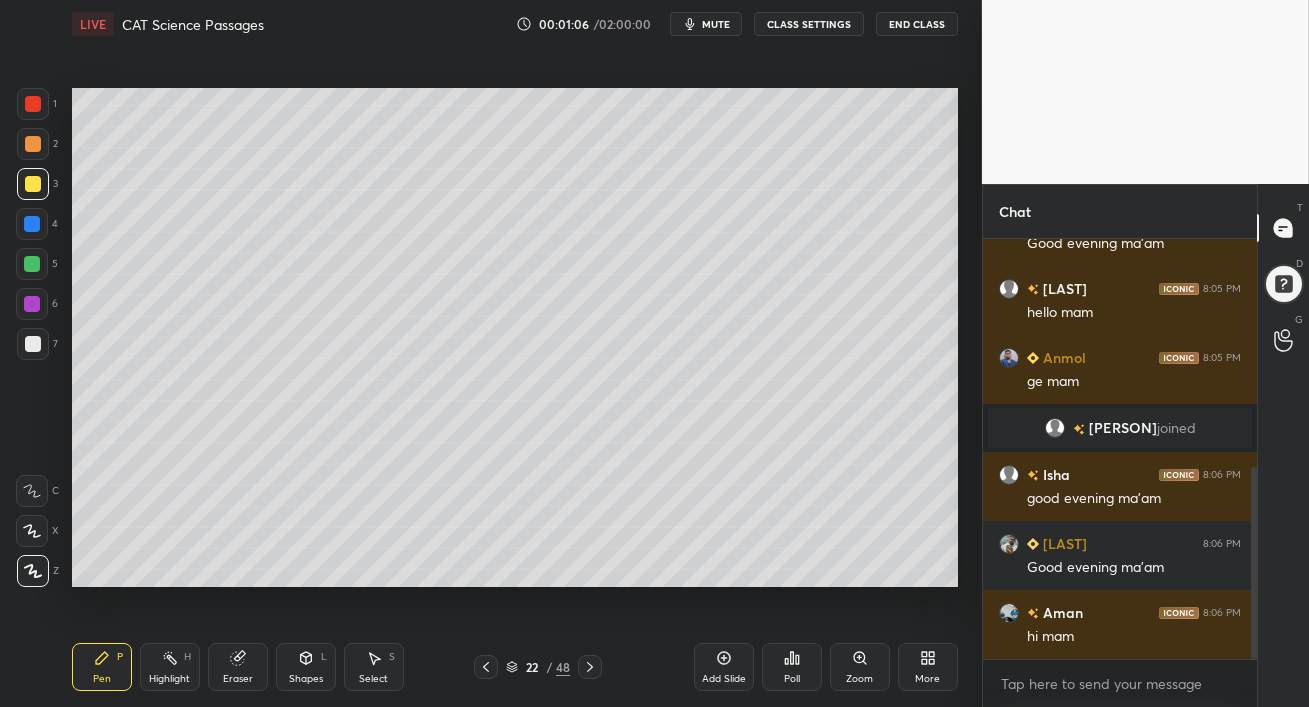 scroll, scrollTop: 545, scrollLeft: 0, axis: vertical 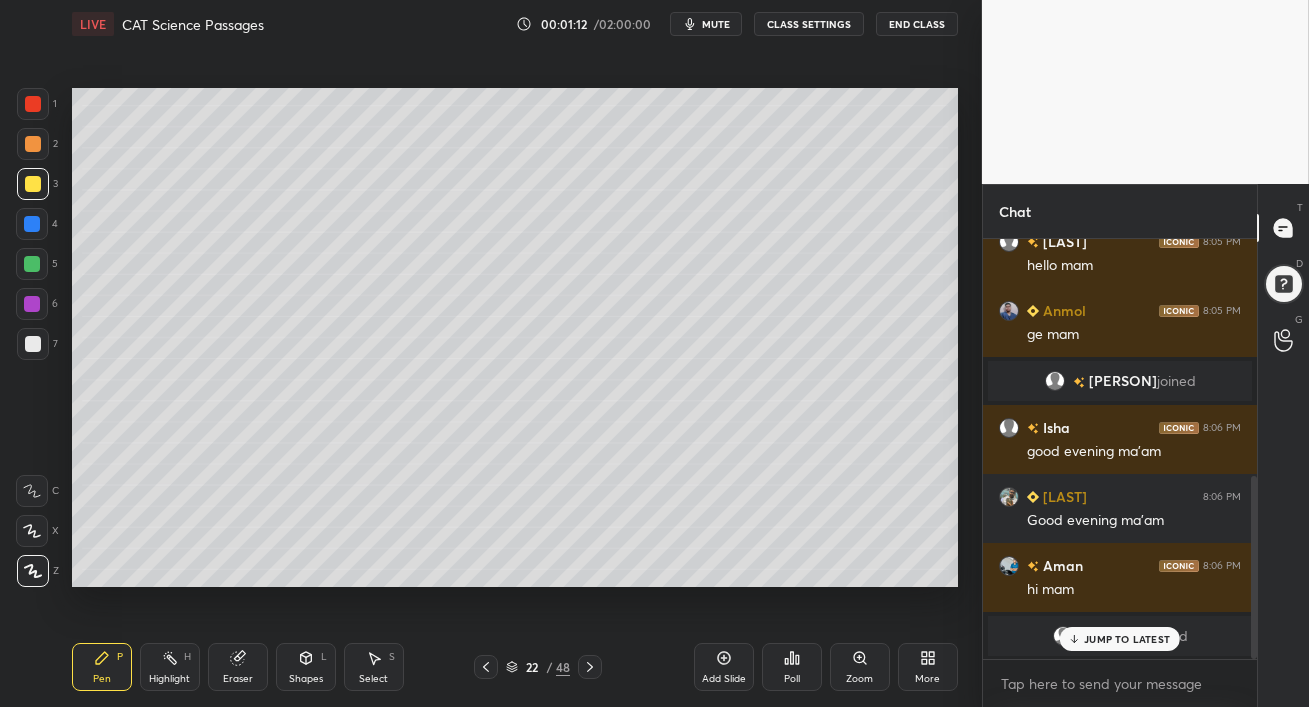 click on "JUMP TO LATEST" at bounding box center (1127, 639) 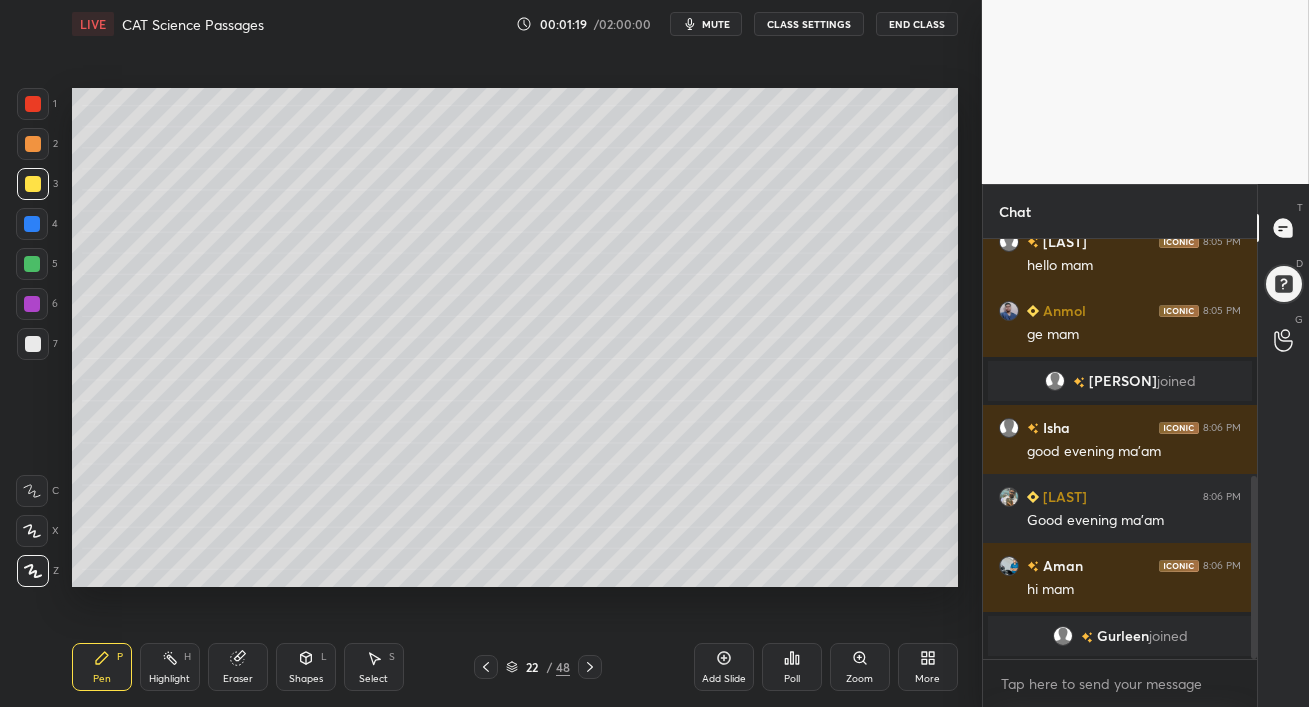 drag, startPoint x: 26, startPoint y: 230, endPoint x: 58, endPoint y: 231, distance: 32.01562 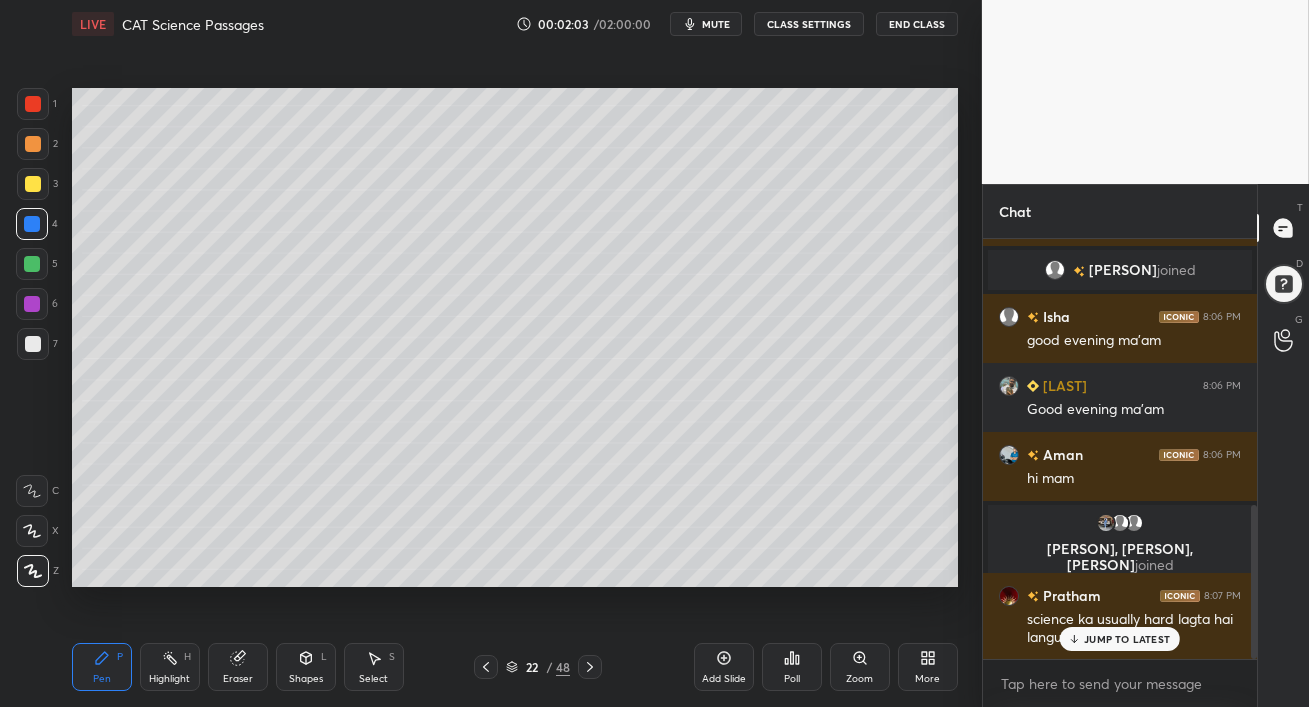 scroll, scrollTop: 725, scrollLeft: 0, axis: vertical 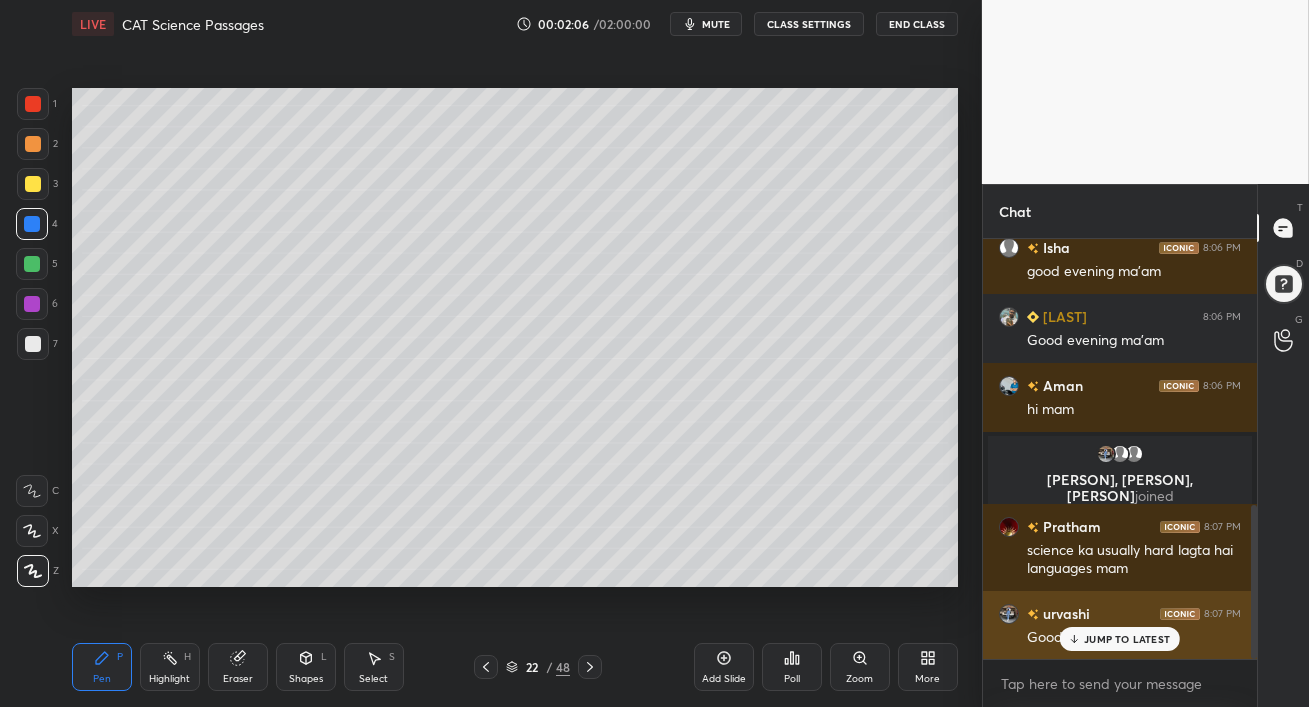 click on "JUMP TO LATEST" at bounding box center (1127, 639) 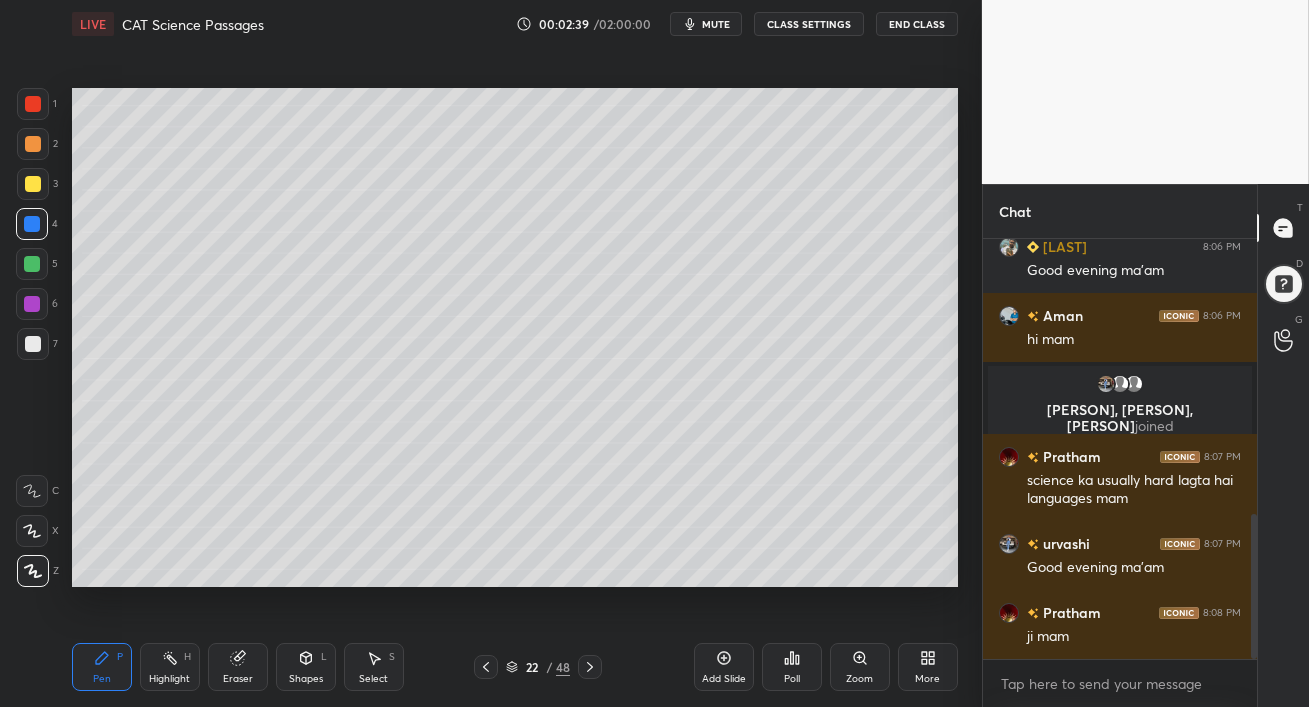 scroll, scrollTop: 843, scrollLeft: 0, axis: vertical 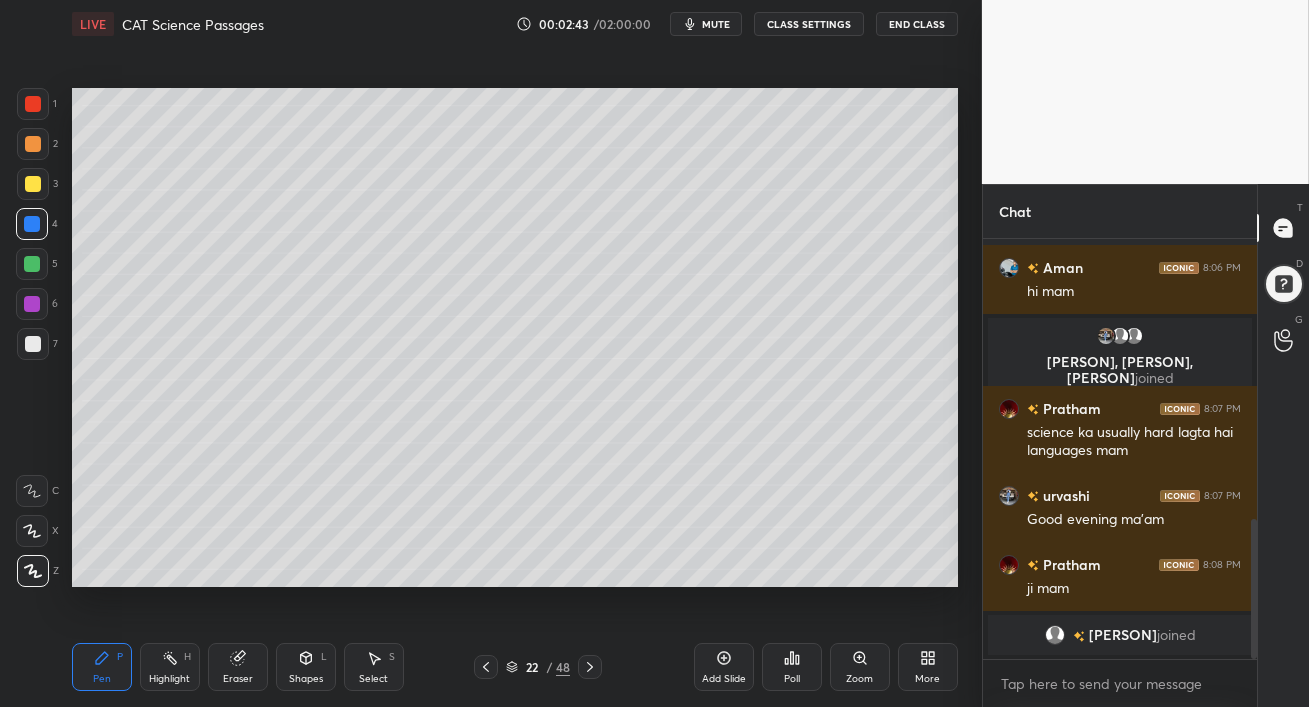 click at bounding box center (32, 304) 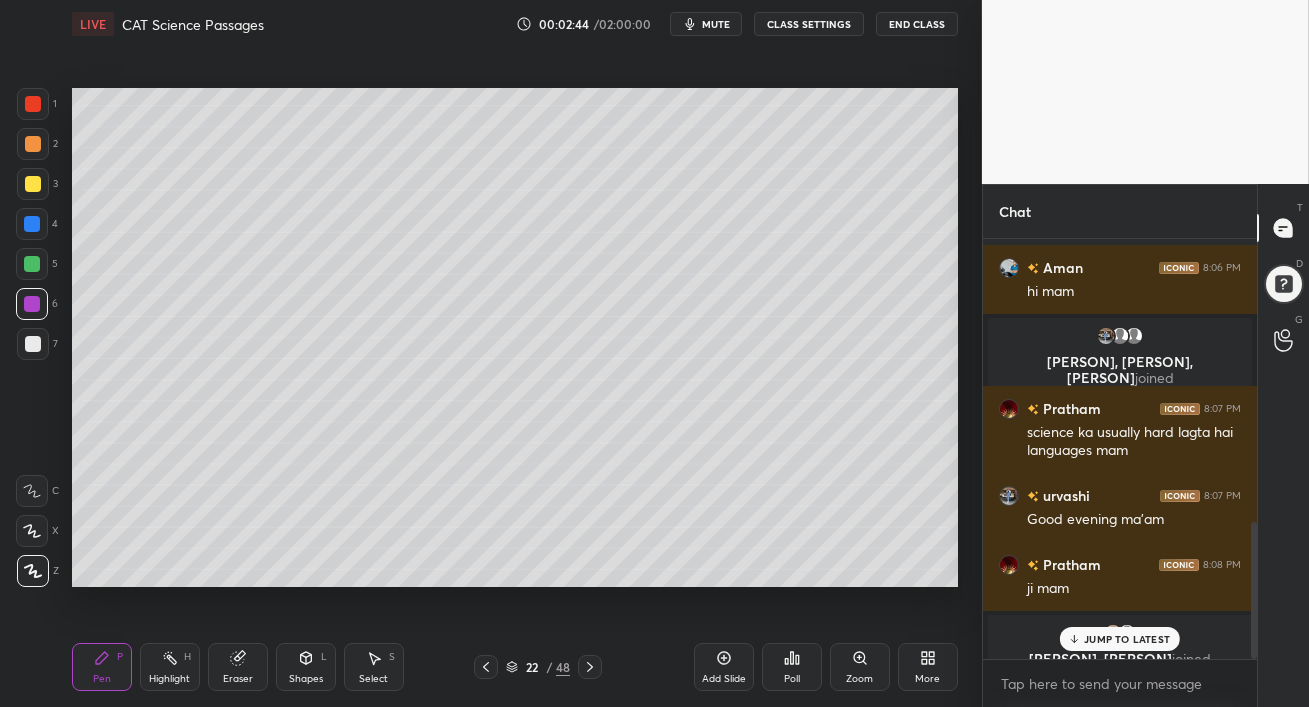 scroll, scrollTop: 866, scrollLeft: 0, axis: vertical 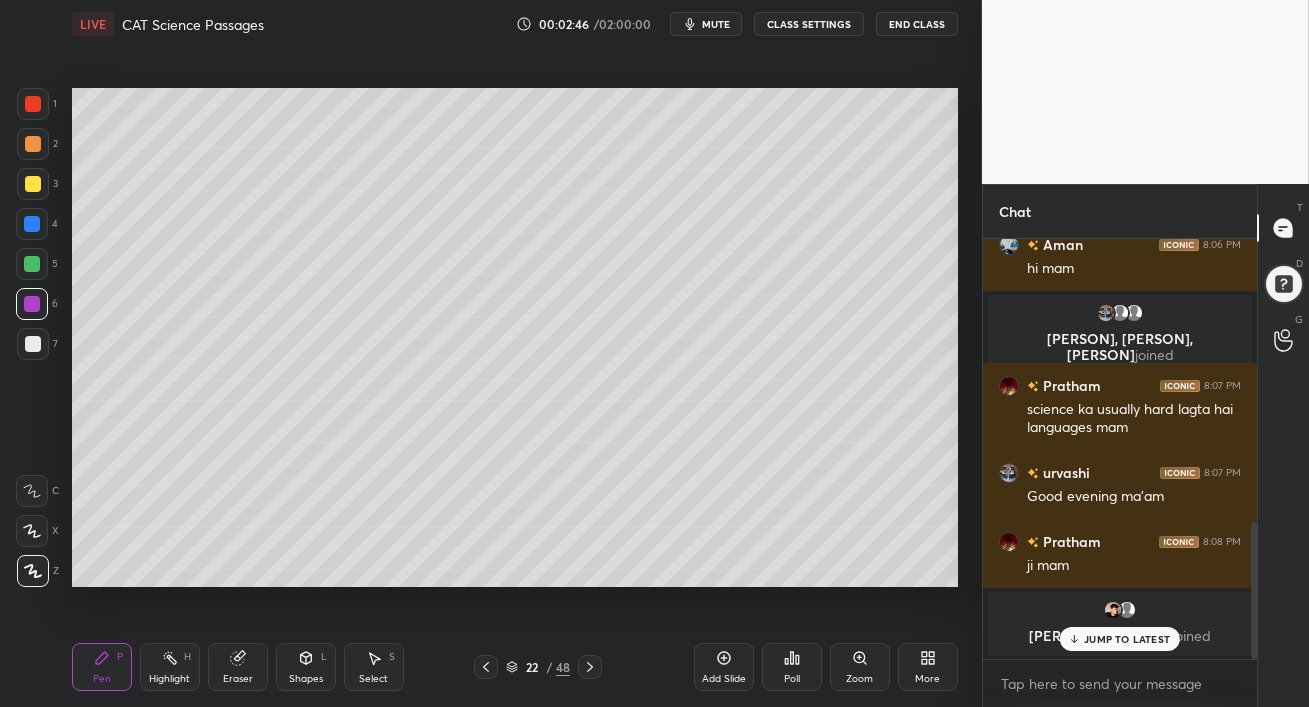click on "JUMP TO LATEST" at bounding box center [1127, 639] 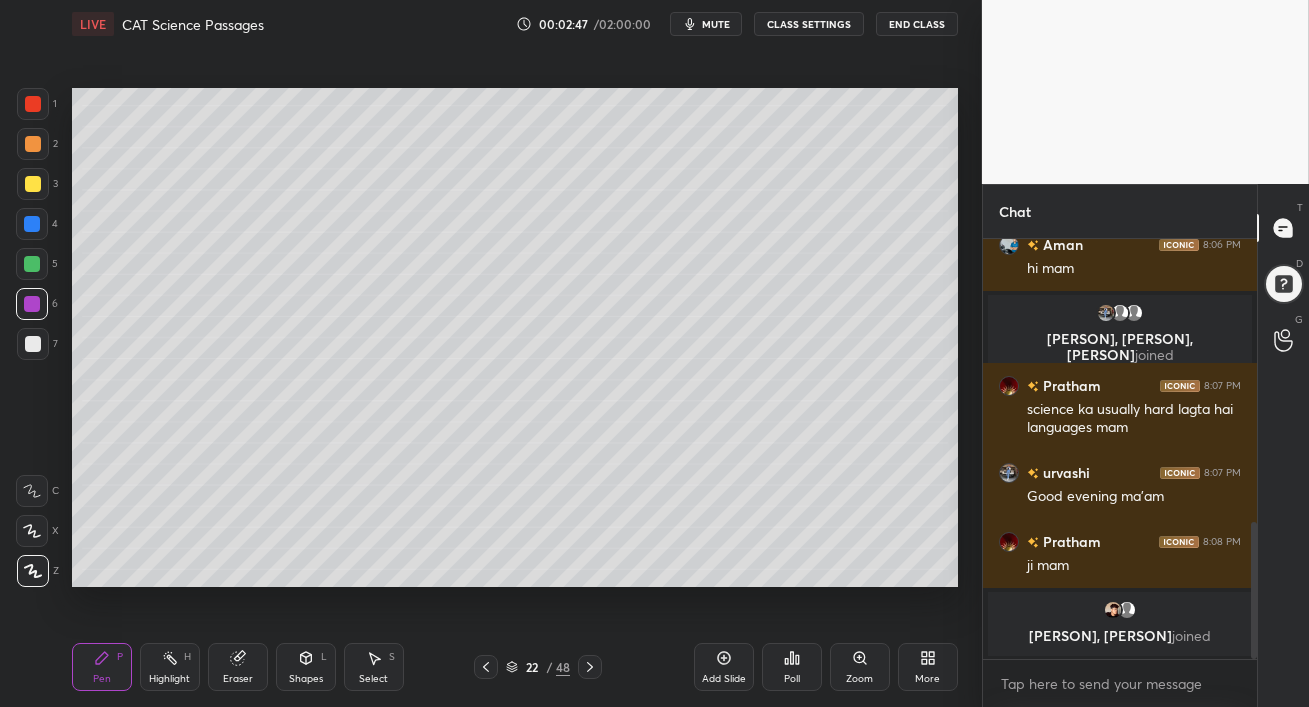 click 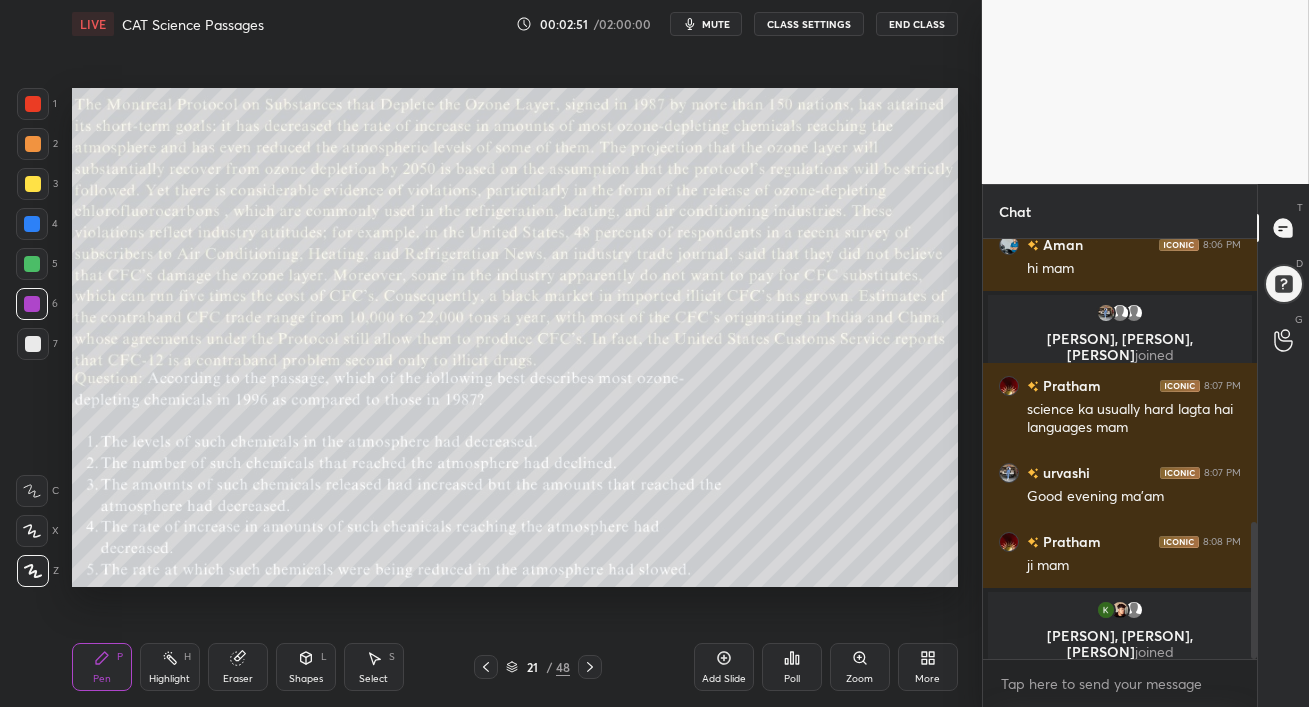 click at bounding box center (32, 264) 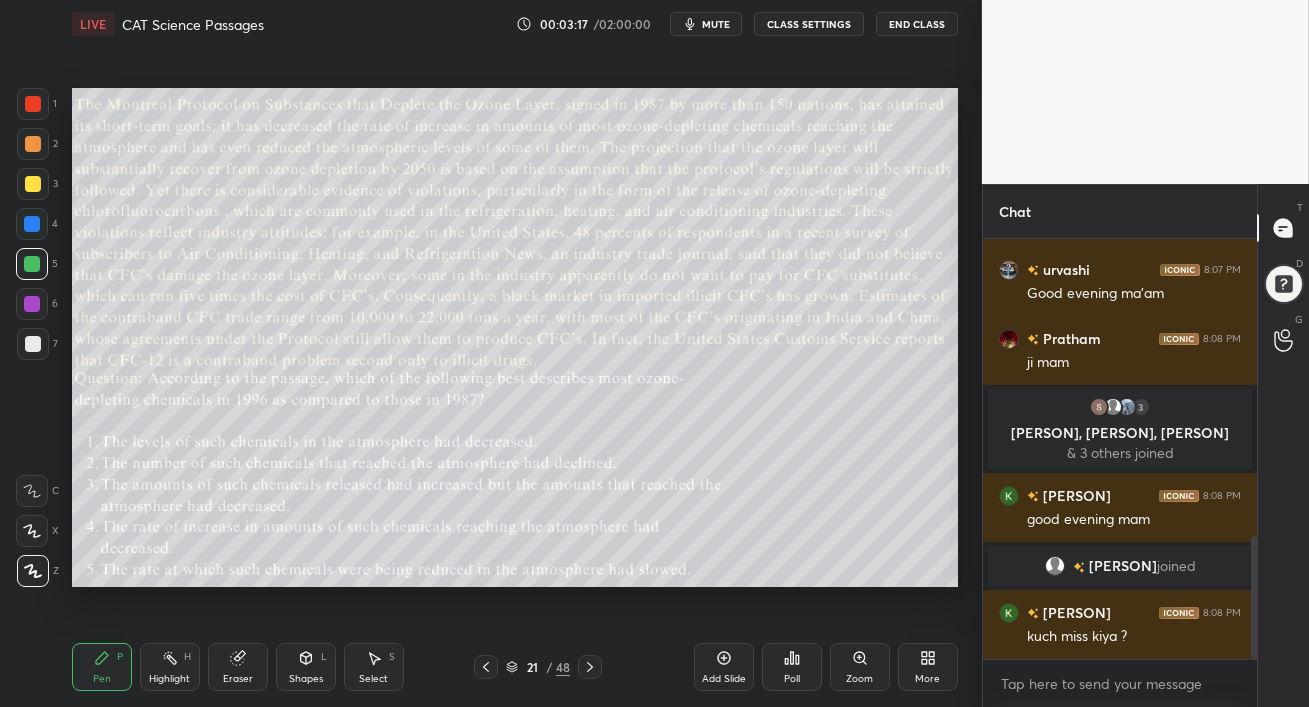scroll, scrollTop: 1065, scrollLeft: 0, axis: vertical 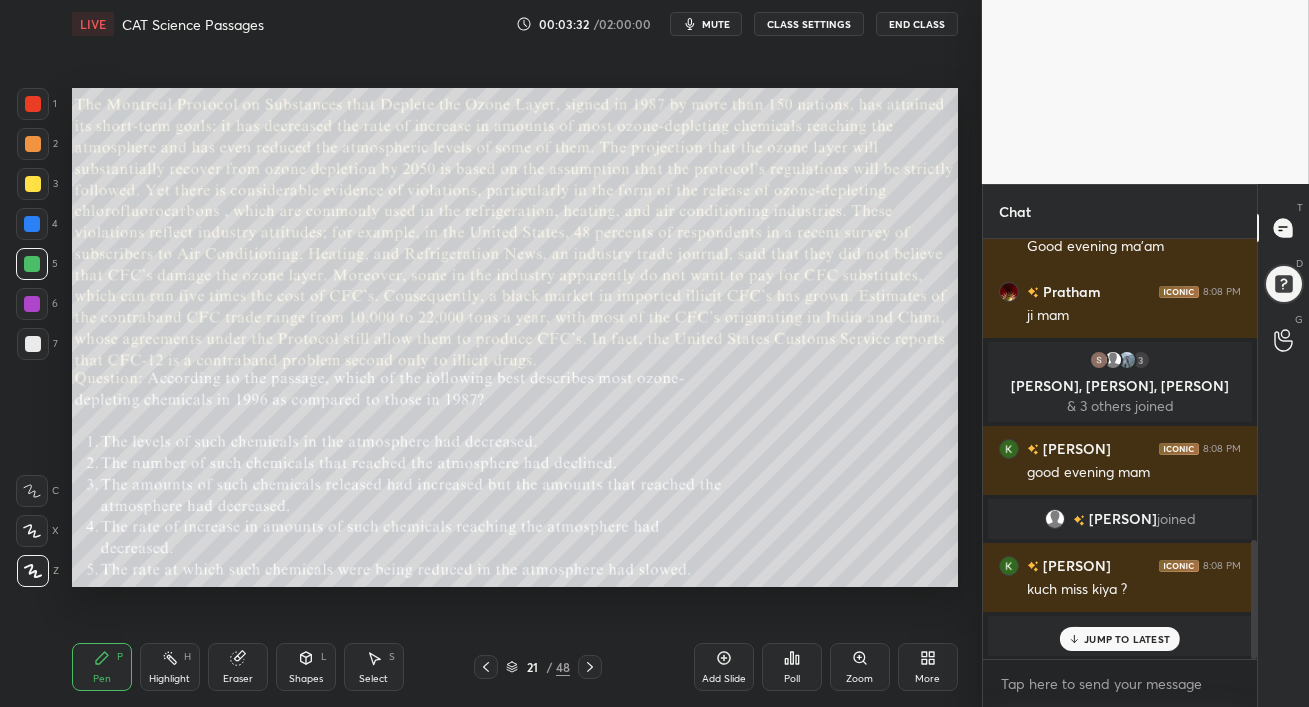 drag, startPoint x: 940, startPoint y: 616, endPoint x: 991, endPoint y: 618, distance: 51.0392 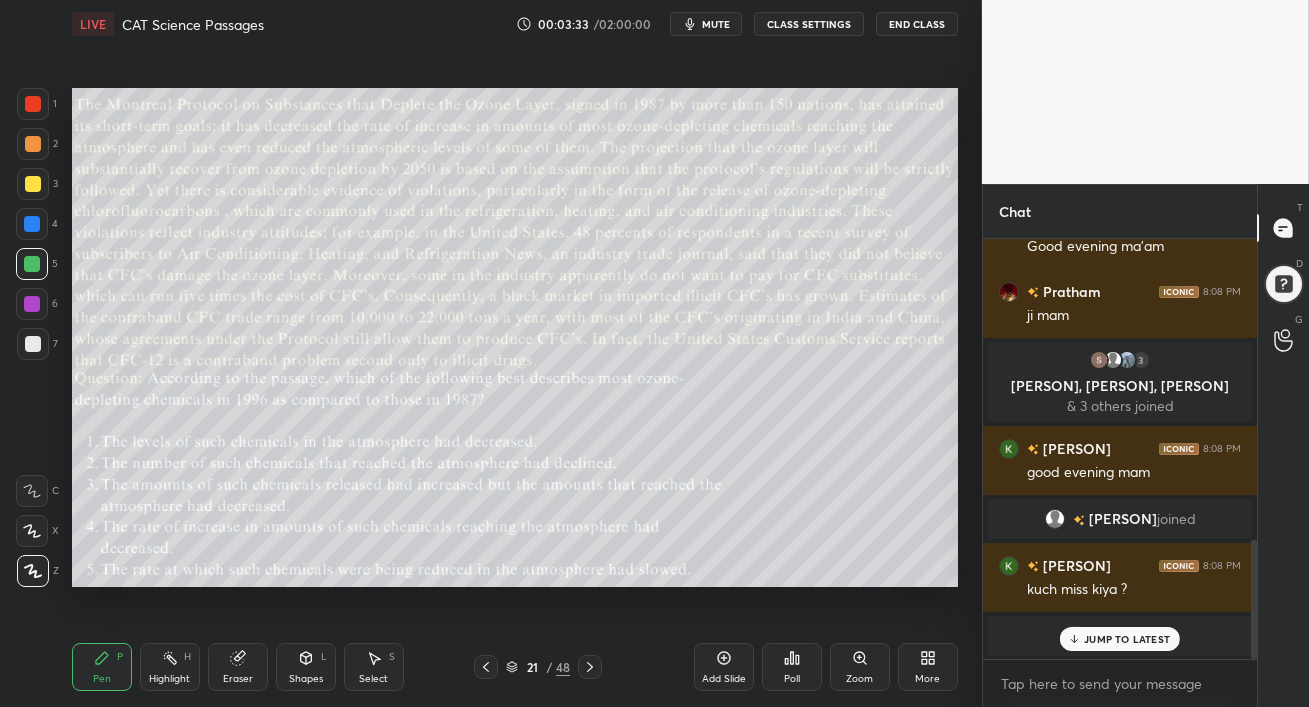 click 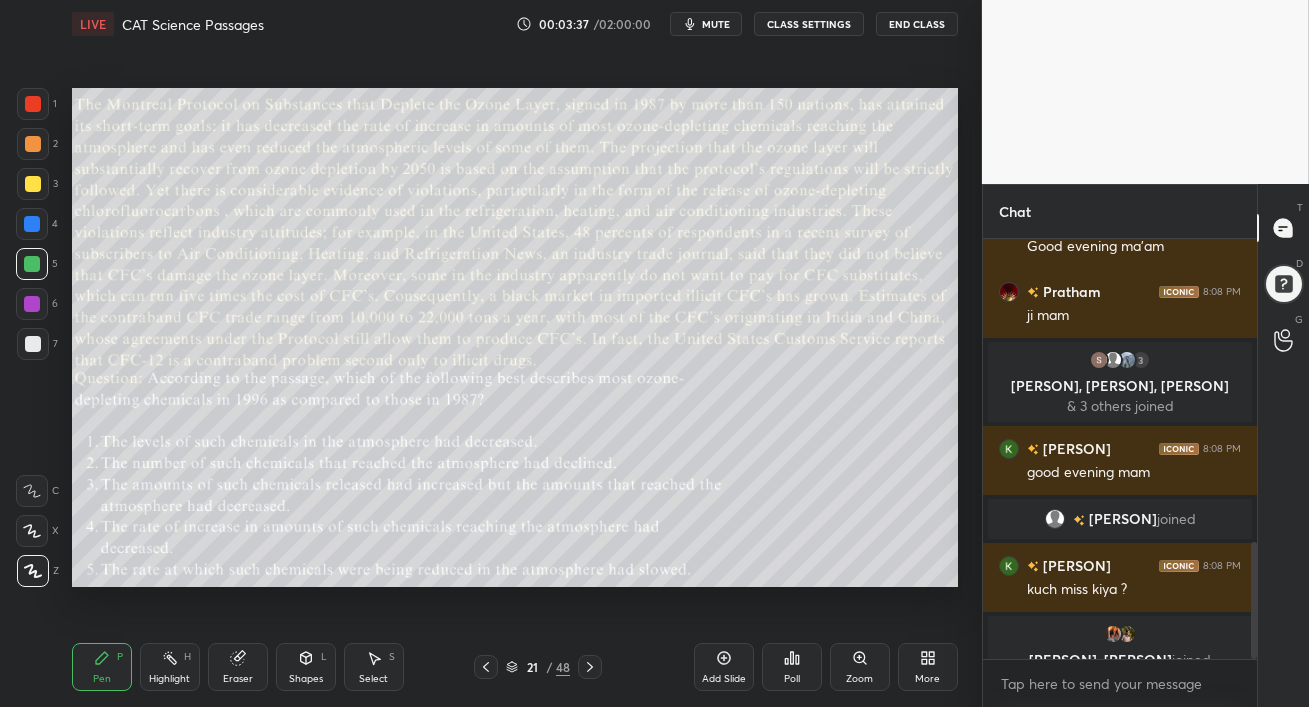 scroll, scrollTop: 1090, scrollLeft: 0, axis: vertical 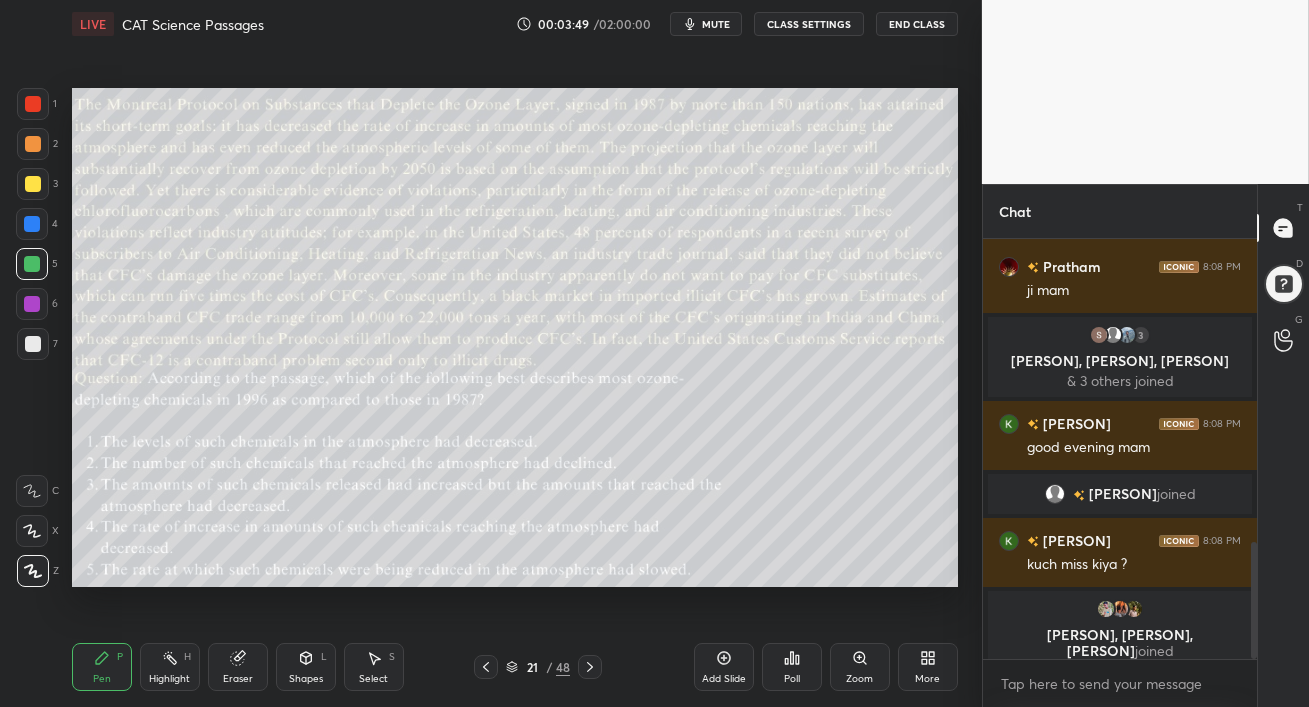 click on "mute" at bounding box center [716, 24] 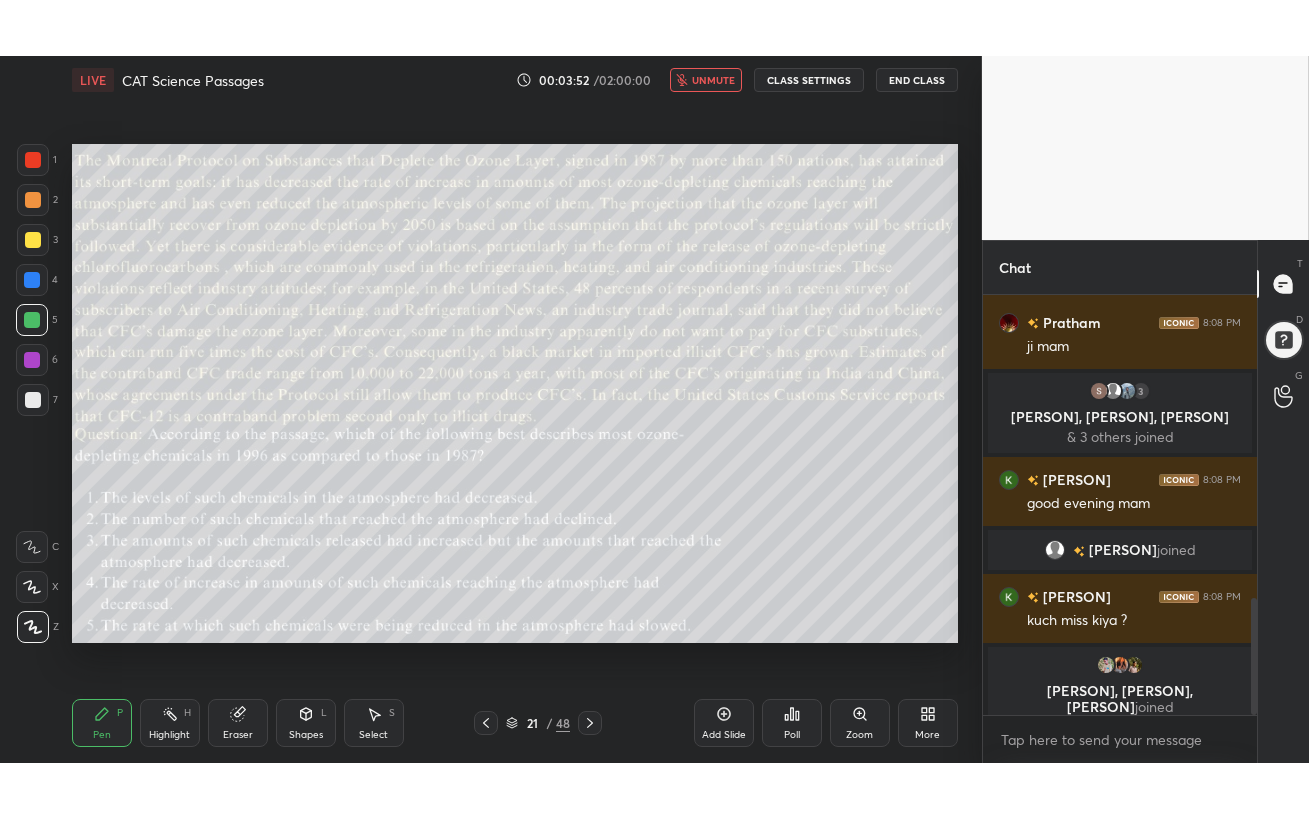 scroll, scrollTop: 1105, scrollLeft: 0, axis: vertical 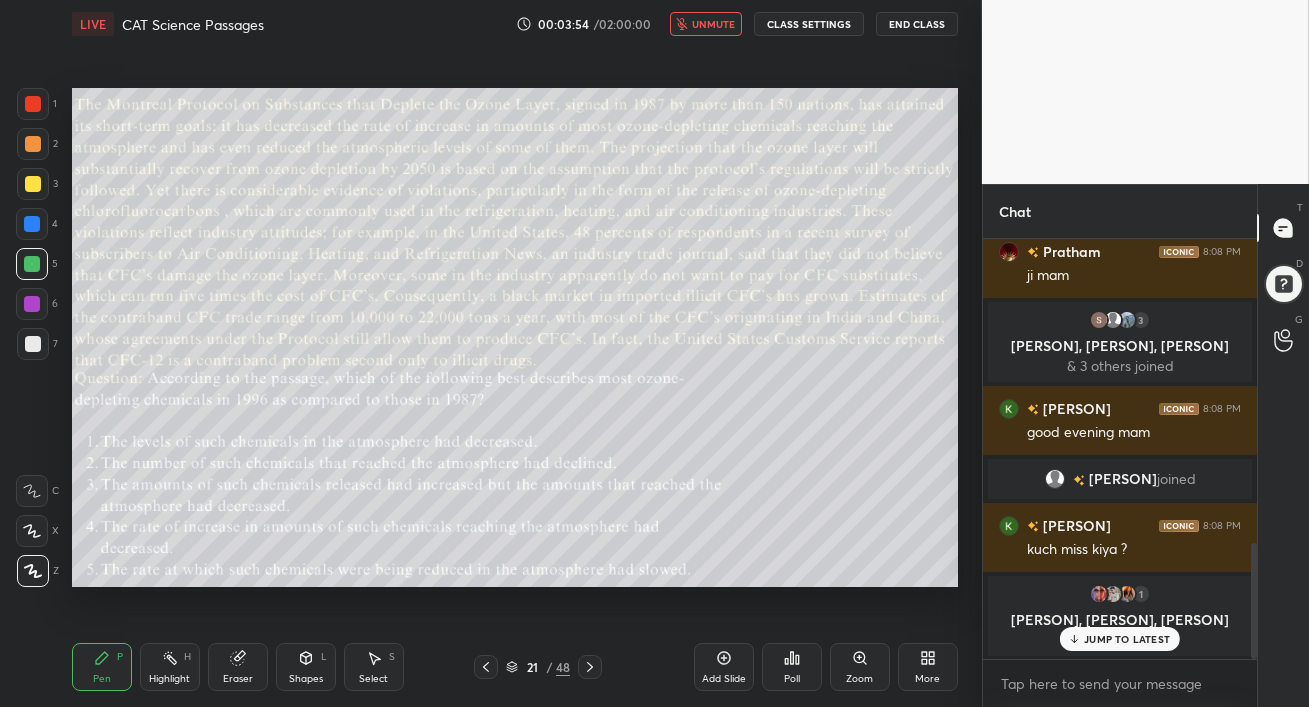 click on "More" at bounding box center [928, 667] 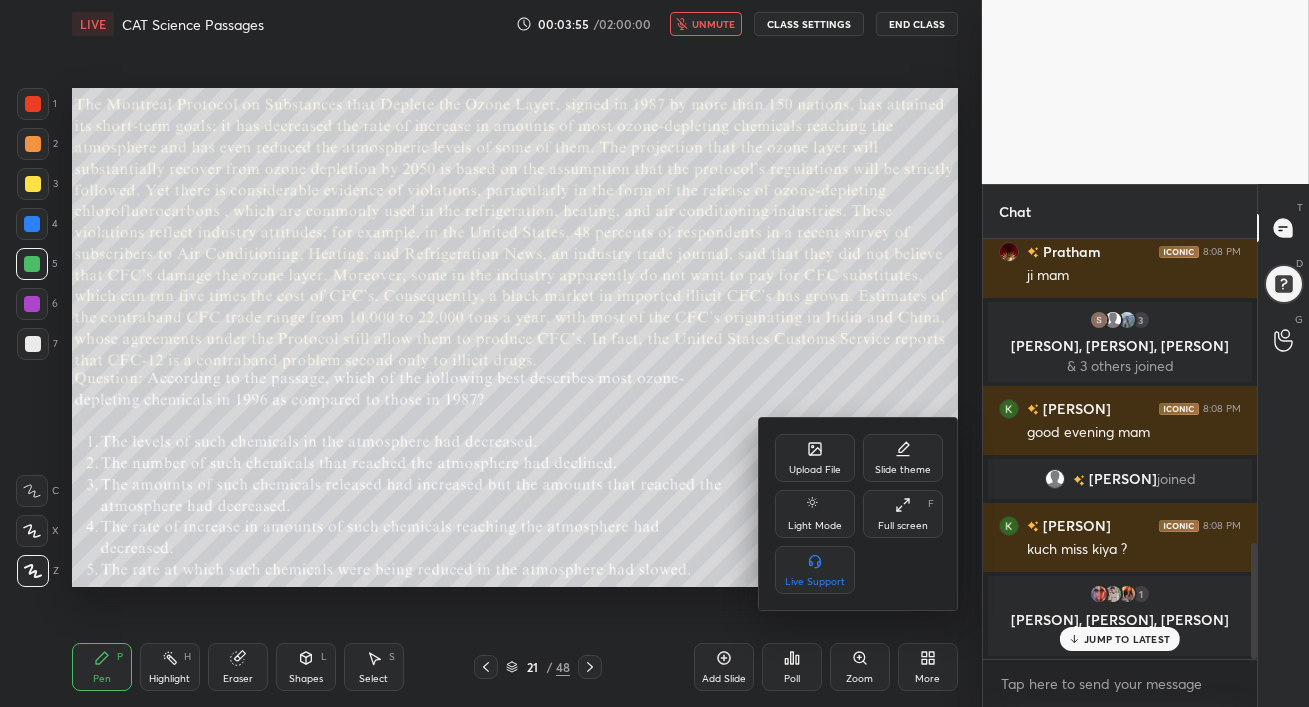 click on "Full screen F" at bounding box center [903, 514] 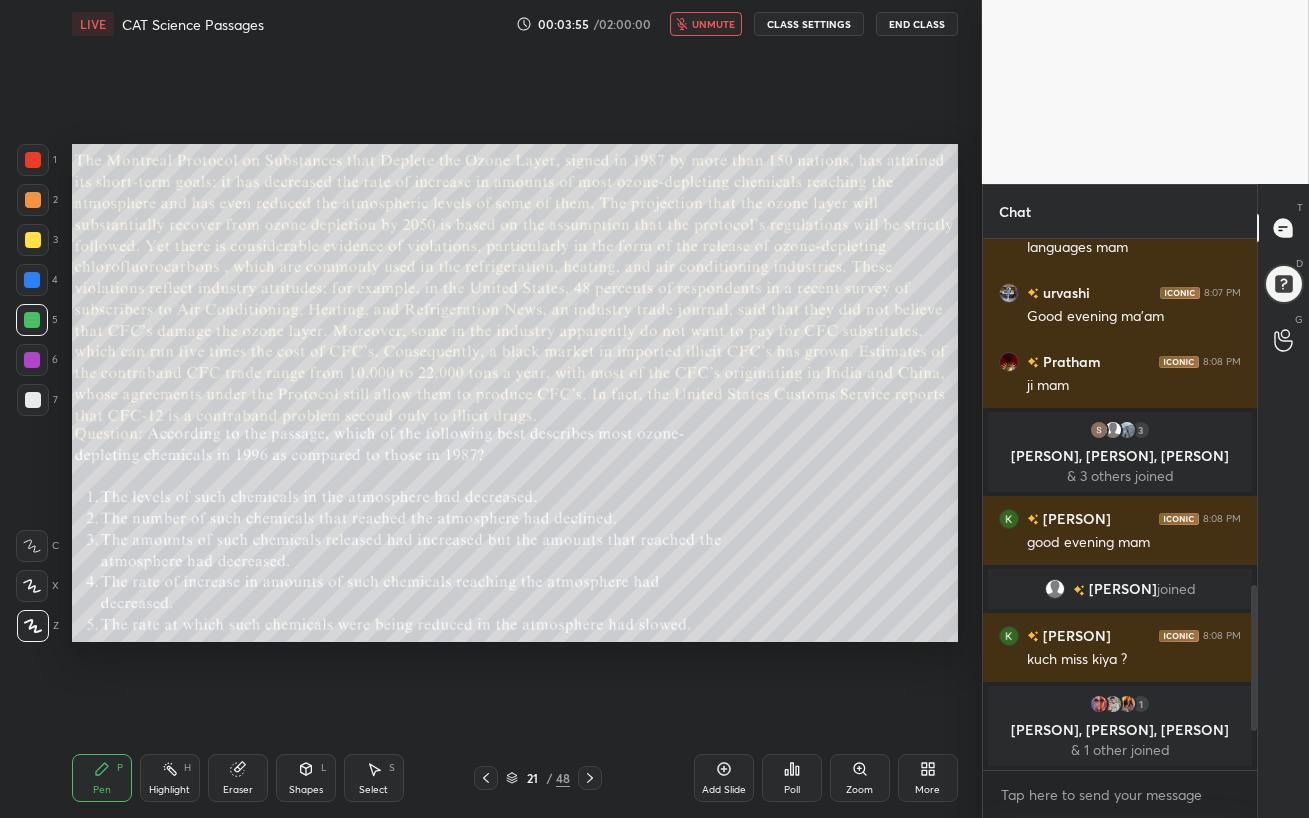 scroll, scrollTop: 99310, scrollLeft: 99098, axis: both 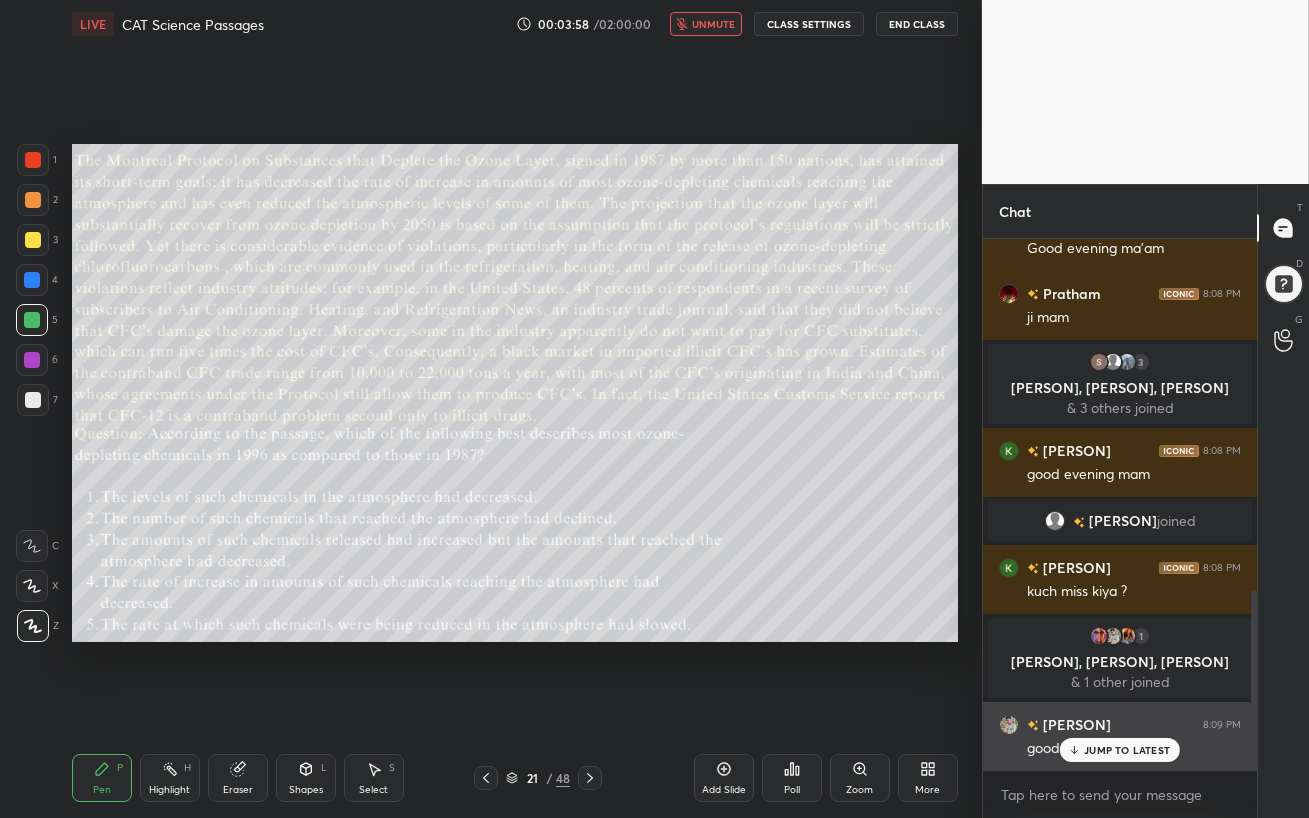 click on "JUMP TO LATEST" at bounding box center (1127, 750) 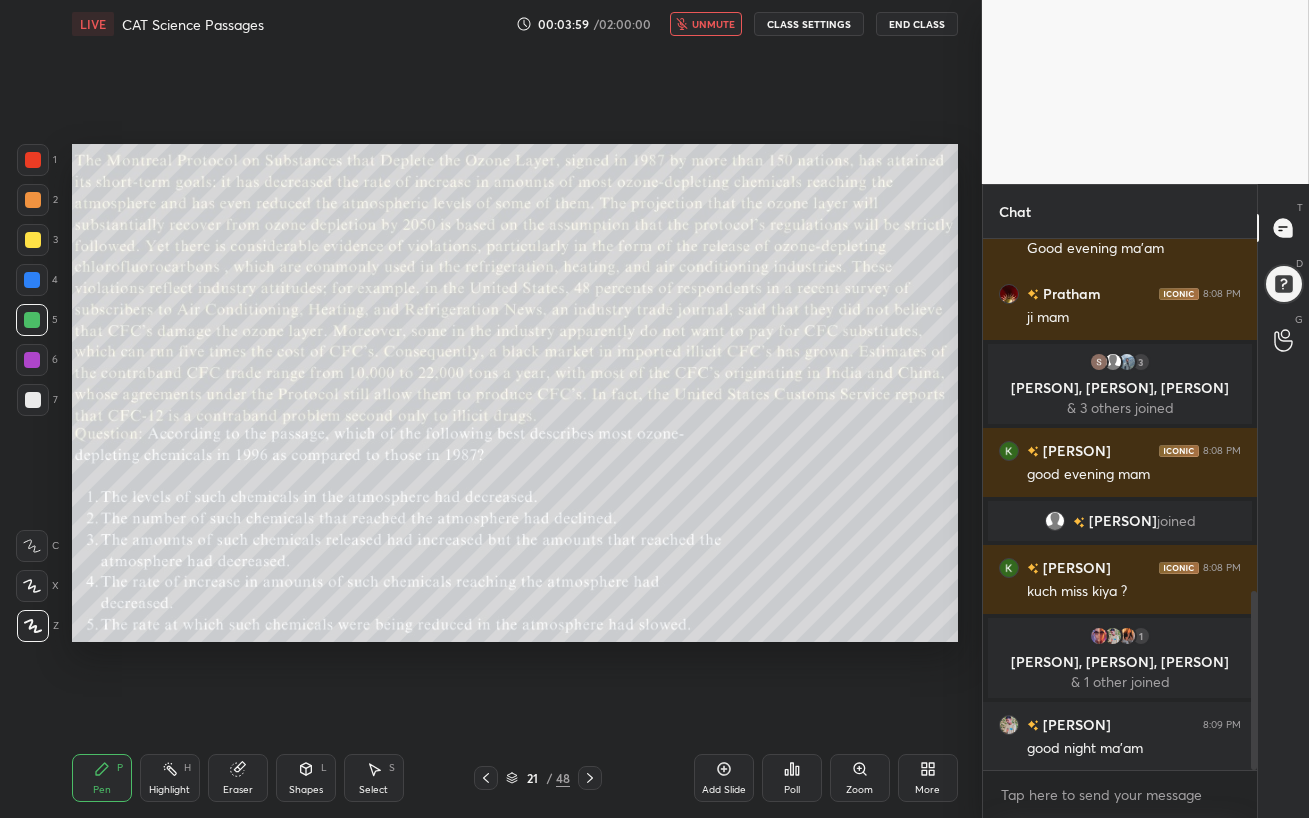click on "unmute" at bounding box center (713, 24) 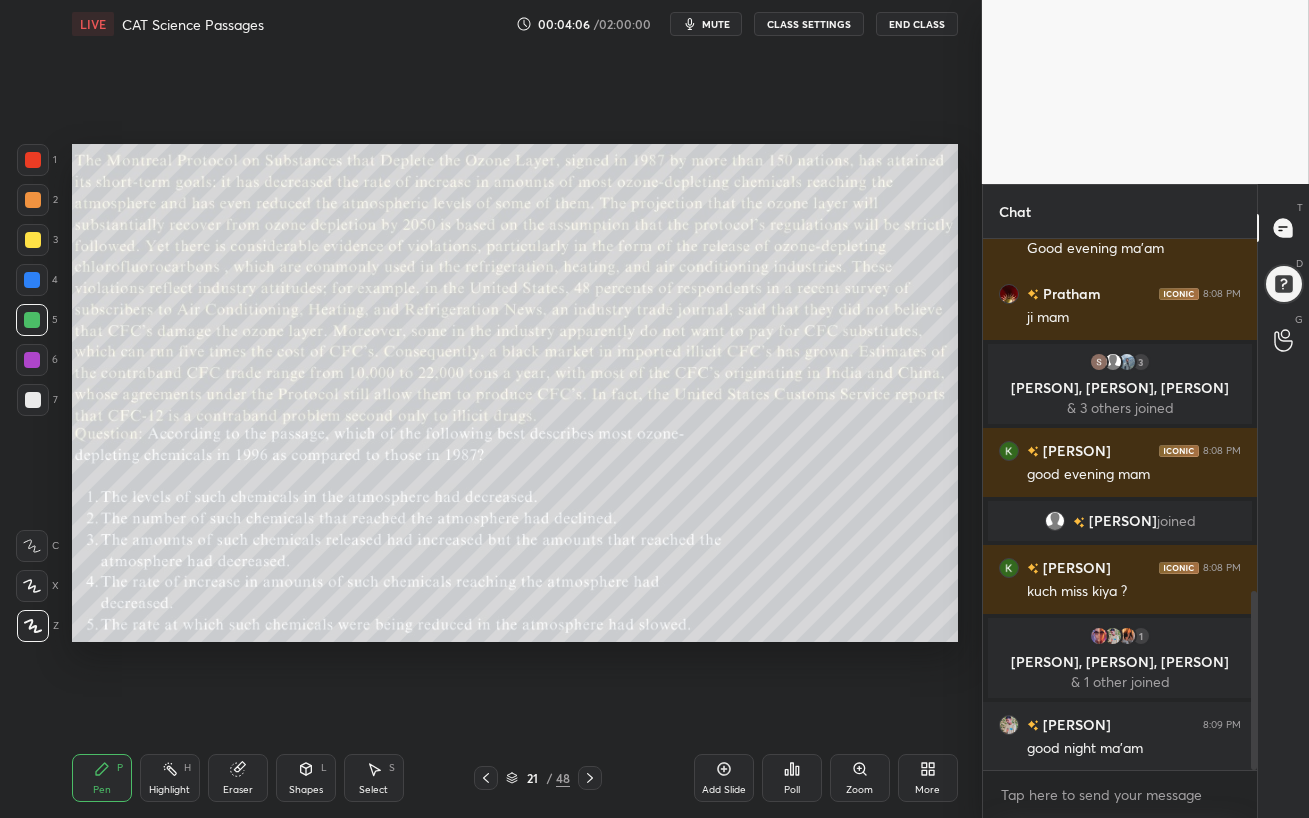 click on "mute" at bounding box center [716, 24] 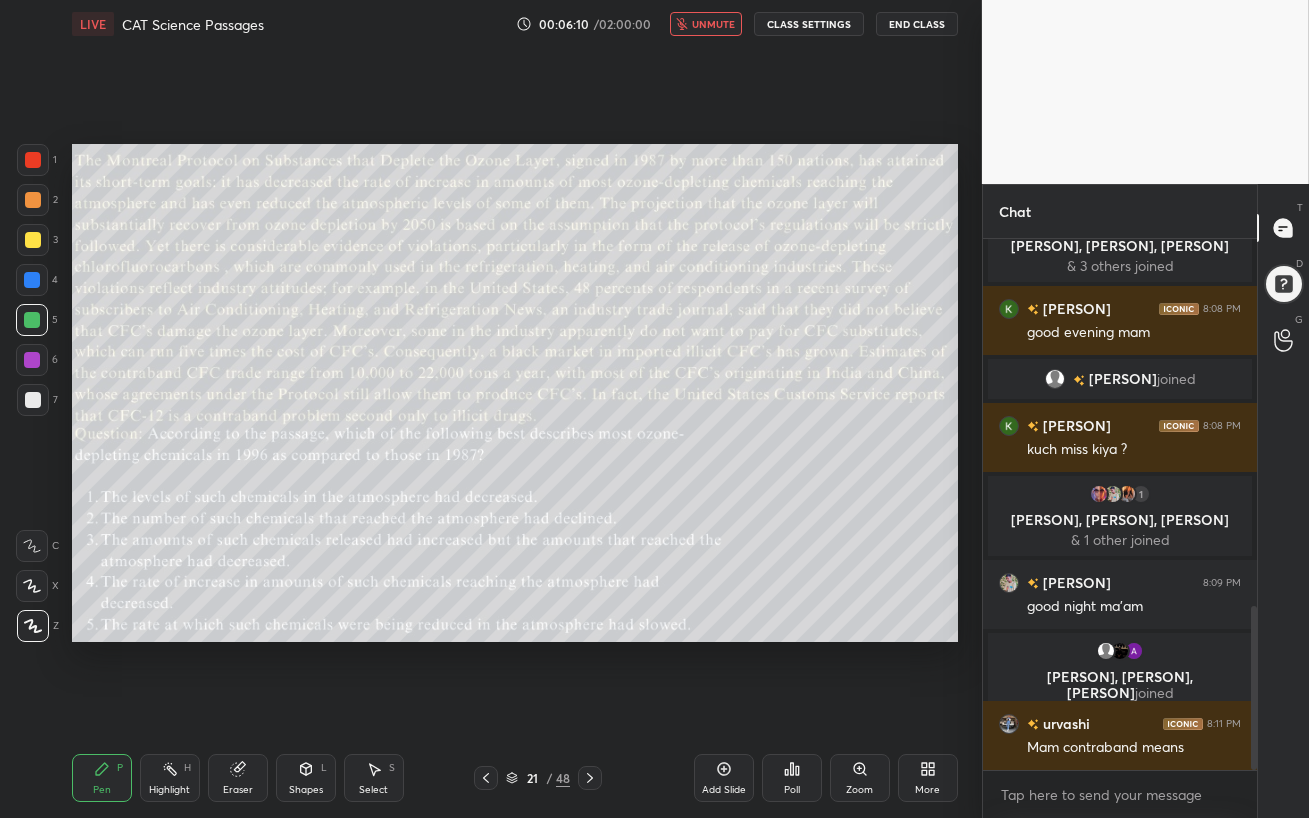 scroll, scrollTop: 1235, scrollLeft: 0, axis: vertical 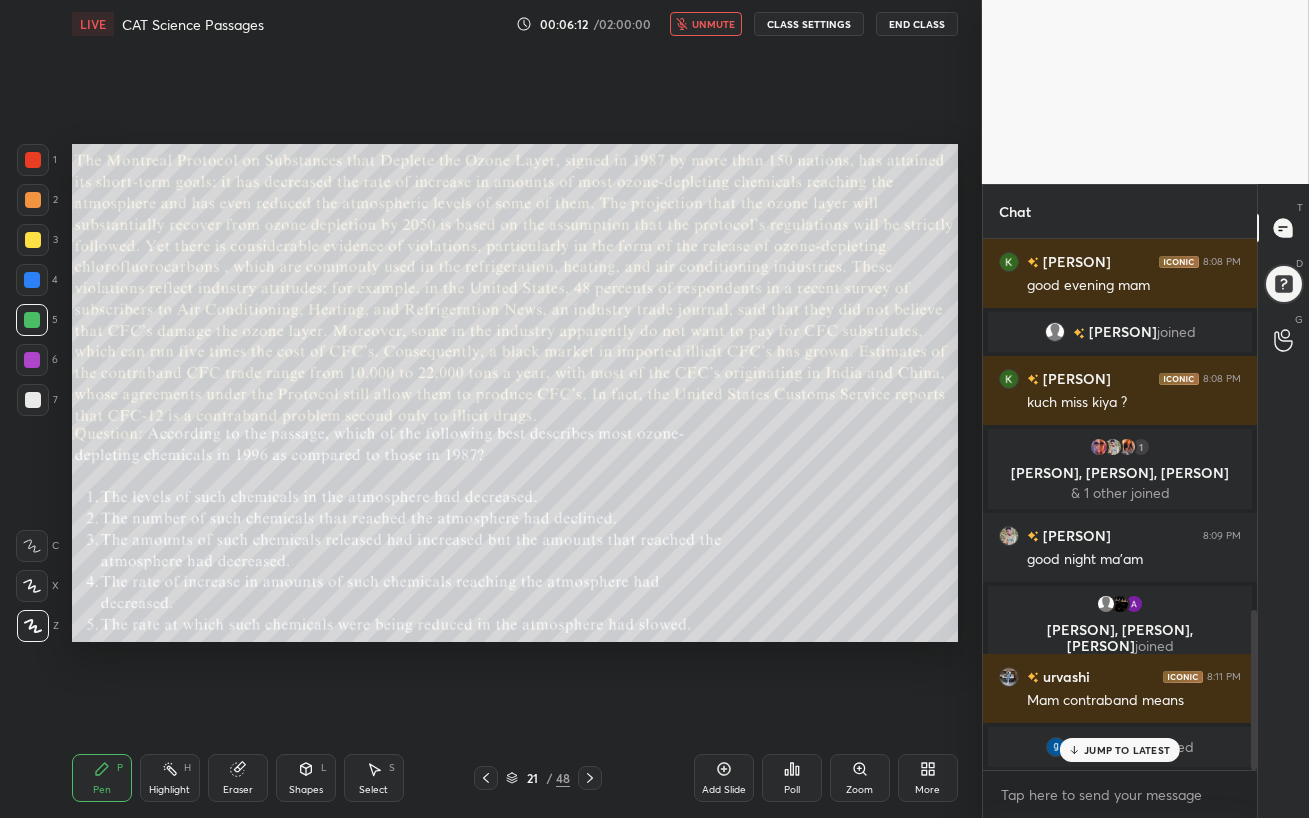 click on "[PERSON]  joined" at bounding box center (1120, 747) 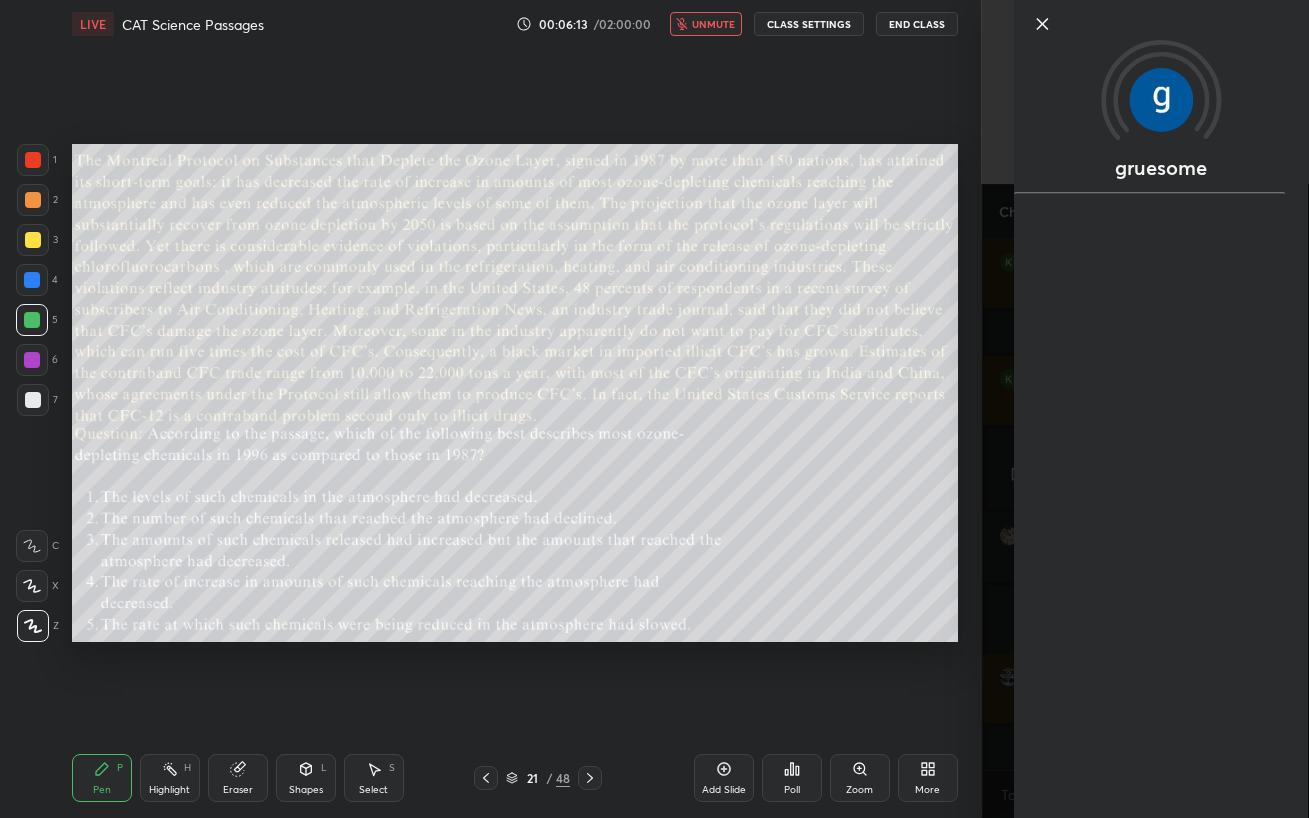 click on "Setting up your live class Poll for   secs No correct answer Start poll" at bounding box center [515, 393] 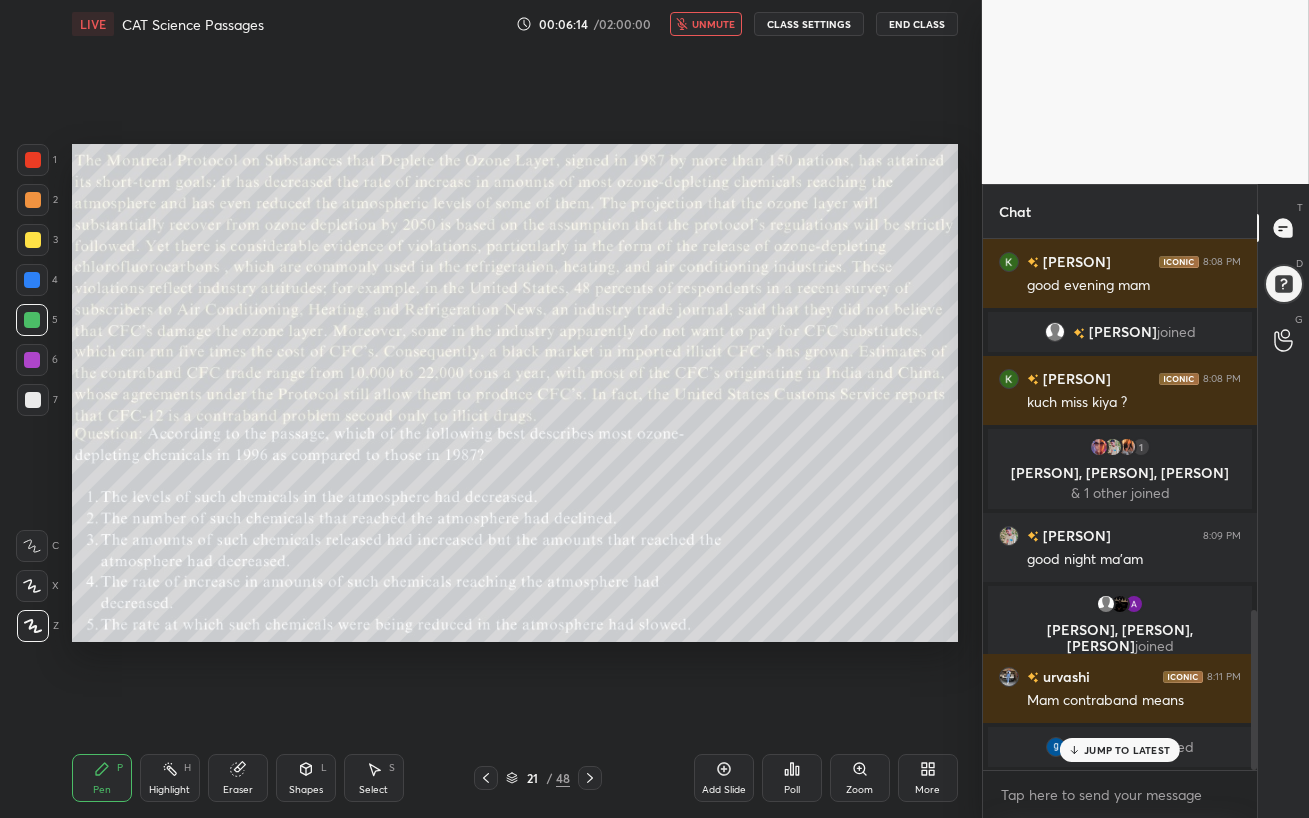 click on "JUMP TO LATEST" at bounding box center (1127, 750) 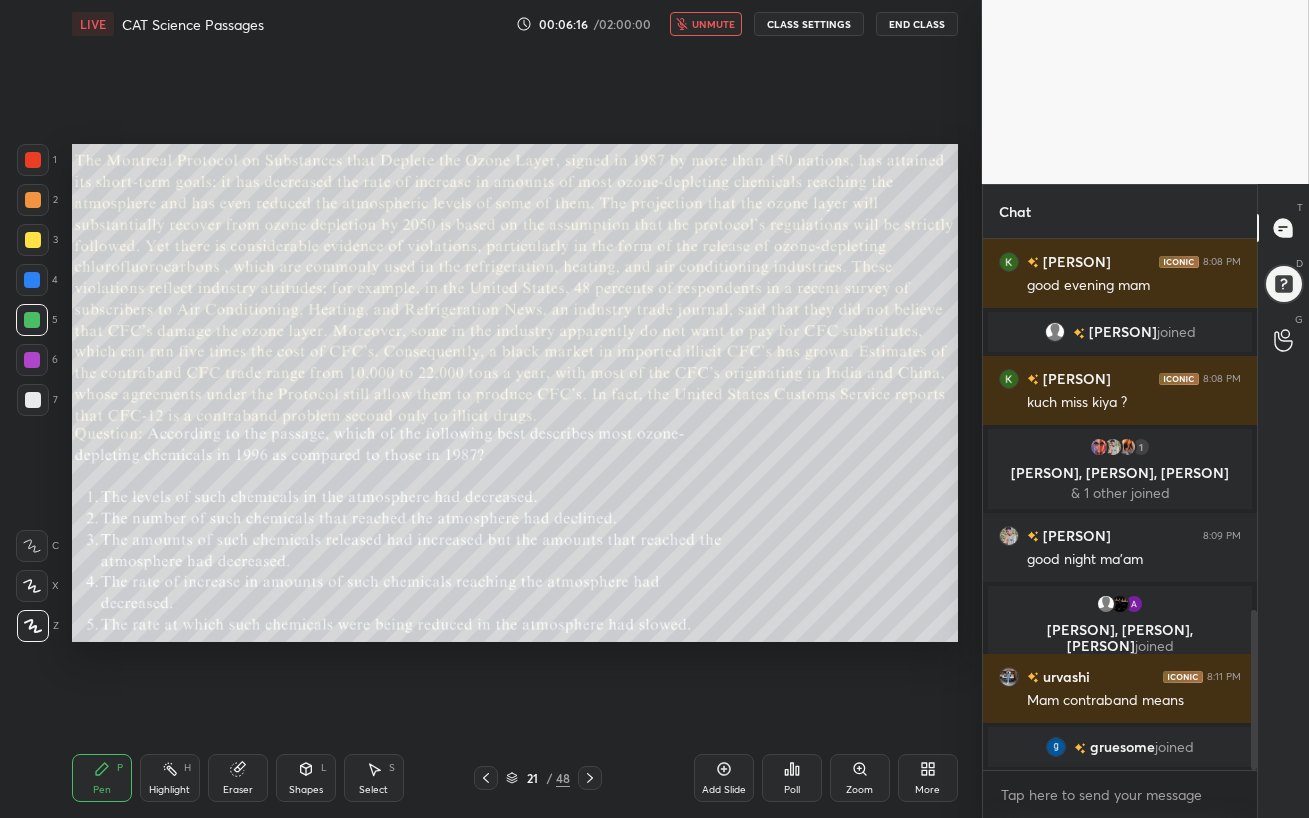drag, startPoint x: 708, startPoint y: 19, endPoint x: 708, endPoint y: 698, distance: 679 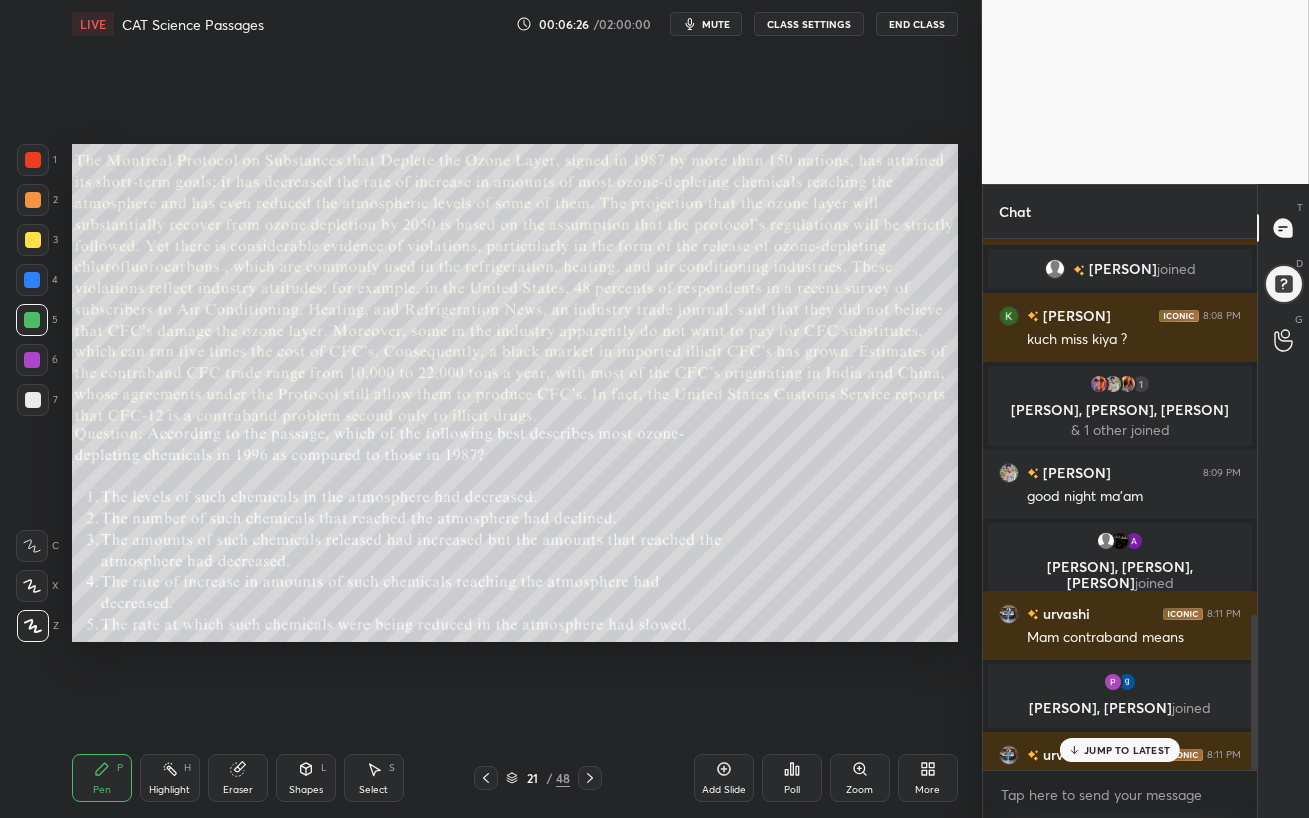 scroll, scrollTop: 1290, scrollLeft: 0, axis: vertical 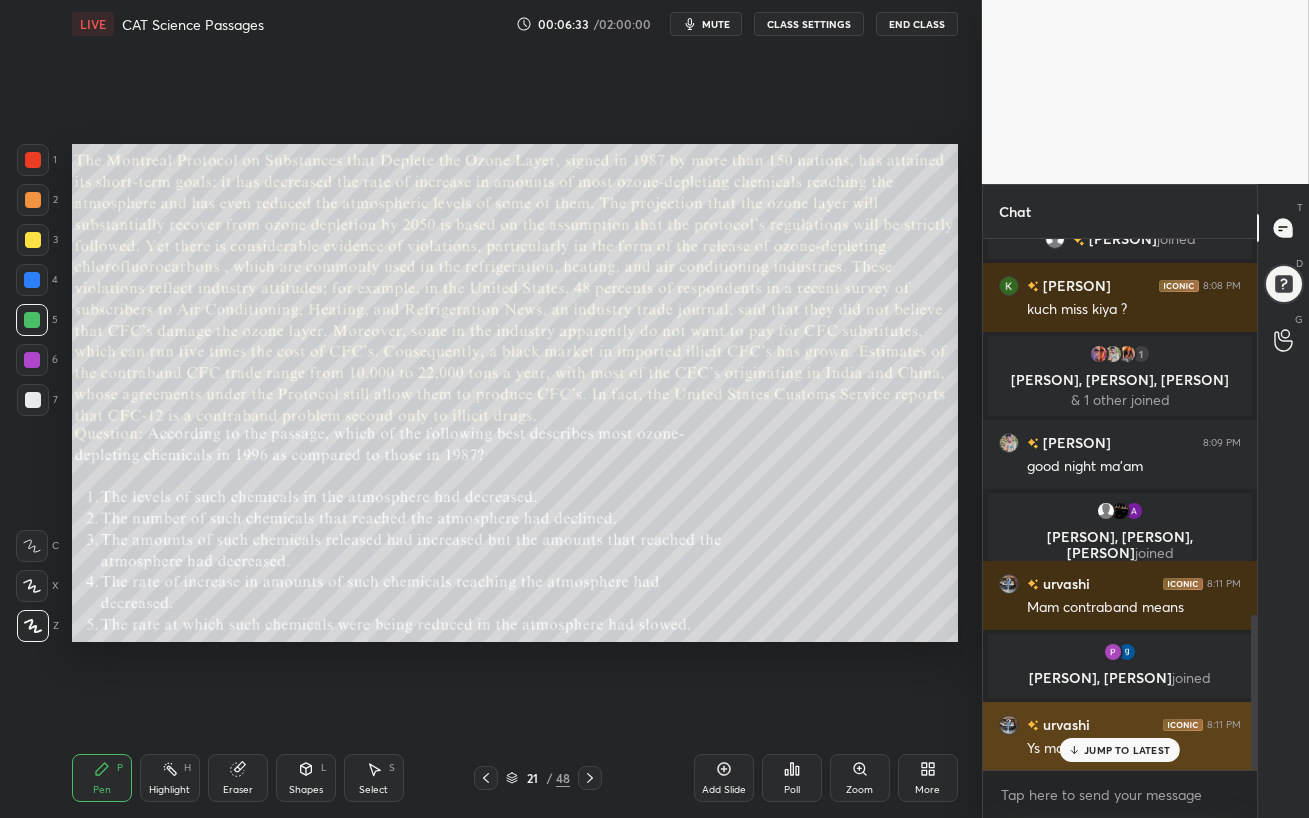 click on "[PERSON] 8:11 PM Ys mam" at bounding box center [1120, 736] 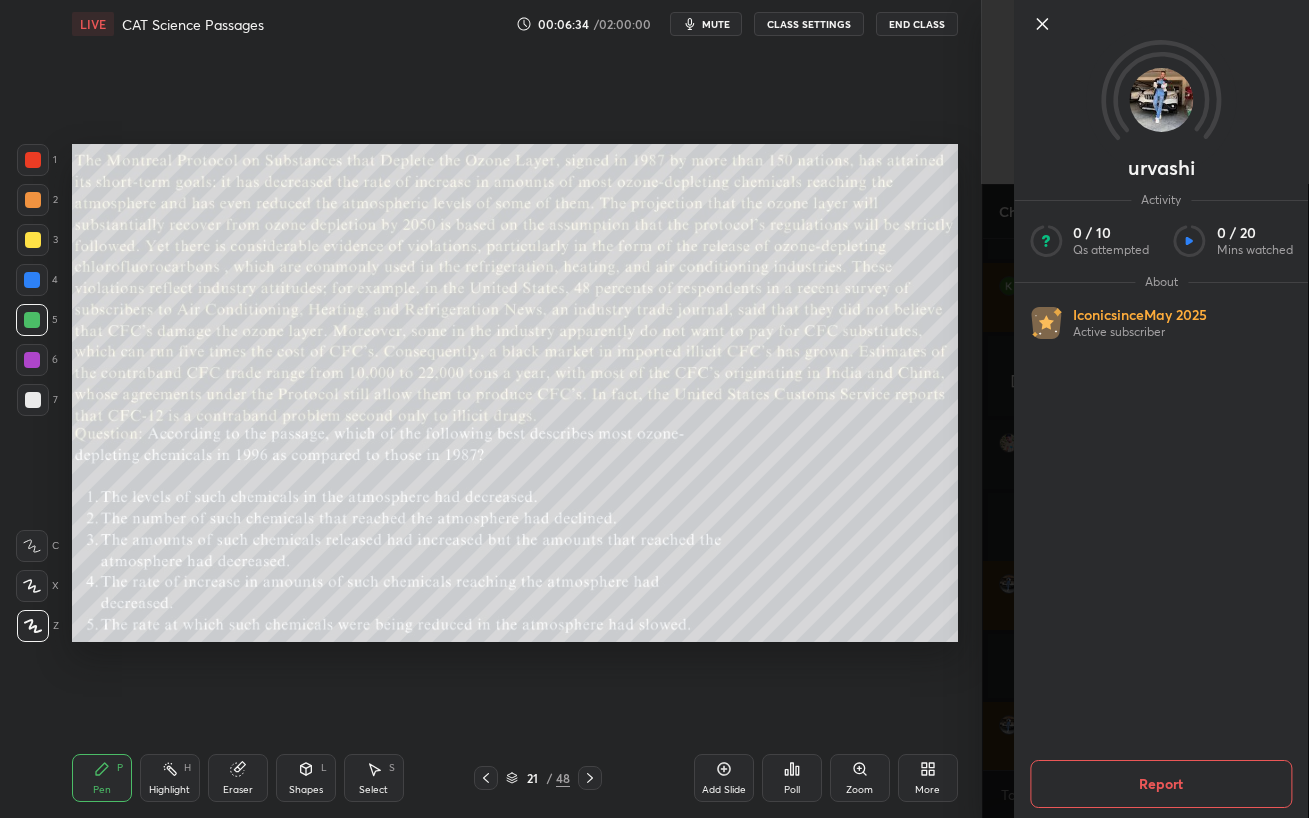 click on "1 2 3 4 5 6 7 C X Z C X Z E E Erase all   H H LIVE CAT Science Passages 00:06:34 /  02:00:00 mute CLASS SETTINGS End Class Setting up your live class Poll for   secs No correct answer Start poll Back CAT Science Passages • L8 of Ultimate VARC Practice Course for CAT 2025 [PERSON] Pen P Highlight H Eraser Shapes L Select S 21 / 48 Add Slide Poll Zoom More" at bounding box center [491, 409] 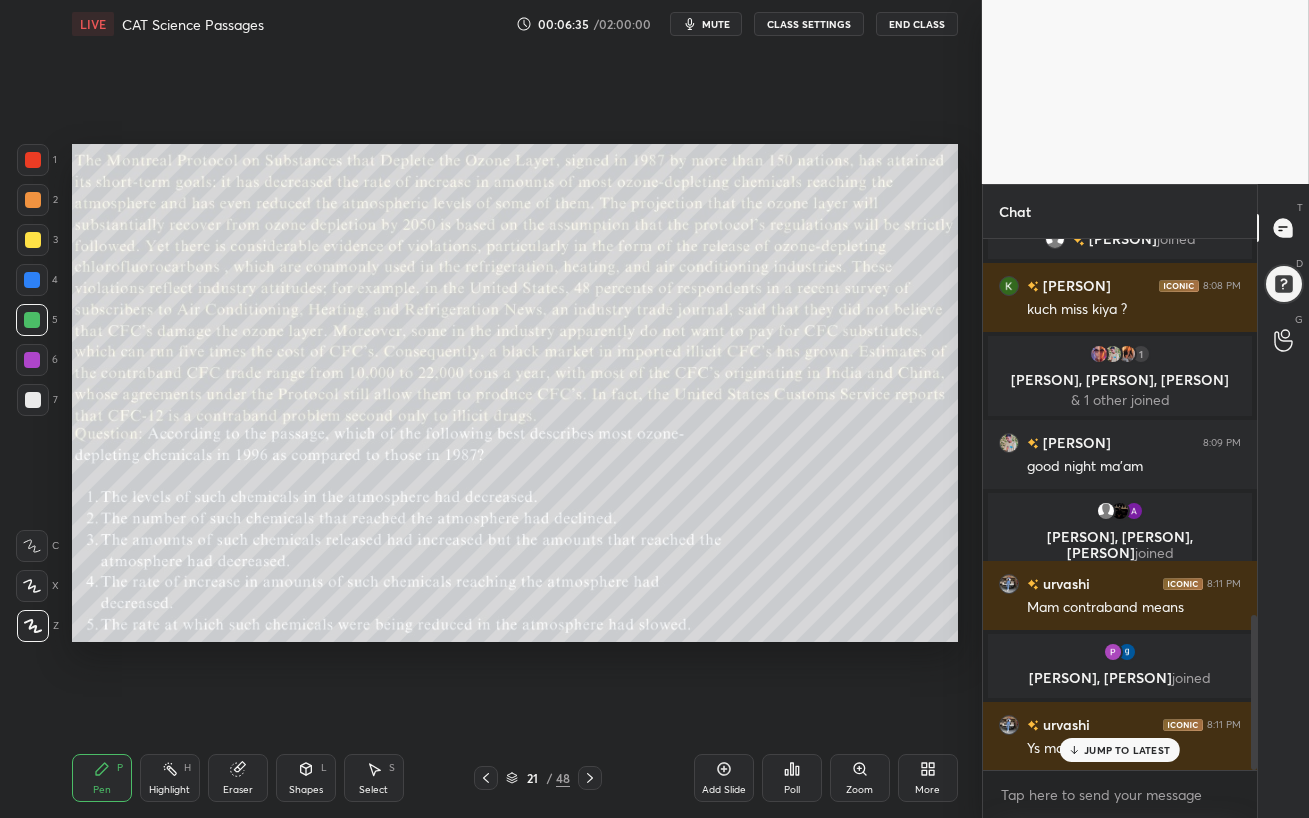 click on "JUMP TO LATEST" at bounding box center [1127, 750] 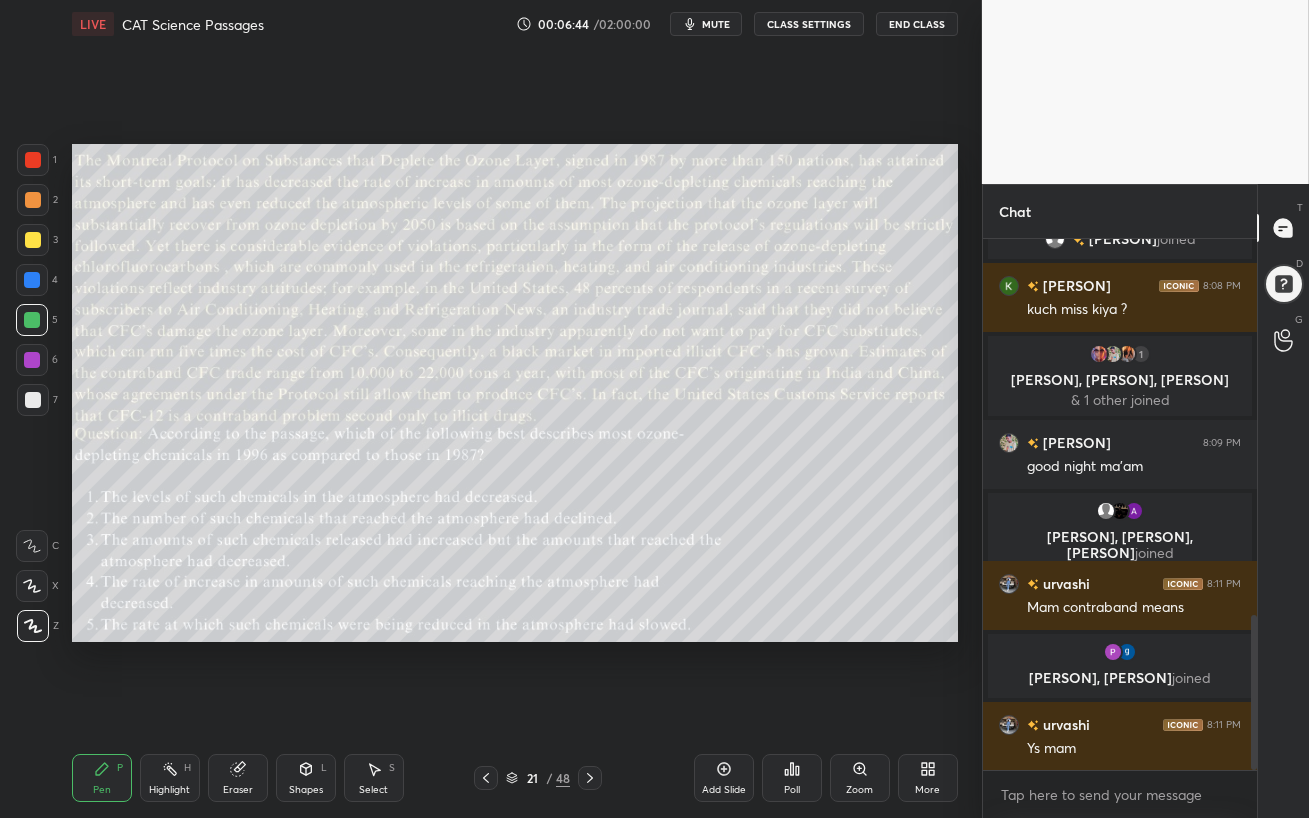 click on "mute" at bounding box center [716, 24] 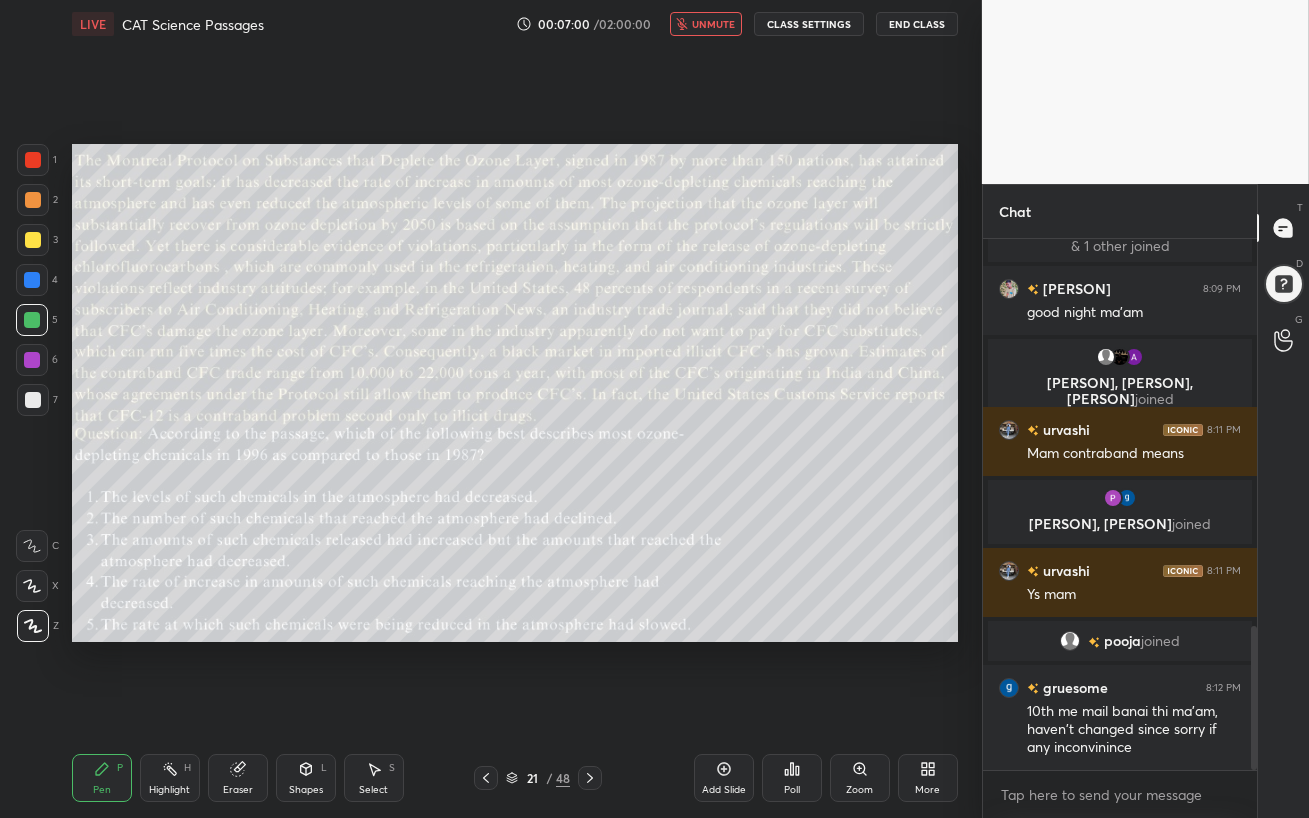 scroll, scrollTop: 1473, scrollLeft: 0, axis: vertical 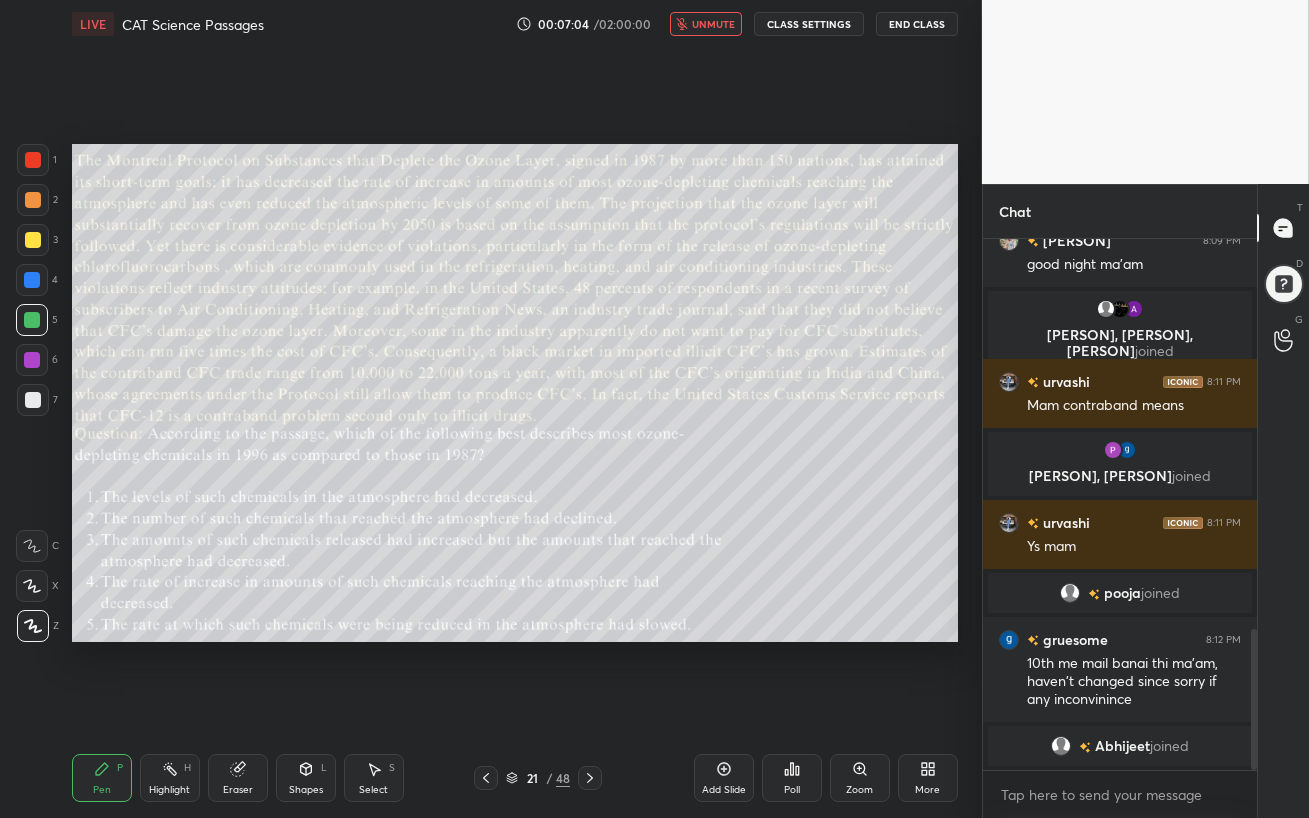 click on "unmute" at bounding box center (713, 24) 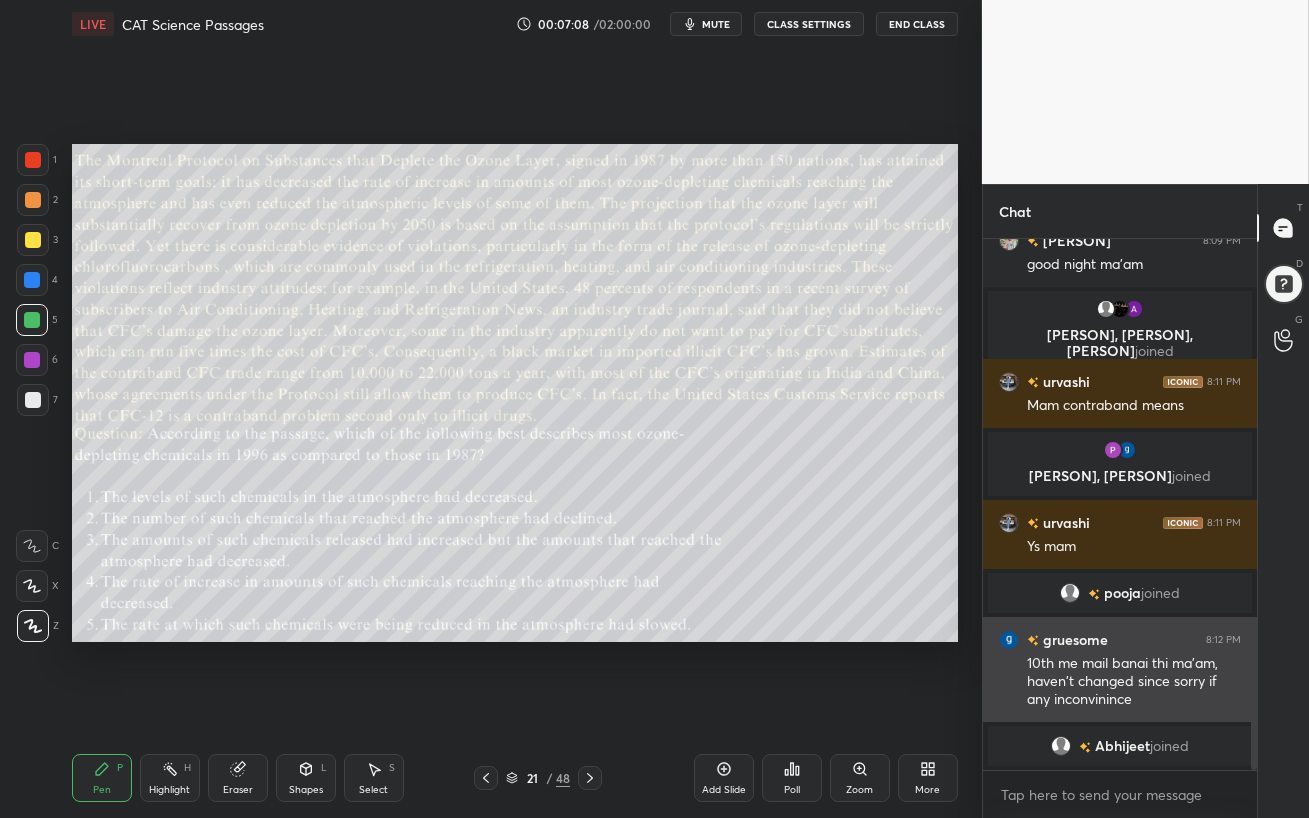click on "gruesome" at bounding box center [1073, 639] 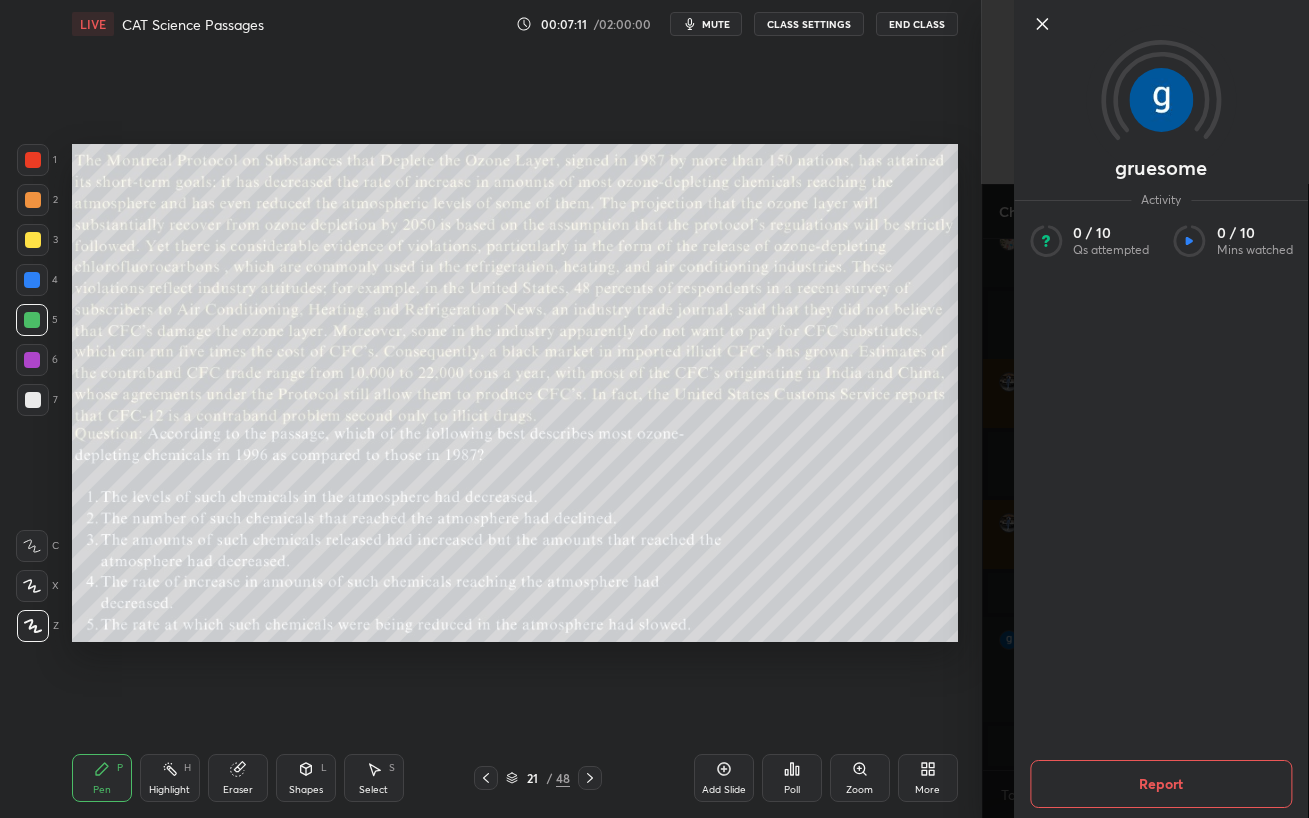 click 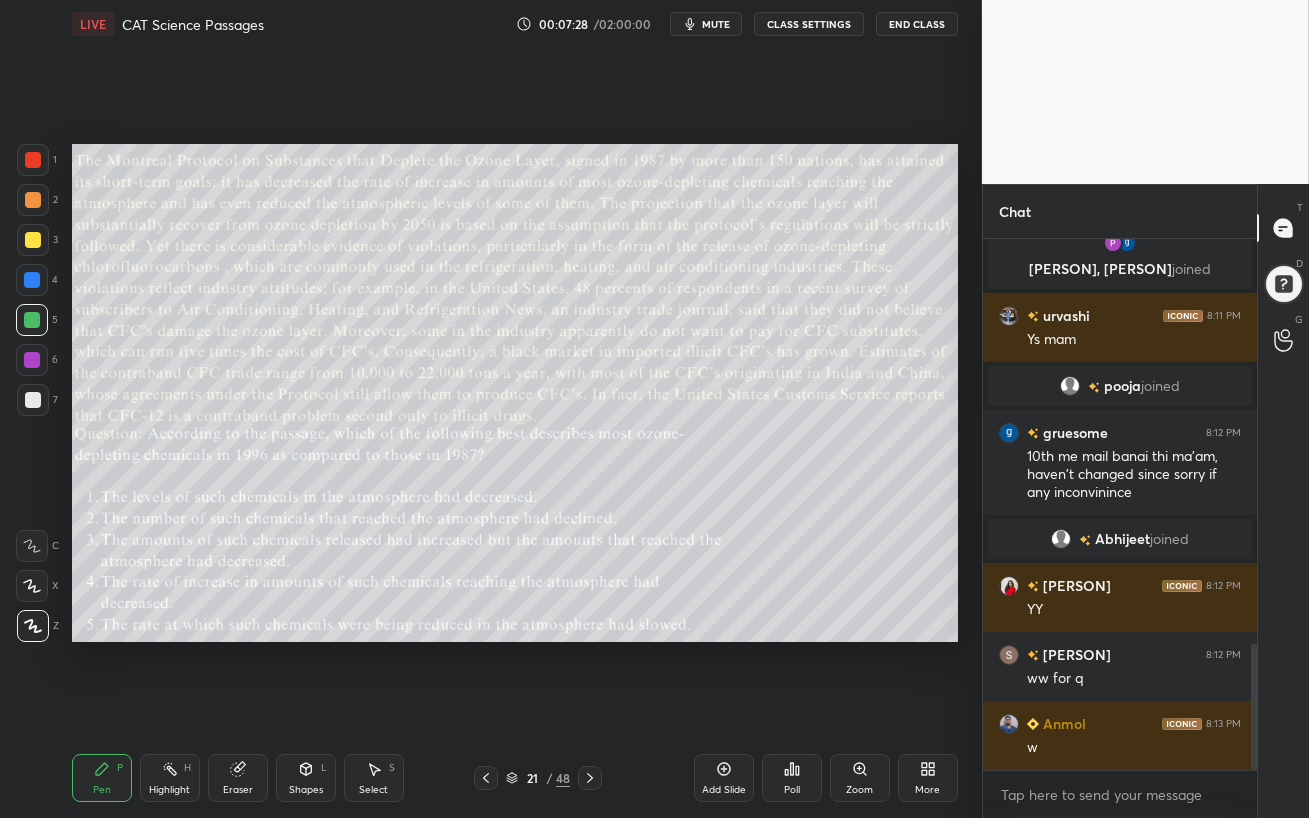 scroll, scrollTop: 1713, scrollLeft: 0, axis: vertical 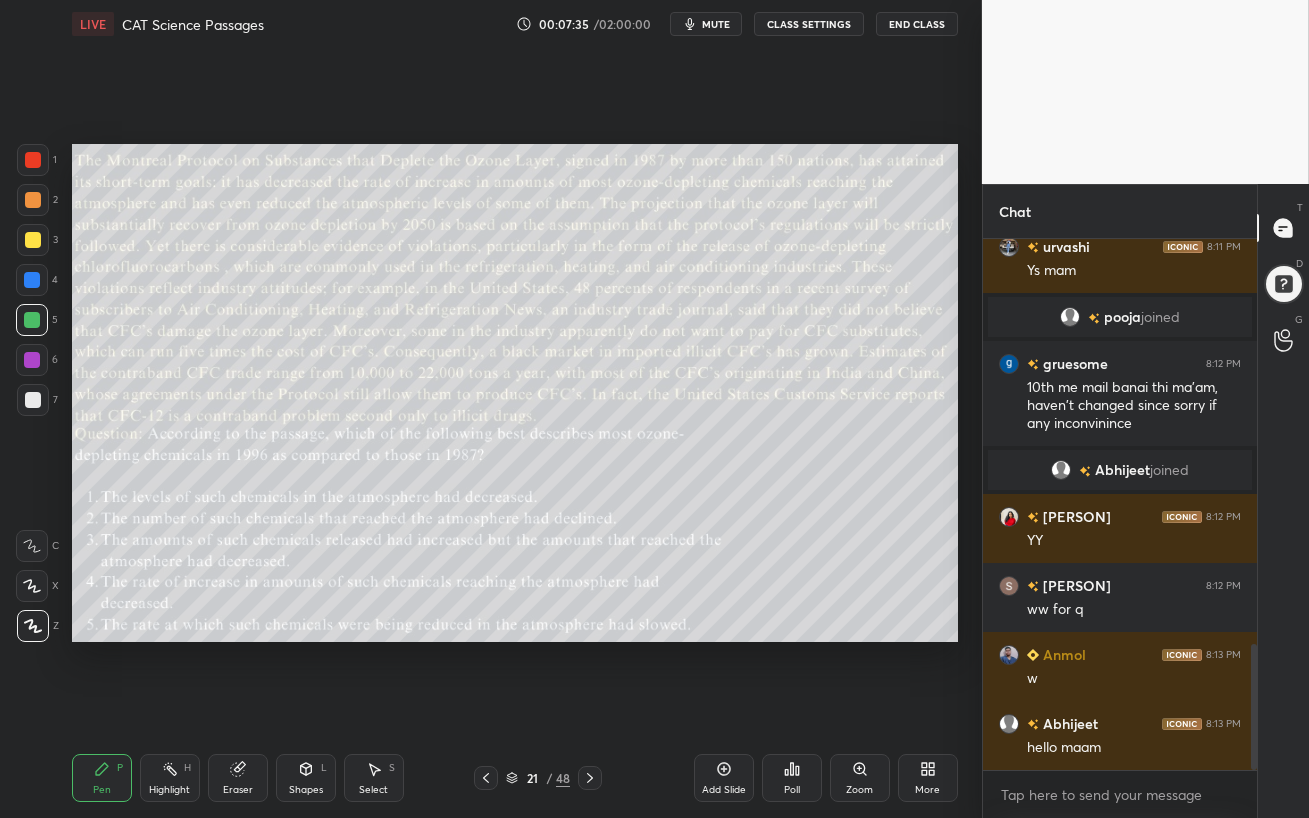 click on "mute" at bounding box center (716, 24) 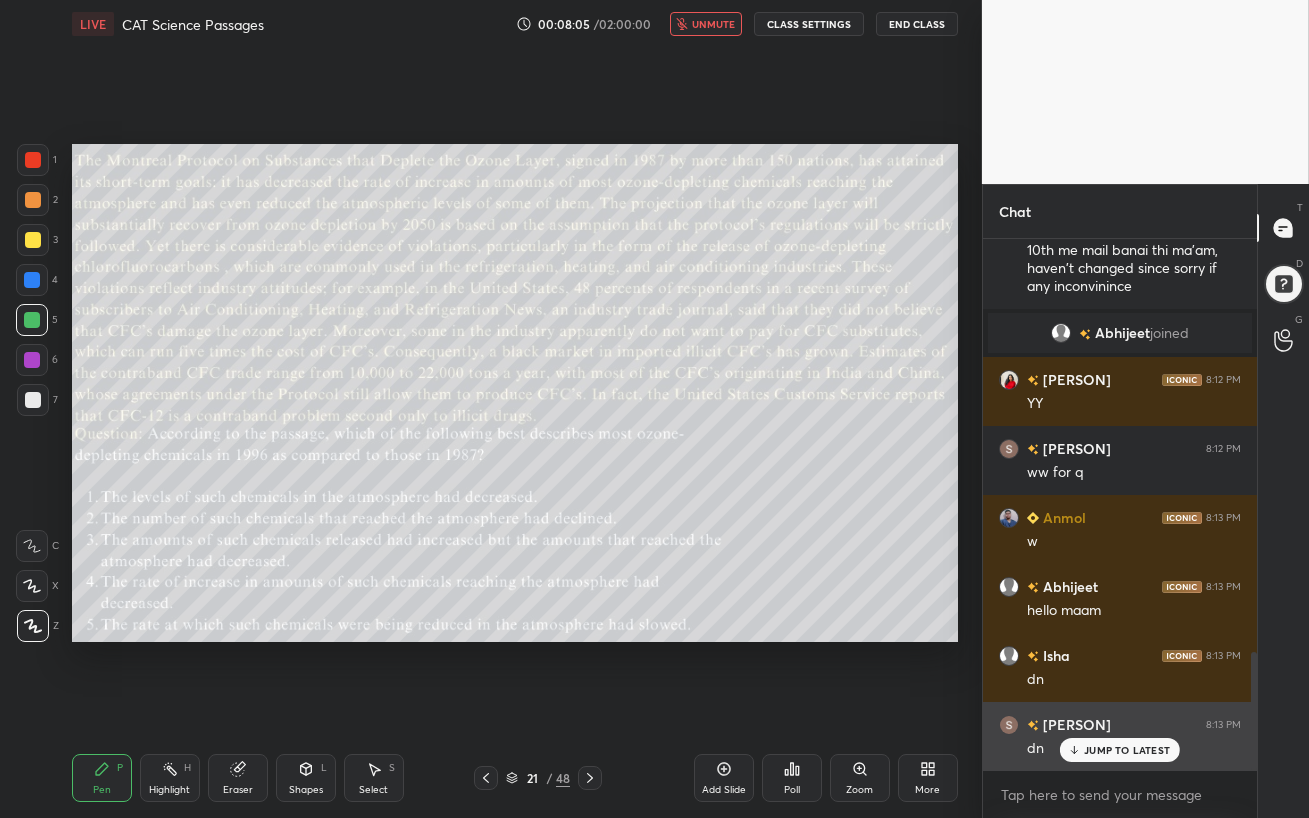 scroll, scrollTop: 1920, scrollLeft: 0, axis: vertical 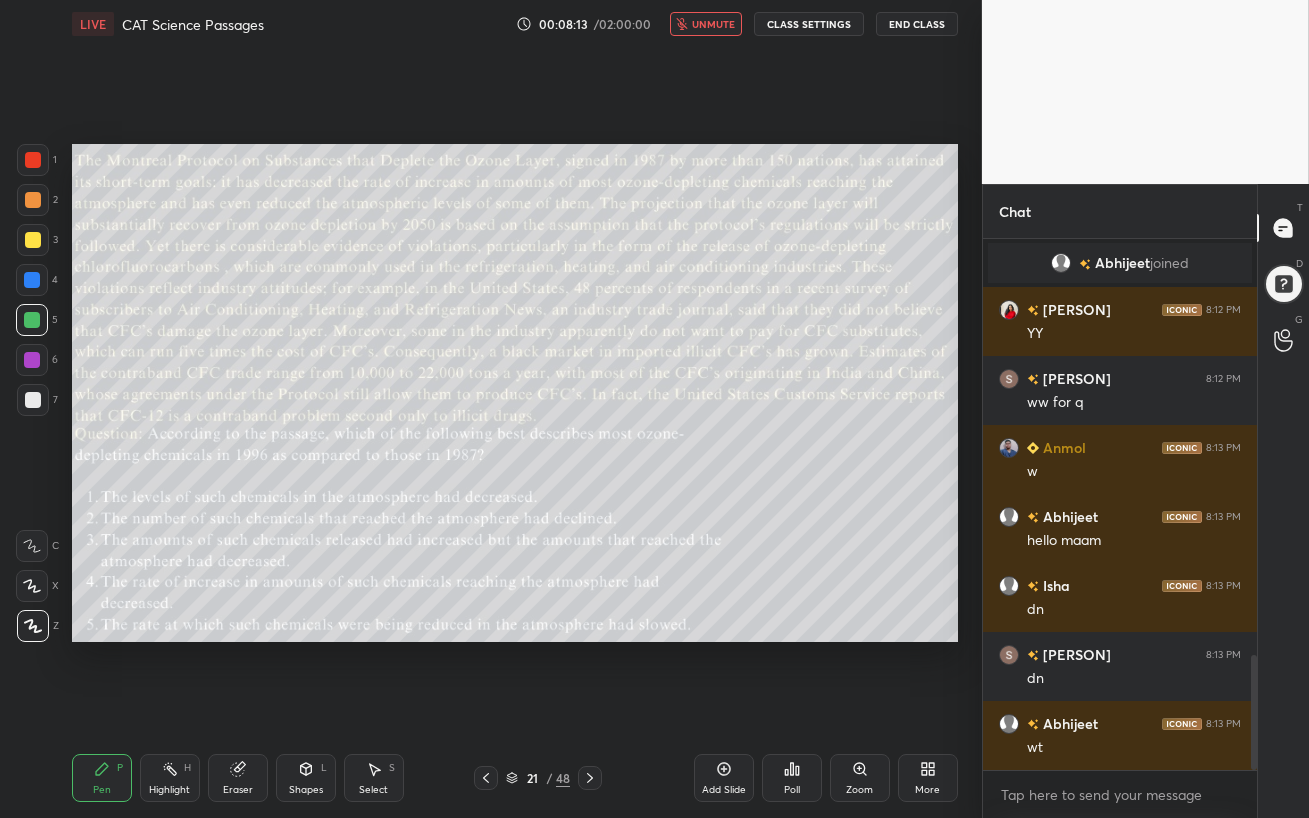 click on "unmute" at bounding box center (713, 24) 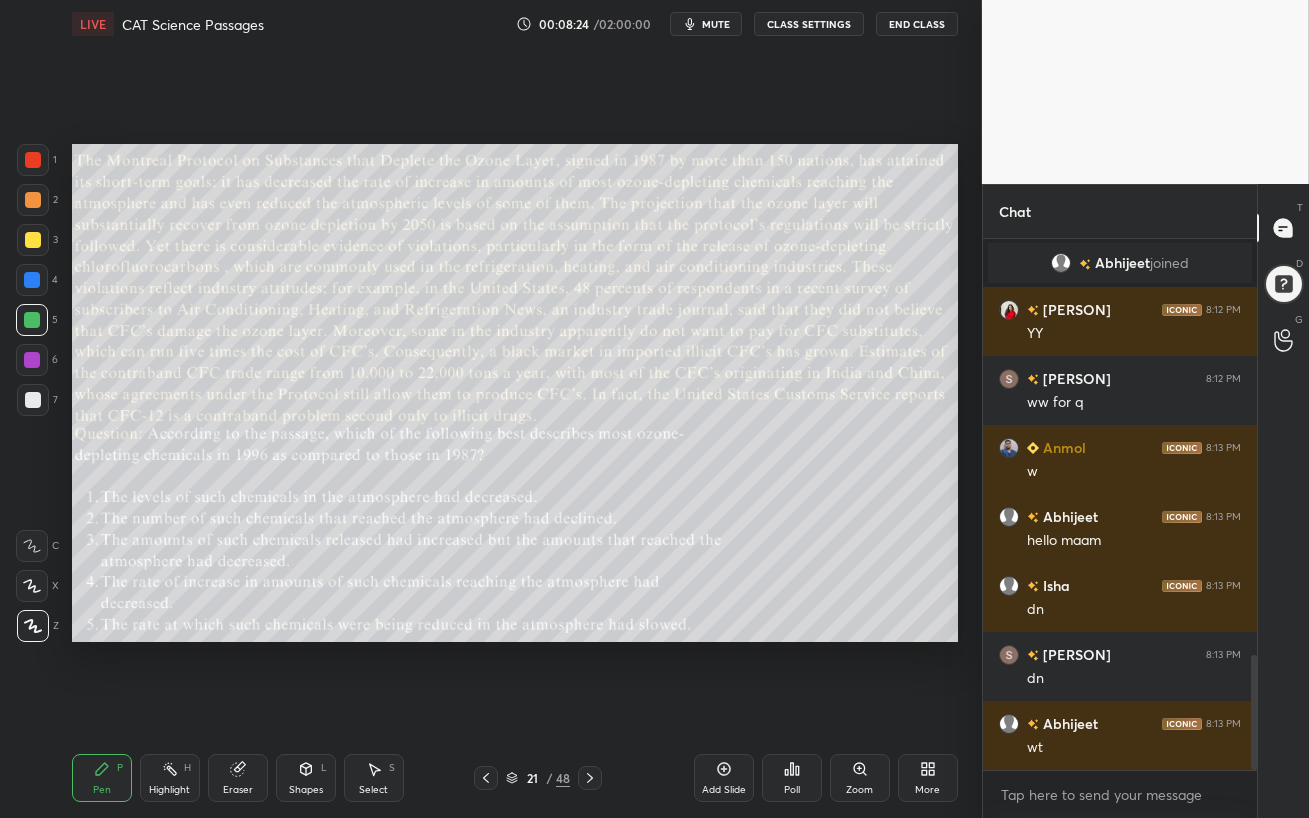click on "mute" at bounding box center [716, 24] 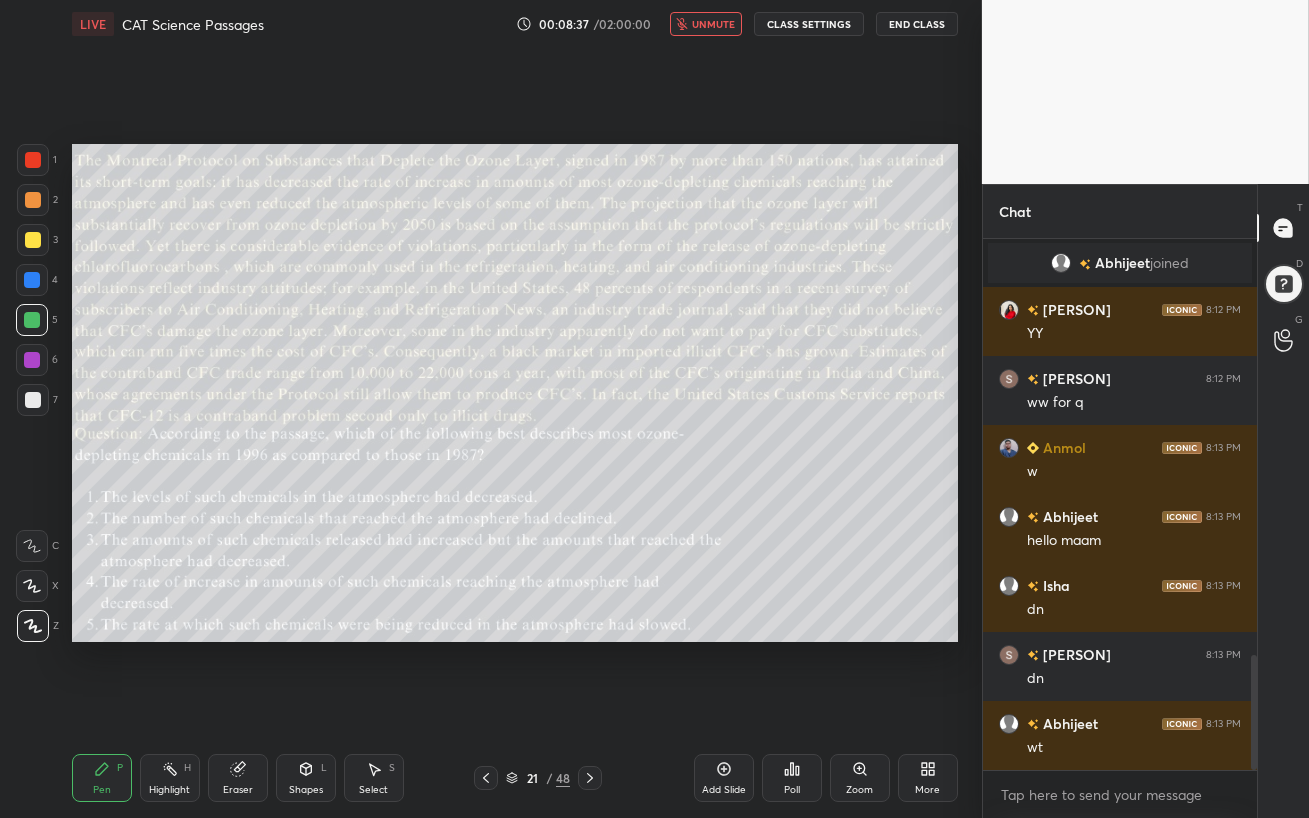 click on "unmute" at bounding box center [713, 24] 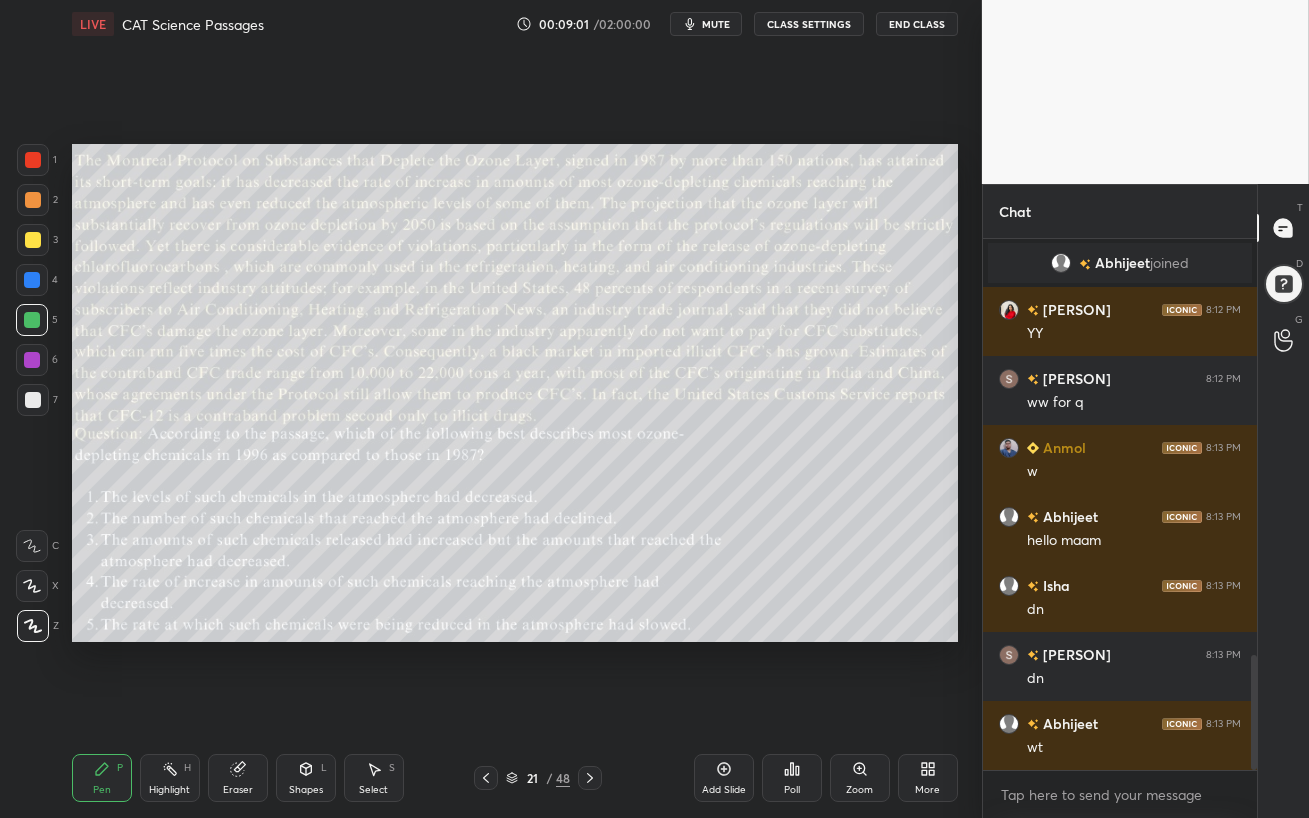 click on "Poll" at bounding box center (792, 790) 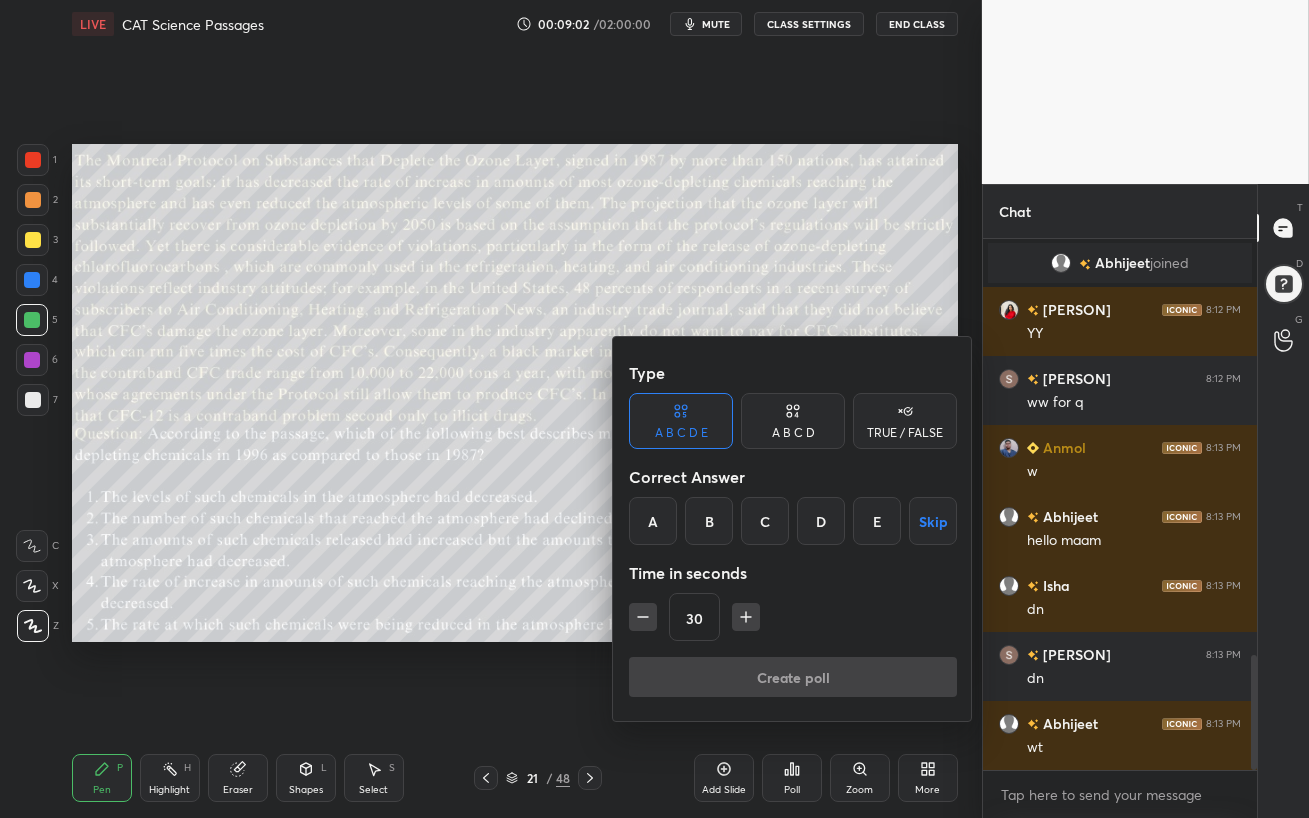 click on "D" at bounding box center [821, 521] 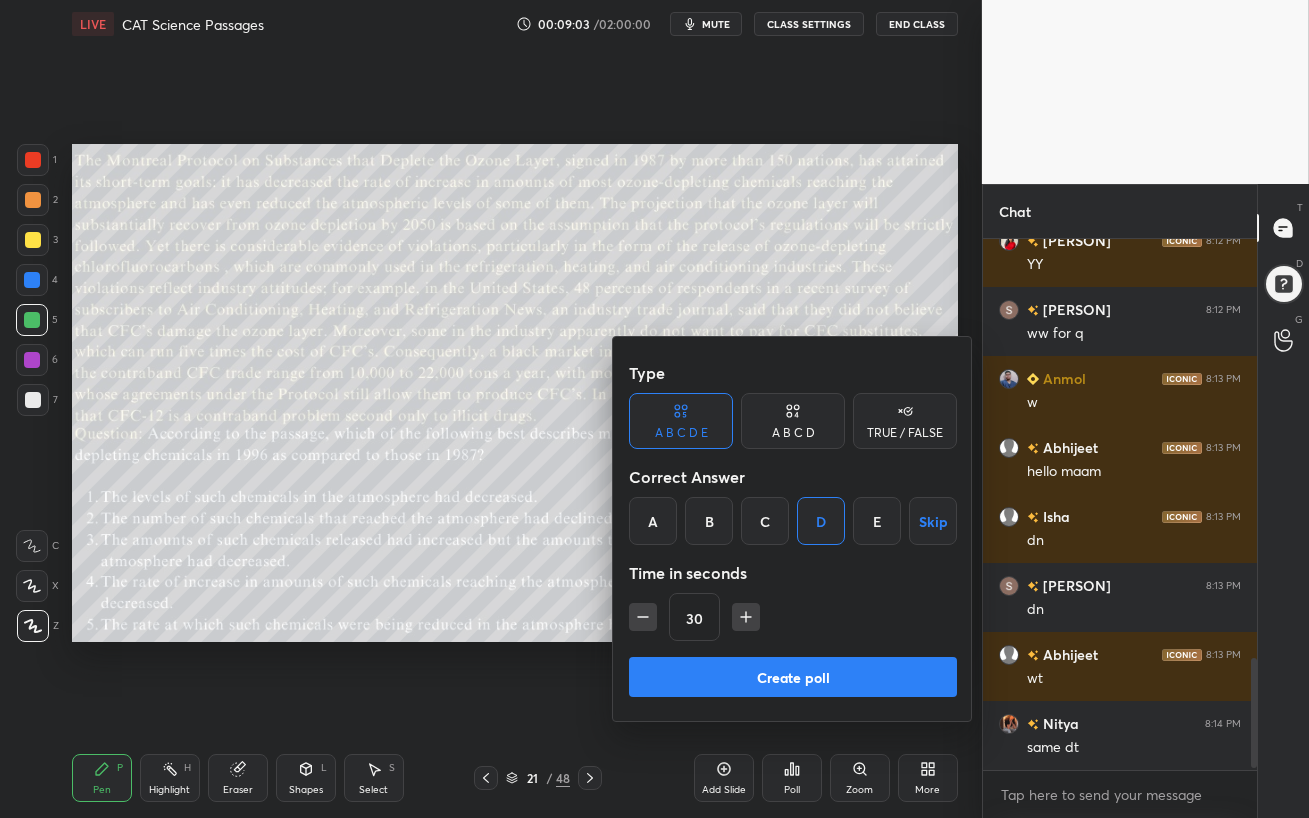 scroll, scrollTop: 2036, scrollLeft: 0, axis: vertical 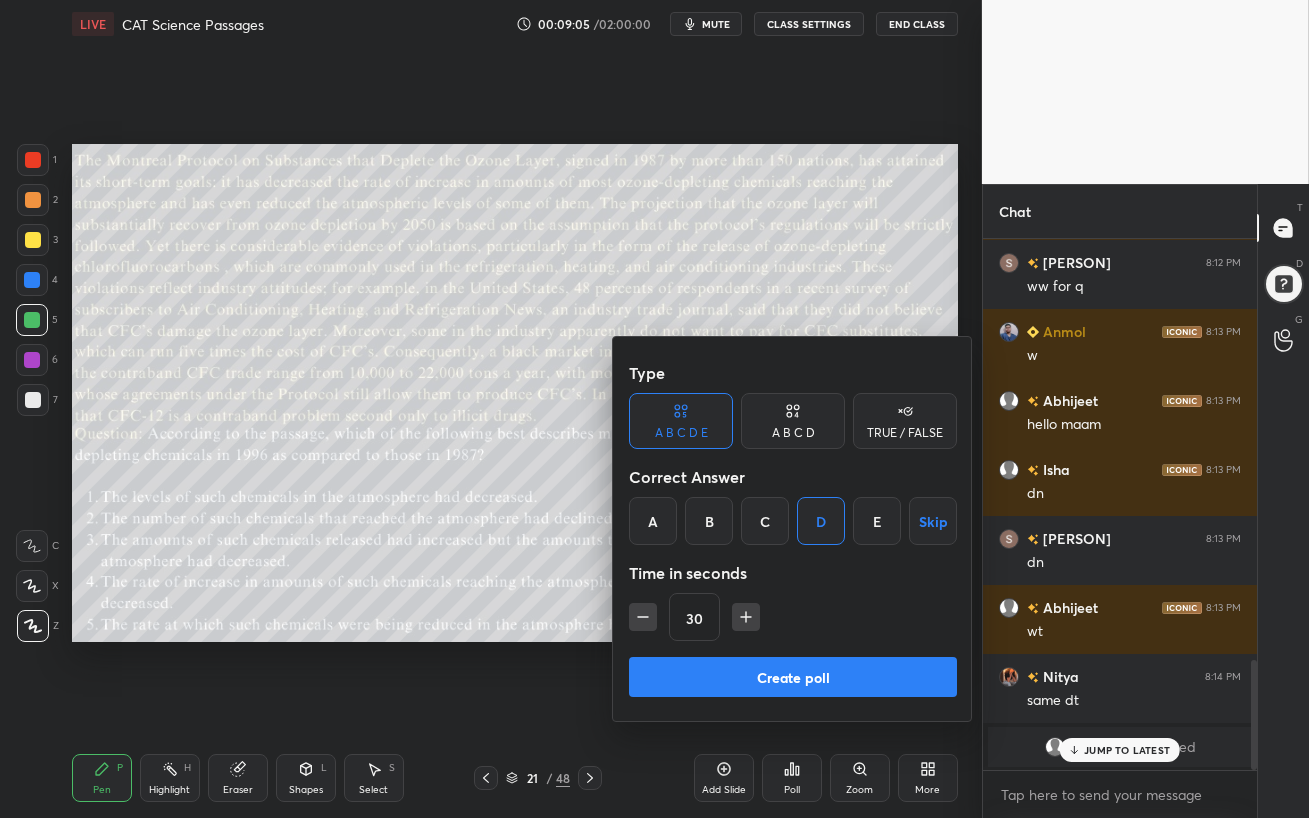 click at bounding box center [654, 409] 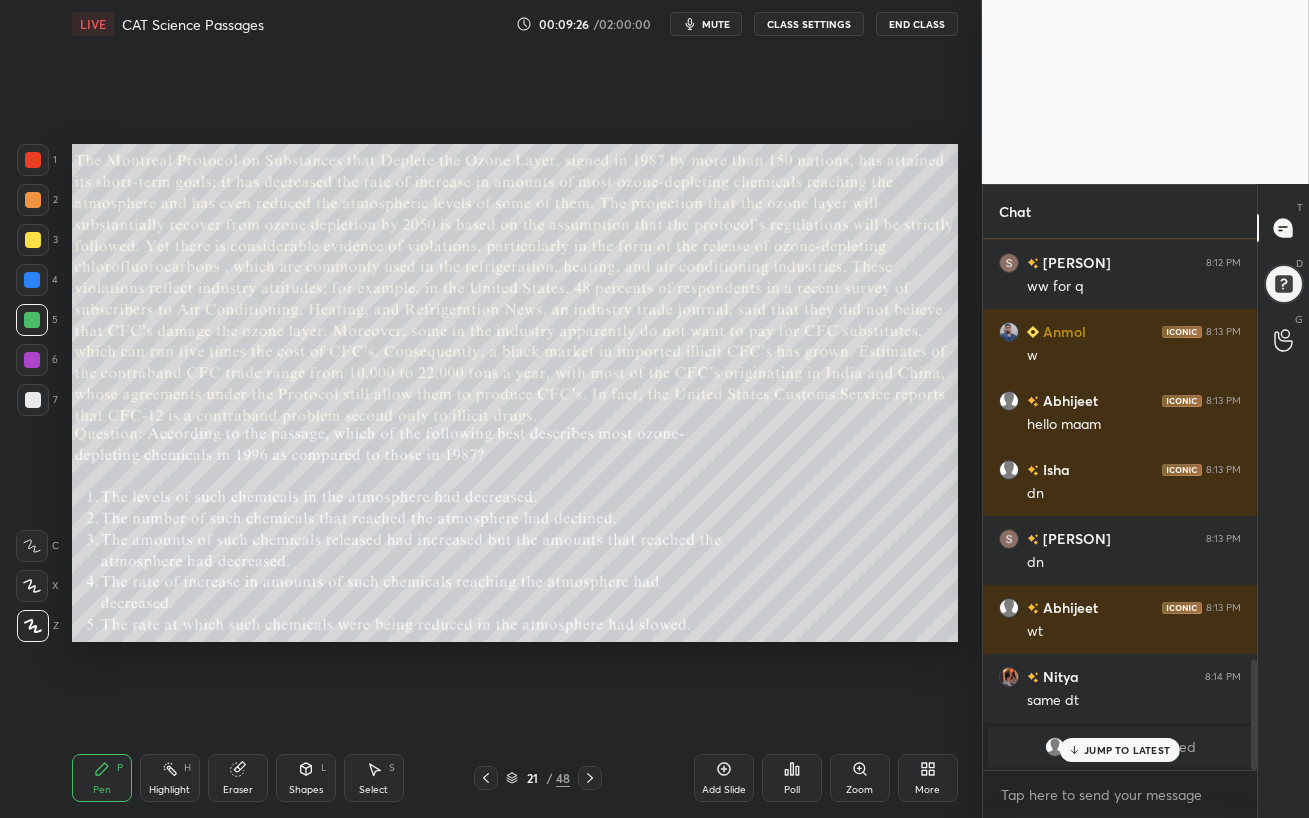 click on "JUMP TO LATEST" at bounding box center (1127, 750) 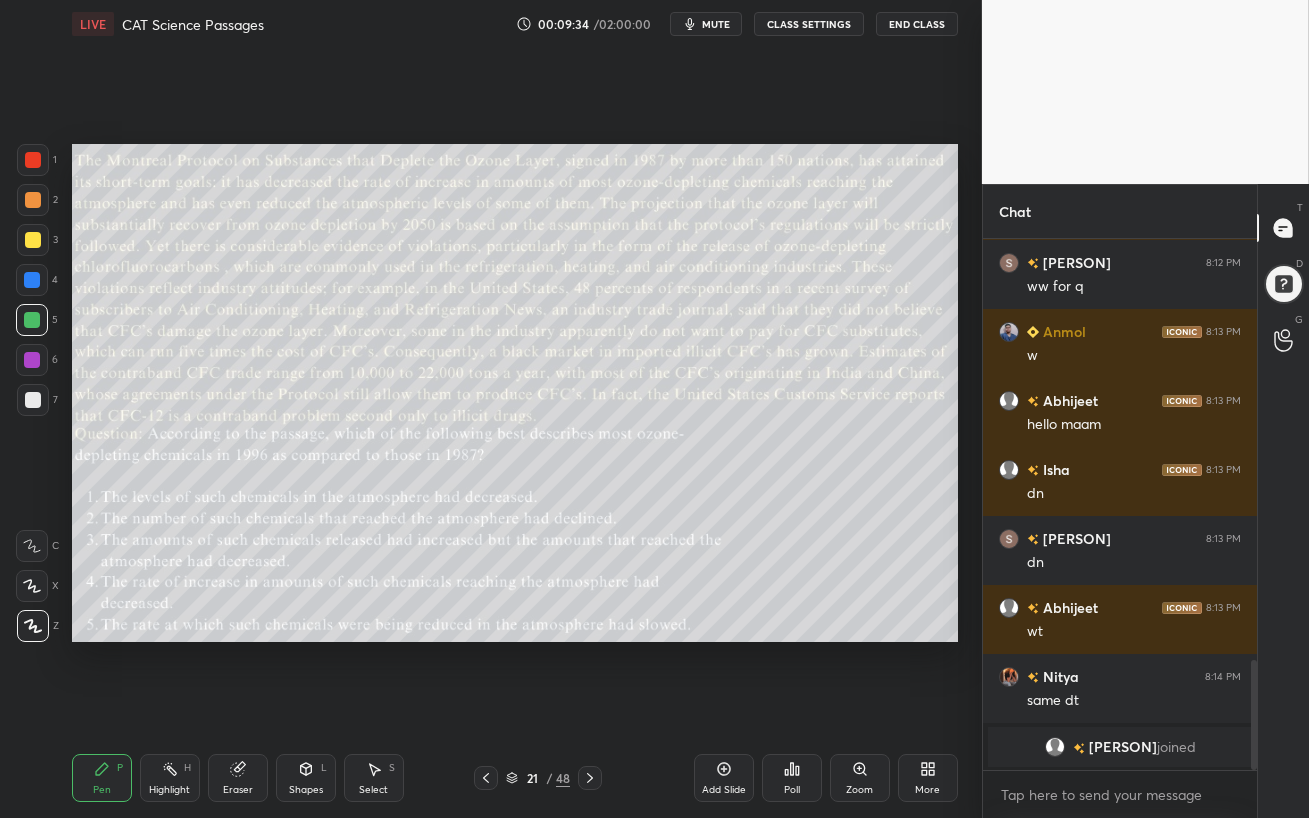 click on "mute" at bounding box center (716, 24) 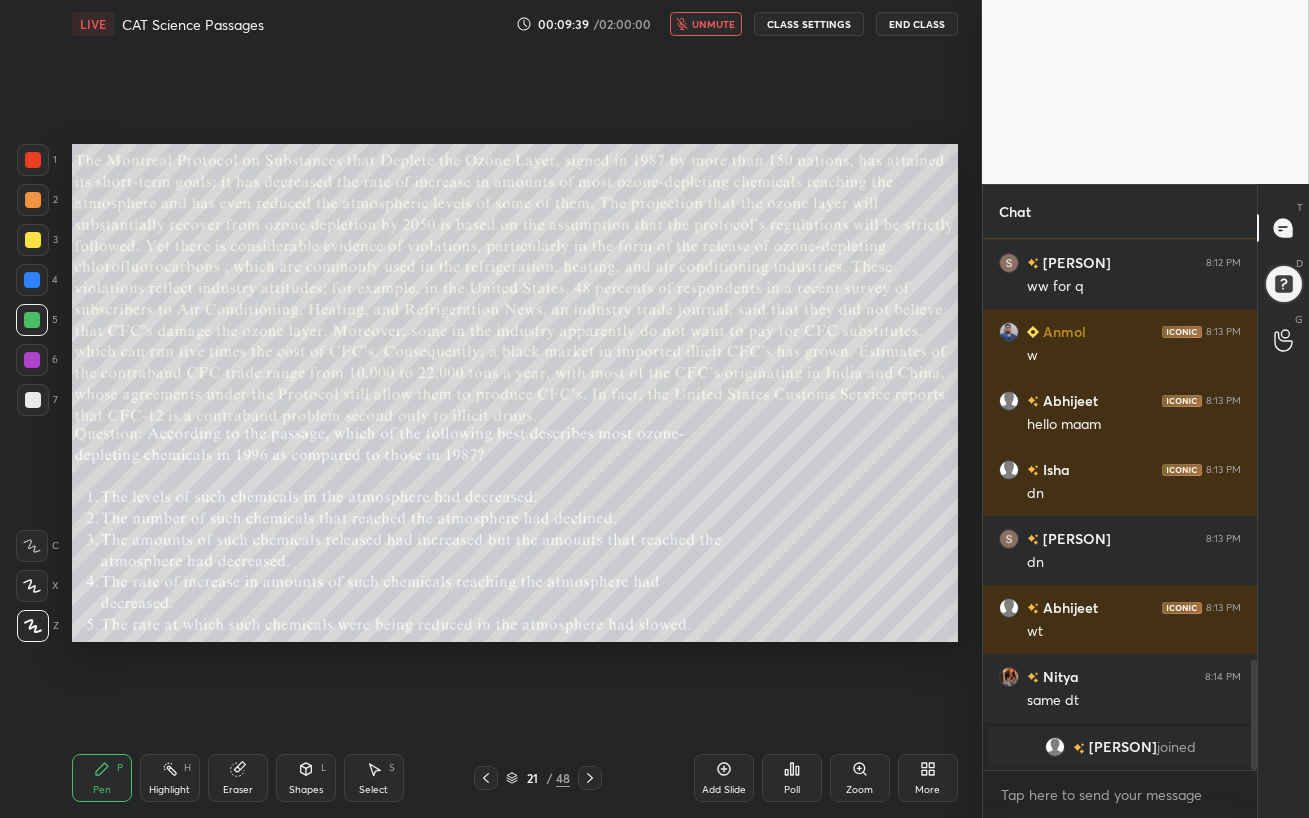 click on "unmute" at bounding box center (713, 24) 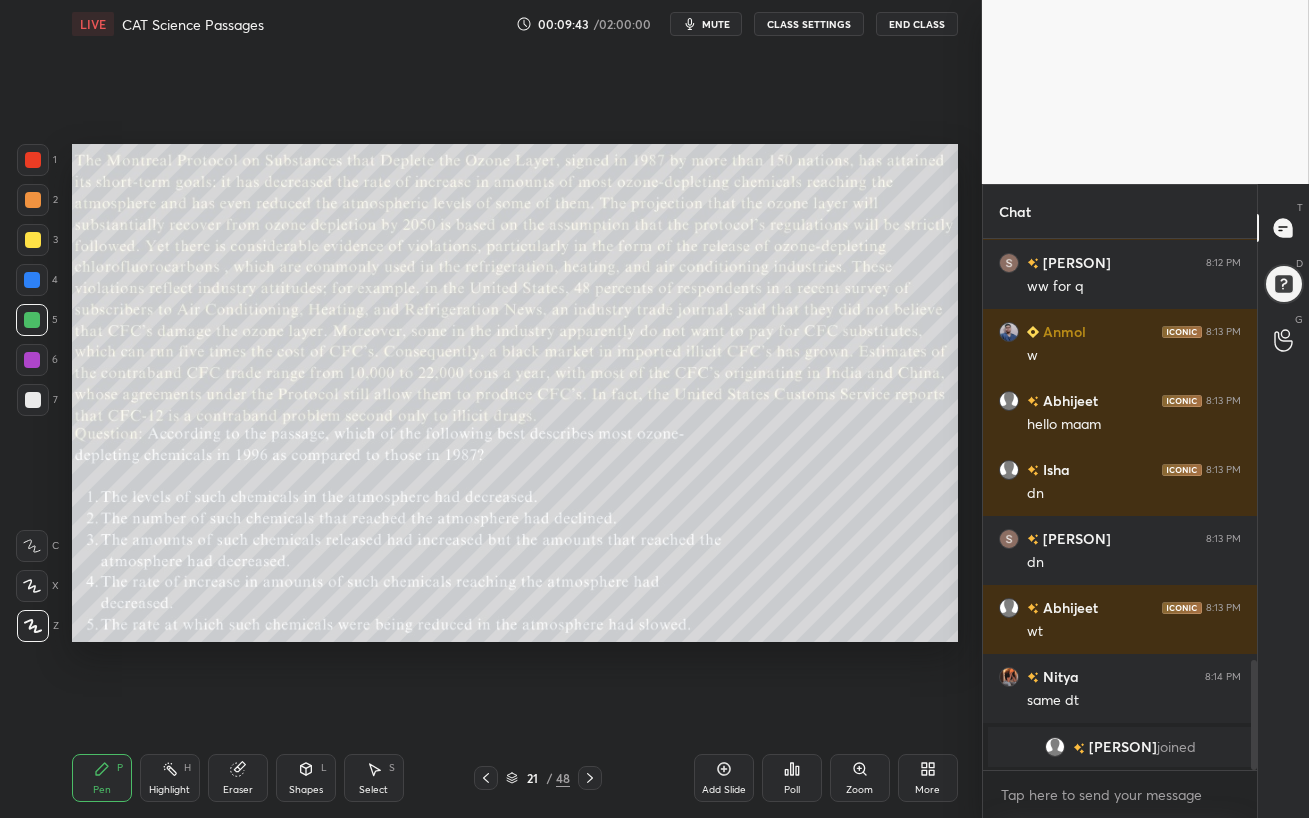 click on "Poll" at bounding box center [792, 778] 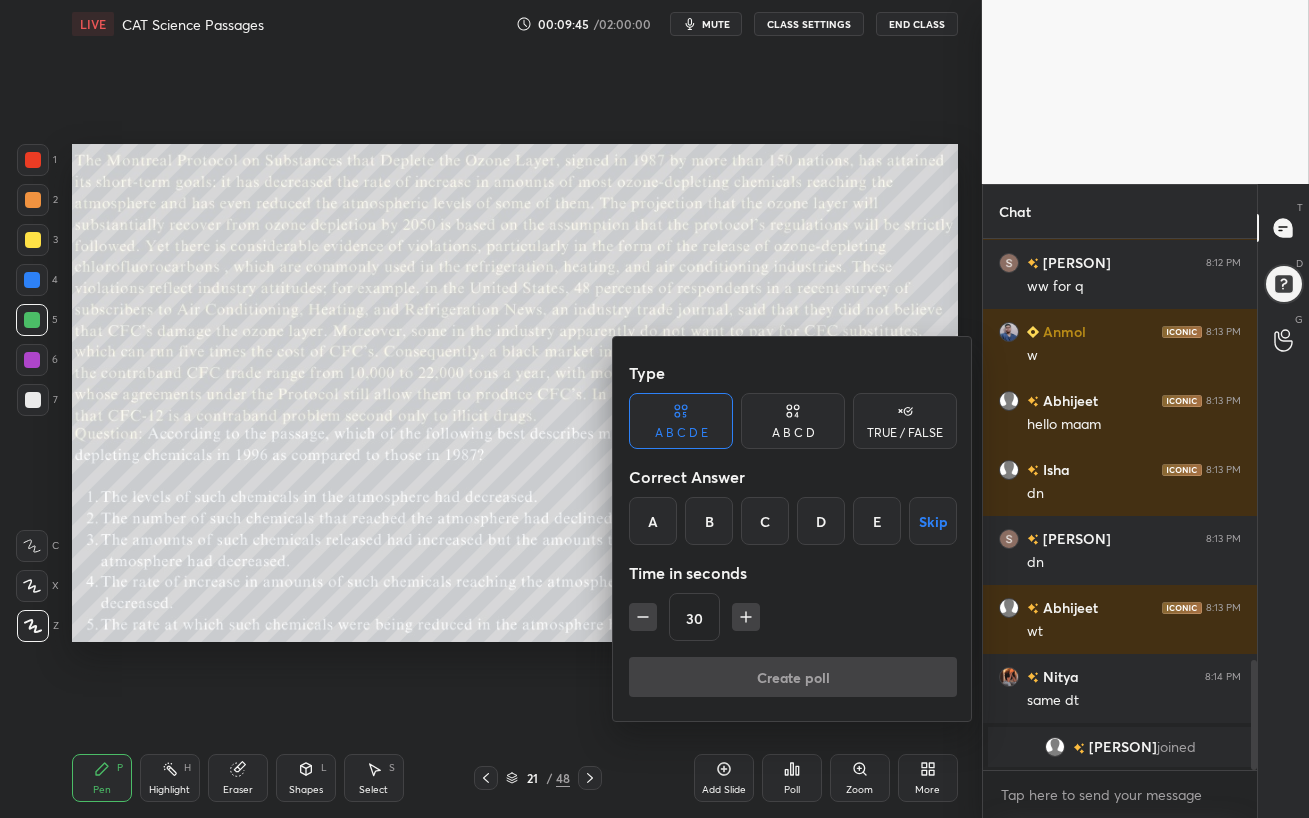 click on "D" at bounding box center [821, 521] 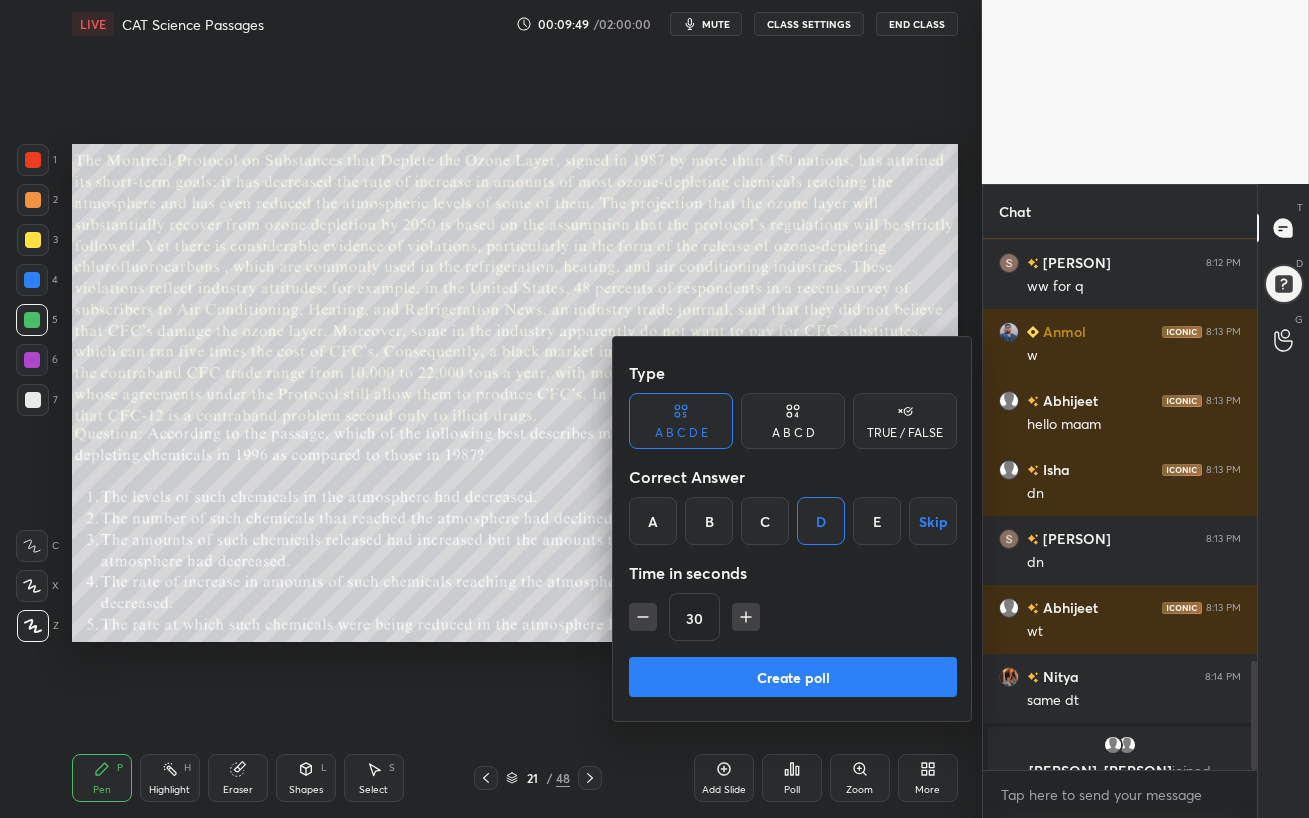 scroll, scrollTop: 2060, scrollLeft: 0, axis: vertical 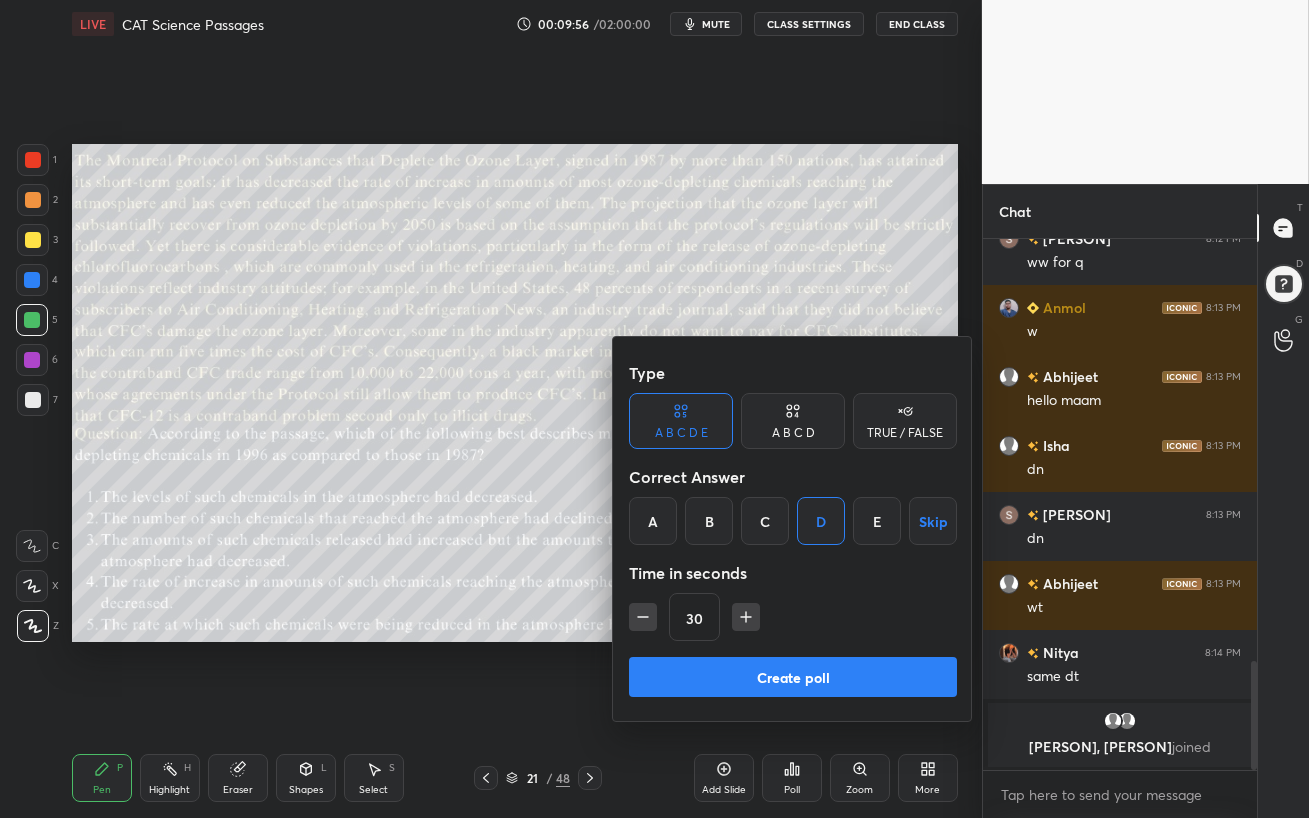 click on "Create poll" at bounding box center [793, 677] 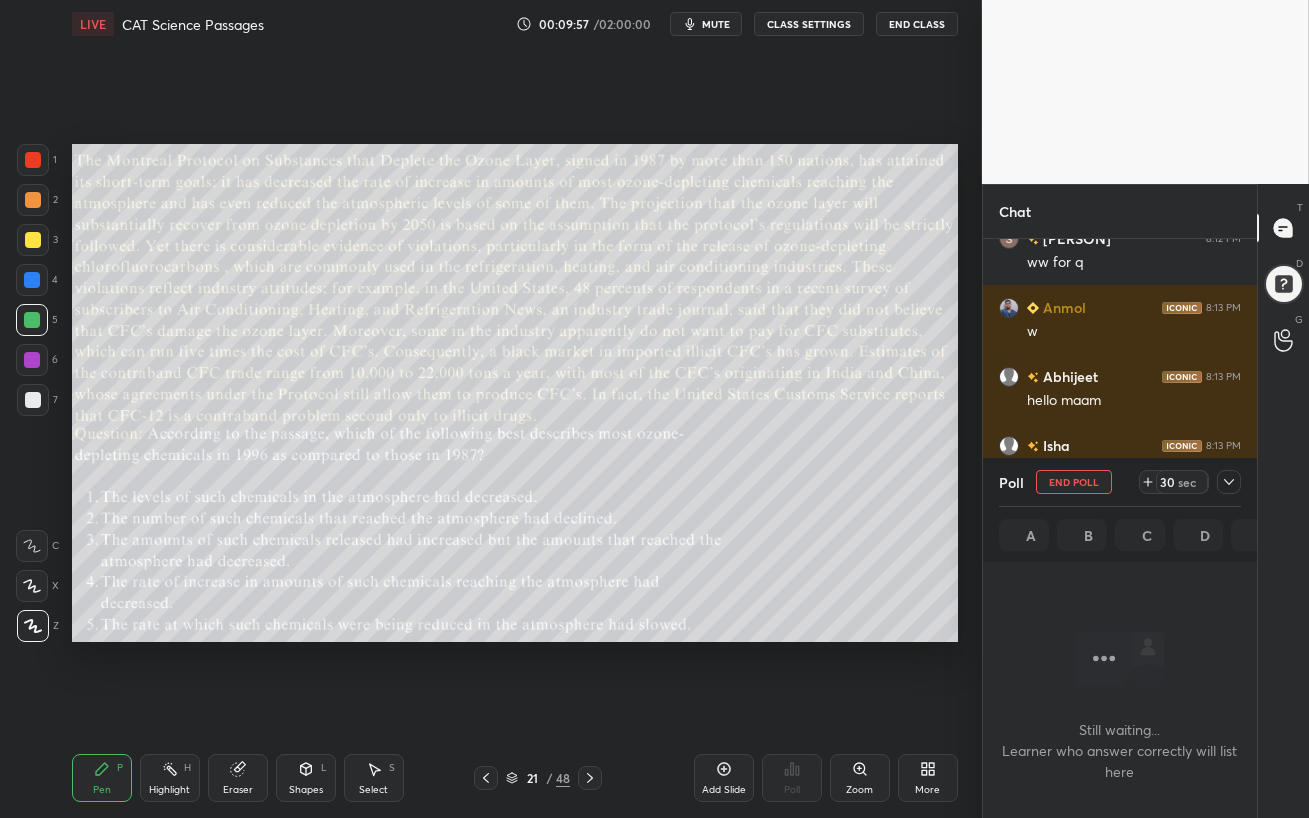 scroll, scrollTop: 255, scrollLeft: 268, axis: both 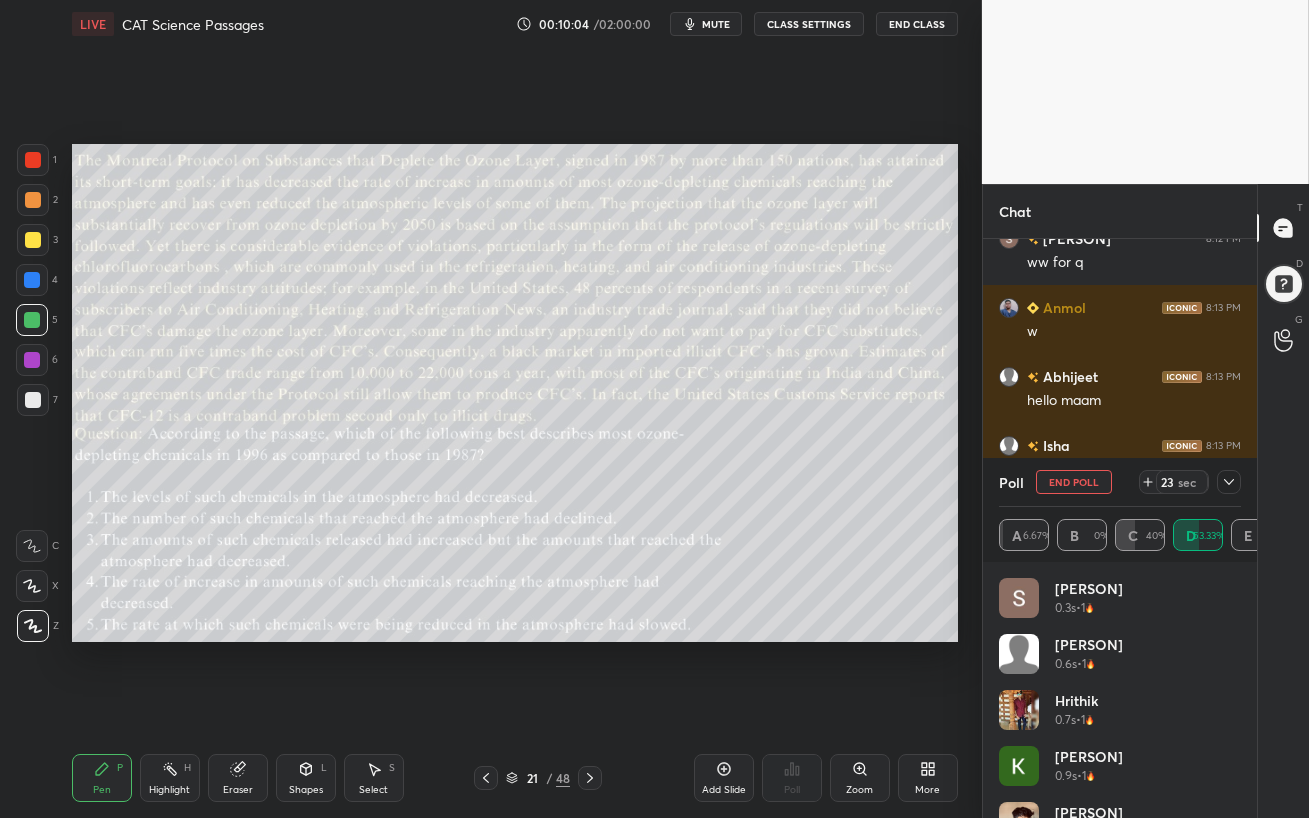 drag, startPoint x: 26, startPoint y: 544, endPoint x: 20, endPoint y: 560, distance: 17.088007 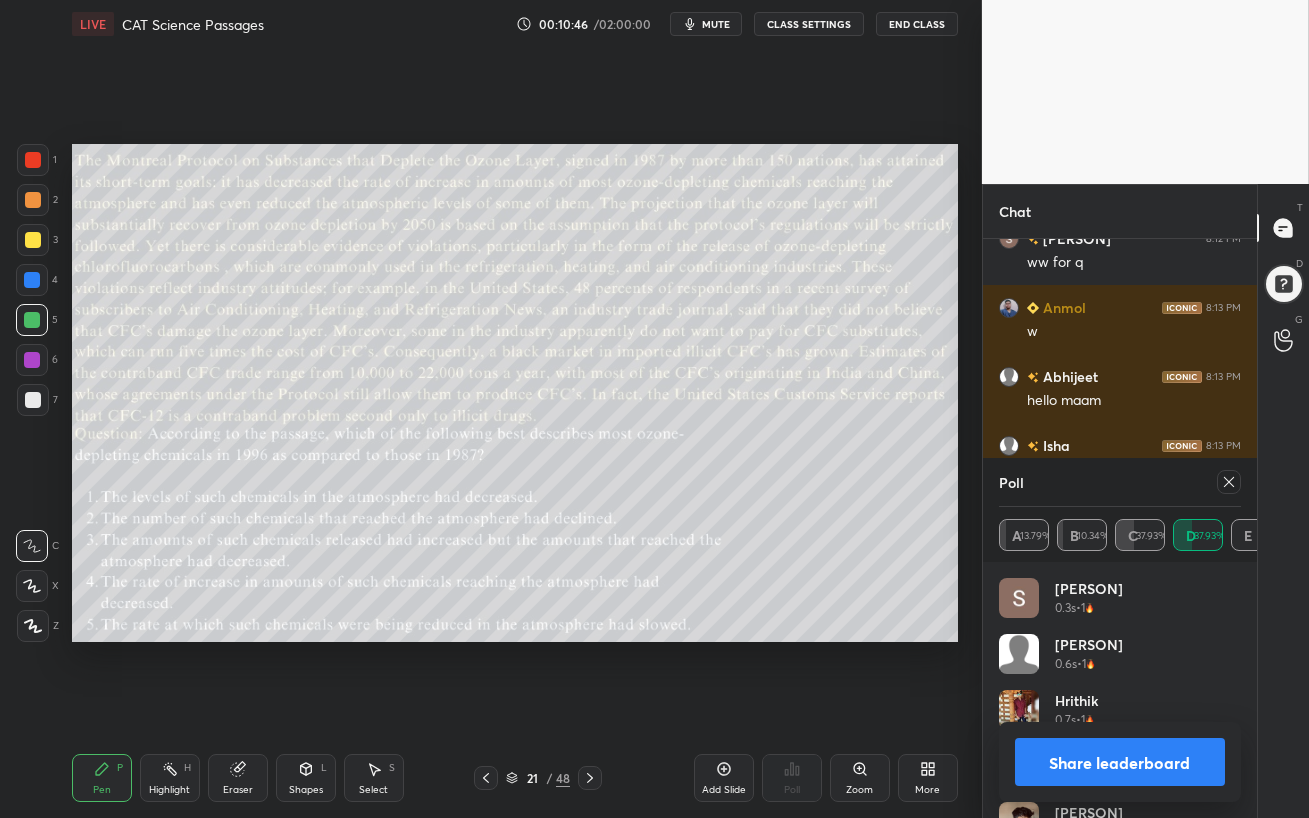 click 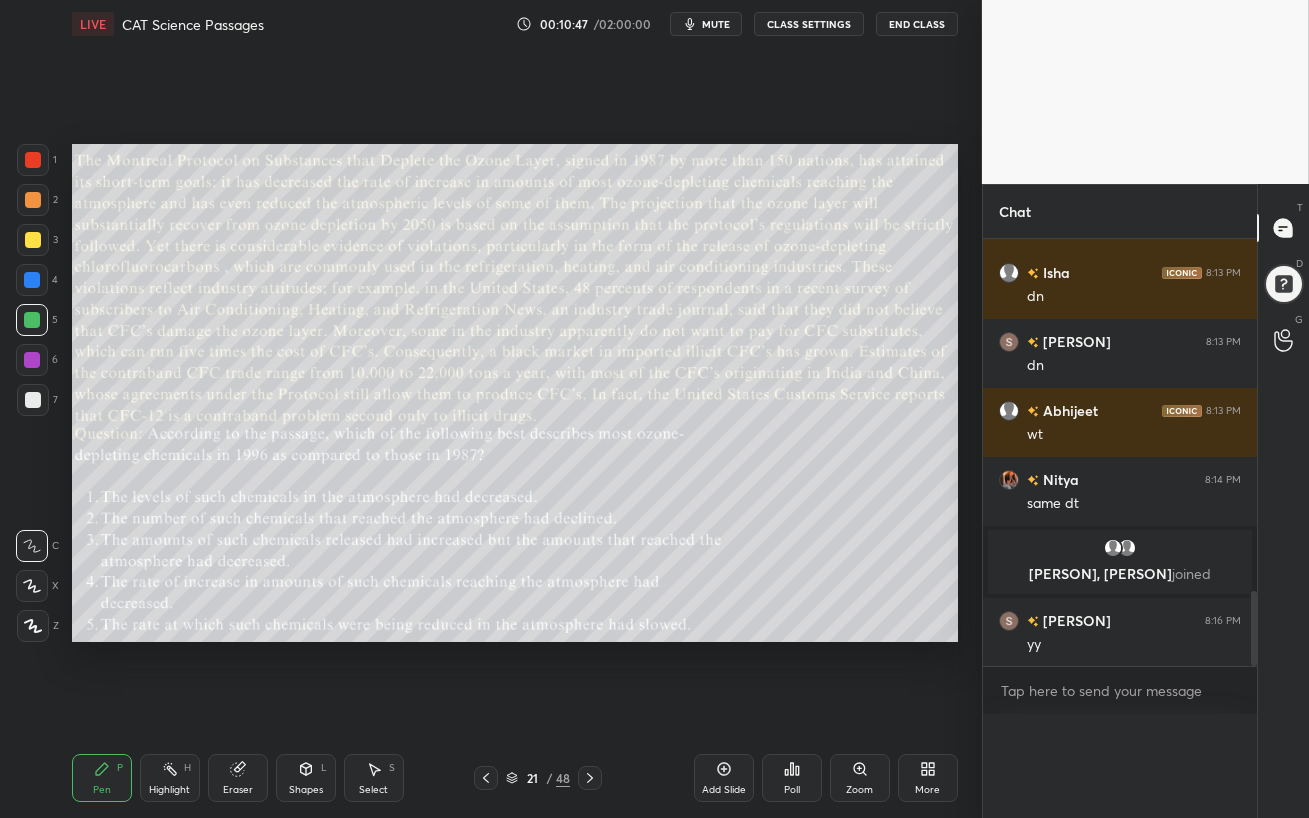 scroll, scrollTop: 2005, scrollLeft: 0, axis: vertical 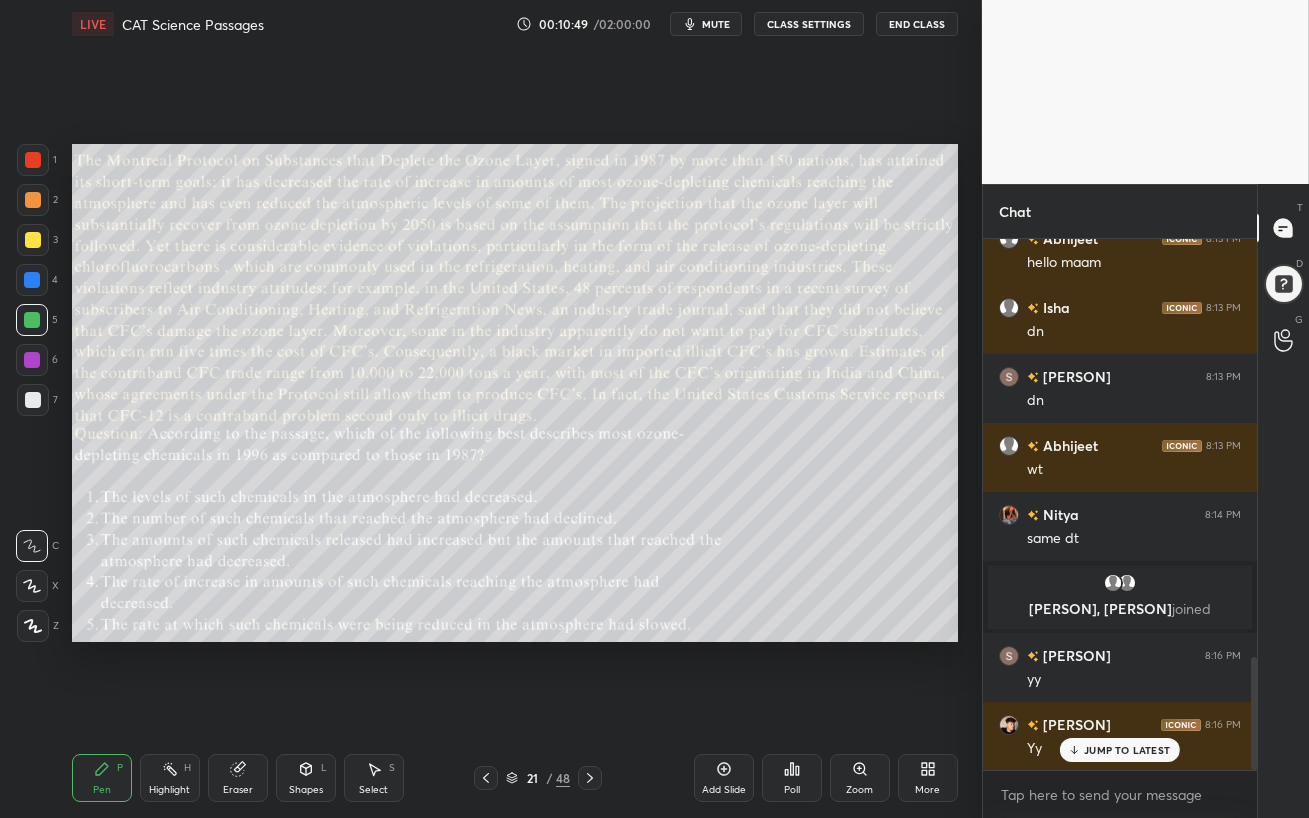 click at bounding box center [32, 360] 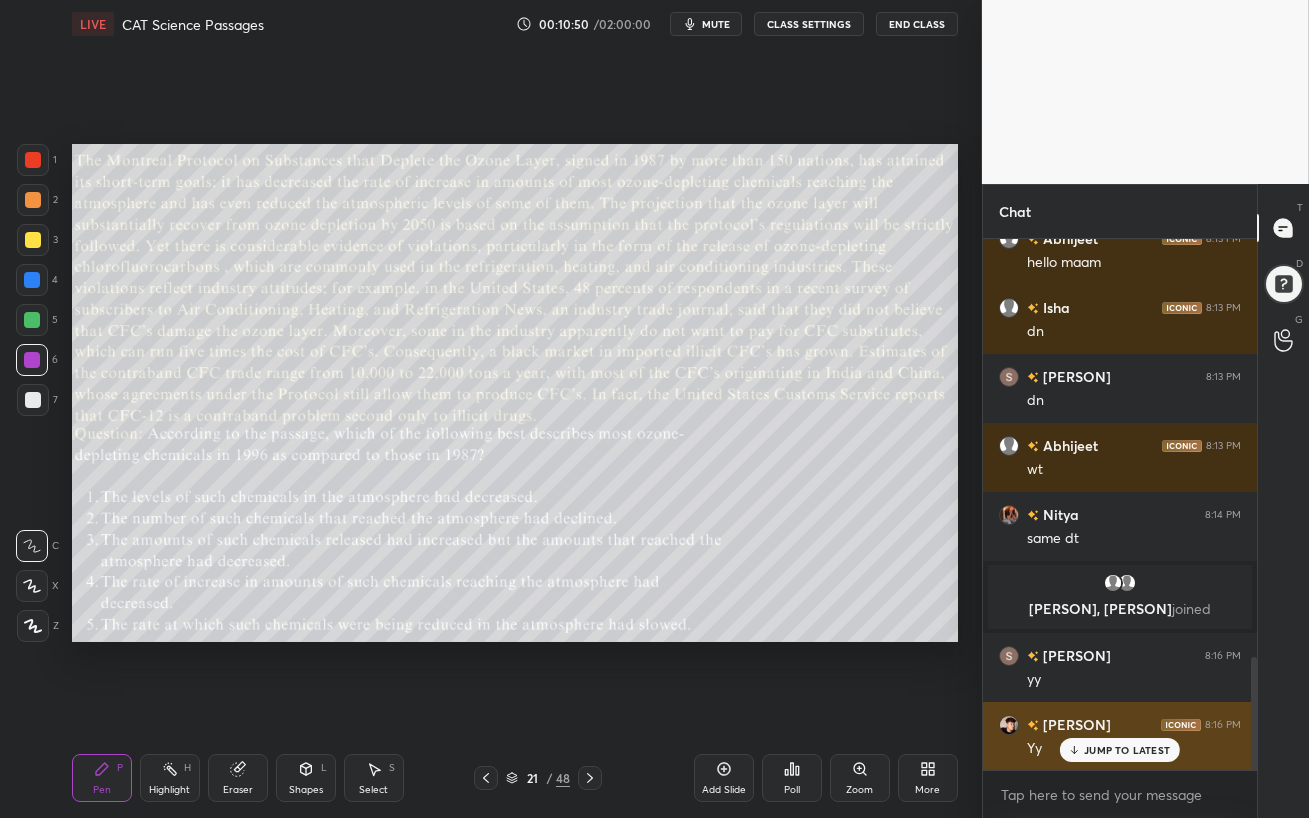 click on "JUMP TO LATEST" at bounding box center [1127, 750] 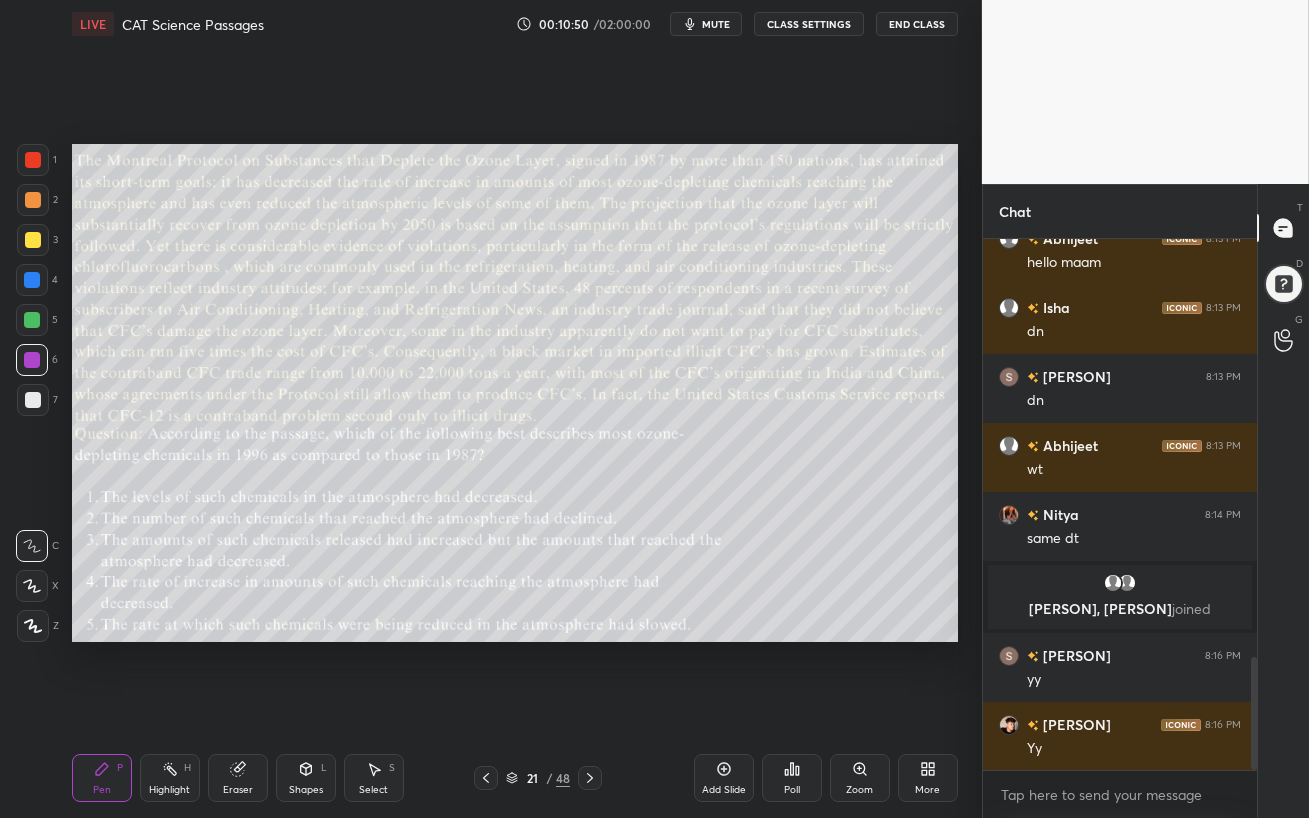 scroll, scrollTop: 2040, scrollLeft: 0, axis: vertical 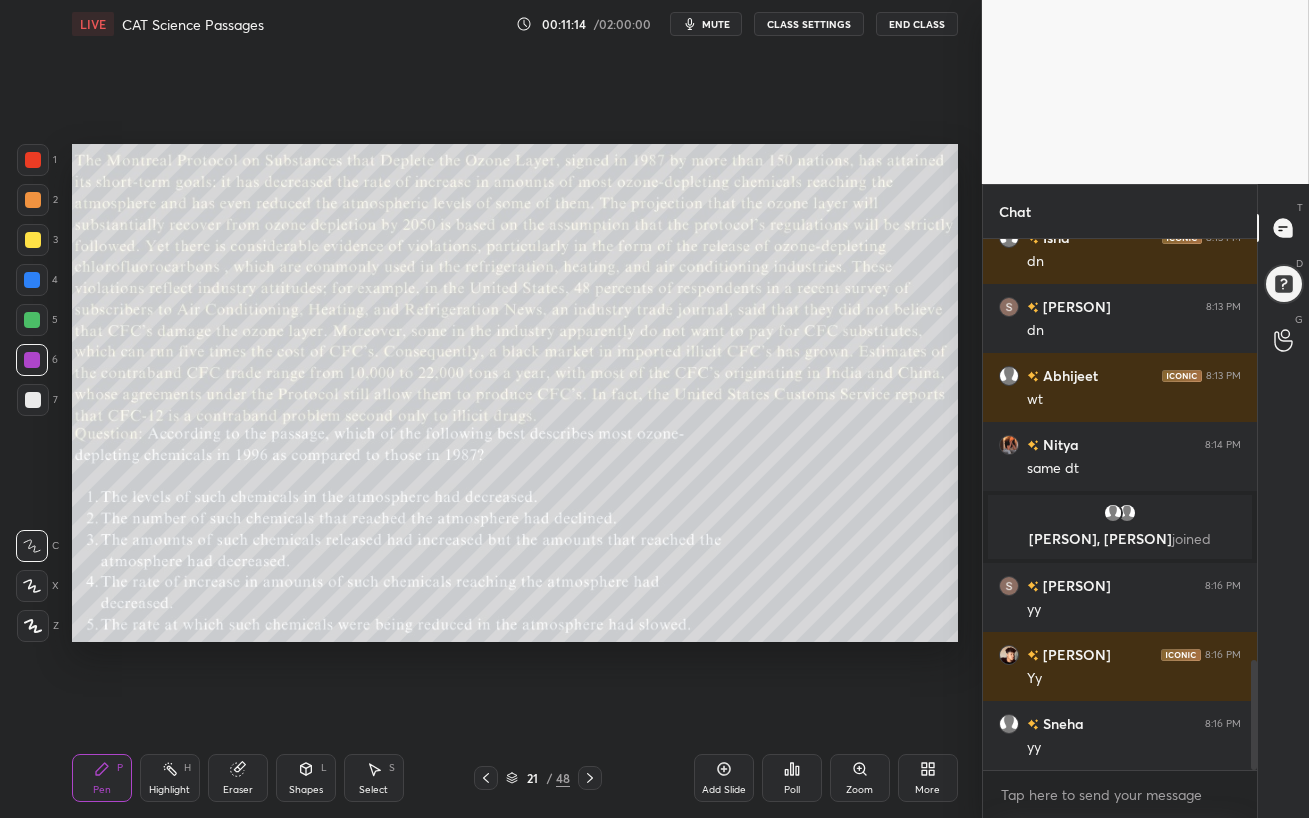 drag, startPoint x: 28, startPoint y: 324, endPoint x: 57, endPoint y: 360, distance: 46.227695 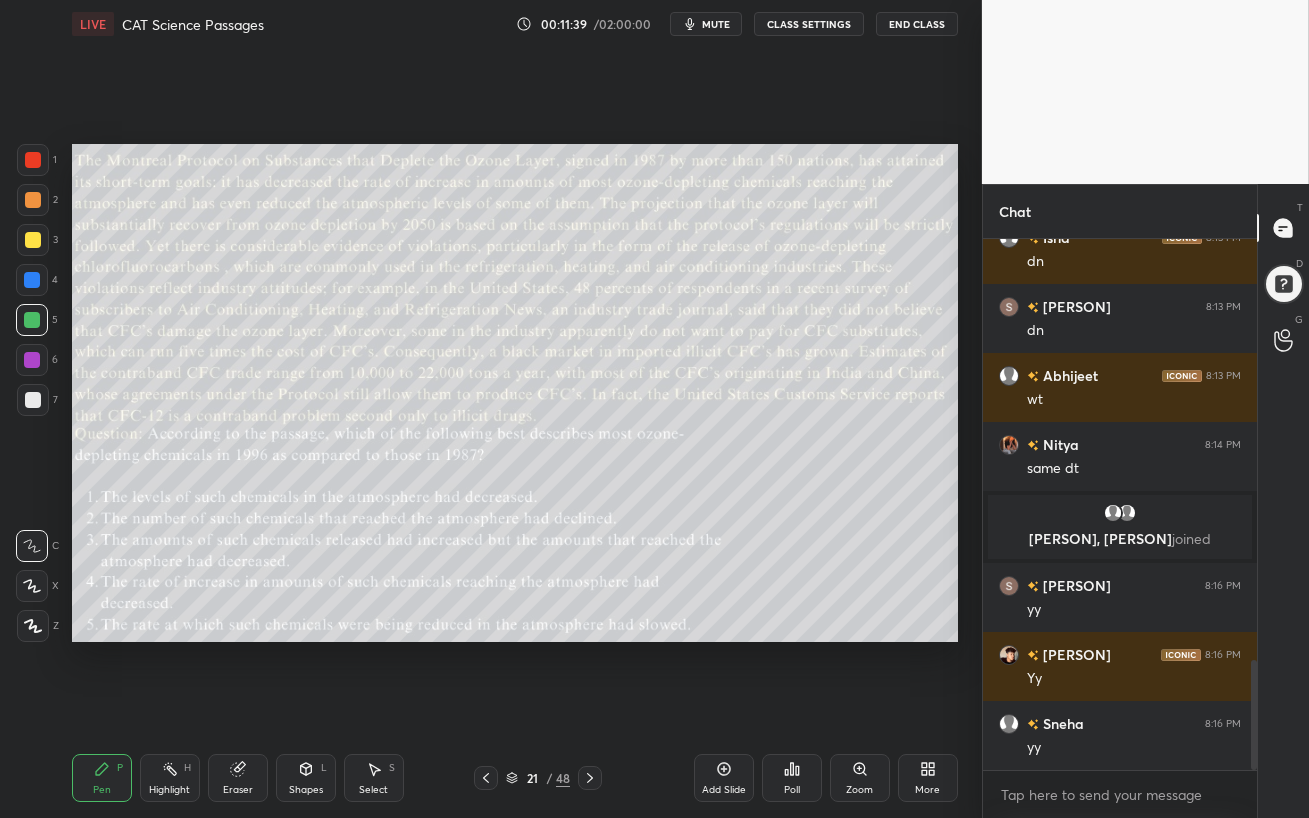 scroll, scrollTop: 2109, scrollLeft: 0, axis: vertical 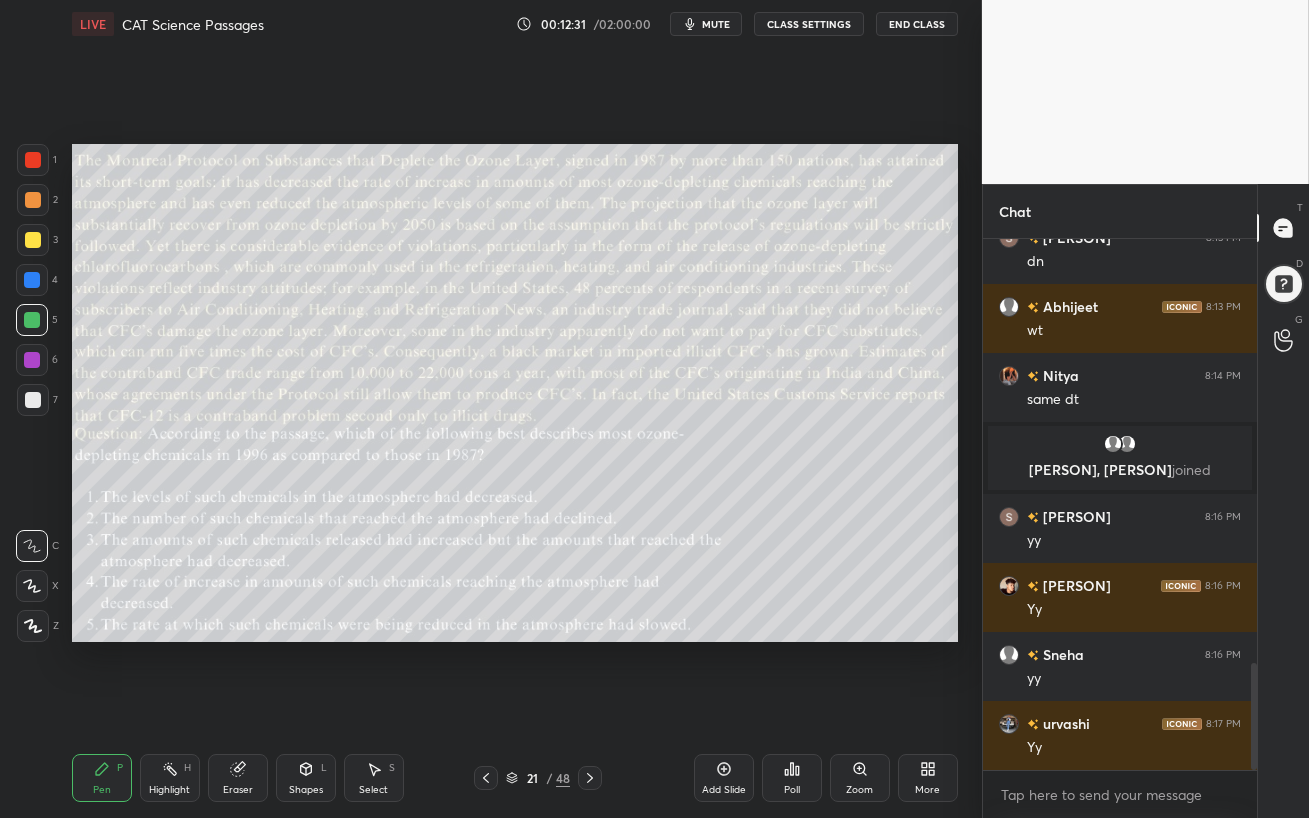 click 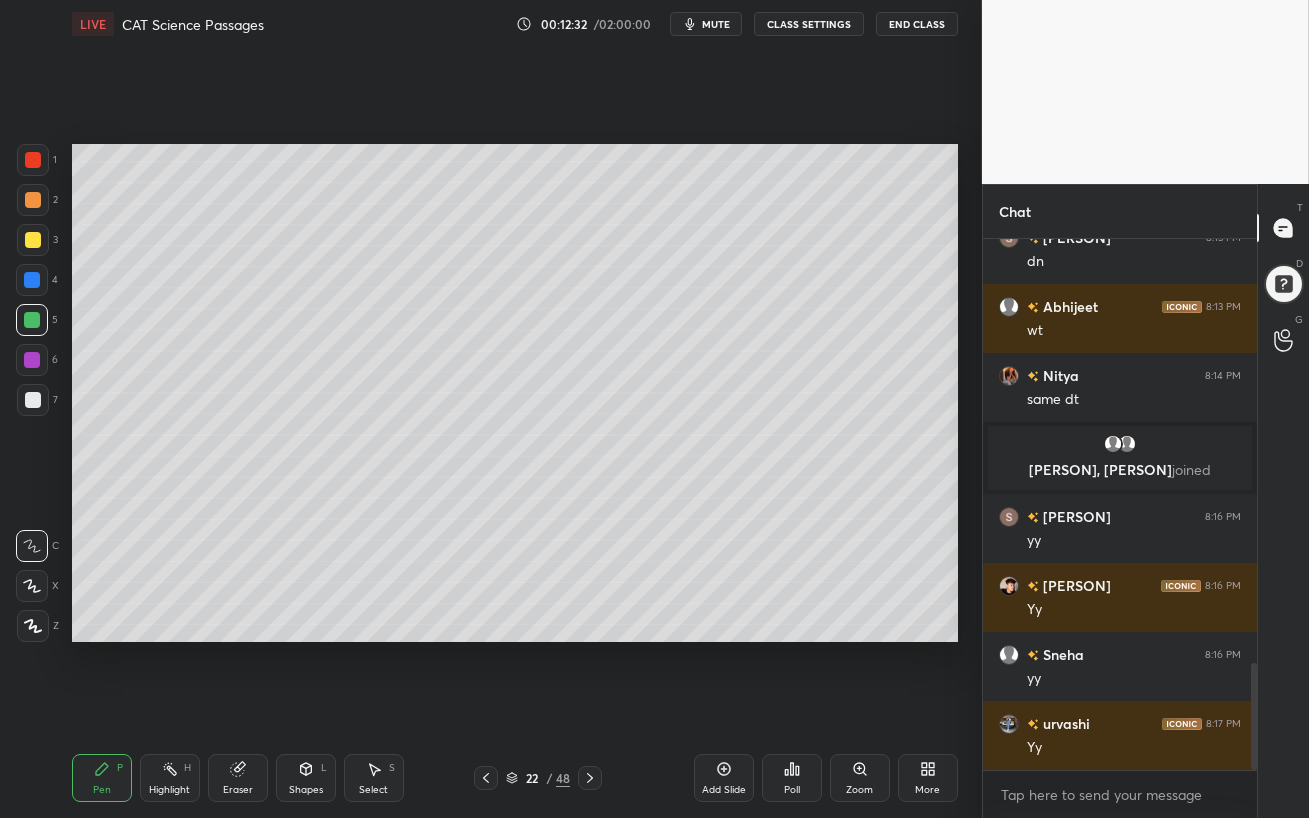 click 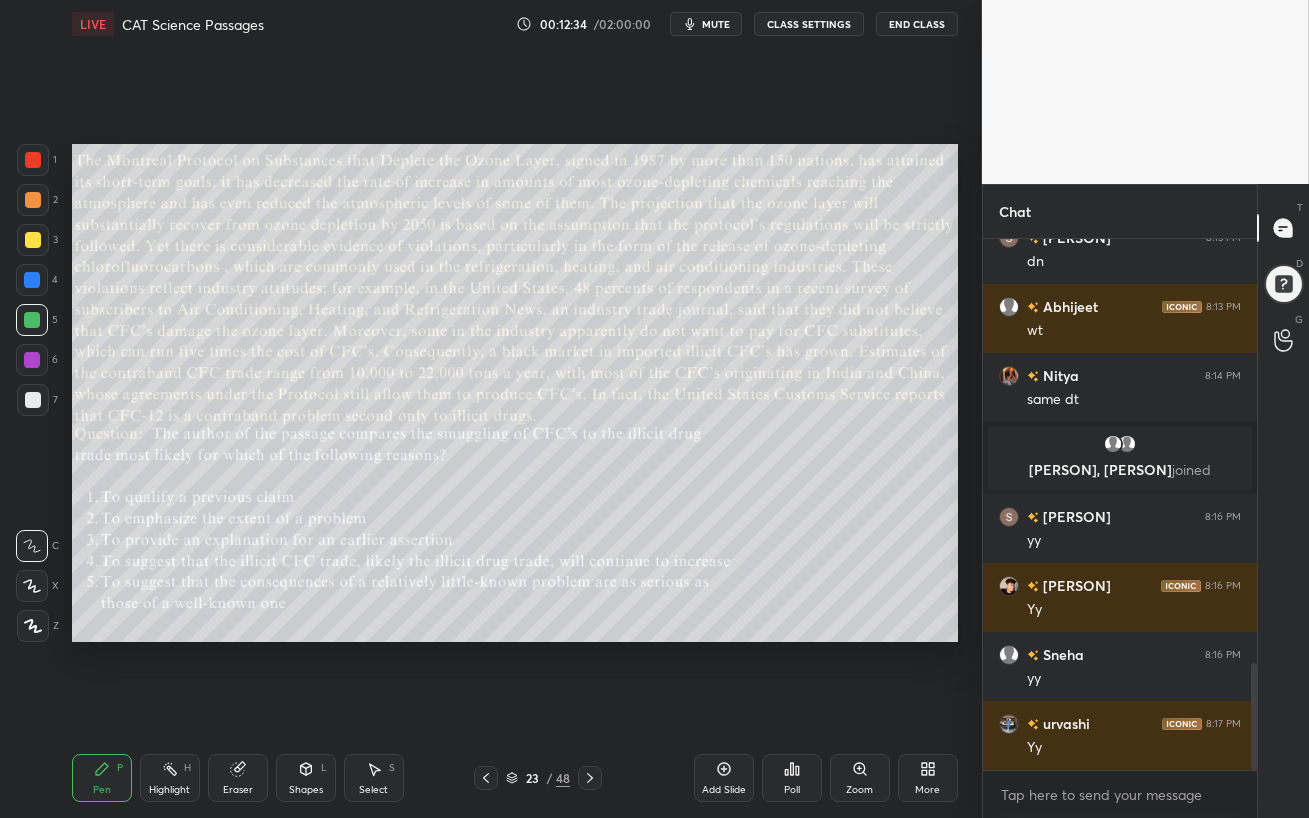 drag, startPoint x: 23, startPoint y: 362, endPoint x: 50, endPoint y: 380, distance: 32.449963 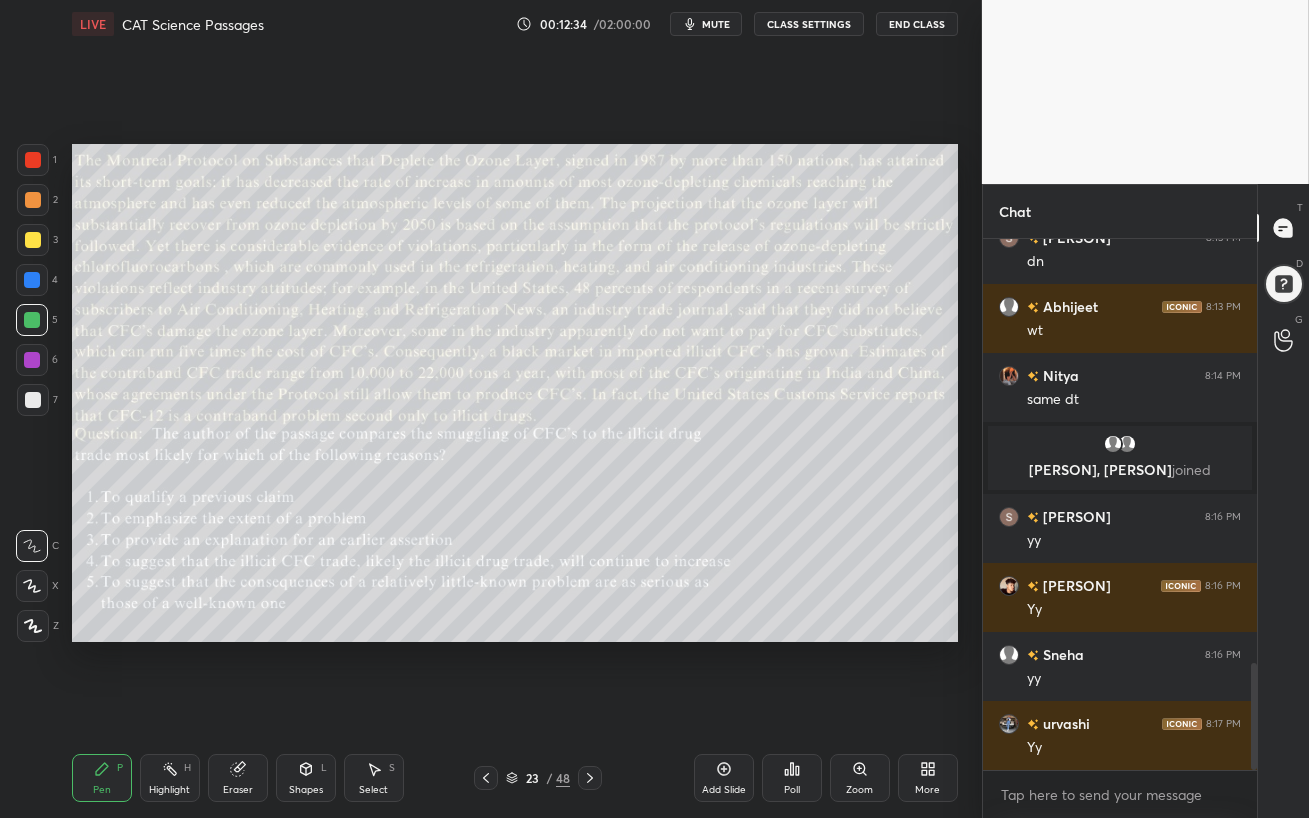 click at bounding box center (32, 360) 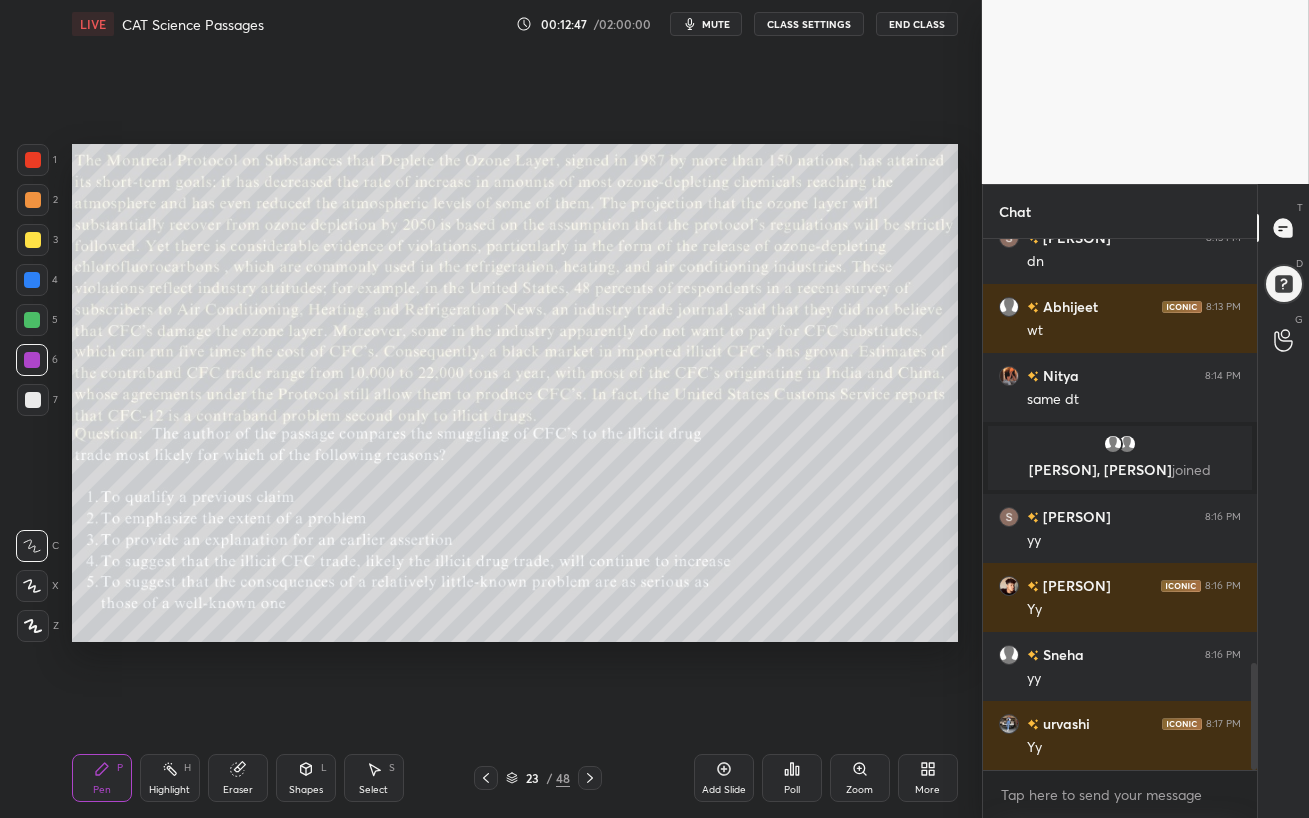 click on "mute" at bounding box center [716, 24] 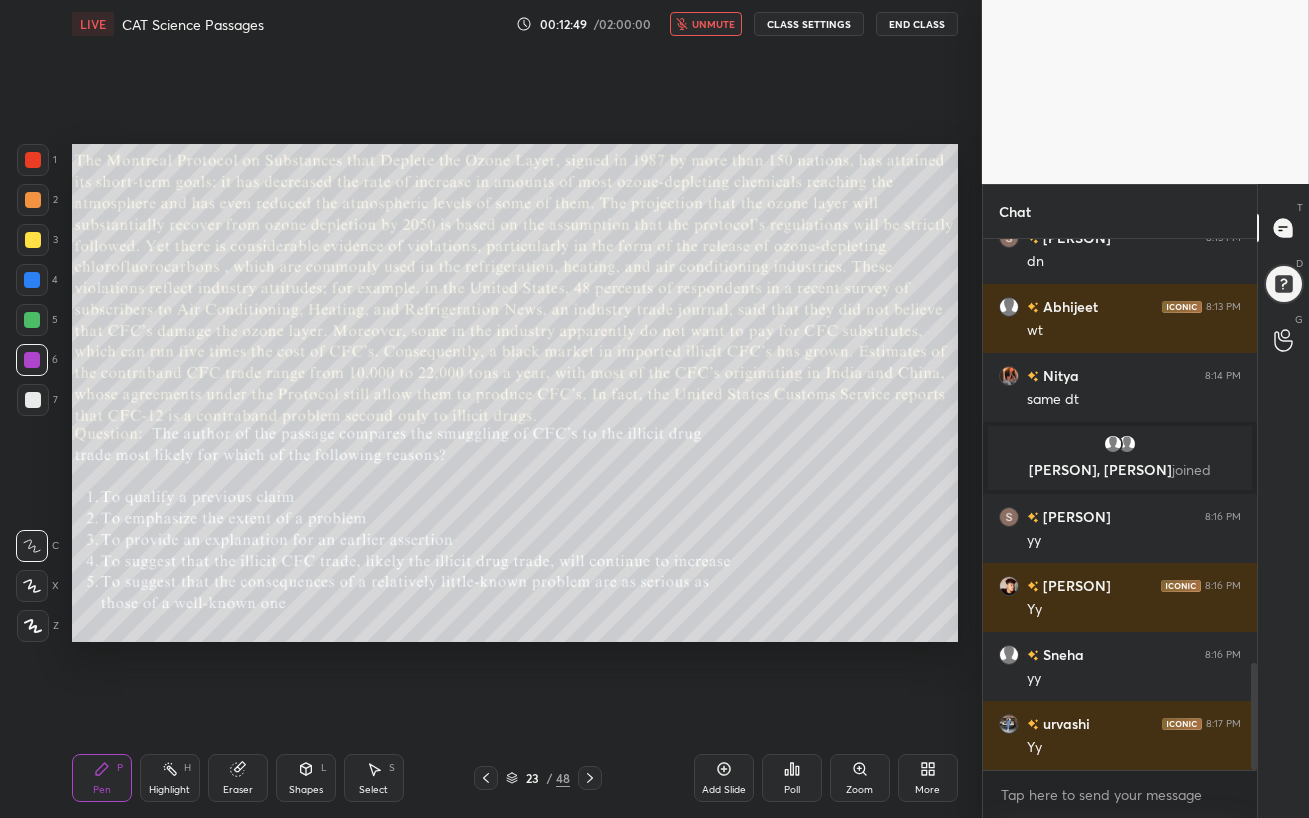 scroll, scrollTop: 2156, scrollLeft: 0, axis: vertical 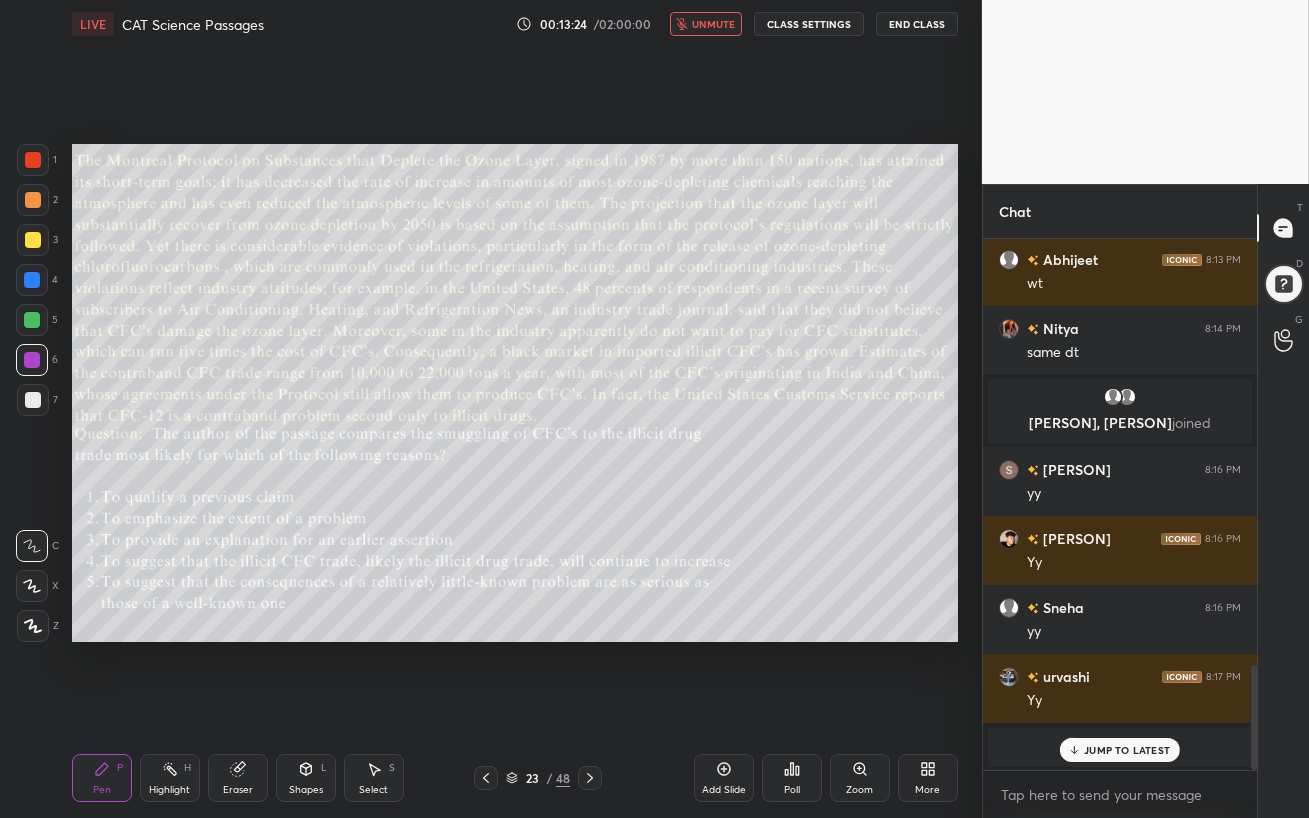 drag, startPoint x: 714, startPoint y: 699, endPoint x: 712, endPoint y: 22, distance: 677.0029 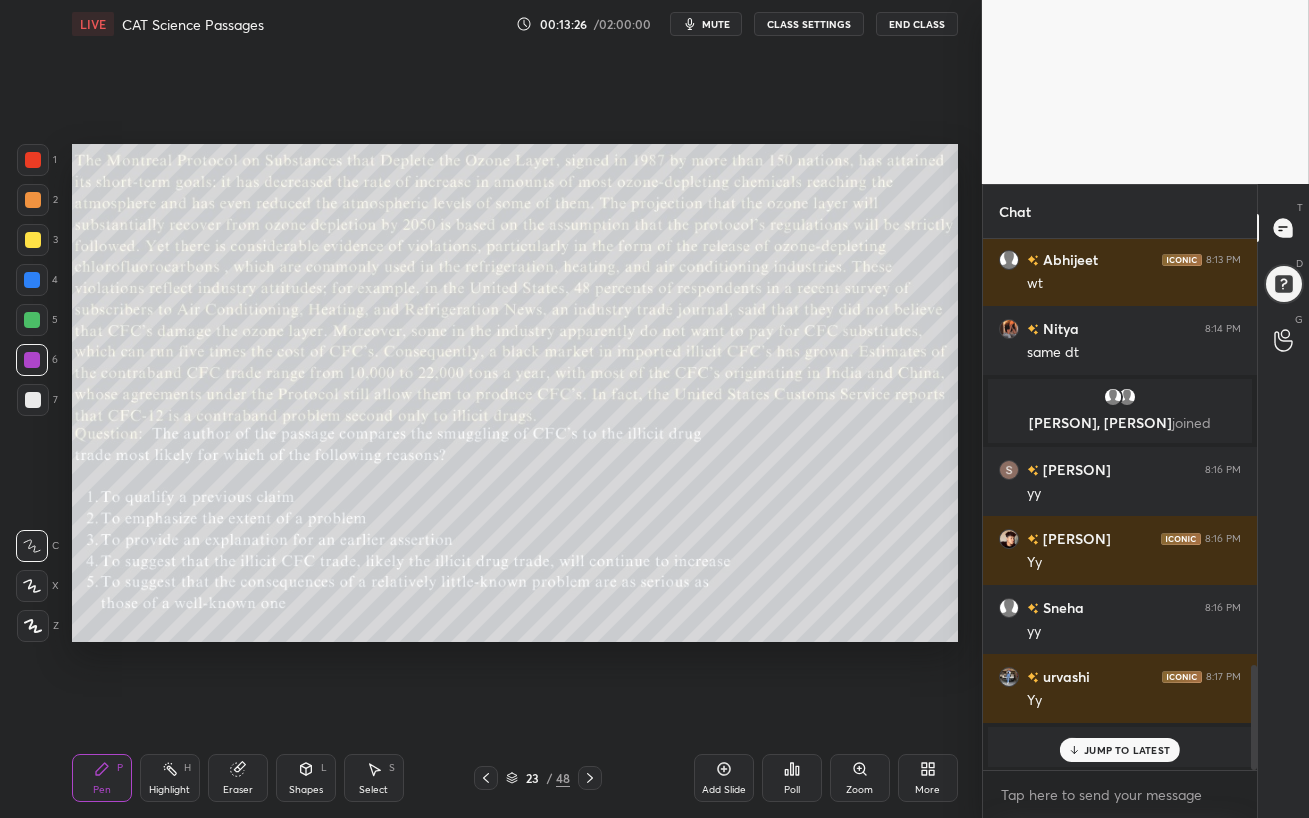 click on "[PERSON]  joined" at bounding box center (1120, 747) 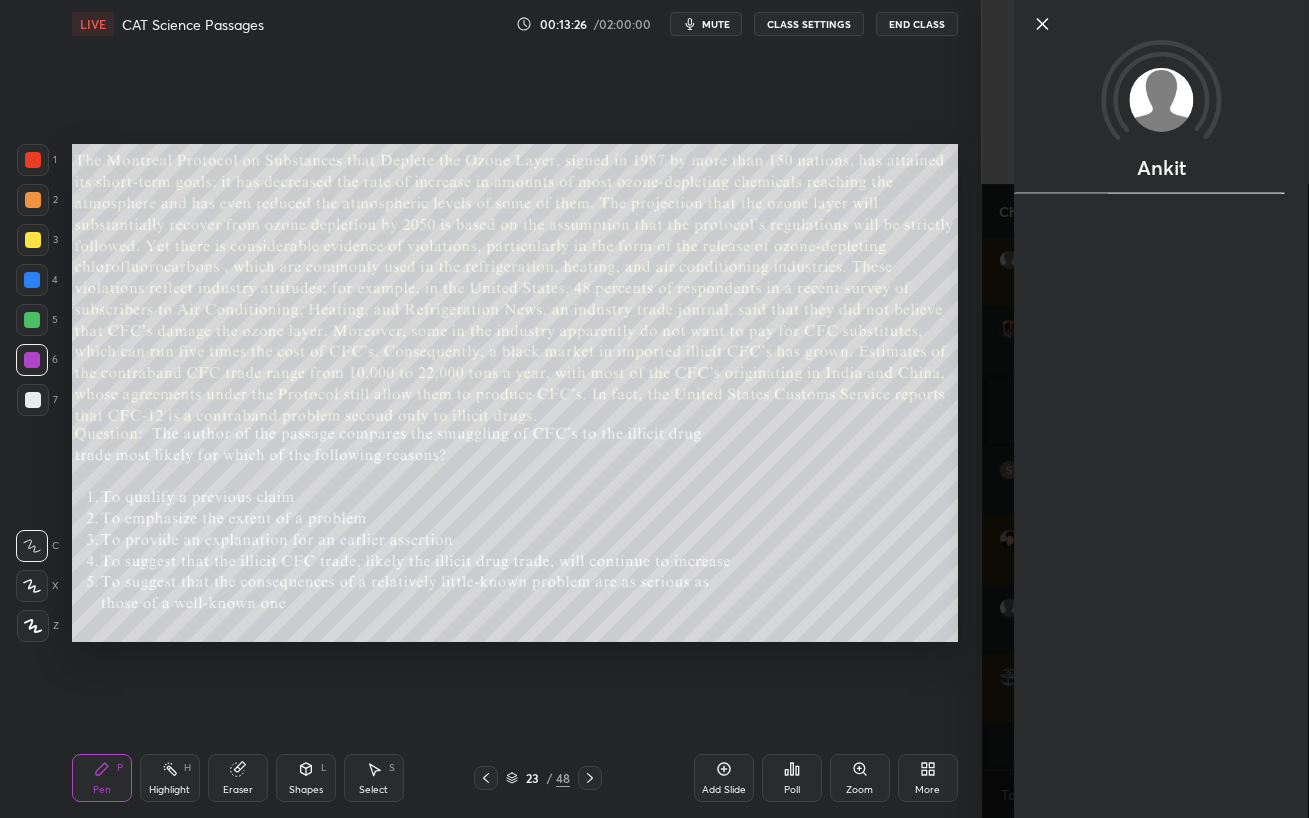 click on "Add Slide Poll Zoom More" at bounding box center (826, 778) 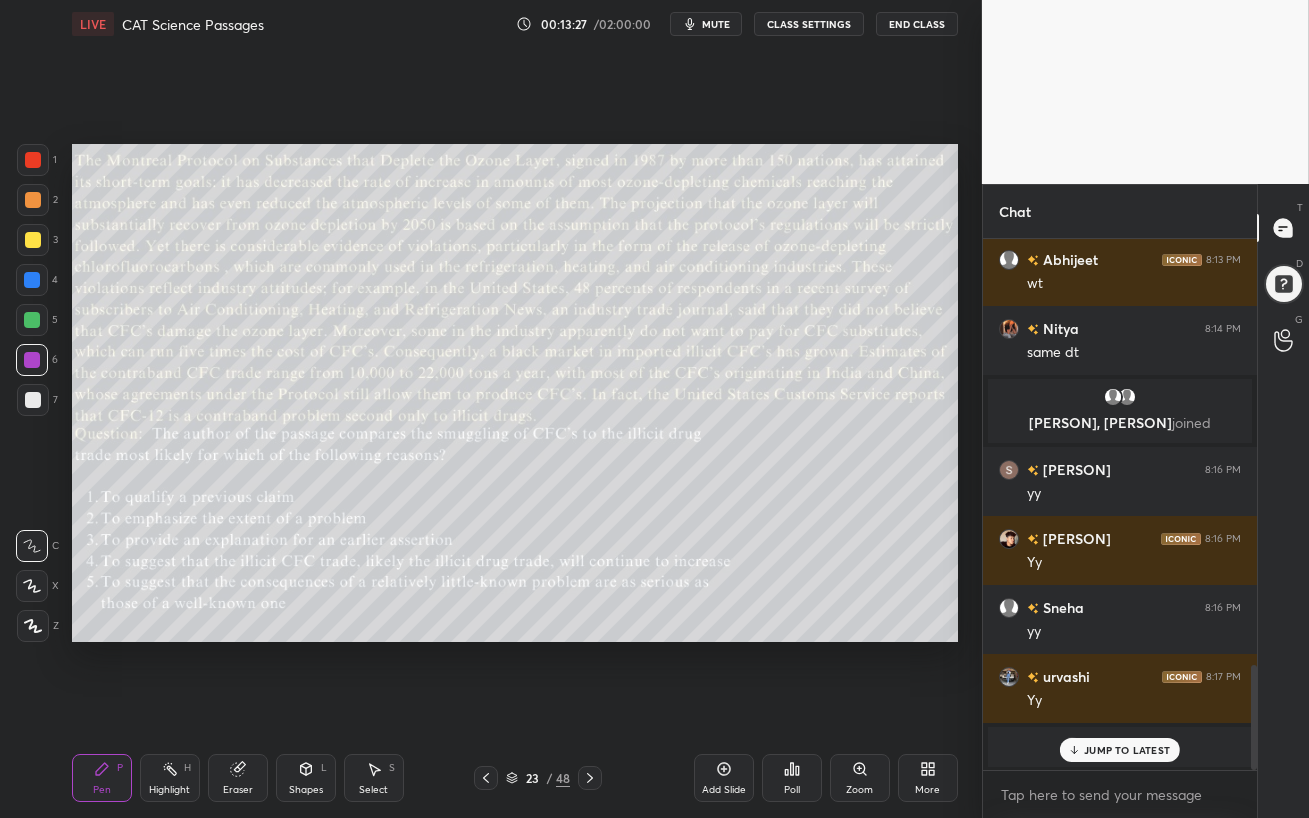 click on "JUMP TO LATEST" at bounding box center [1127, 750] 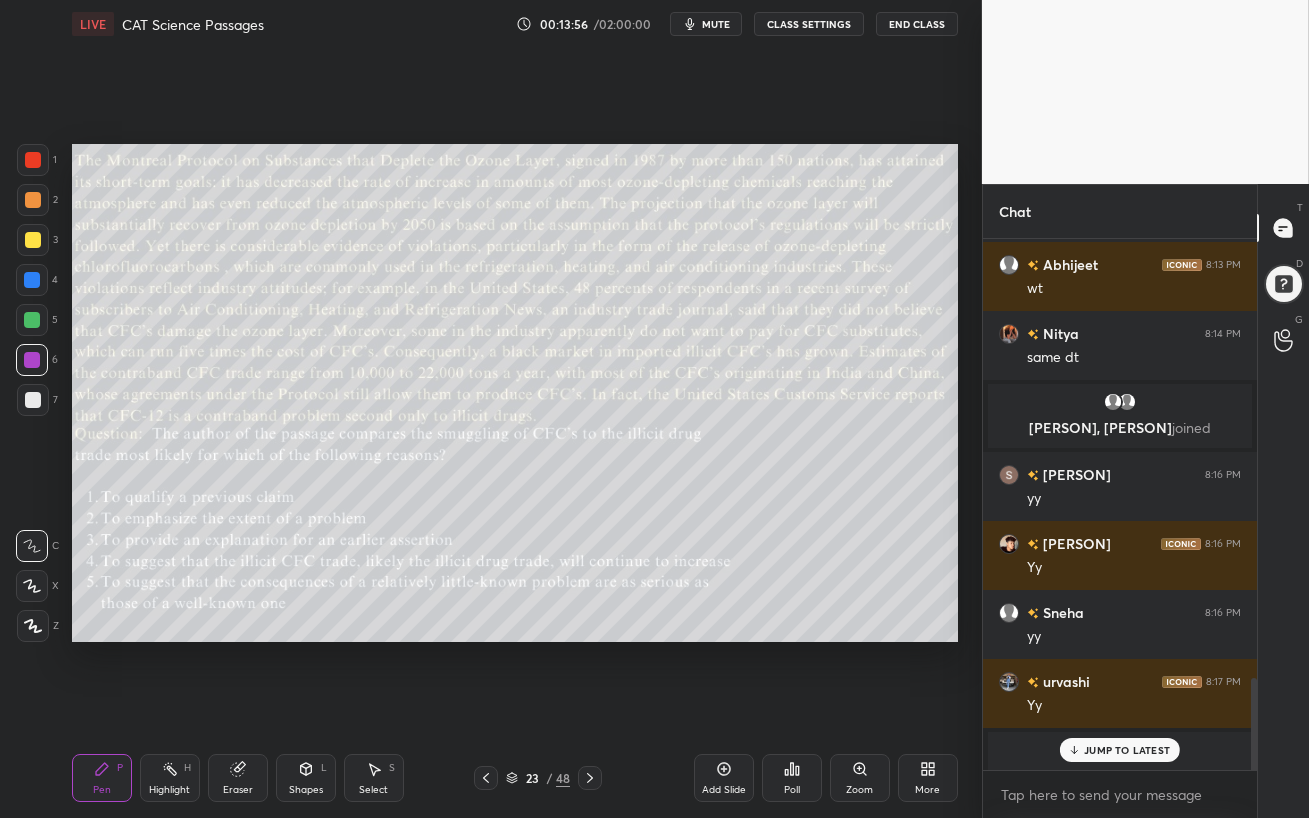 scroll, scrollTop: 2545, scrollLeft: 0, axis: vertical 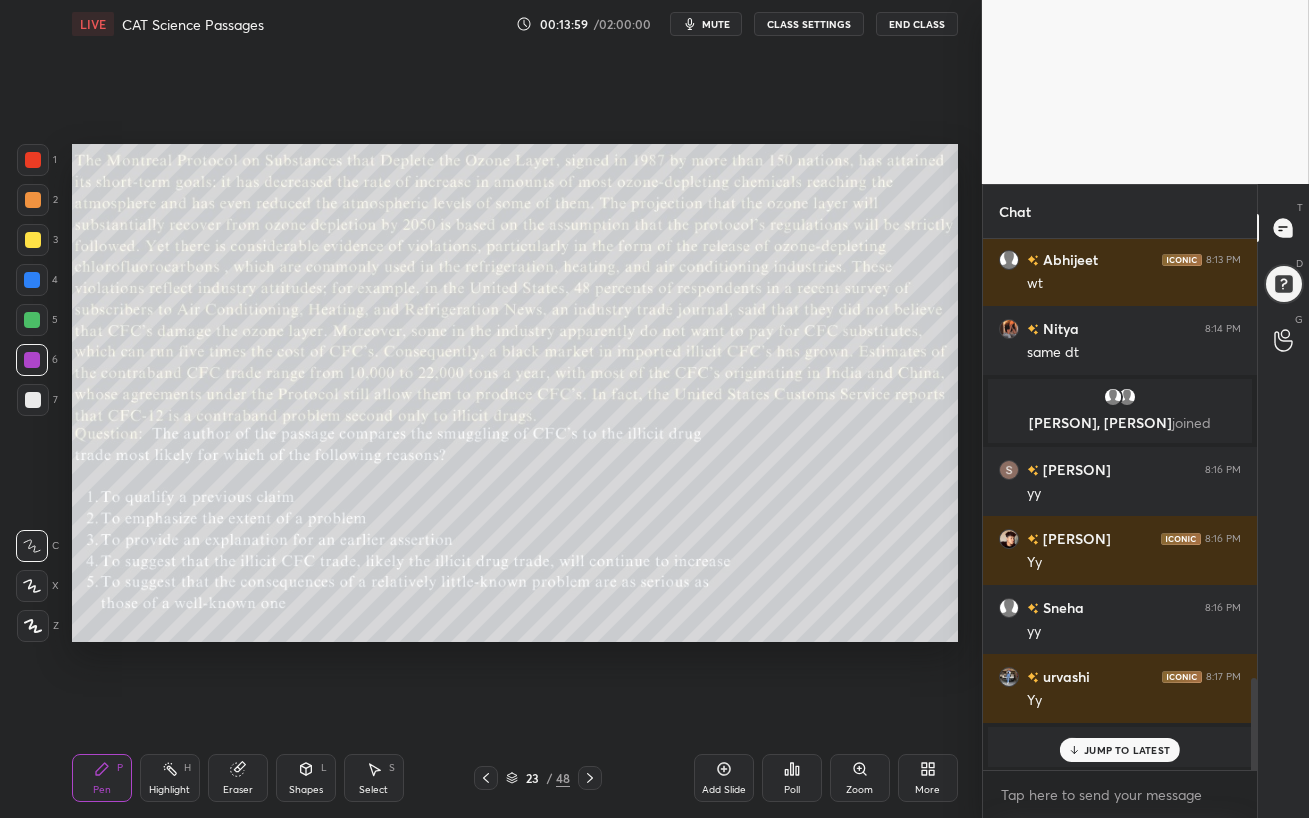 drag, startPoint x: 1119, startPoint y: 753, endPoint x: 1128, endPoint y: 759, distance: 10.816654 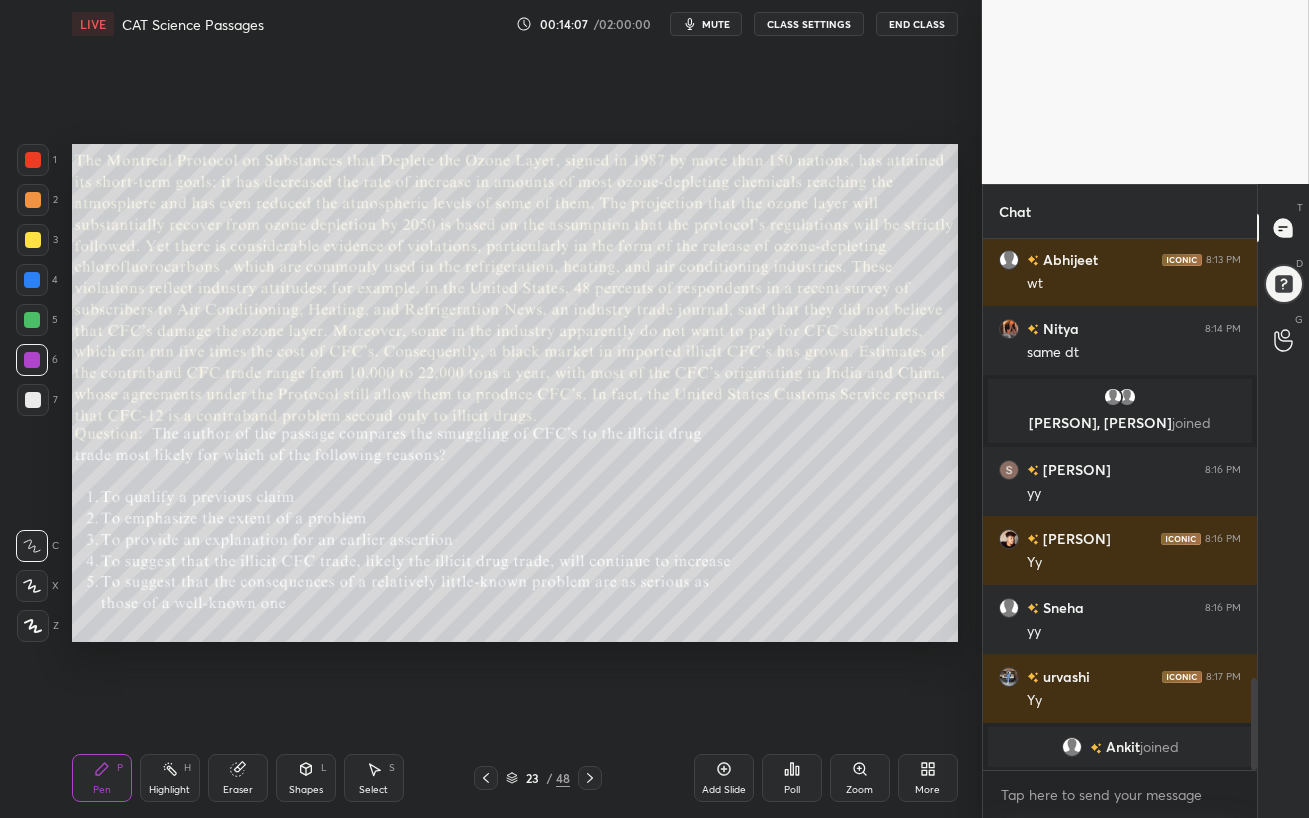click on "Poll" at bounding box center (792, 790) 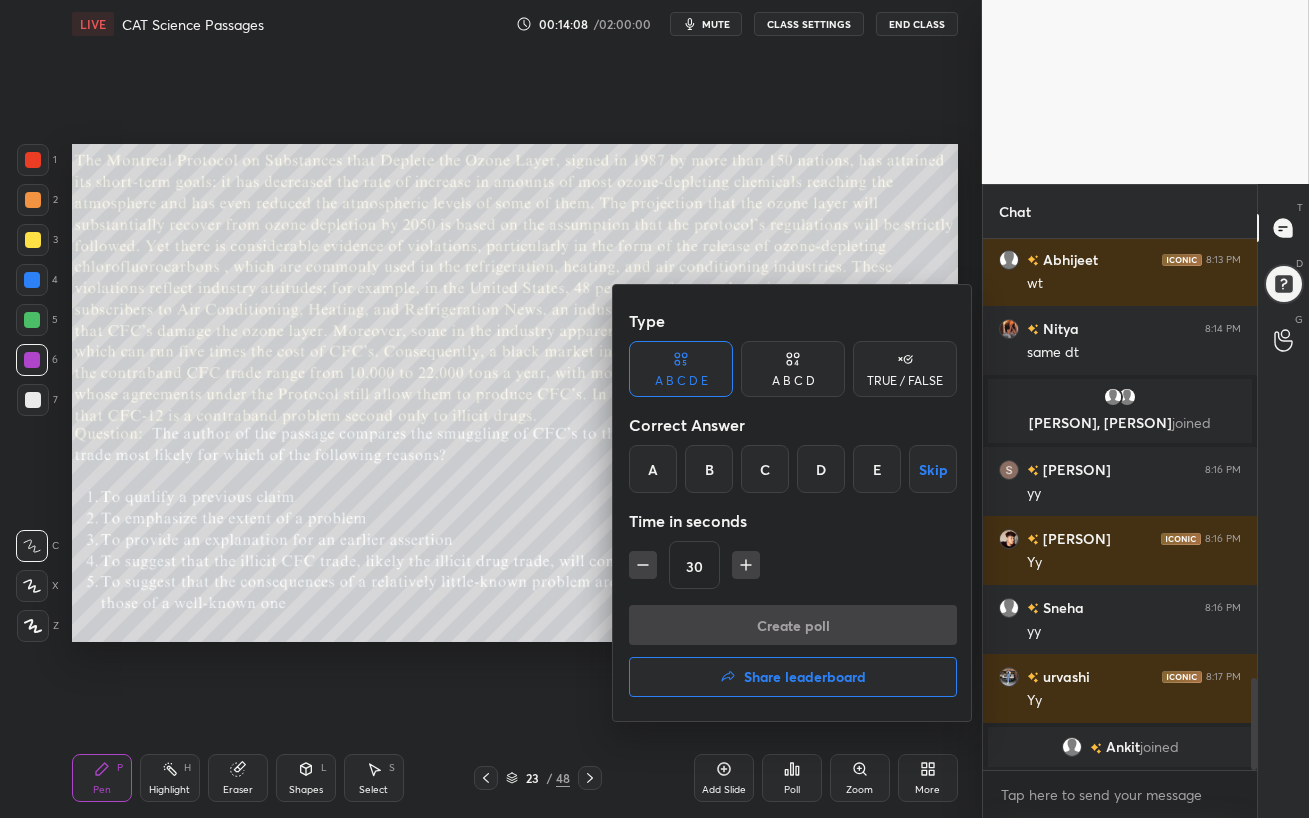 click on "B" at bounding box center (709, 469) 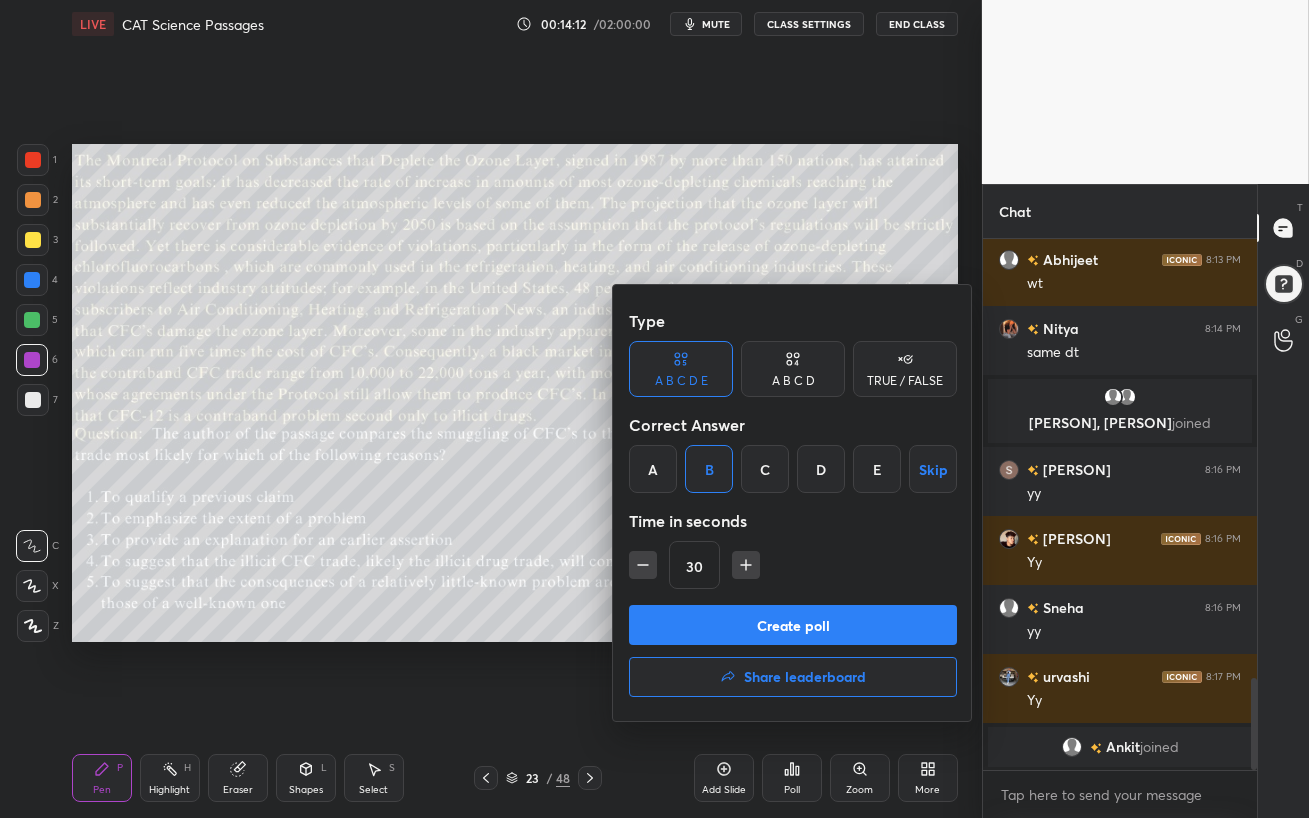 click on "Create poll" at bounding box center [793, 625] 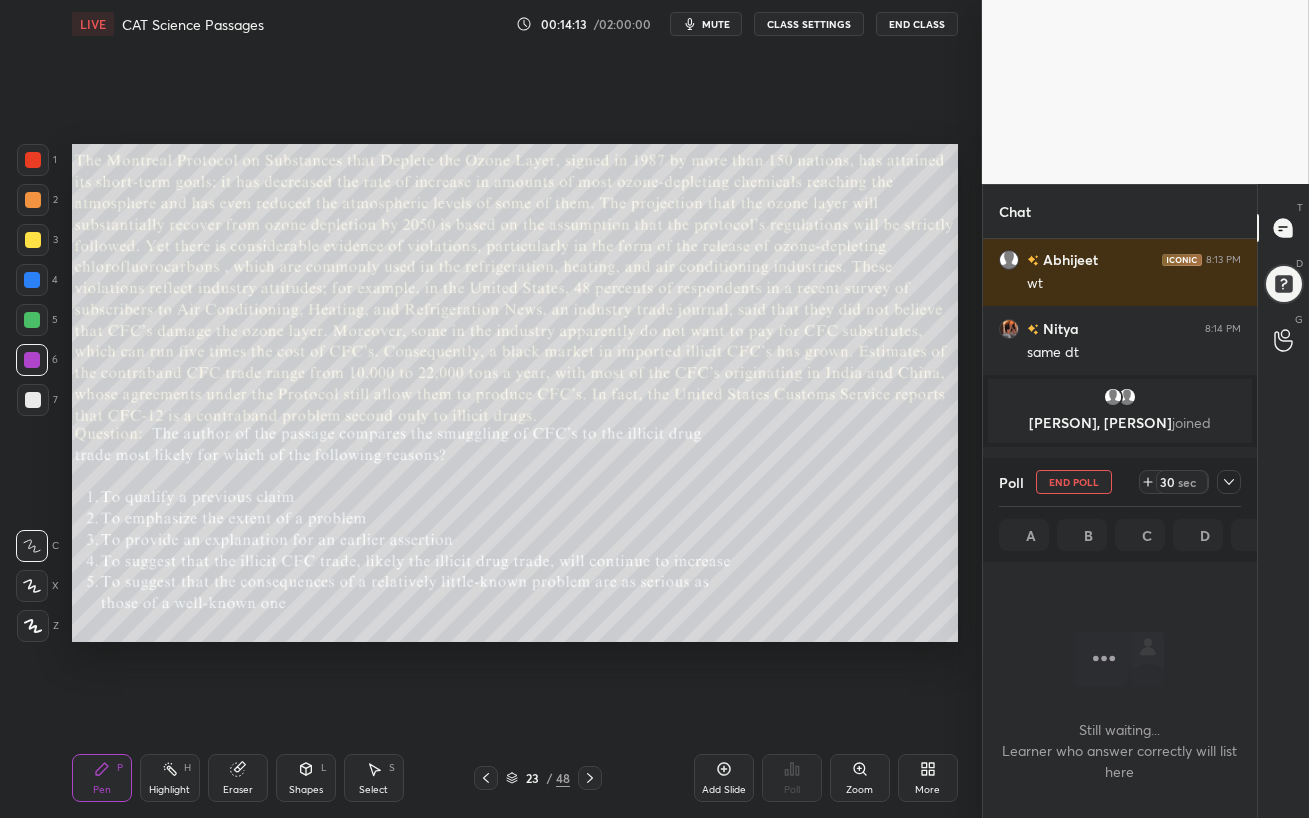scroll, scrollTop: 426, scrollLeft: 268, axis: both 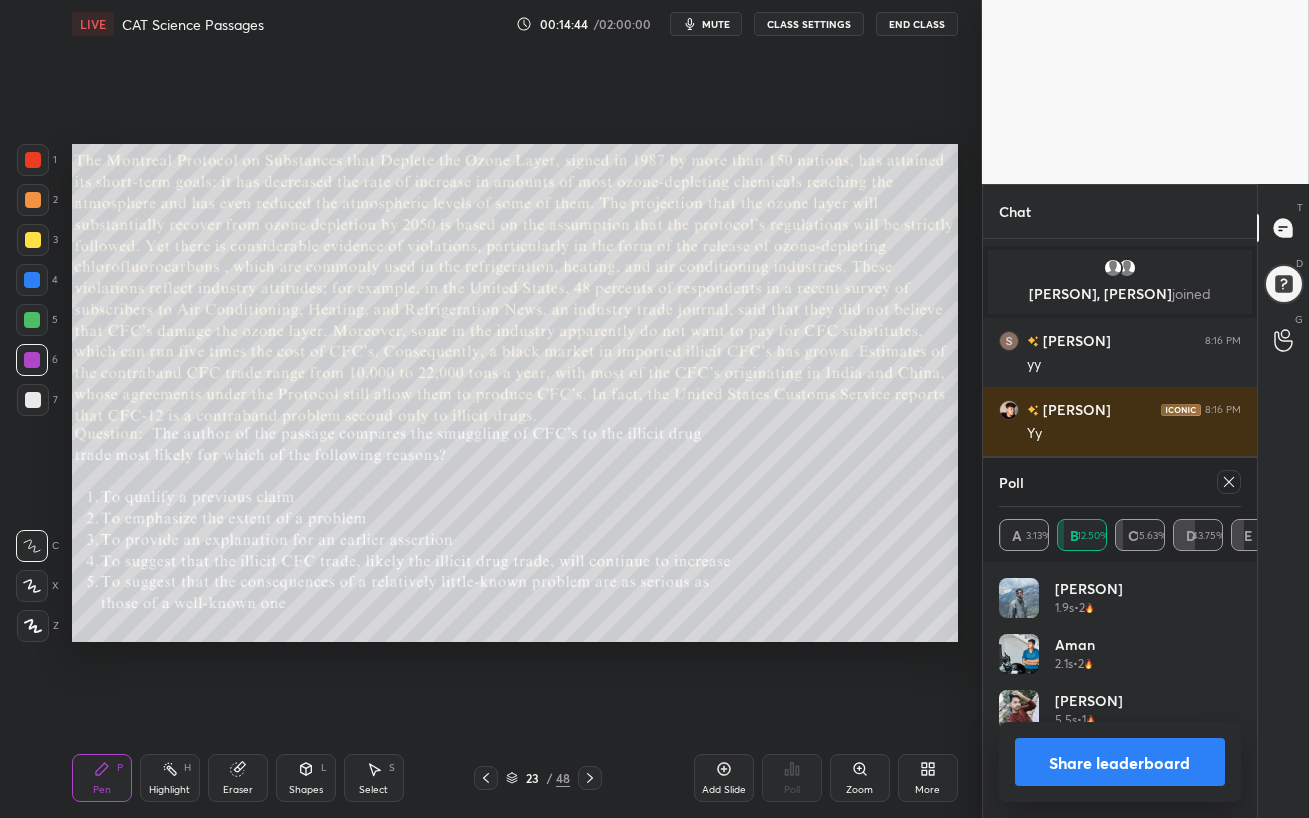 click 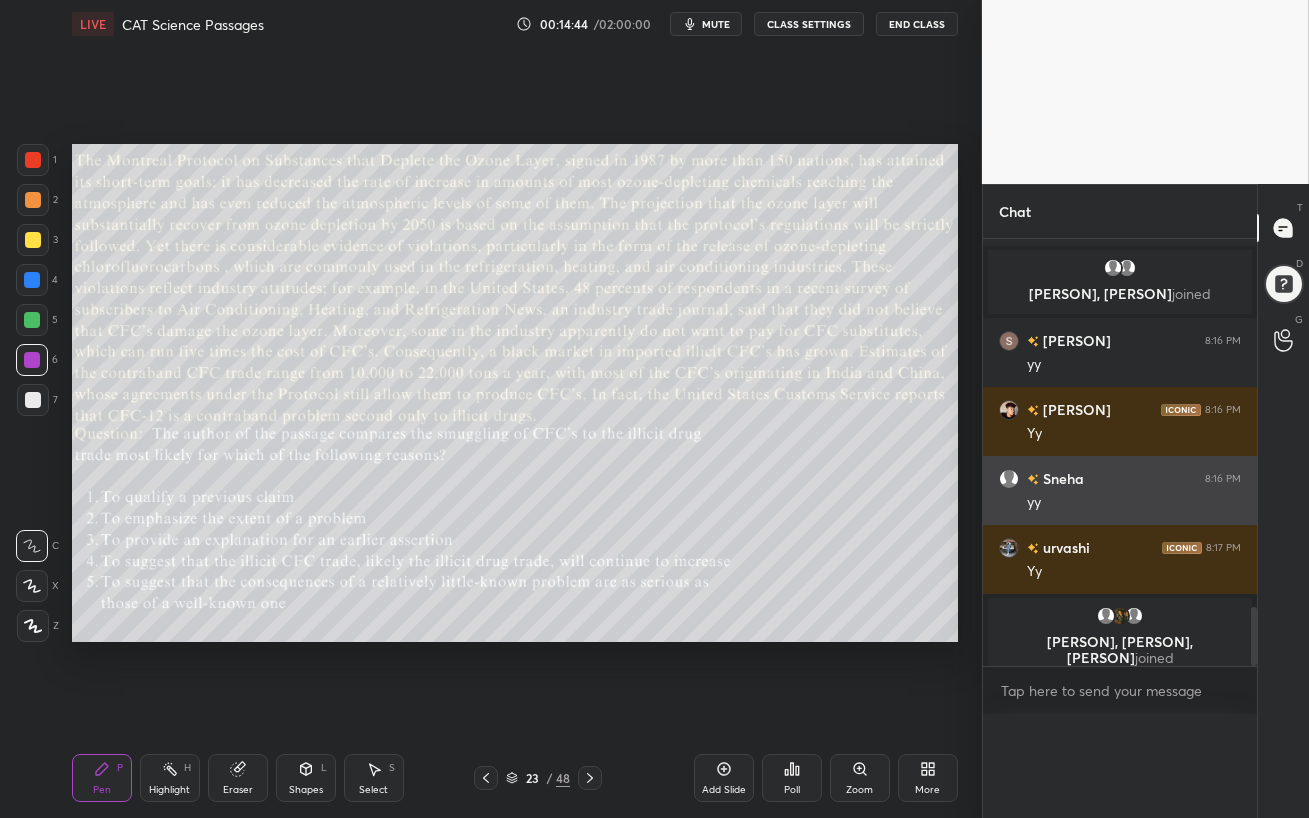 scroll, scrollTop: 0, scrollLeft: 0, axis: both 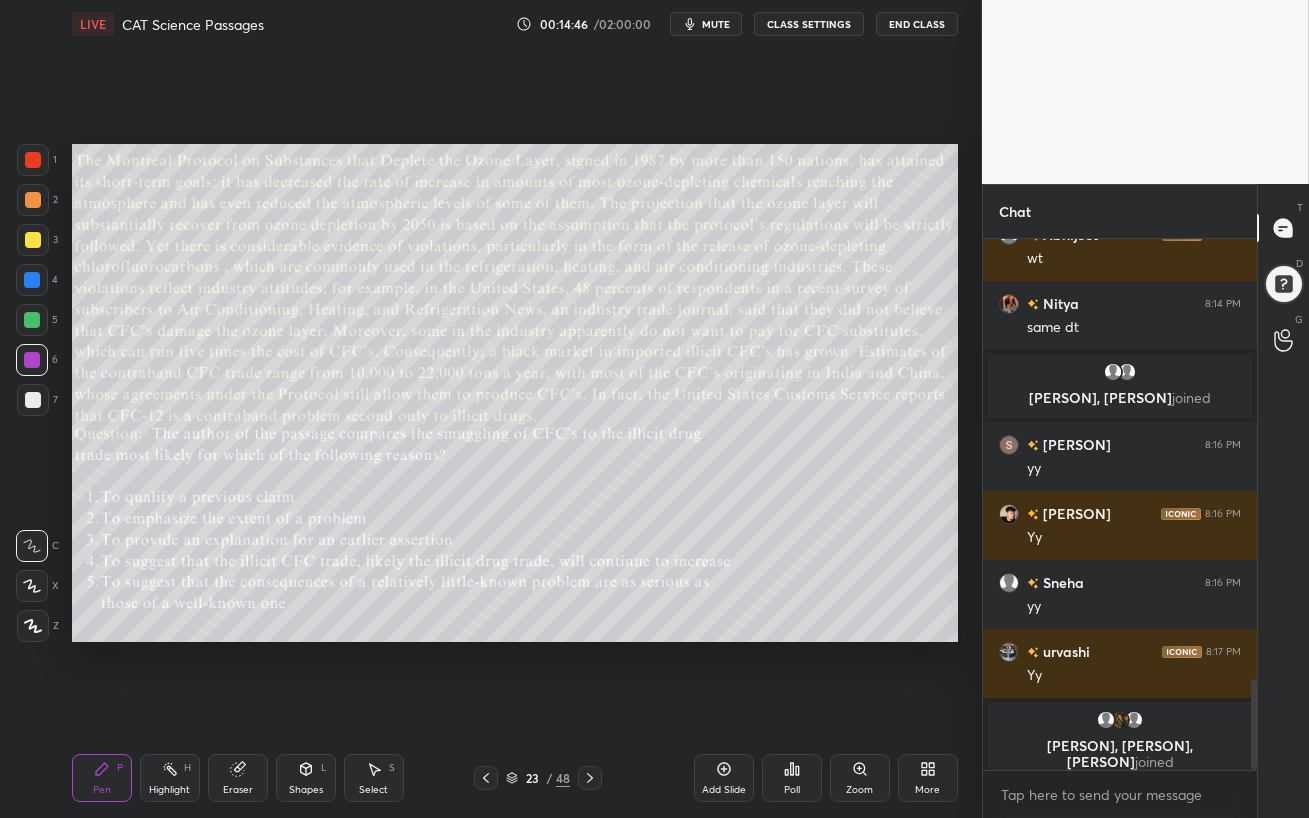 click at bounding box center [32, 320] 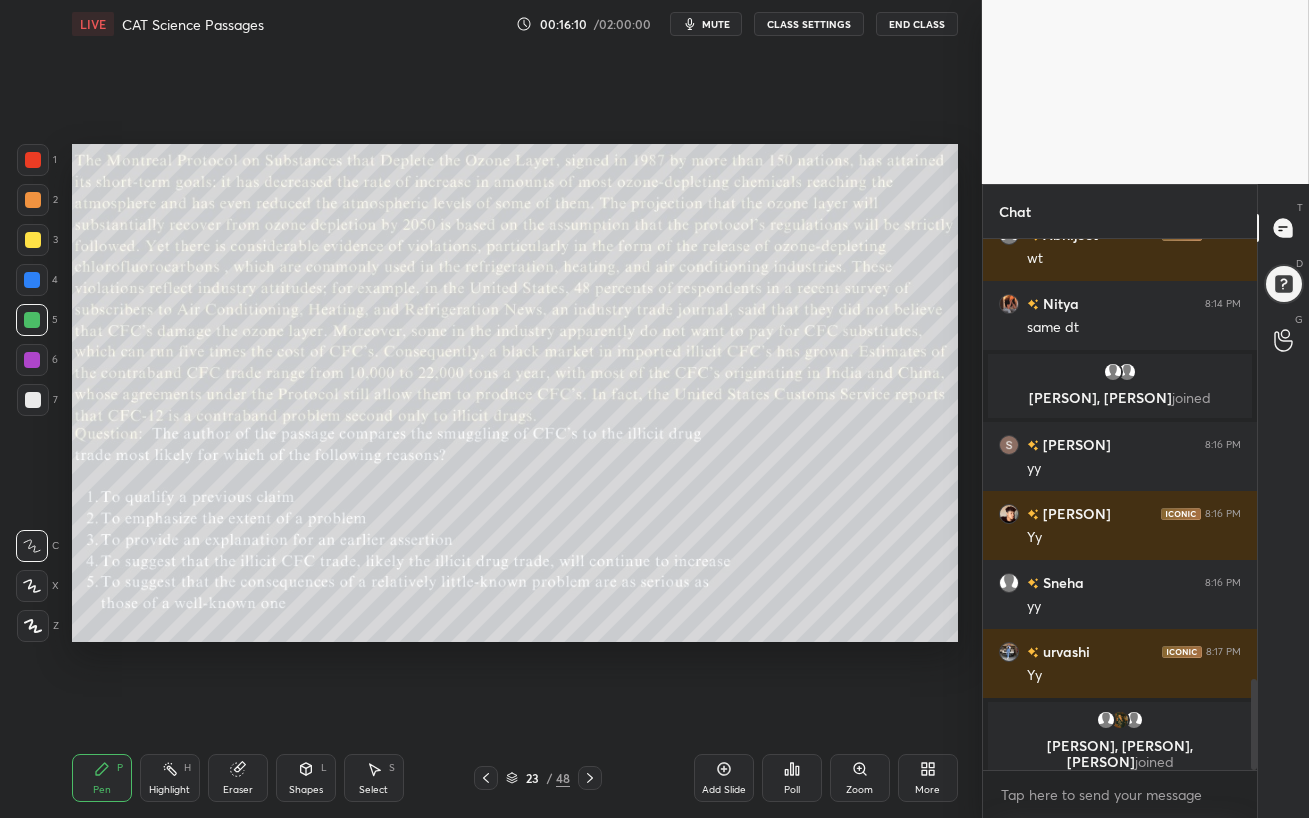 click on "6" at bounding box center [37, 364] 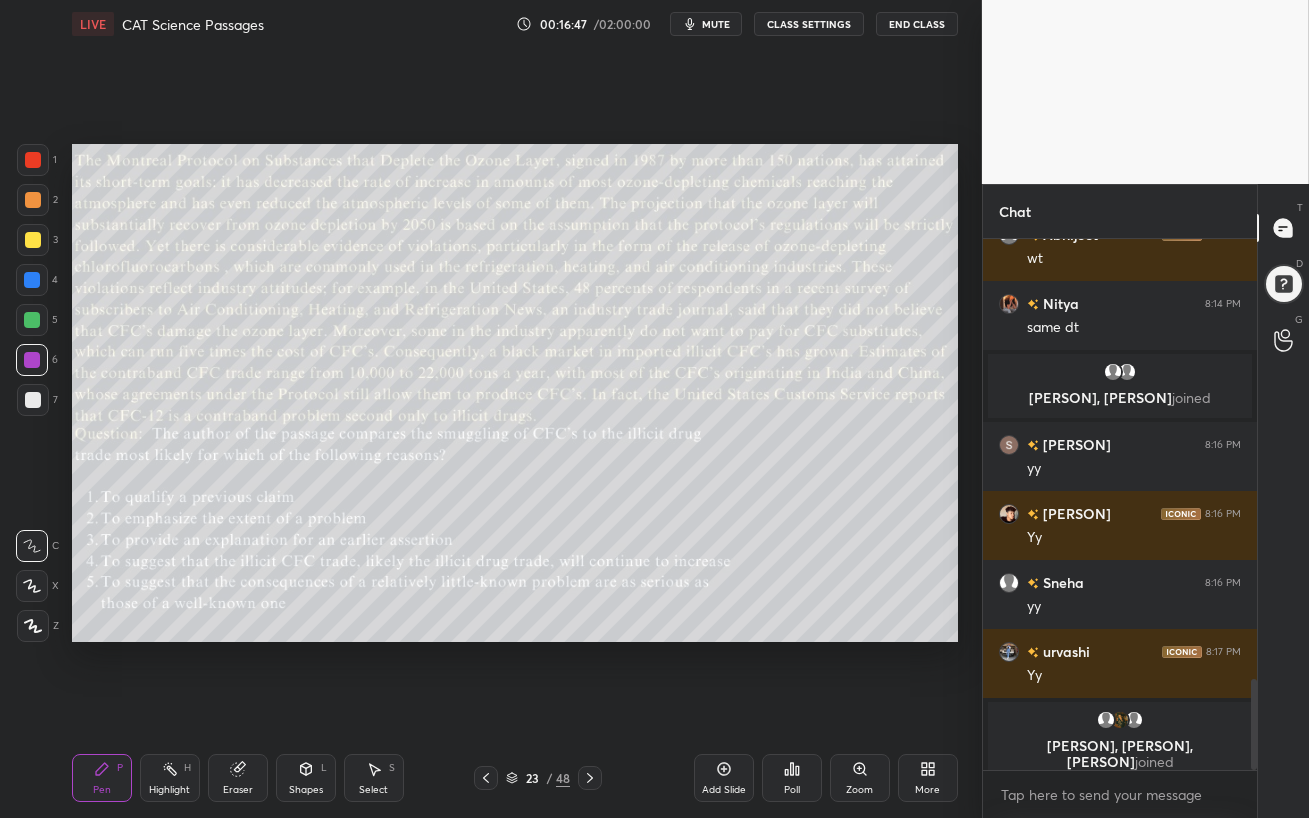 drag, startPoint x: 245, startPoint y: 781, endPoint x: 246, endPoint y: 768, distance: 13.038404 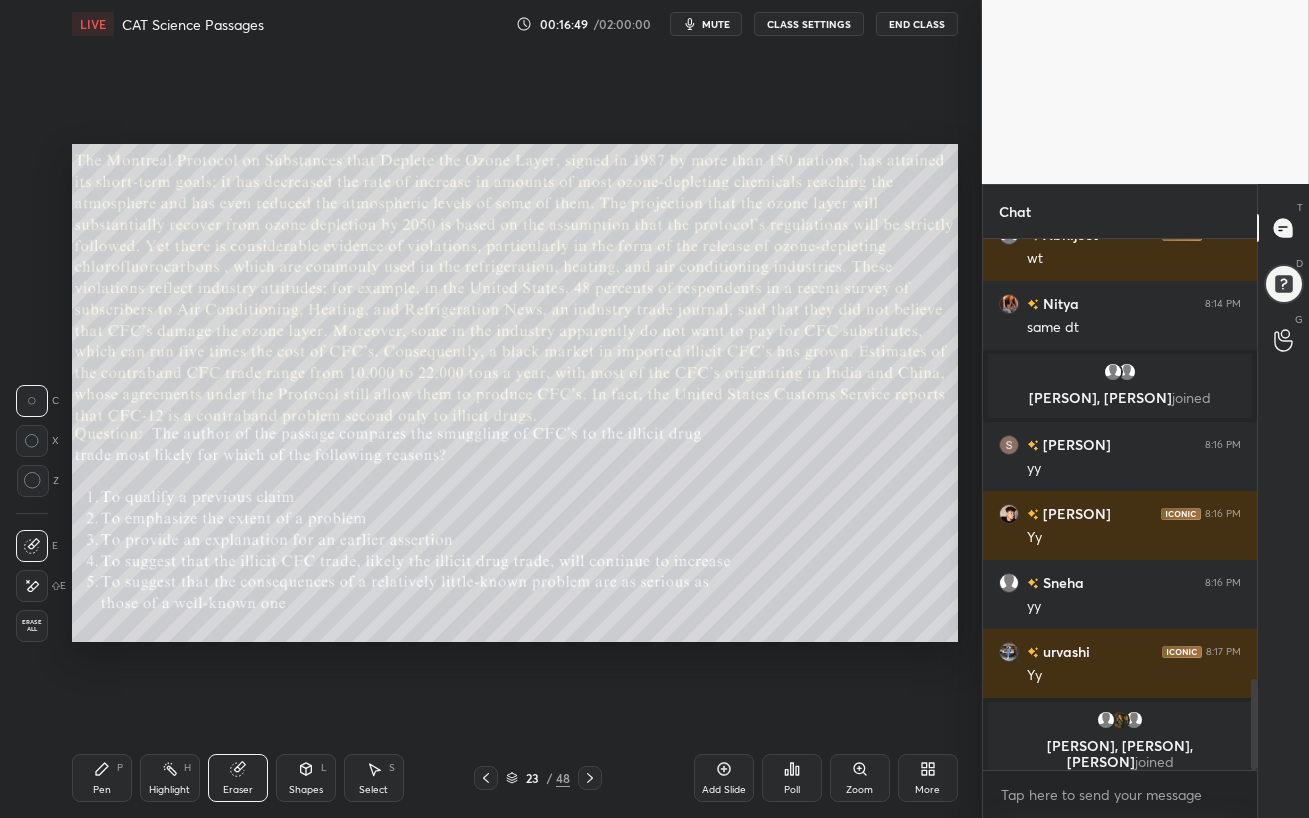 click on "Pen P" at bounding box center (102, 778) 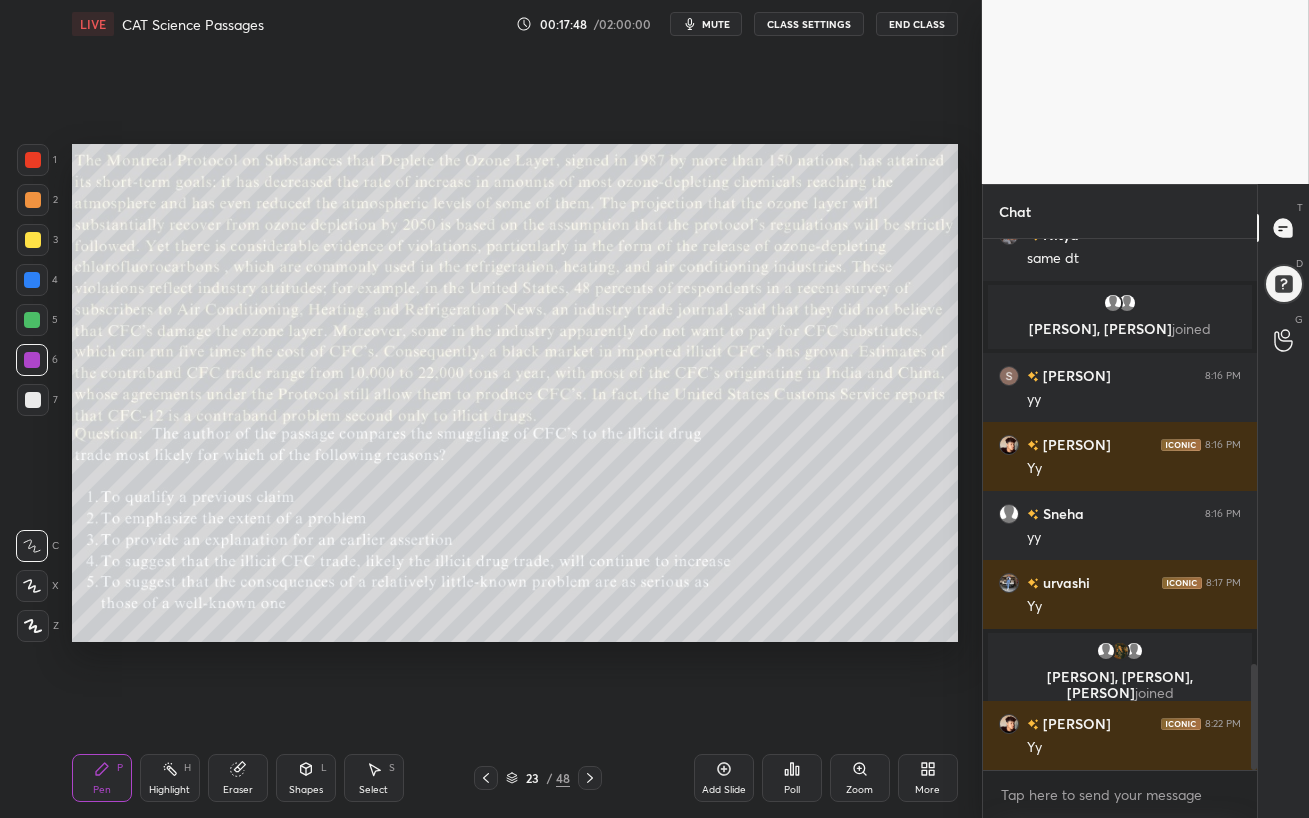 scroll, scrollTop: 2199, scrollLeft: 0, axis: vertical 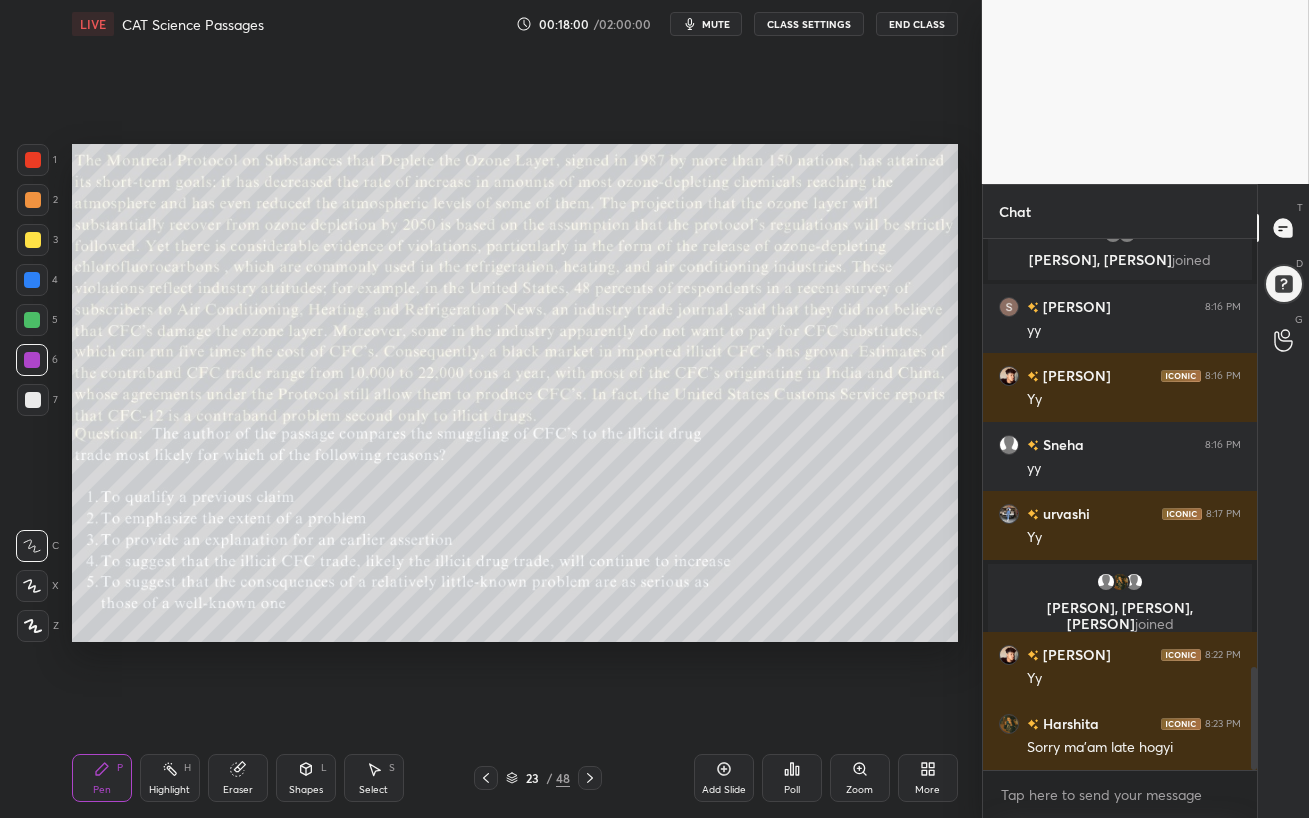 click at bounding box center (33, 400) 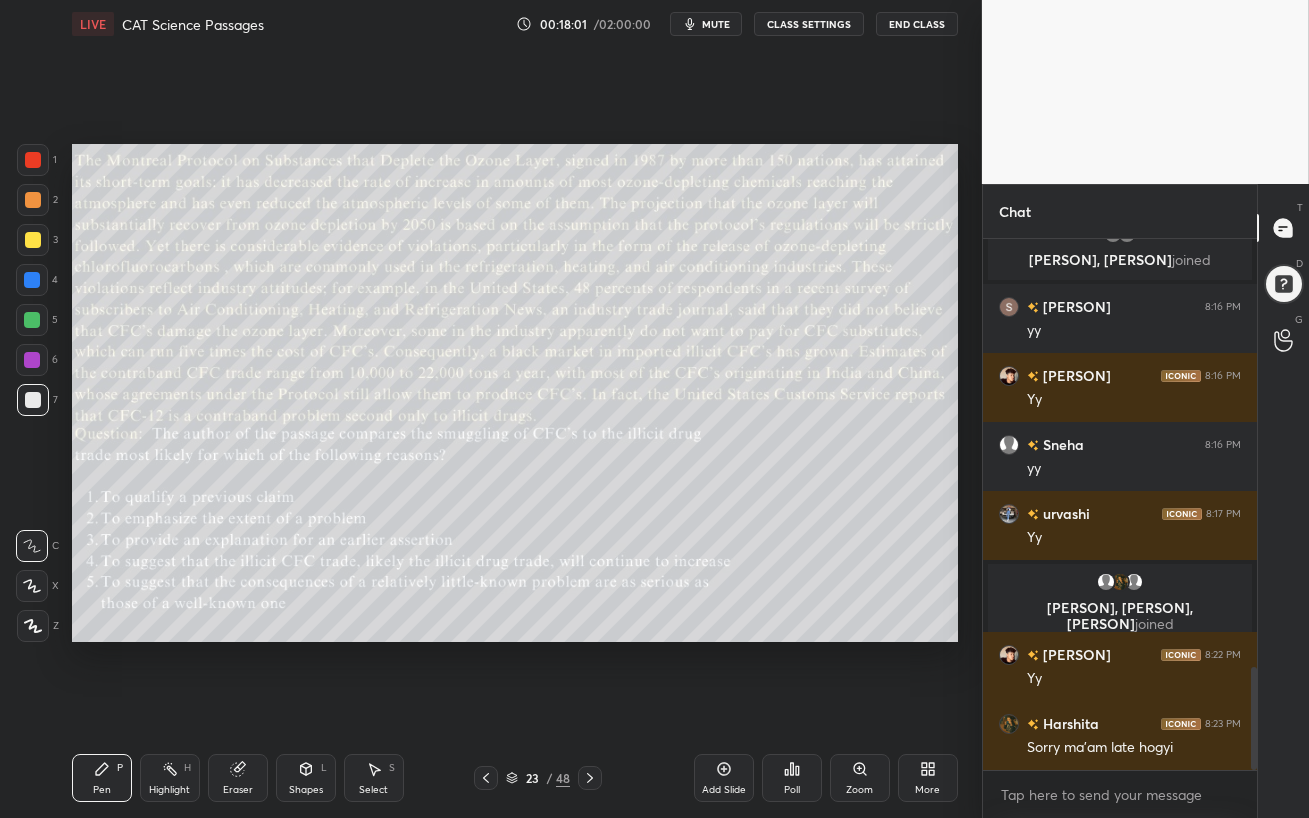 click at bounding box center (32, 320) 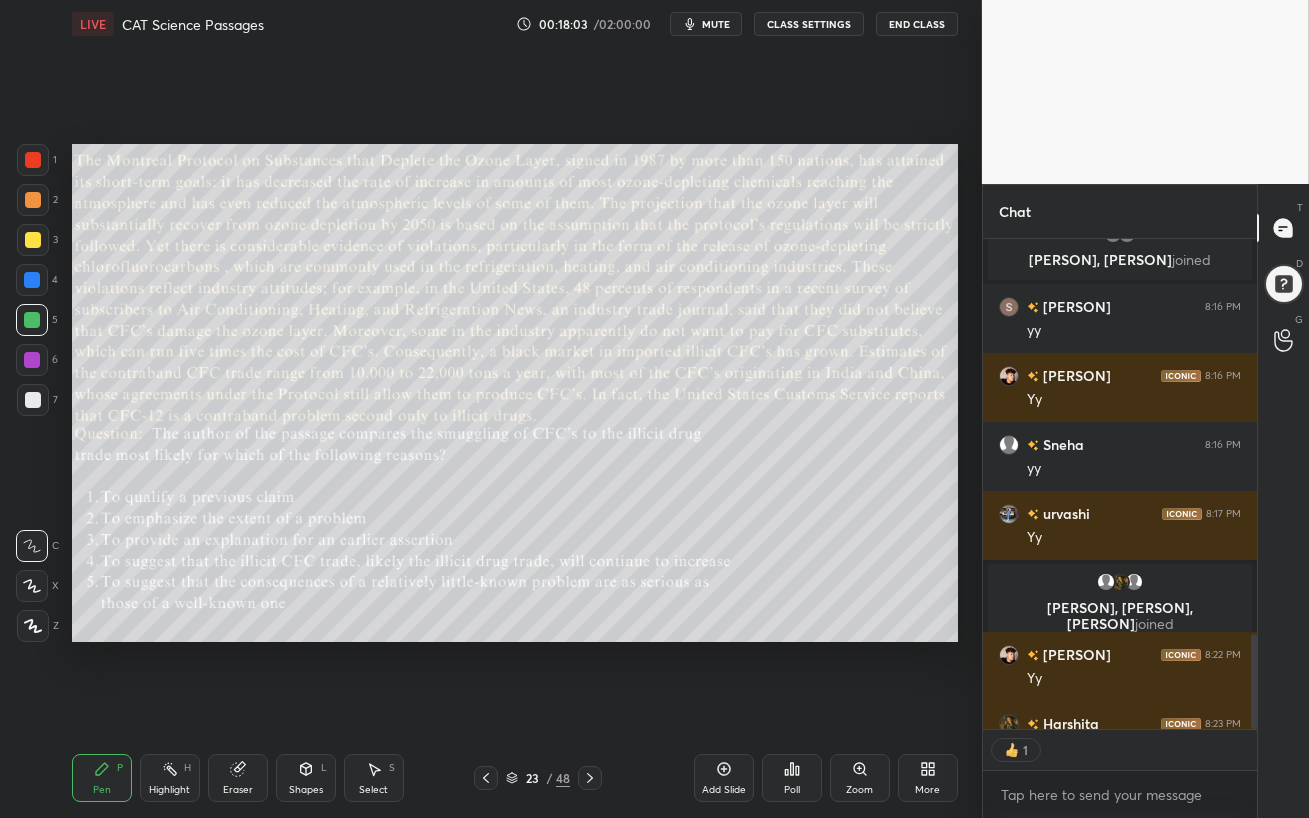 scroll, scrollTop: 484, scrollLeft: 268, axis: both 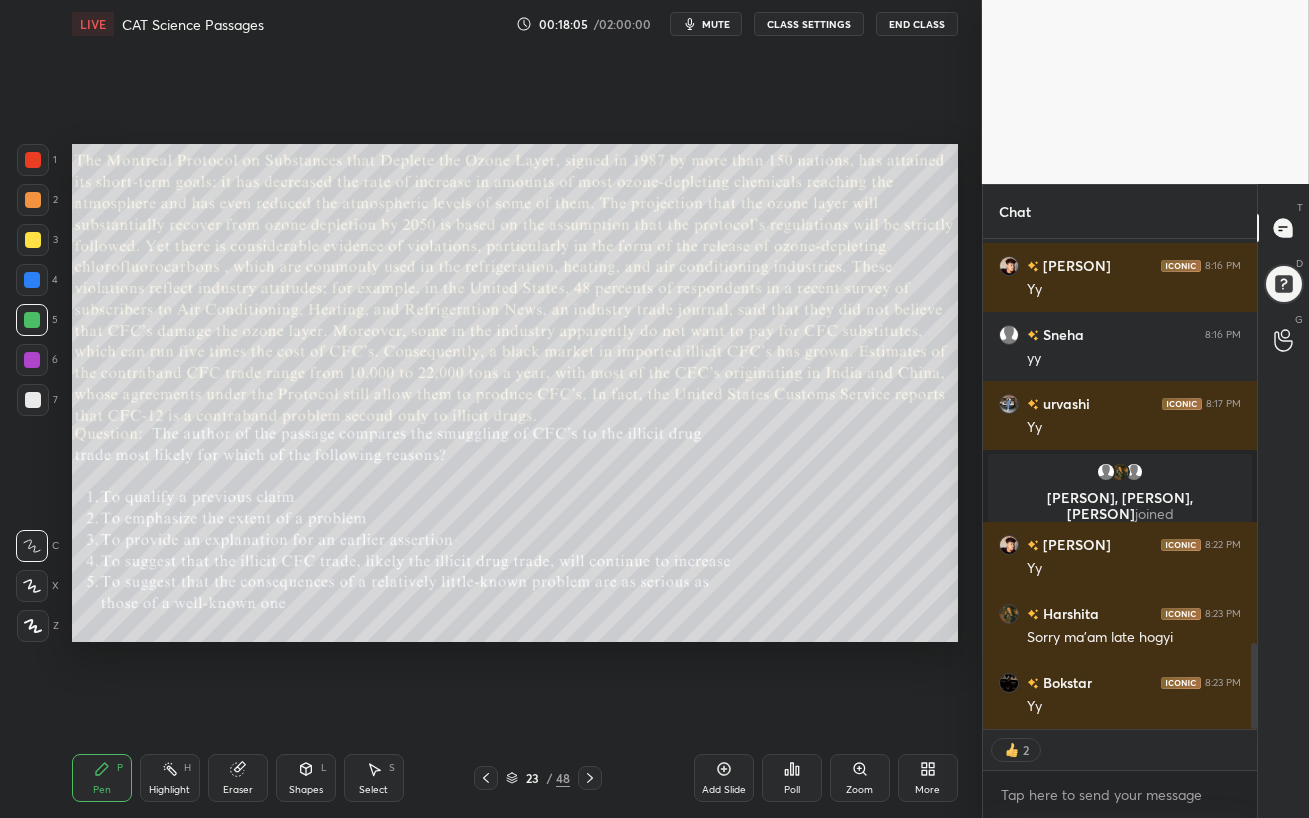 click 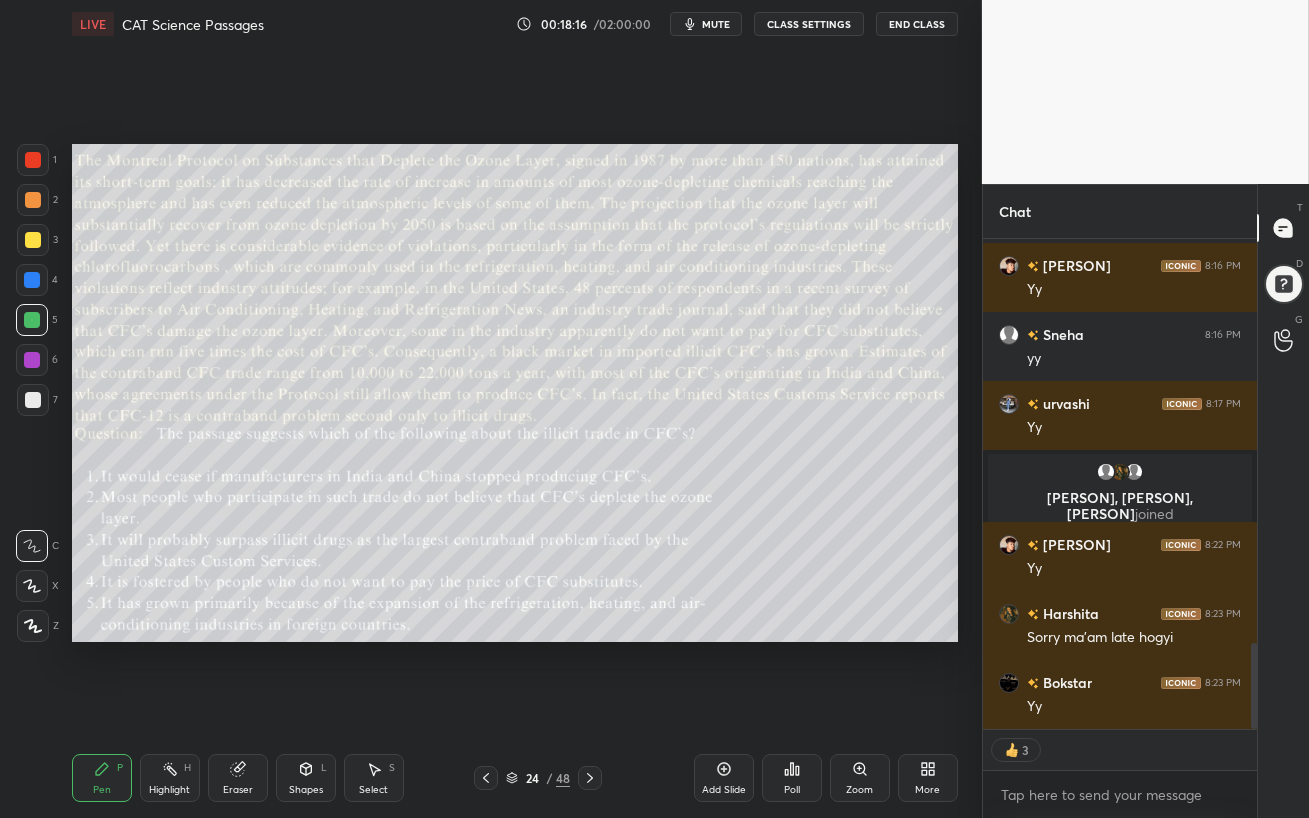 click on "mute" at bounding box center [716, 24] 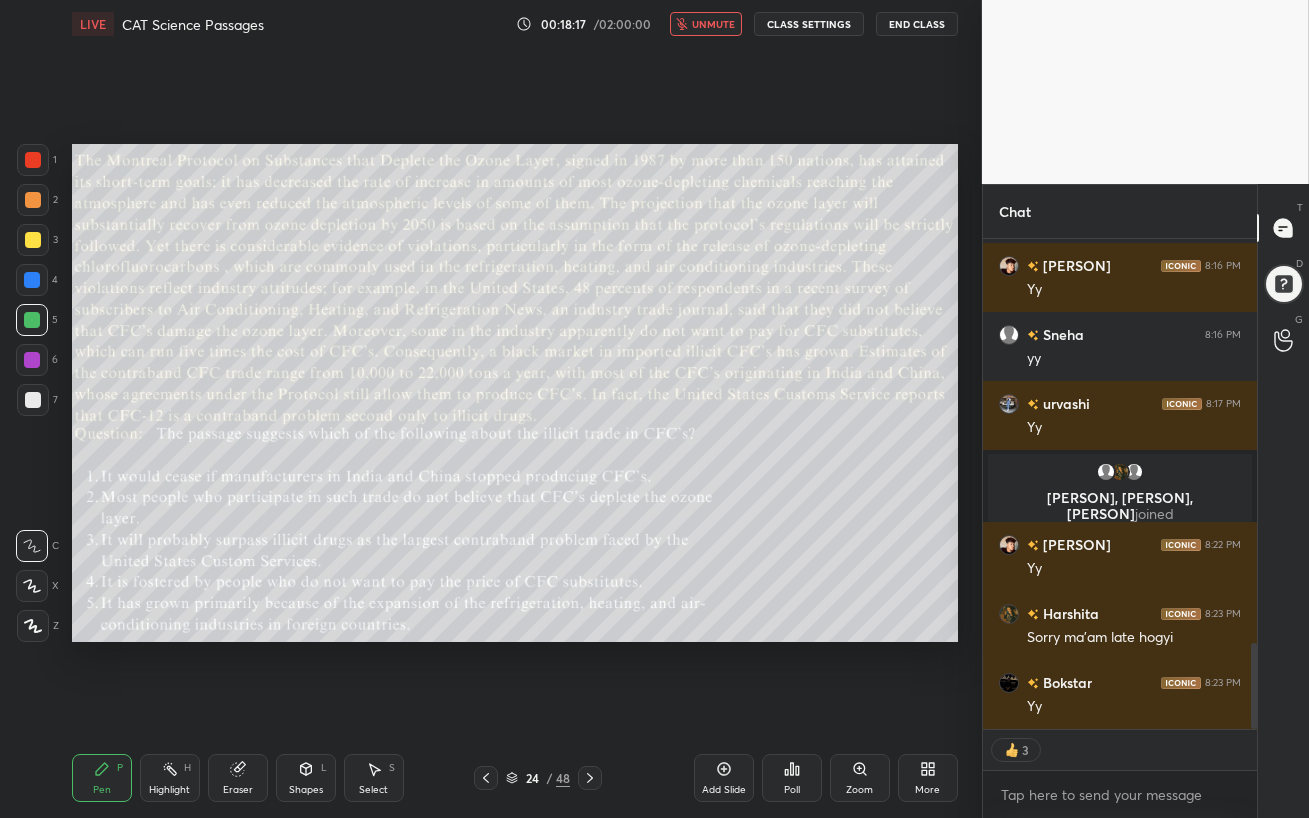 scroll, scrollTop: 6, scrollLeft: 6, axis: both 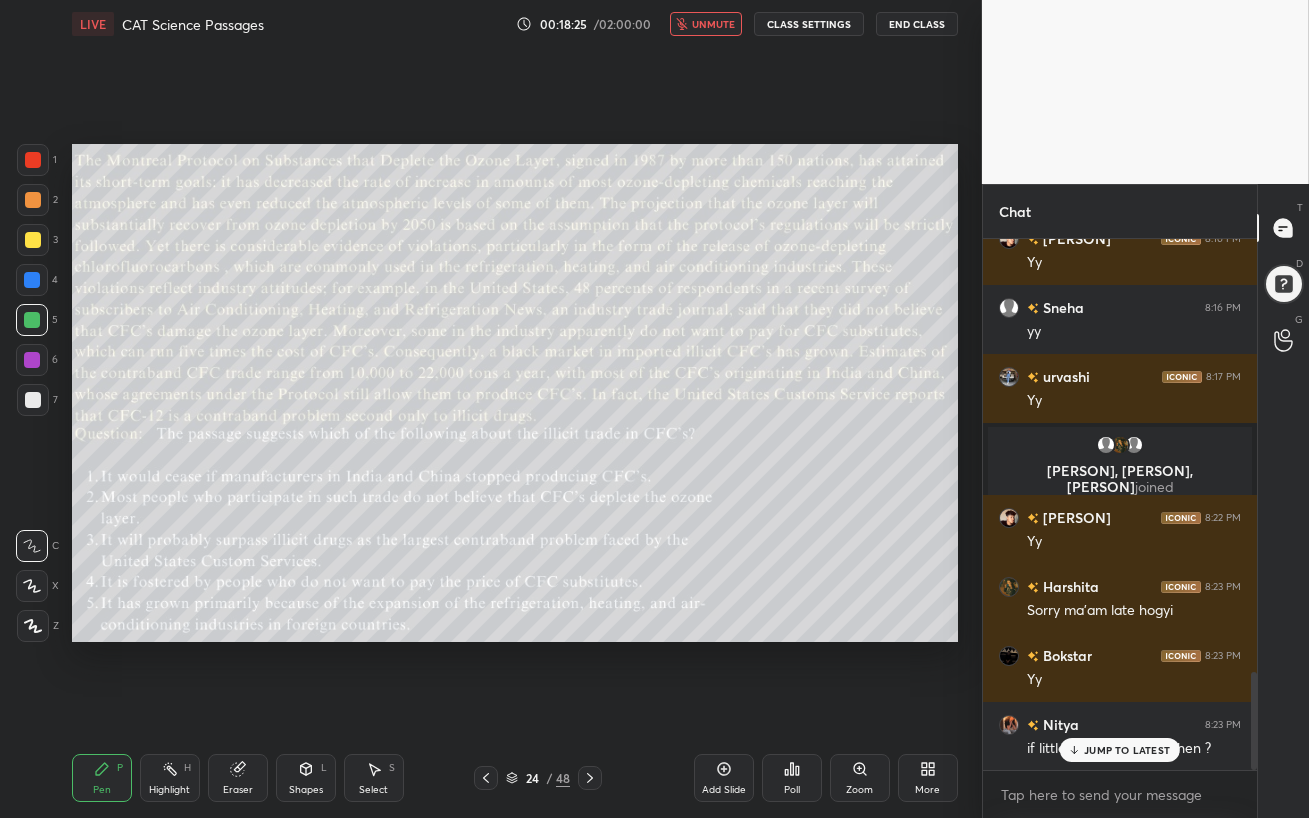 click on "JUMP TO LATEST" at bounding box center [1127, 750] 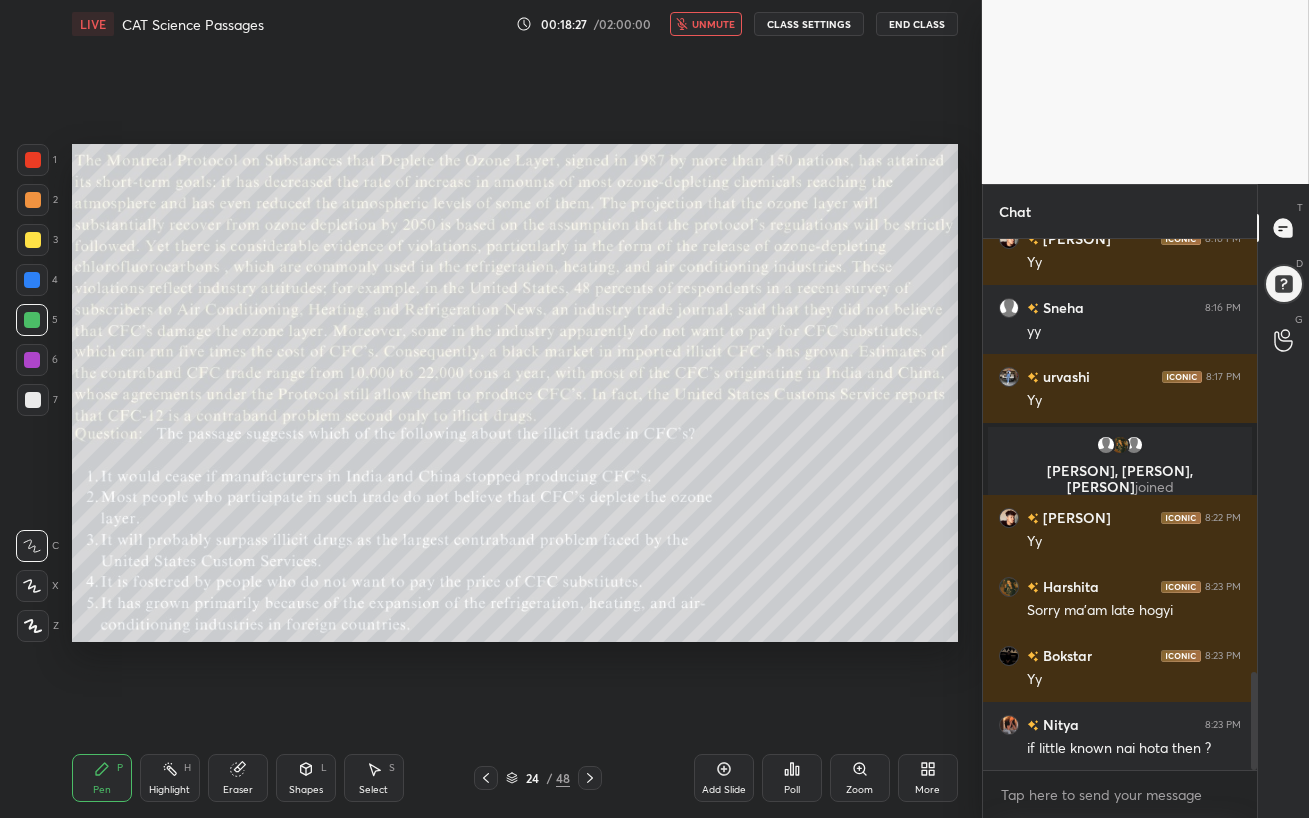 click on "unmute" at bounding box center (713, 24) 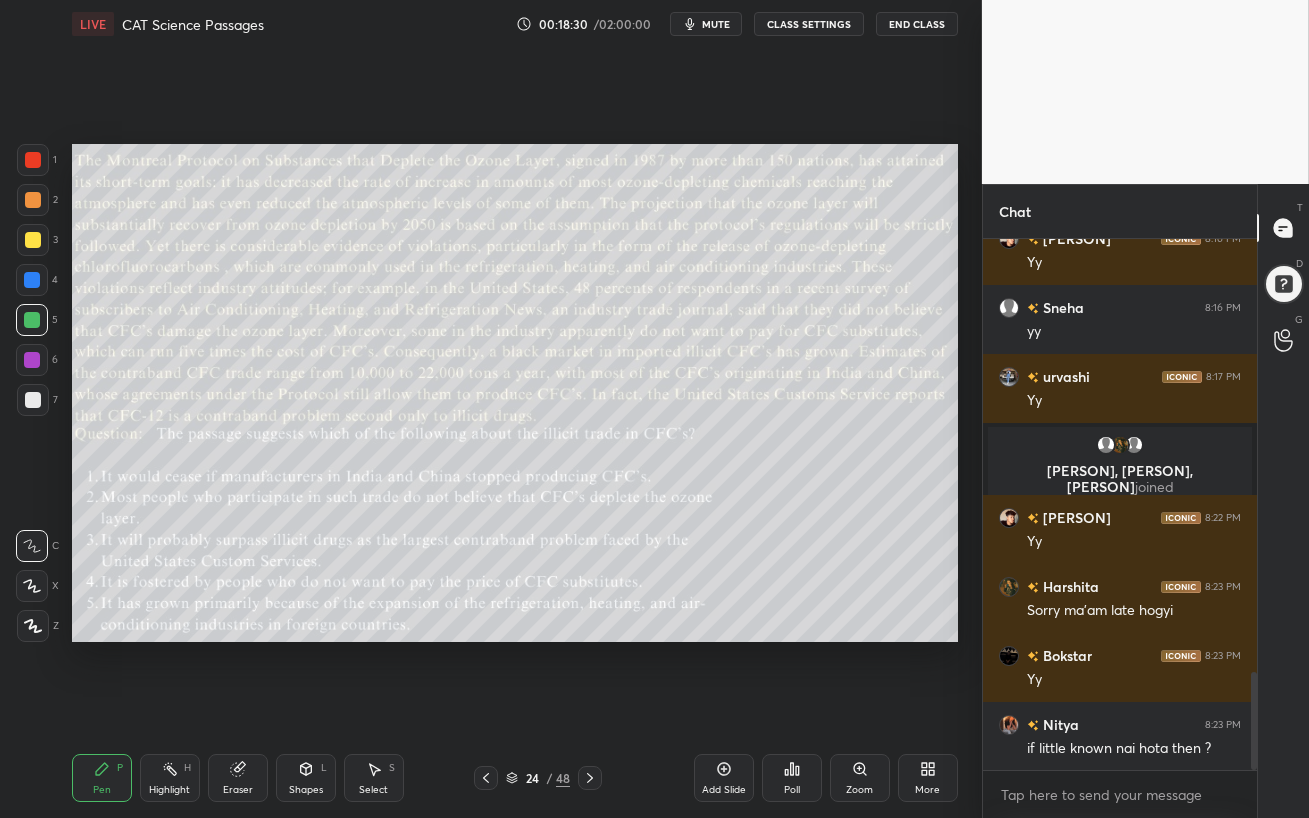 click 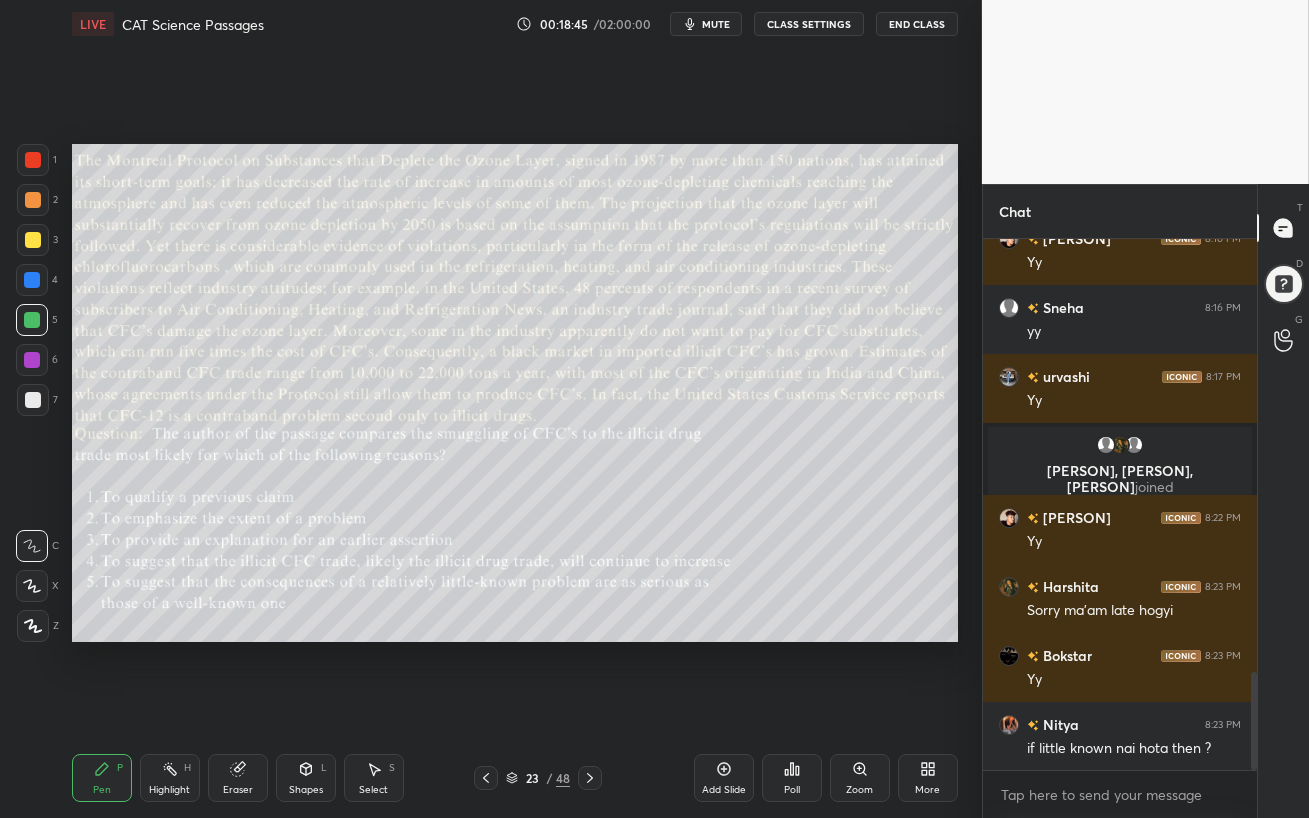 scroll, scrollTop: 2385, scrollLeft: 0, axis: vertical 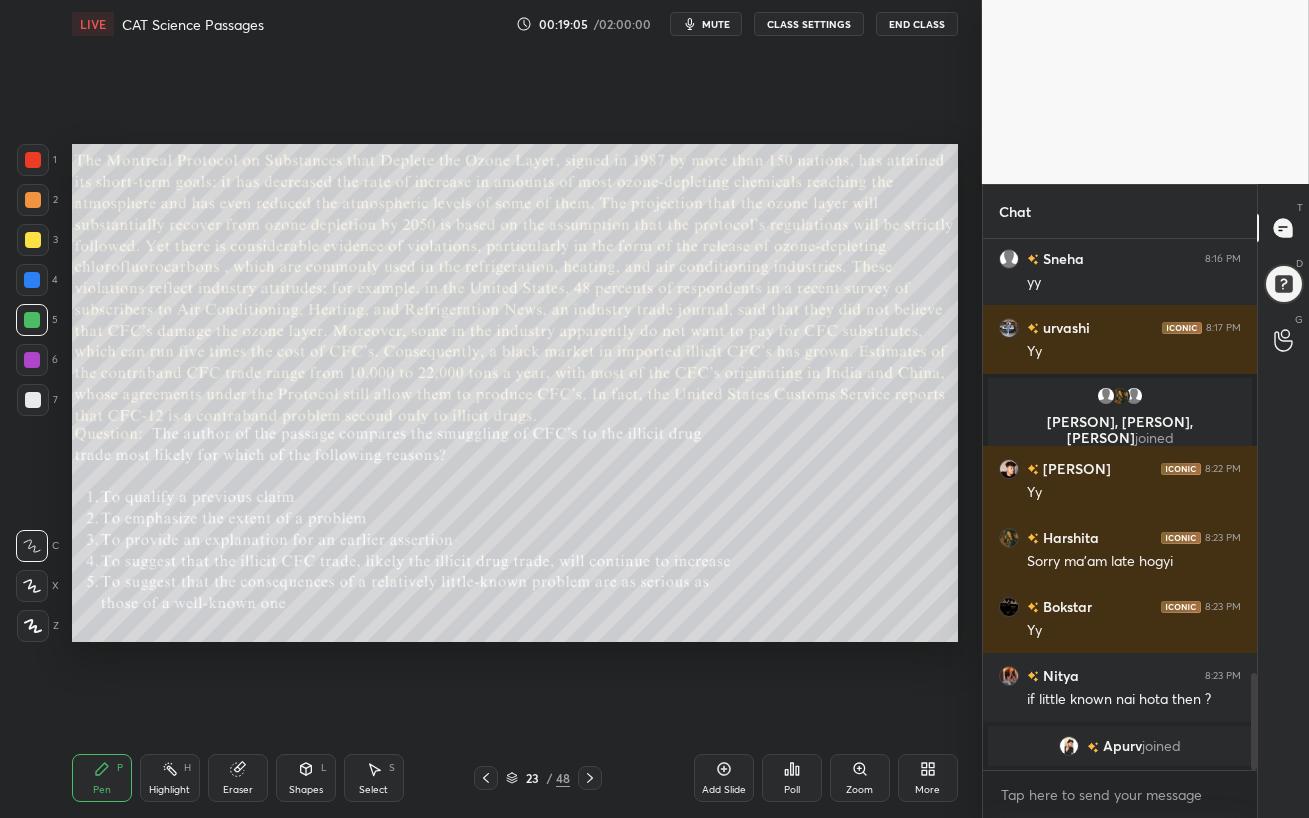 click 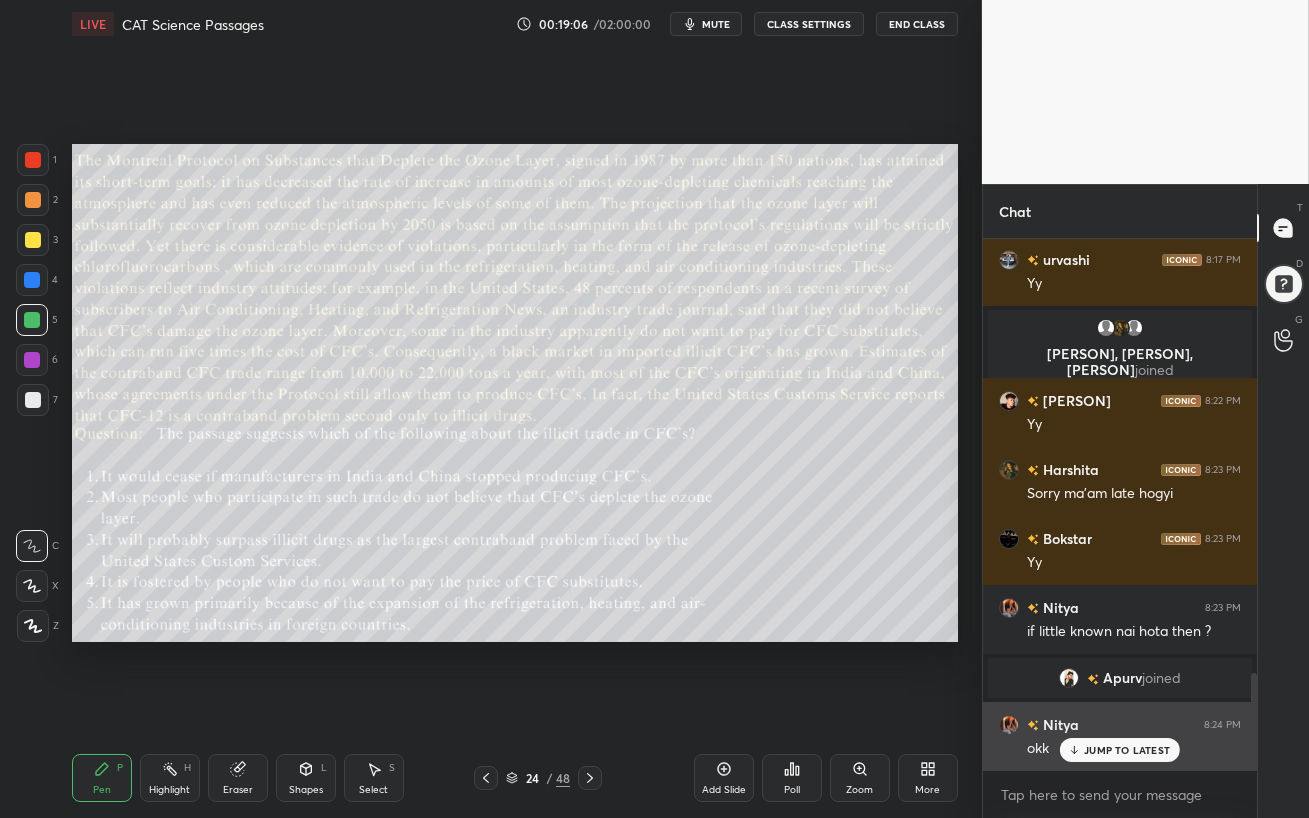 click on "JUMP TO LATEST" at bounding box center [1127, 750] 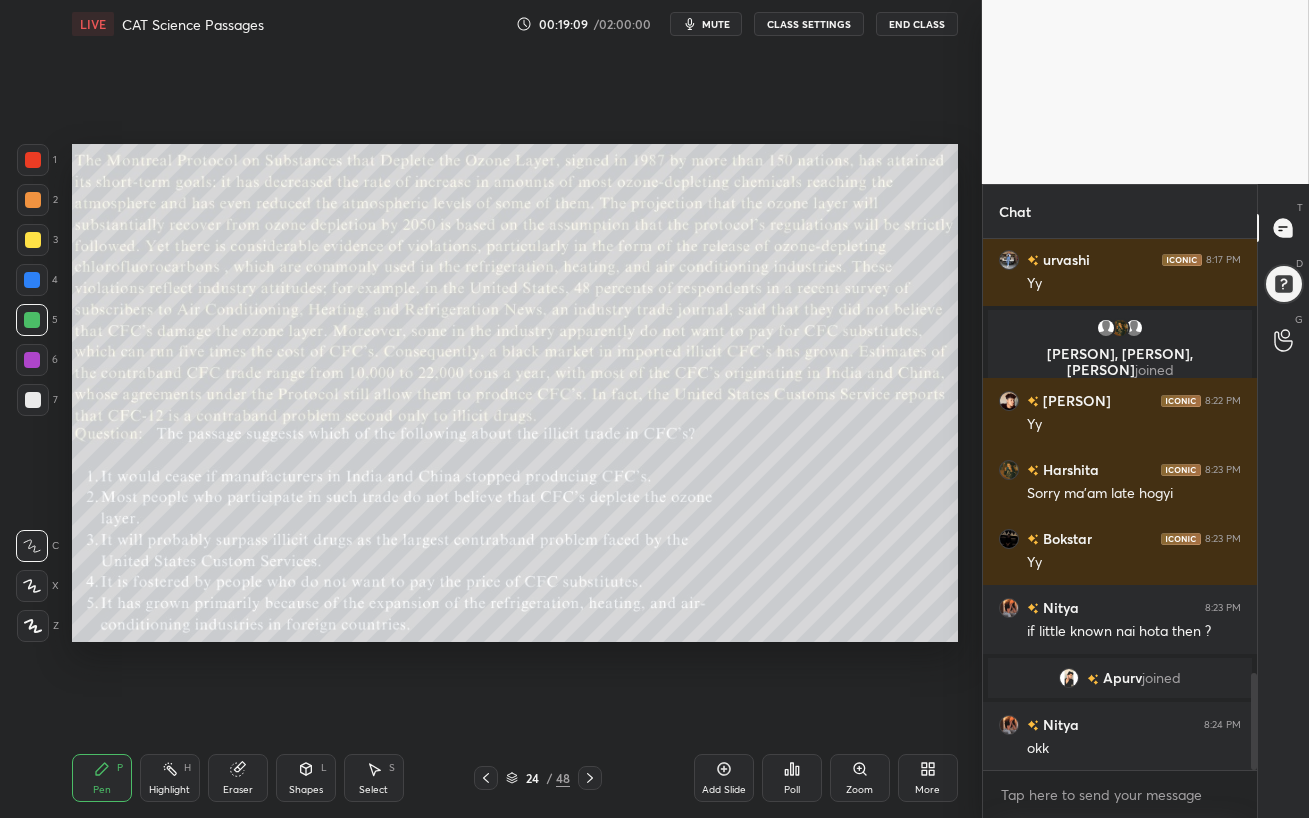 click on "mute" at bounding box center [716, 24] 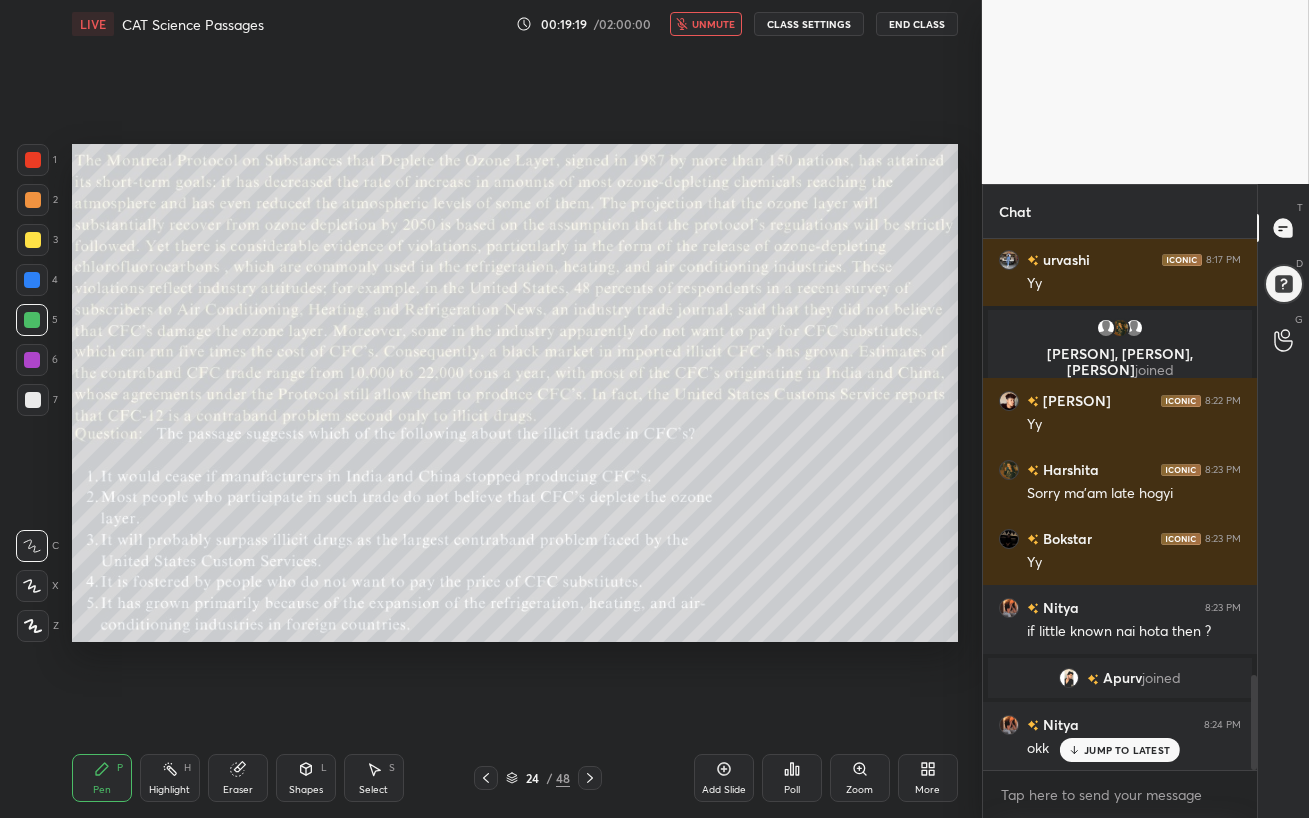 scroll, scrollTop: 2450, scrollLeft: 0, axis: vertical 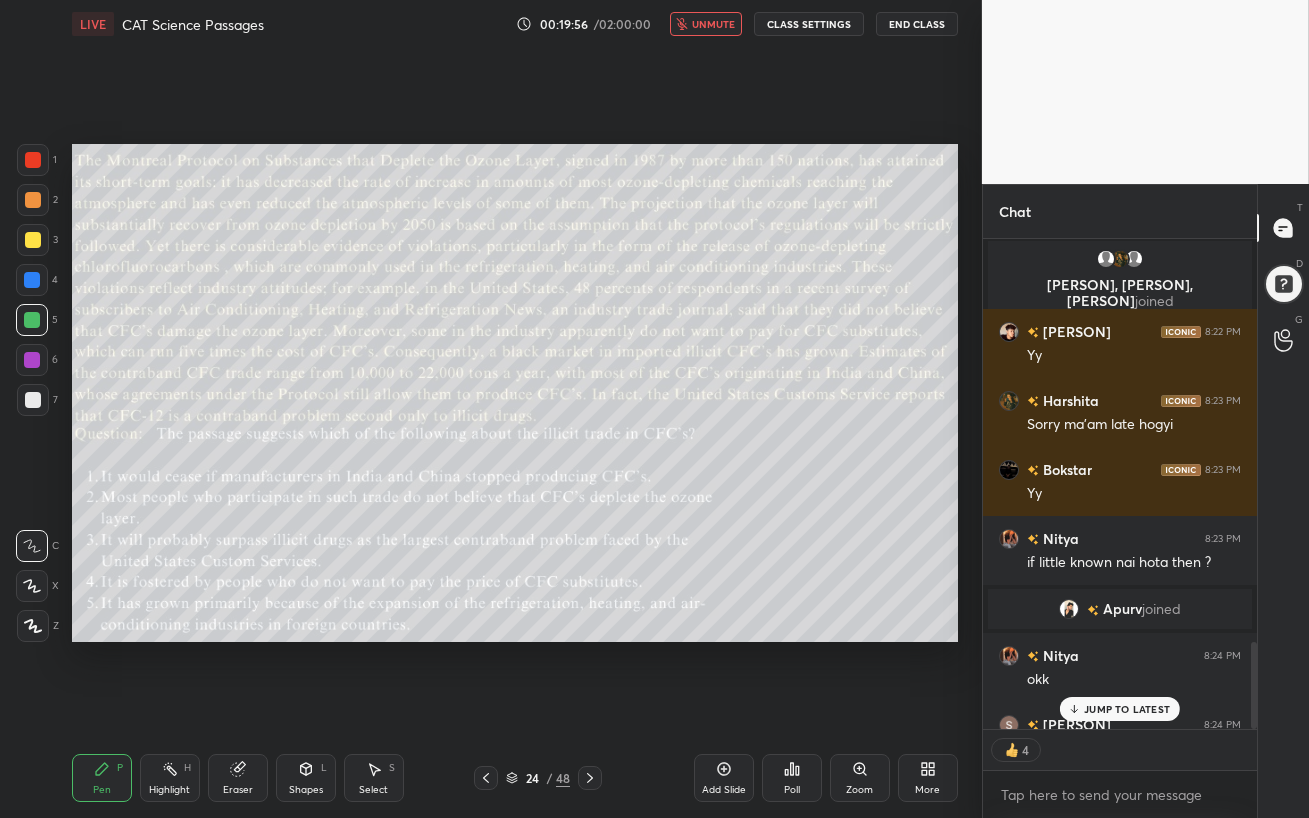 click on "JUMP TO LATEST" at bounding box center (1127, 709) 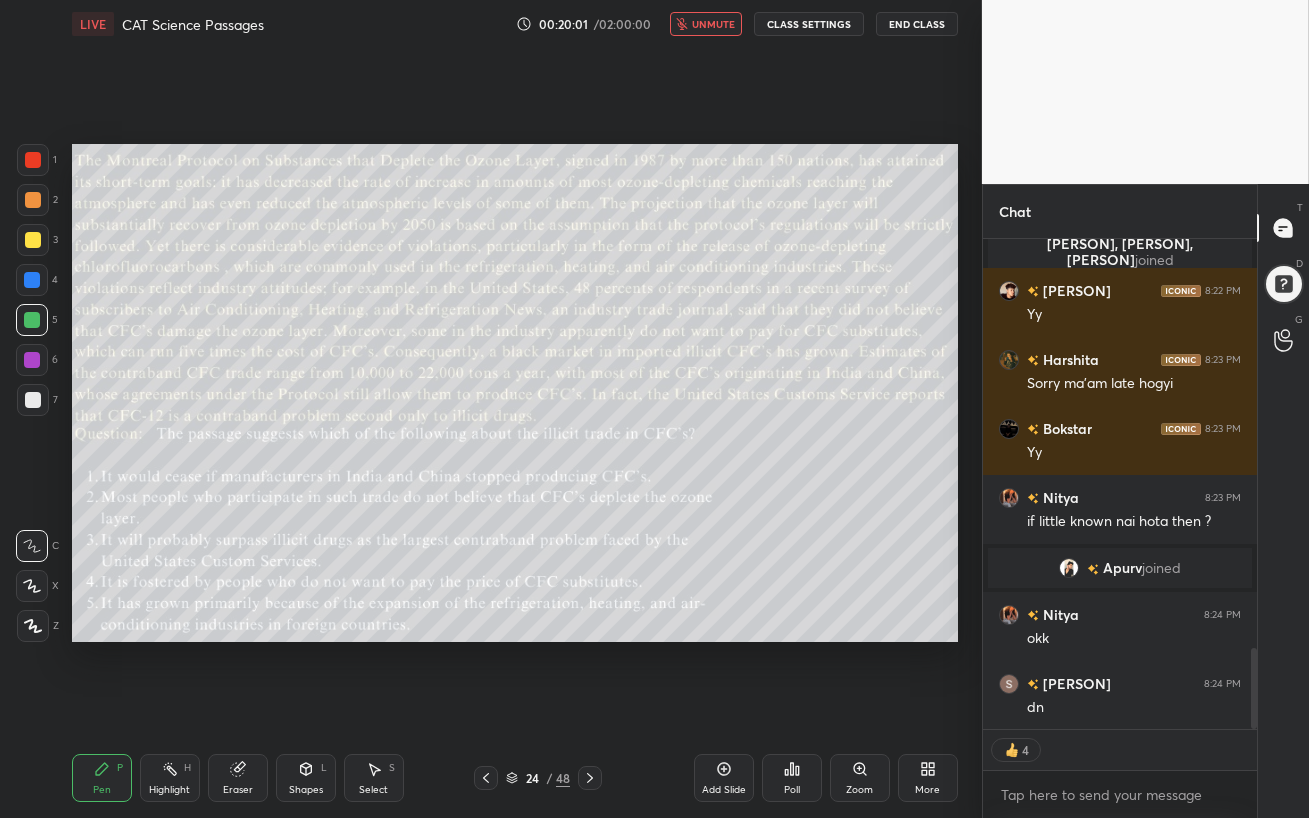 drag, startPoint x: 713, startPoint y: 700, endPoint x: 716, endPoint y: 18, distance: 682.0066 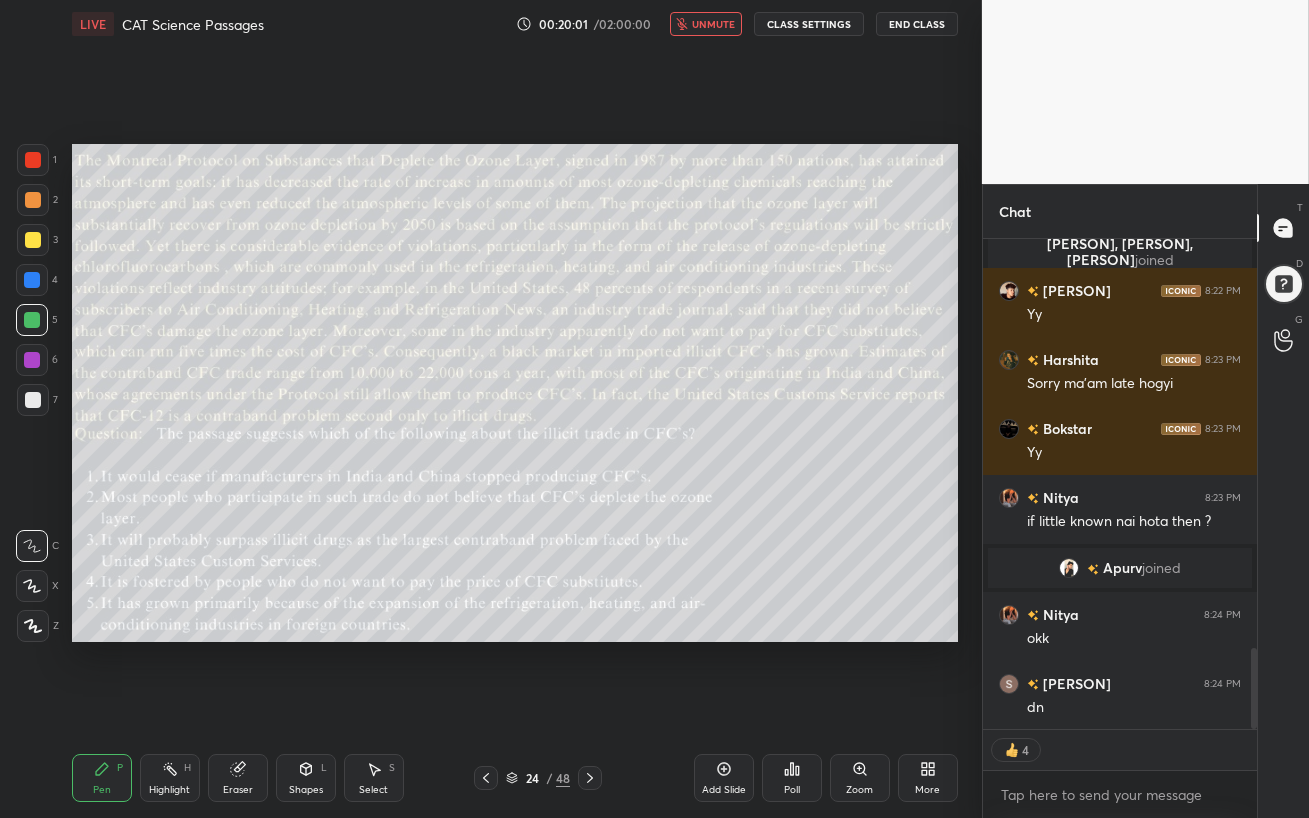 click on "unmute" at bounding box center (713, 24) 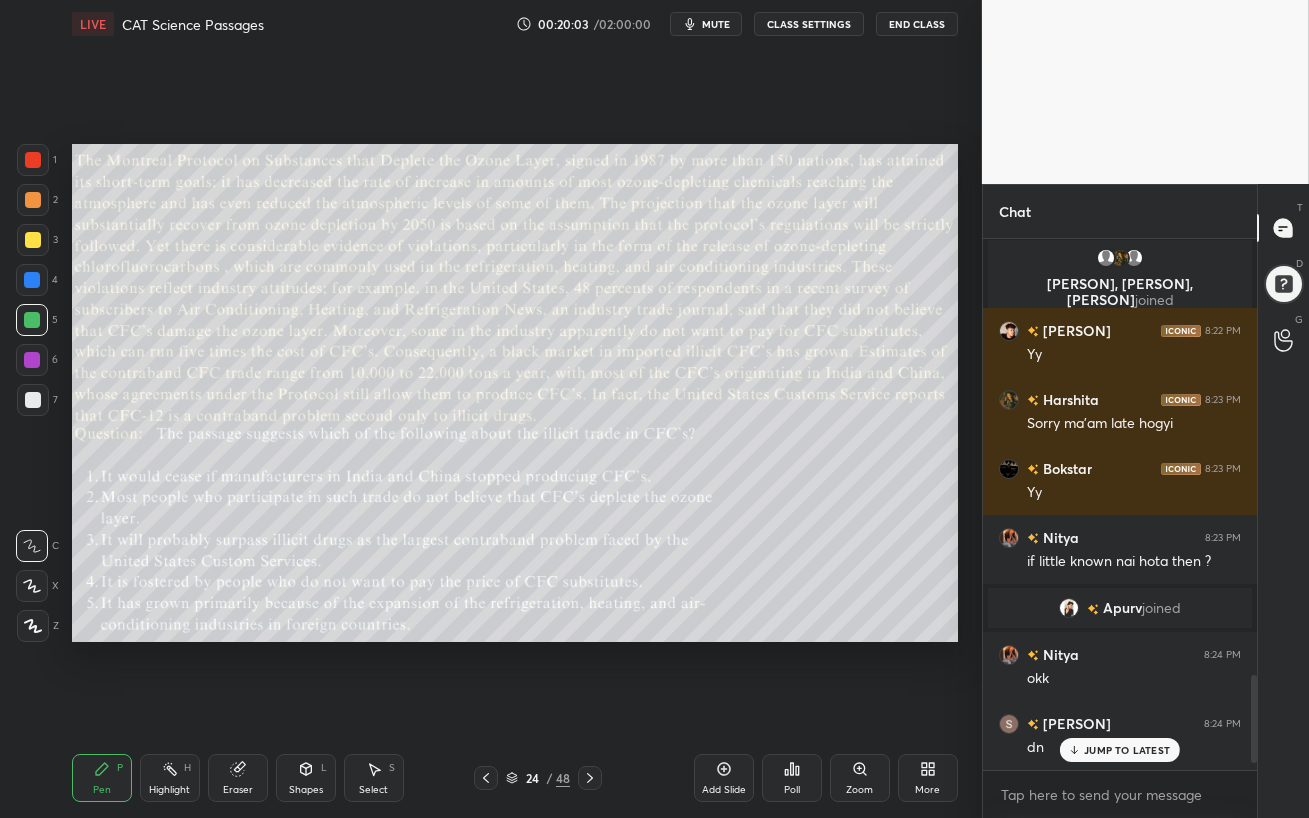 scroll, scrollTop: 6, scrollLeft: 6, axis: both 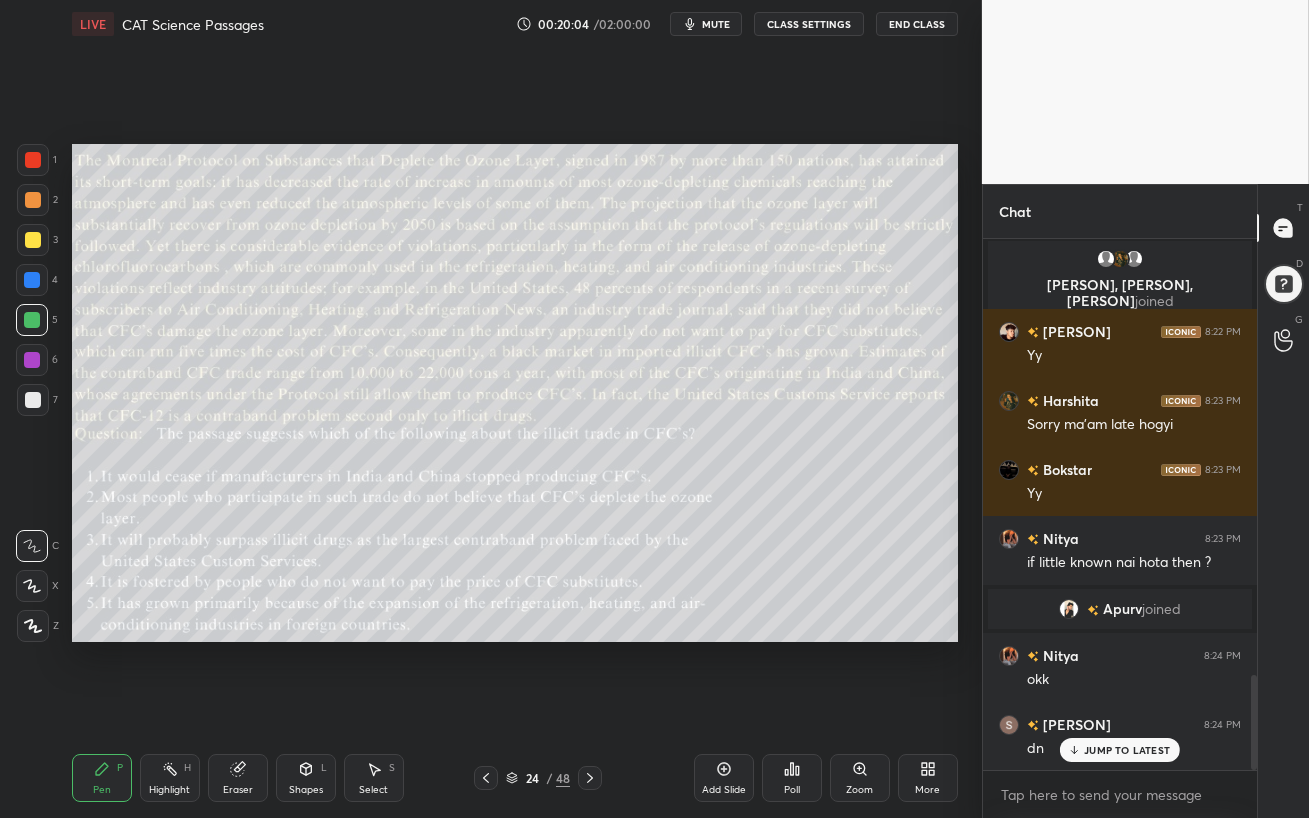 click on "mute" at bounding box center [716, 24] 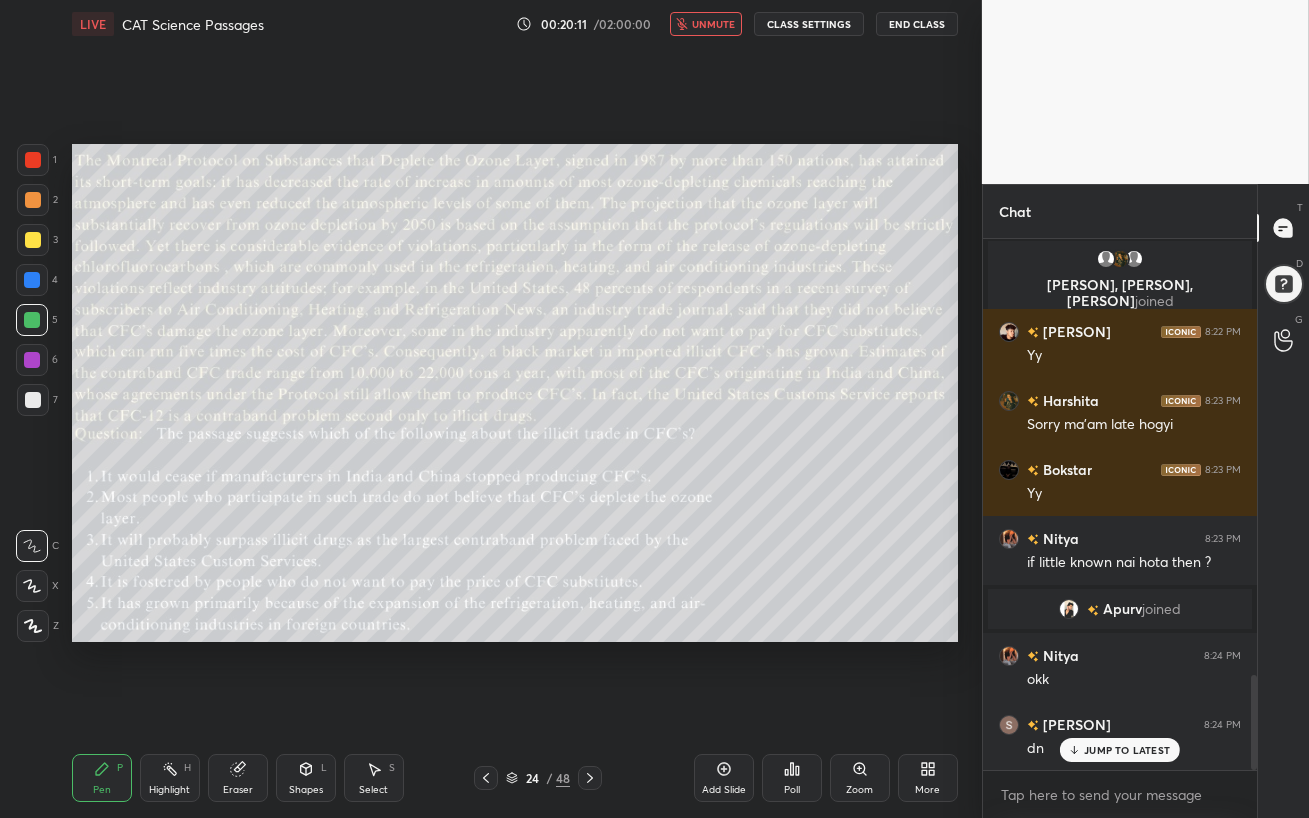 click on "JUMP TO LATEST" at bounding box center (1127, 750) 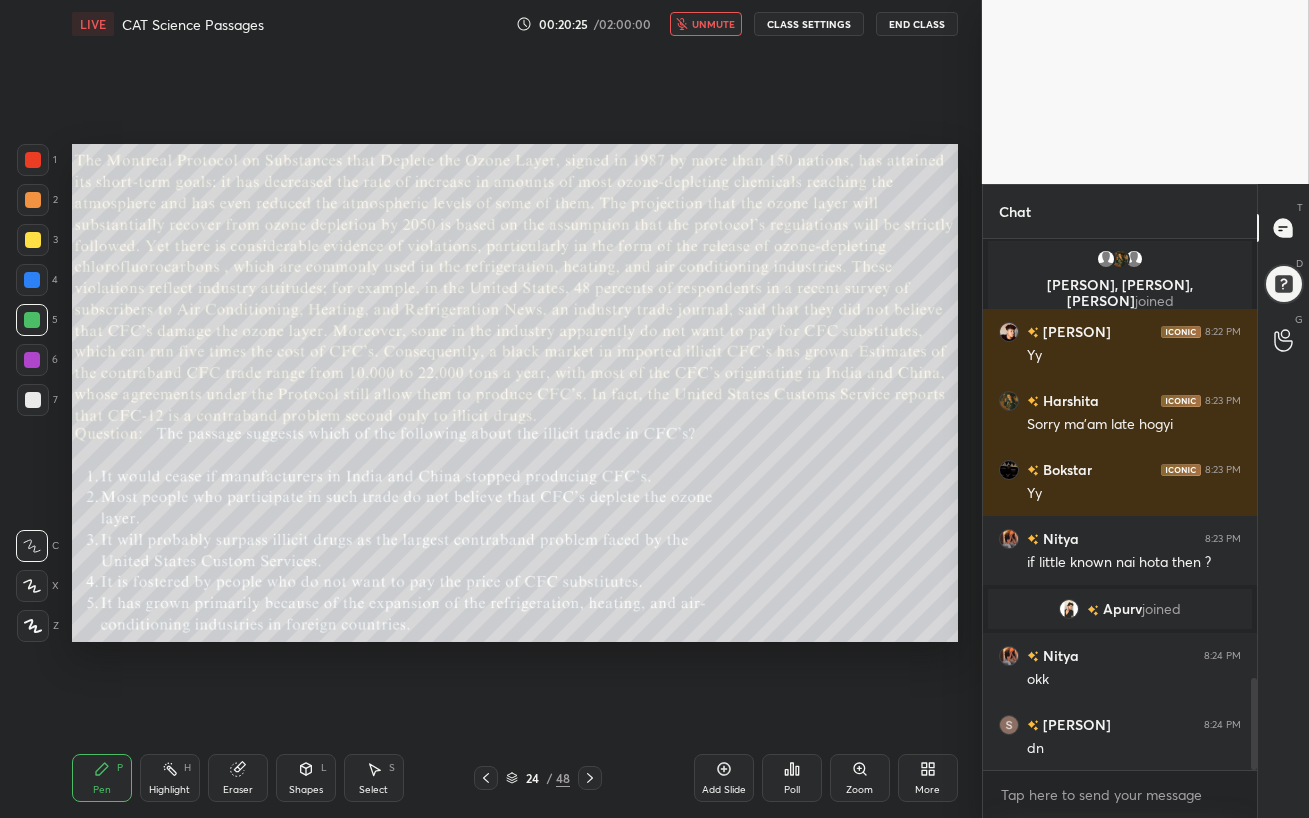 scroll, scrollTop: 2520, scrollLeft: 0, axis: vertical 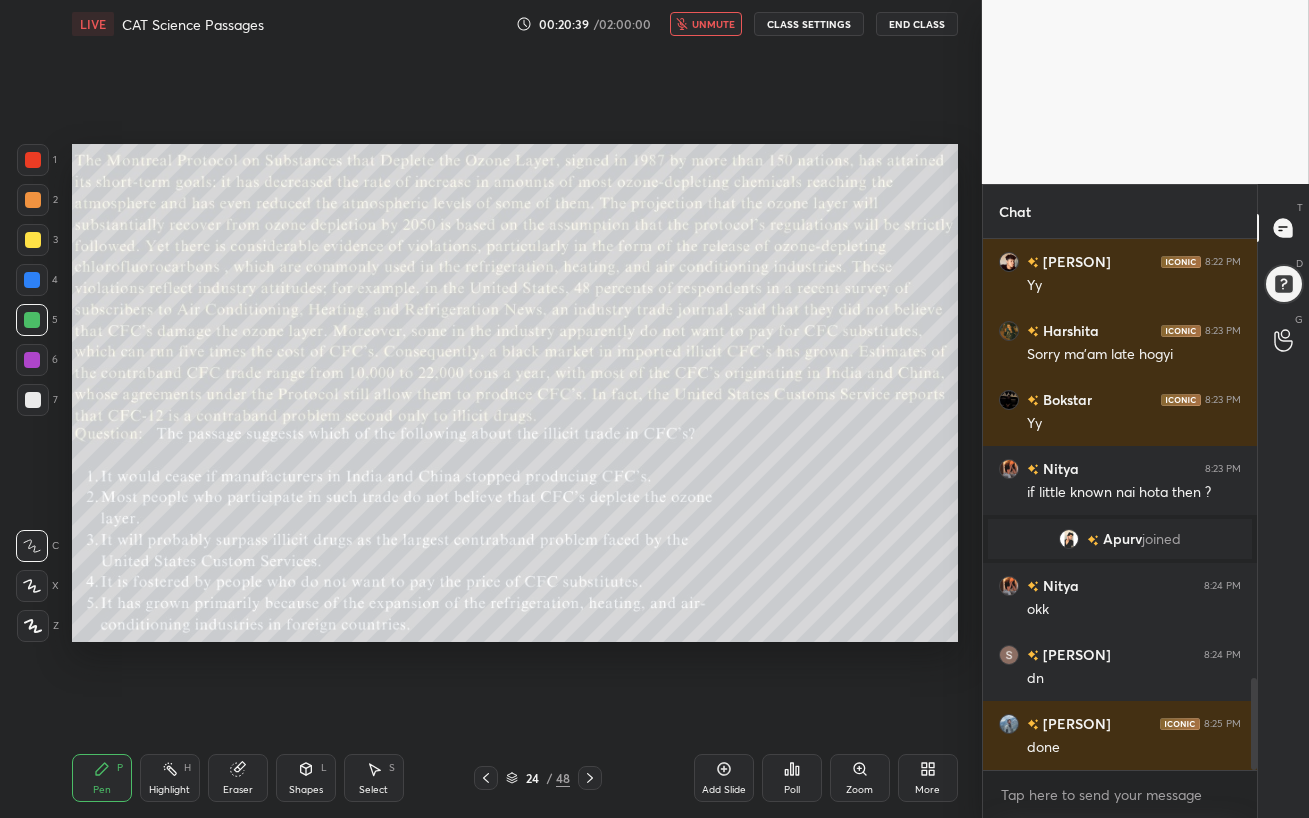 click on "unmute" at bounding box center [713, 24] 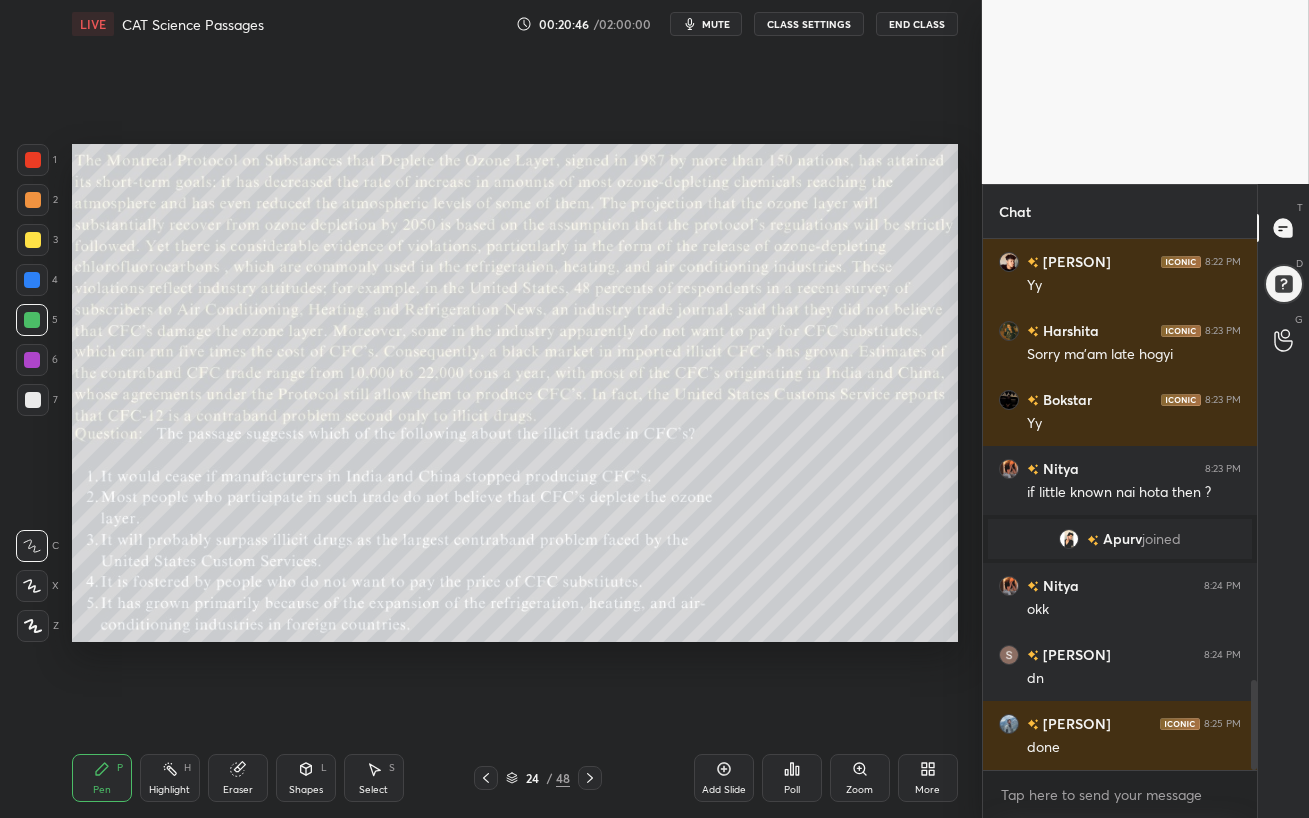 scroll, scrollTop: 2589, scrollLeft: 0, axis: vertical 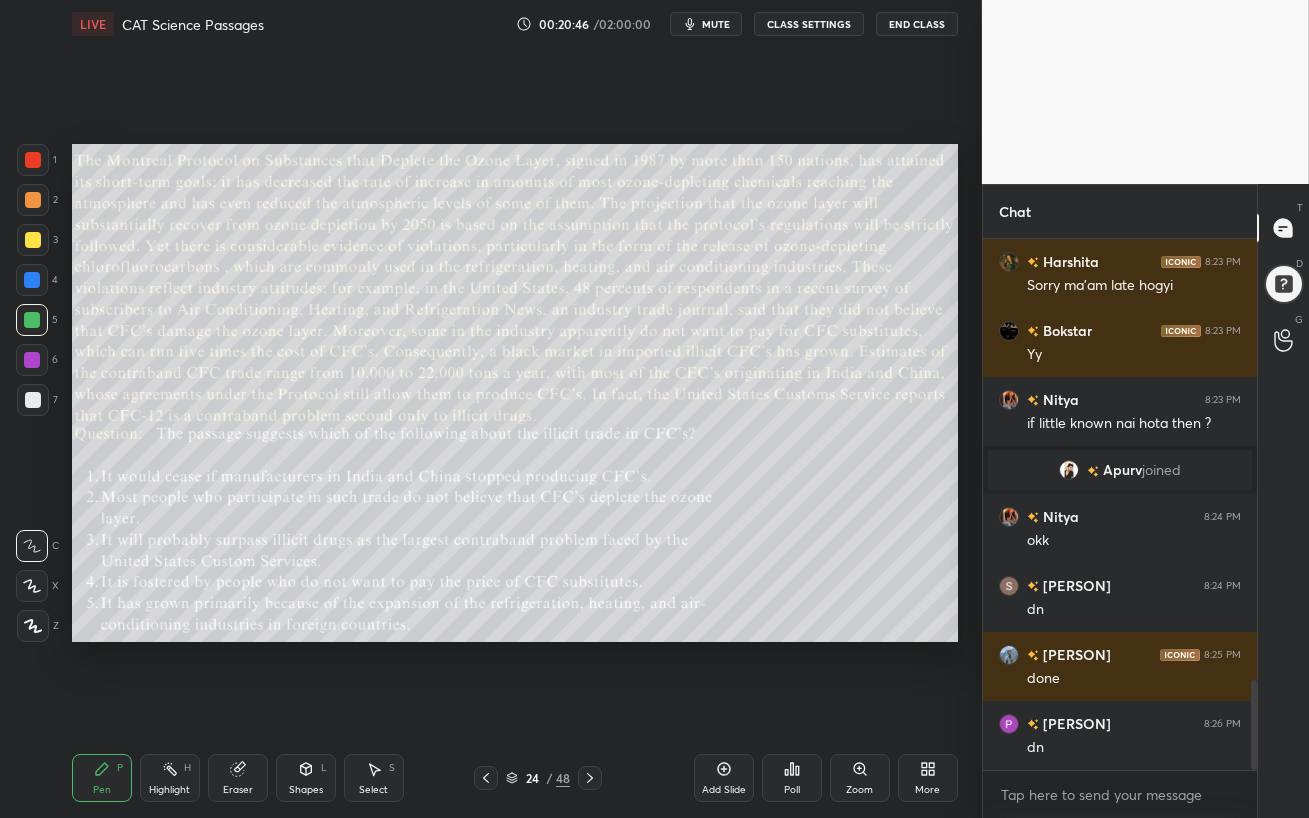 click on "Poll" at bounding box center [792, 778] 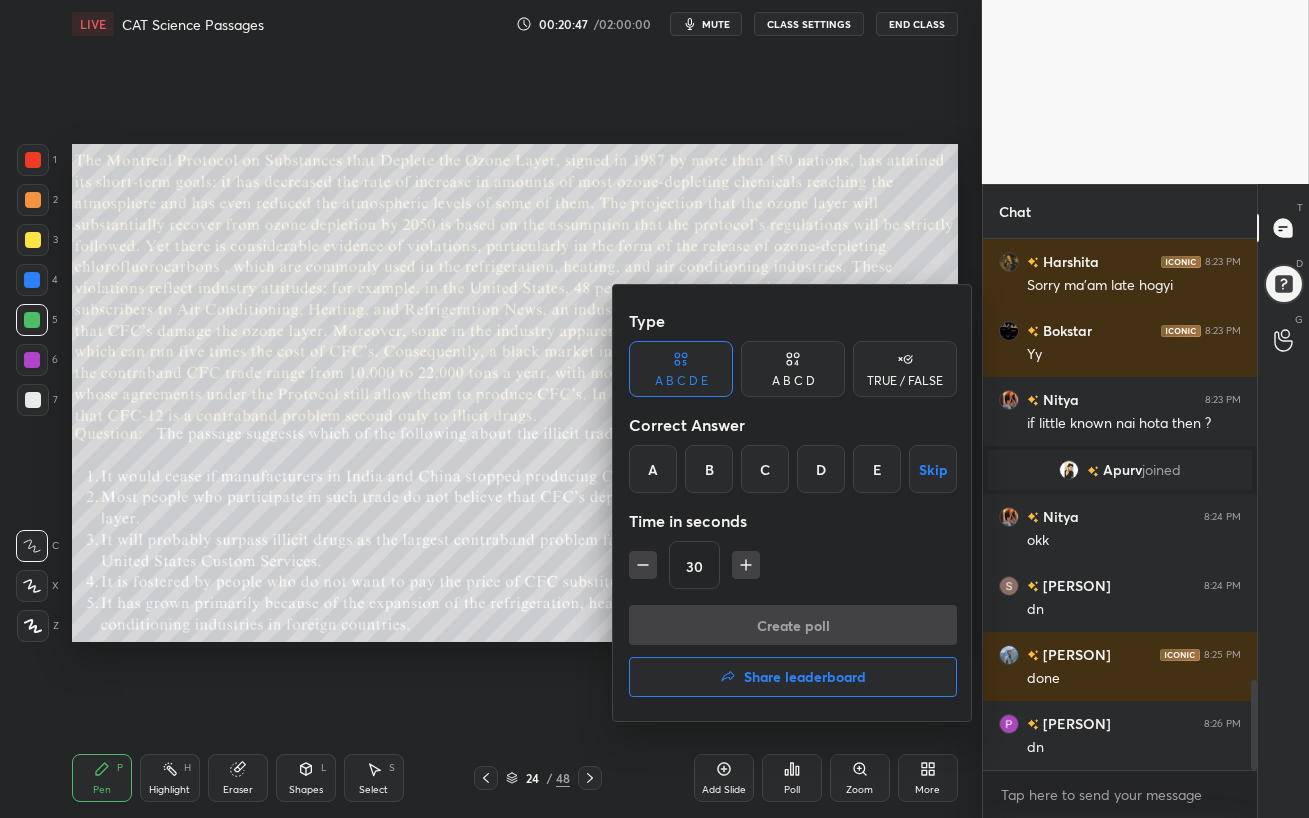 click on "D" at bounding box center [821, 469] 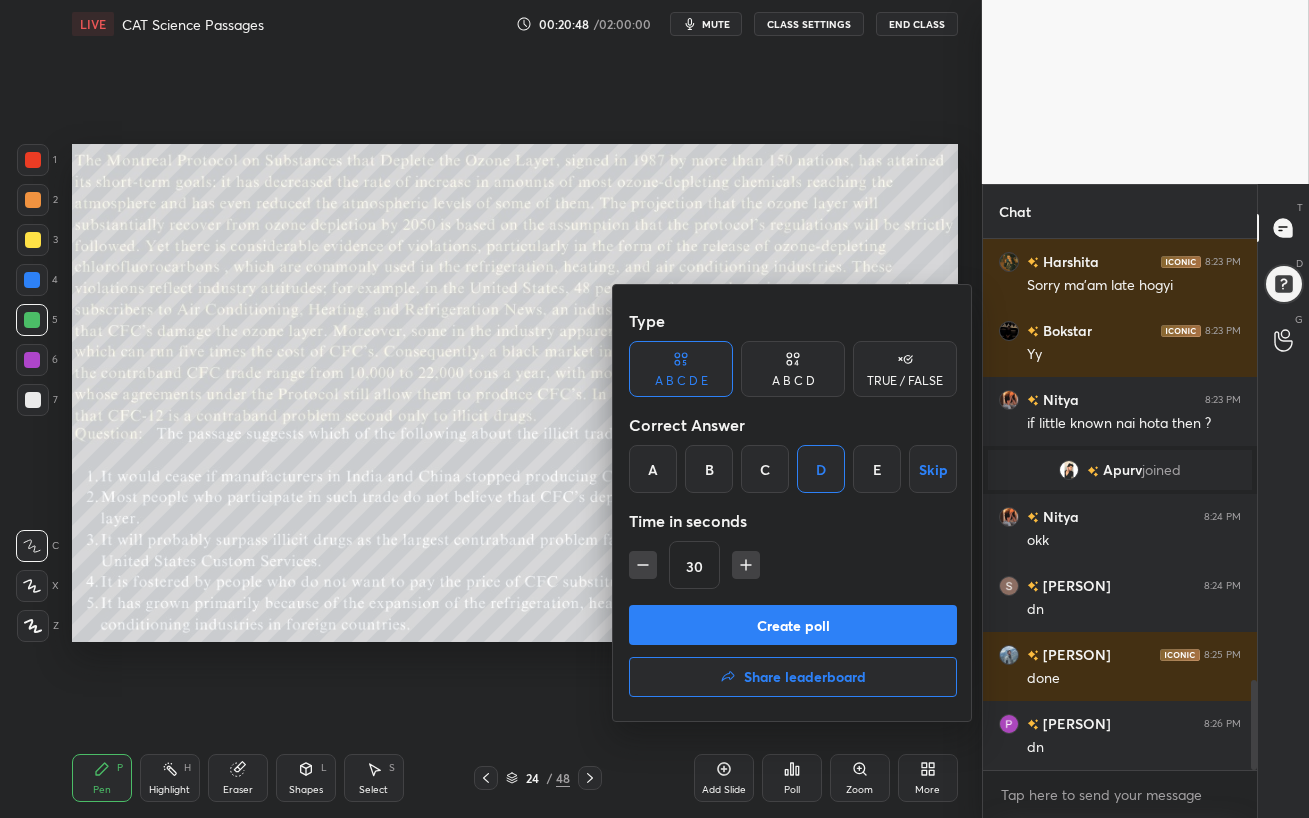 scroll, scrollTop: 484, scrollLeft: 268, axis: both 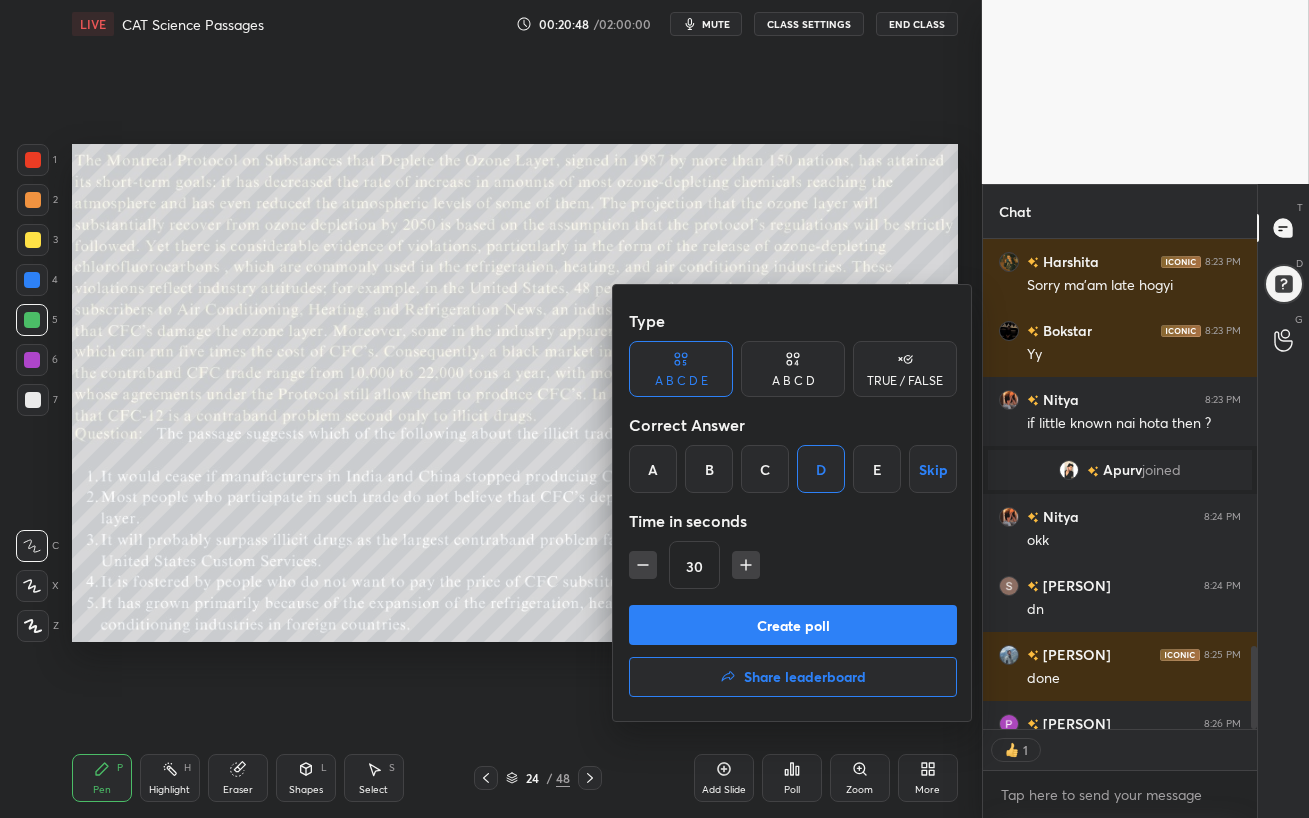 click on "Create poll" at bounding box center (793, 625) 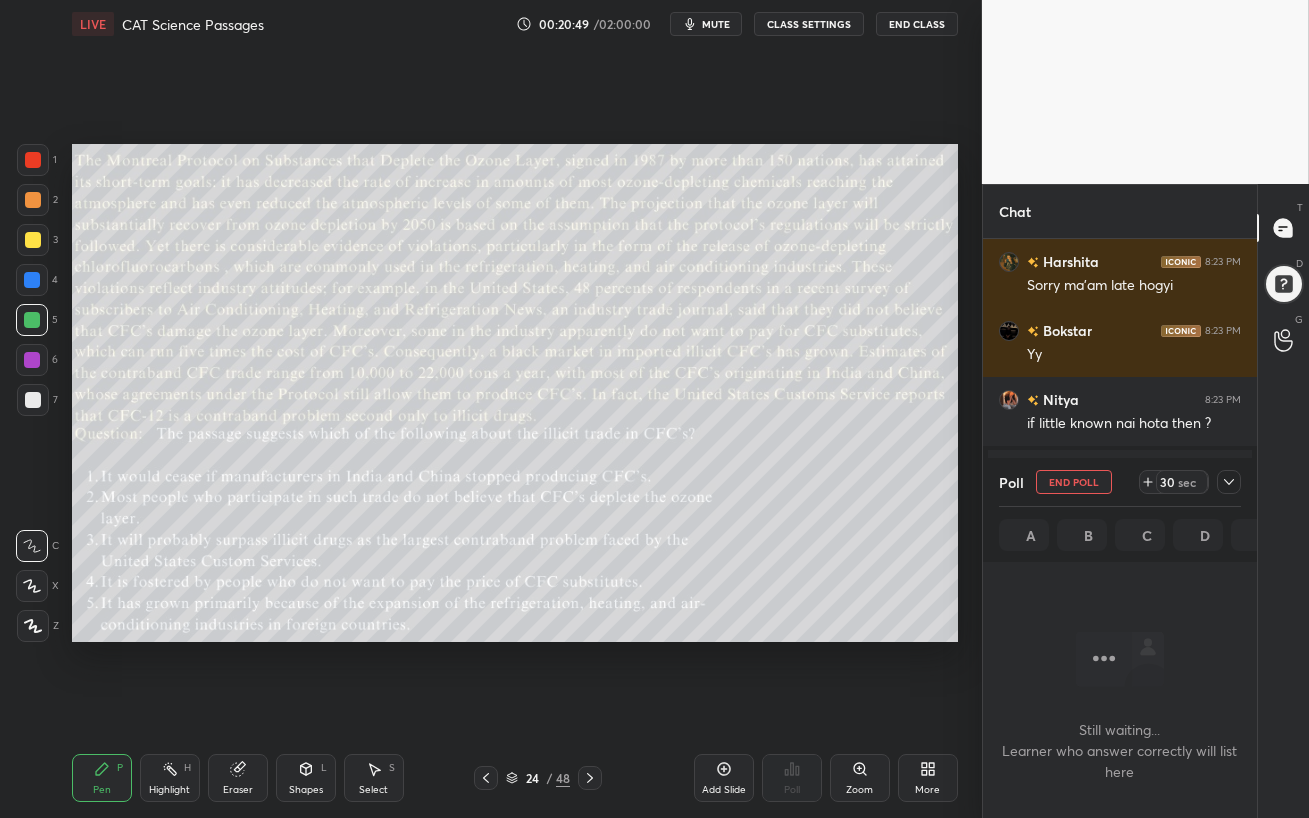 scroll, scrollTop: 2699, scrollLeft: 0, axis: vertical 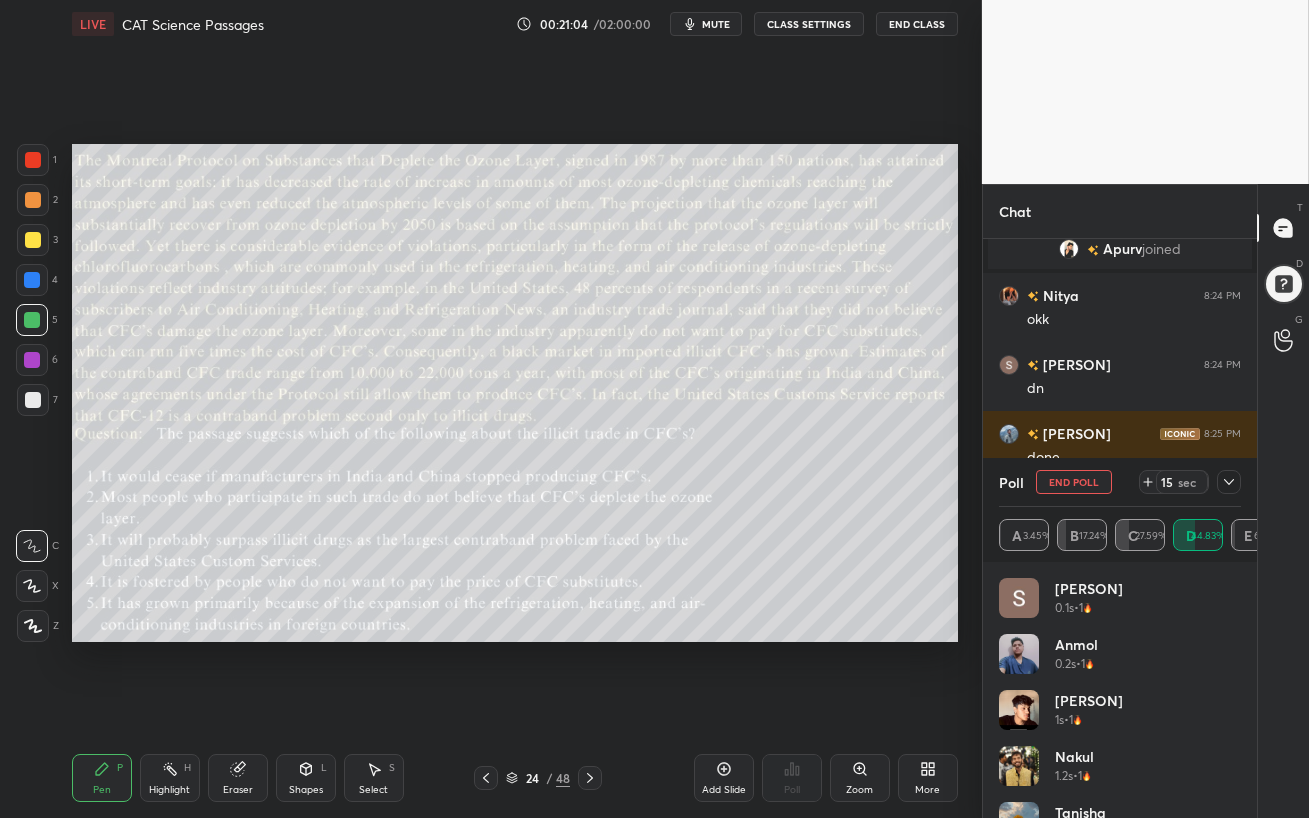 click 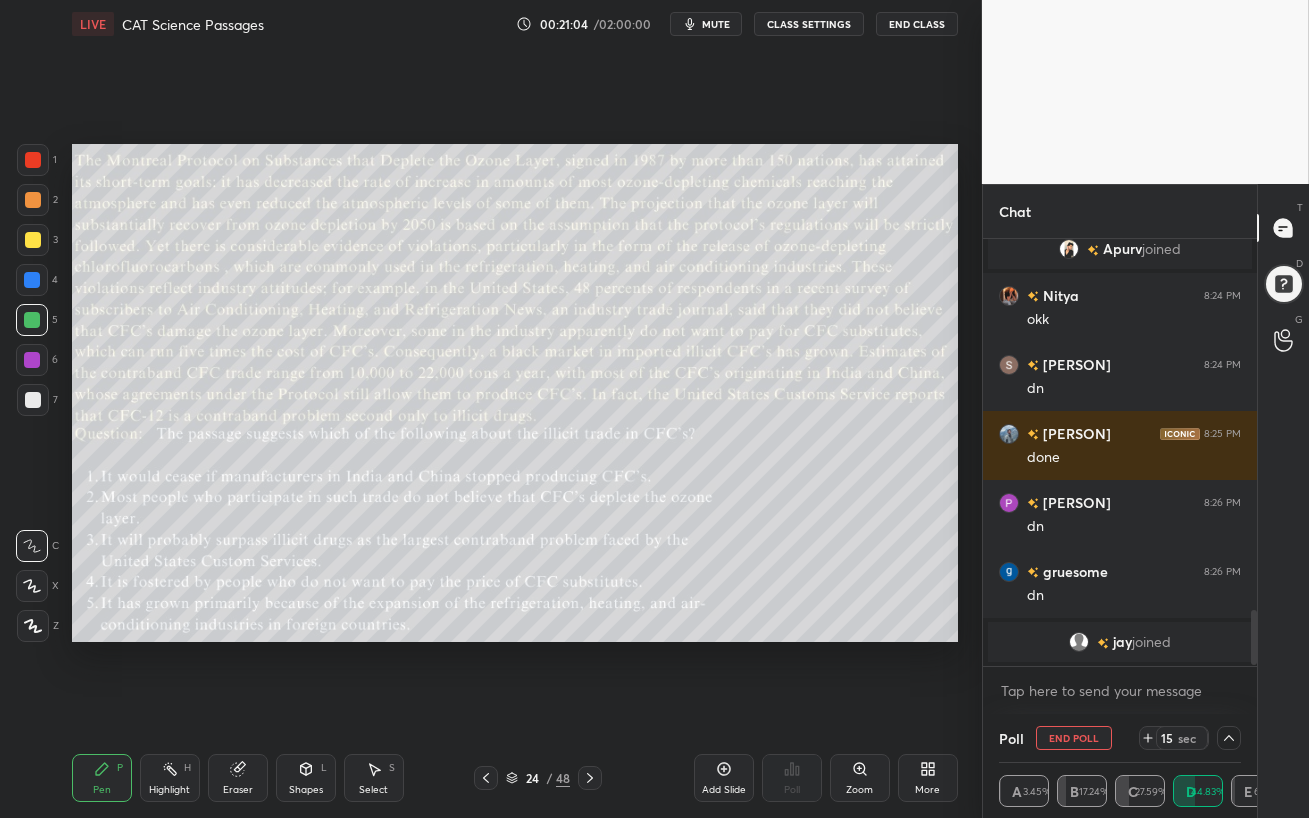 scroll, scrollTop: 154, scrollLeft: 236, axis: both 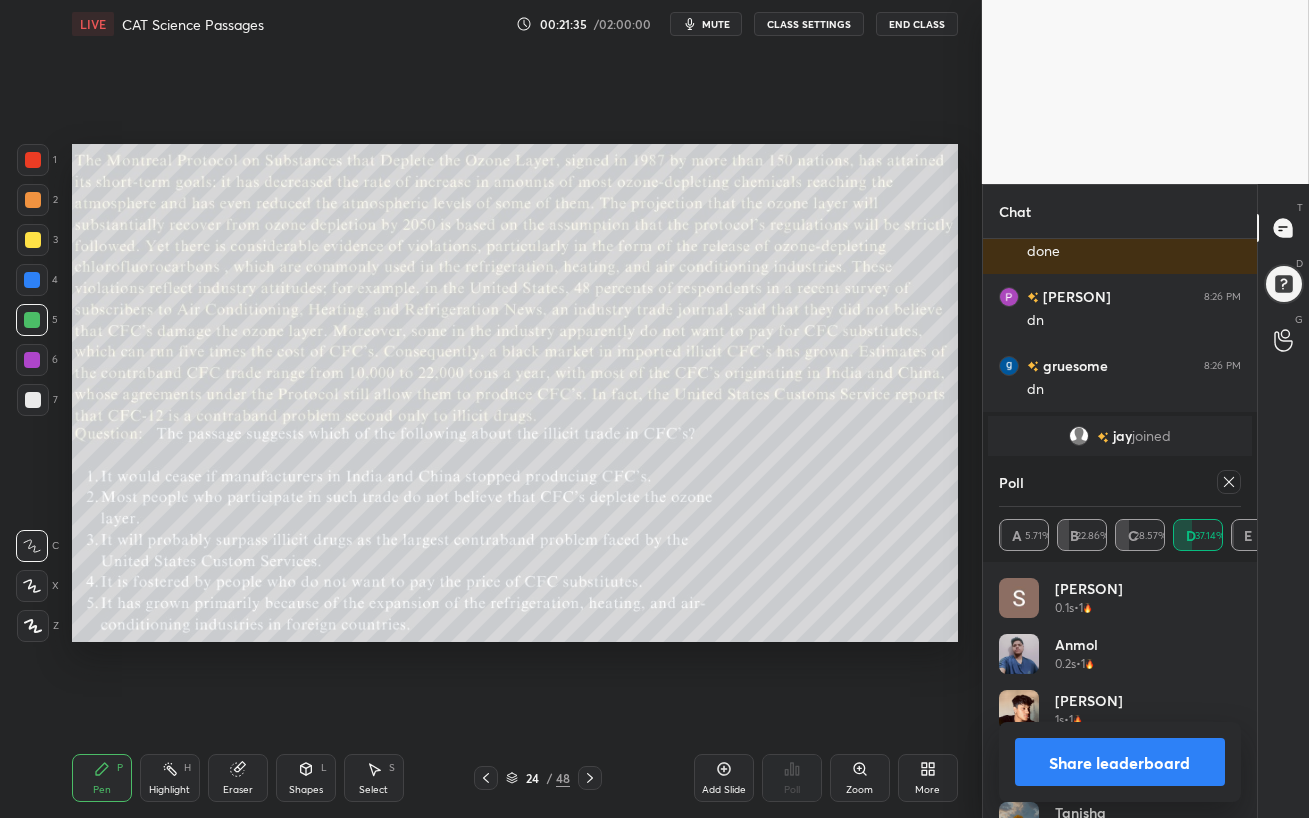 click 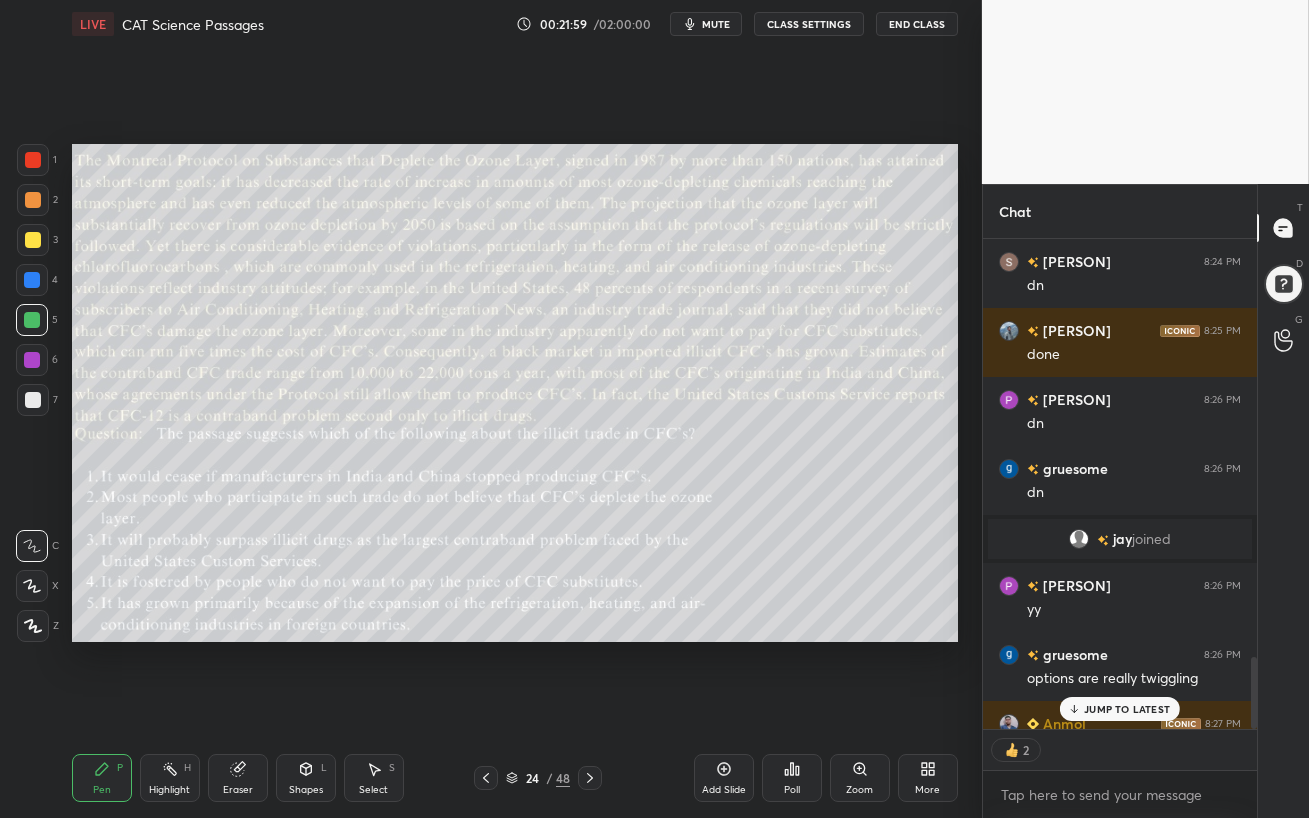 scroll, scrollTop: 2851, scrollLeft: 0, axis: vertical 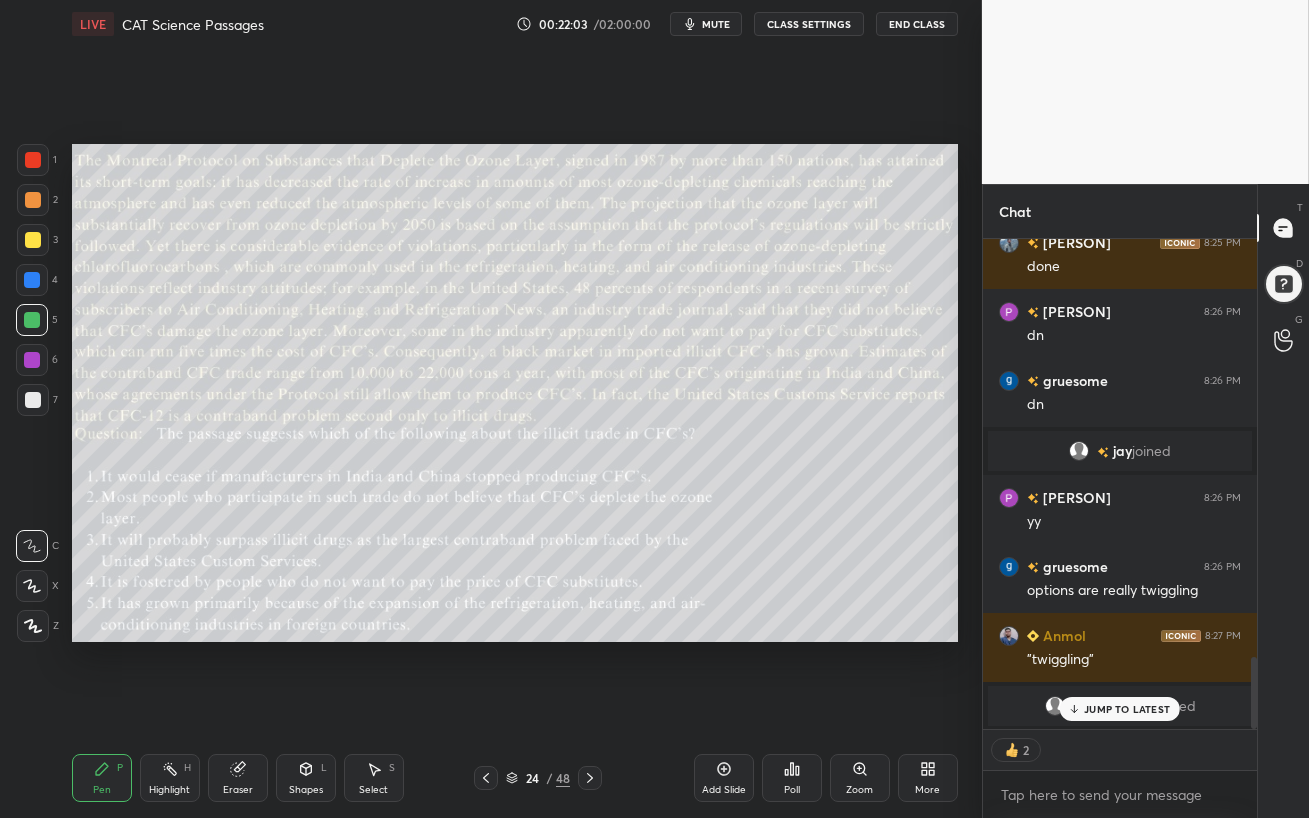 click on "JUMP TO LATEST" at bounding box center (1127, 709) 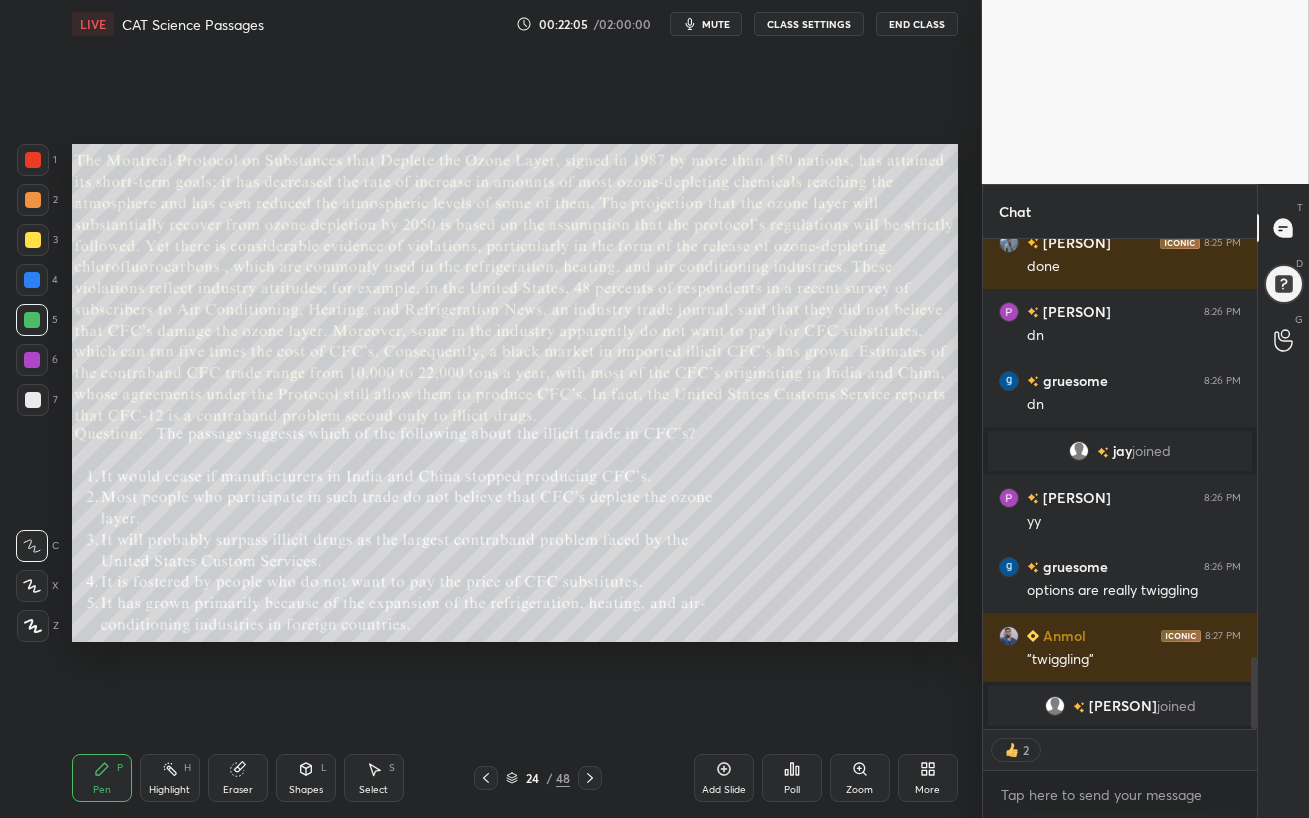 scroll, scrollTop: 6, scrollLeft: 6, axis: both 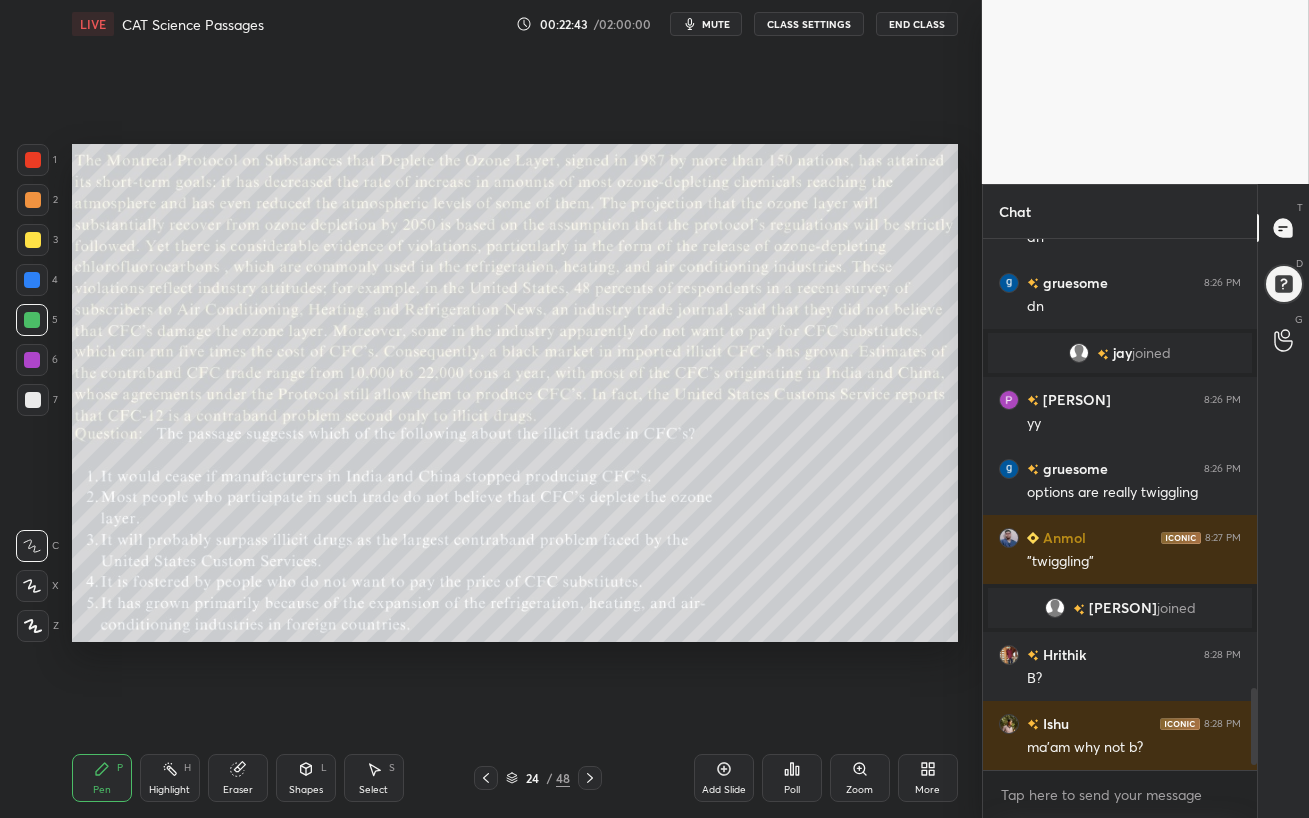 click at bounding box center [32, 280] 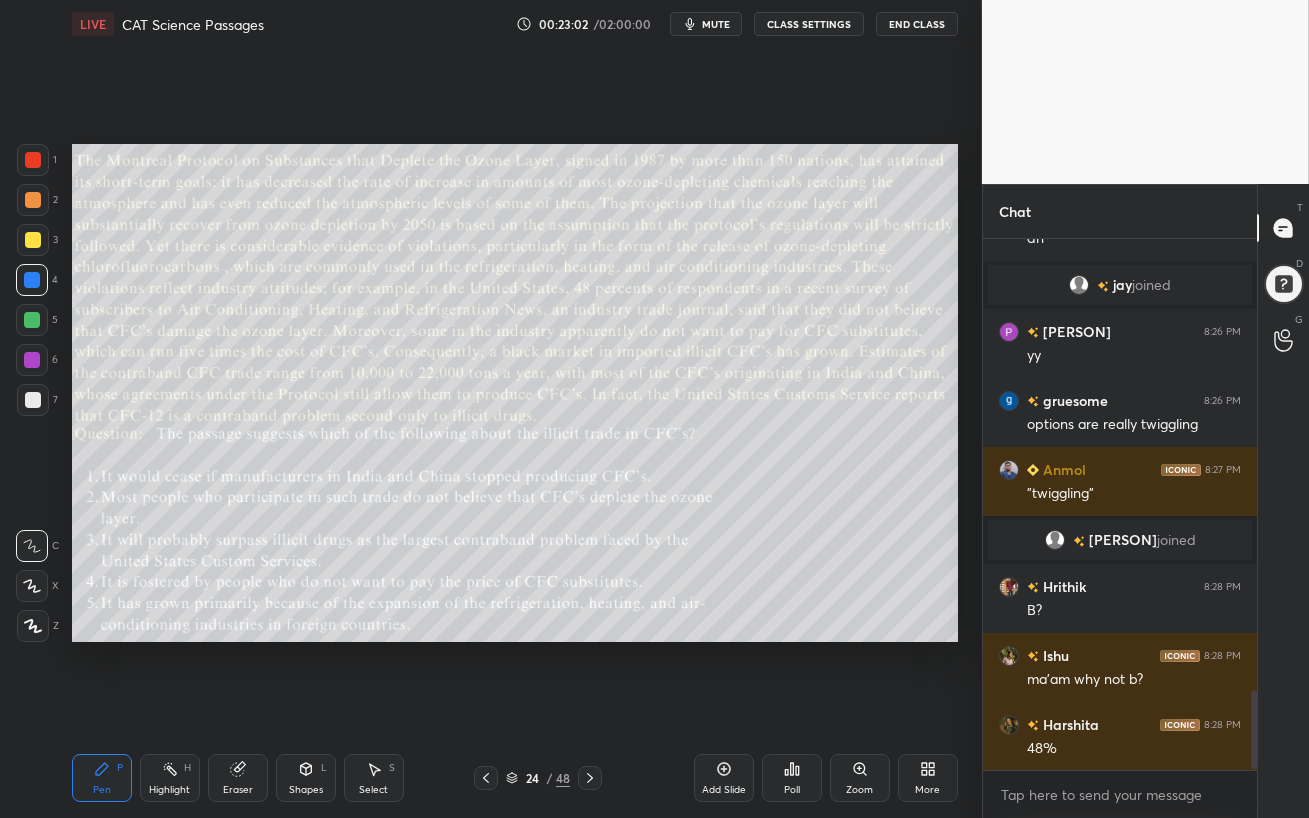 scroll, scrollTop: 3025, scrollLeft: 0, axis: vertical 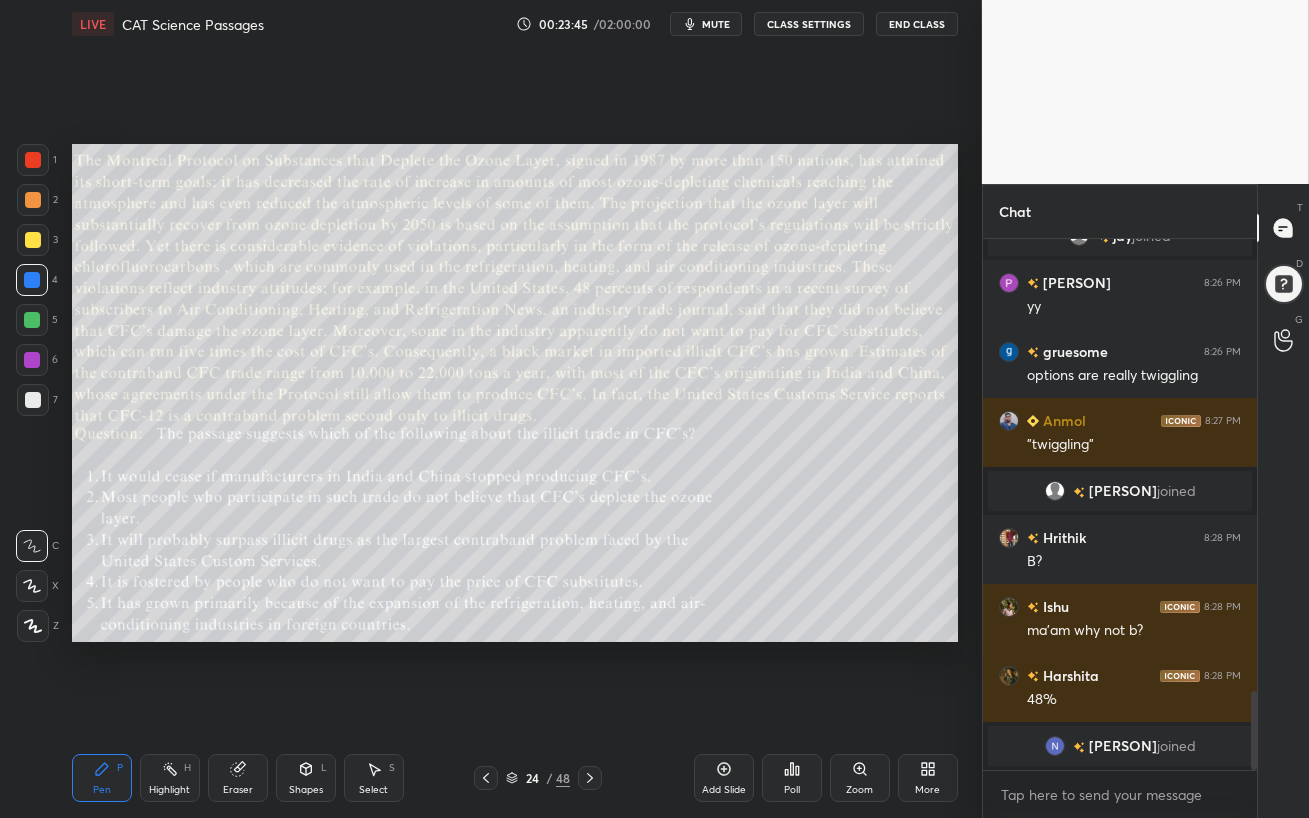 drag, startPoint x: 263, startPoint y: 790, endPoint x: 336, endPoint y: 692, distance: 122.20065 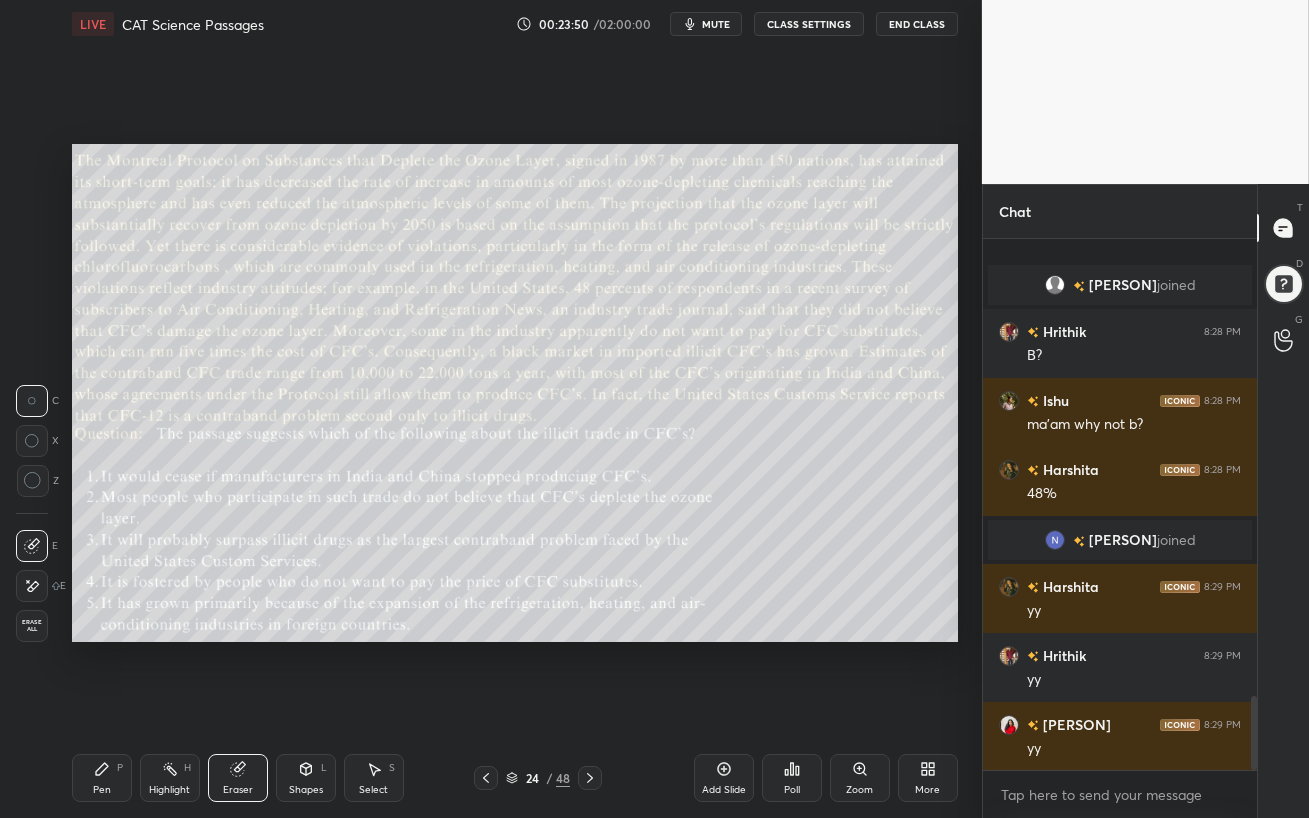 scroll, scrollTop: 3300, scrollLeft: 0, axis: vertical 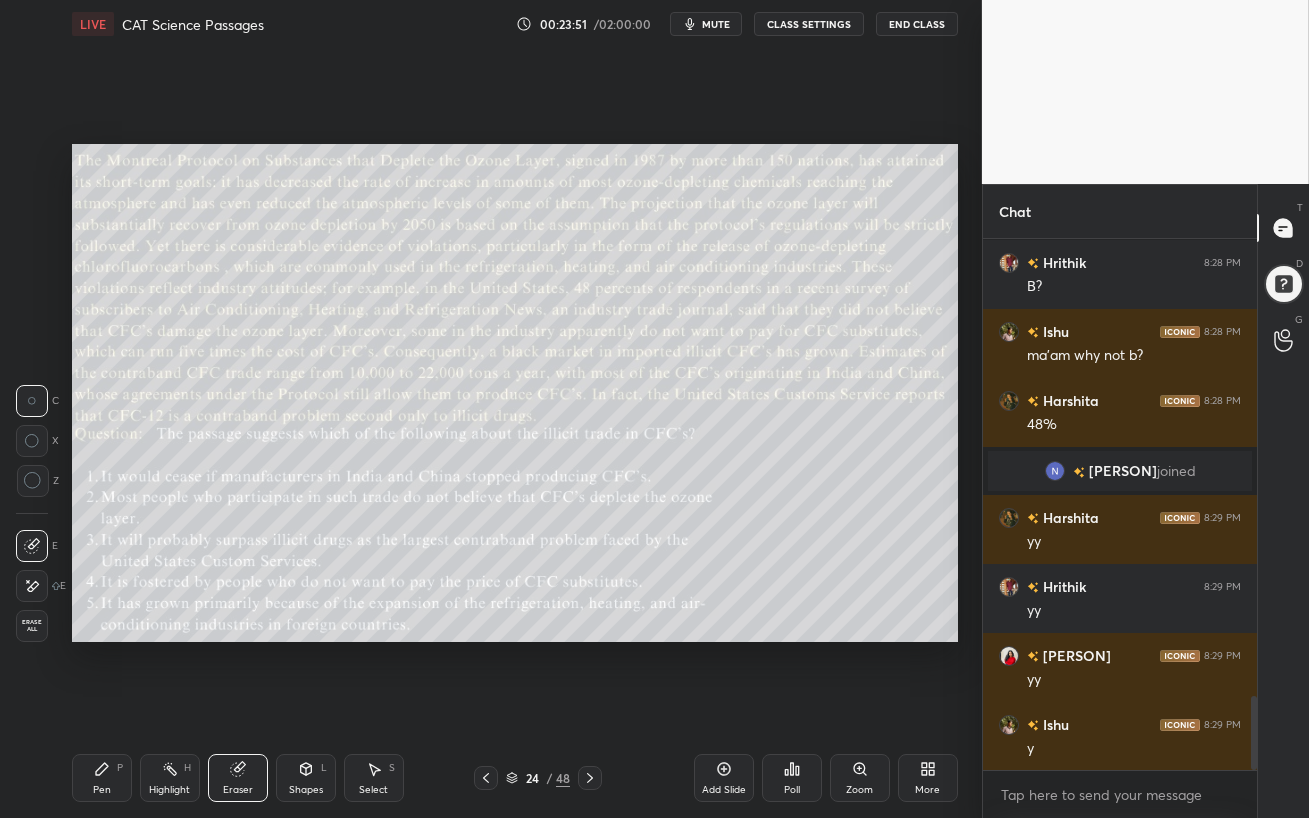 click on "Pen P" at bounding box center [102, 778] 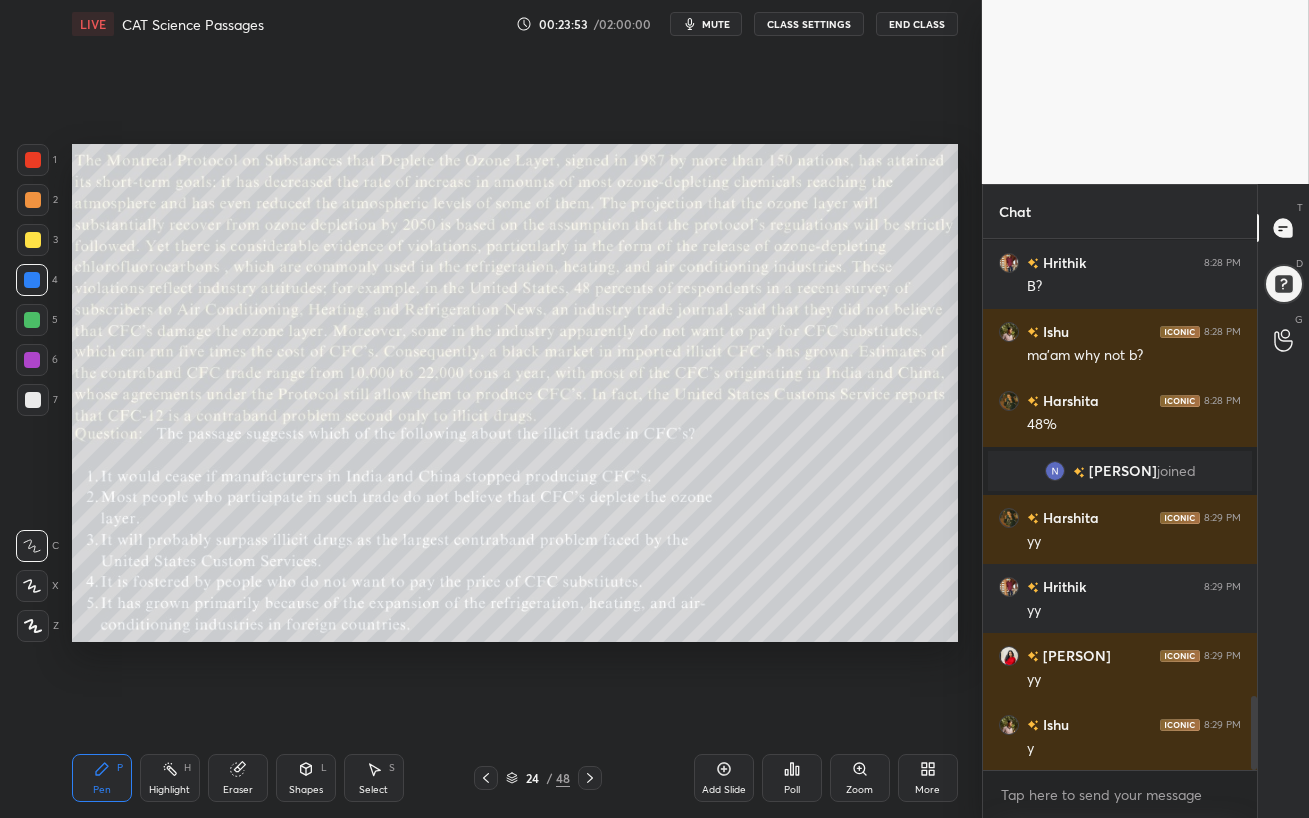drag, startPoint x: 34, startPoint y: 323, endPoint x: 63, endPoint y: 347, distance: 37.64306 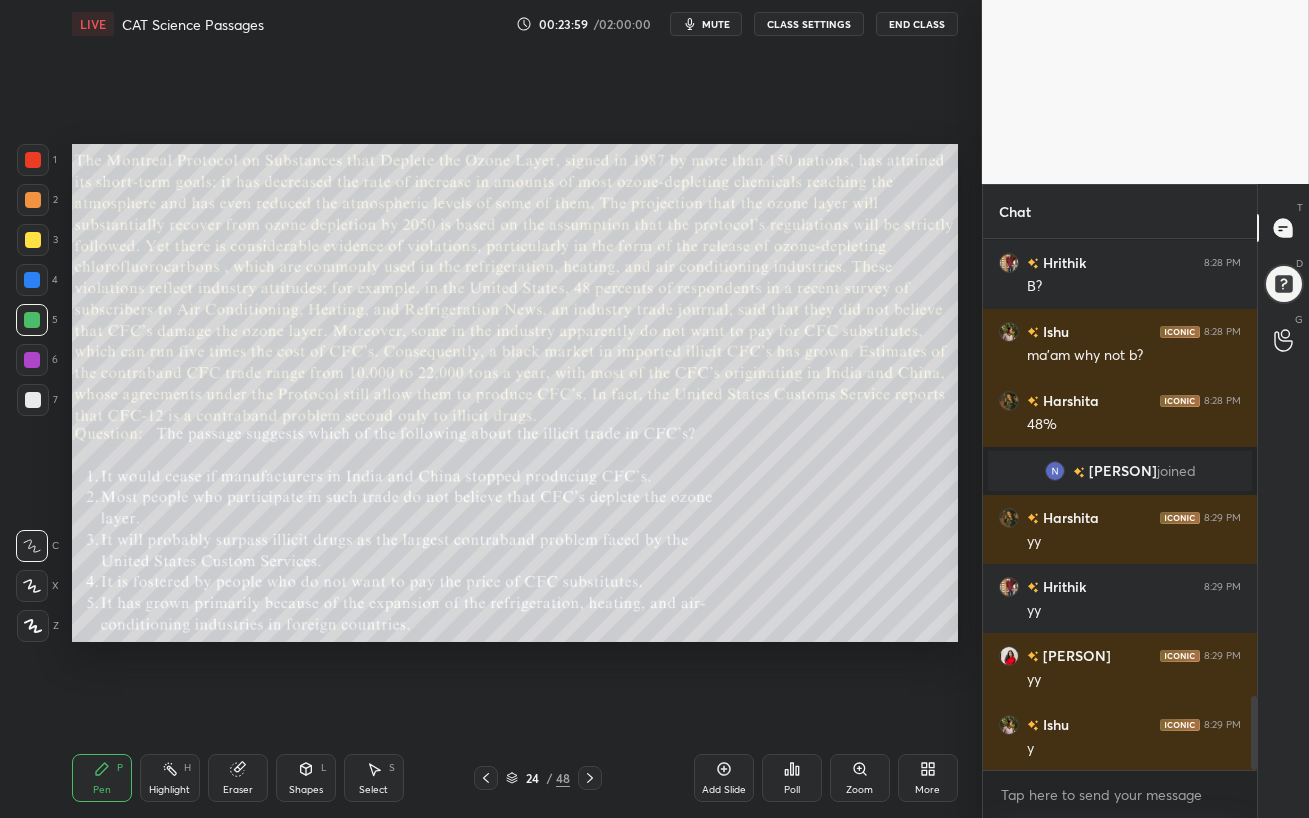scroll, scrollTop: 3370, scrollLeft: 0, axis: vertical 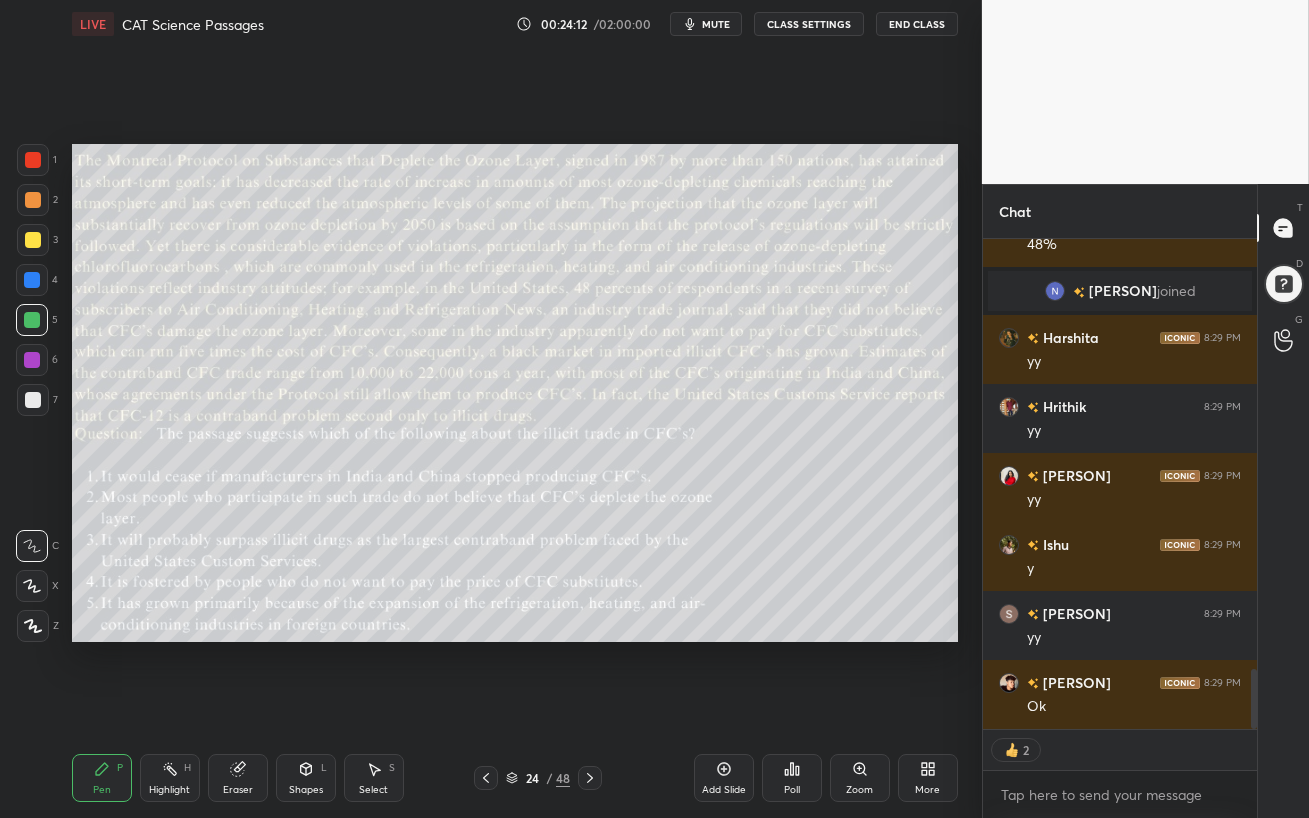click 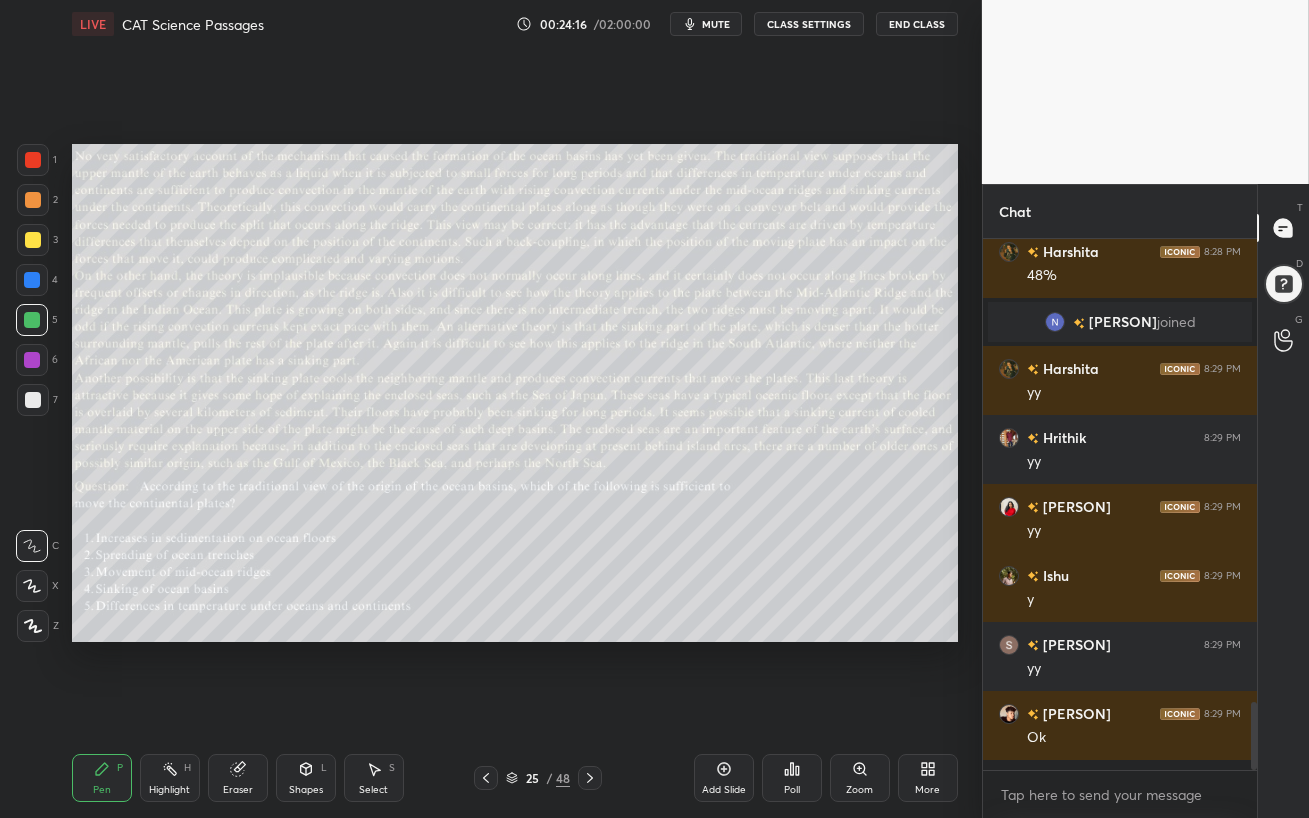 scroll, scrollTop: 6, scrollLeft: 6, axis: both 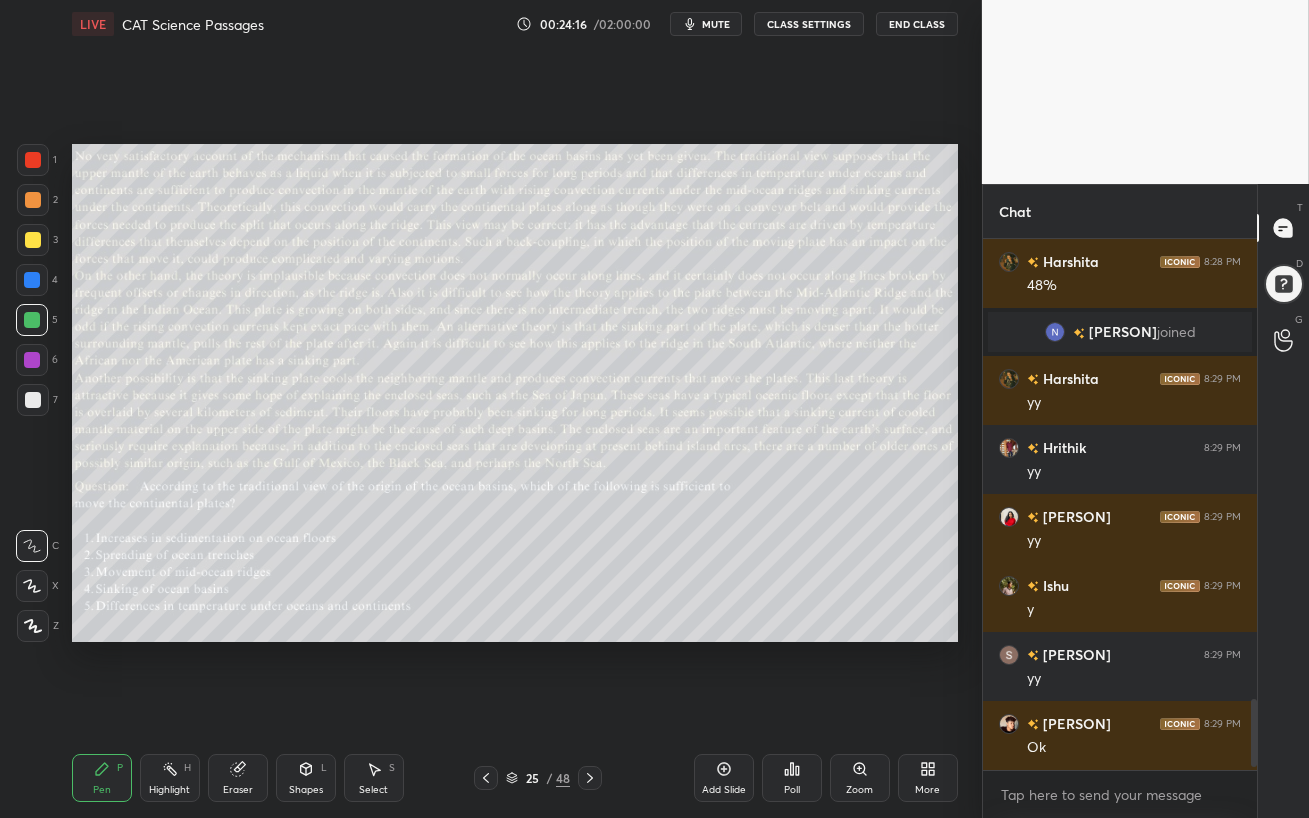 click 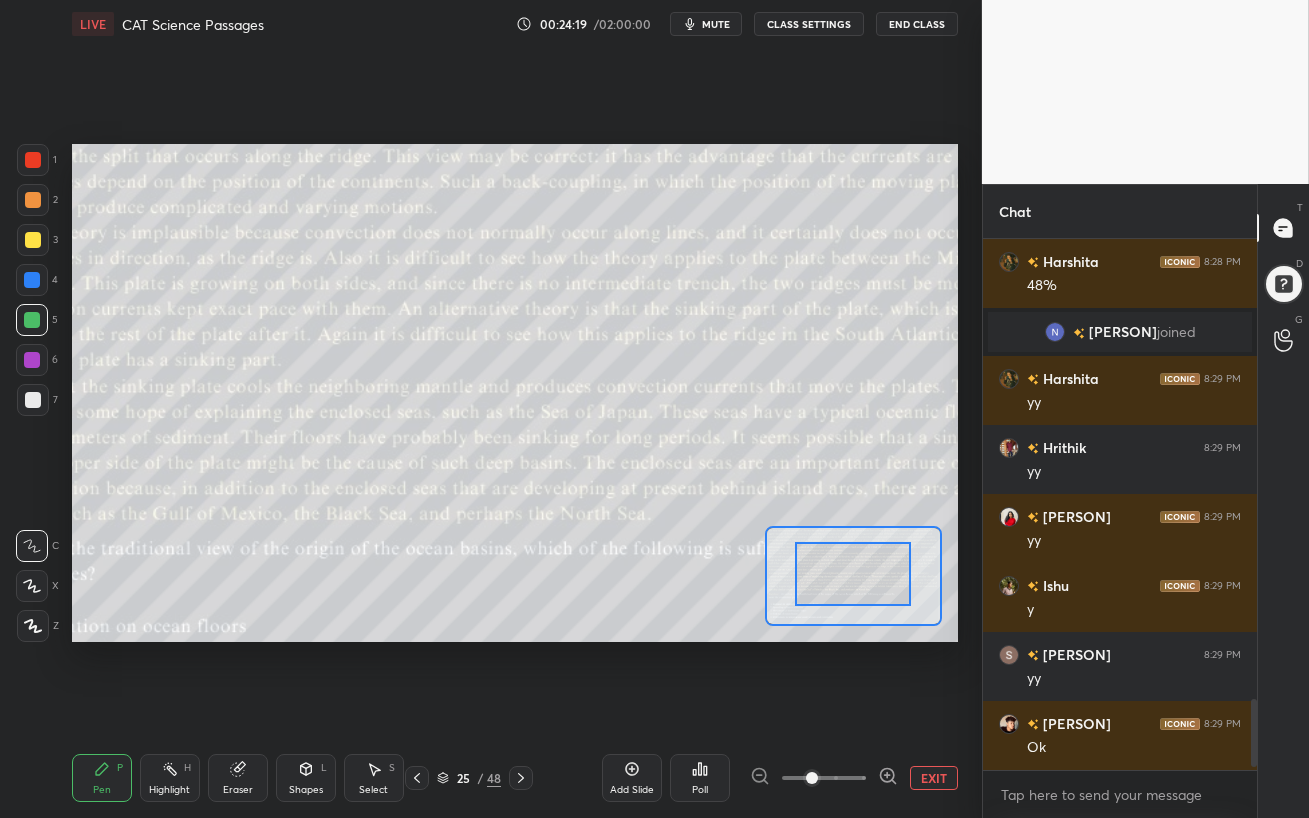click on "EXIT" at bounding box center [934, 778] 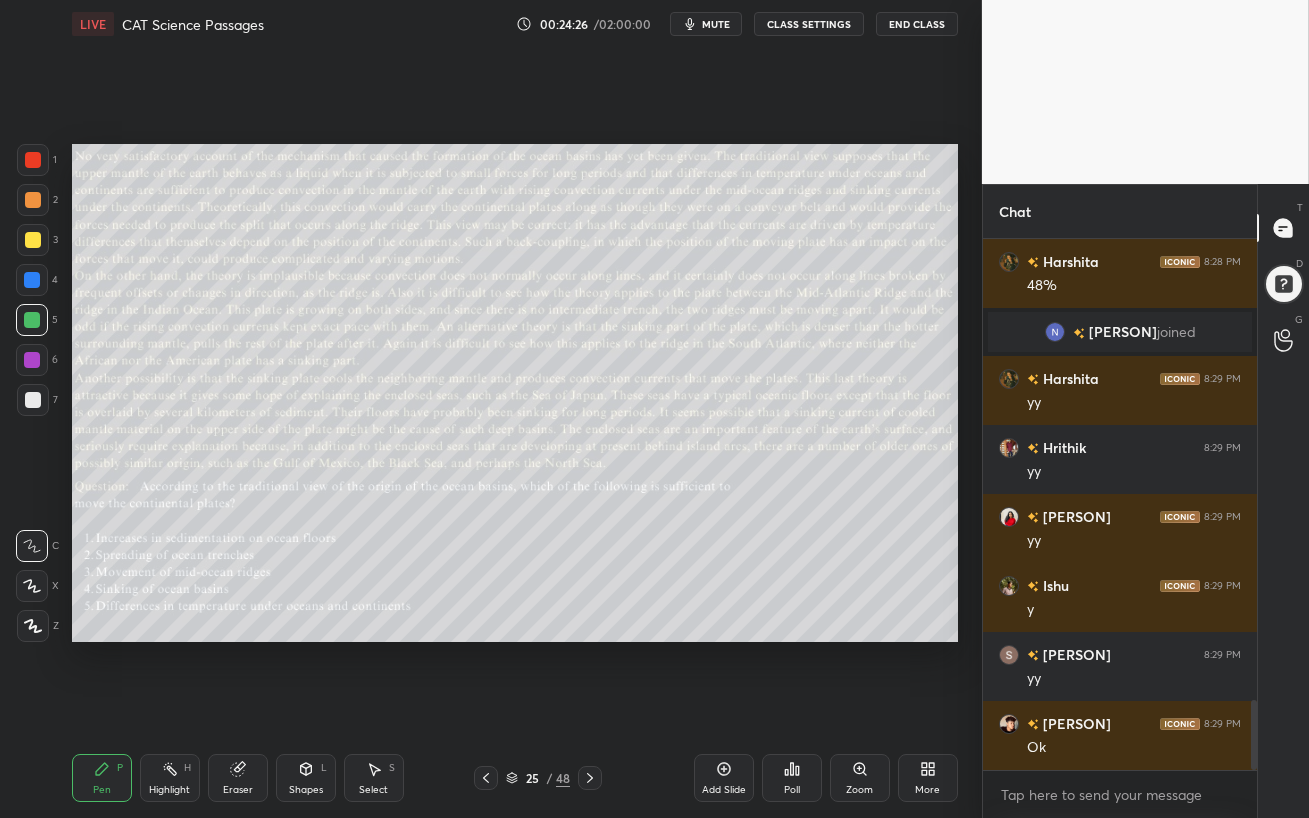 scroll, scrollTop: 3508, scrollLeft: 0, axis: vertical 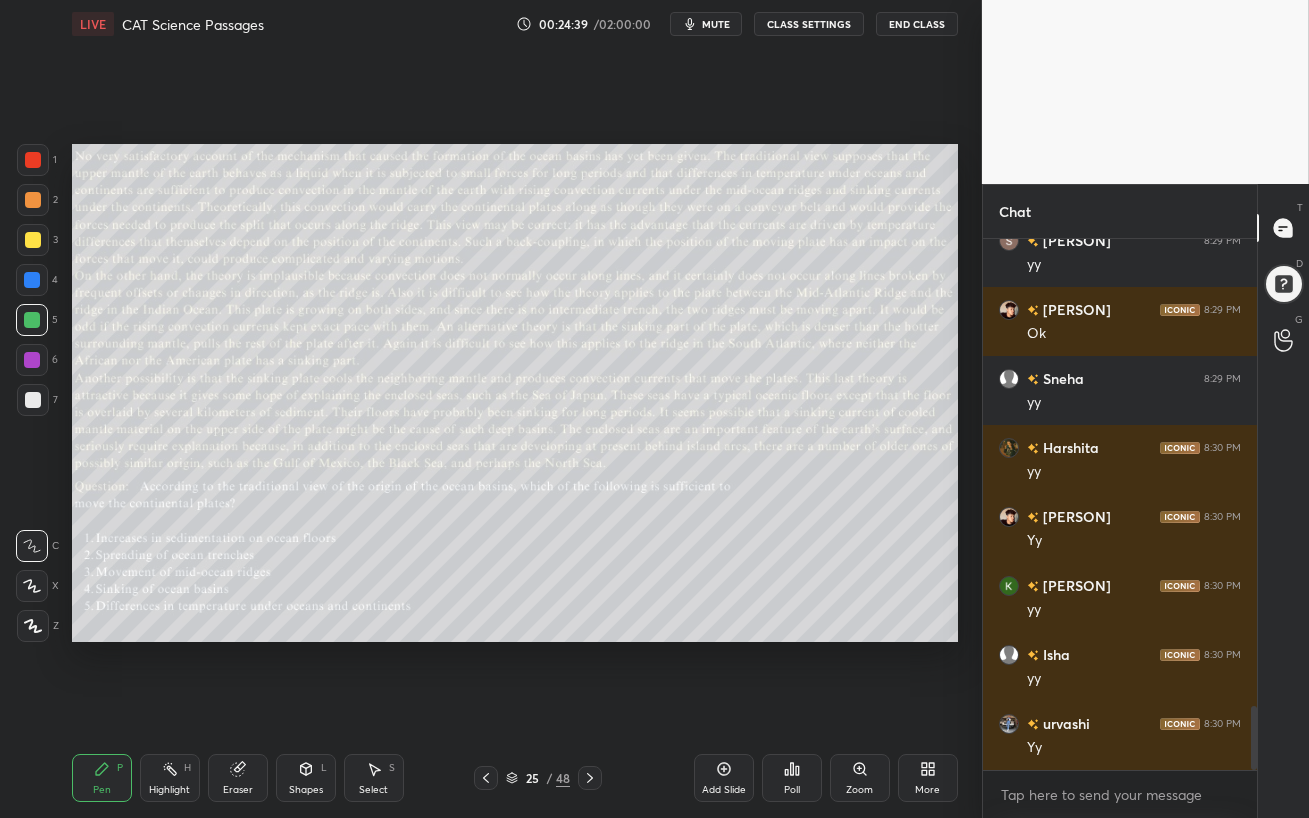 click on "Eraser" at bounding box center (238, 790) 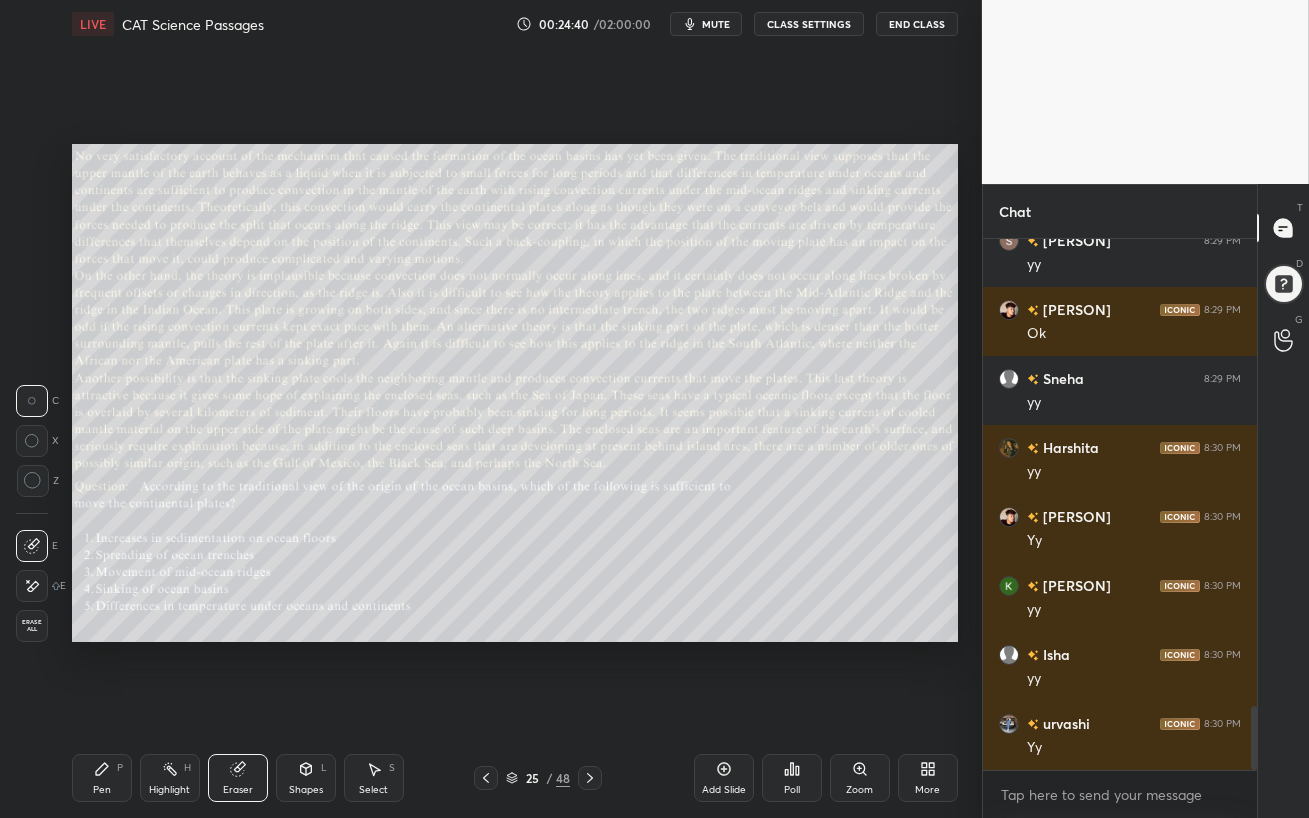 scroll, scrollTop: 3921, scrollLeft: 0, axis: vertical 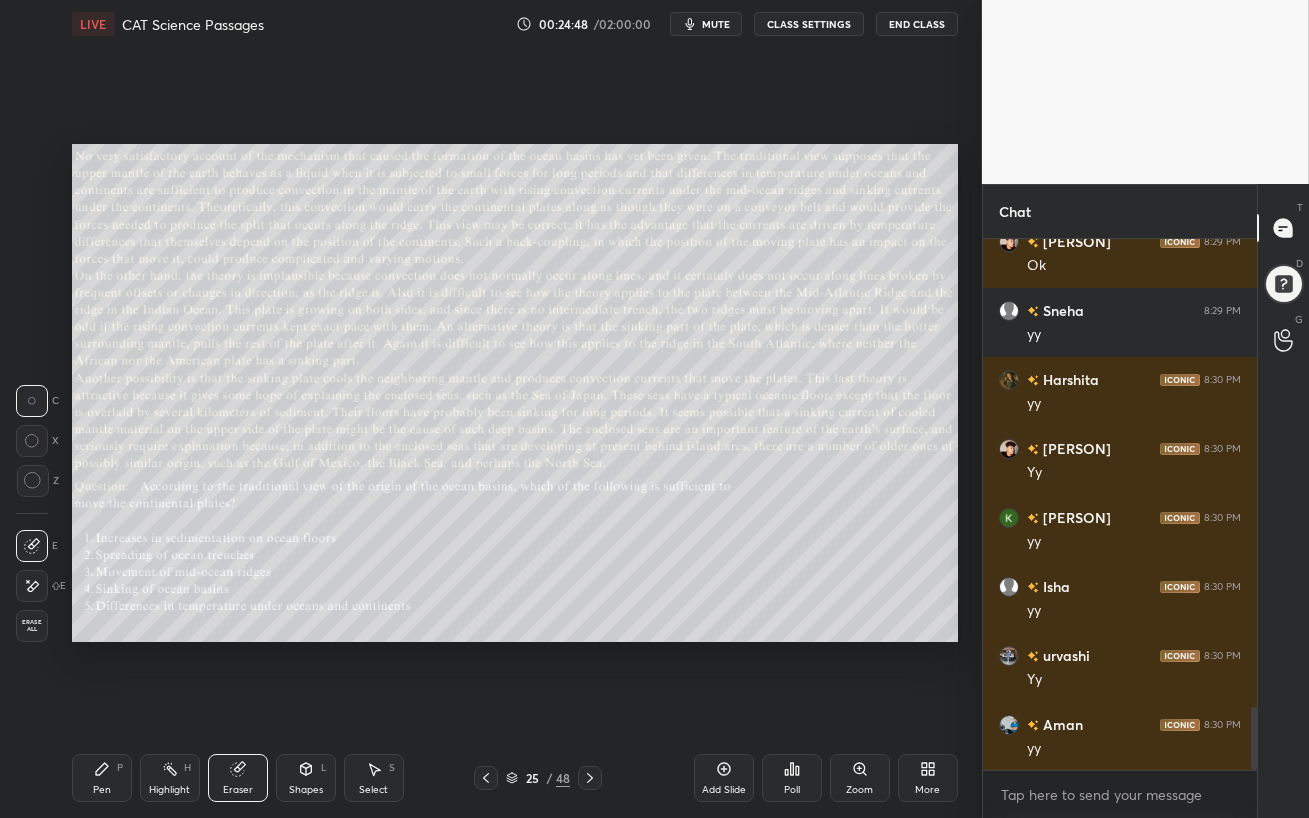 click 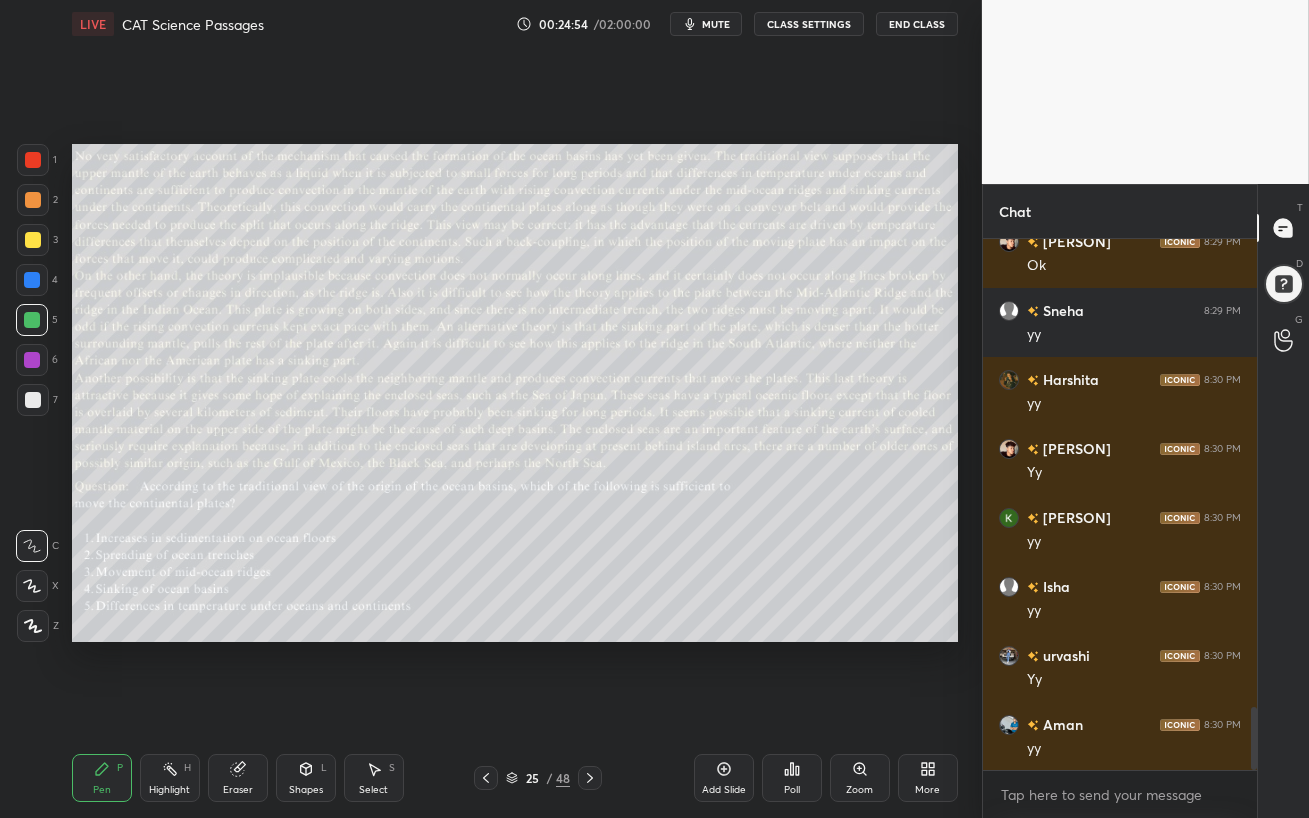 click on "mute" at bounding box center [716, 24] 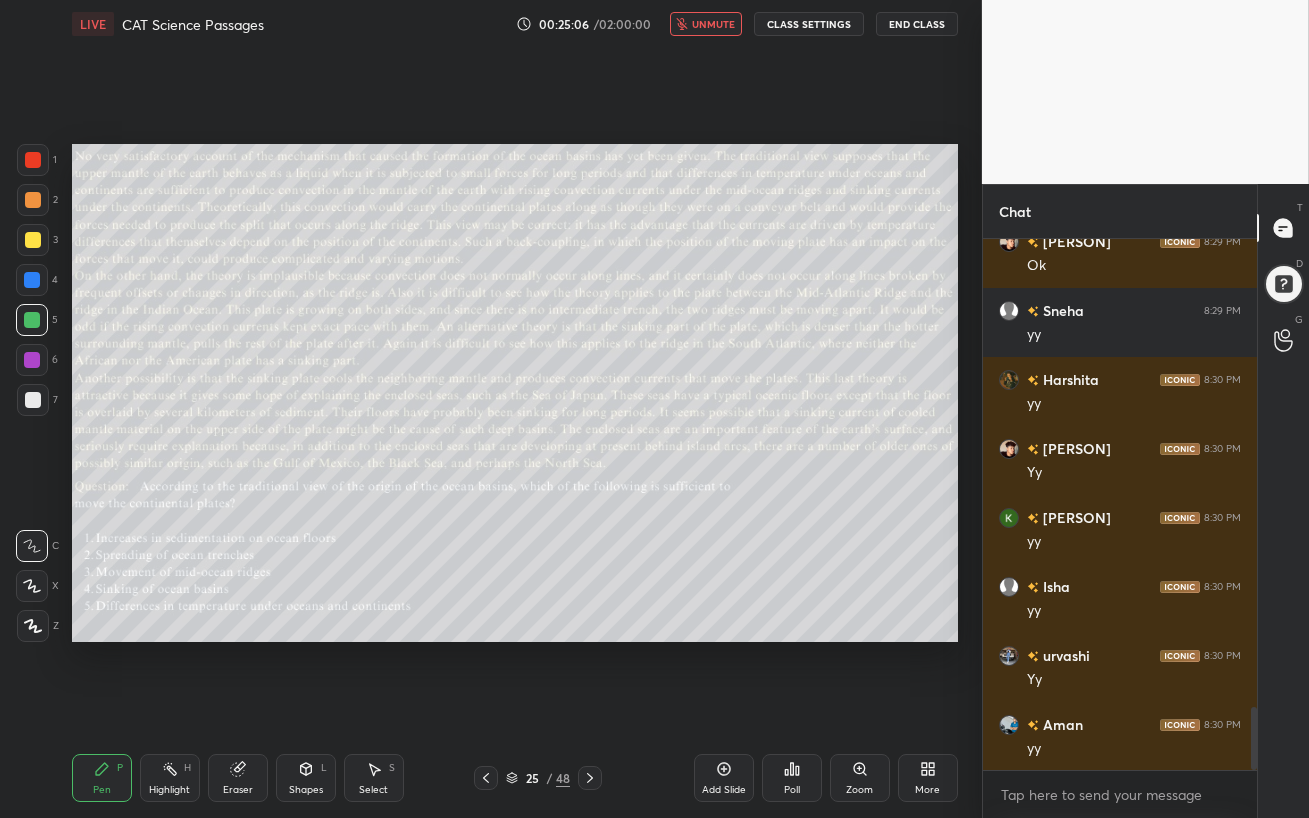 click on "unmute" at bounding box center (713, 24) 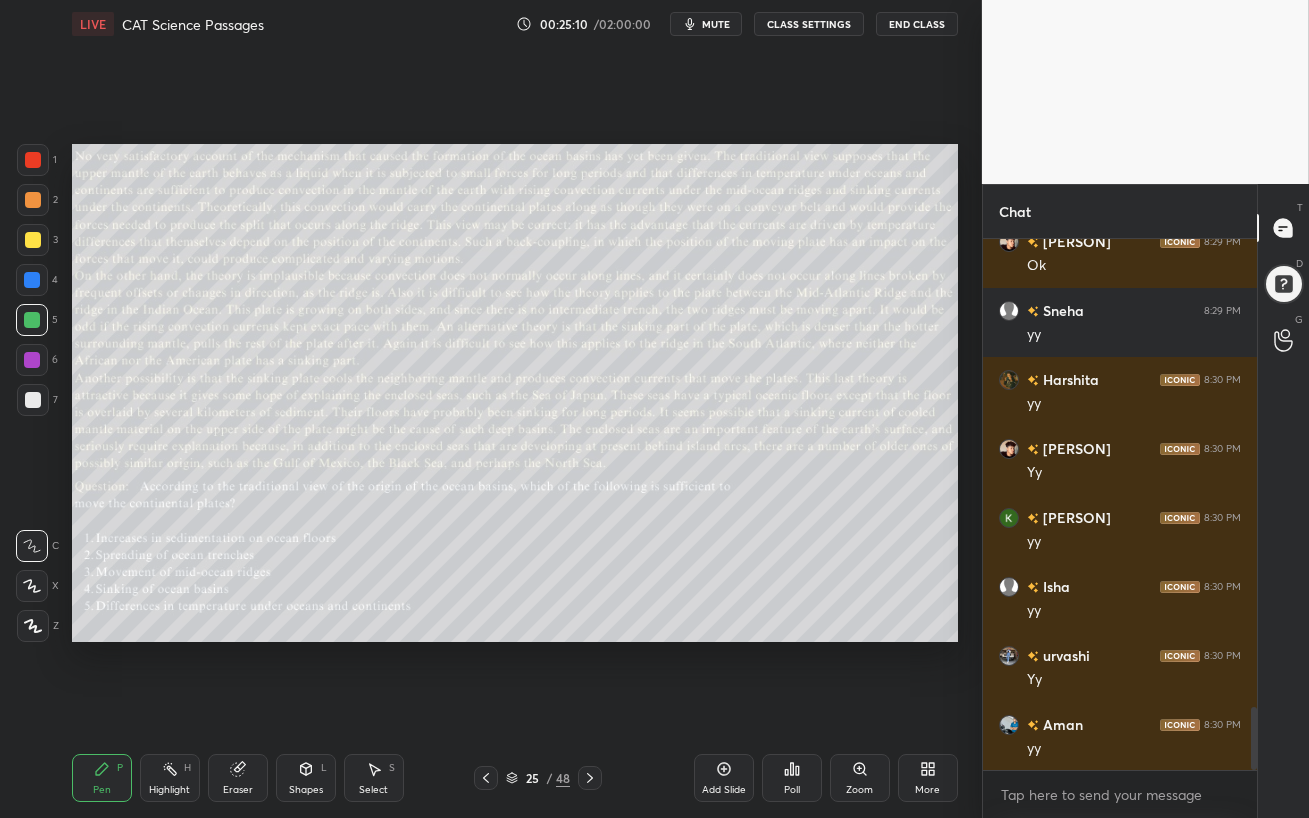 click on "mute" at bounding box center (716, 24) 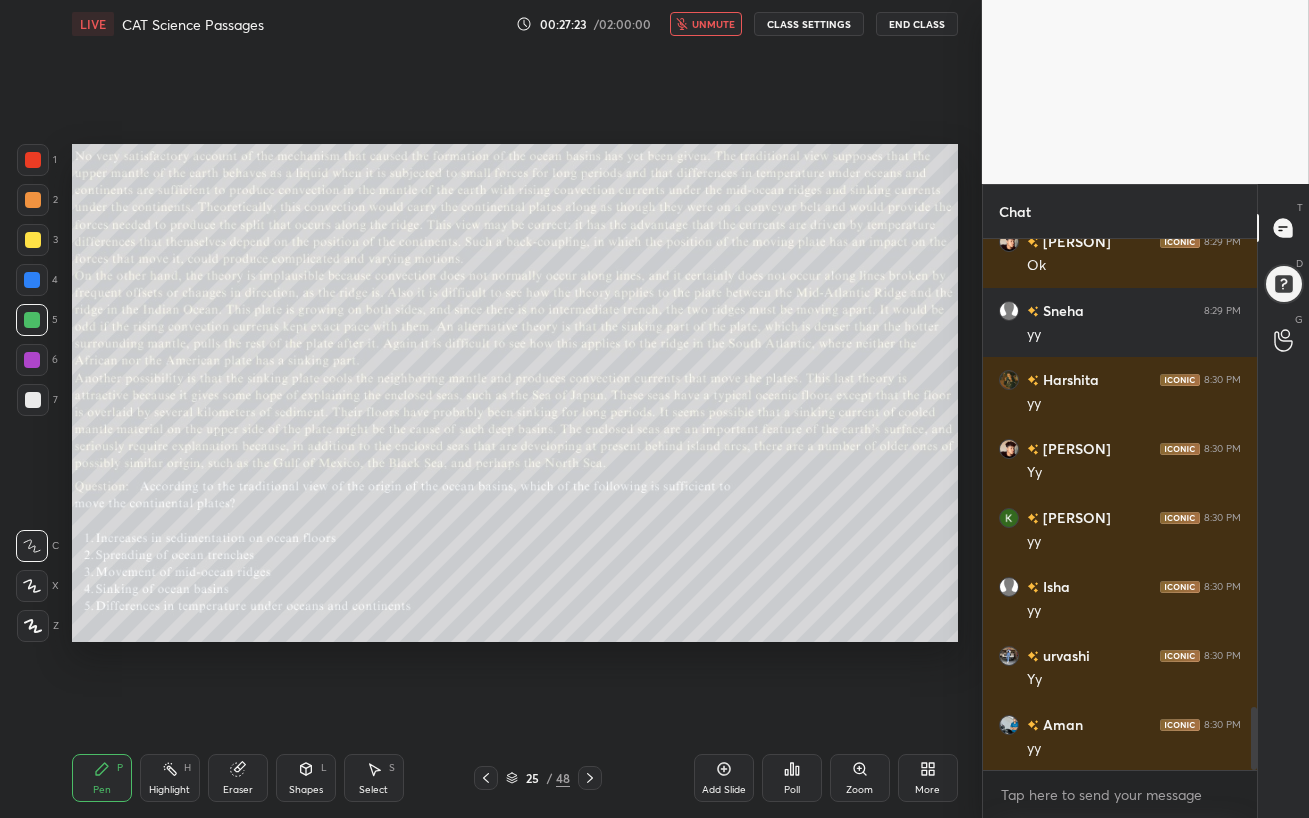 scroll, scrollTop: 3970, scrollLeft: 0, axis: vertical 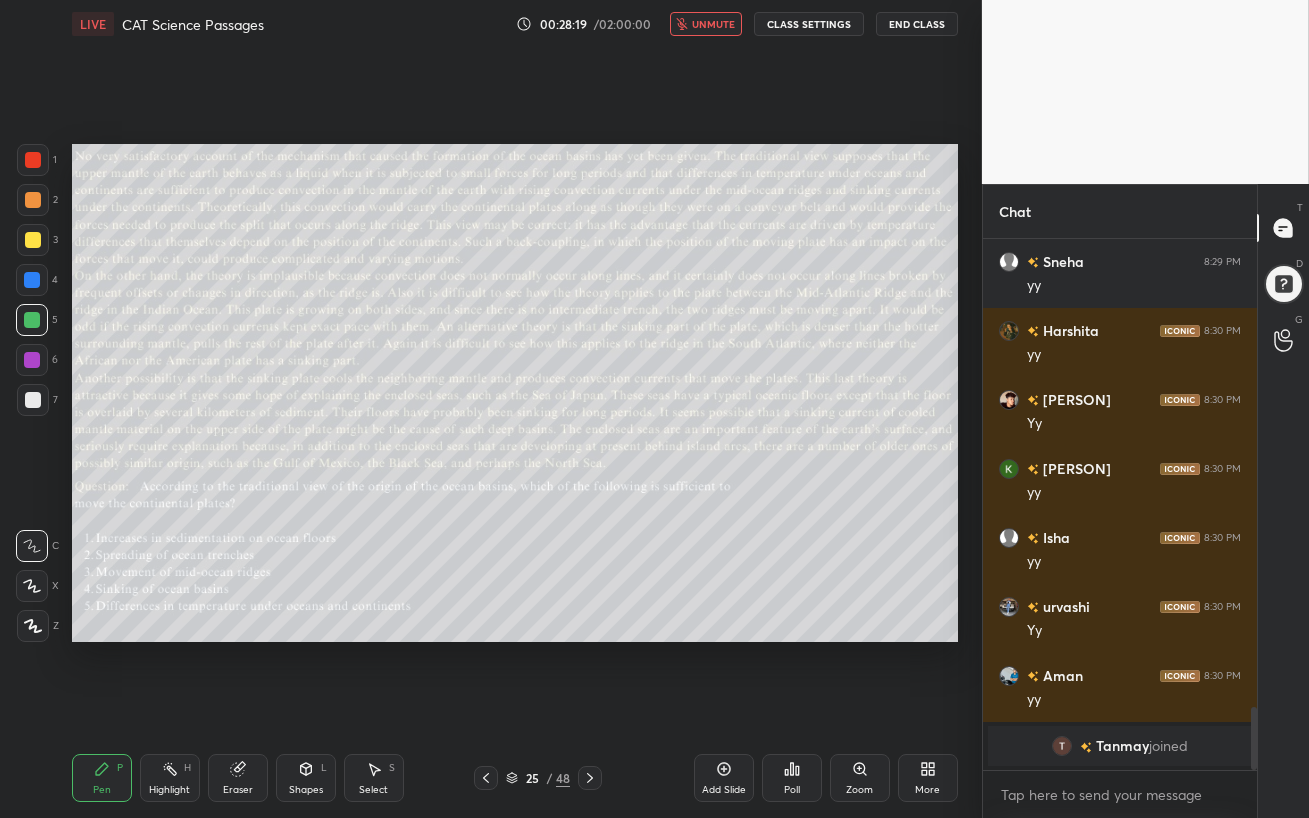 click on "unmute" at bounding box center (713, 24) 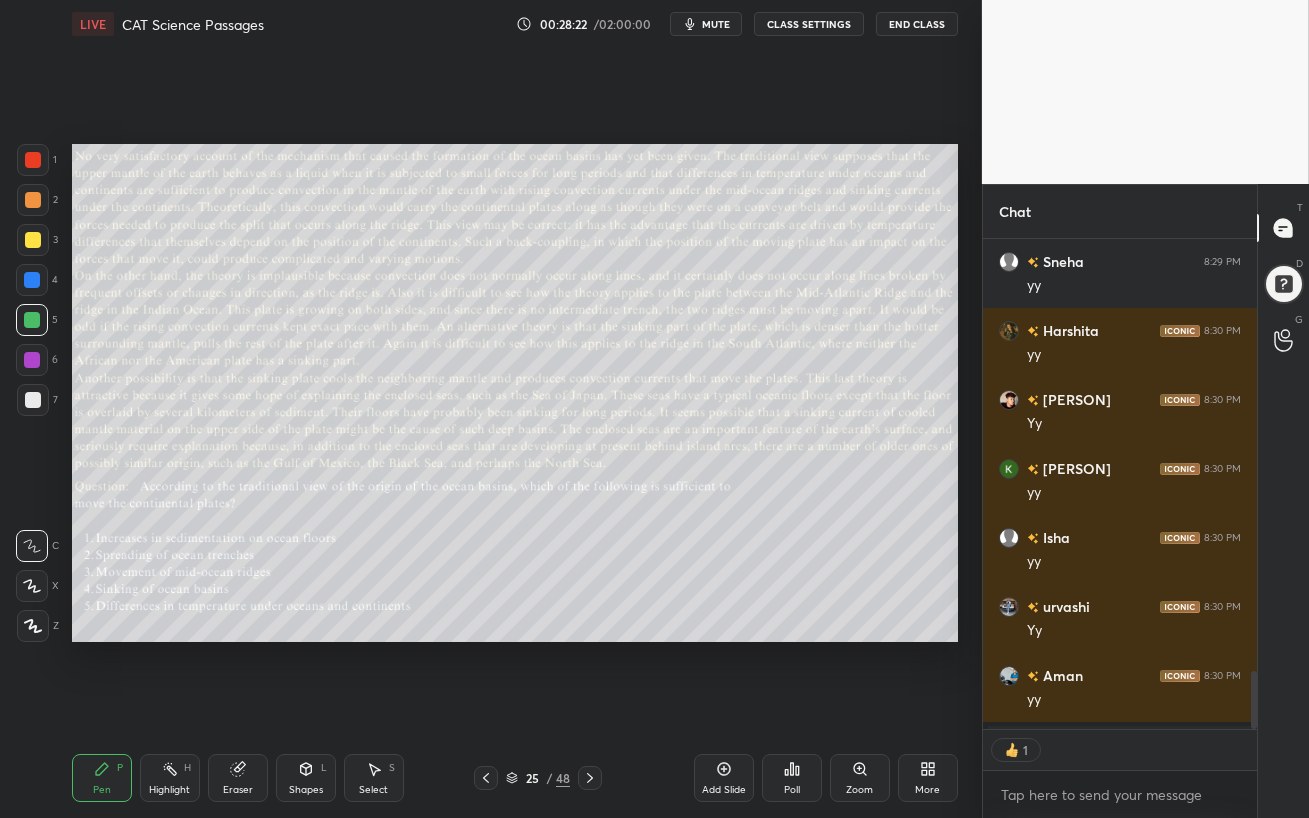 scroll, scrollTop: 484, scrollLeft: 268, axis: both 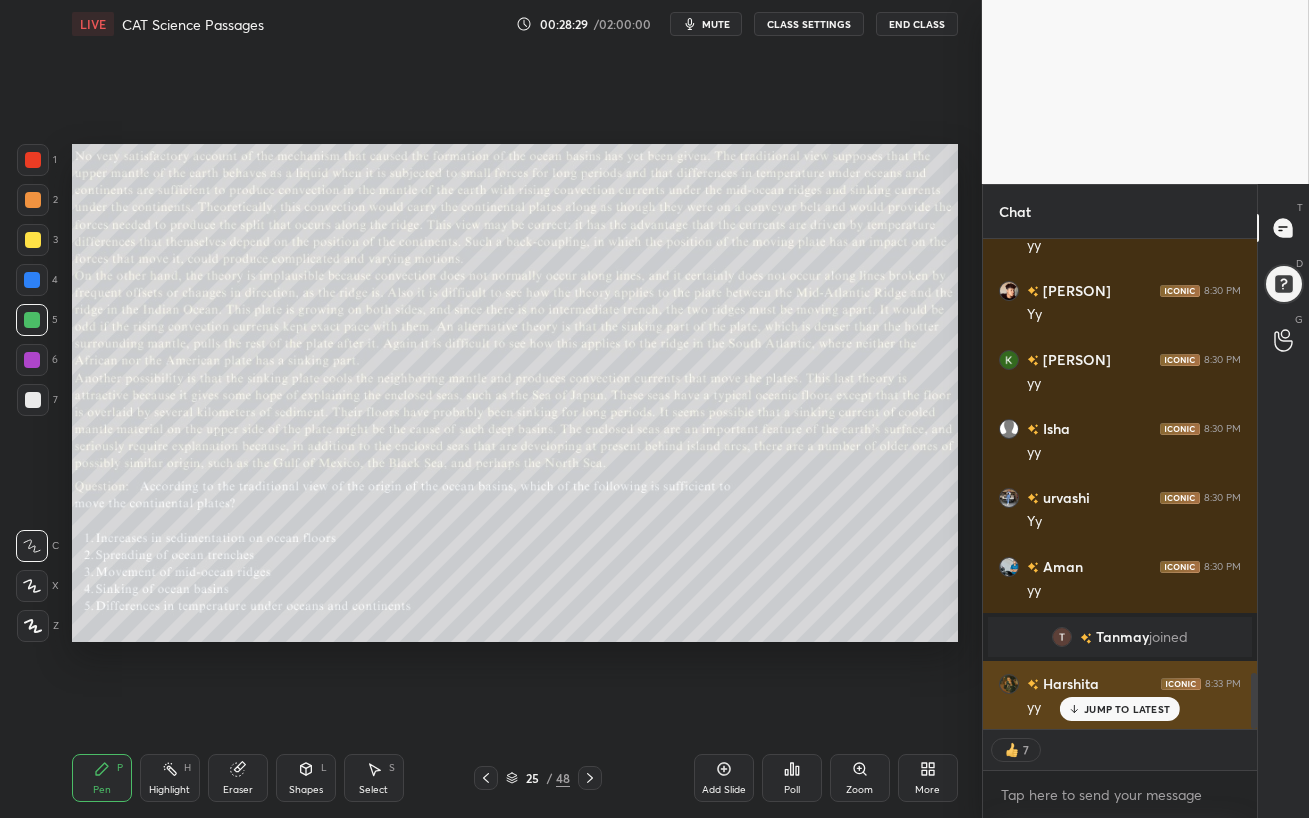 click on "JUMP TO LATEST" at bounding box center [1127, 709] 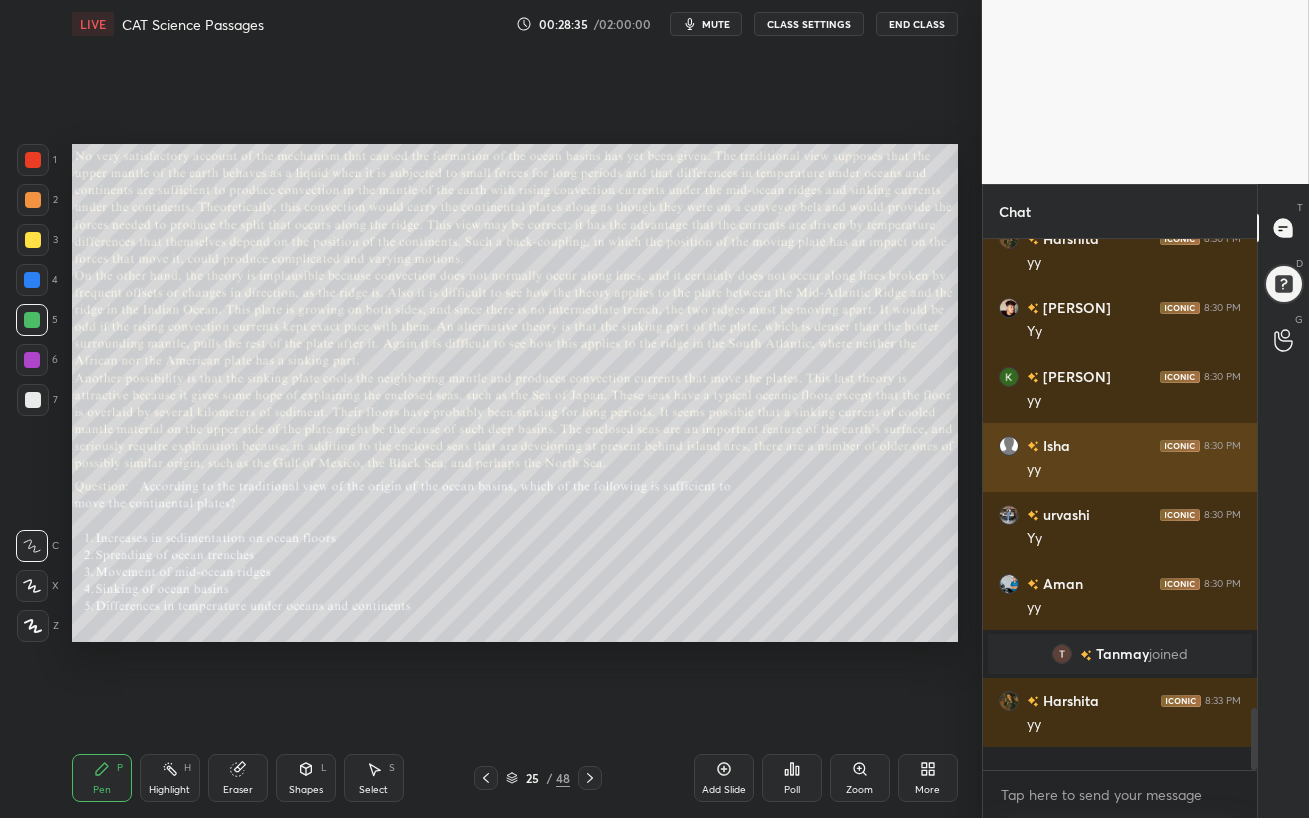 scroll, scrollTop: 6, scrollLeft: 6, axis: both 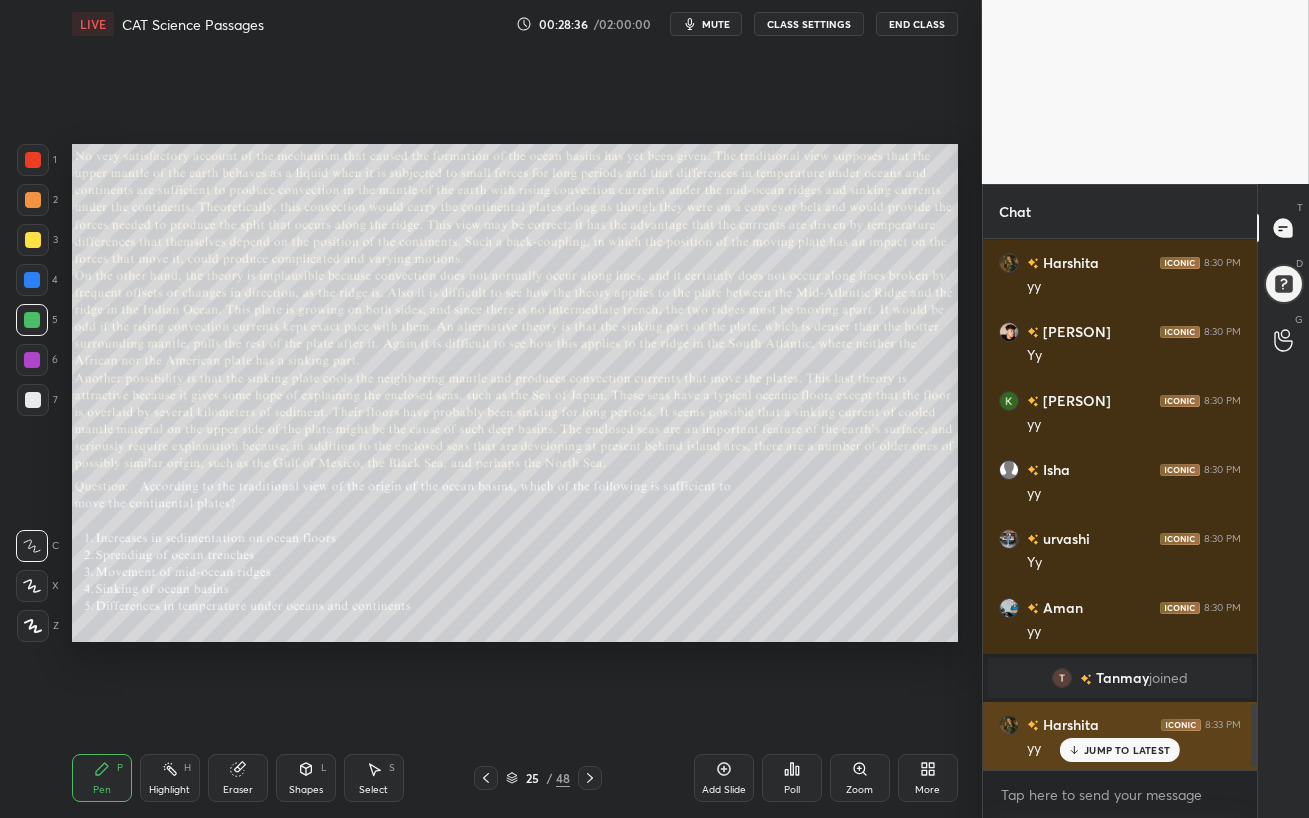 click on "JUMP TO LATEST" at bounding box center [1127, 750] 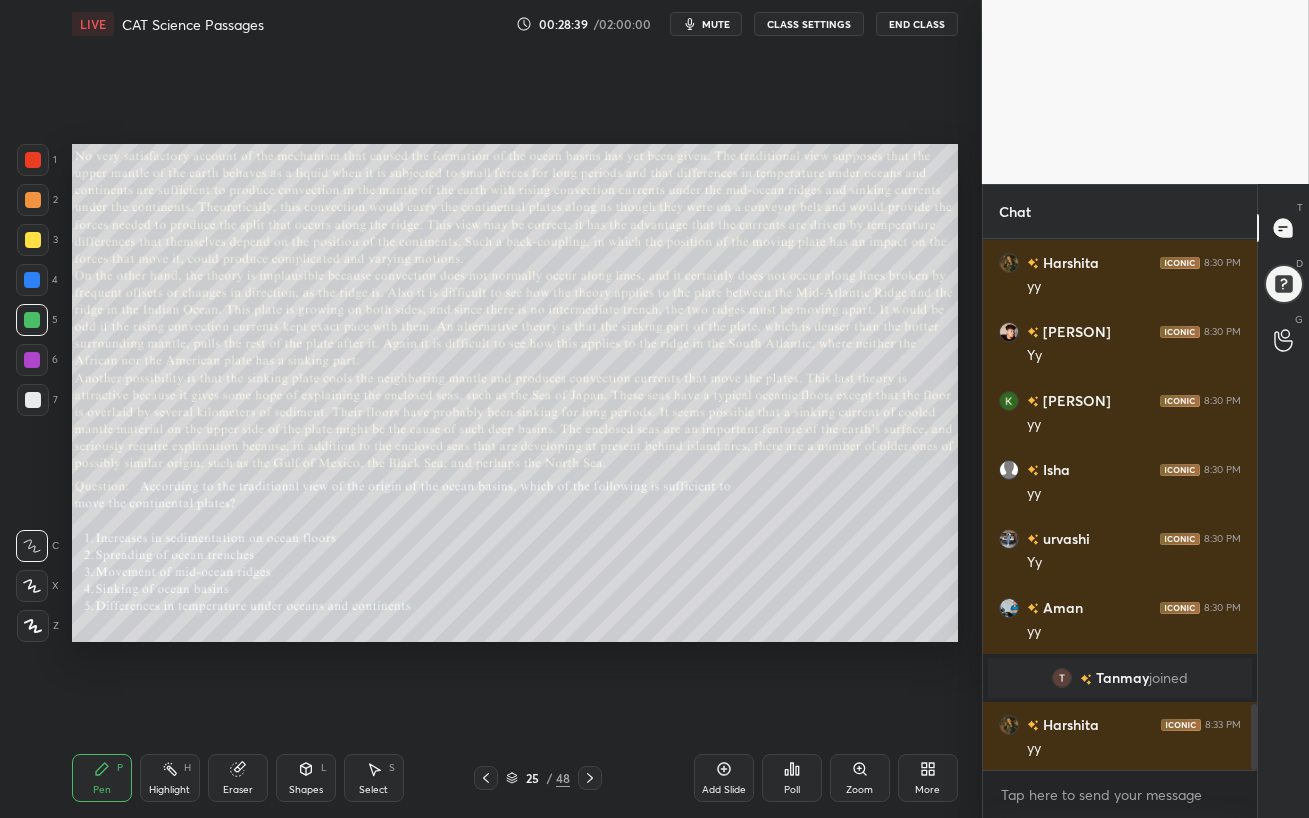 click on "Eraser" at bounding box center (238, 778) 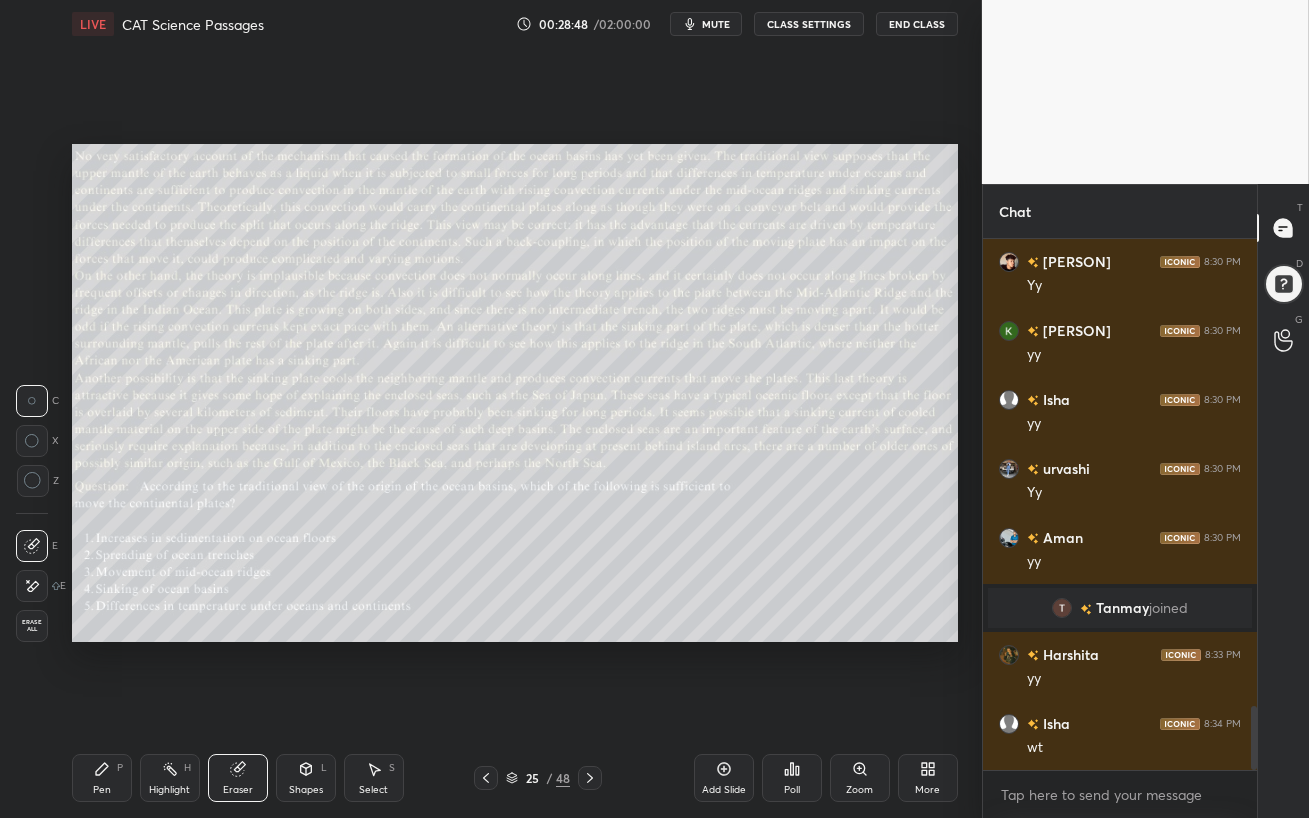 scroll, scrollTop: 3874, scrollLeft: 0, axis: vertical 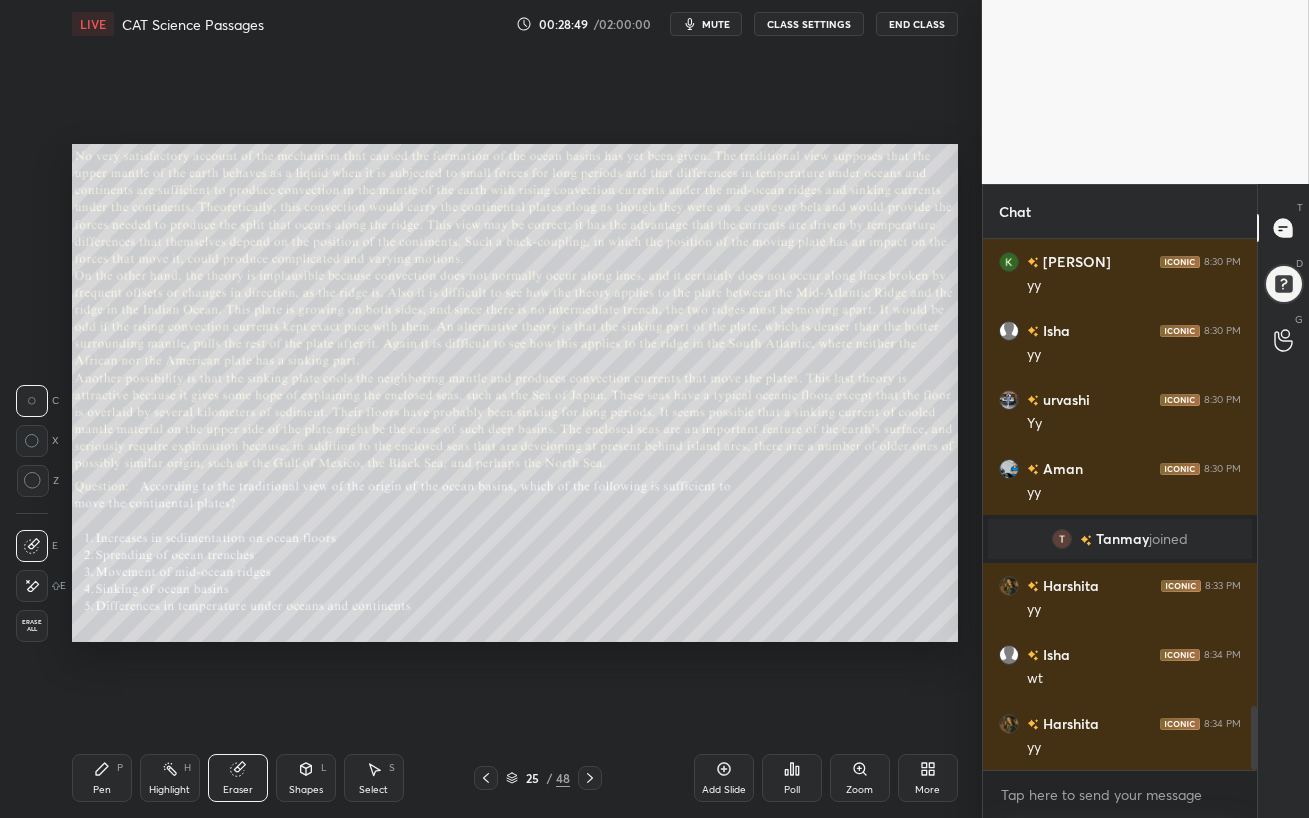 click on "mute" at bounding box center (716, 24) 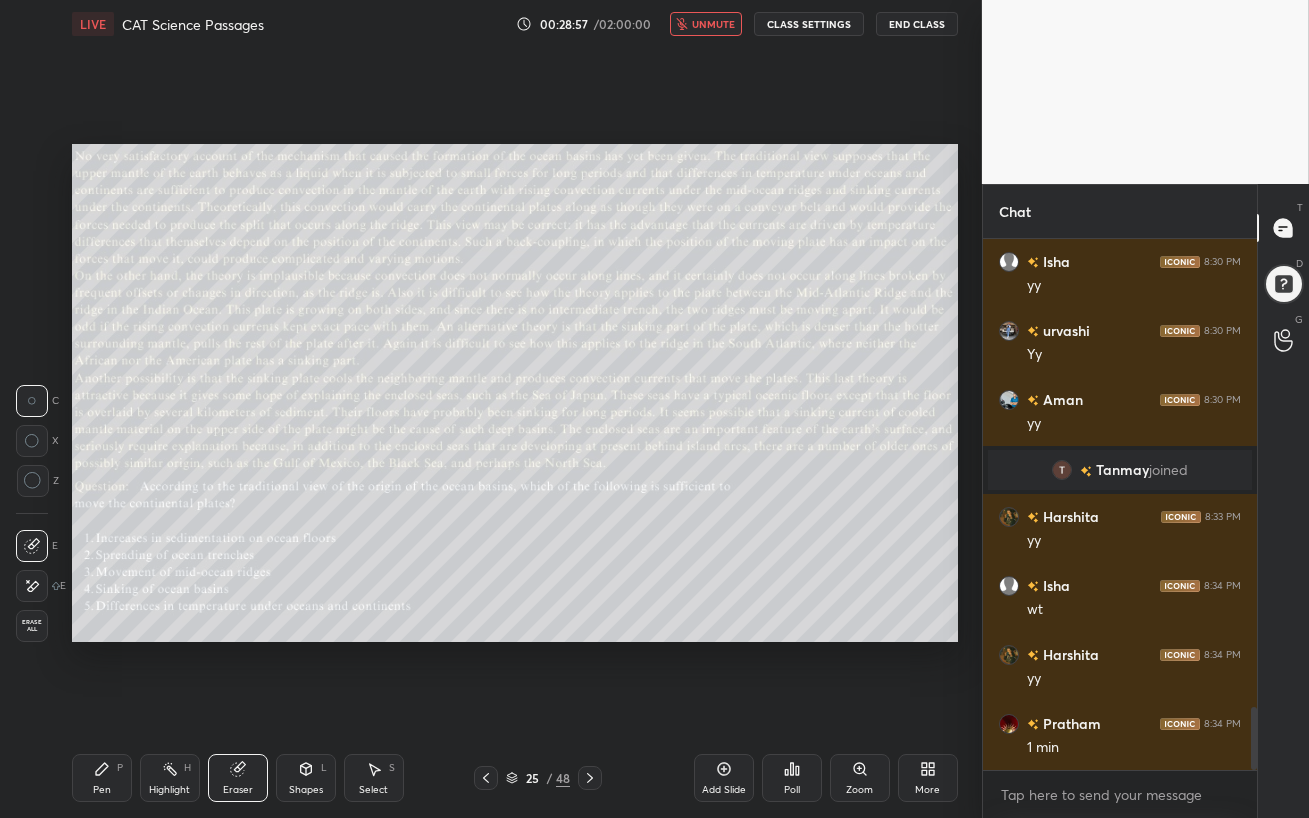 scroll, scrollTop: 4011, scrollLeft: 0, axis: vertical 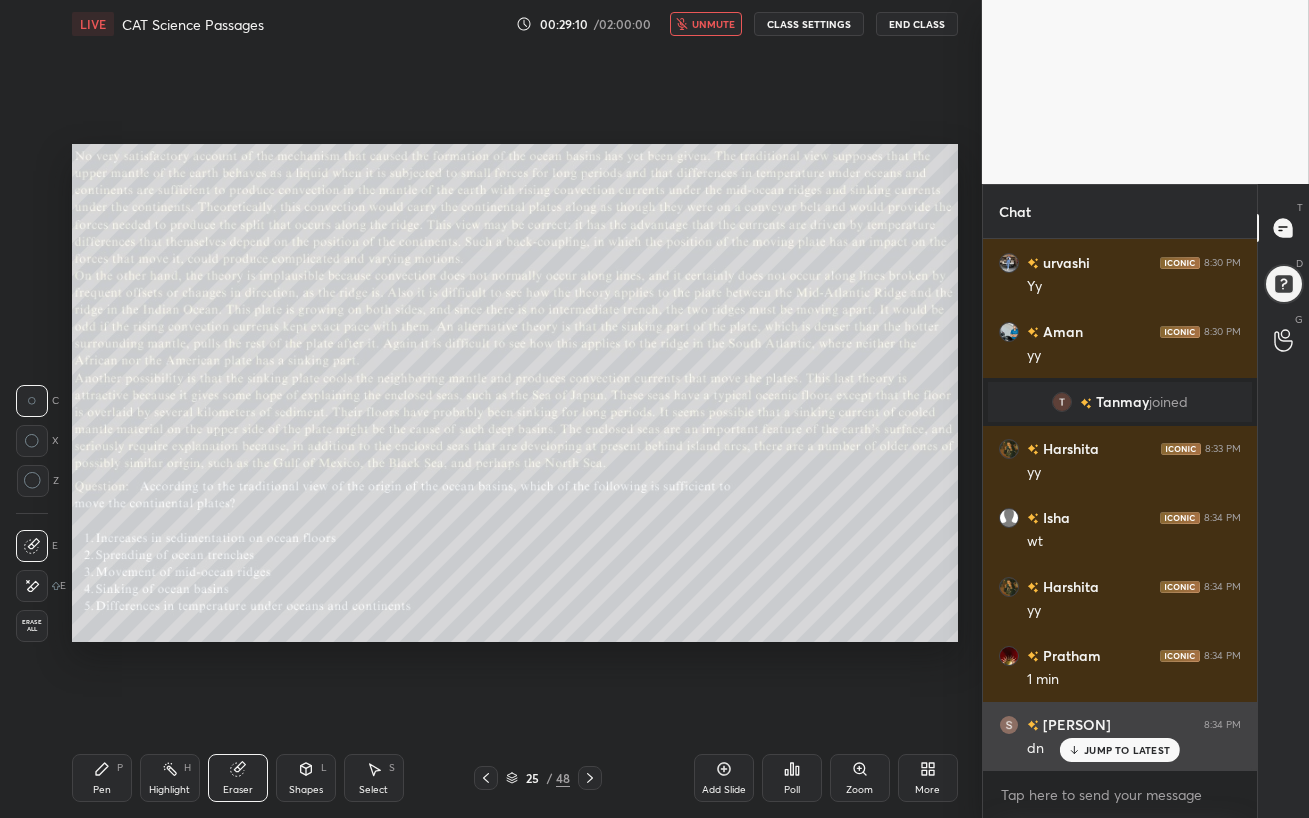 click on "JUMP TO LATEST" at bounding box center (1127, 750) 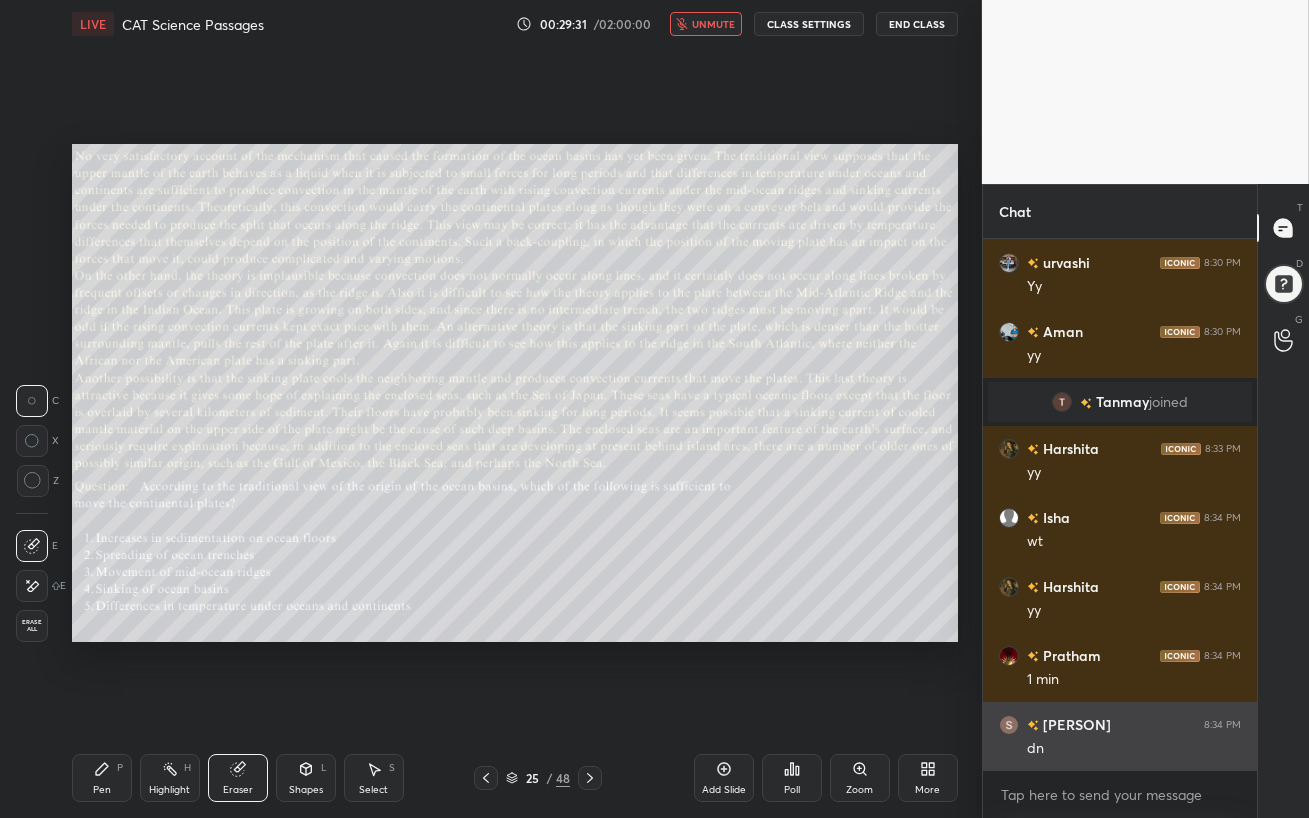 scroll, scrollTop: 4080, scrollLeft: 0, axis: vertical 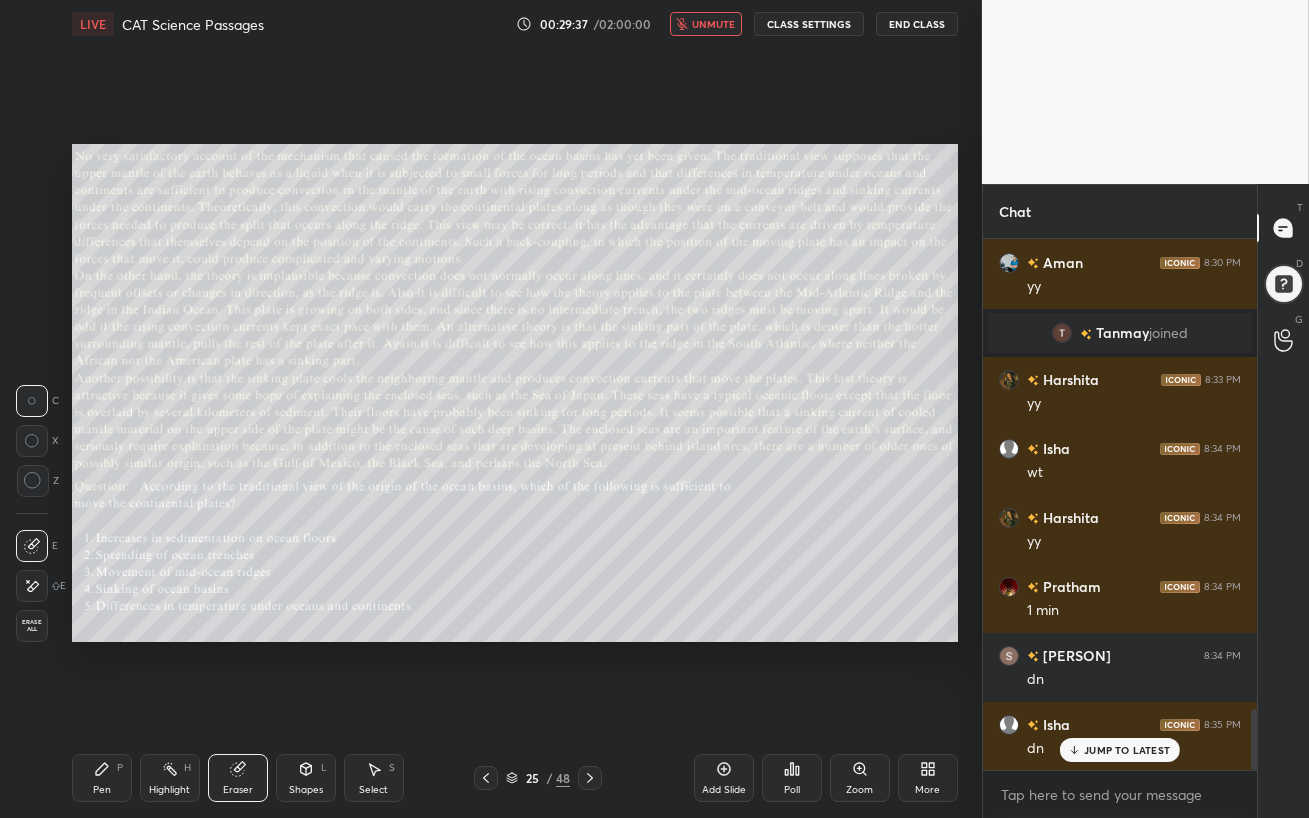 click on "JUMP TO LATEST" at bounding box center [1127, 750] 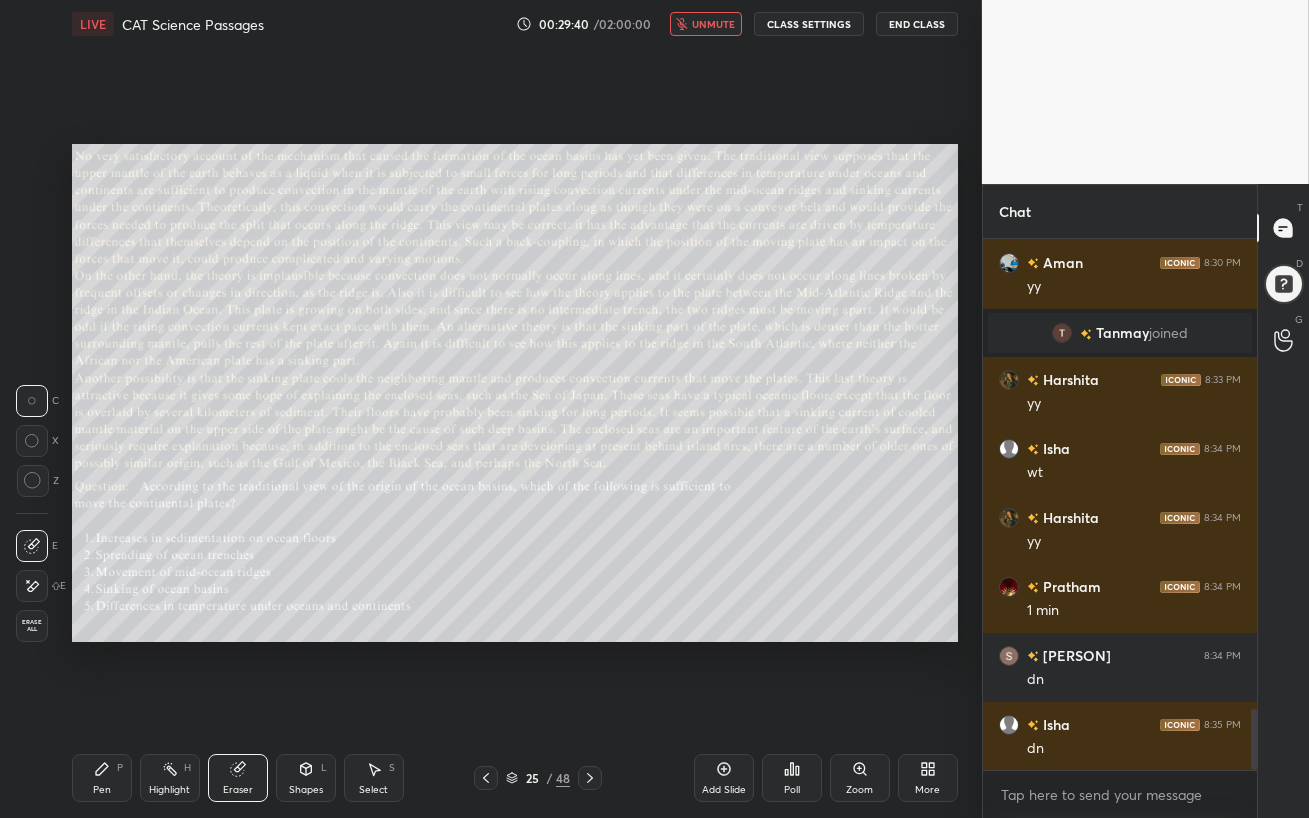 click on "unmute" at bounding box center (713, 24) 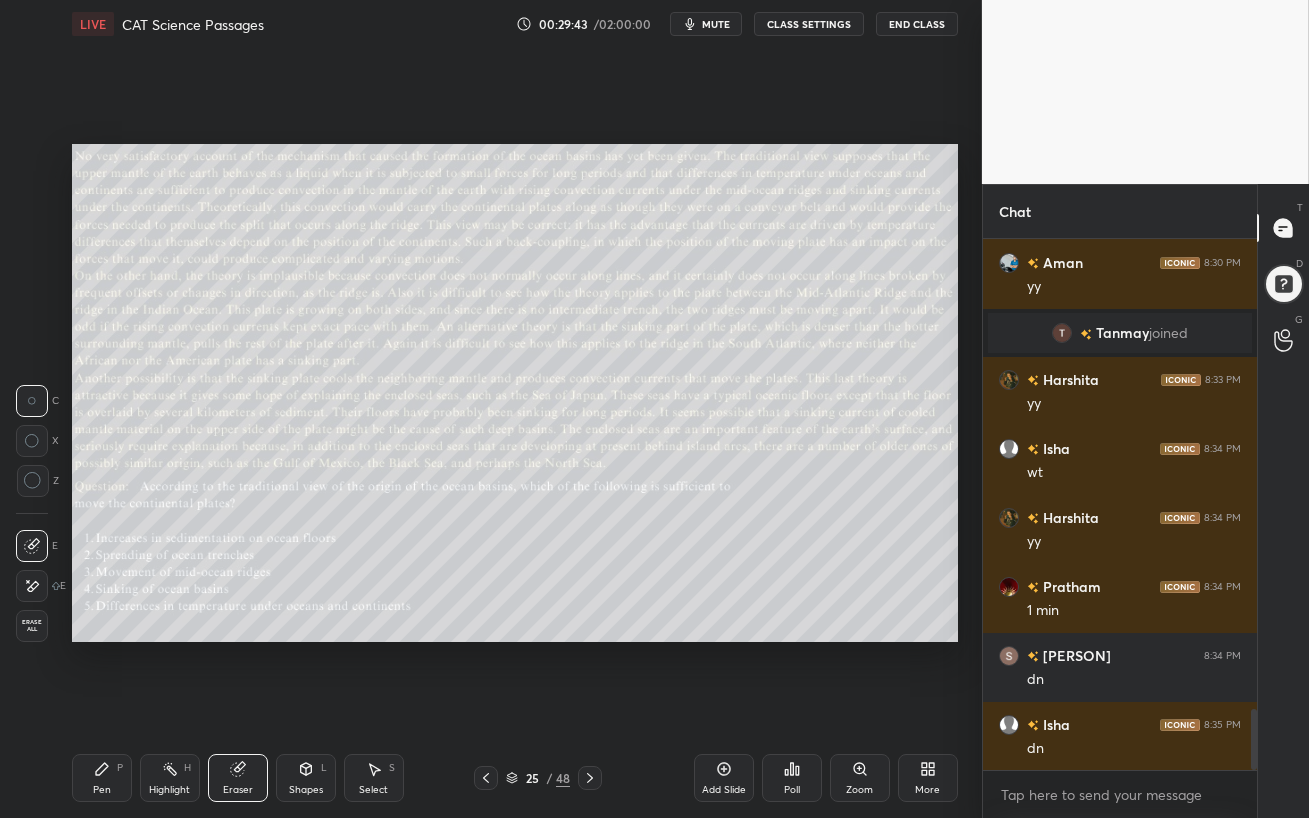 drag, startPoint x: 92, startPoint y: 777, endPoint x: 89, endPoint y: 734, distance: 43.104523 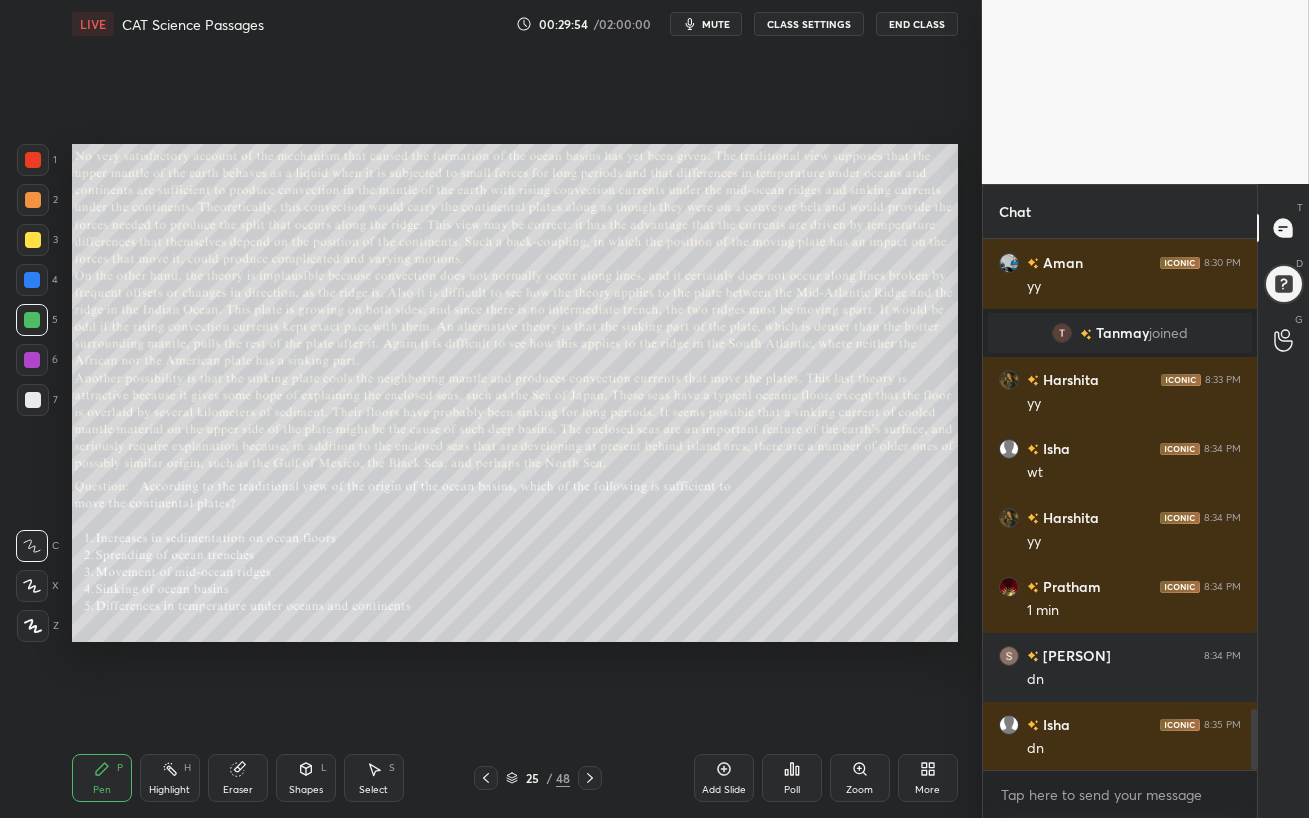 click on "mute" at bounding box center (716, 24) 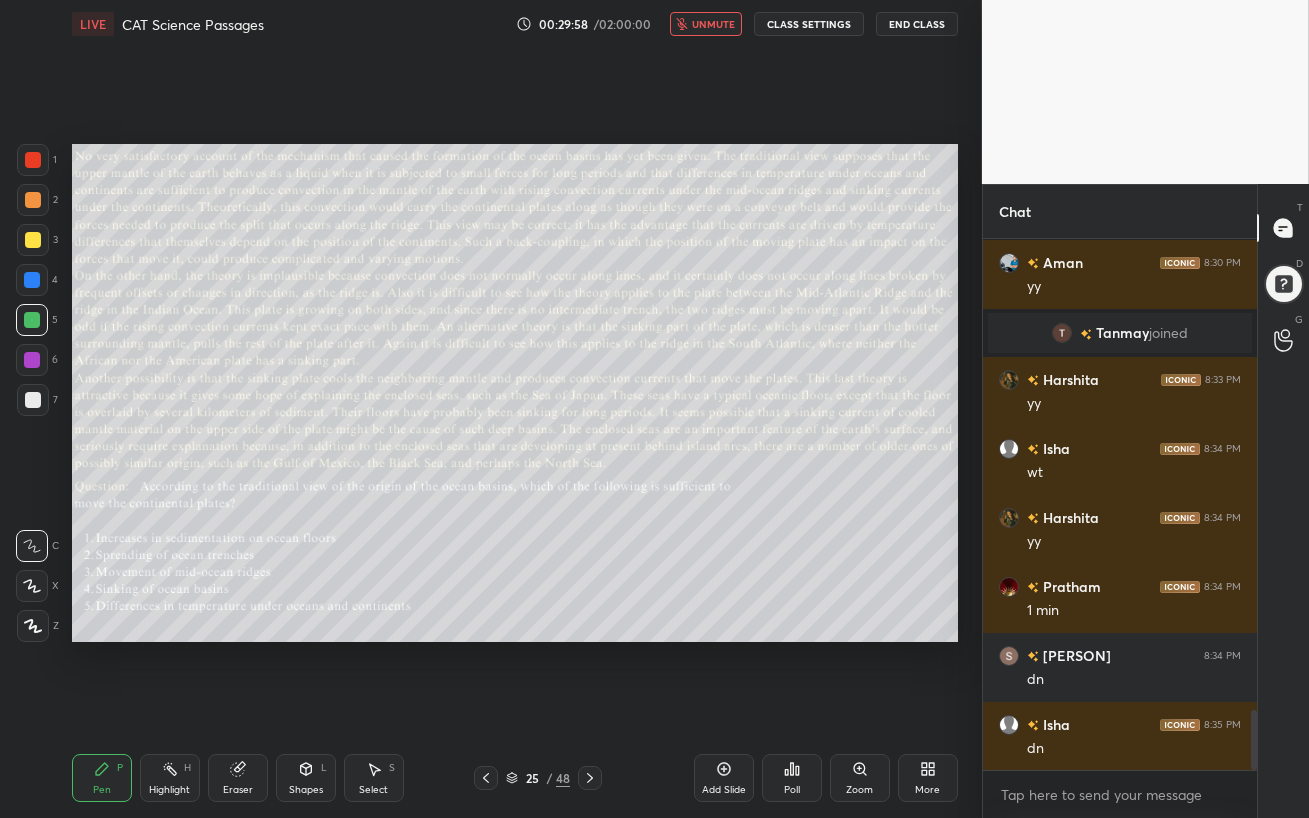 scroll, scrollTop: 4150, scrollLeft: 0, axis: vertical 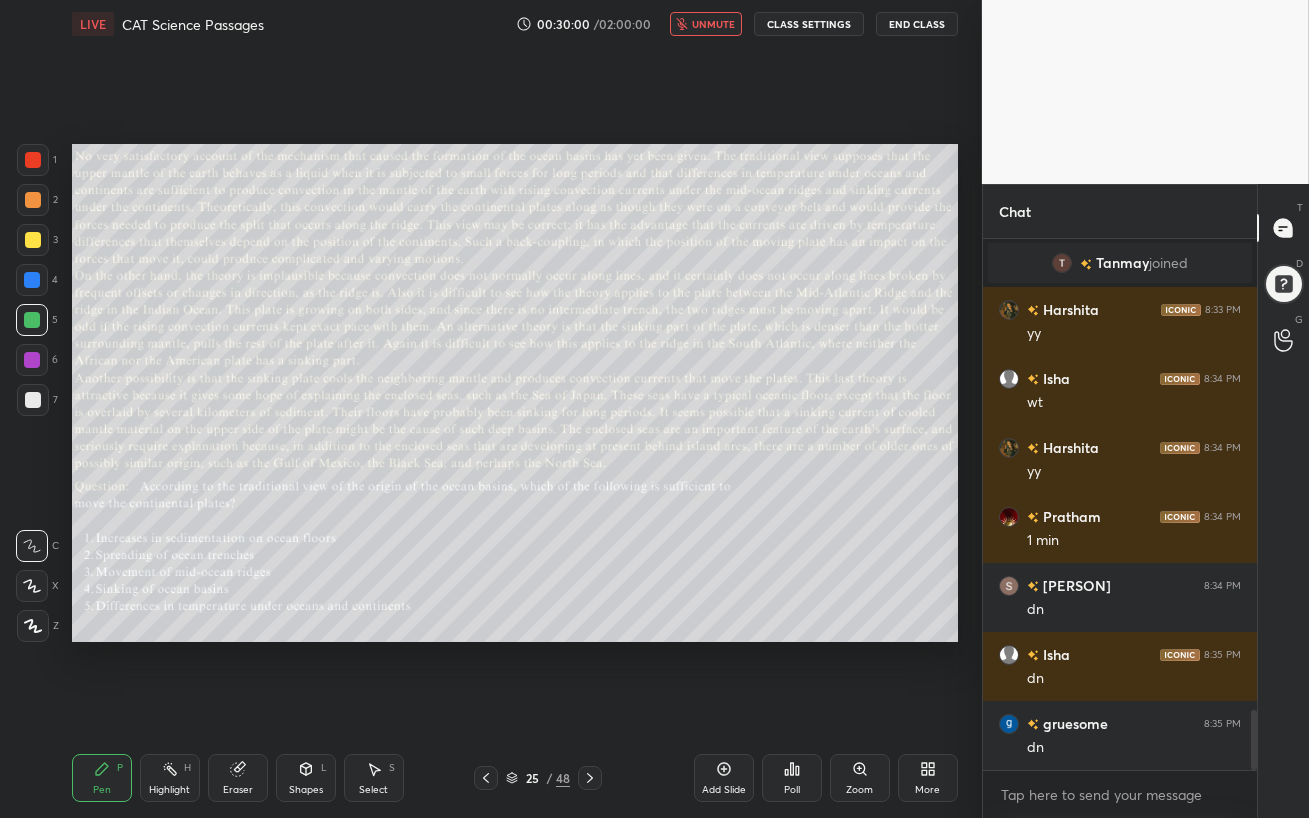 drag, startPoint x: 696, startPoint y: 696, endPoint x: 696, endPoint y: 16, distance: 680 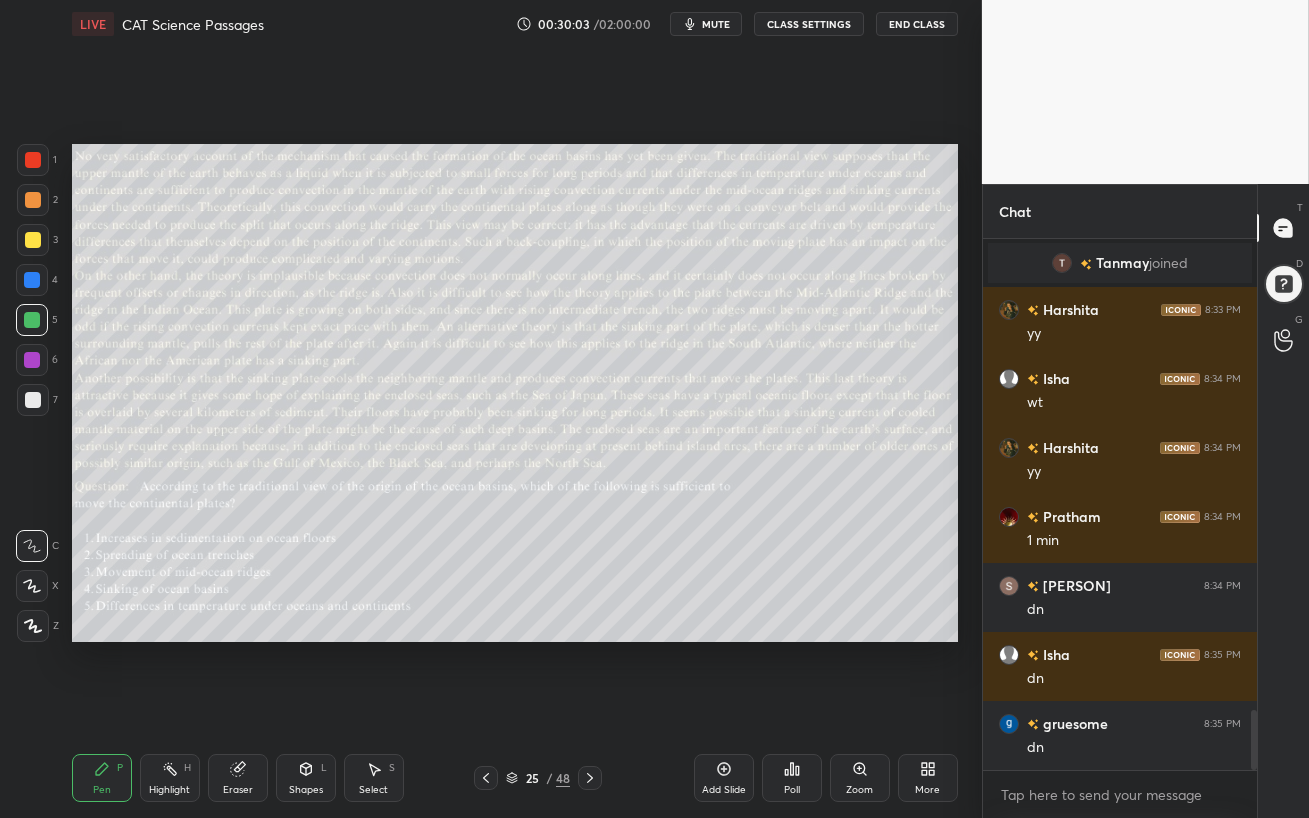click on "Poll" at bounding box center (792, 778) 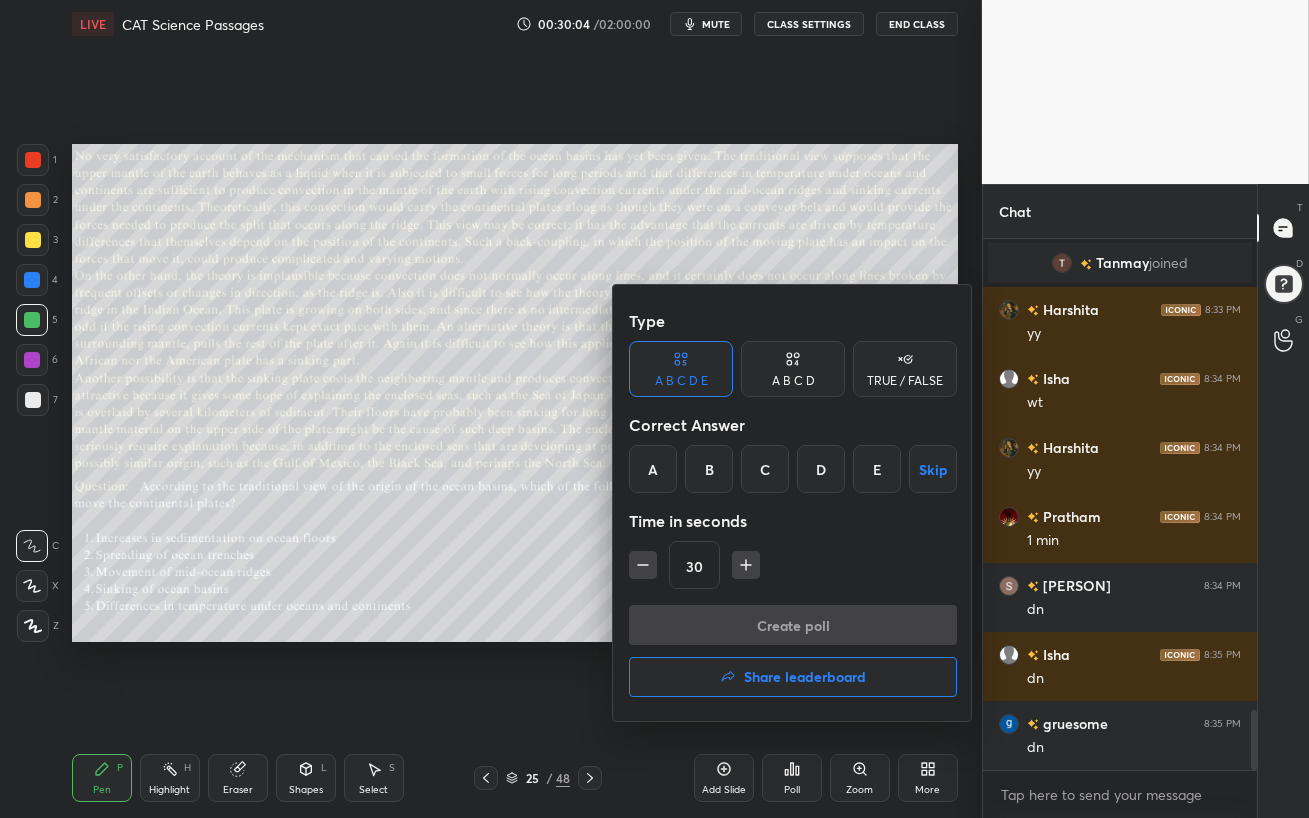 click on "E" at bounding box center (877, 469) 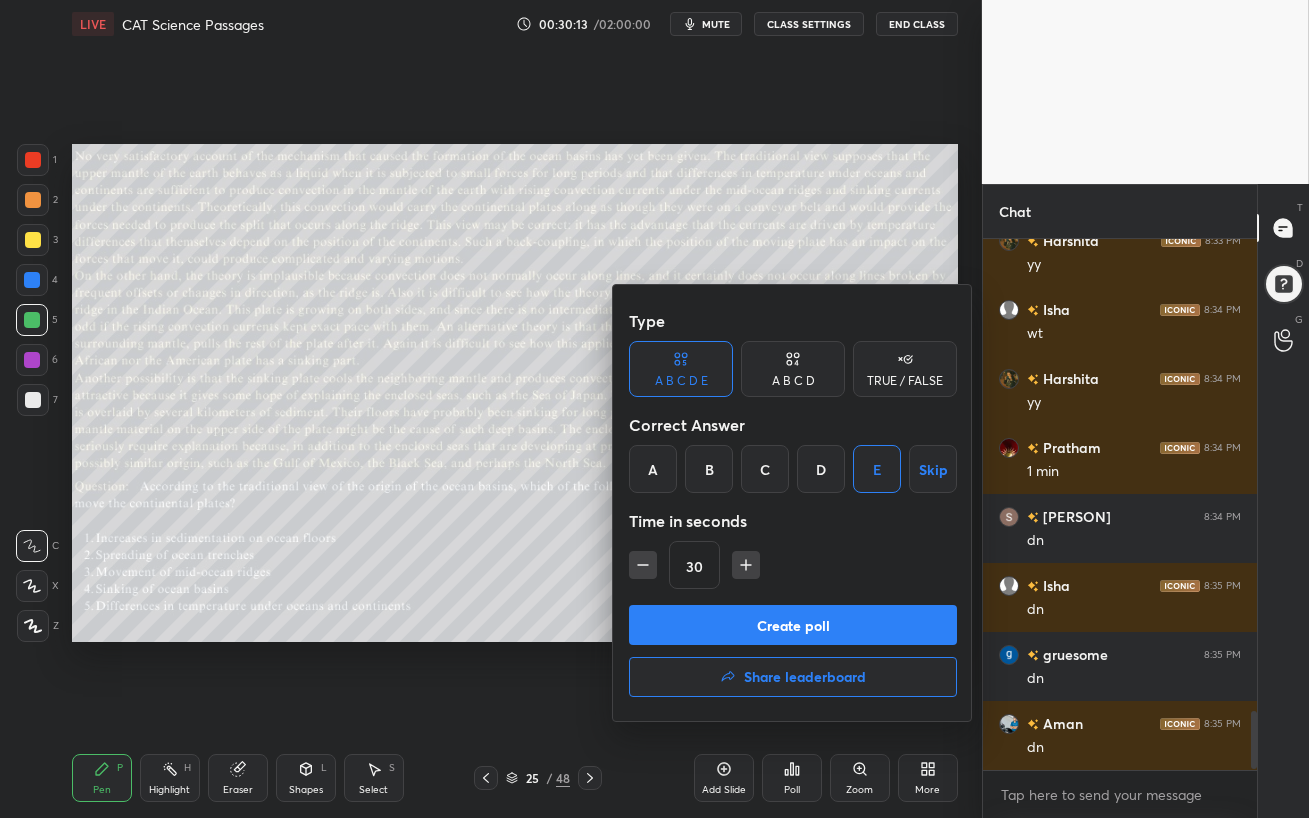 scroll, scrollTop: 4288, scrollLeft: 0, axis: vertical 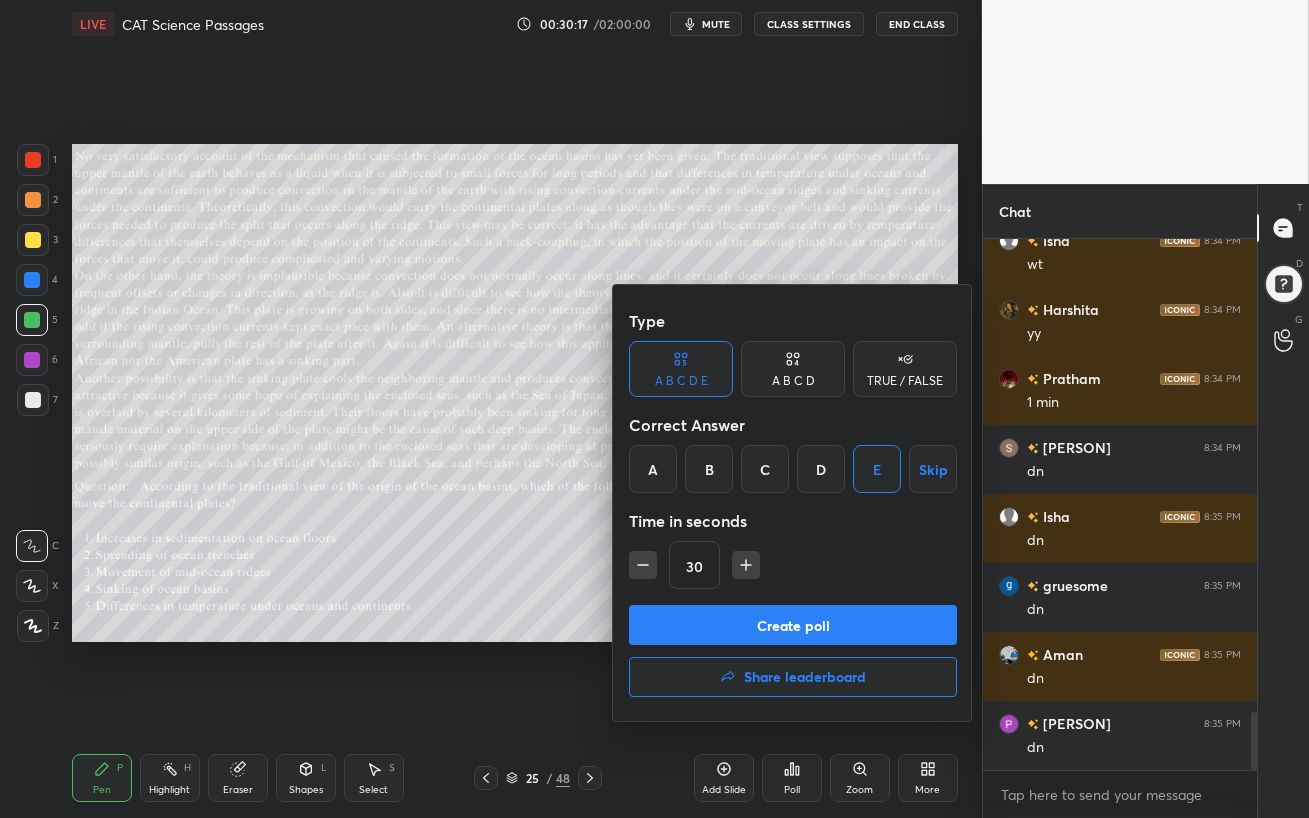 click on "Create poll" at bounding box center [793, 625] 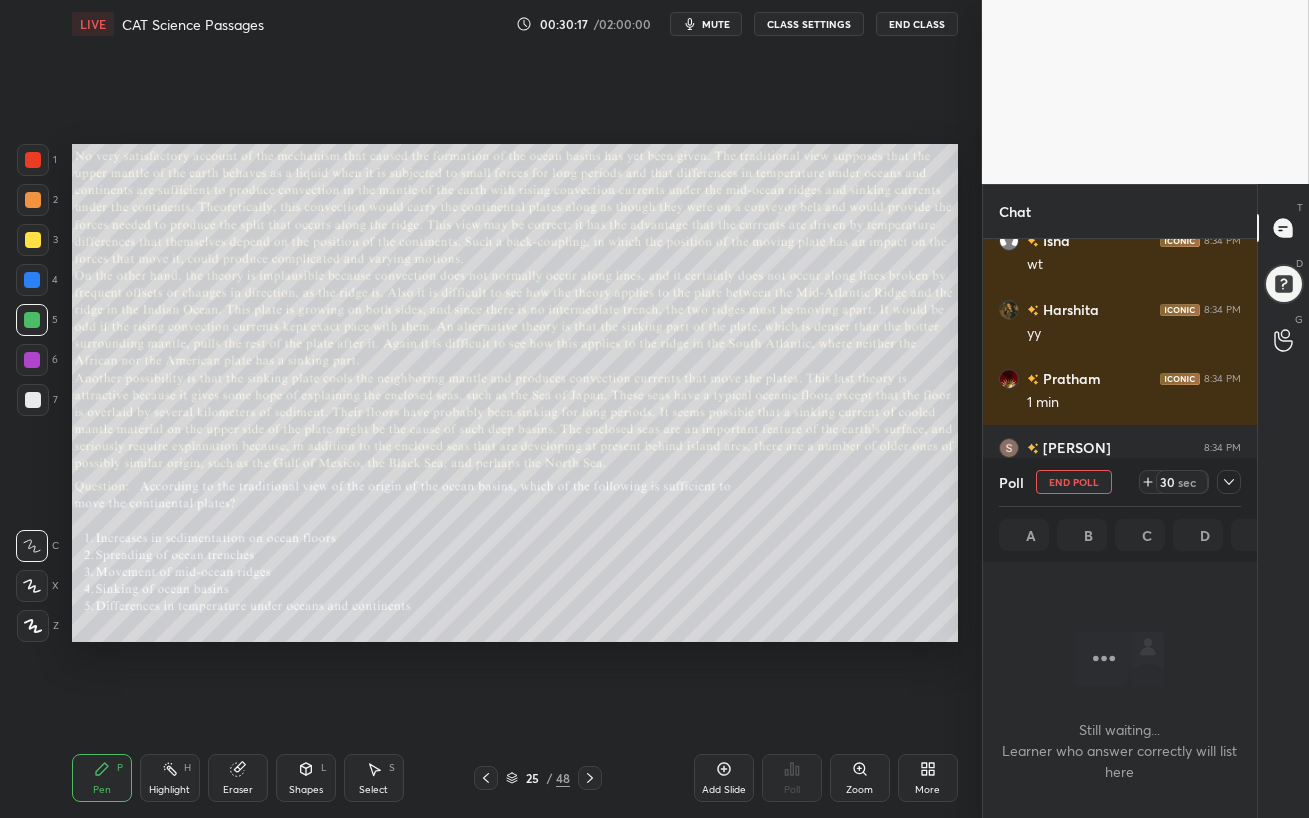 scroll, scrollTop: 294, scrollLeft: 268, axis: both 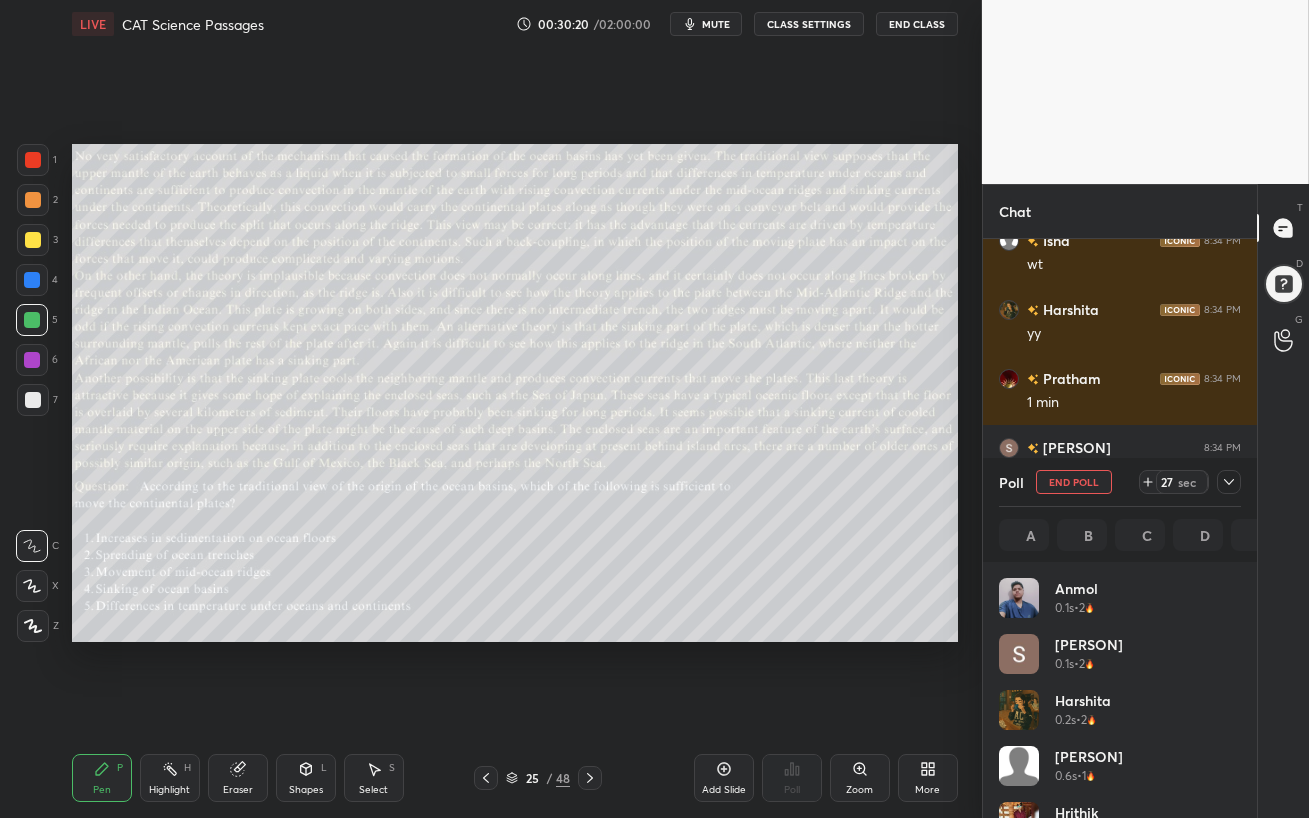 click 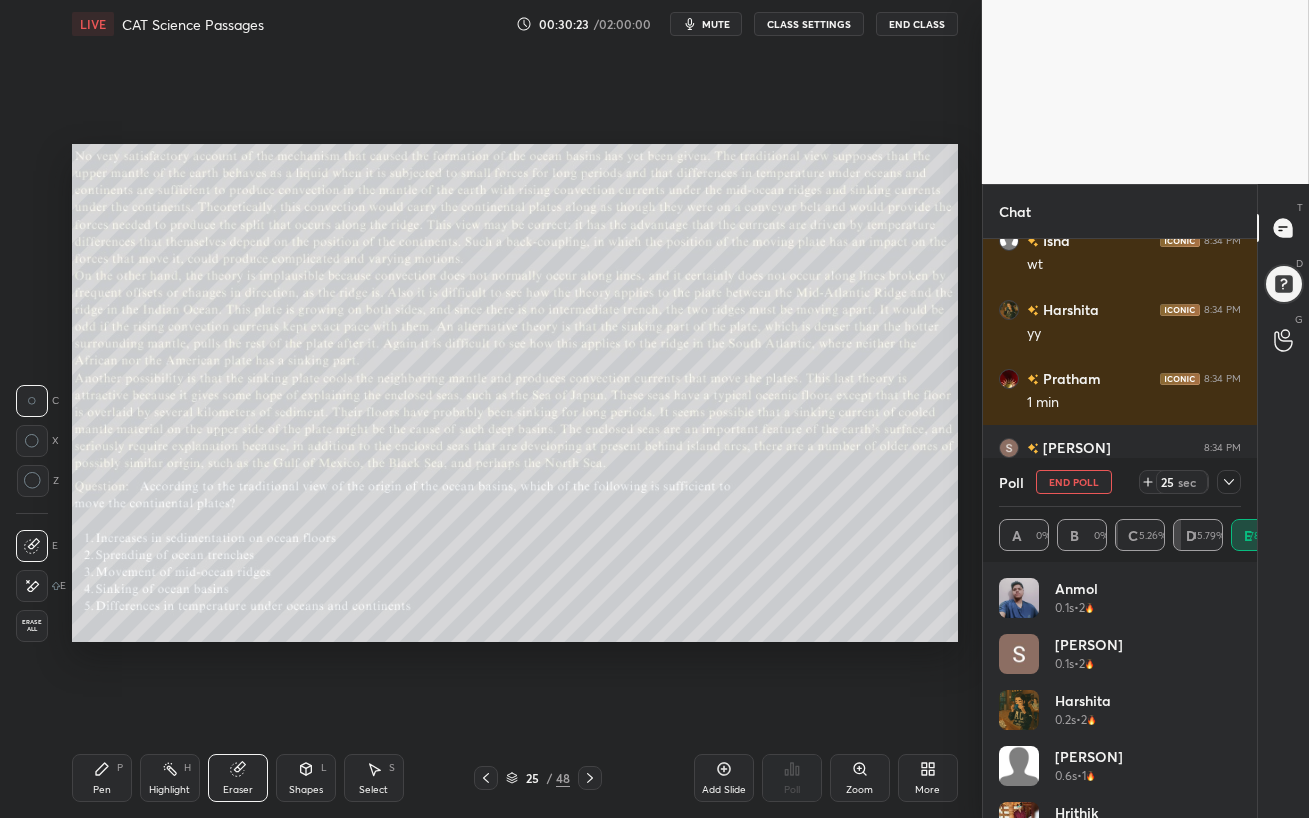 click 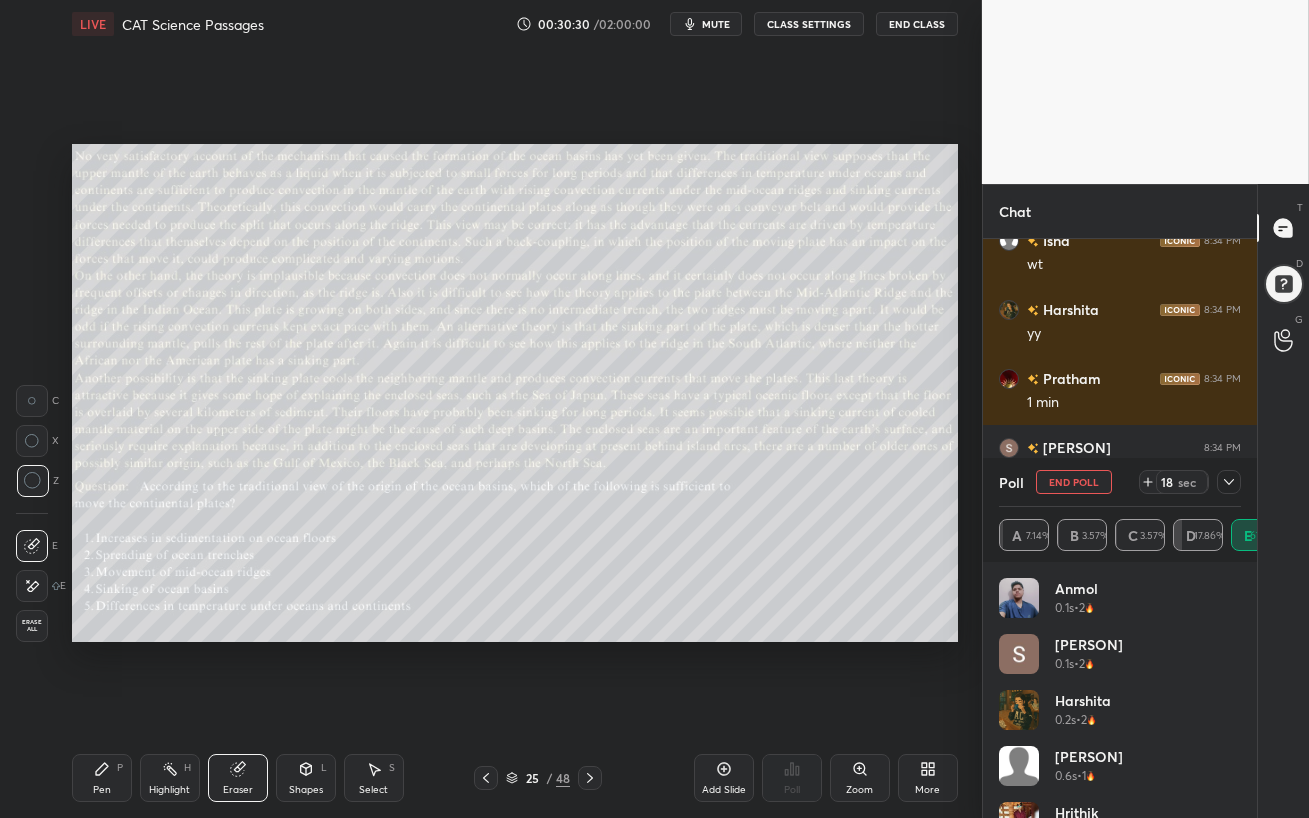 click 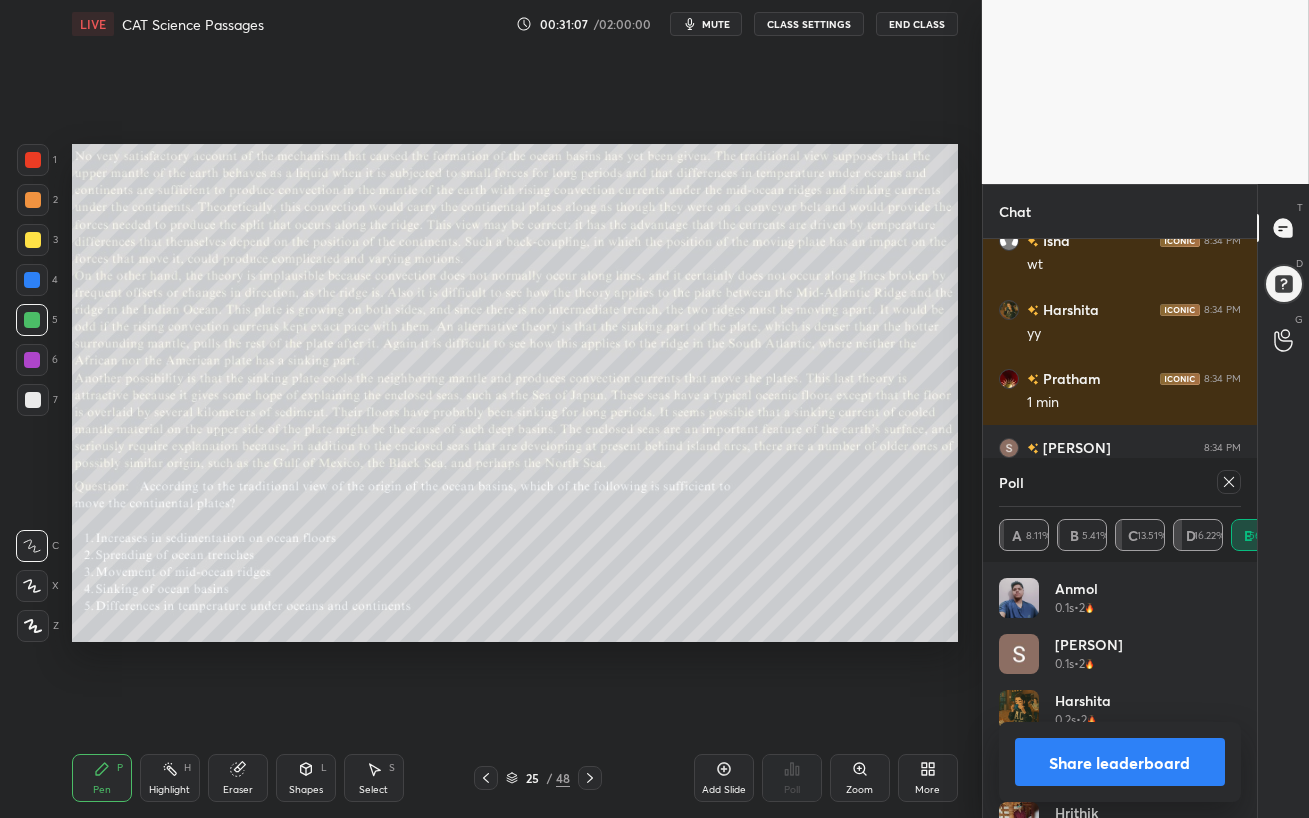 drag, startPoint x: 1231, startPoint y: 485, endPoint x: 1176, endPoint y: 608, distance: 134.73679 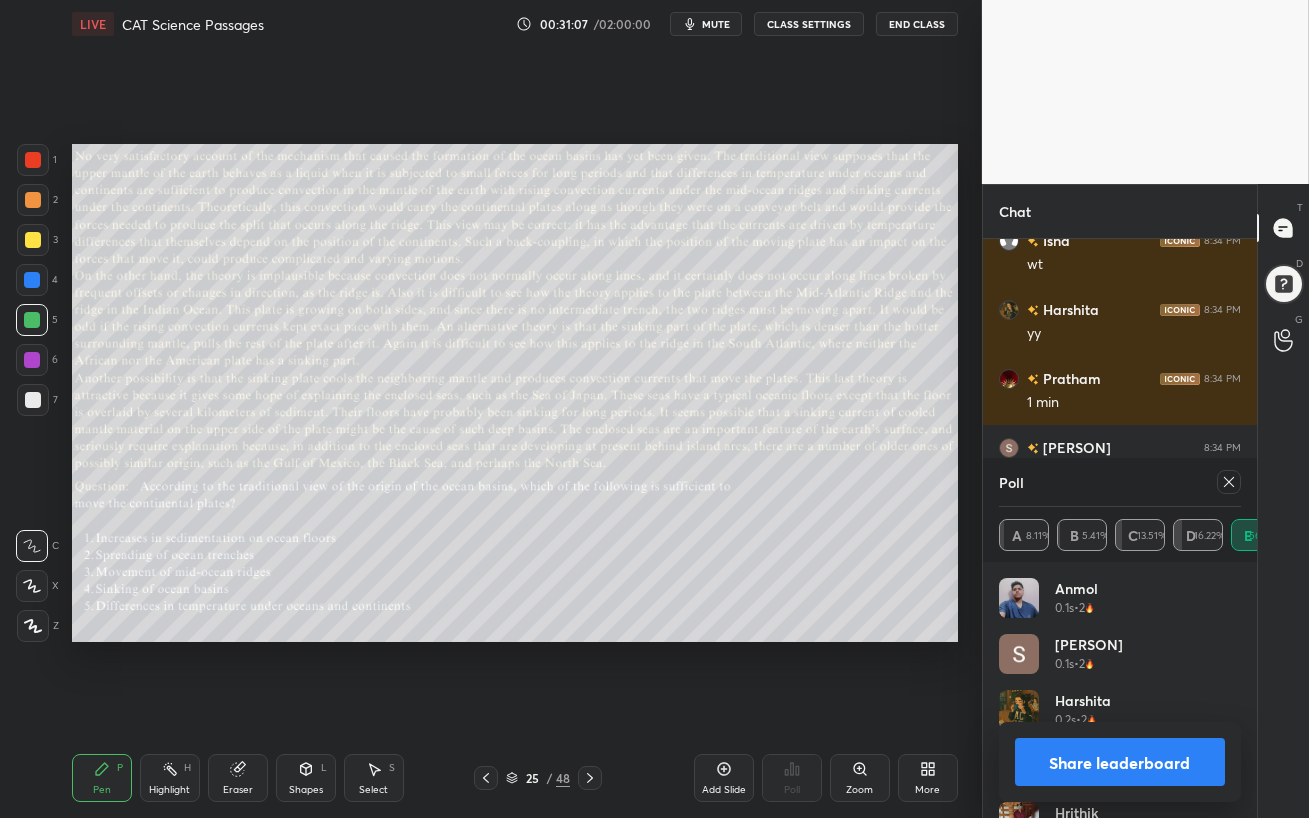 click on "Poll A 8.11% B 5.41% C 13.51% D 16.22% E 56.75%" at bounding box center (1120, 510) 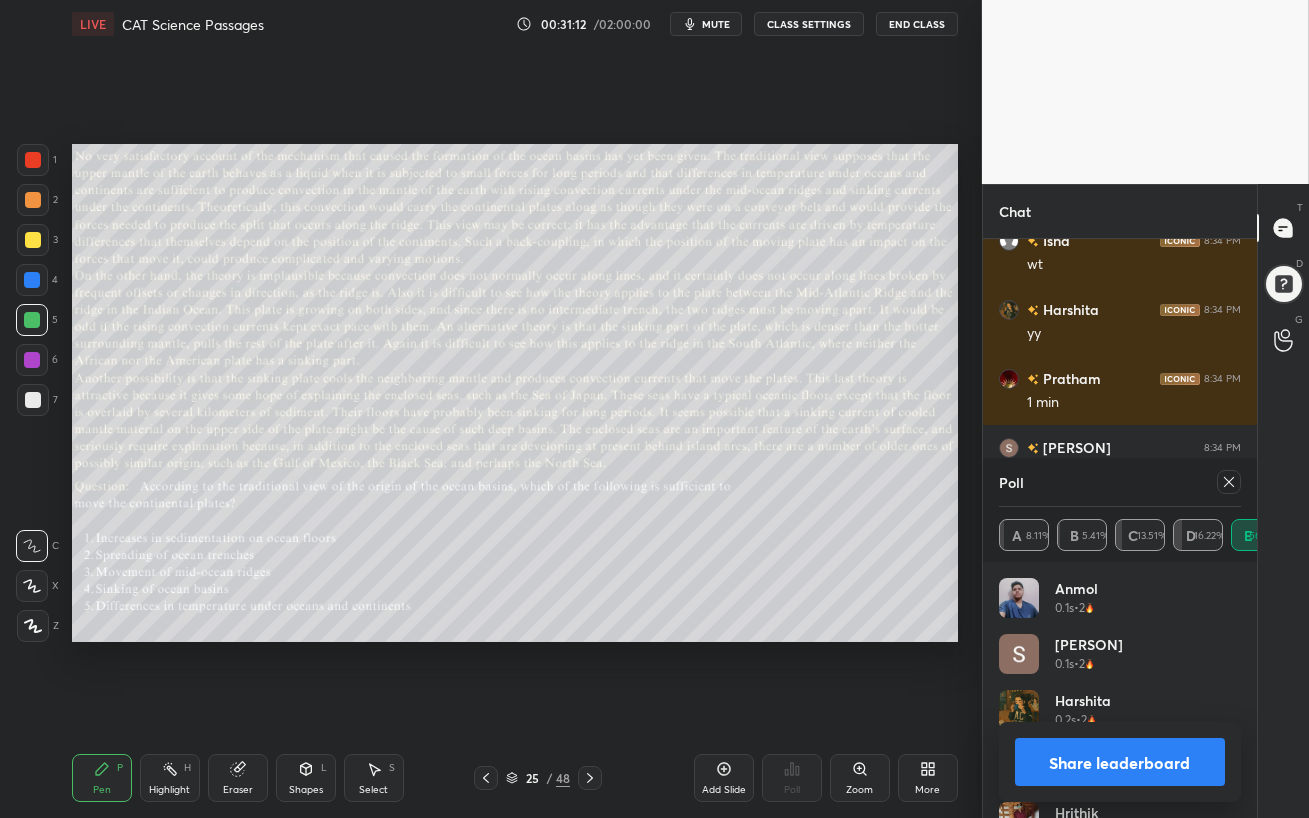 click 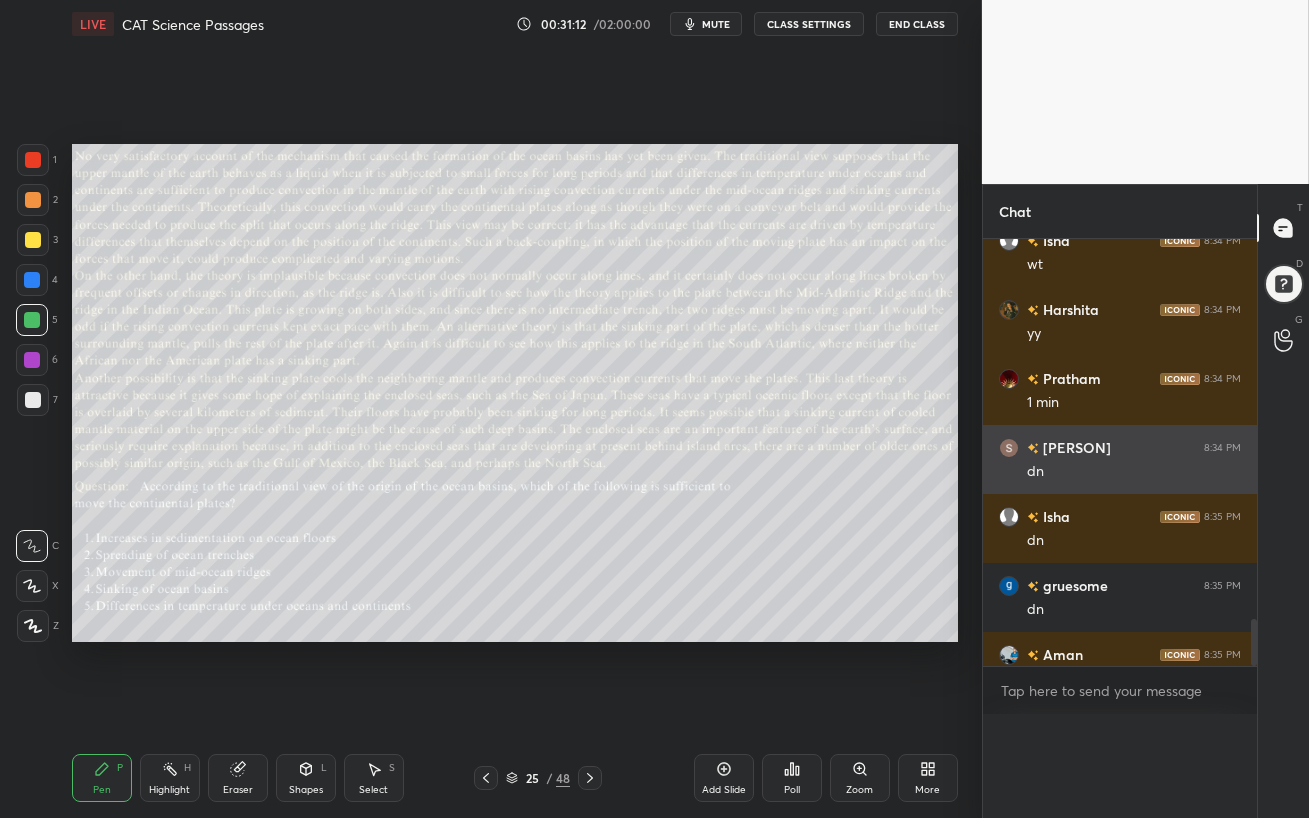 scroll, scrollTop: 0, scrollLeft: 0, axis: both 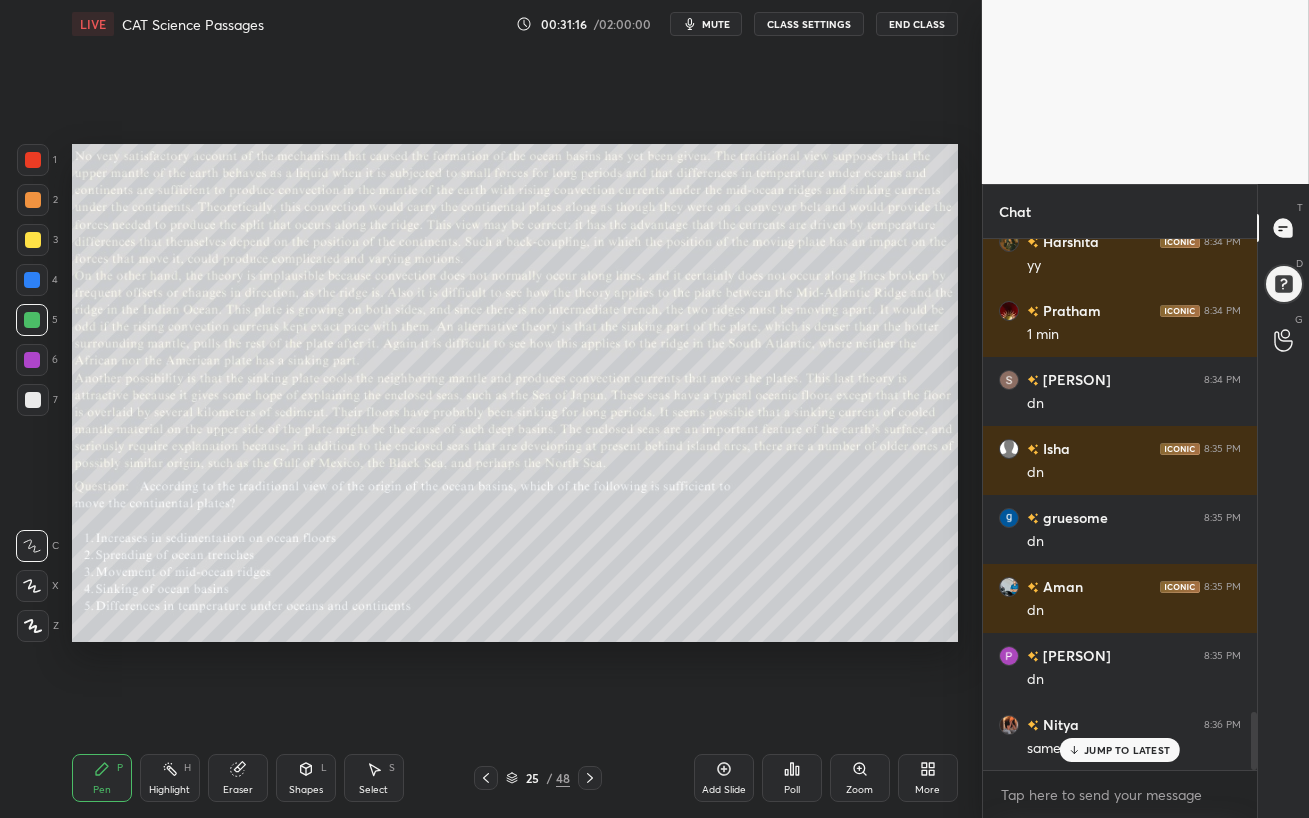 click 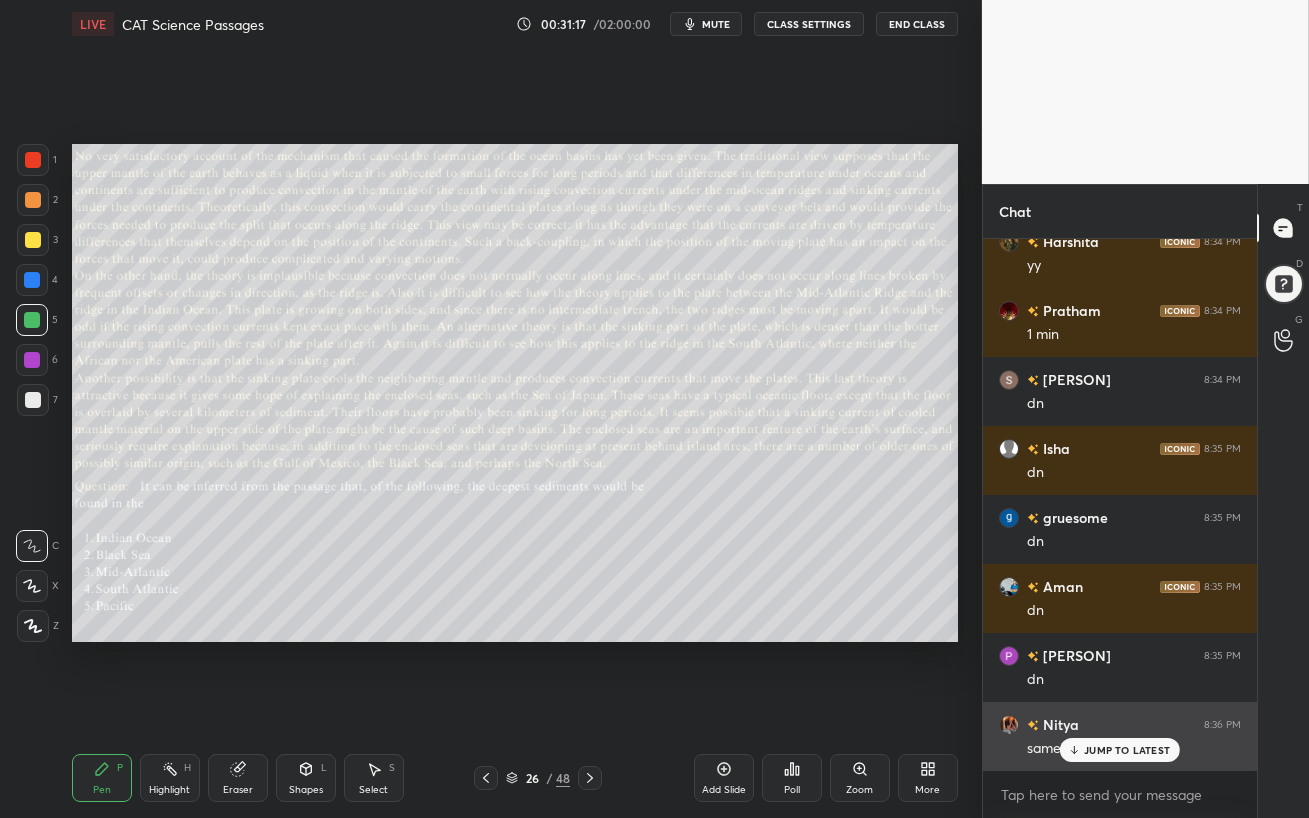 click on "JUMP TO LATEST" at bounding box center [1127, 750] 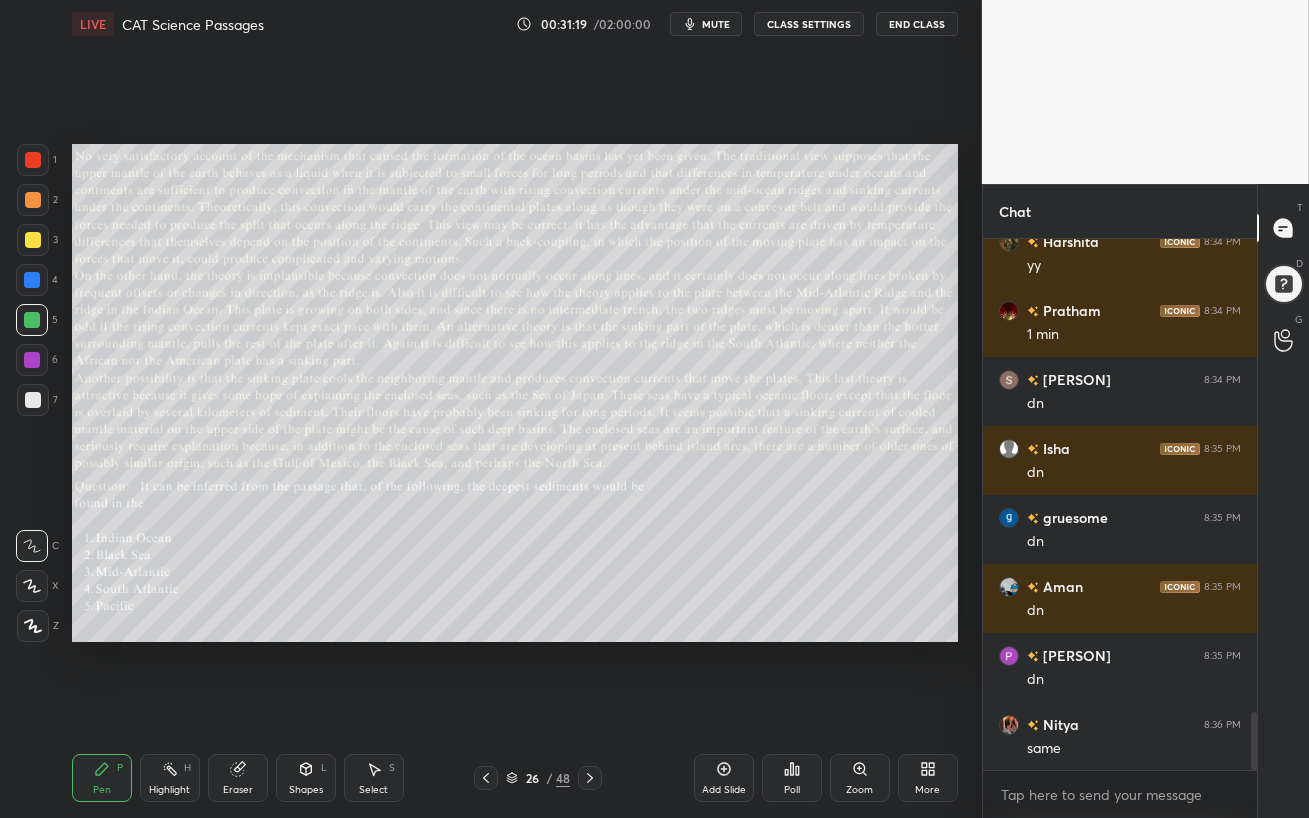 click at bounding box center [32, 360] 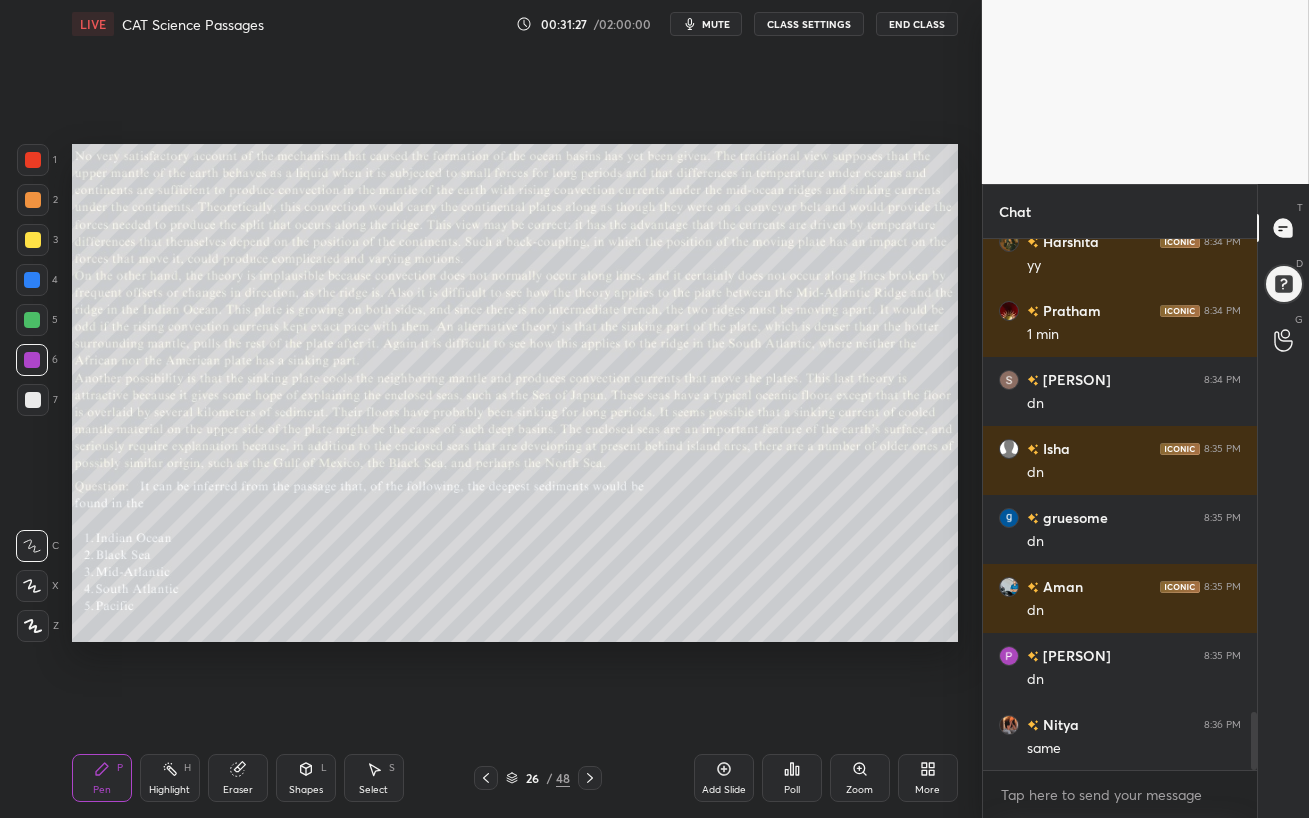 click on "mute" at bounding box center (716, 24) 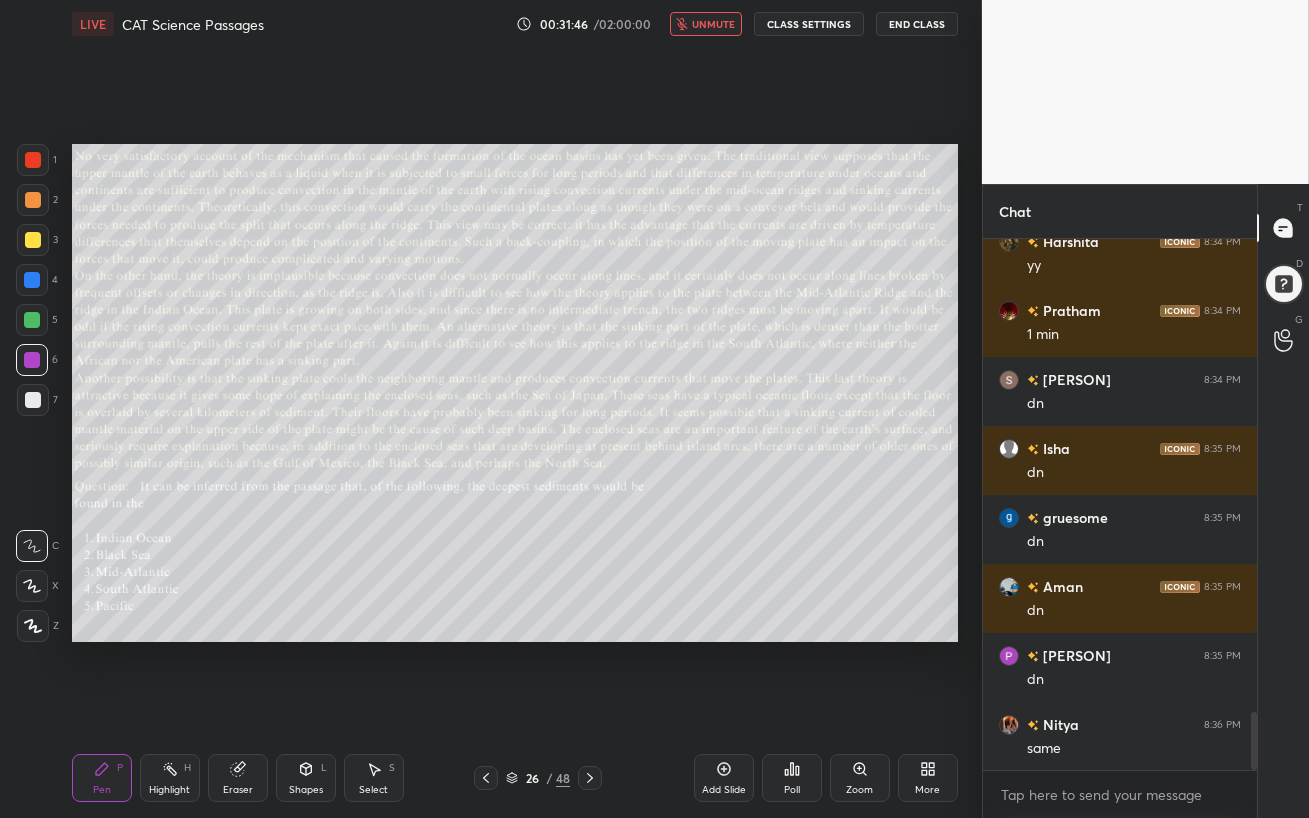 scroll, scrollTop: 484, scrollLeft: 268, axis: both 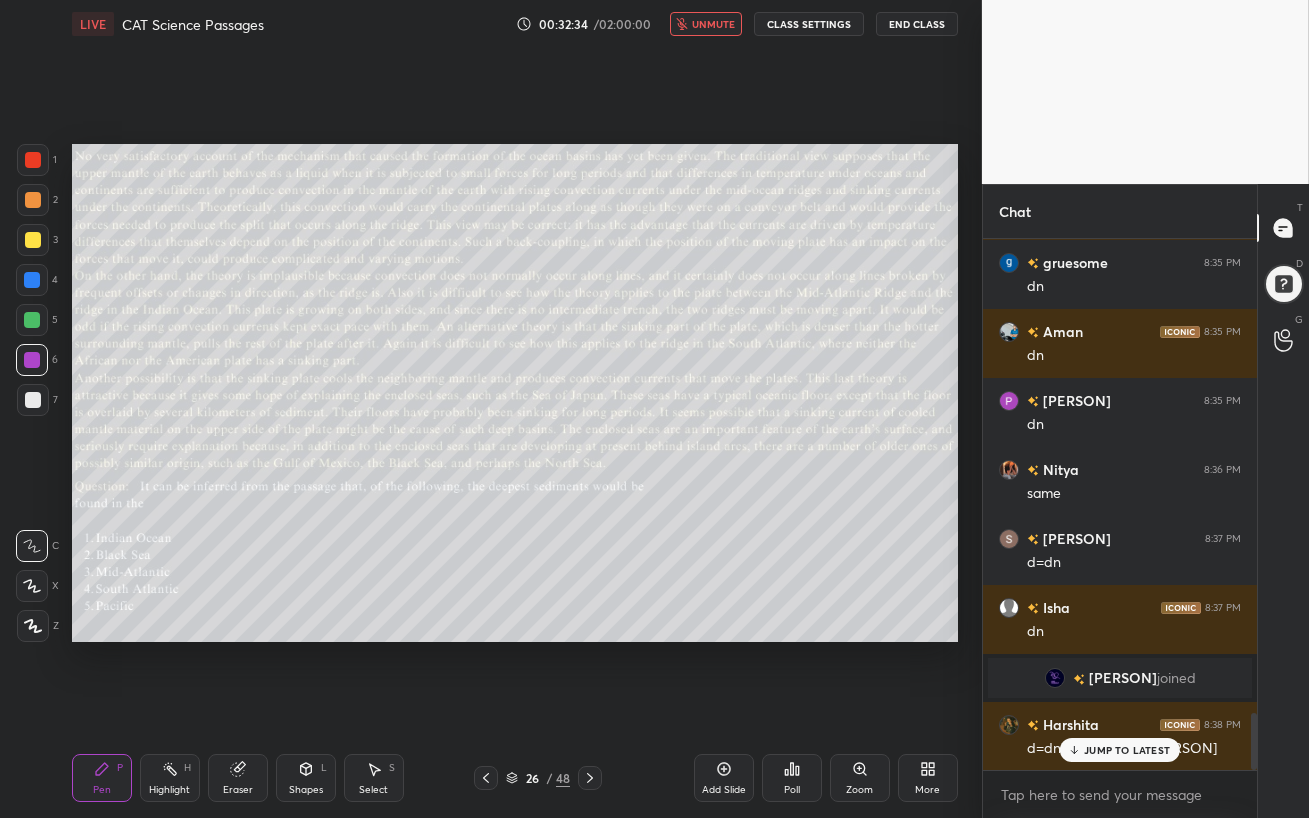 click on "unmute" at bounding box center (713, 24) 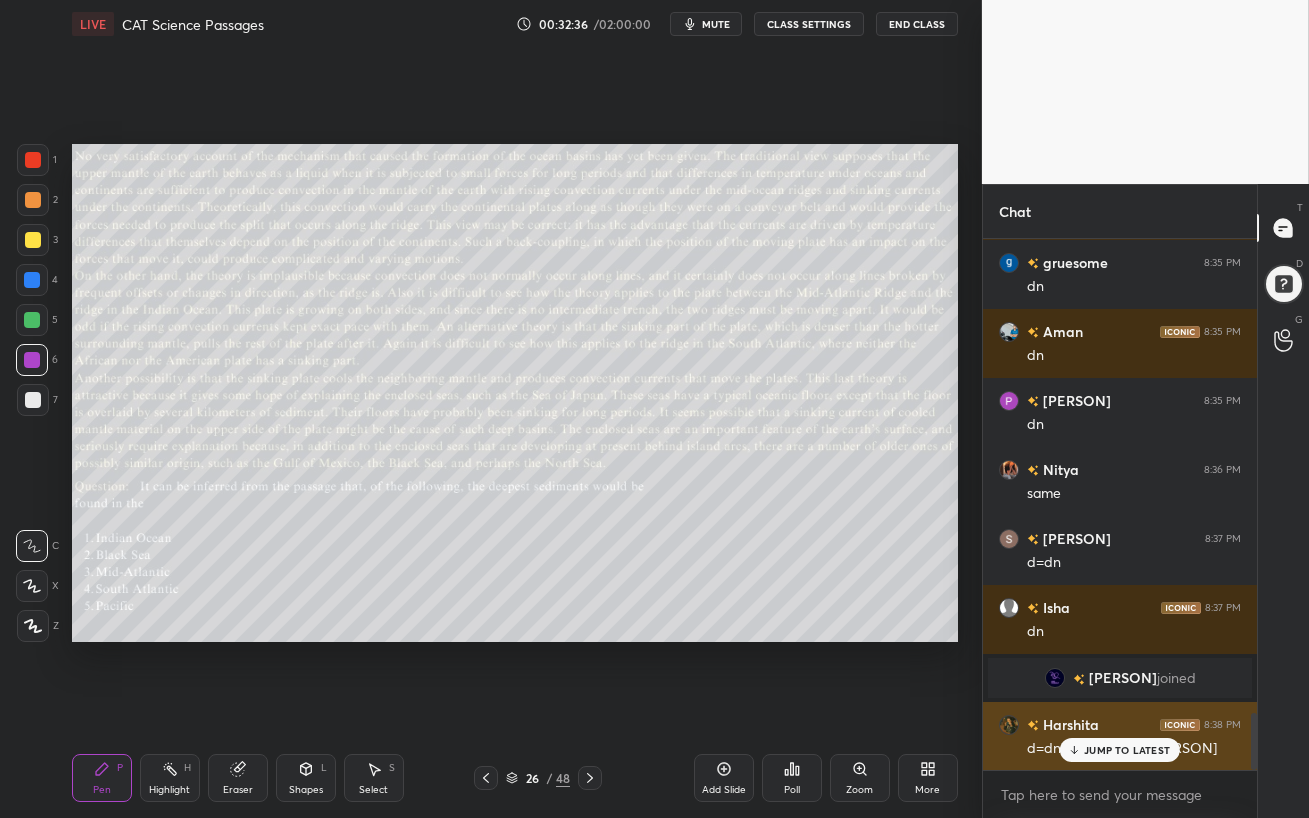 click on "JUMP TO LATEST" at bounding box center (1127, 750) 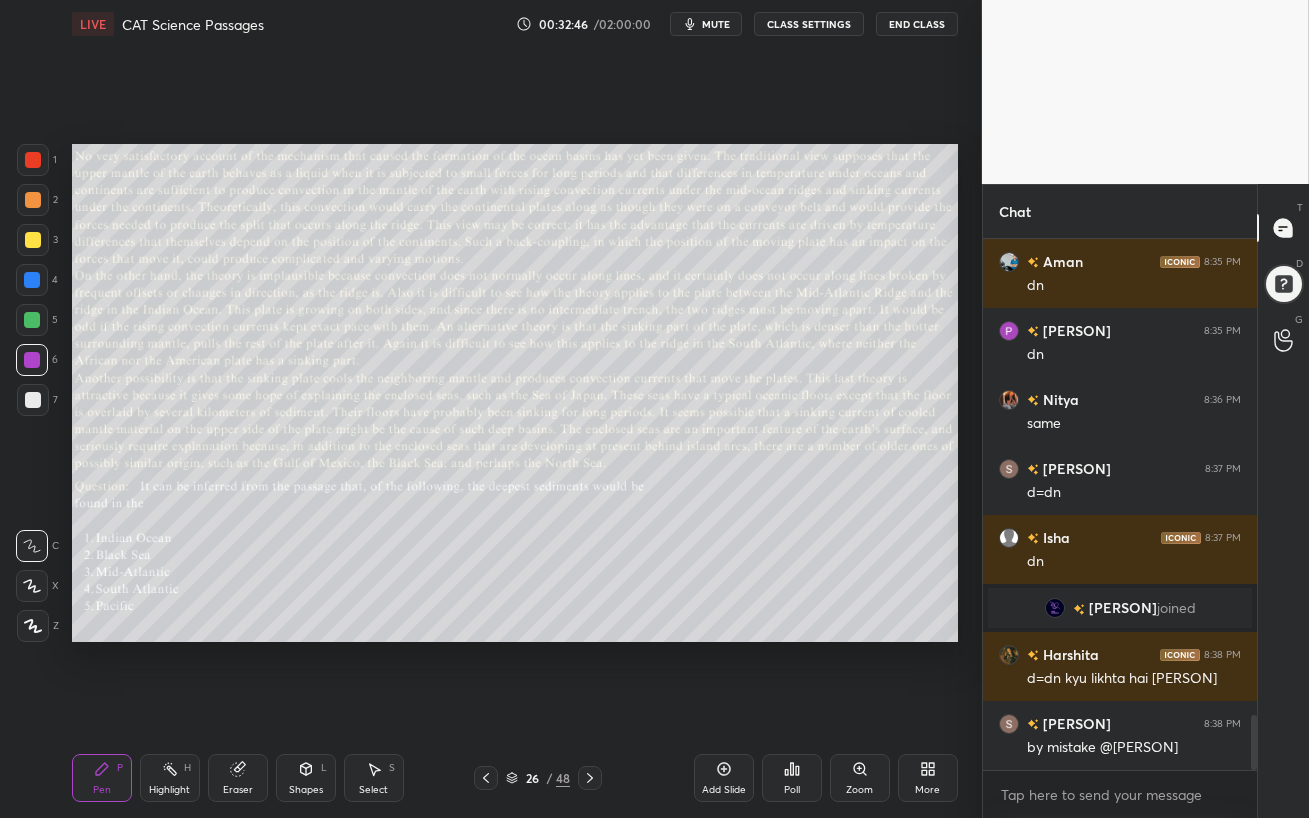 scroll, scrollTop: 4564, scrollLeft: 0, axis: vertical 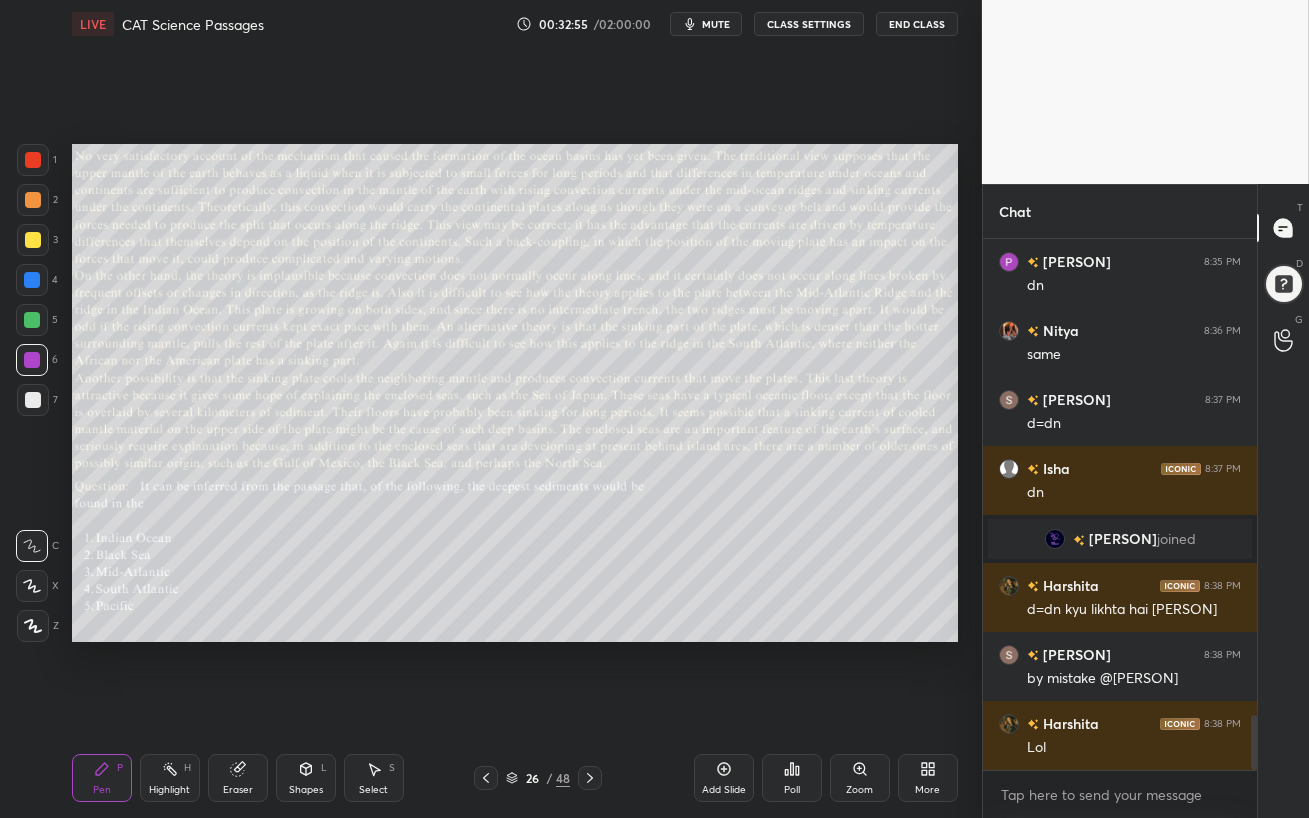 click on "Poll" at bounding box center [792, 790] 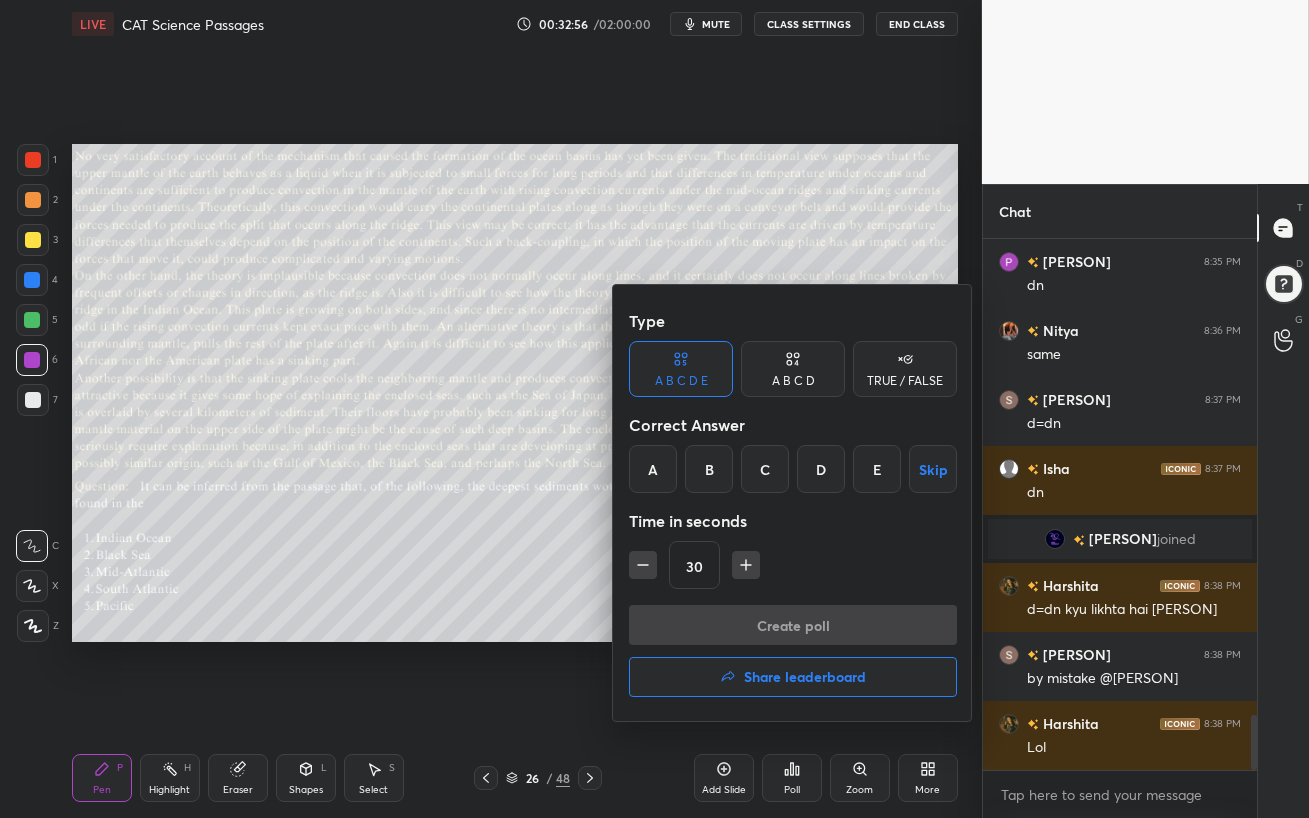 click on "B" at bounding box center [709, 469] 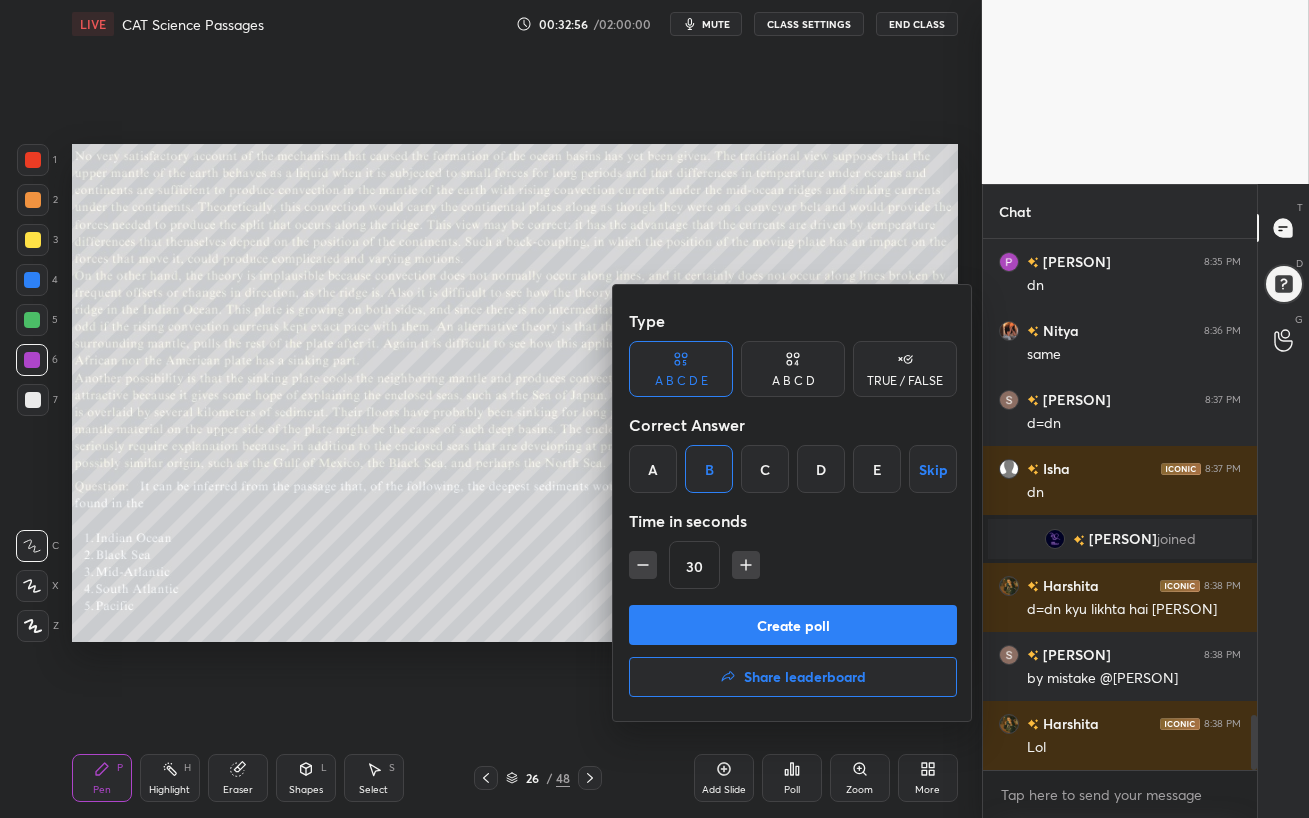 click on "Create poll" at bounding box center [793, 625] 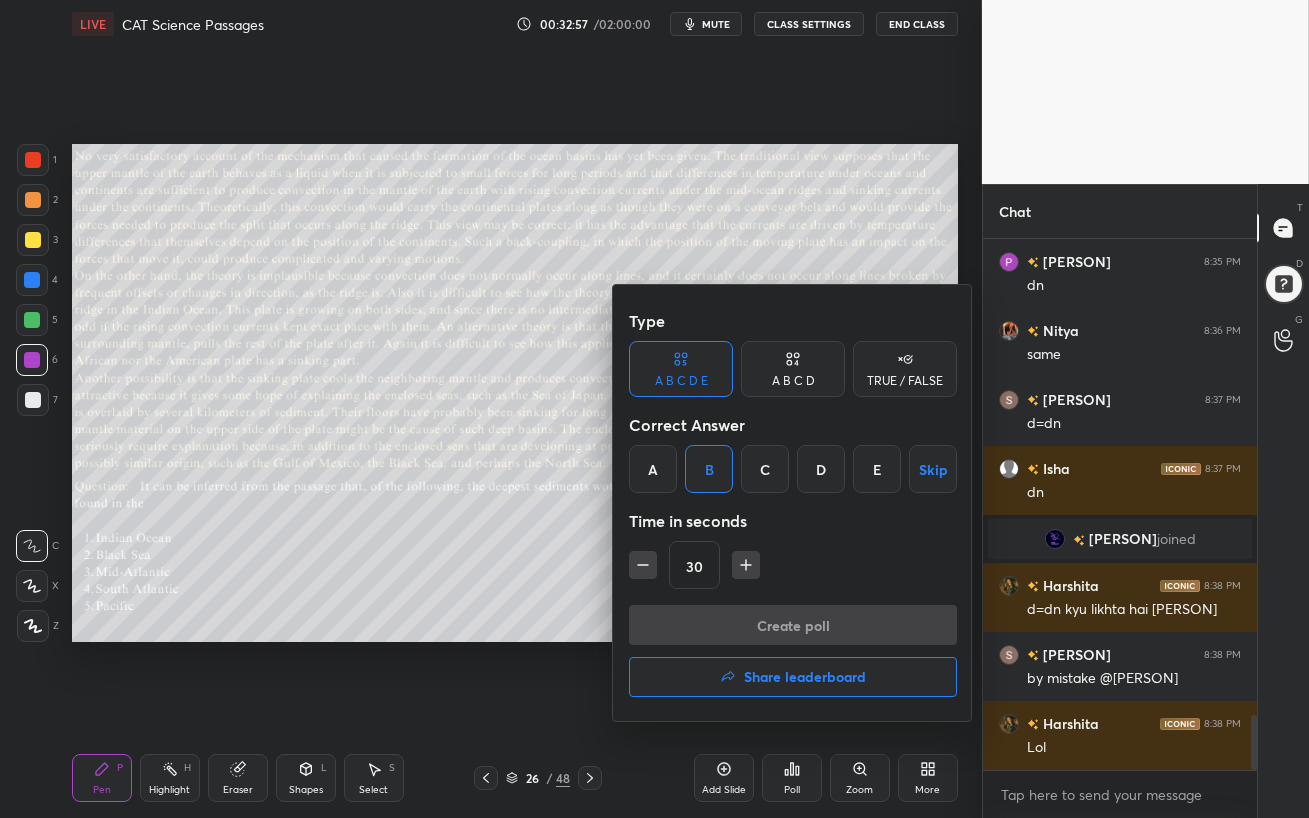 scroll, scrollTop: 286, scrollLeft: 268, axis: both 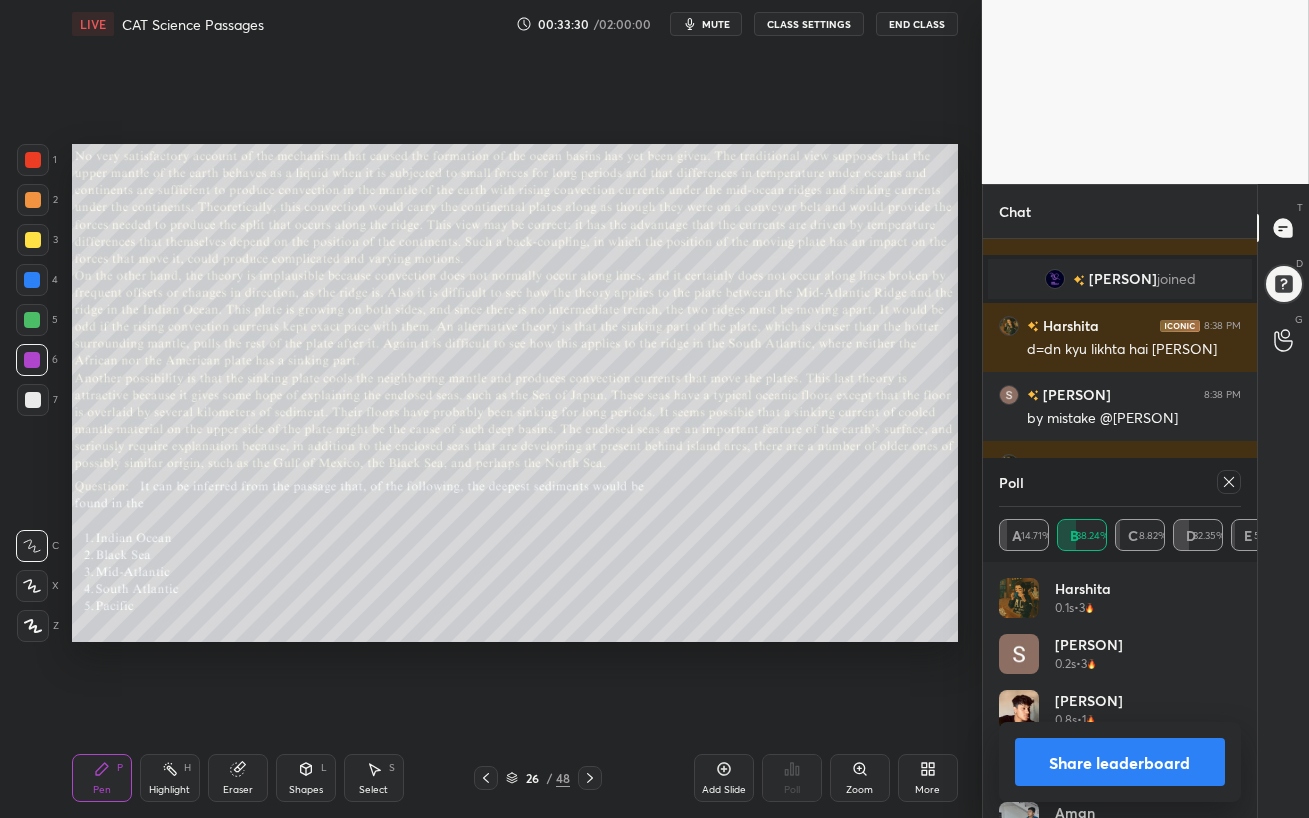 click 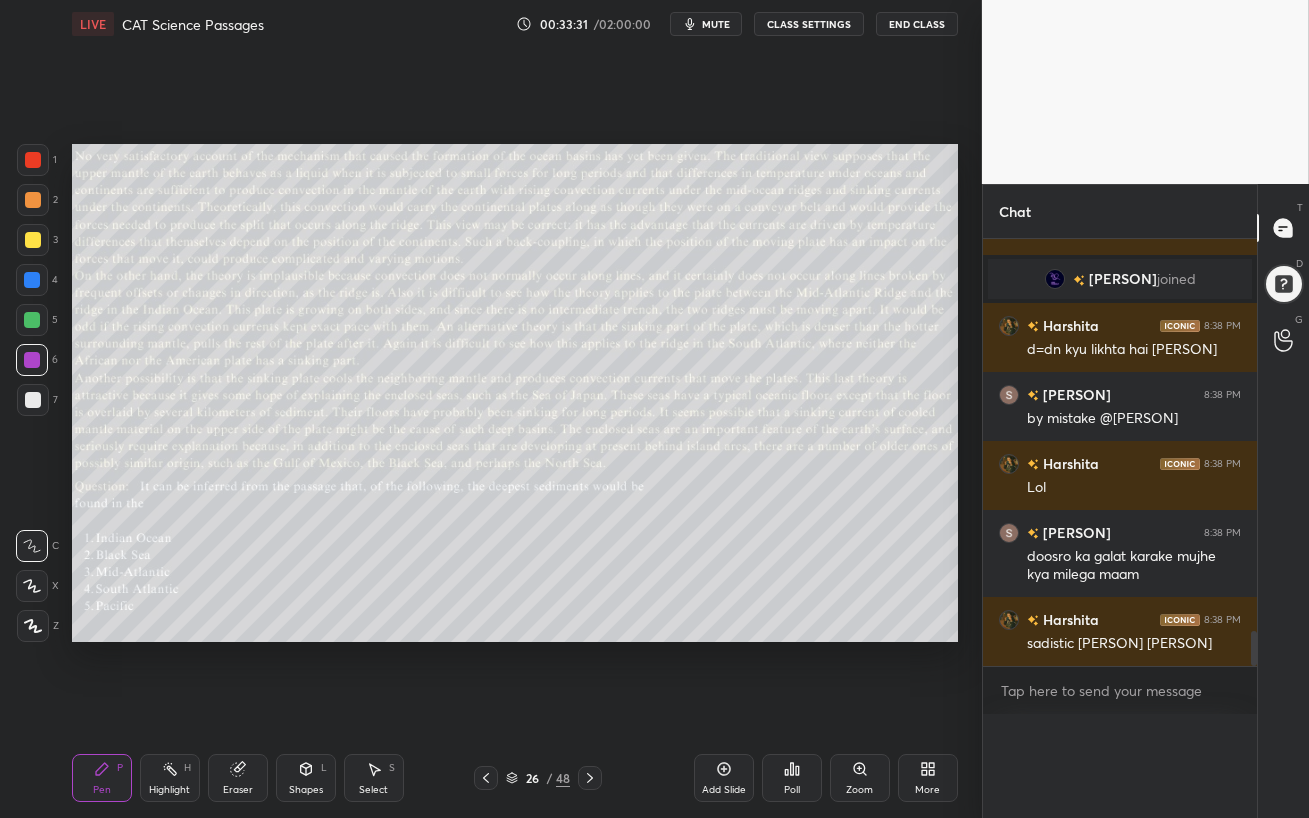 scroll, scrollTop: 89, scrollLeft: 236, axis: both 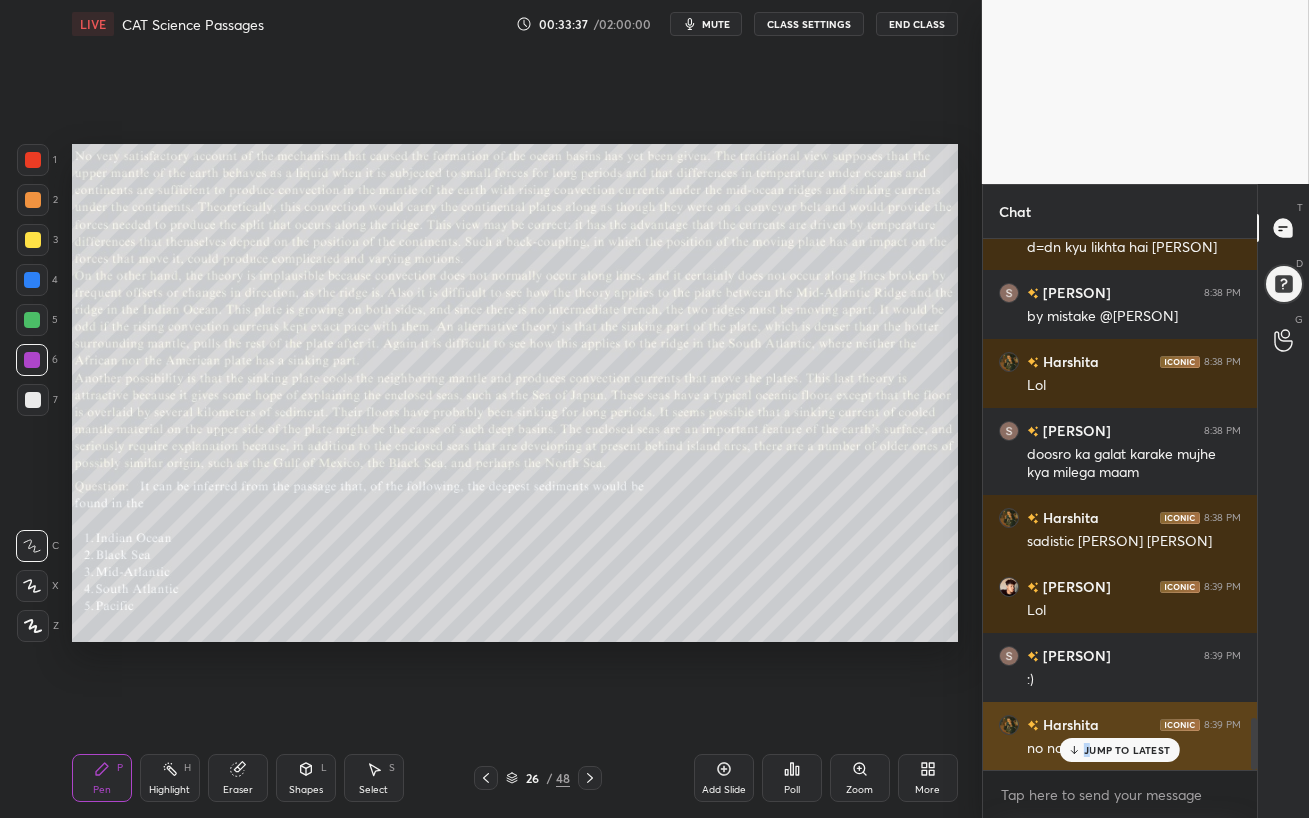 click on "JUMP TO LATEST" at bounding box center (1127, 750) 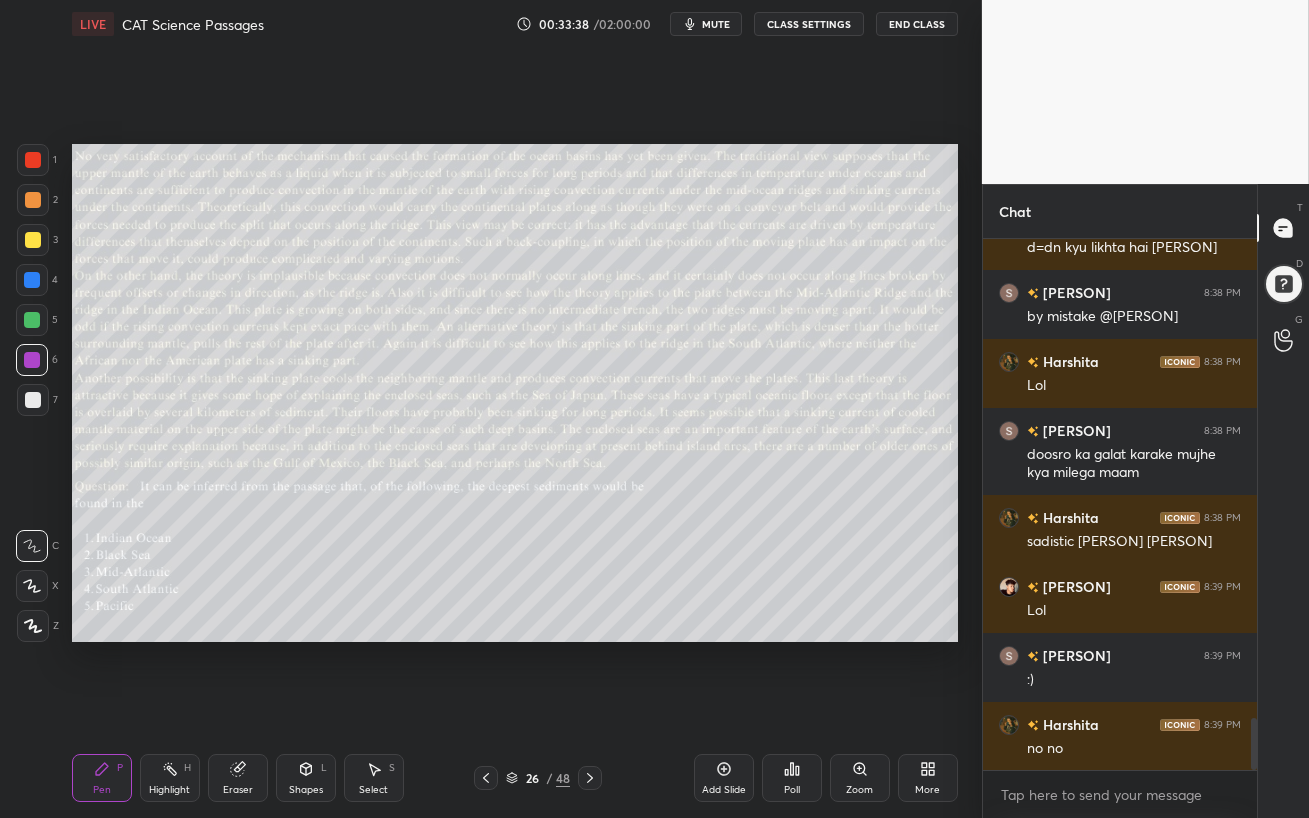 click 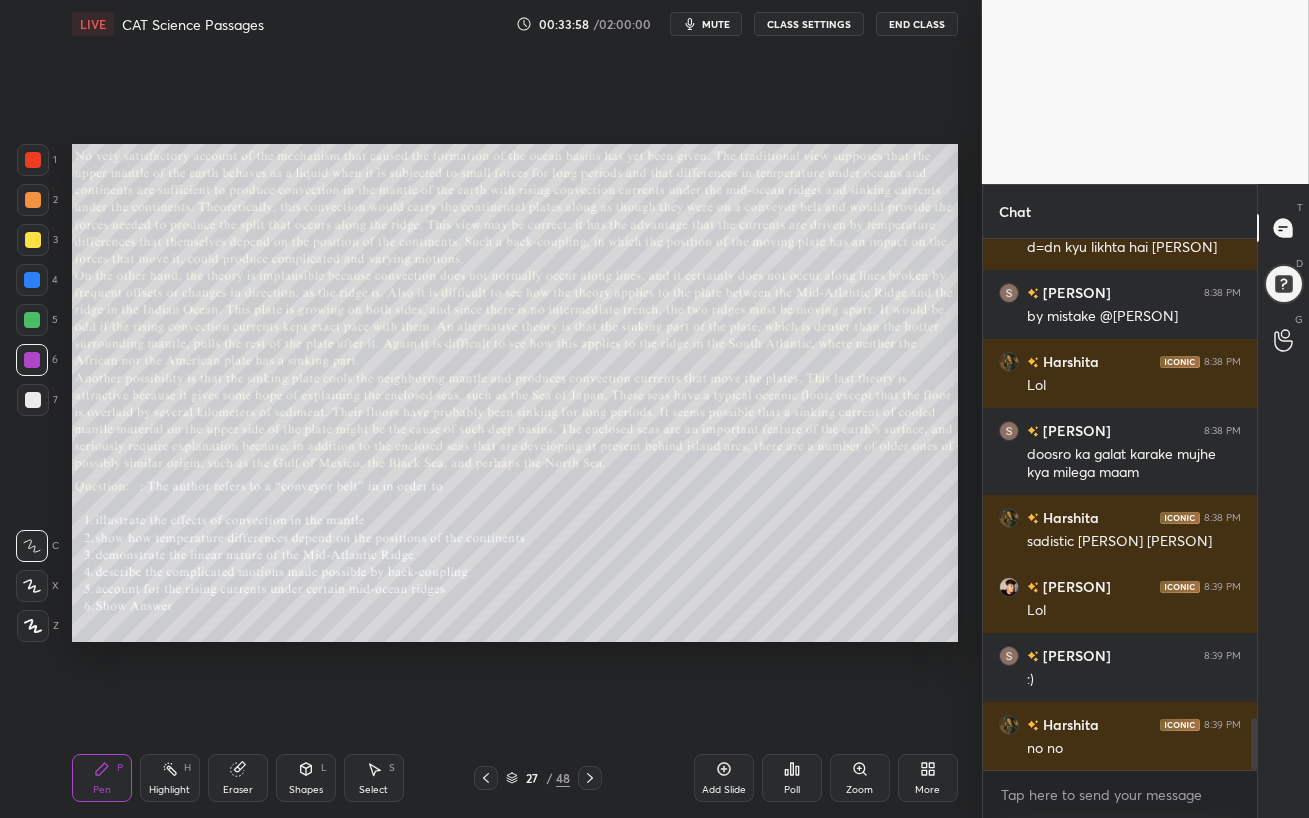 click on "mute" at bounding box center (716, 24) 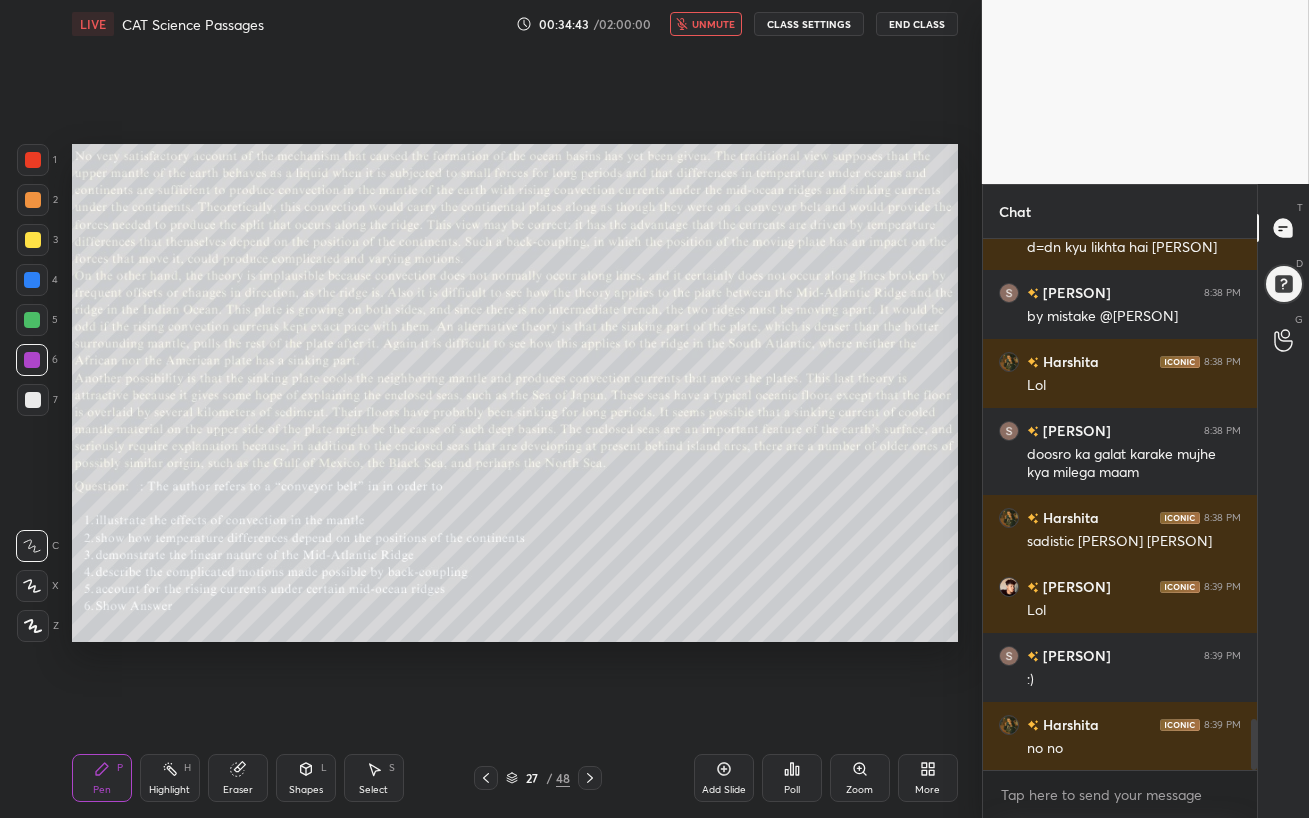 scroll, scrollTop: 4995, scrollLeft: 0, axis: vertical 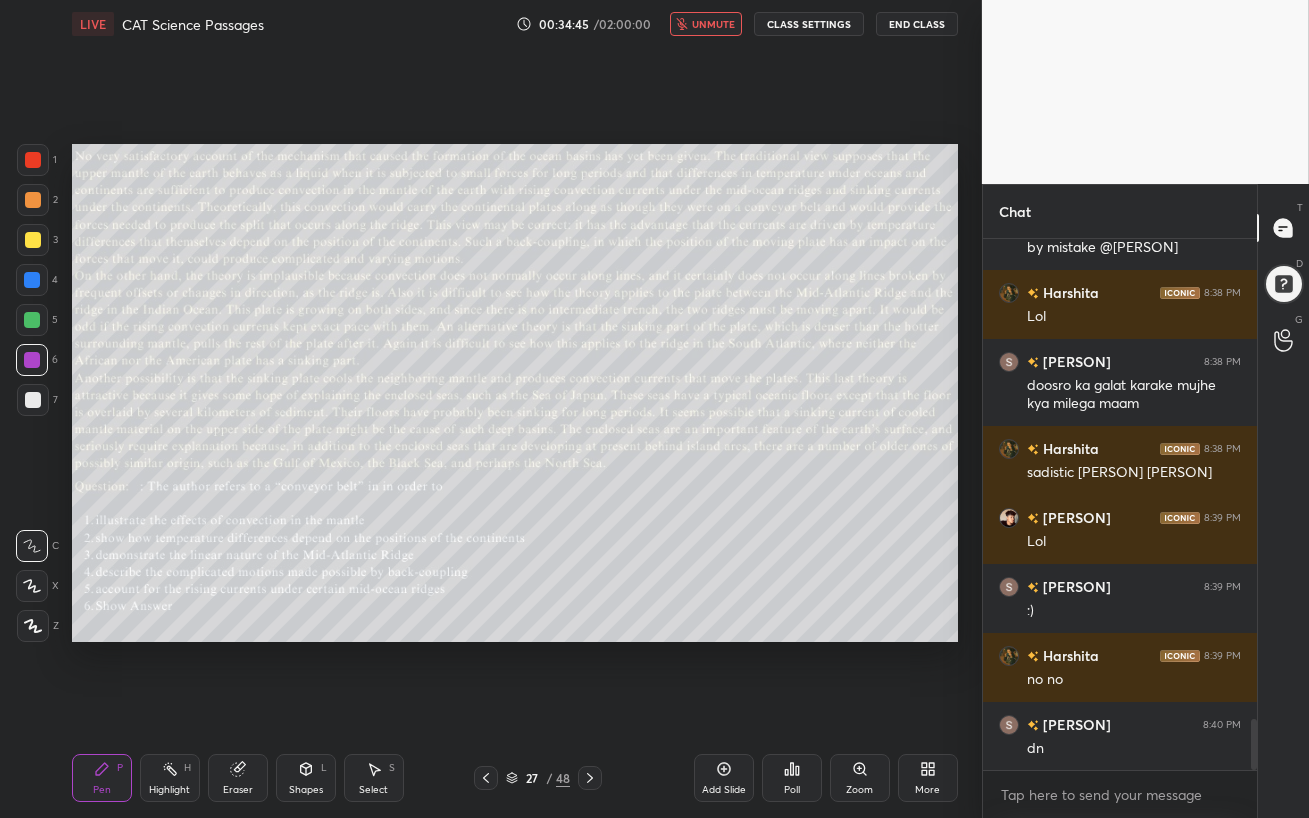 click on "unmute" at bounding box center [713, 24] 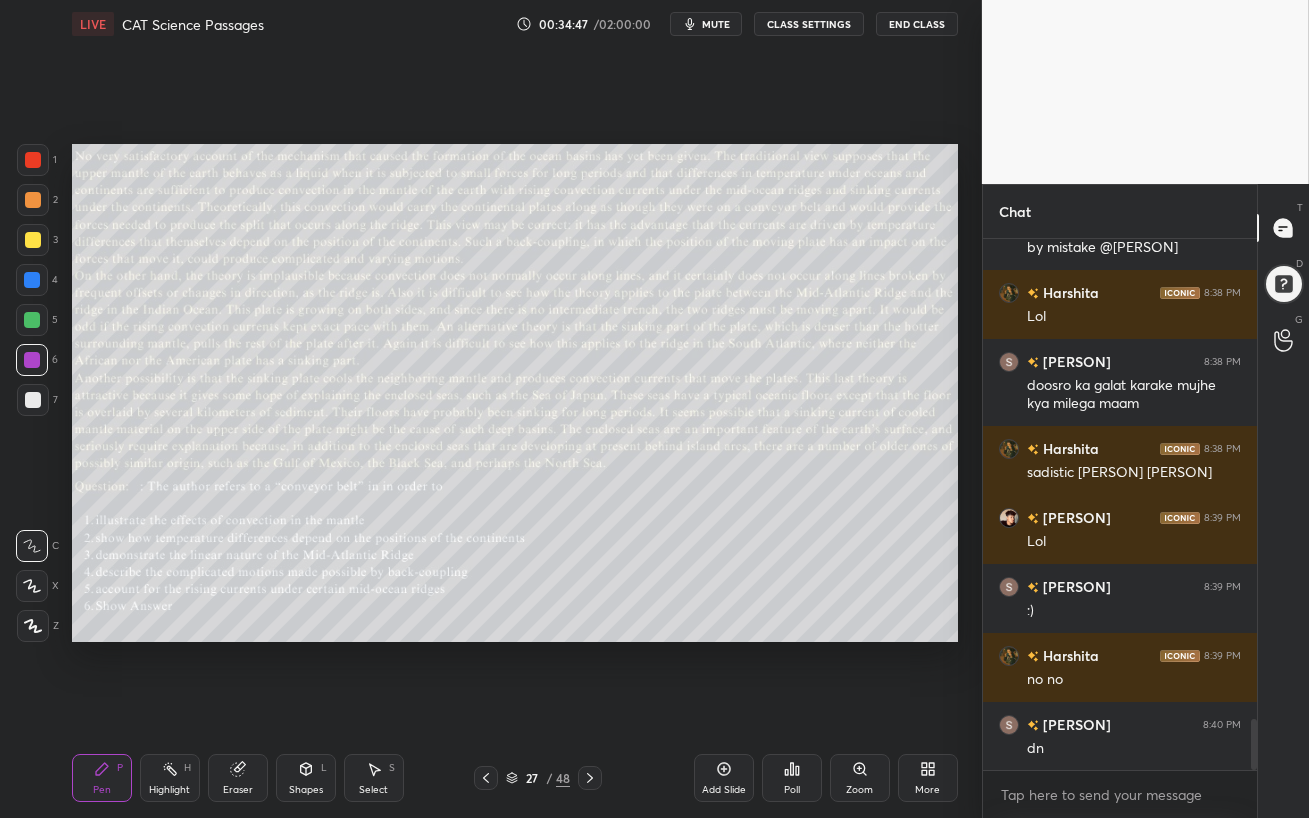 drag, startPoint x: 710, startPoint y: 694, endPoint x: 710, endPoint y: 14, distance: 680 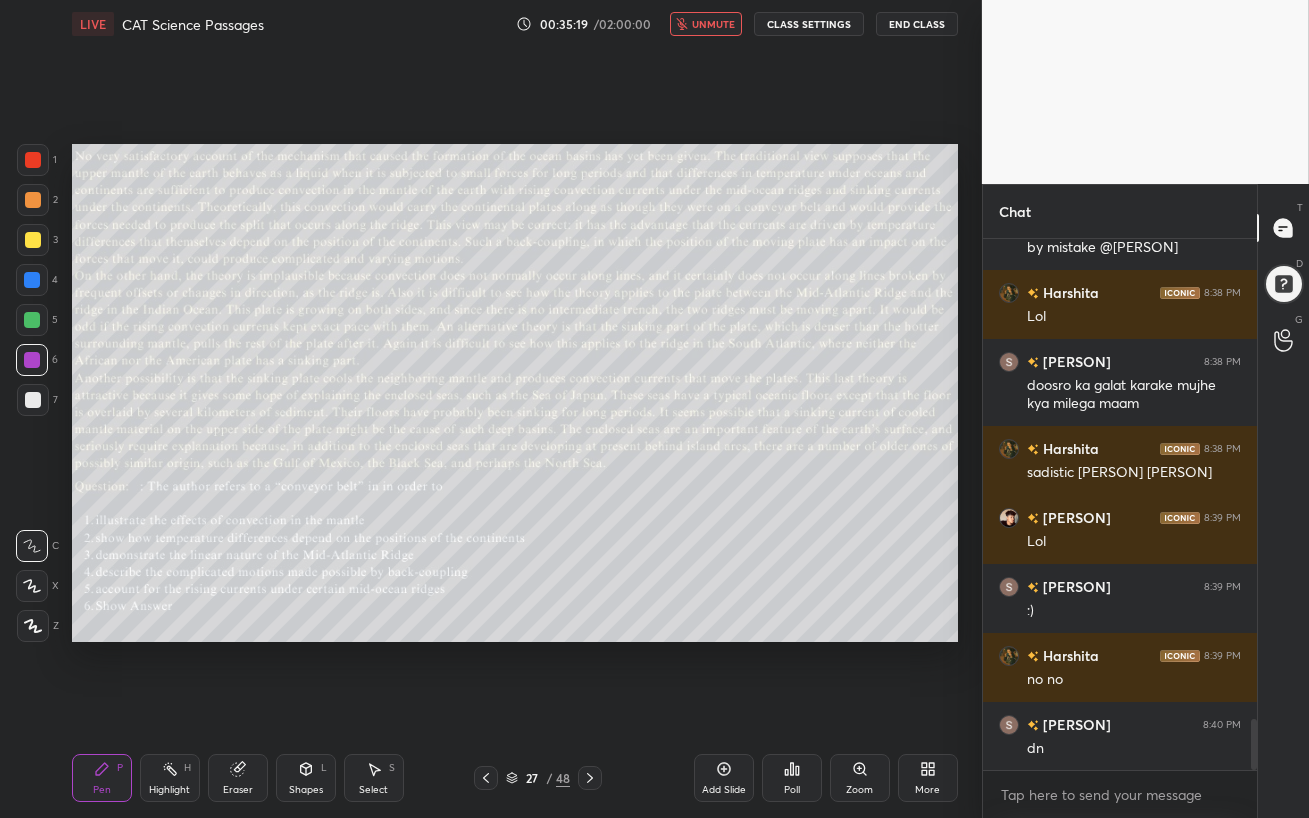 click on "unmute" at bounding box center [713, 24] 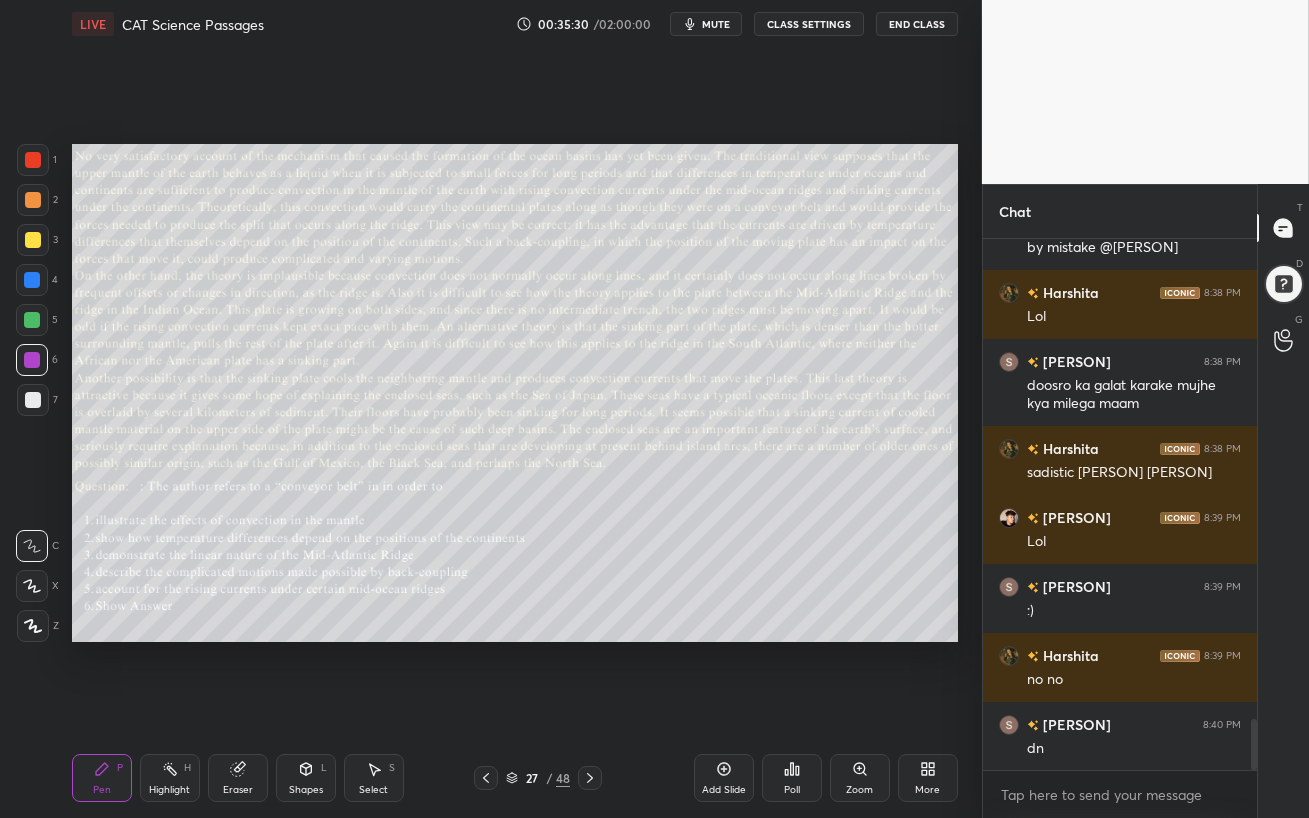 click on "Poll" at bounding box center [792, 790] 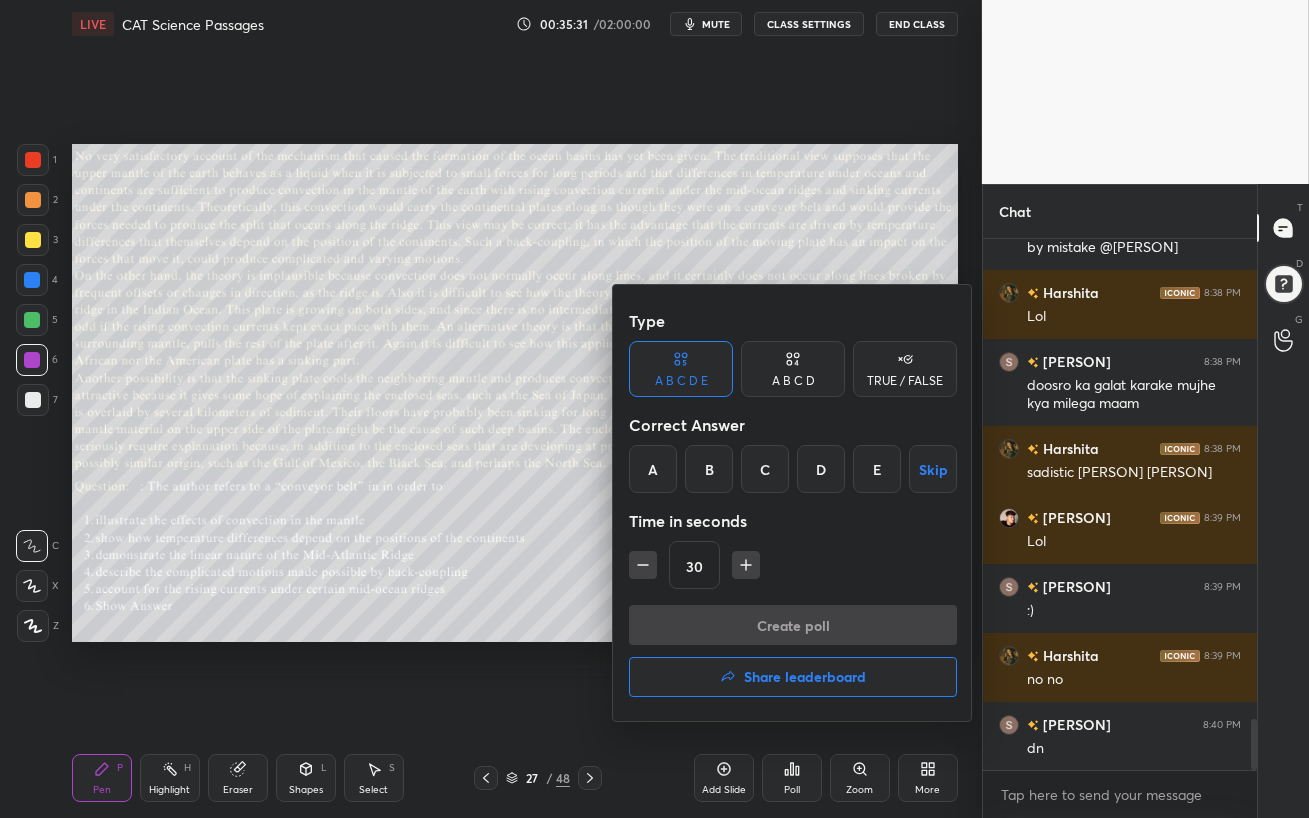 drag, startPoint x: 657, startPoint y: 464, endPoint x: 686, endPoint y: 494, distance: 41.725292 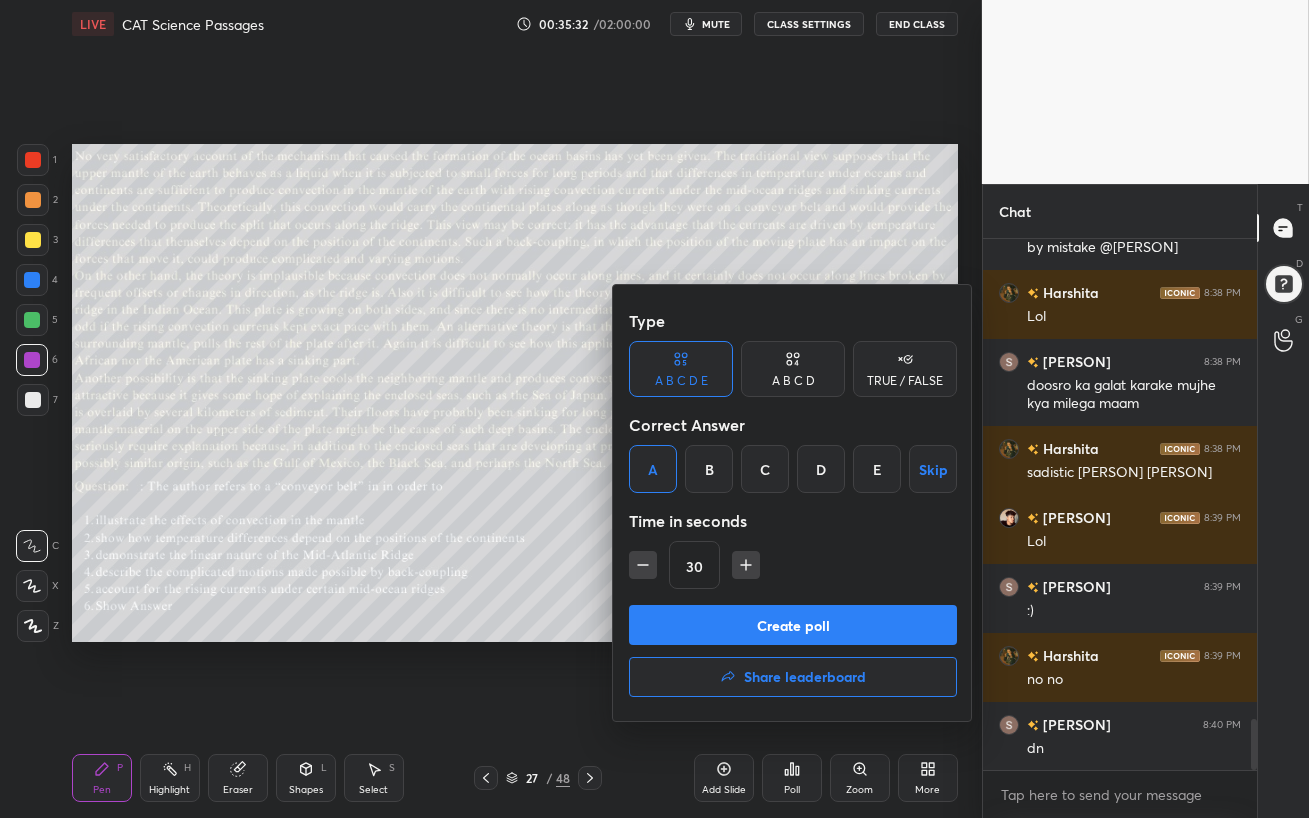 click on "Create poll" at bounding box center (793, 625) 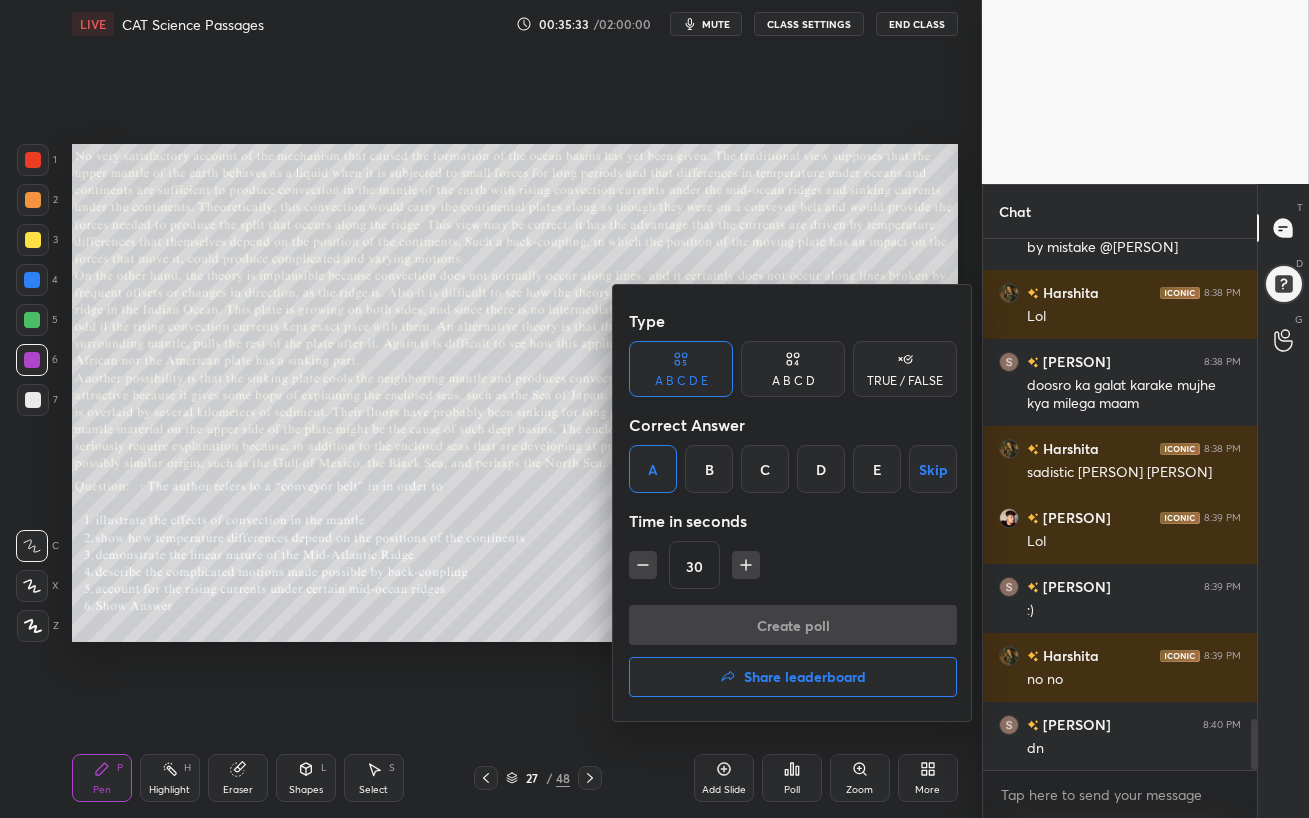scroll, scrollTop: 481, scrollLeft: 268, axis: both 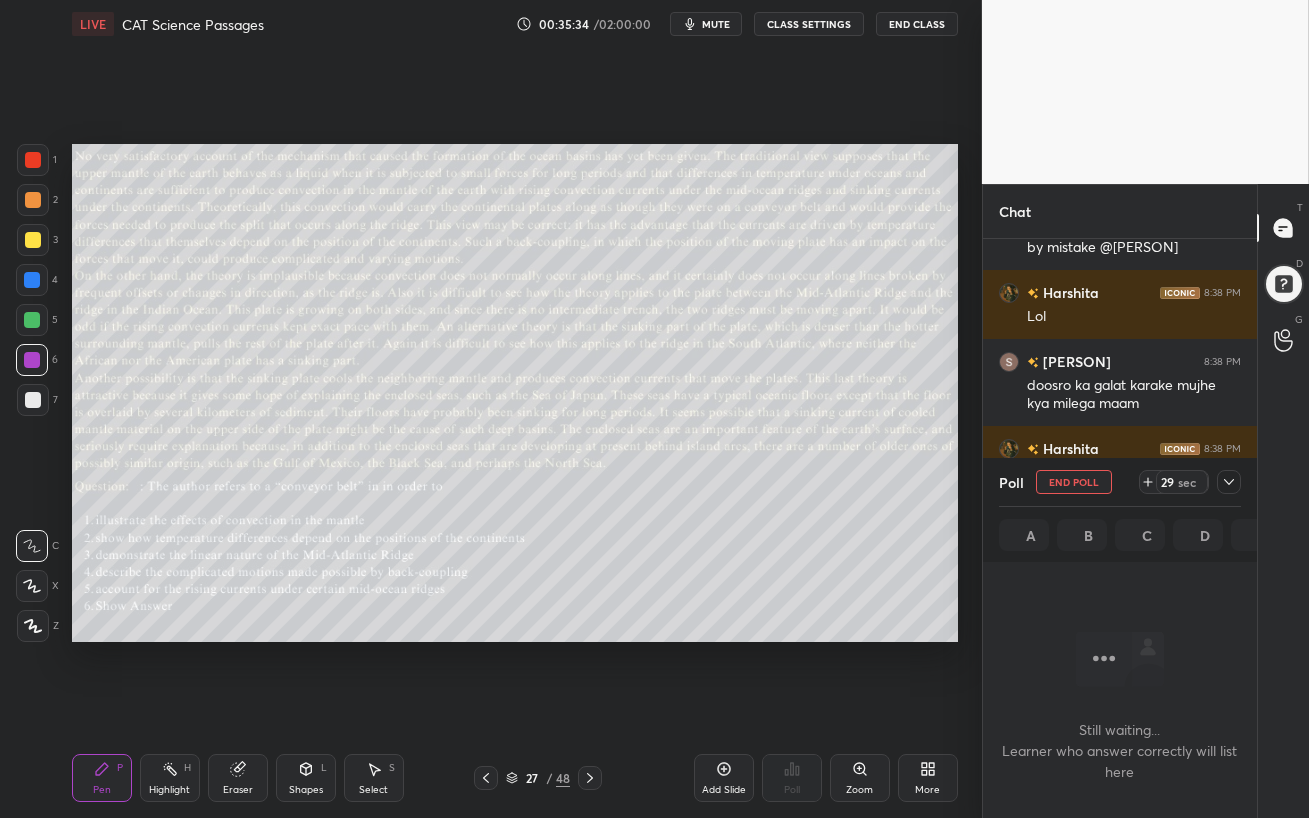 click on "mute" at bounding box center (716, 24) 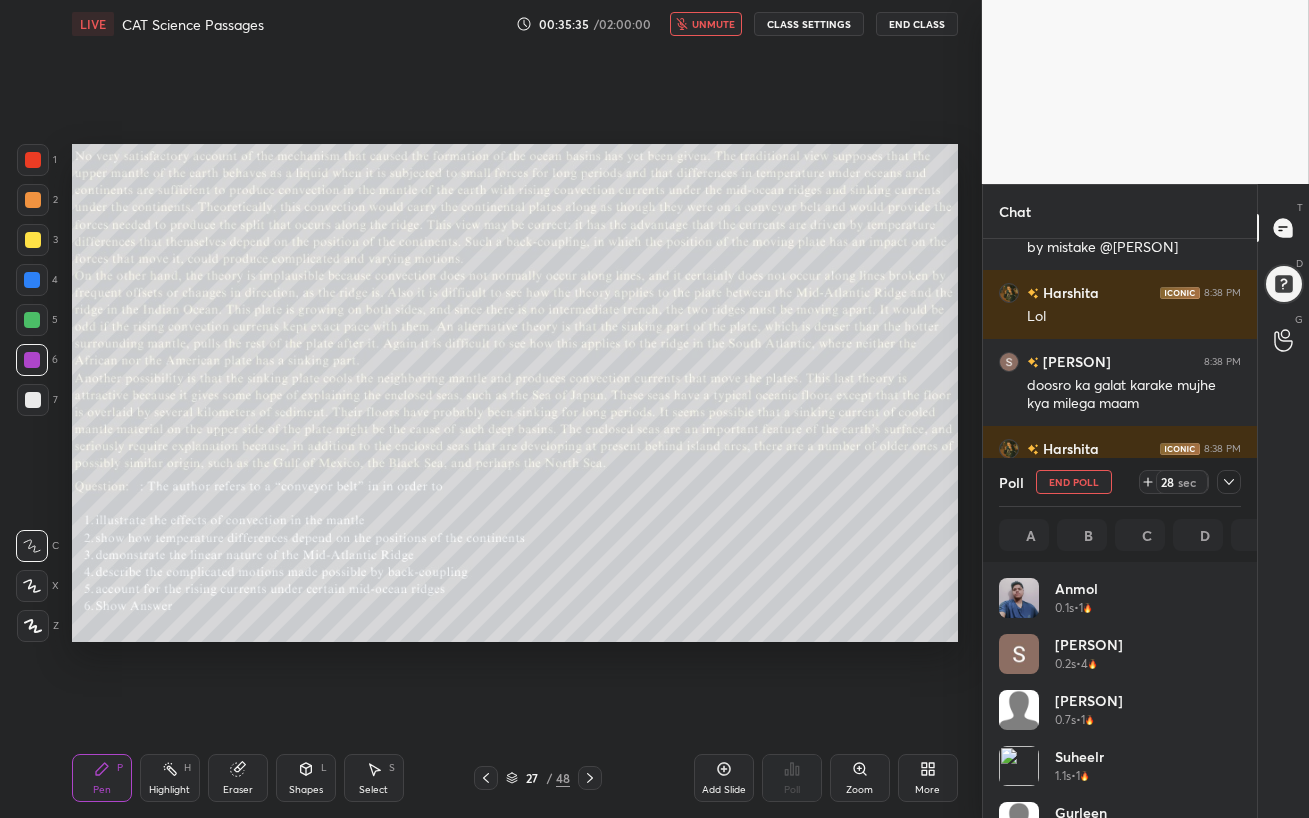 scroll, scrollTop: 6, scrollLeft: 6, axis: both 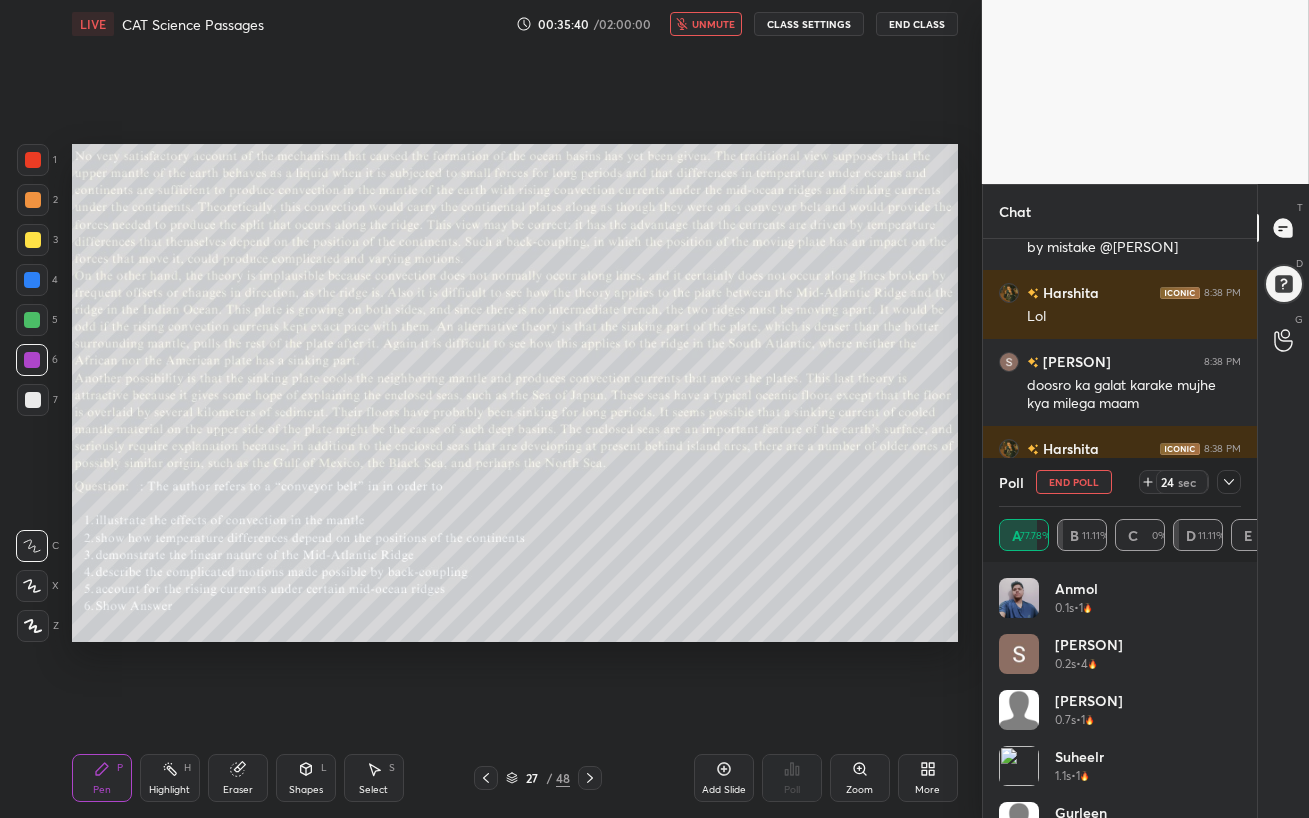 click on "unmute" at bounding box center (713, 24) 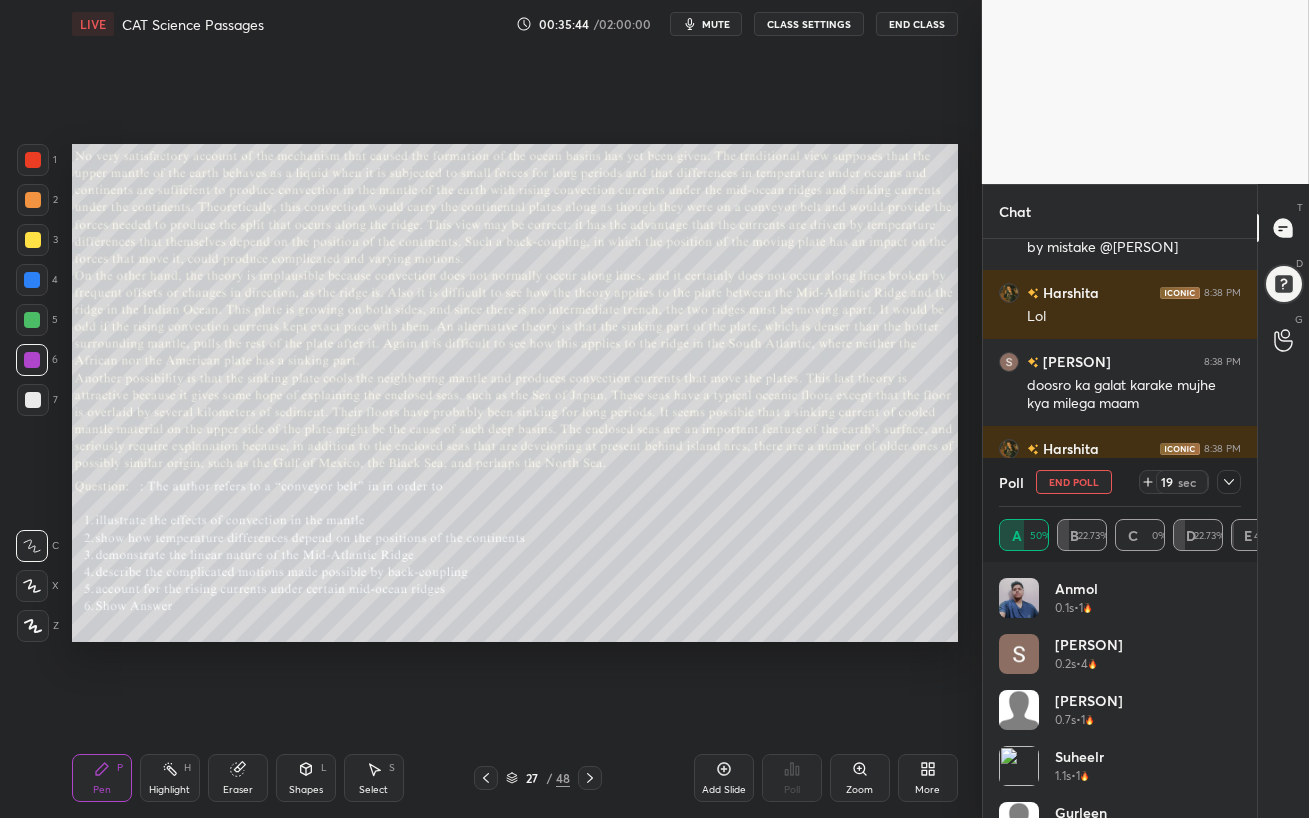 click on "mute" at bounding box center [716, 24] 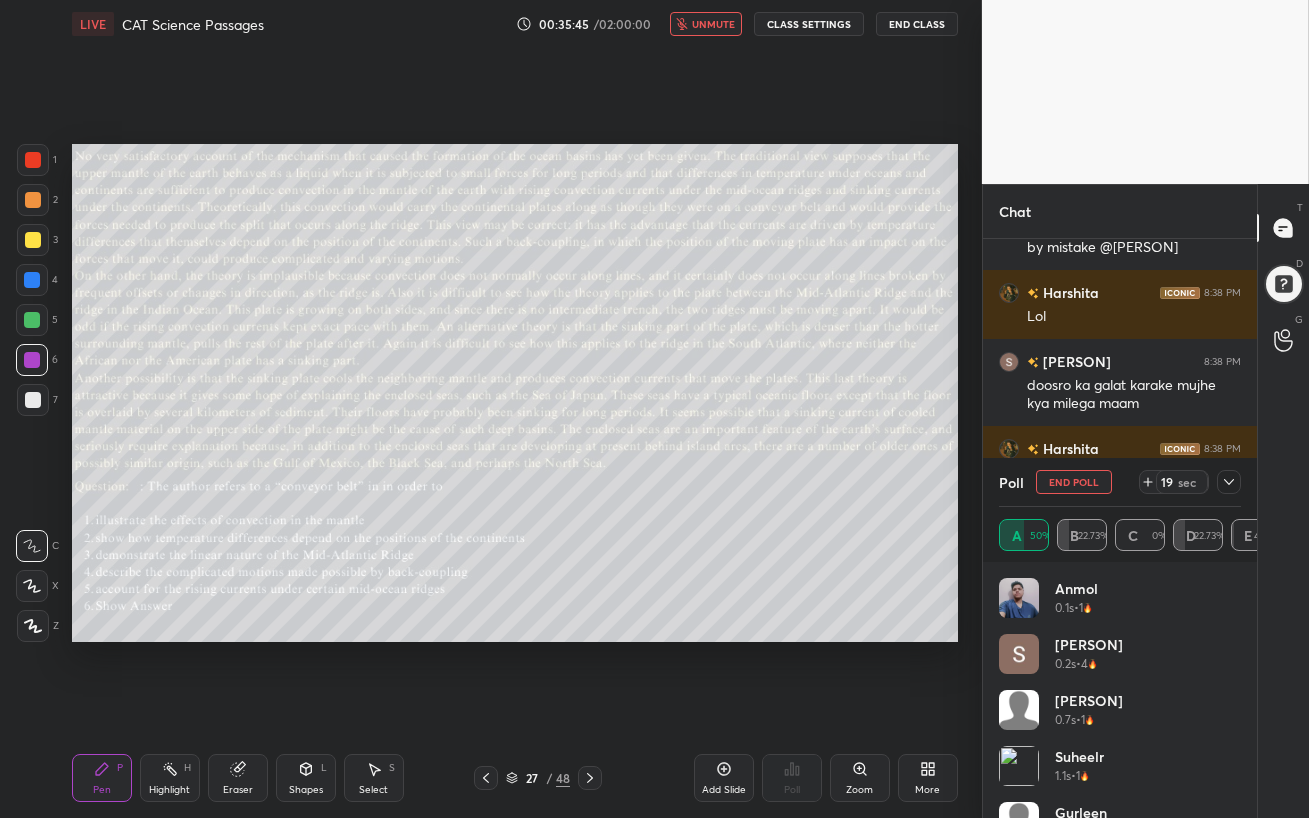 click on "unmute" at bounding box center (713, 24) 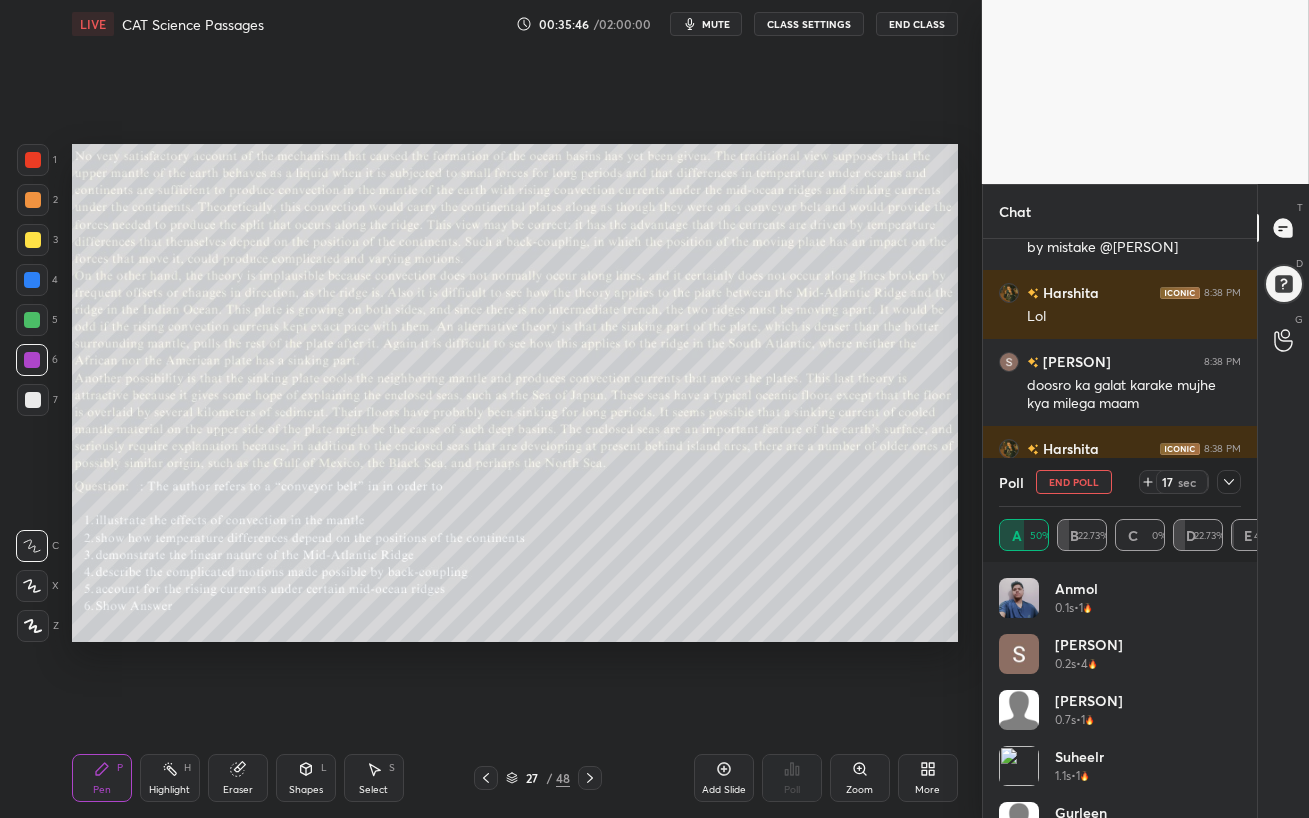 click at bounding box center [32, 280] 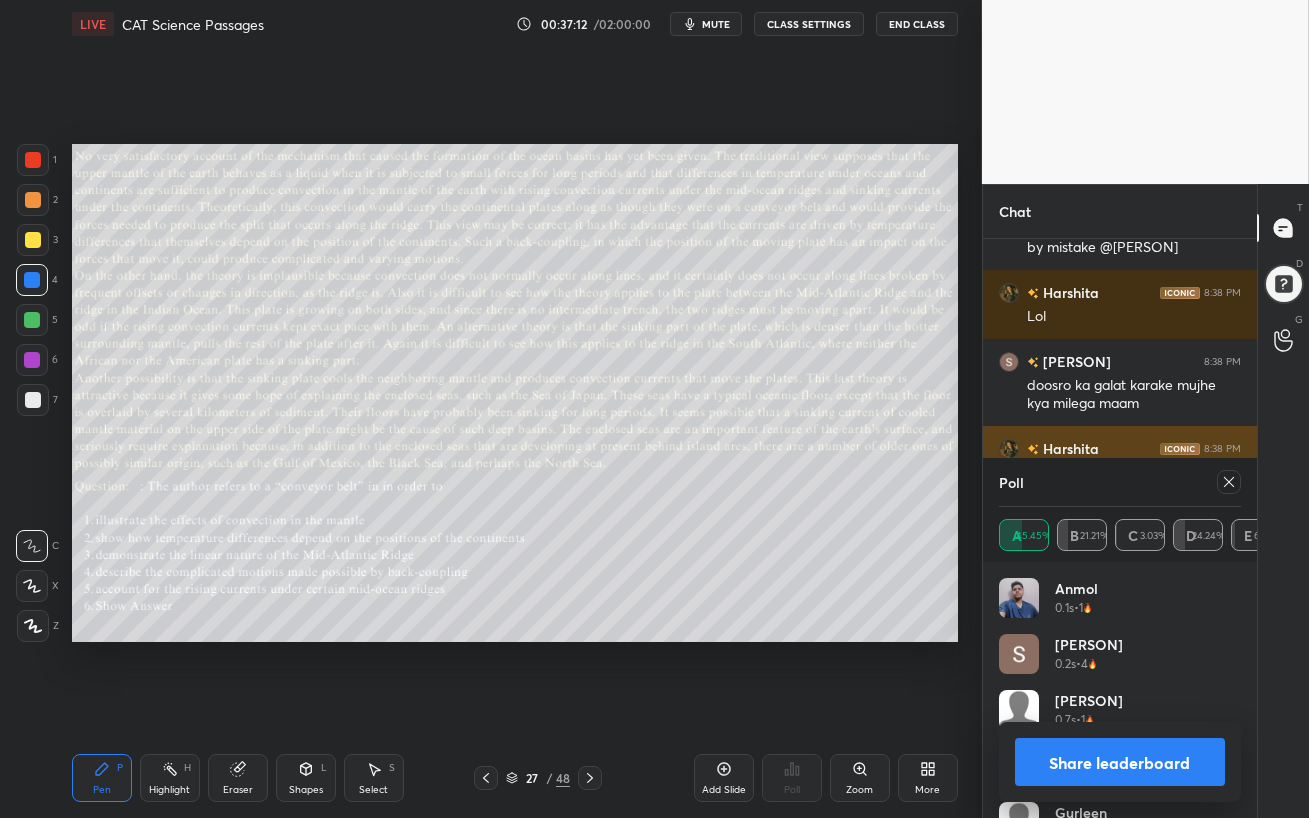 drag, startPoint x: 1231, startPoint y: 485, endPoint x: 1214, endPoint y: 492, distance: 18.384777 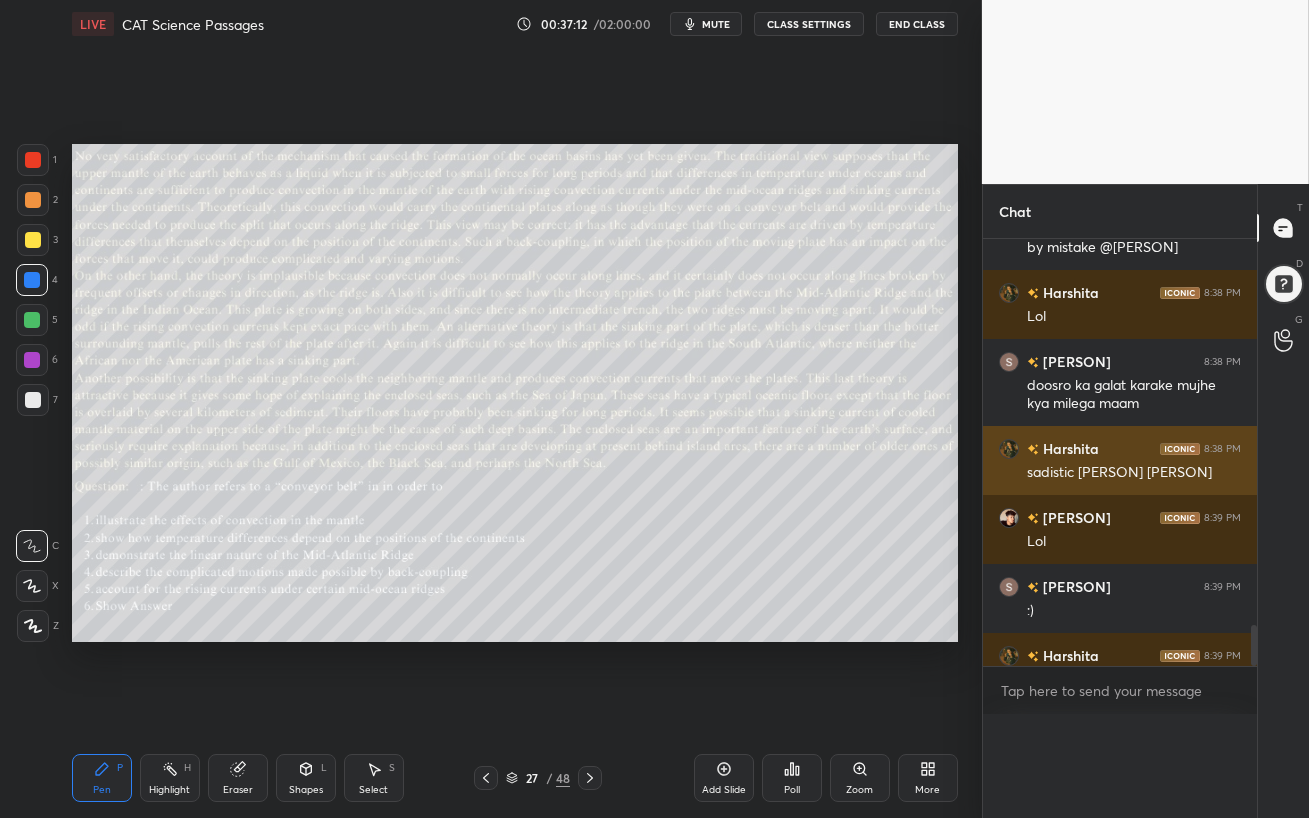 scroll, scrollTop: 0, scrollLeft: 0, axis: both 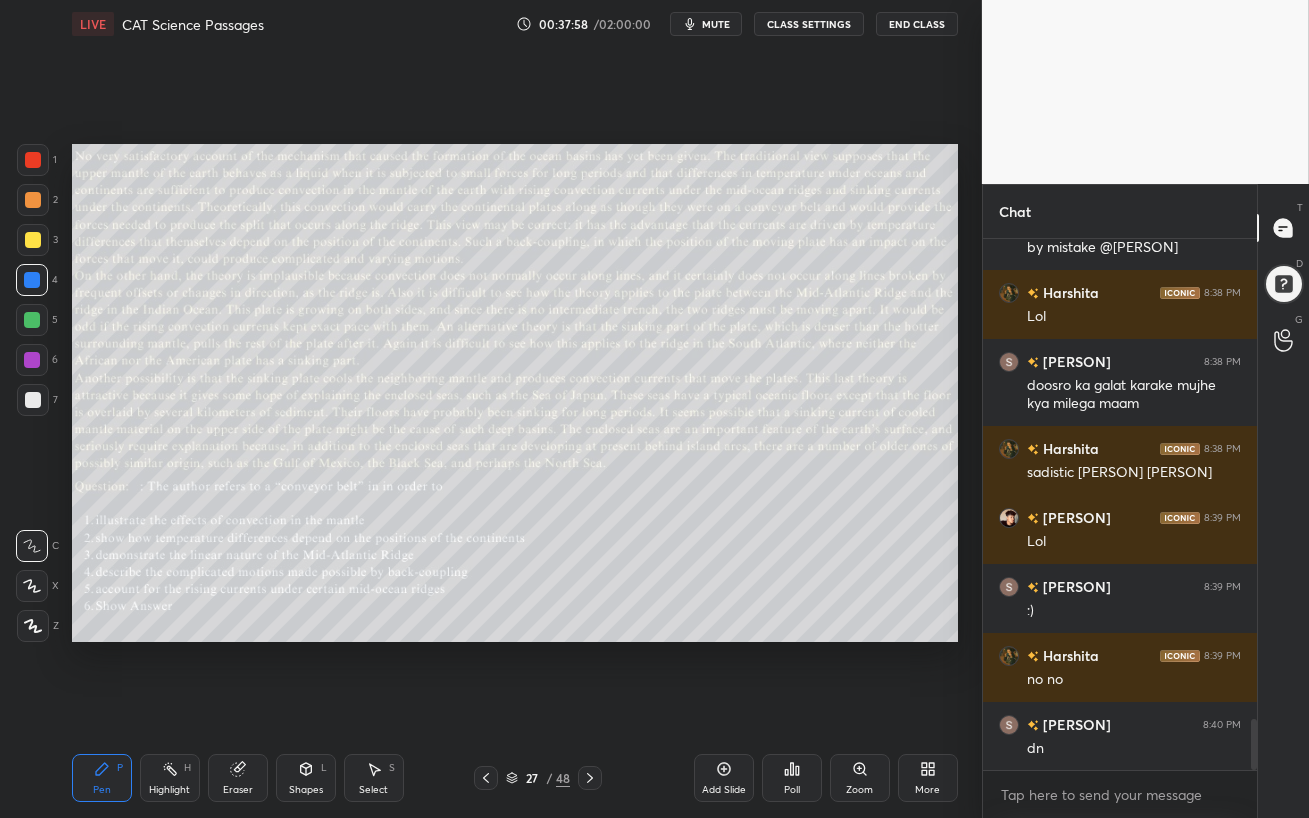 click 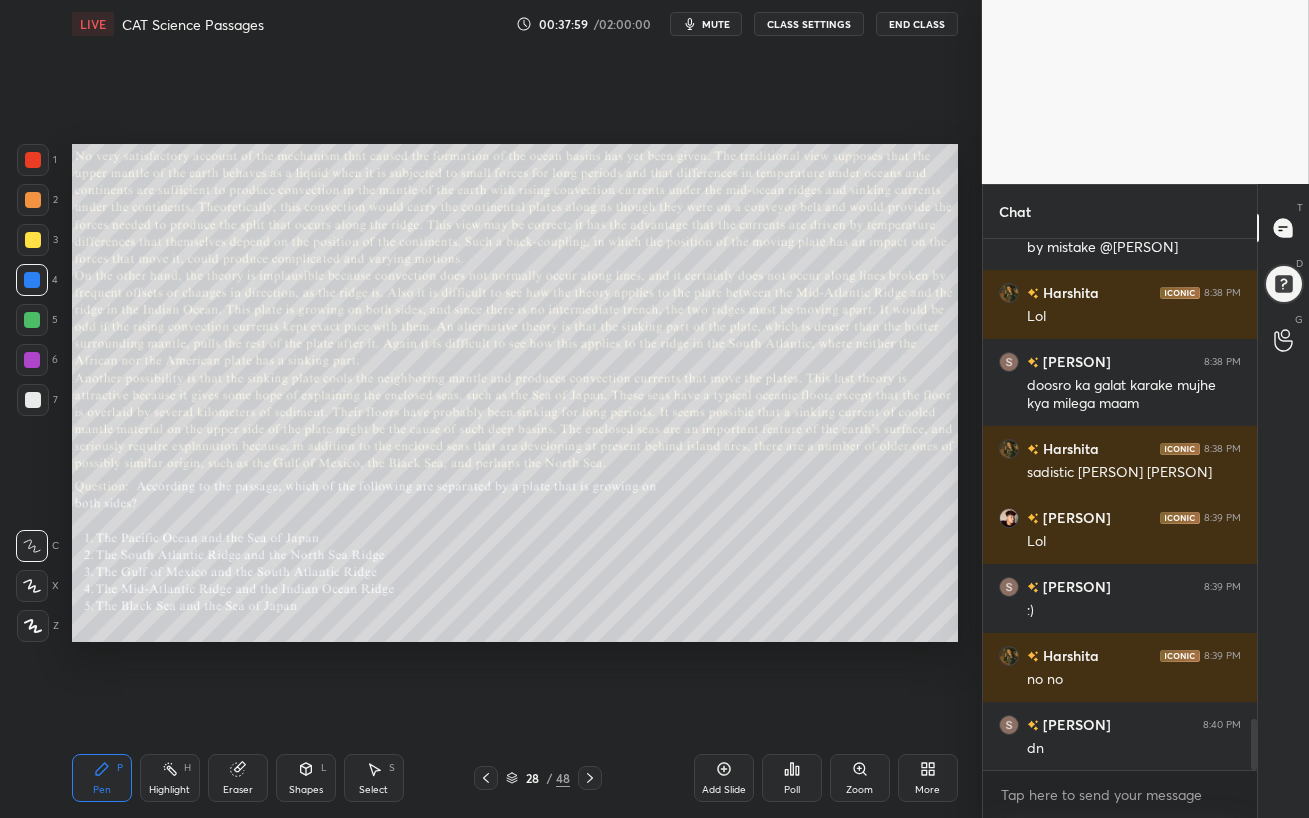 click at bounding box center [32, 360] 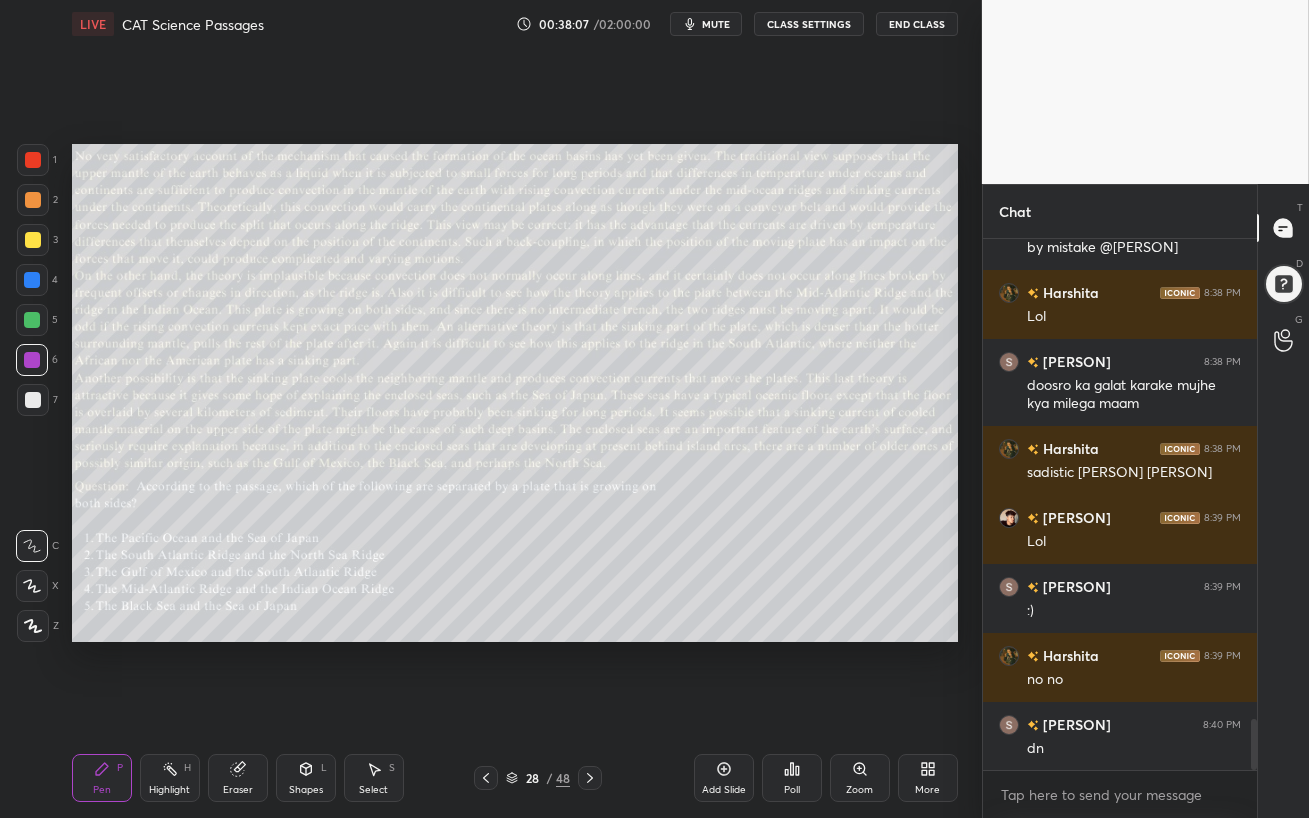 click on "mute" at bounding box center [716, 24] 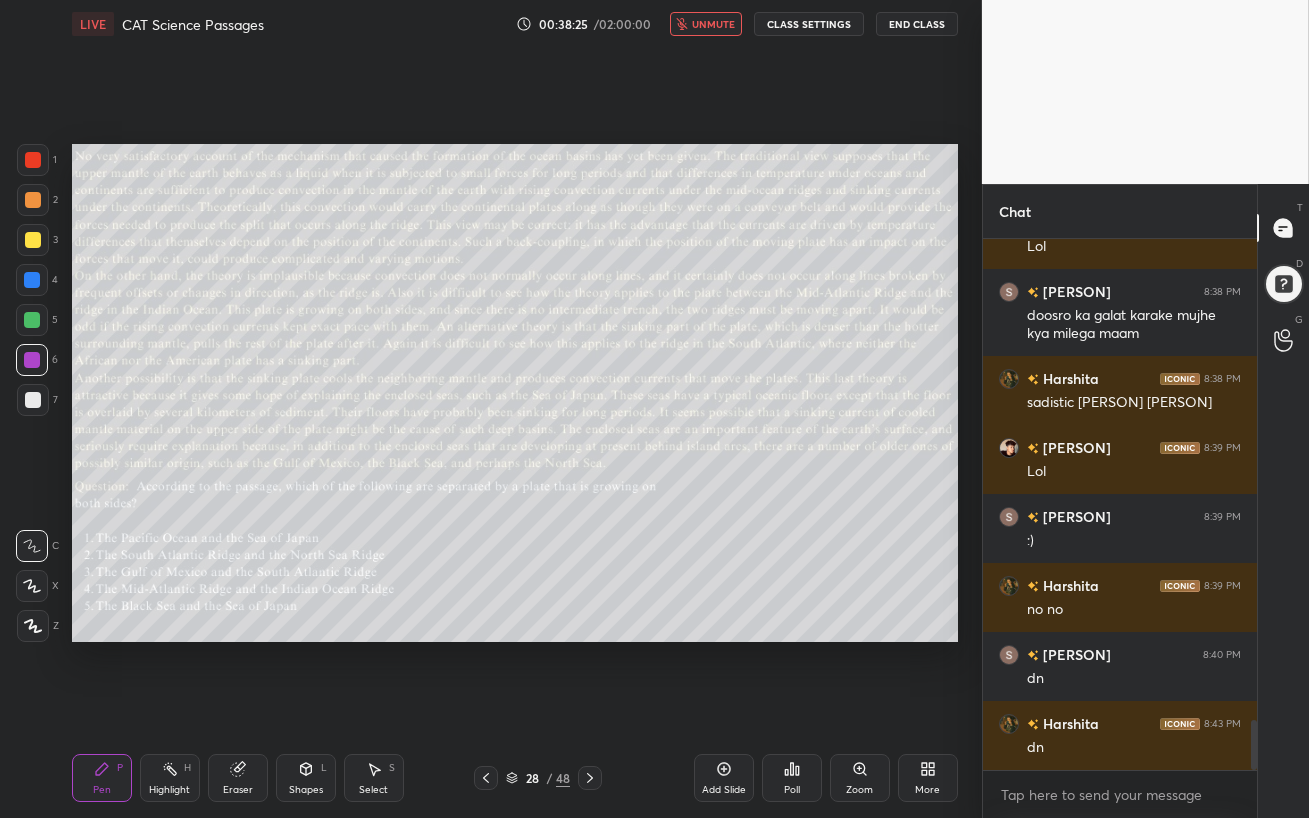 scroll, scrollTop: 5134, scrollLeft: 0, axis: vertical 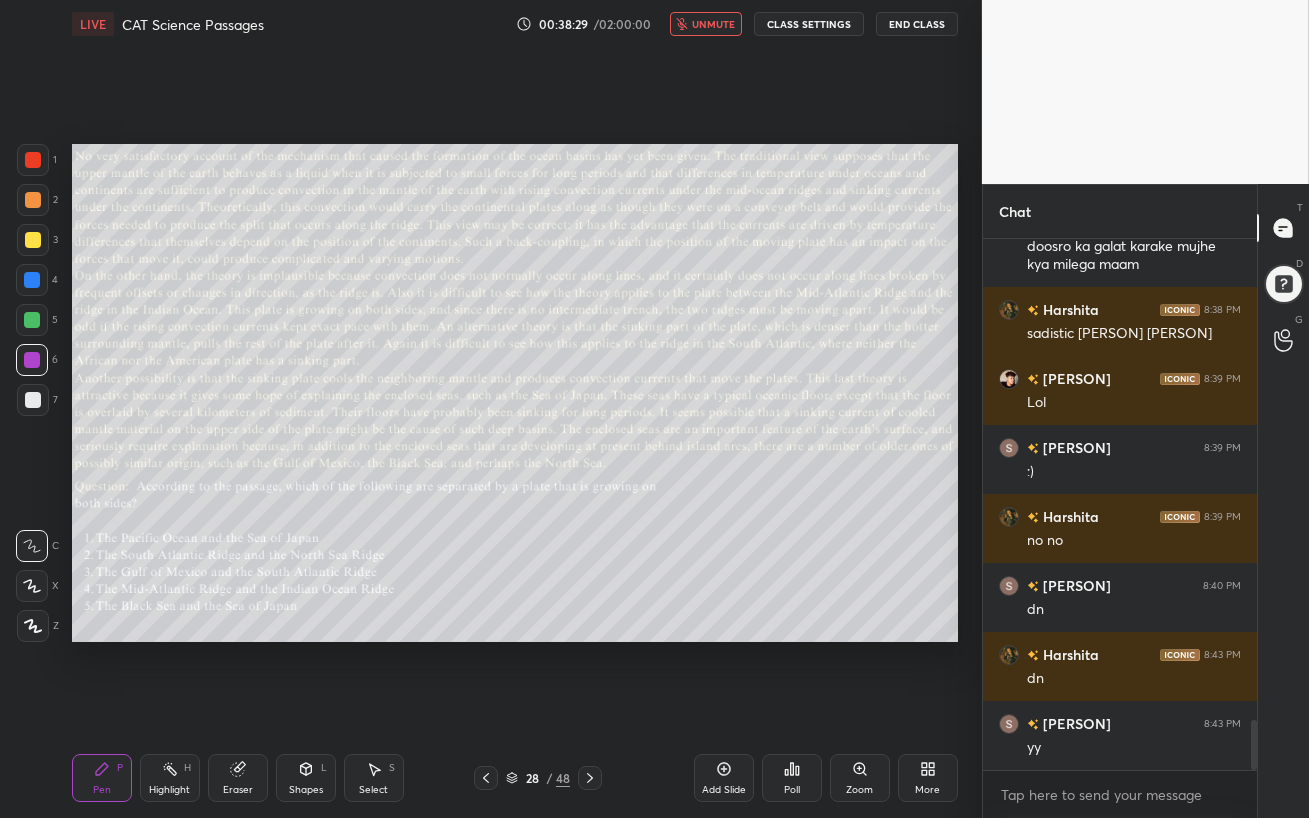 click on "unmute" at bounding box center [713, 24] 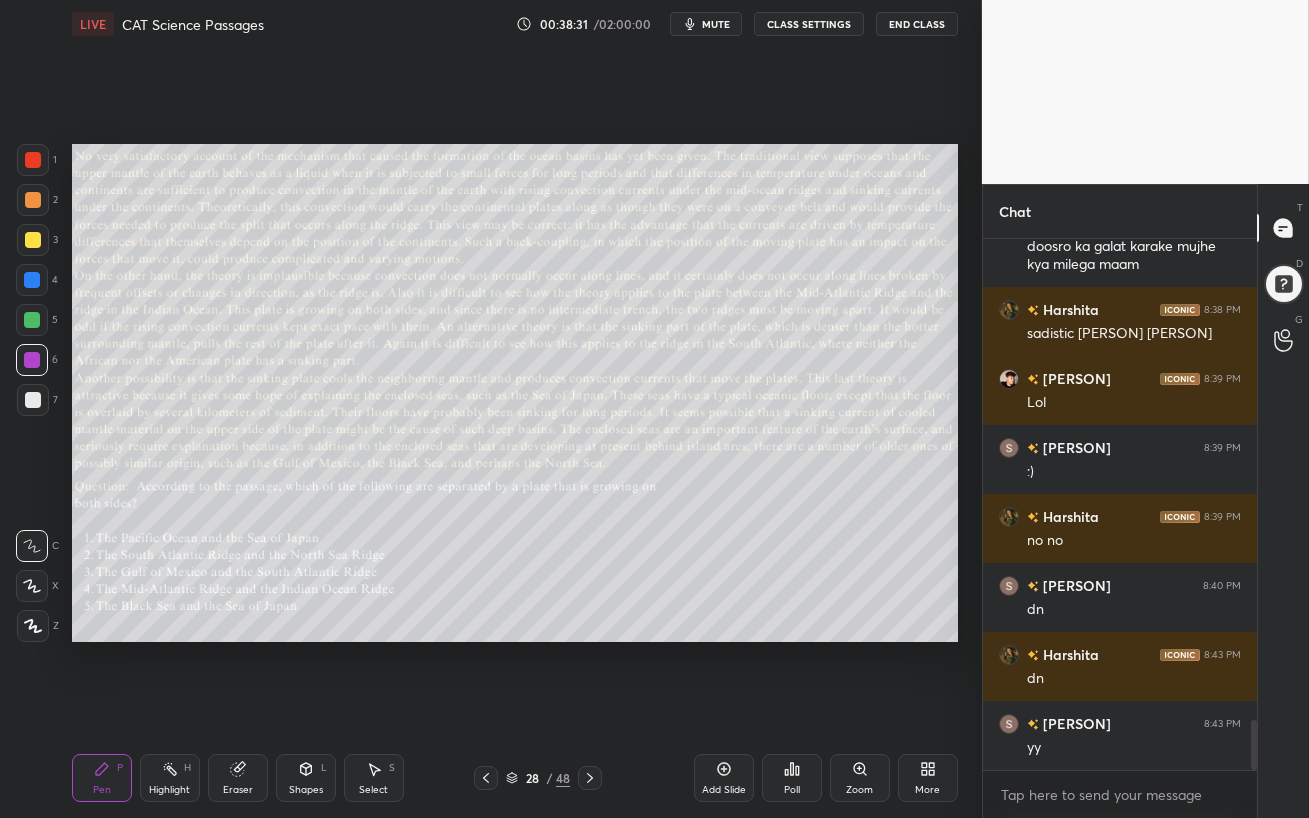 click 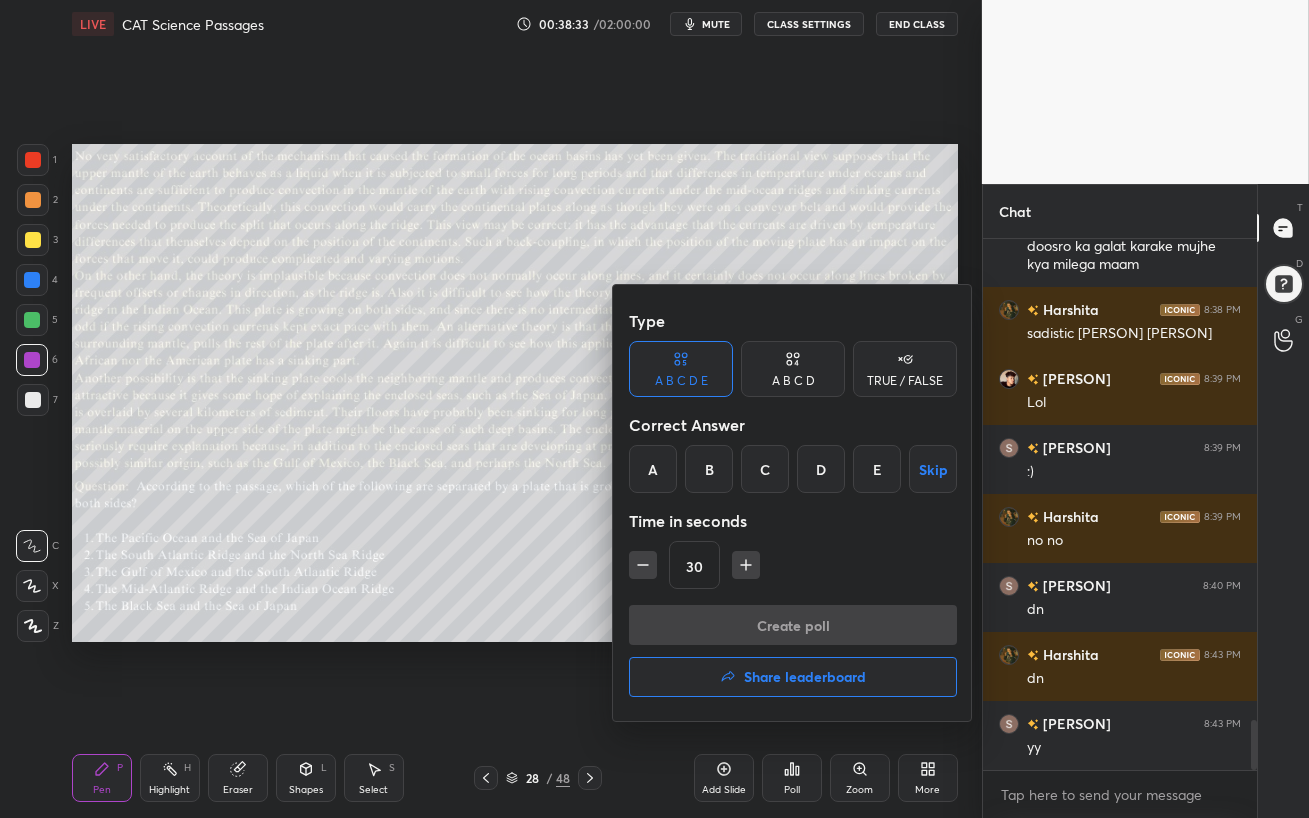 click on "D" at bounding box center (821, 469) 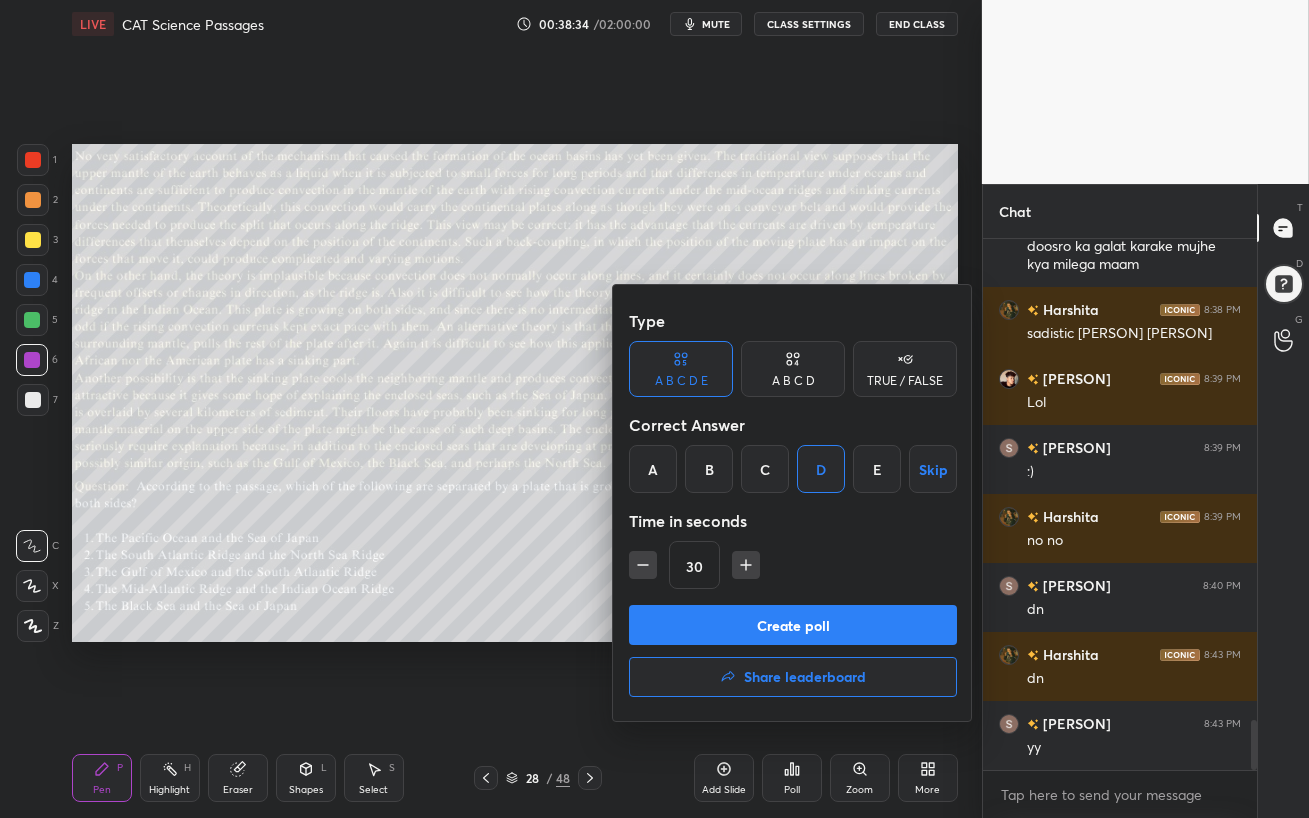 click on "Create poll" at bounding box center (793, 625) 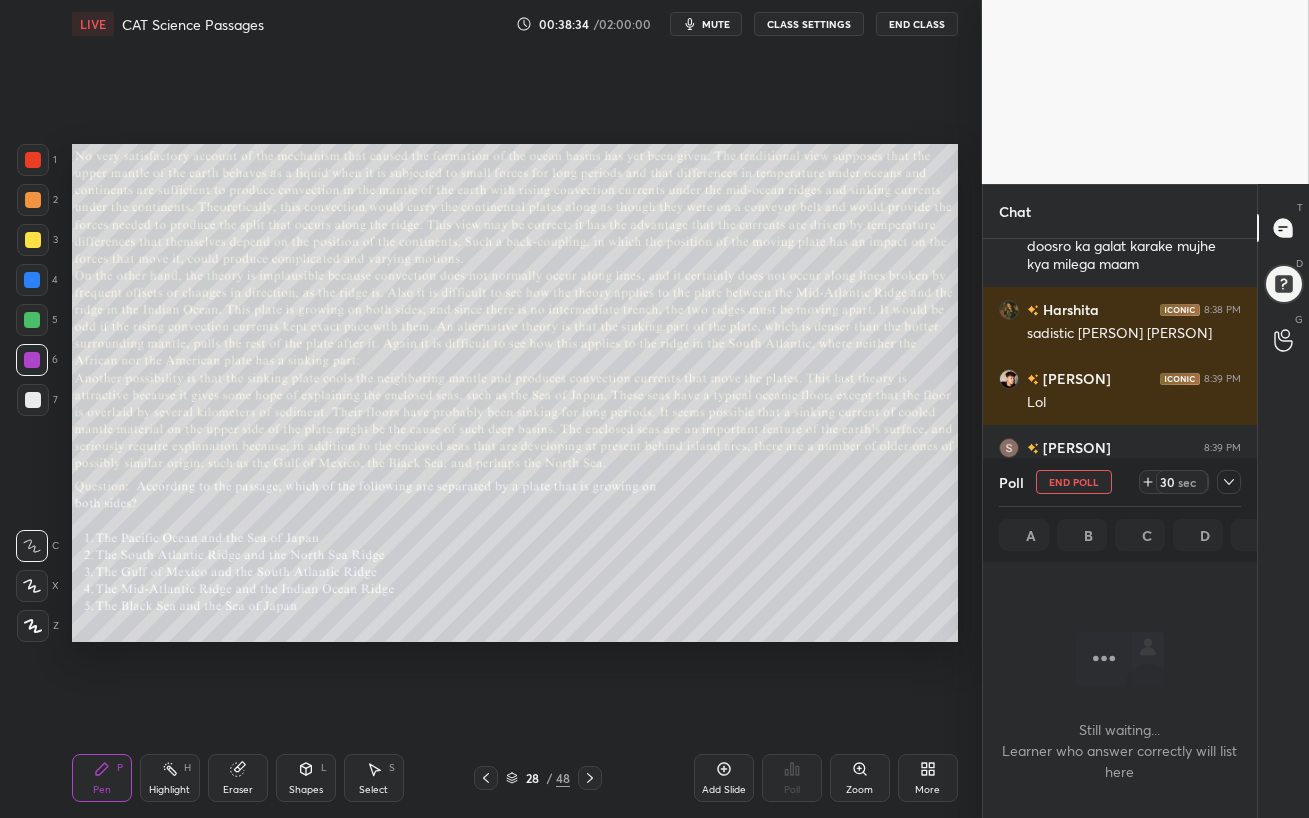 scroll, scrollTop: 304, scrollLeft: 268, axis: both 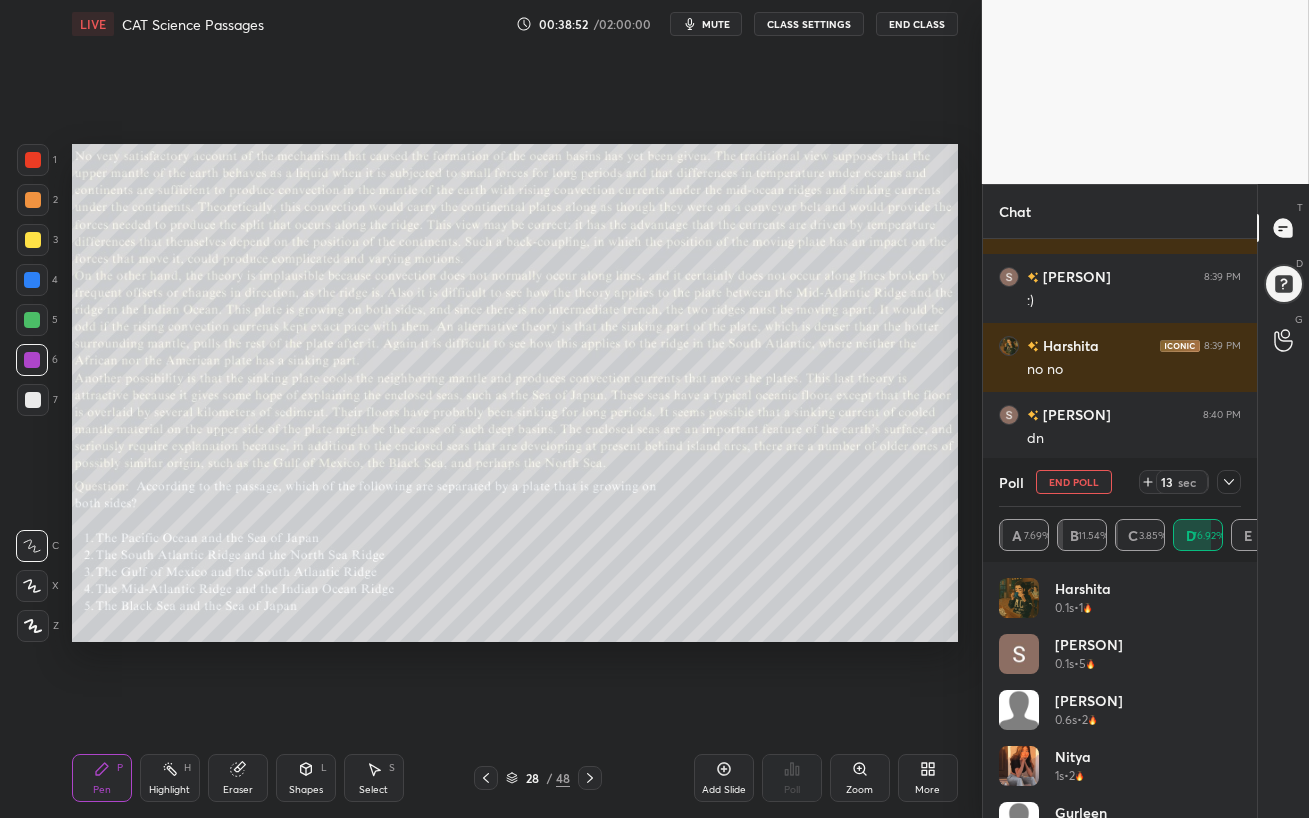 click 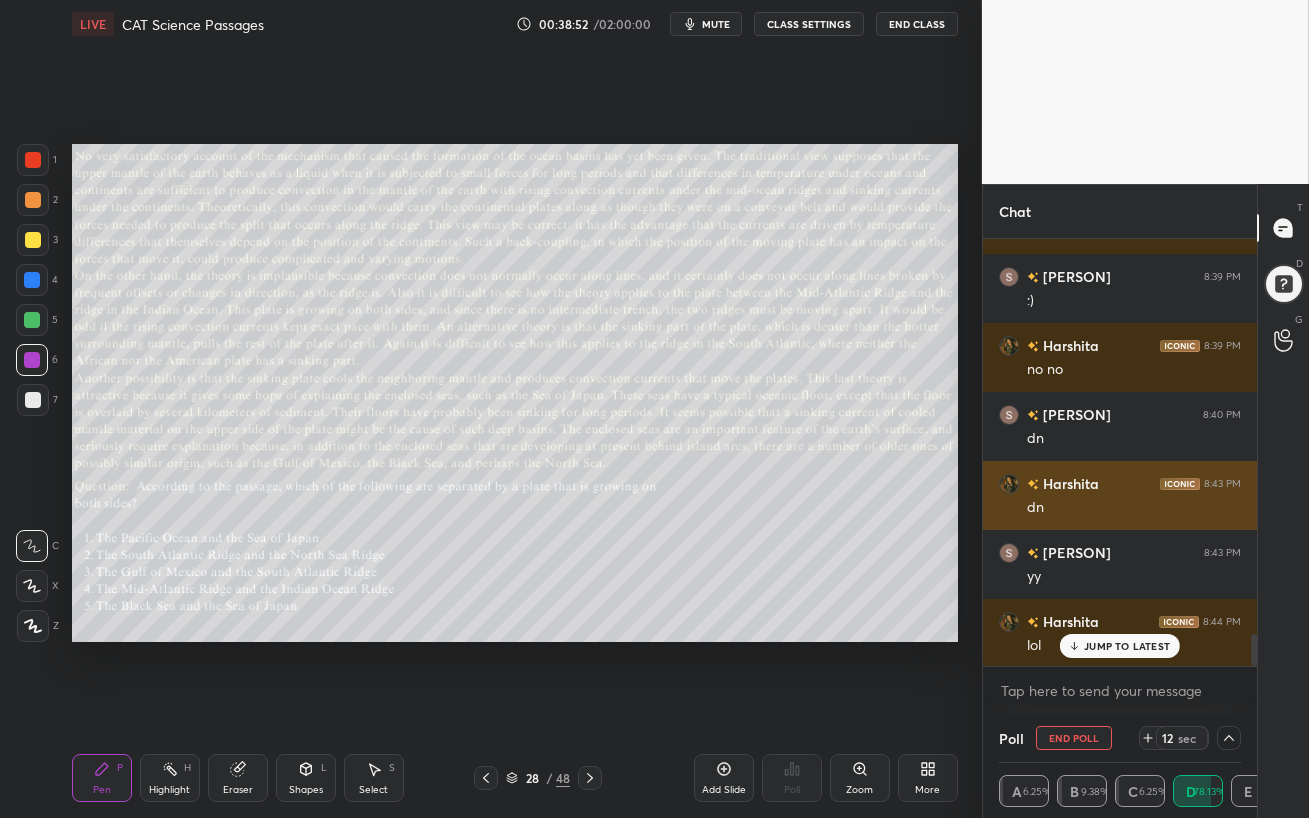 scroll, scrollTop: 185, scrollLeft: 236, axis: both 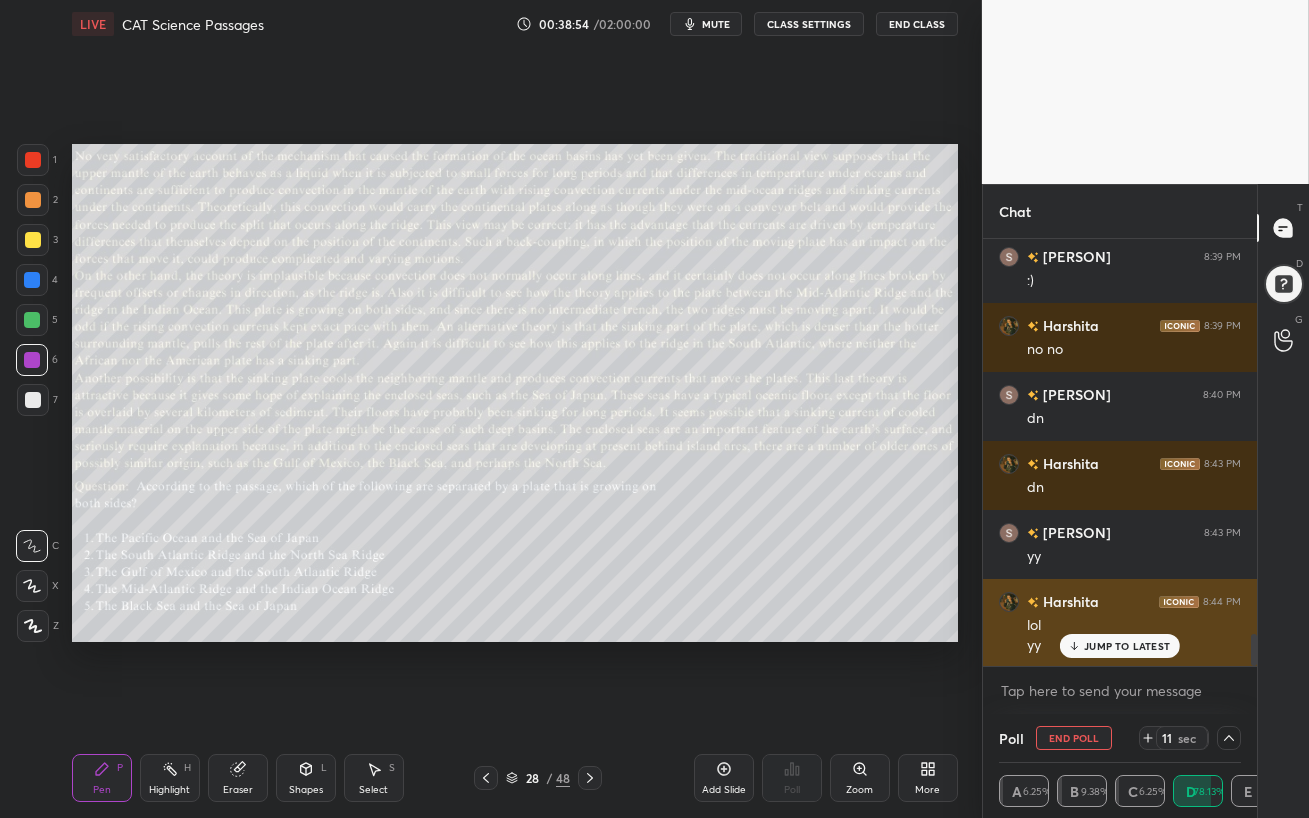 click on "JUMP TO LATEST" at bounding box center (1127, 646) 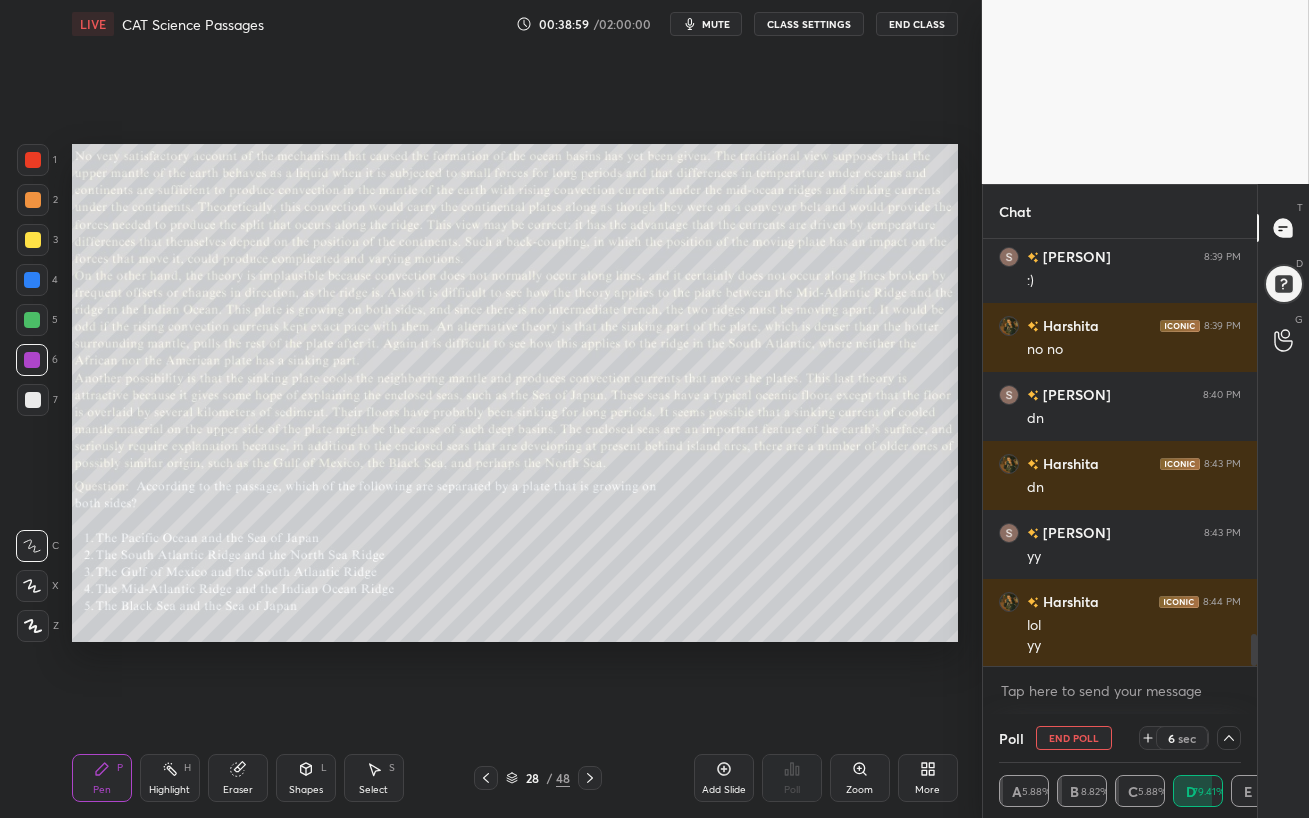 scroll, scrollTop: 5395, scrollLeft: 0, axis: vertical 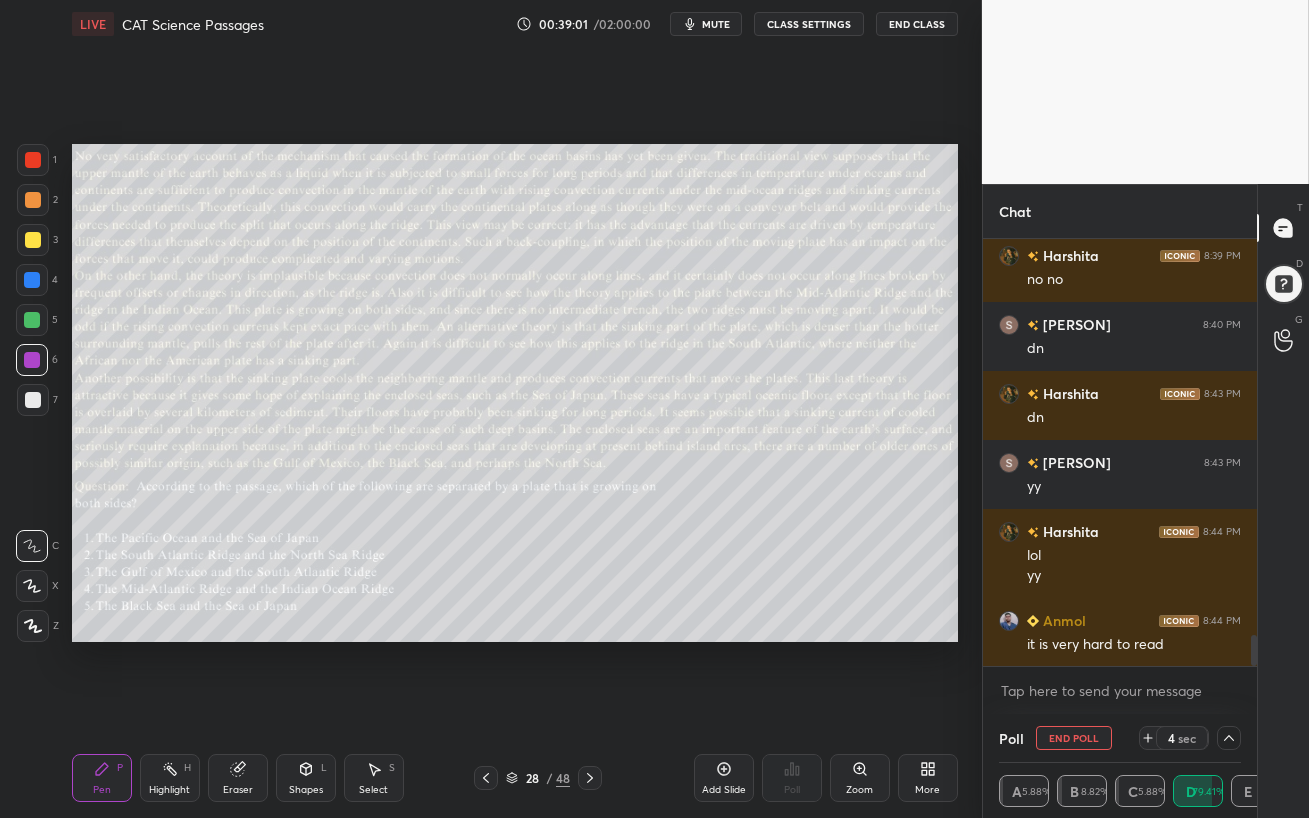 click 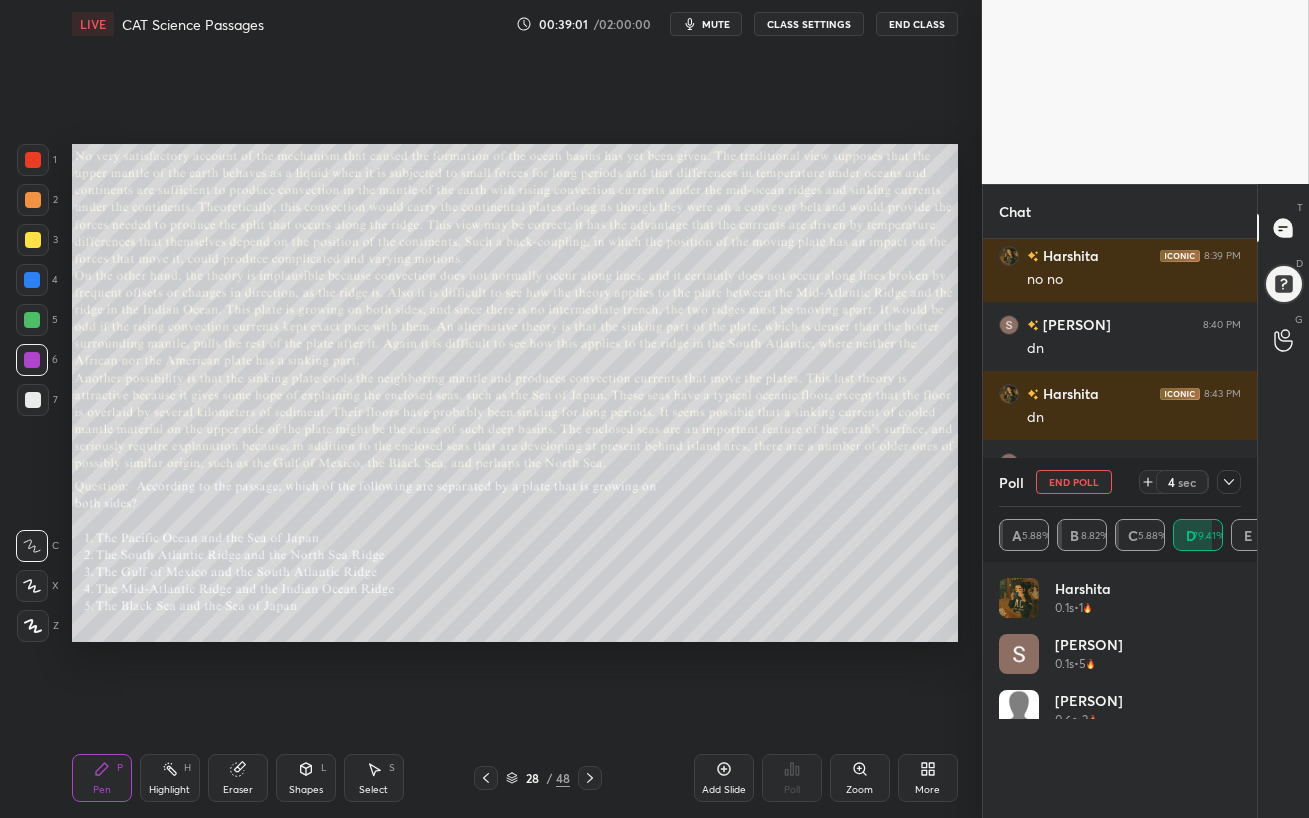 scroll, scrollTop: 6, scrollLeft: 6, axis: both 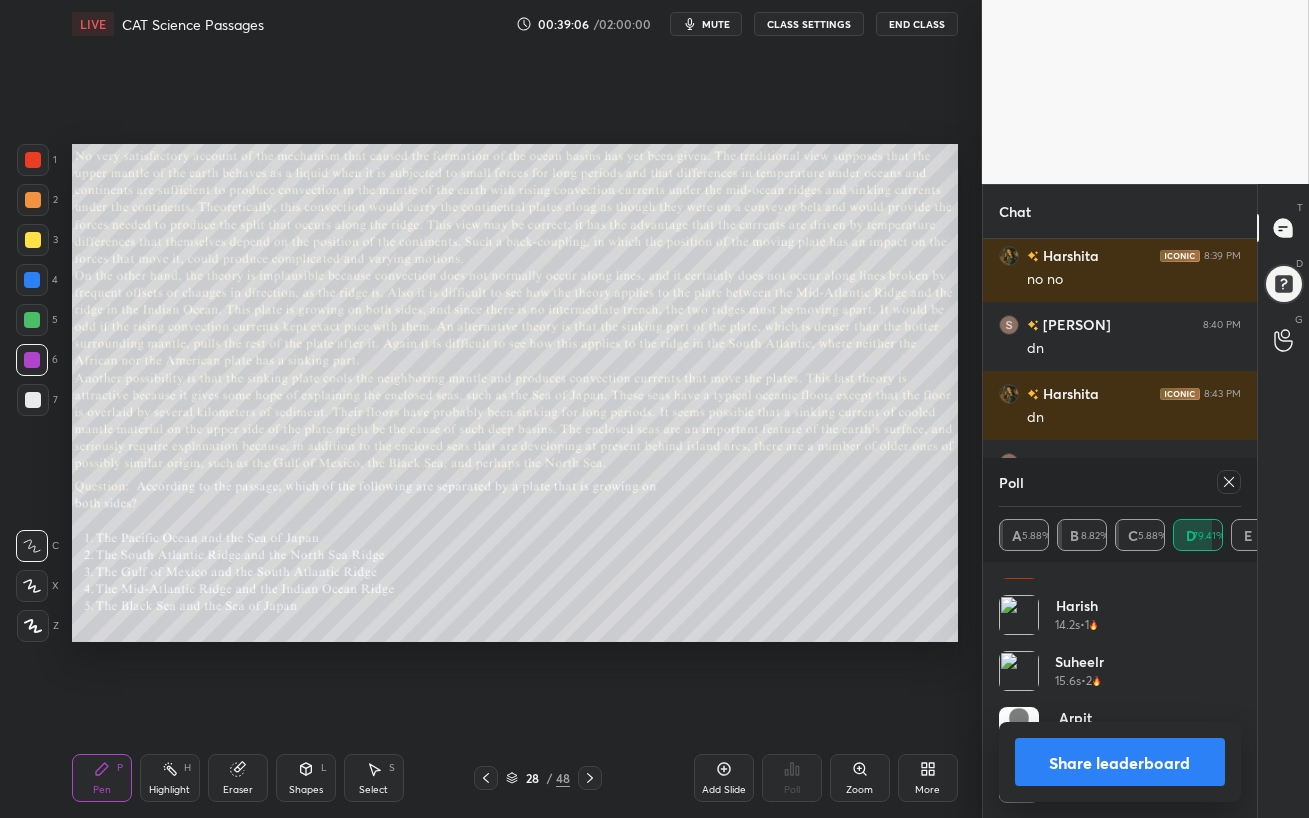 click 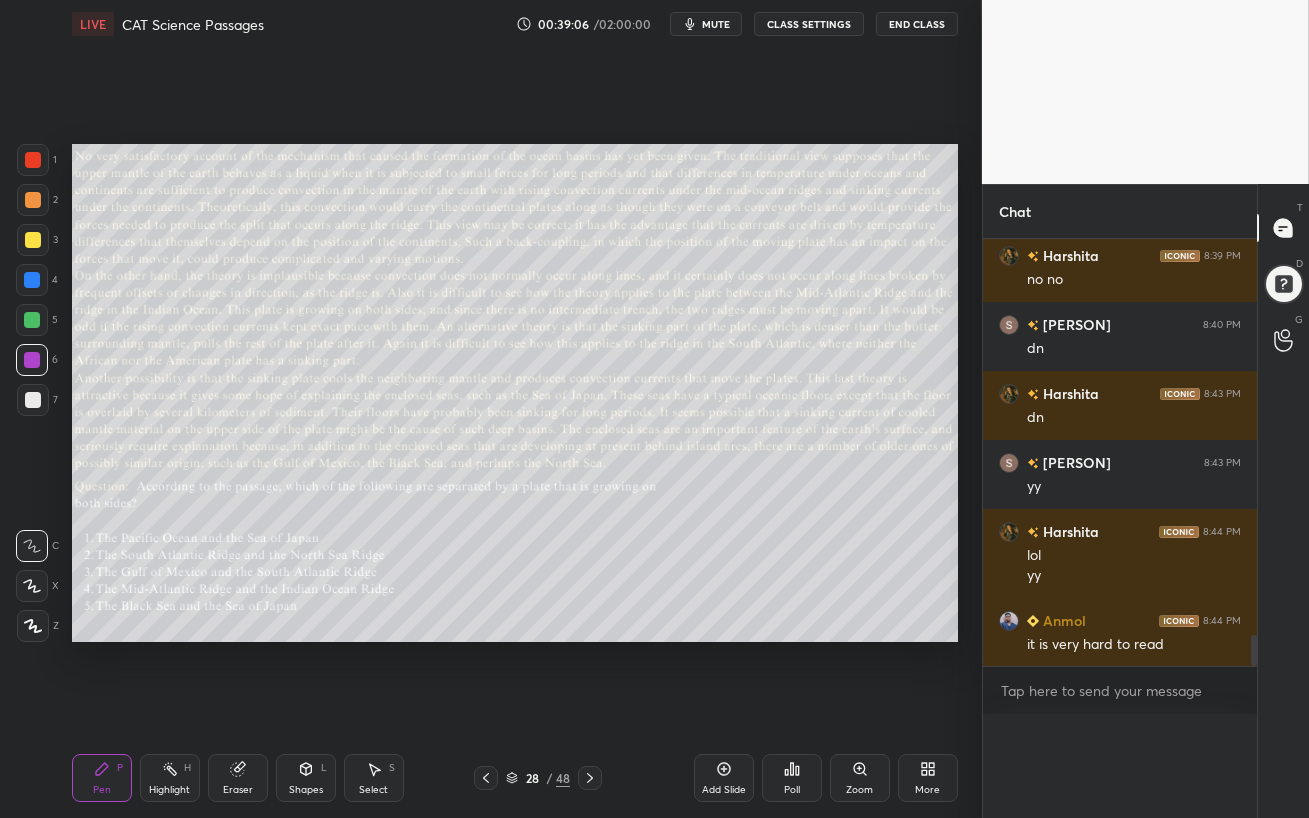 scroll, scrollTop: 0, scrollLeft: 0, axis: both 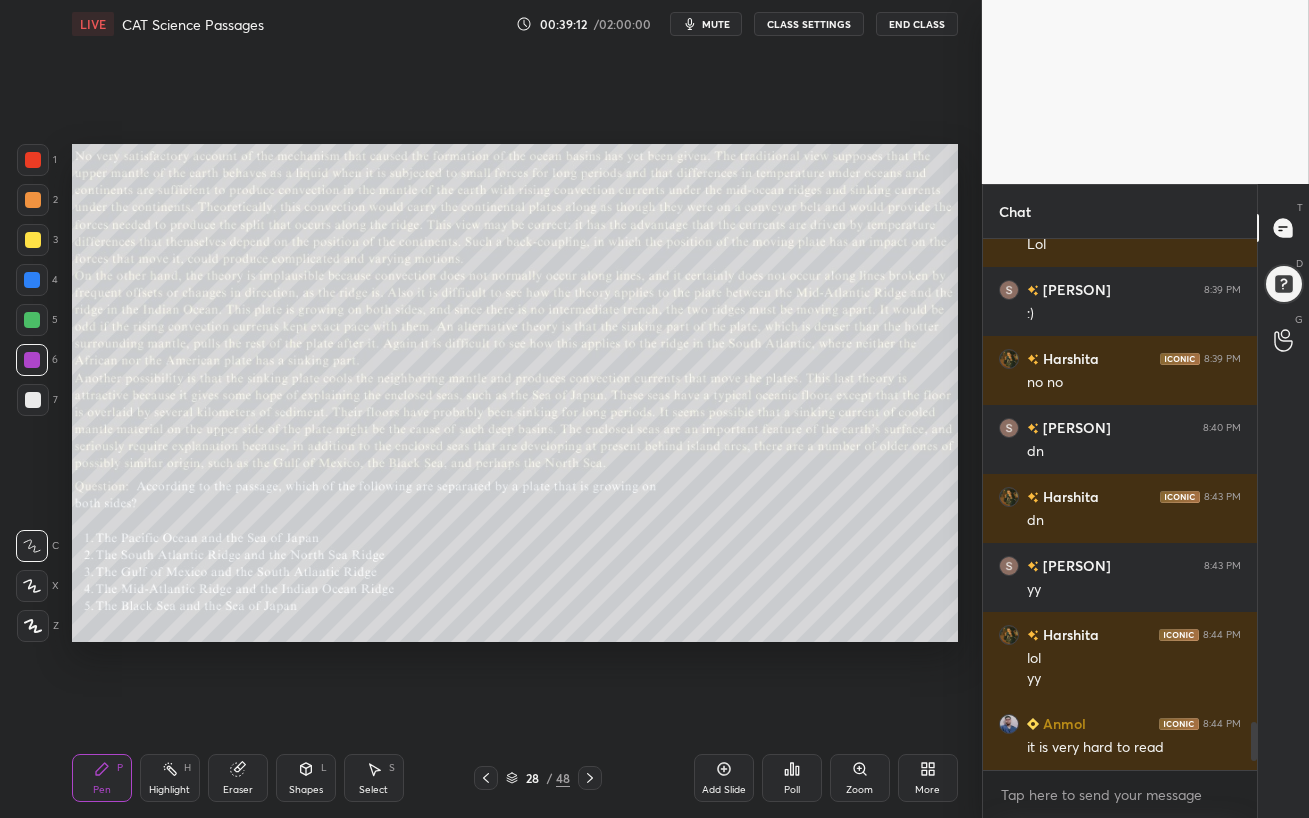 click 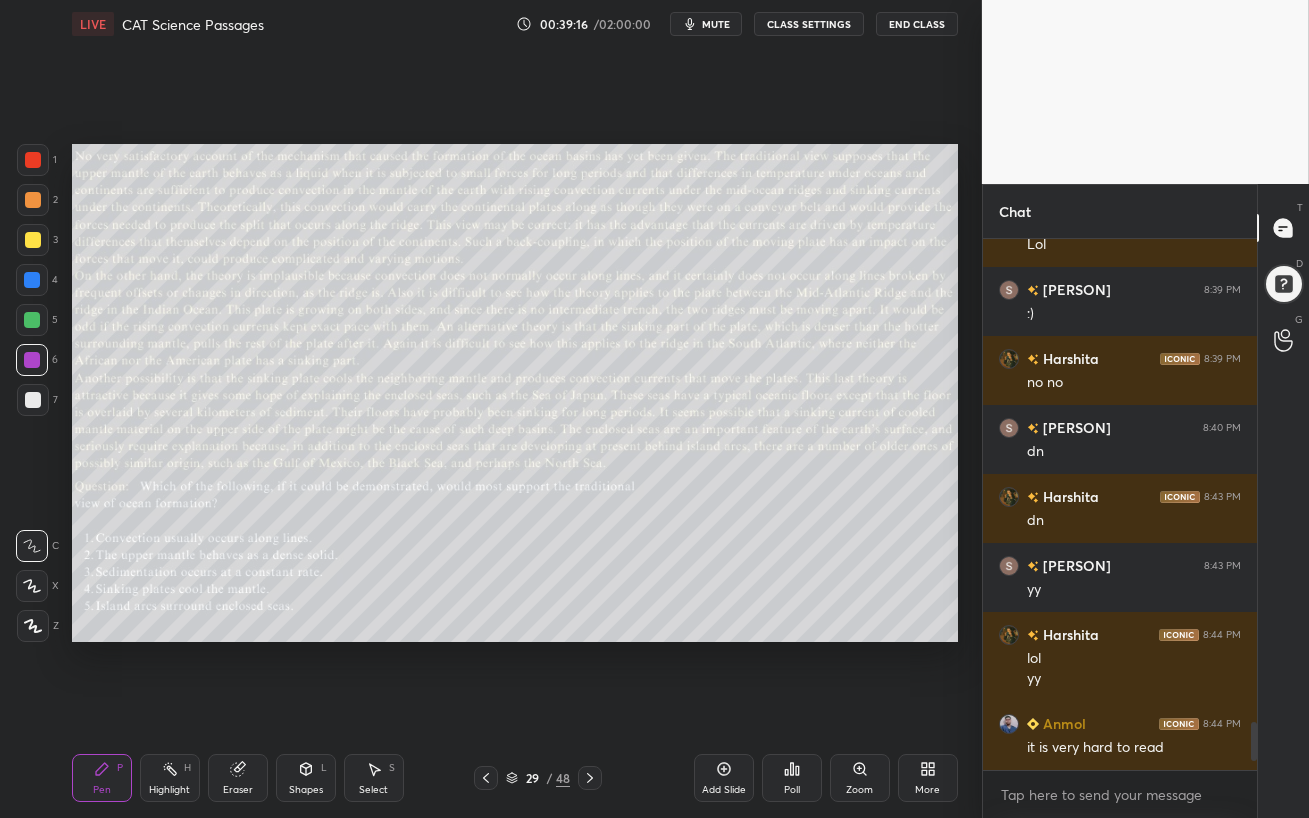 click at bounding box center [32, 320] 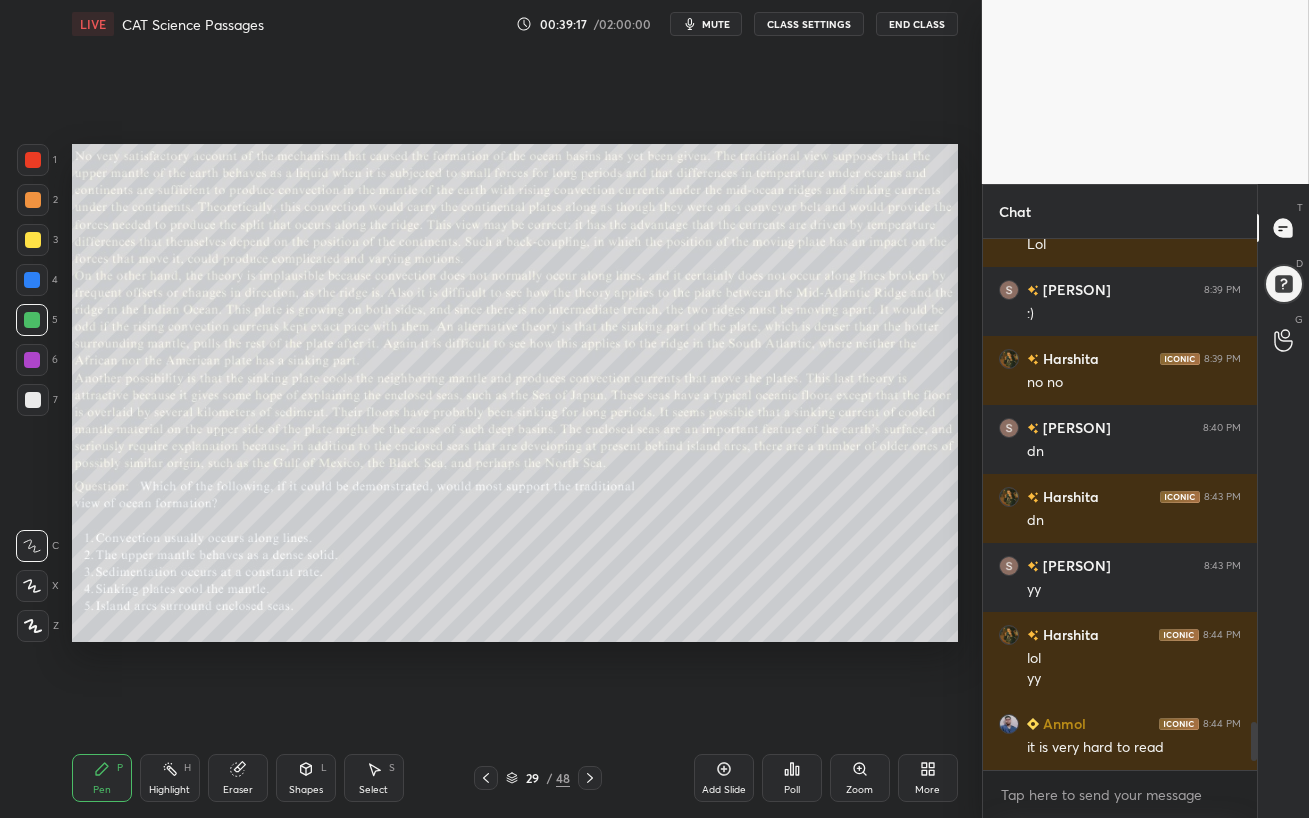 click at bounding box center (32, 320) 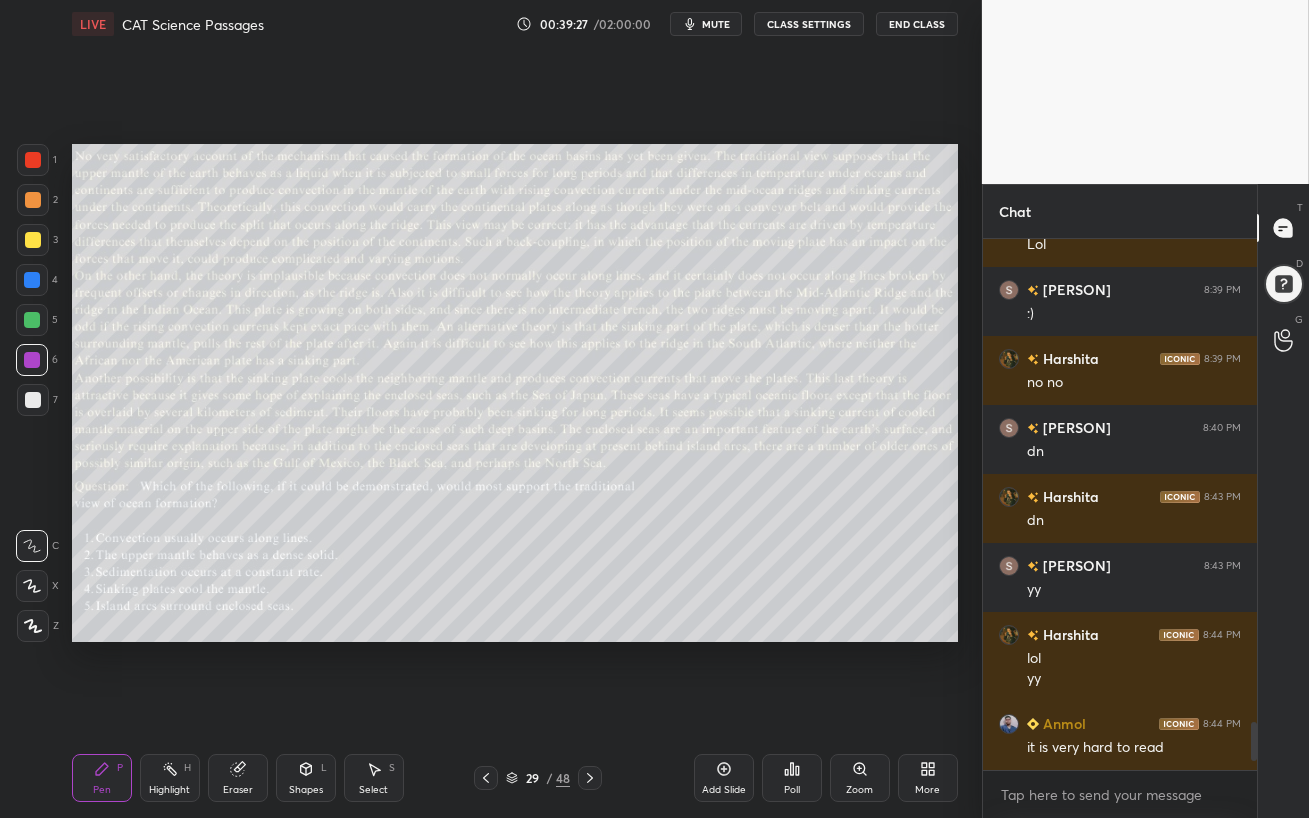 click on "mute" at bounding box center (716, 24) 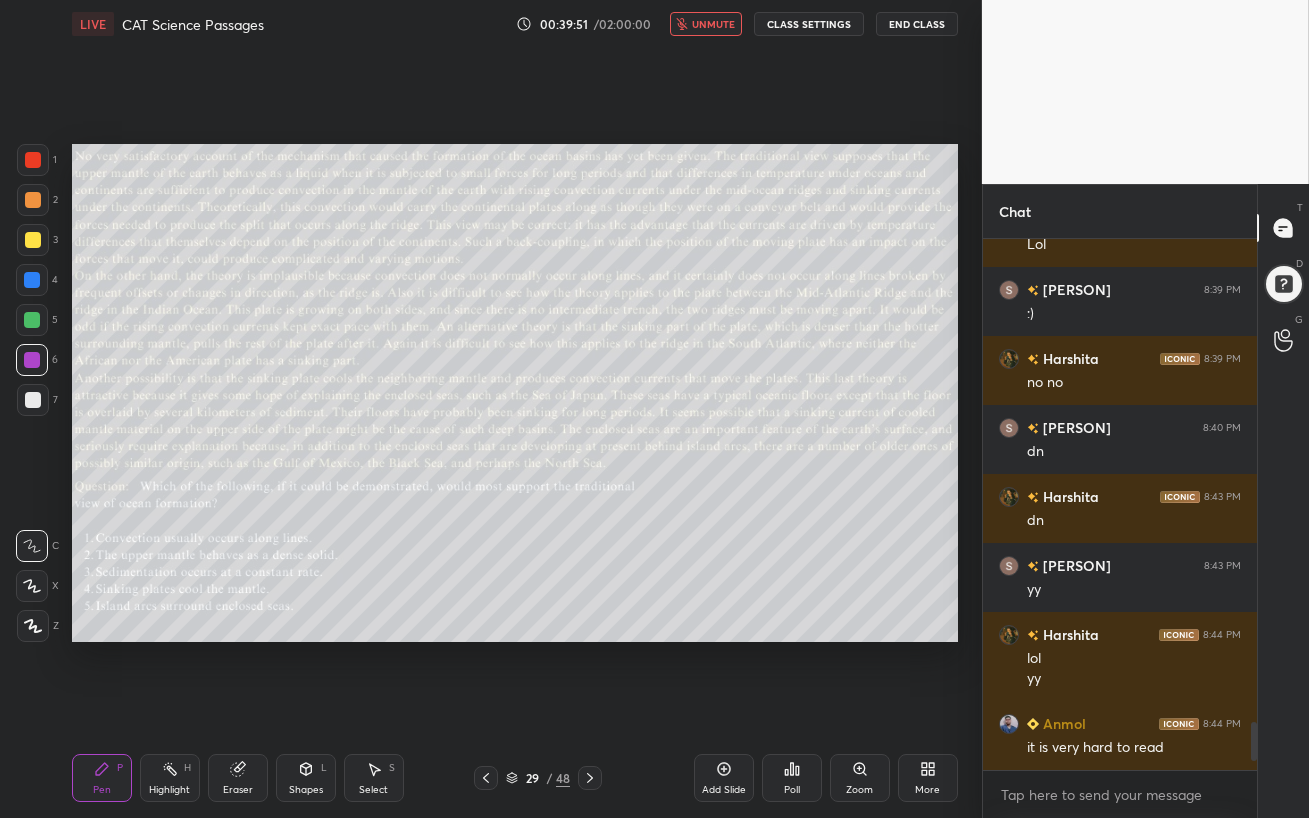 scroll, scrollTop: 490, scrollLeft: 268, axis: both 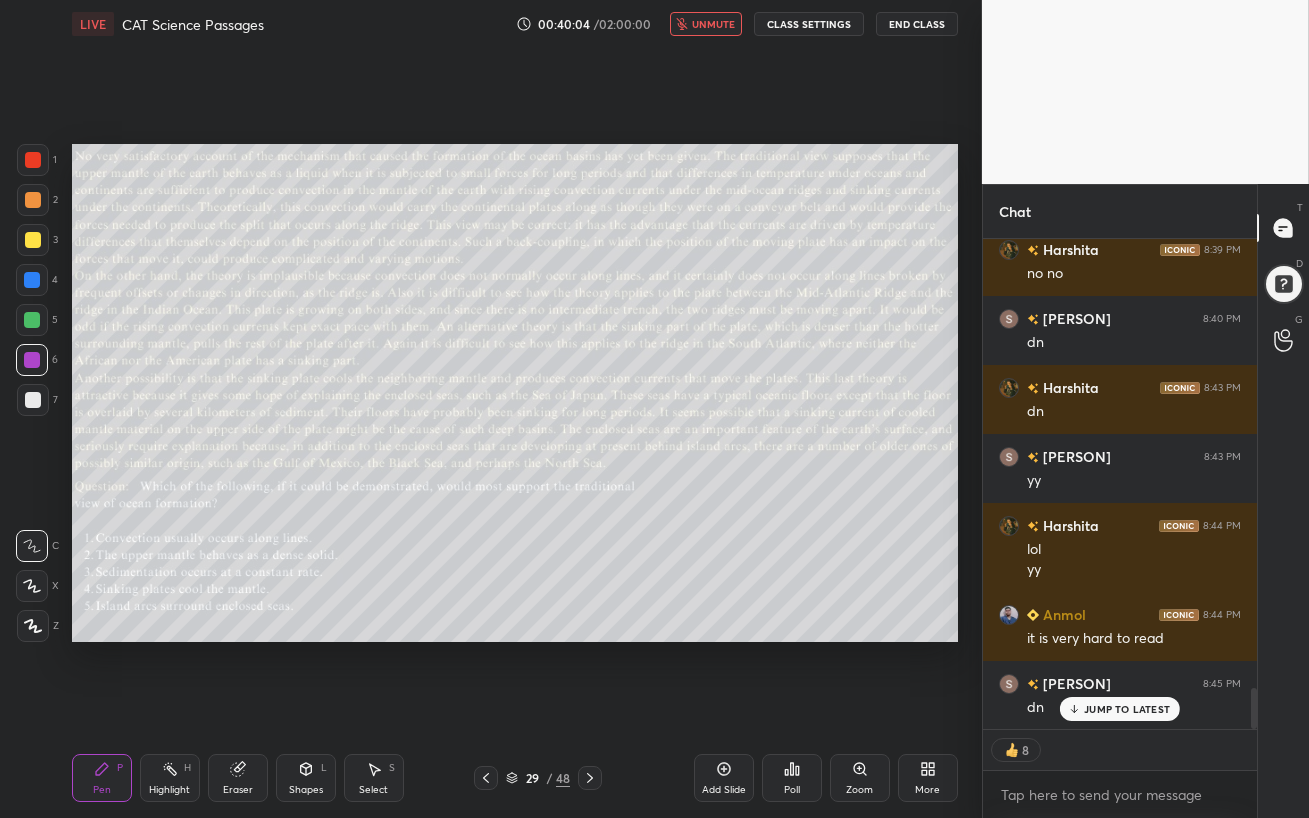click on "unmute" at bounding box center [713, 24] 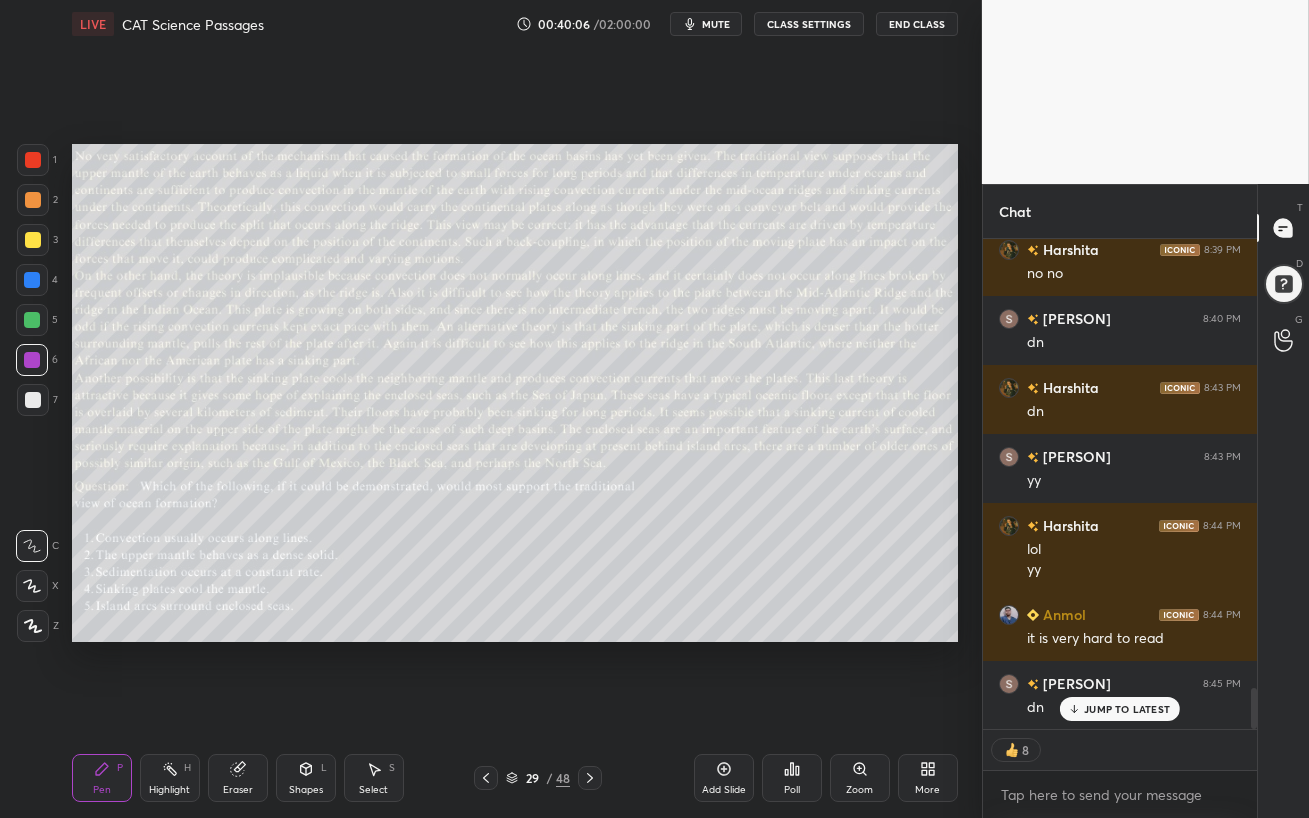 scroll, scrollTop: 5470, scrollLeft: 0, axis: vertical 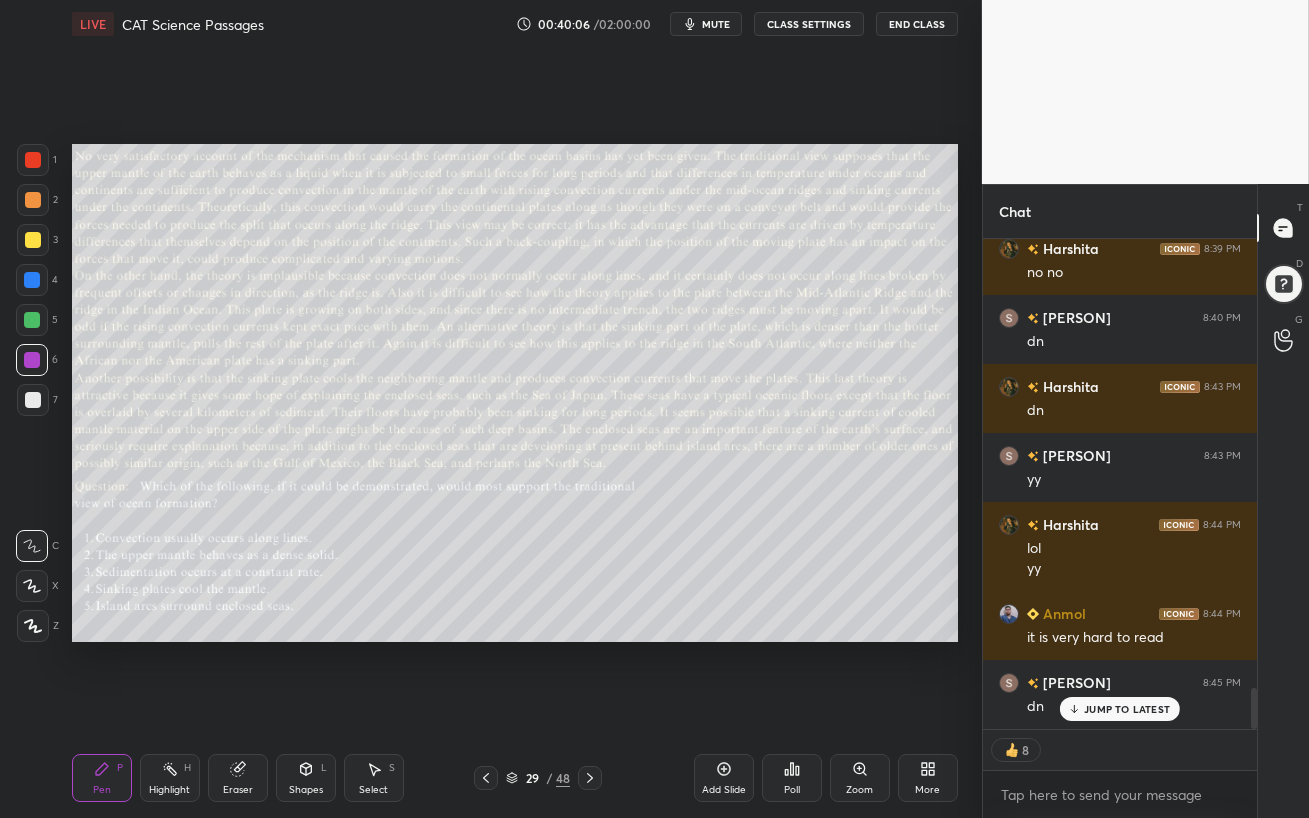 click on "JUMP TO LATEST" at bounding box center [1127, 709] 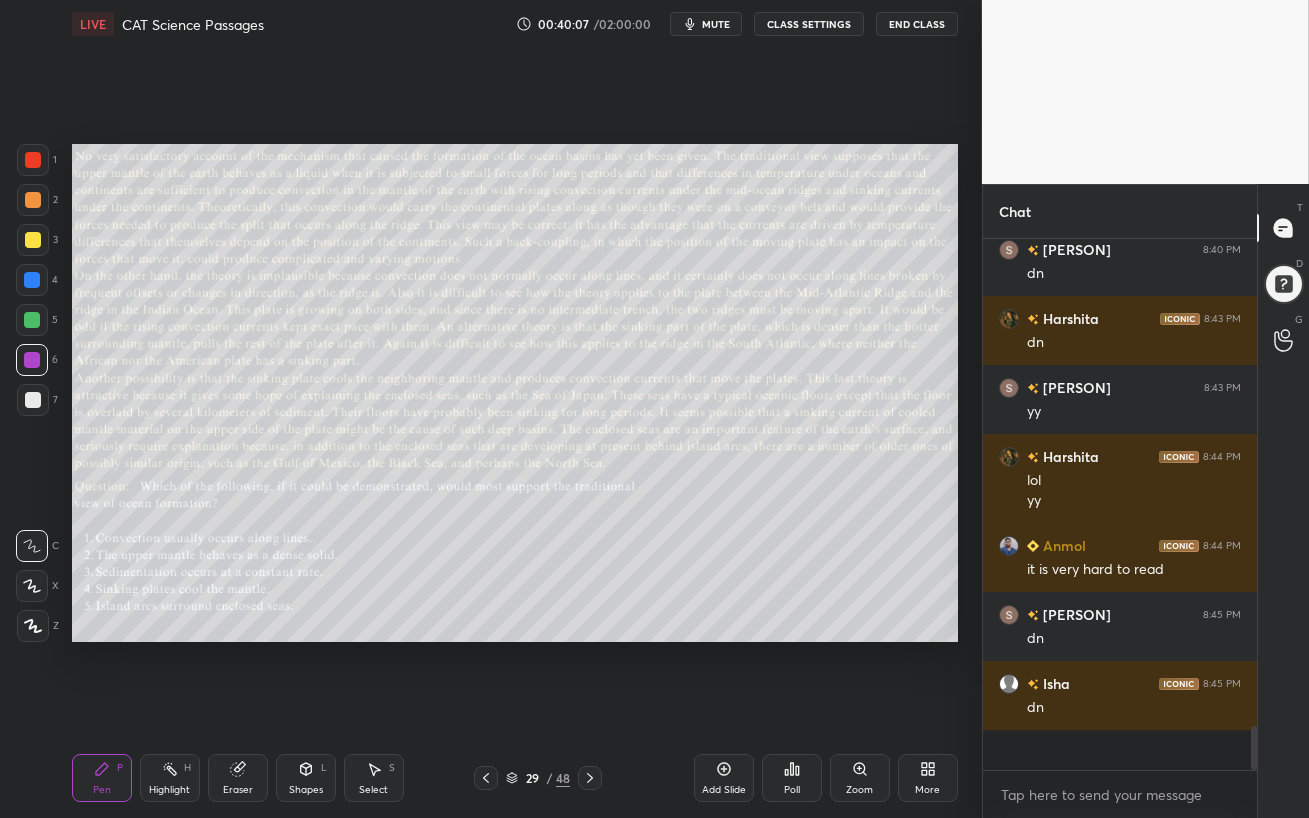 scroll, scrollTop: 6, scrollLeft: 6, axis: both 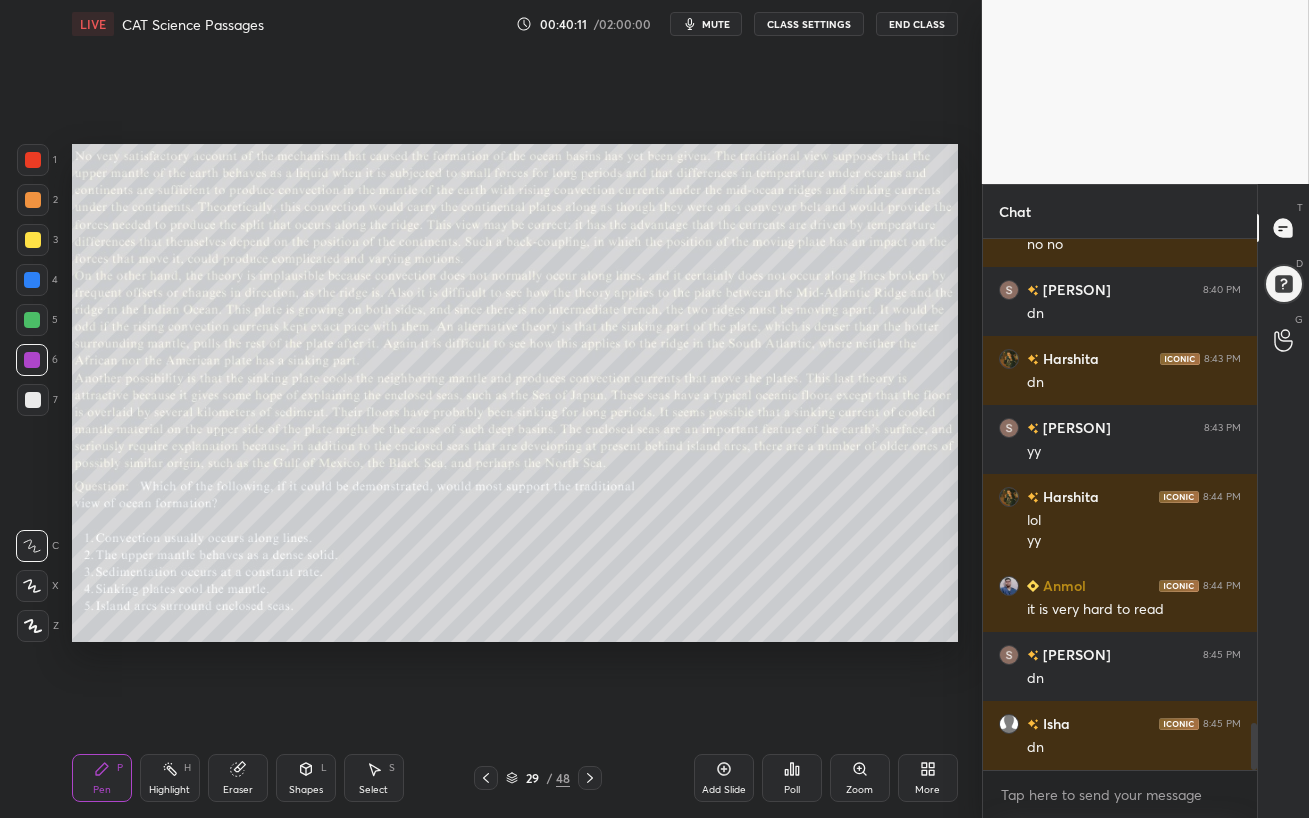 click 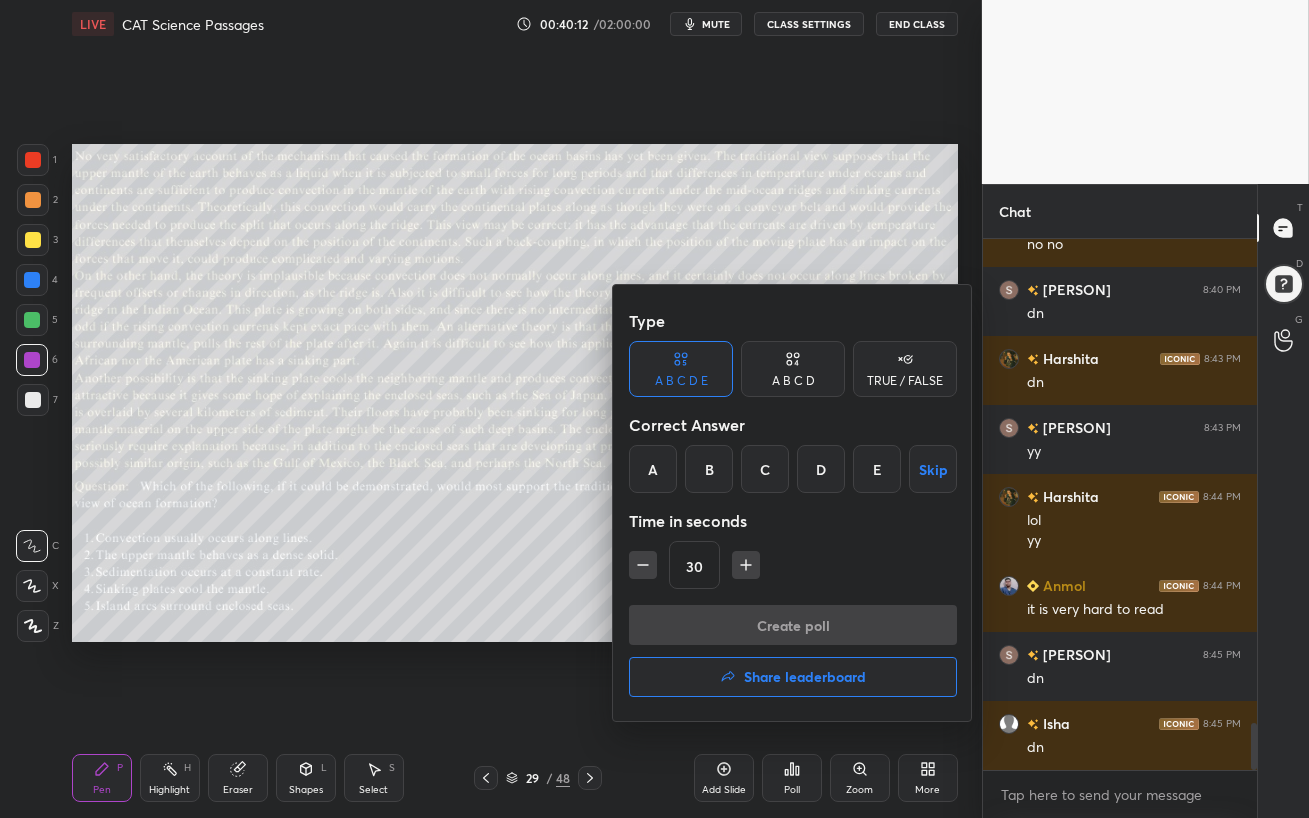 drag, startPoint x: 634, startPoint y: 470, endPoint x: 683, endPoint y: 567, distance: 108.67382 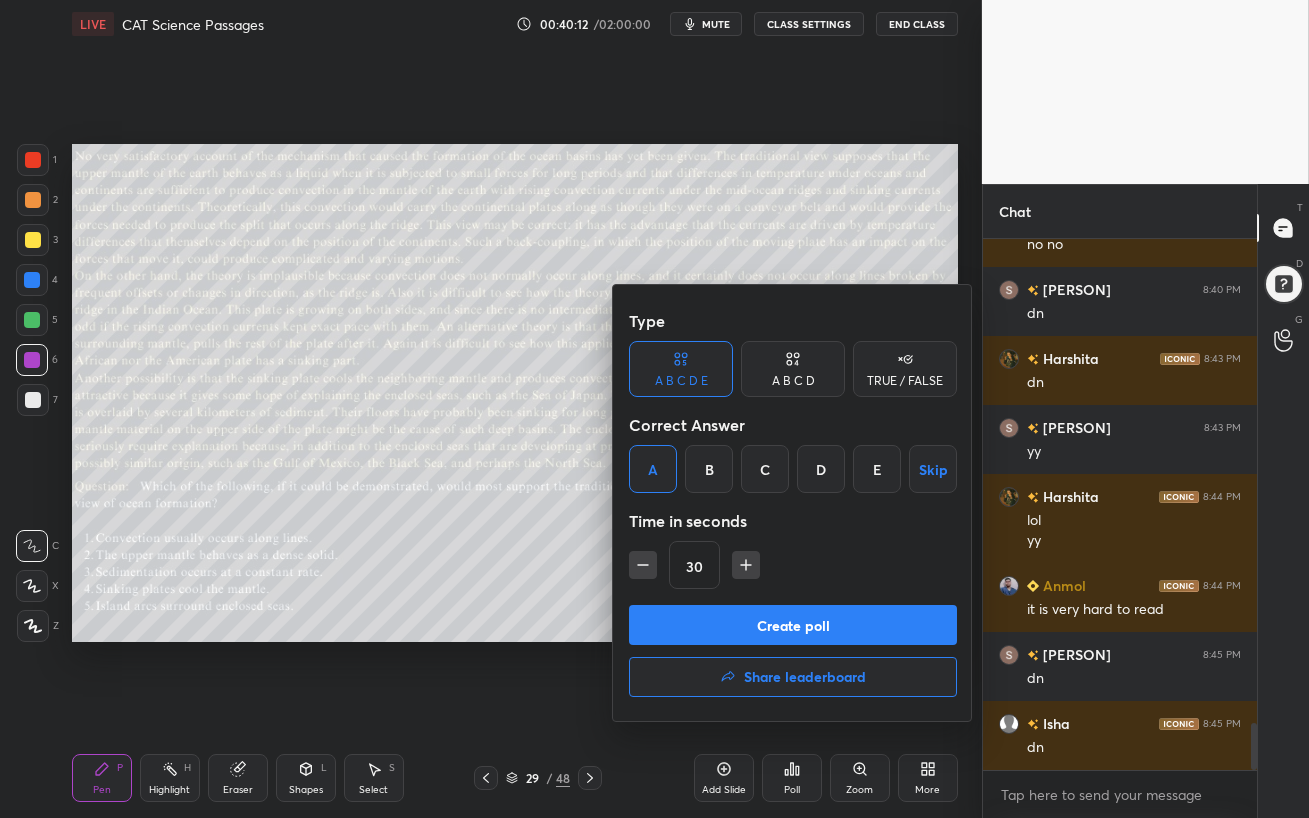 click on "Create poll" at bounding box center [793, 625] 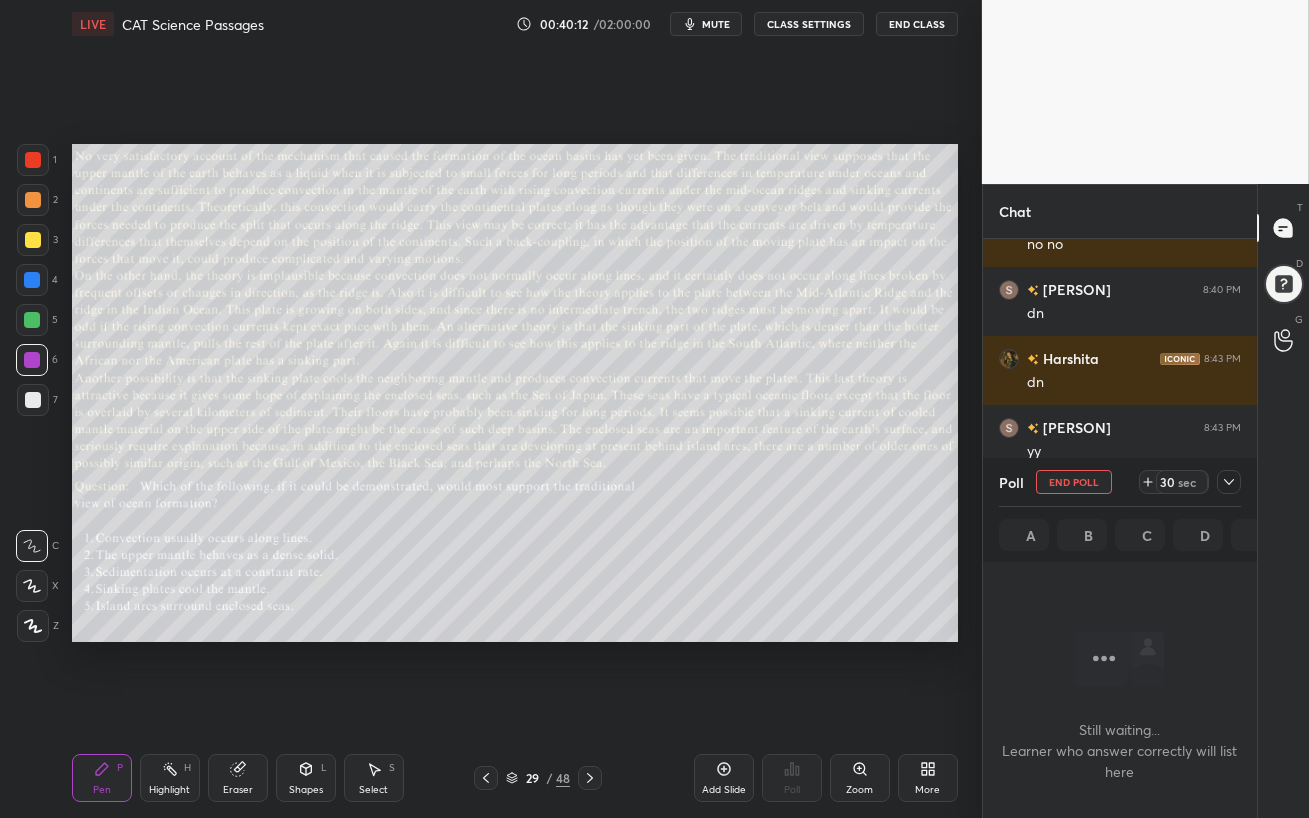 scroll, scrollTop: 310, scrollLeft: 268, axis: both 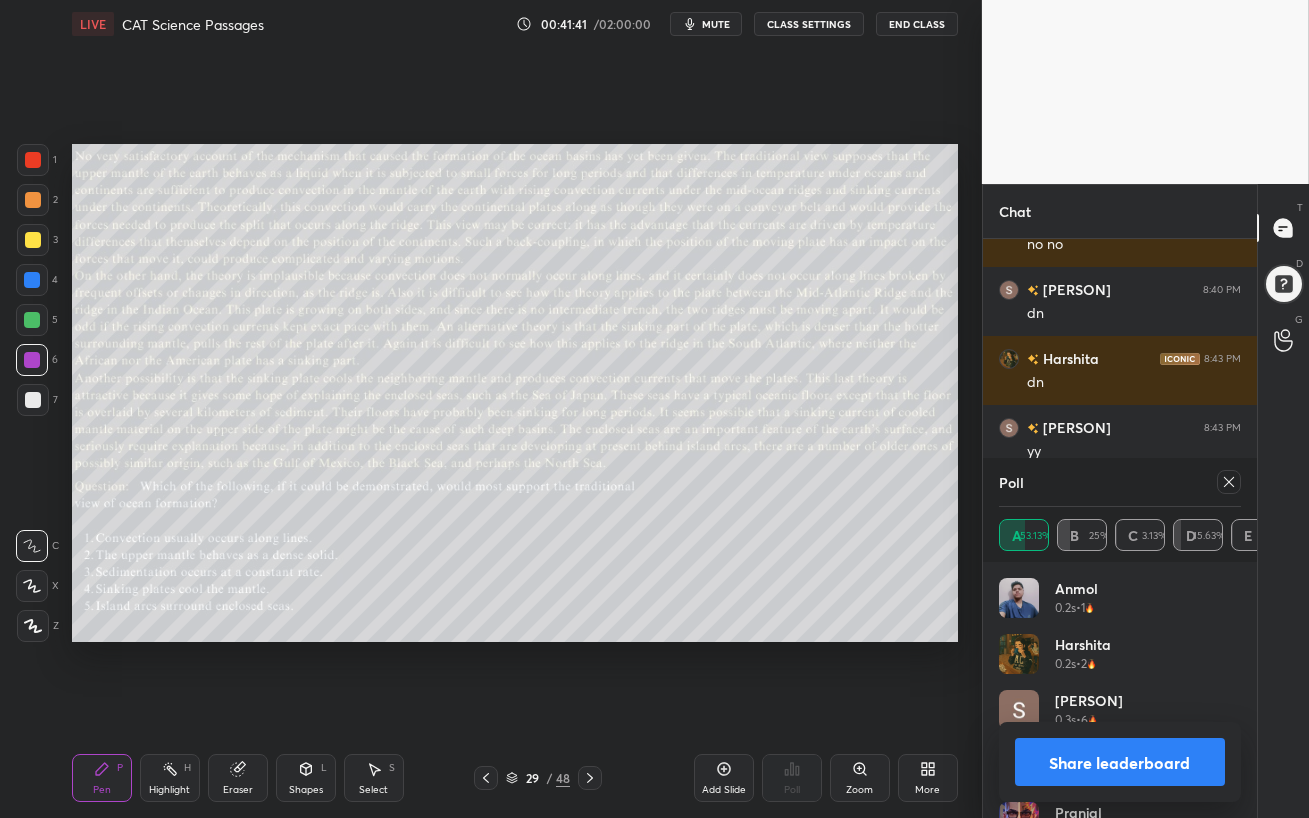 click 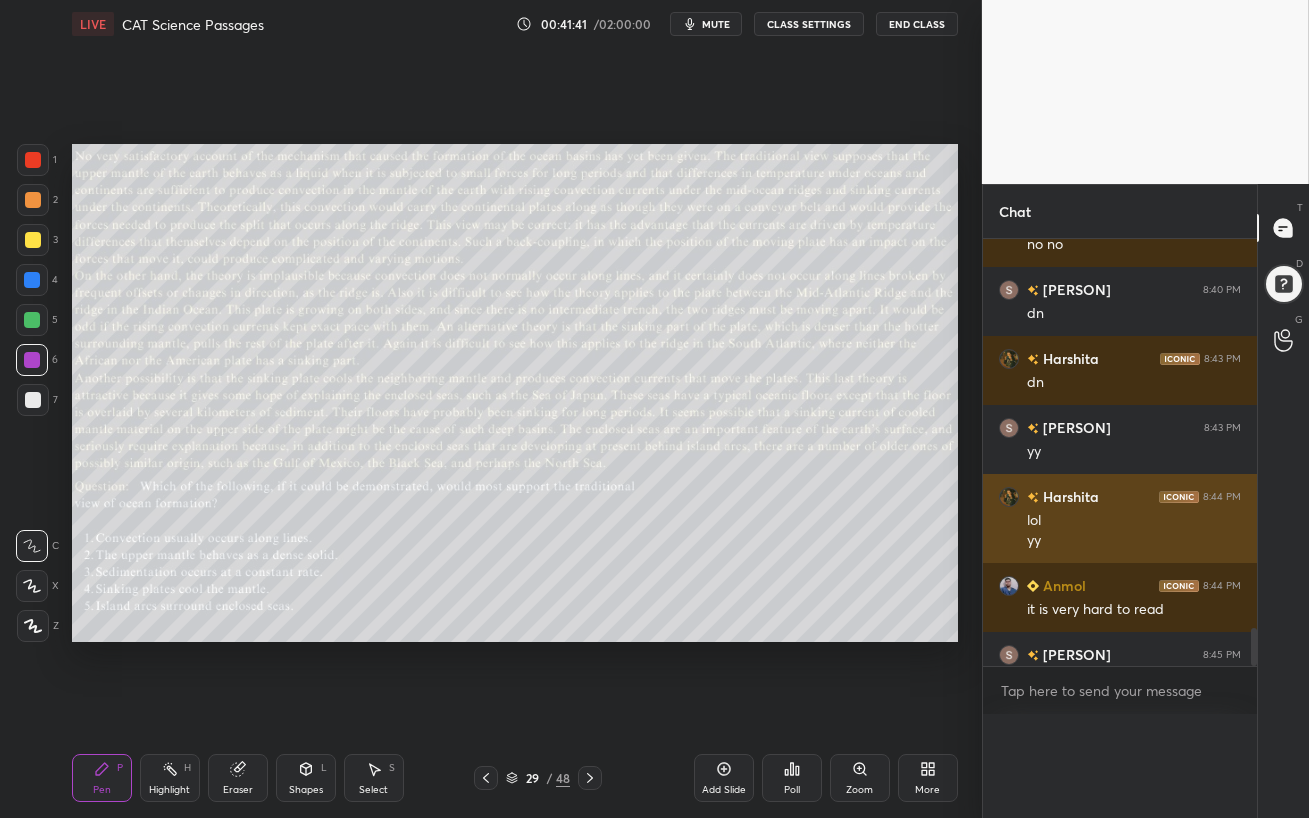 scroll, scrollTop: 0, scrollLeft: 0, axis: both 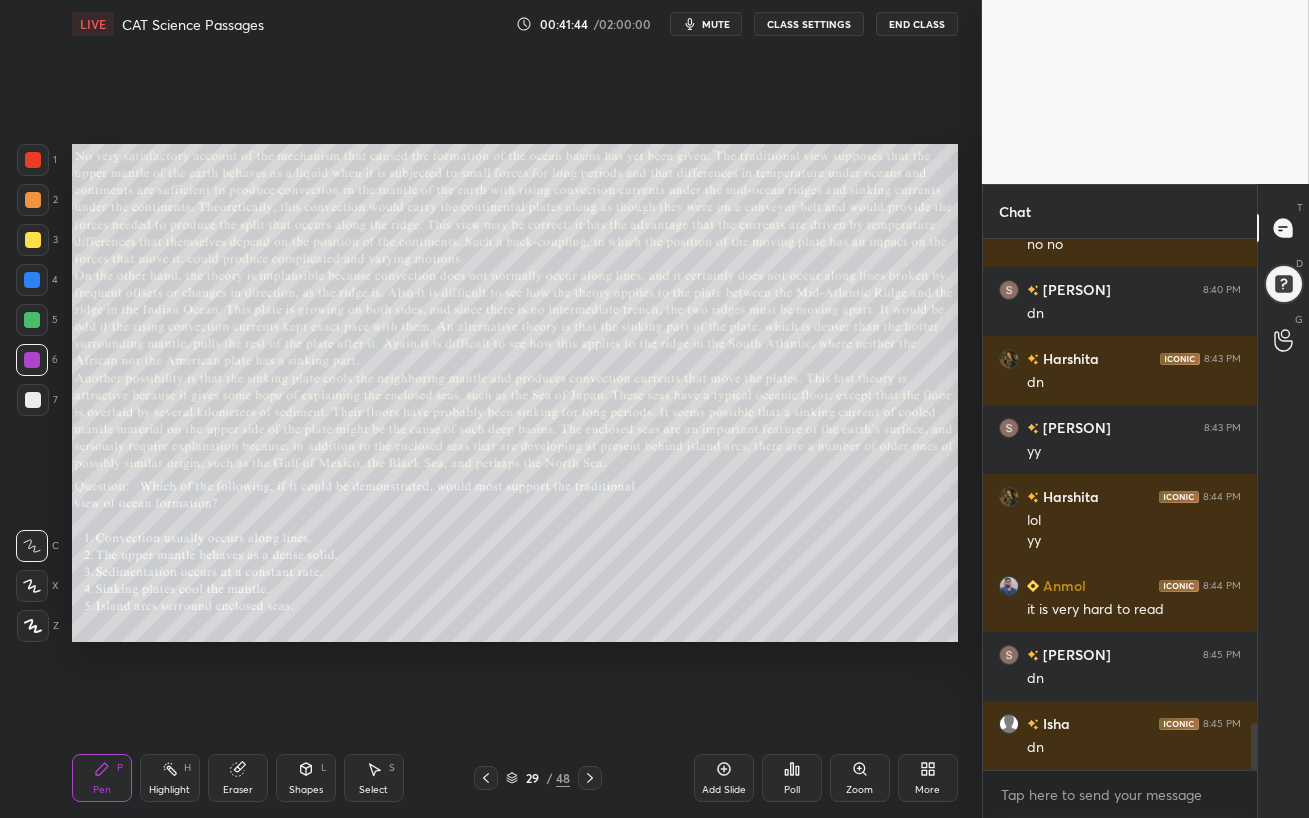 click 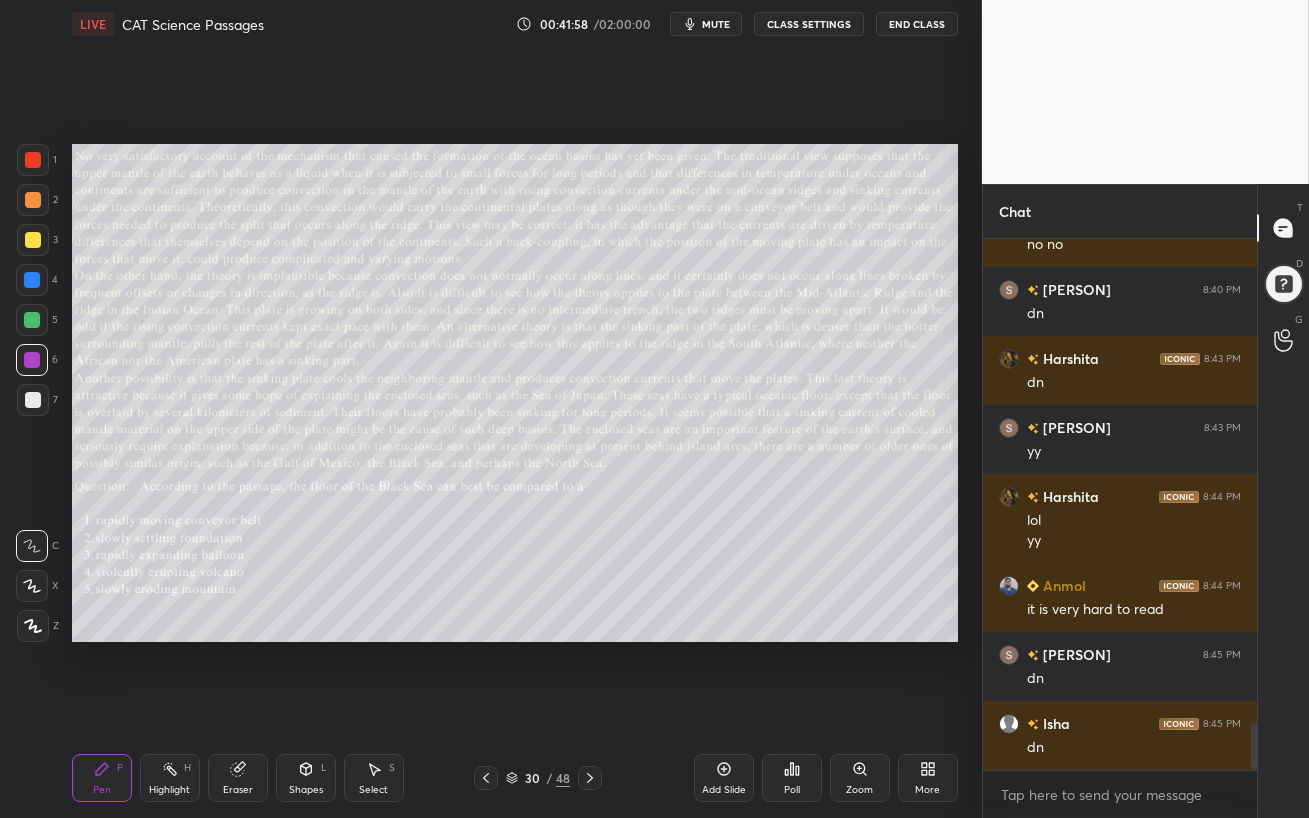 scroll, scrollTop: 484, scrollLeft: 268, axis: both 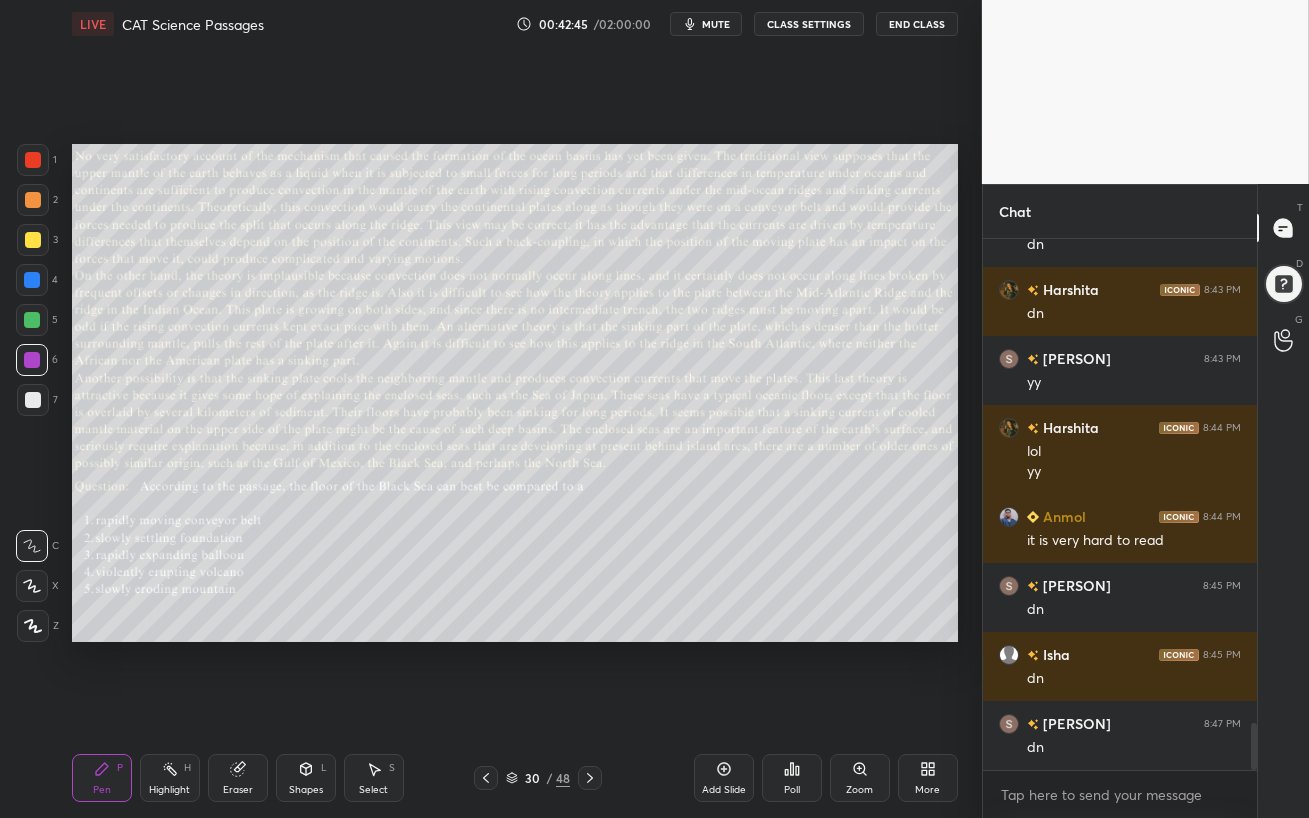 click on "Poll" at bounding box center (792, 778) 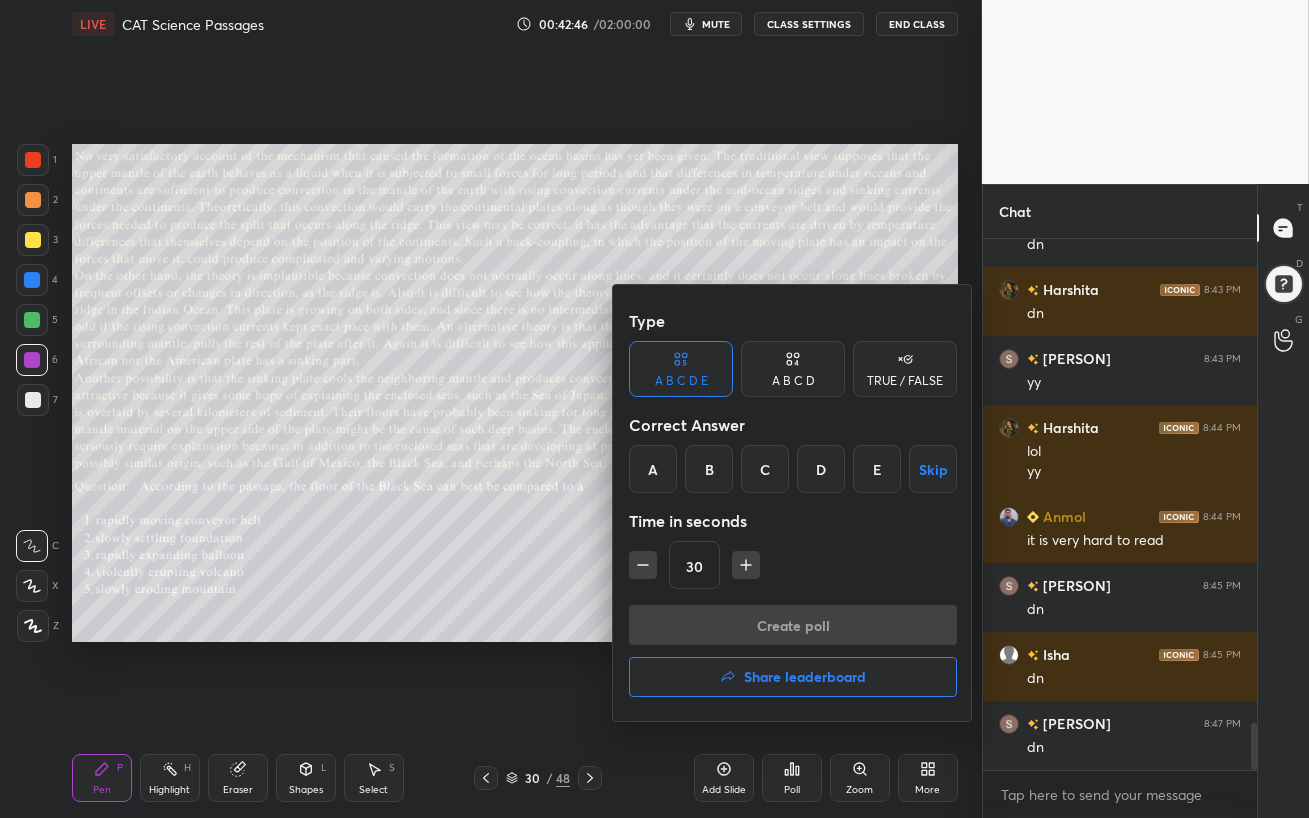 click on "B" at bounding box center (709, 469) 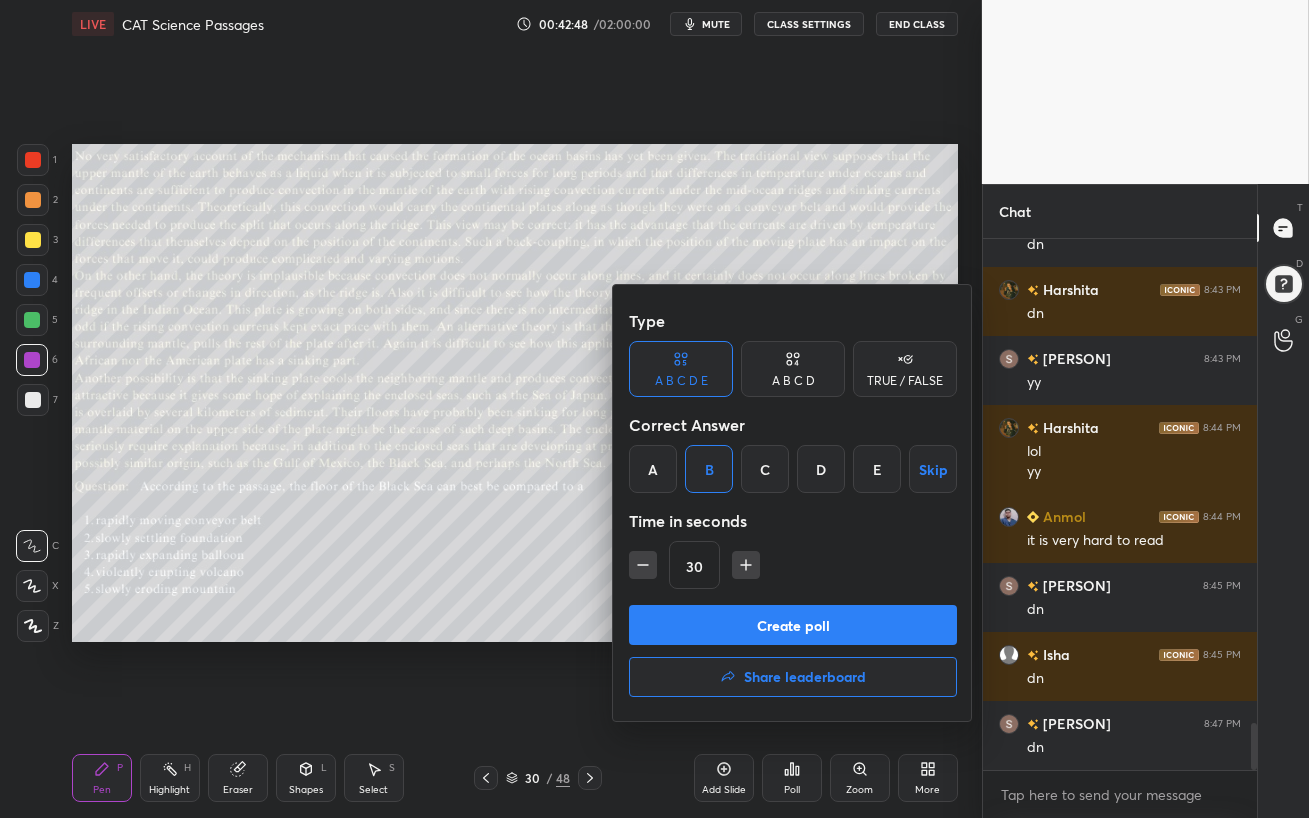 click on "Create poll" at bounding box center [793, 625] 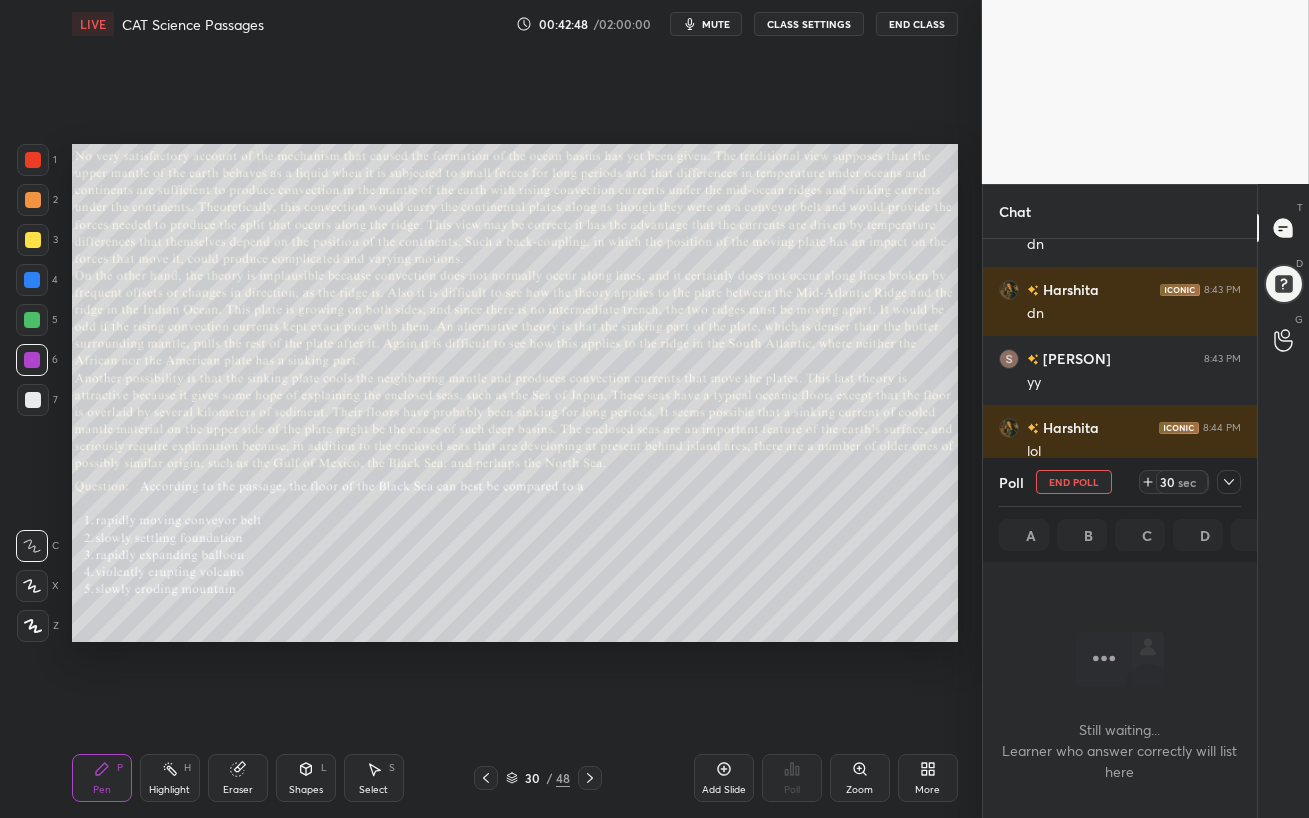 scroll, scrollTop: 281, scrollLeft: 268, axis: both 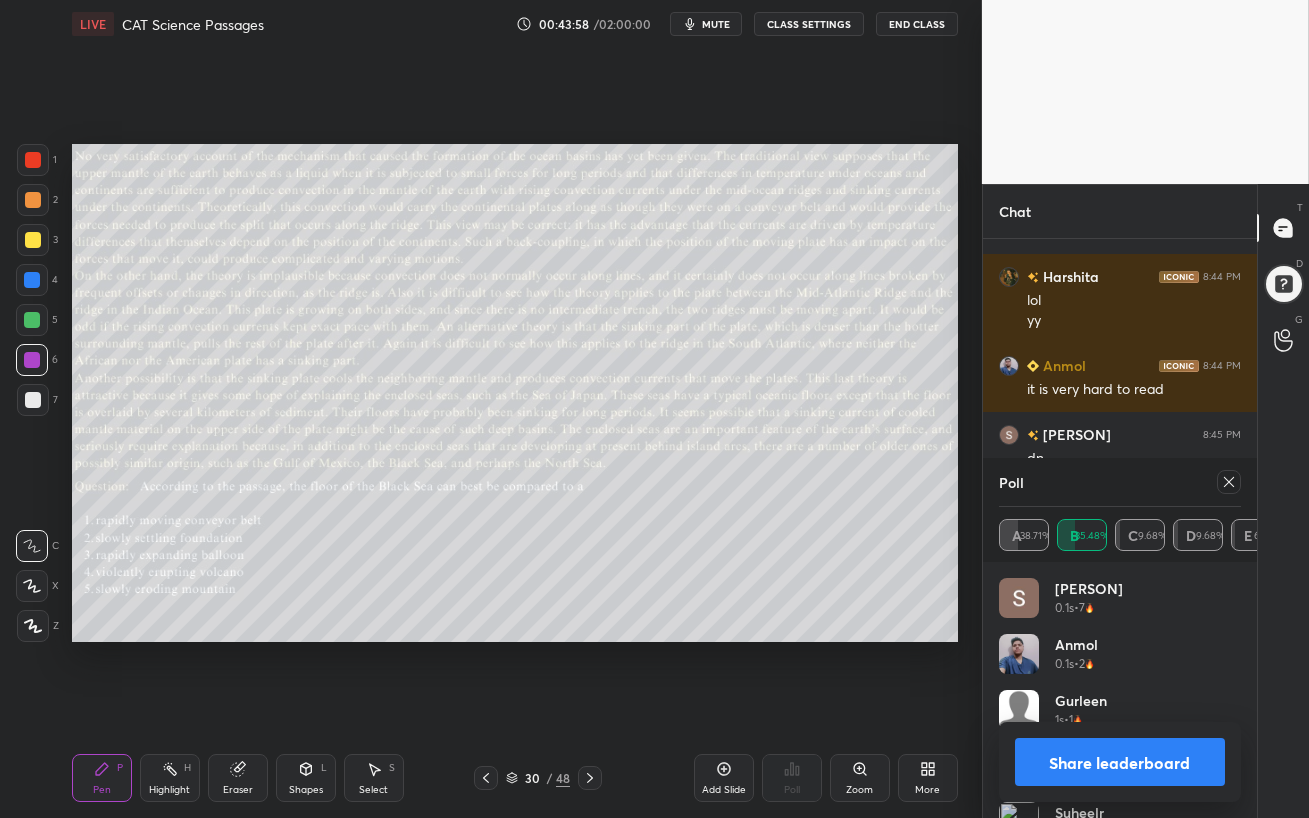 click 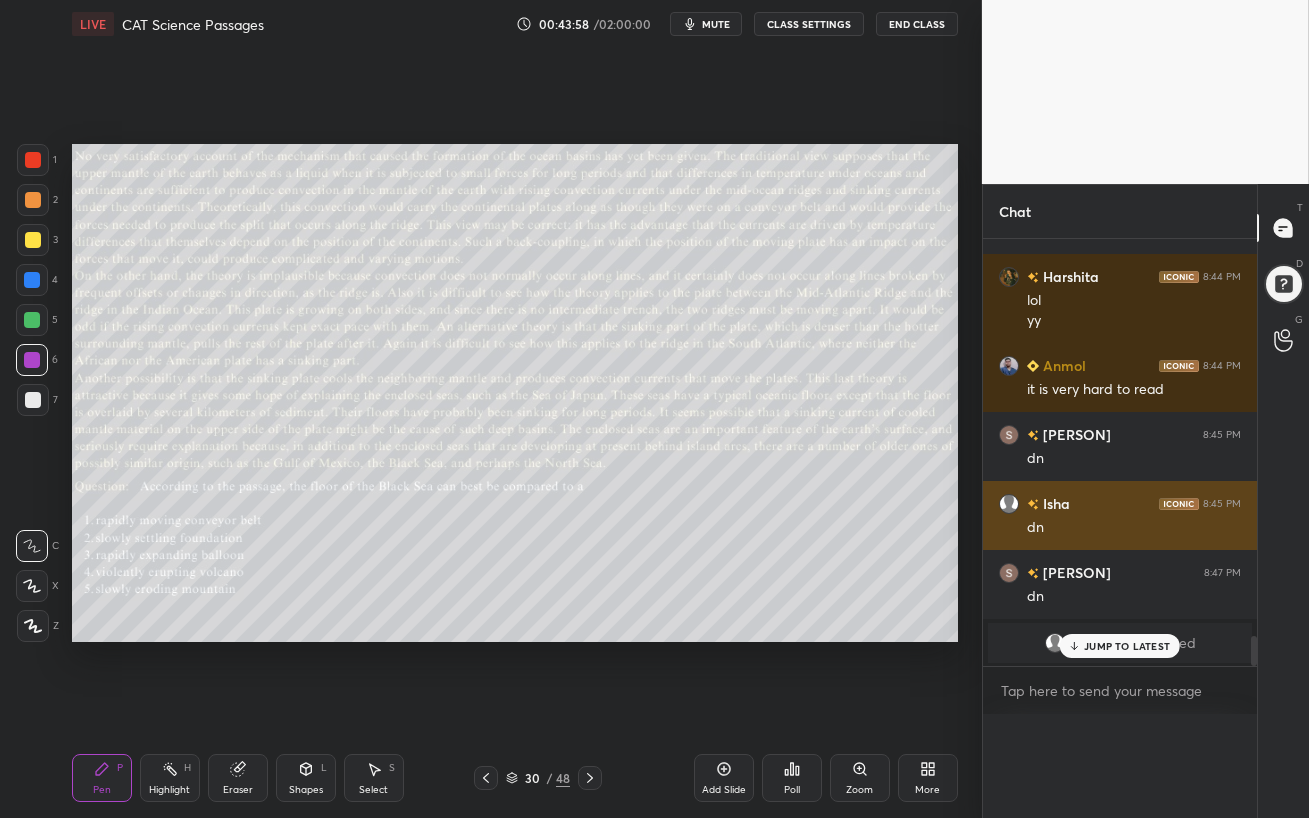 scroll, scrollTop: 0, scrollLeft: 0, axis: both 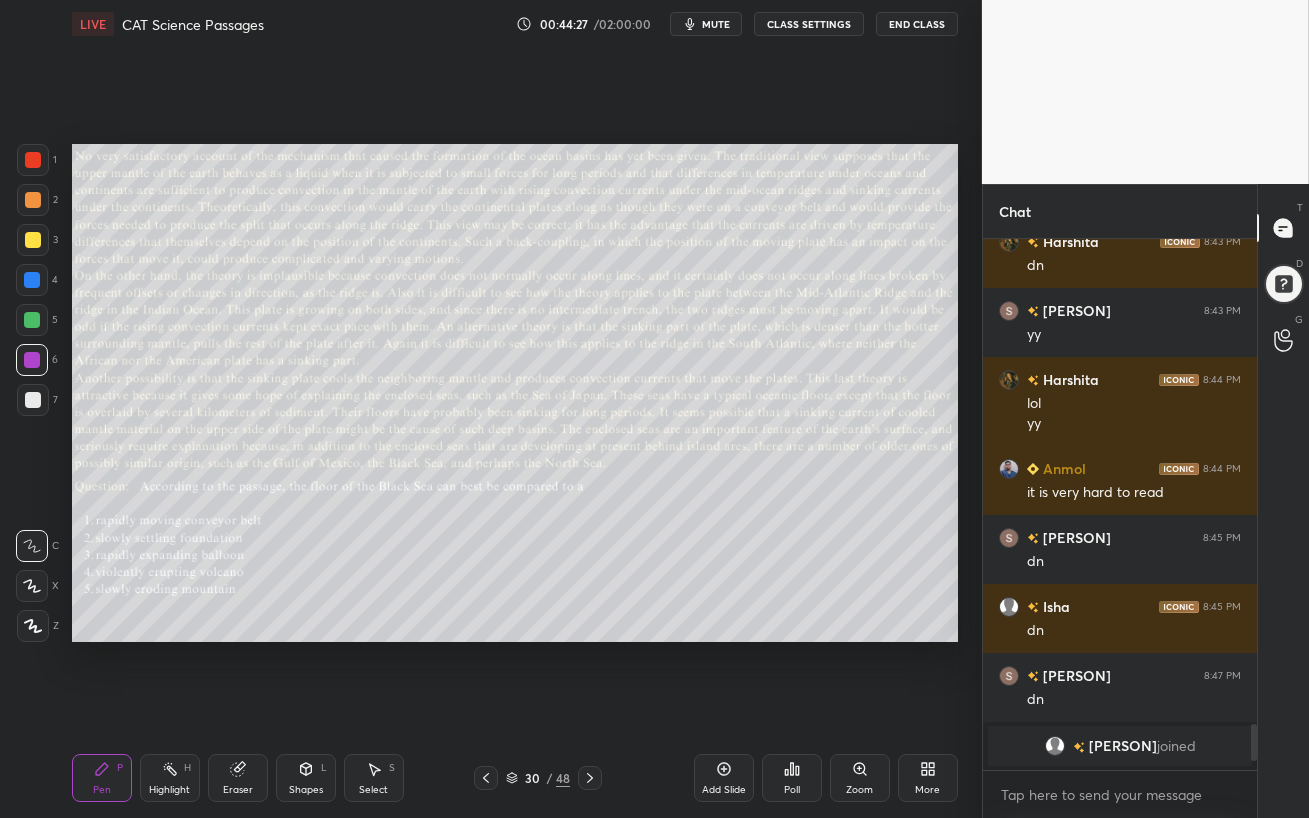 click 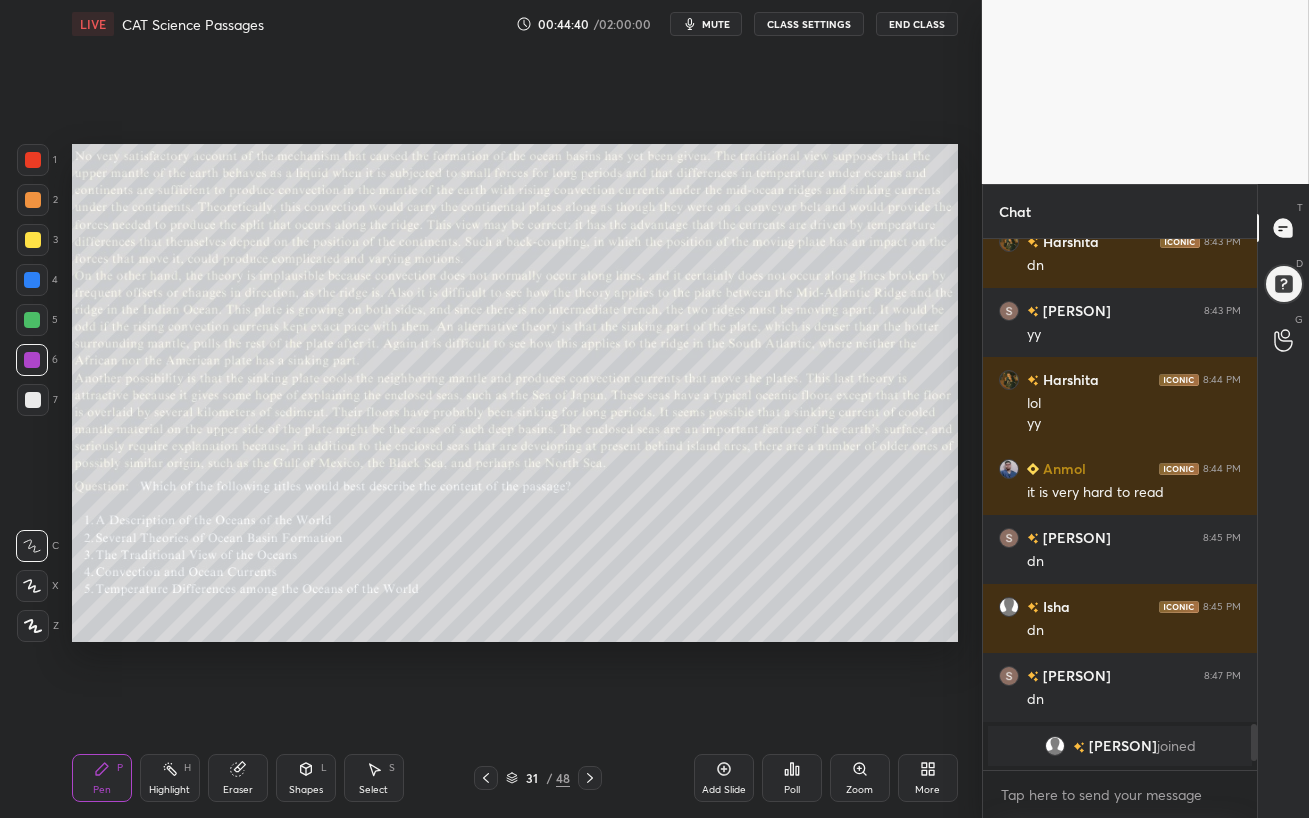 click on "Poll" at bounding box center (792, 778) 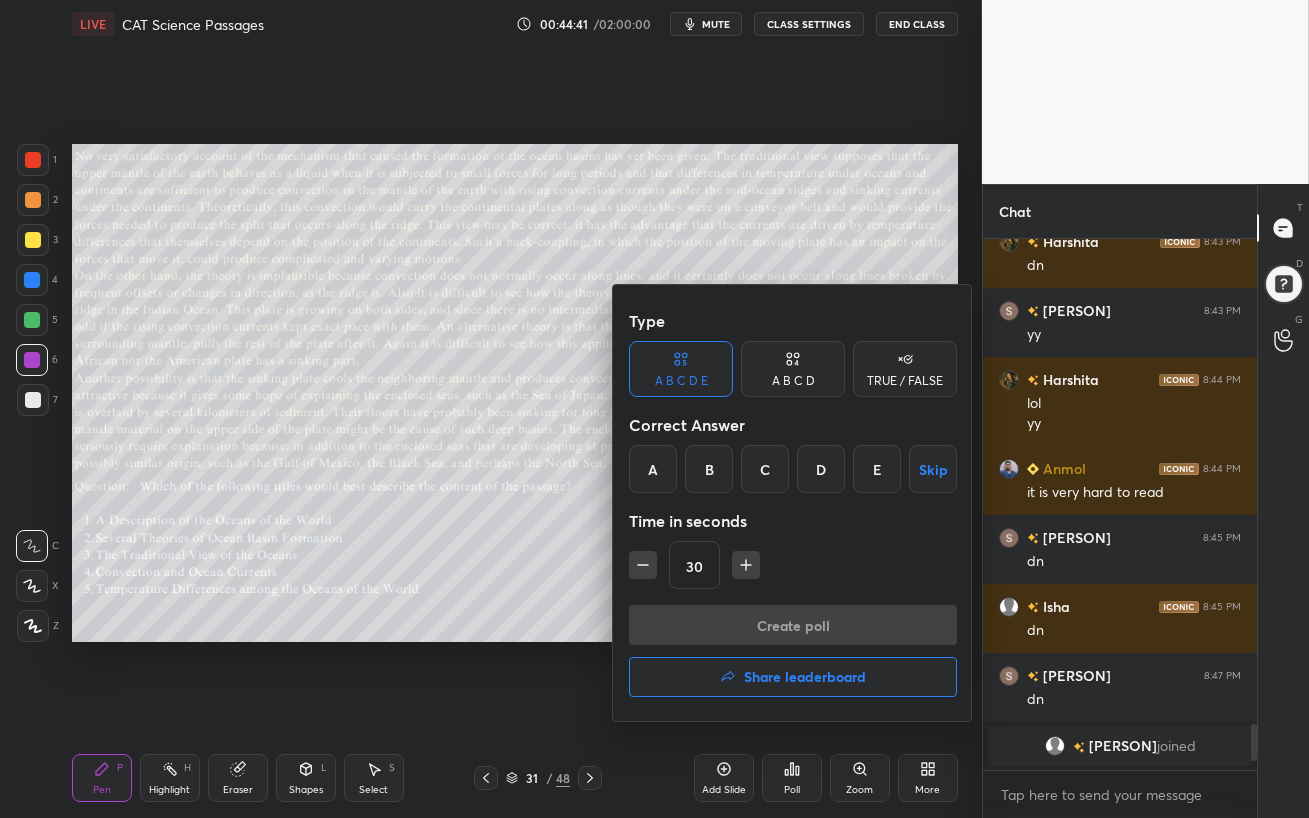 click on "B" at bounding box center (709, 469) 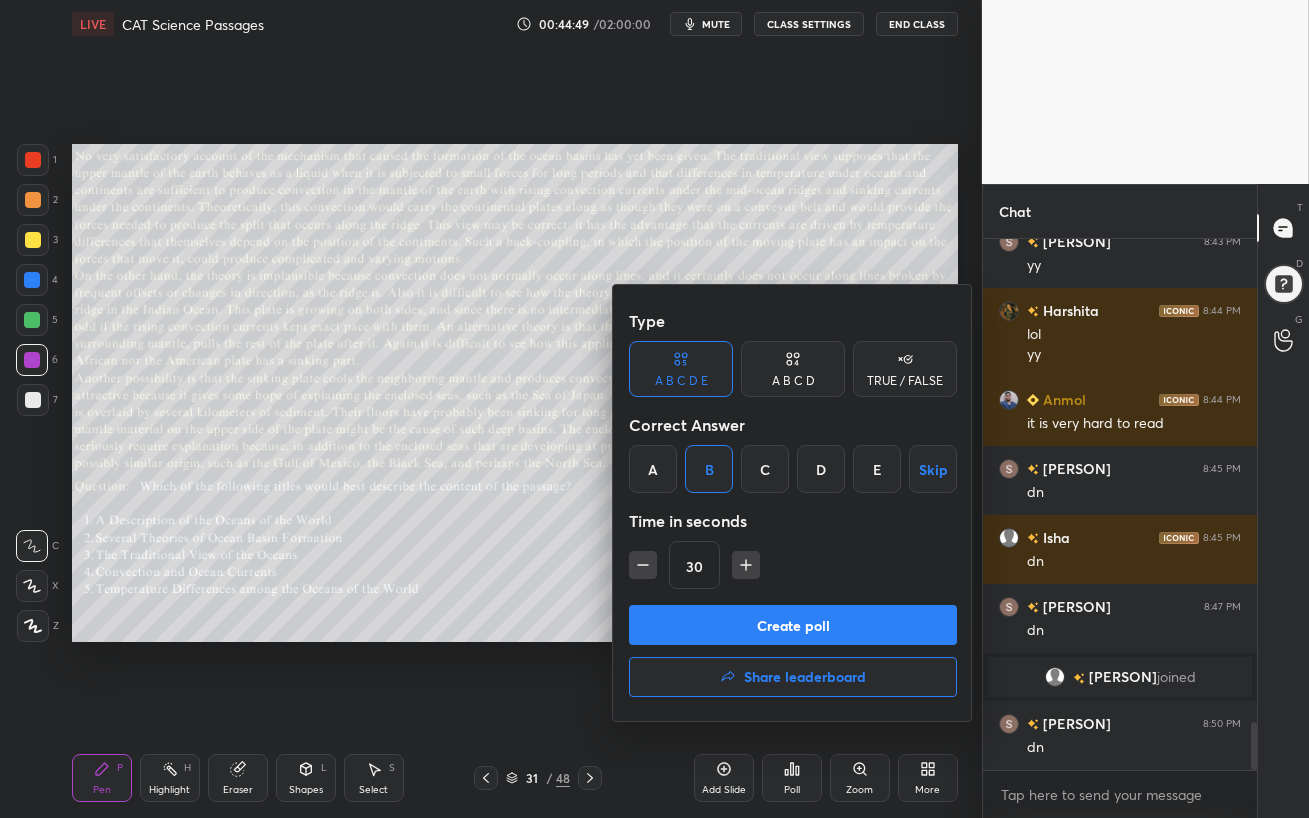 scroll, scrollTop: 5295, scrollLeft: 0, axis: vertical 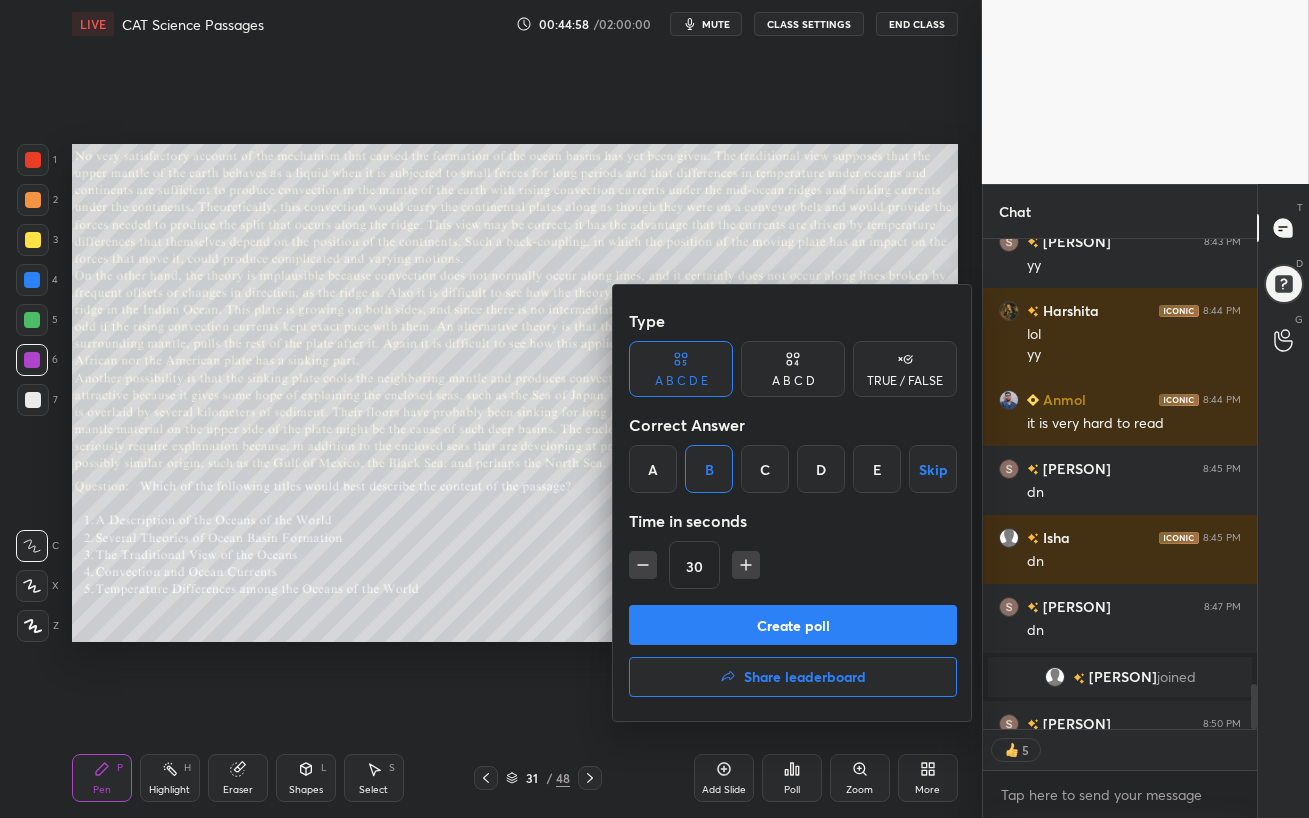 click on "Create poll" at bounding box center (793, 625) 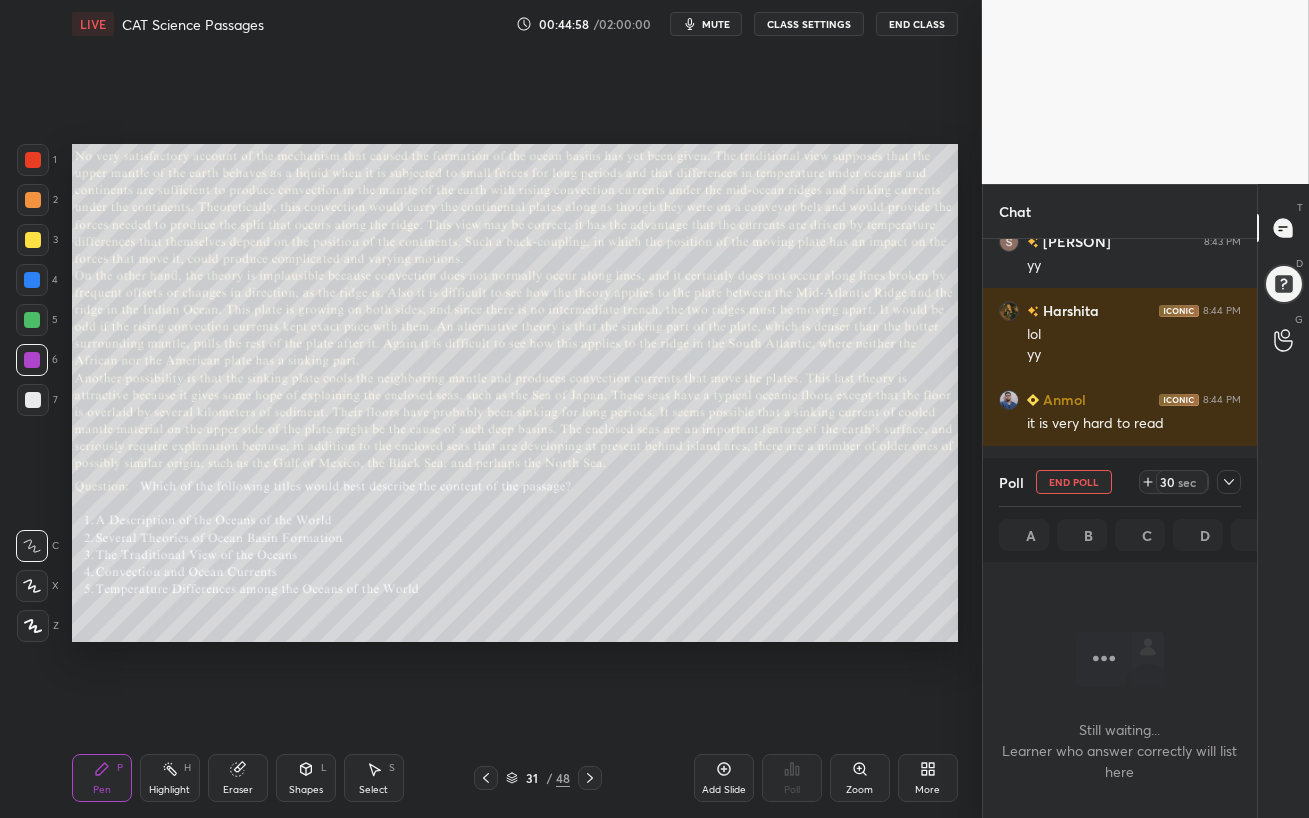 scroll, scrollTop: 380, scrollLeft: 268, axis: both 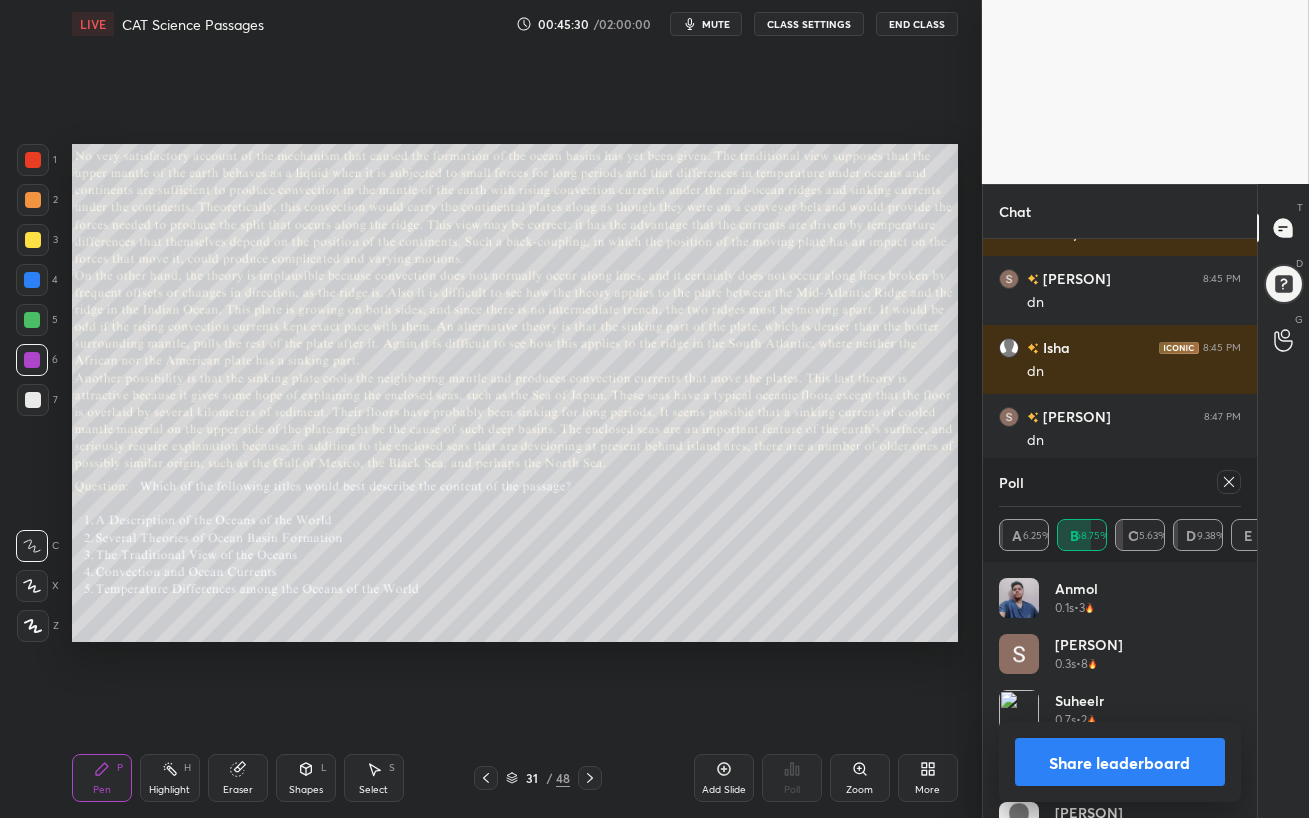 click 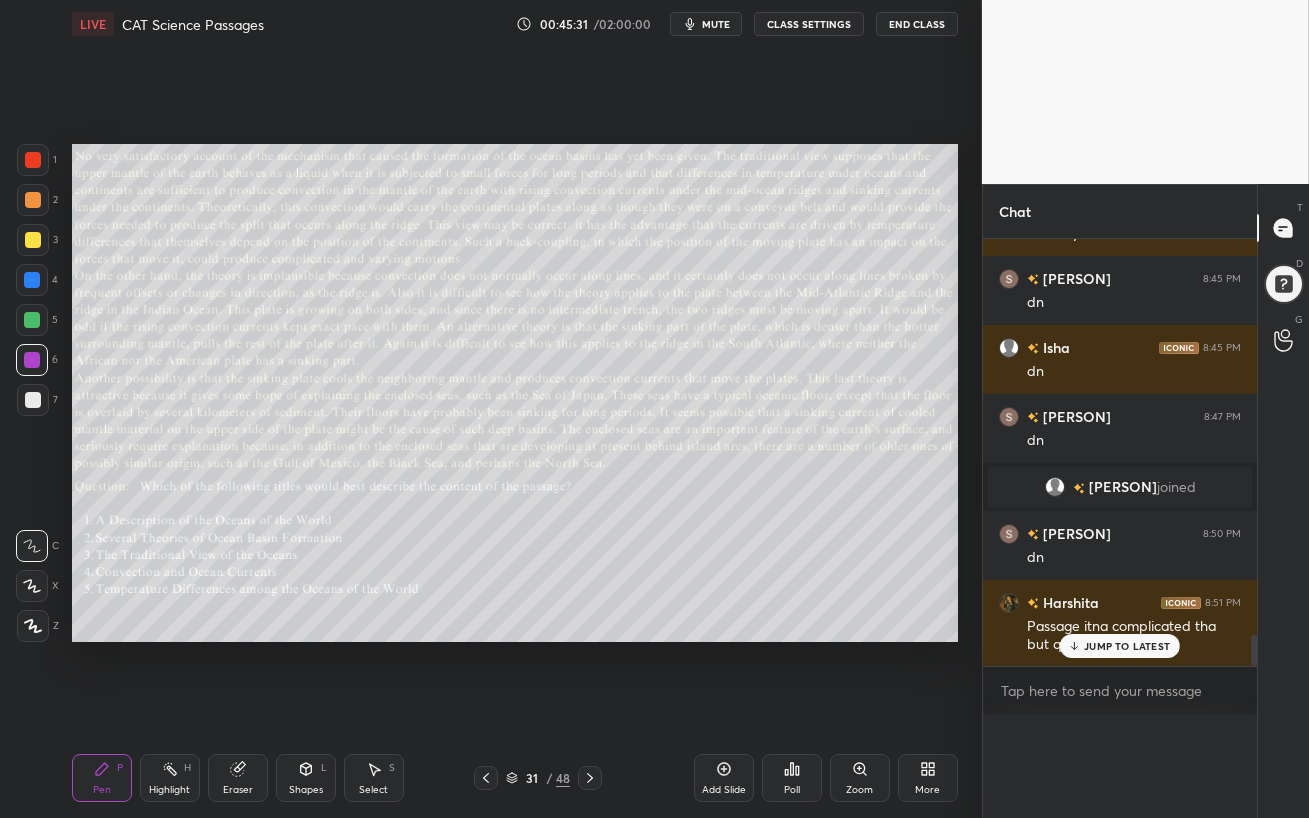 scroll, scrollTop: 0, scrollLeft: 0, axis: both 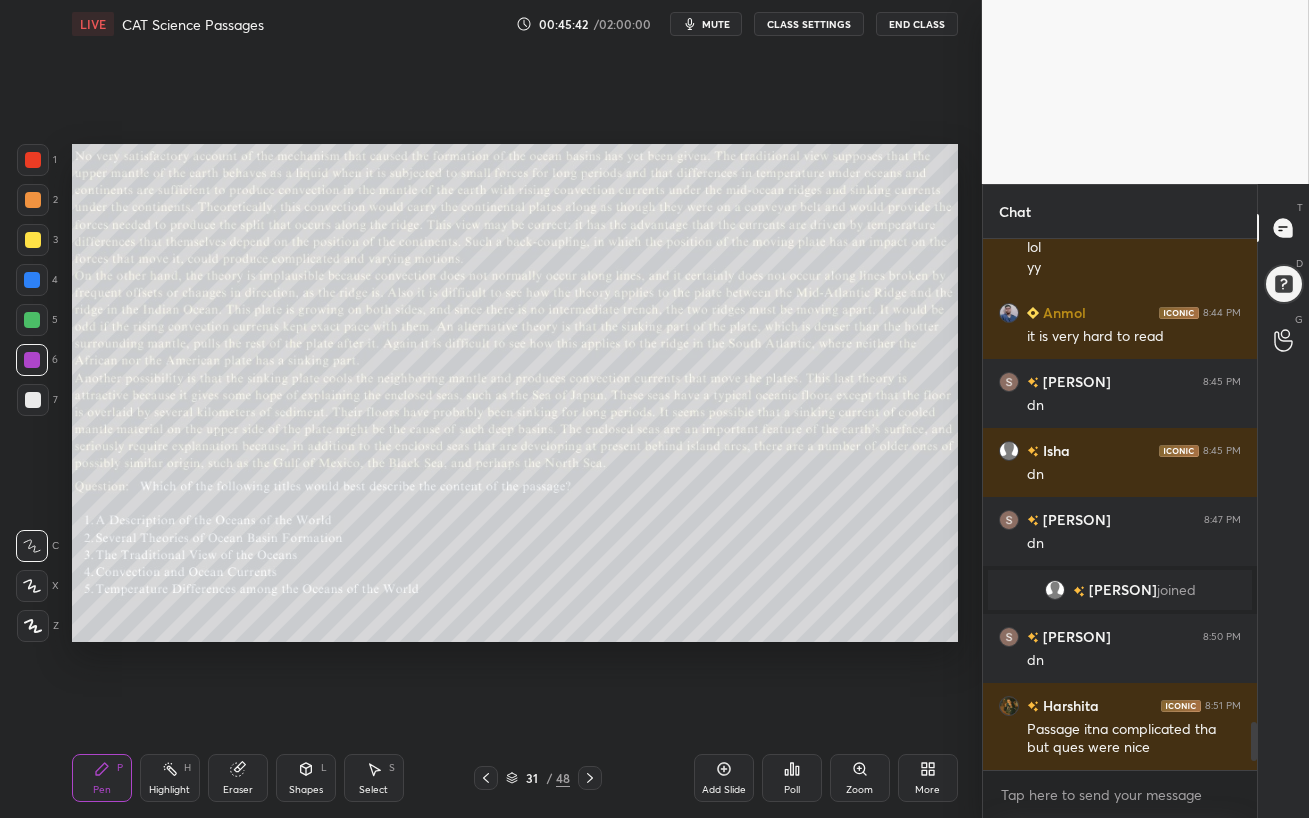 click 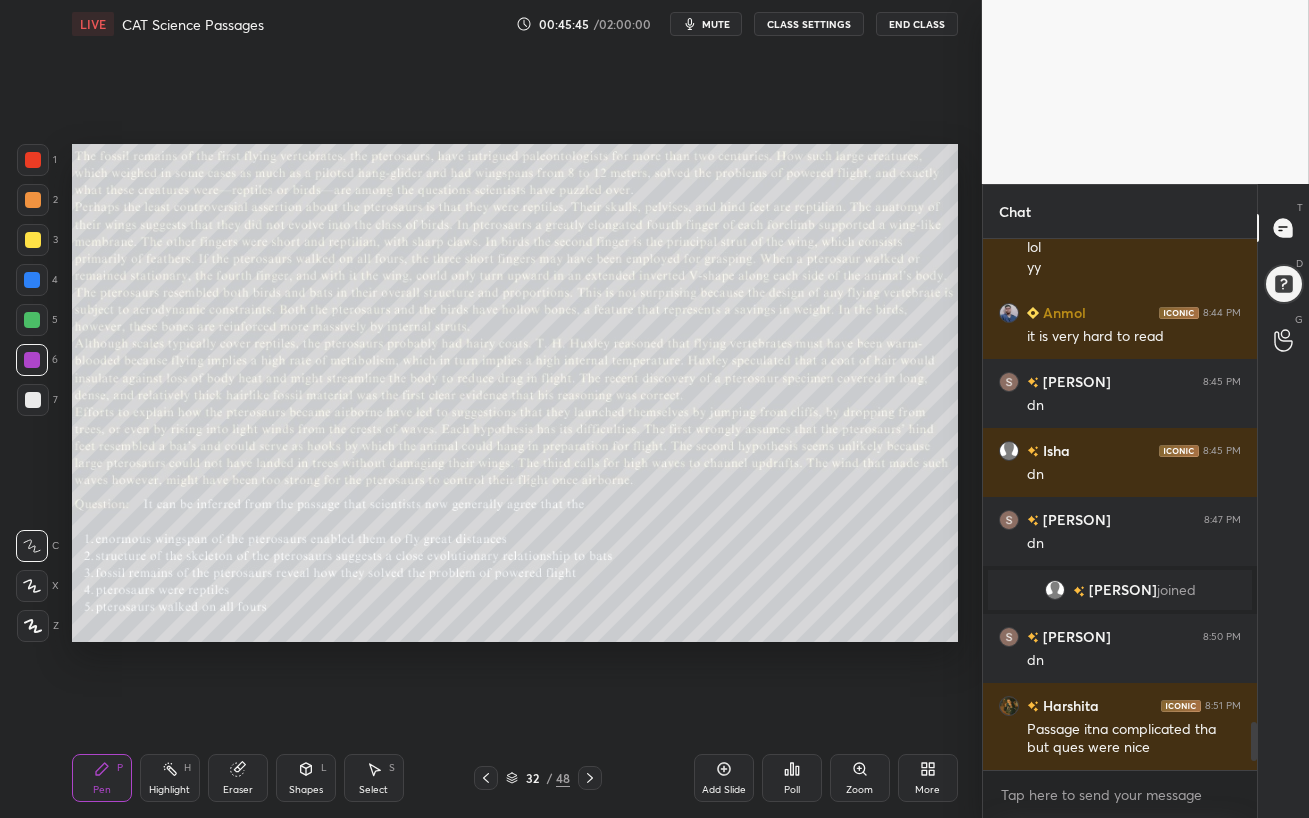 click 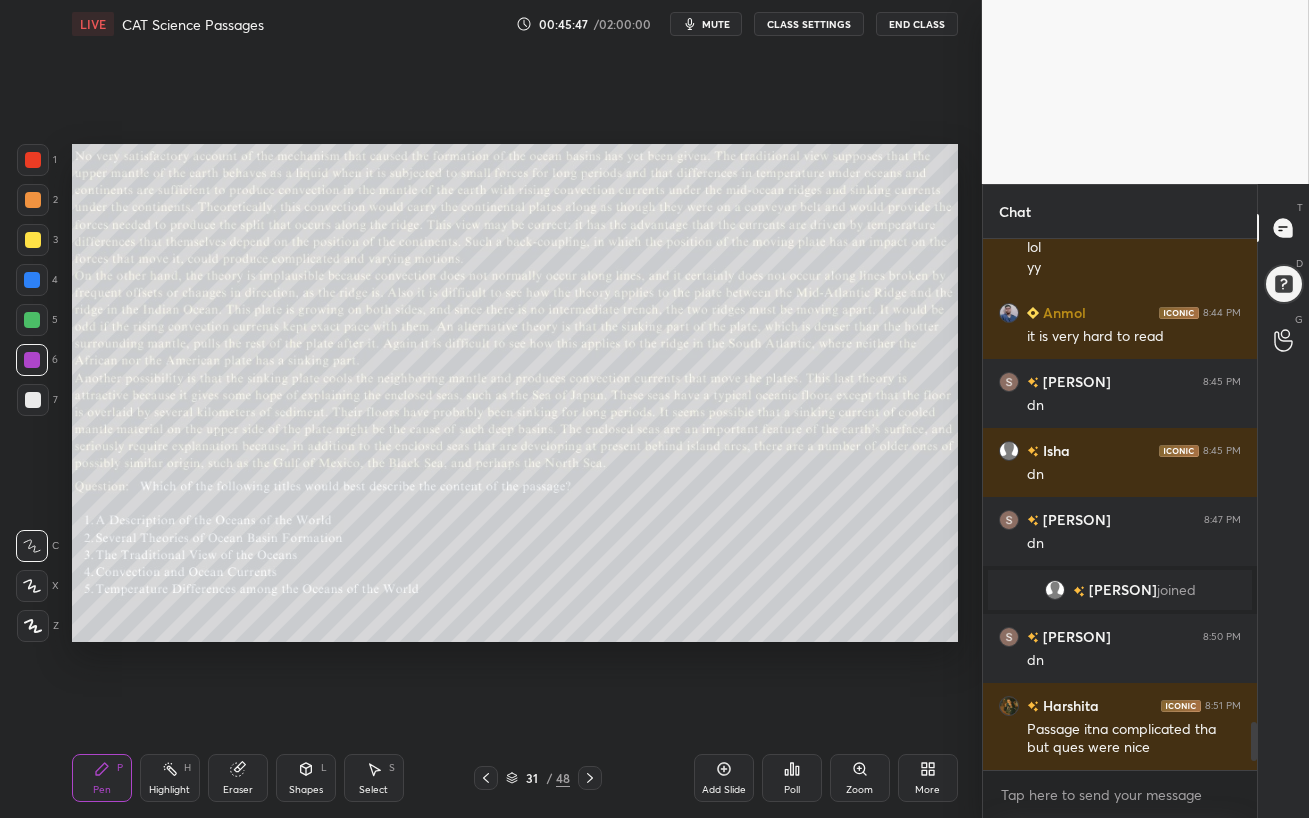 click 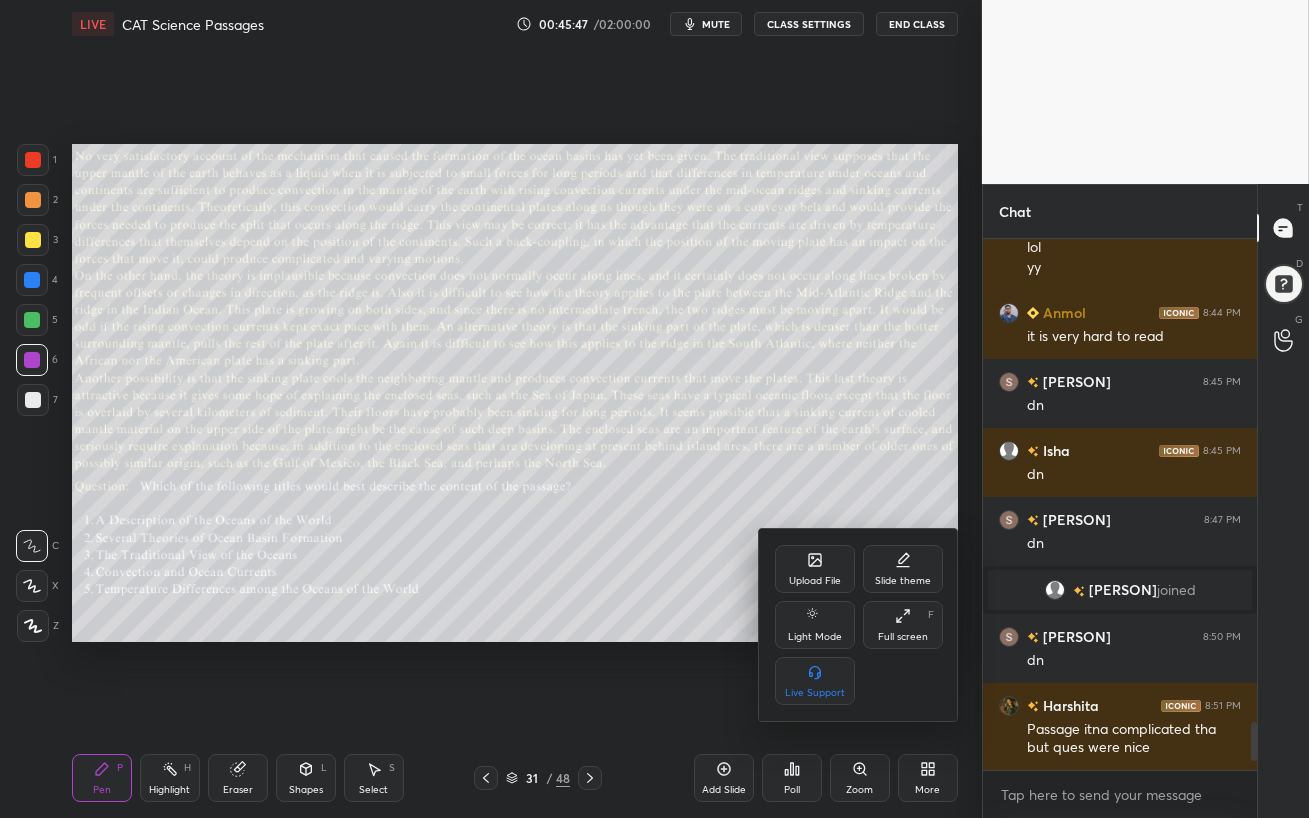 click on "Upload File" at bounding box center (815, 569) 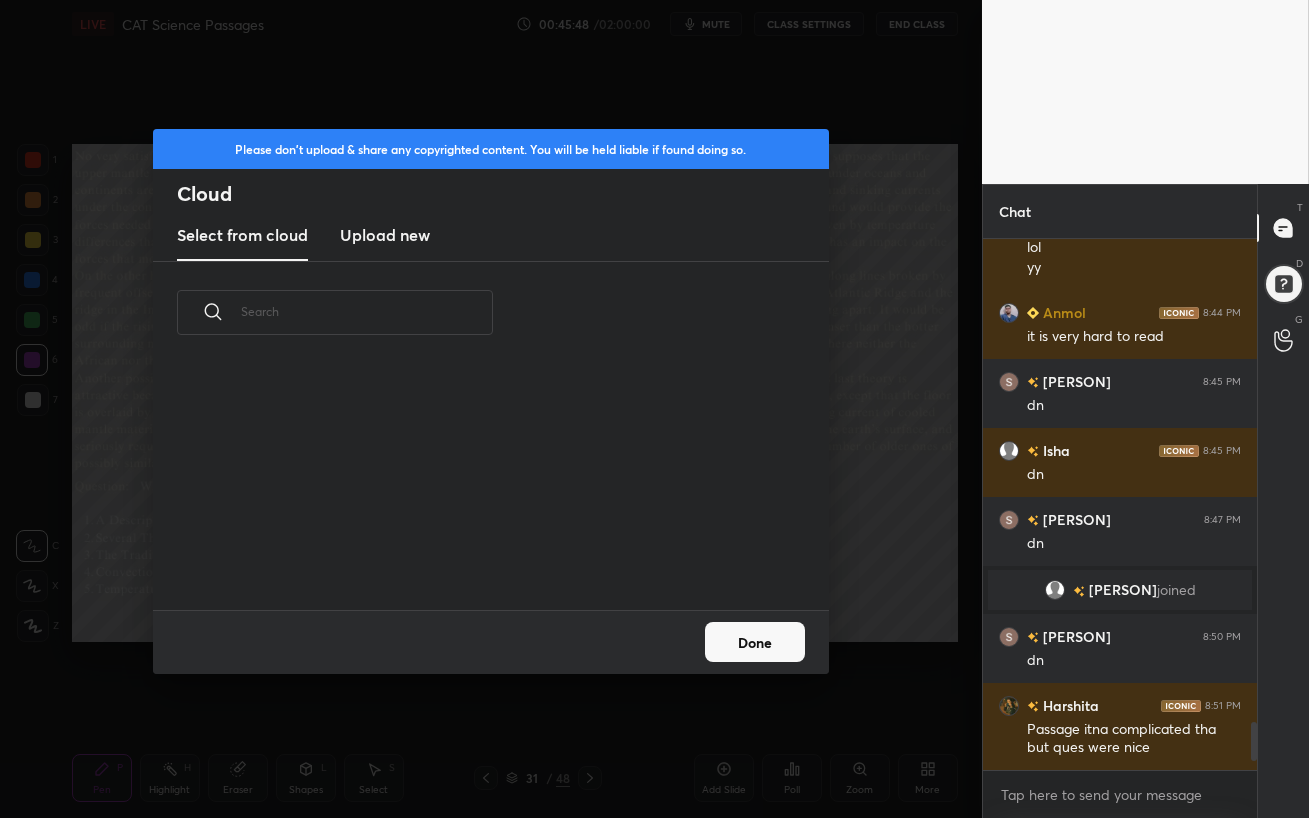 scroll, scrollTop: 6, scrollLeft: 11, axis: both 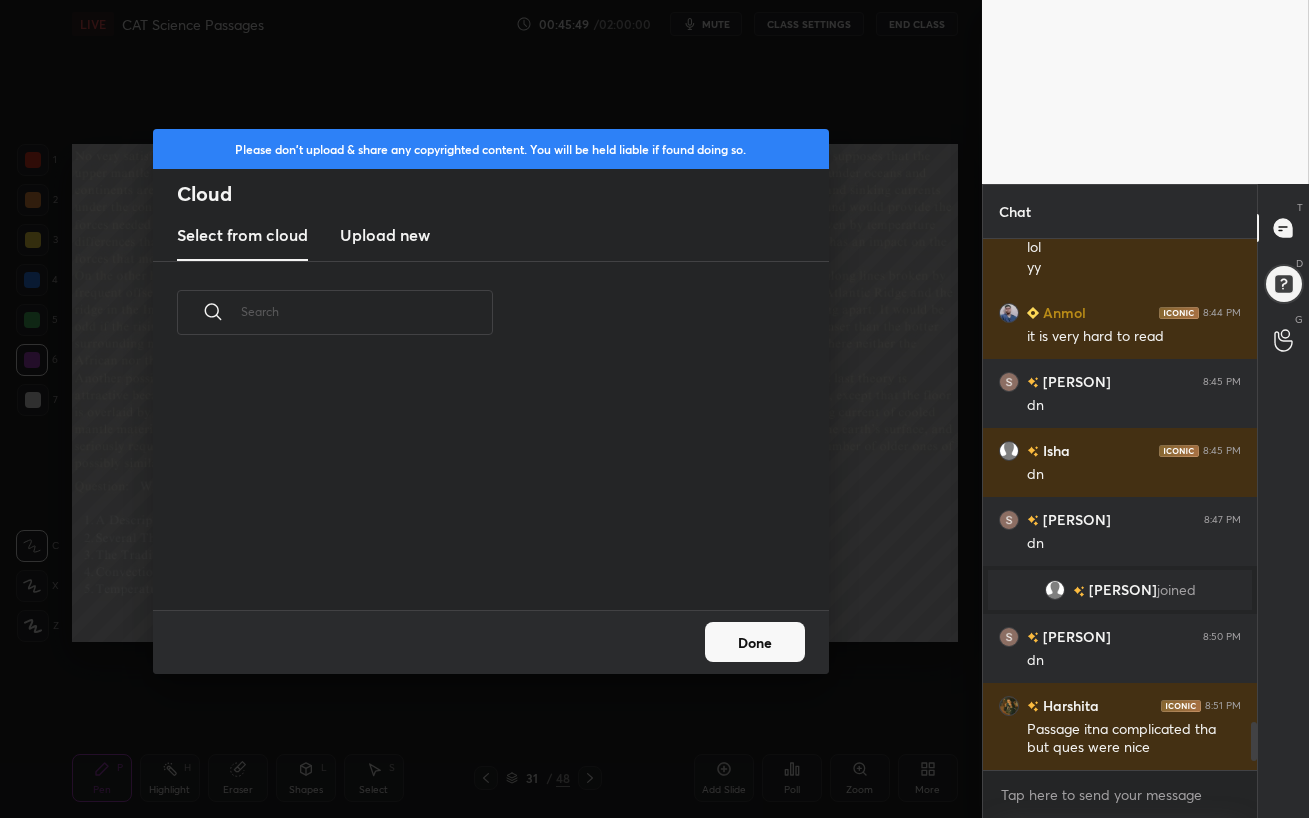 click on "Upload new" at bounding box center [385, 235] 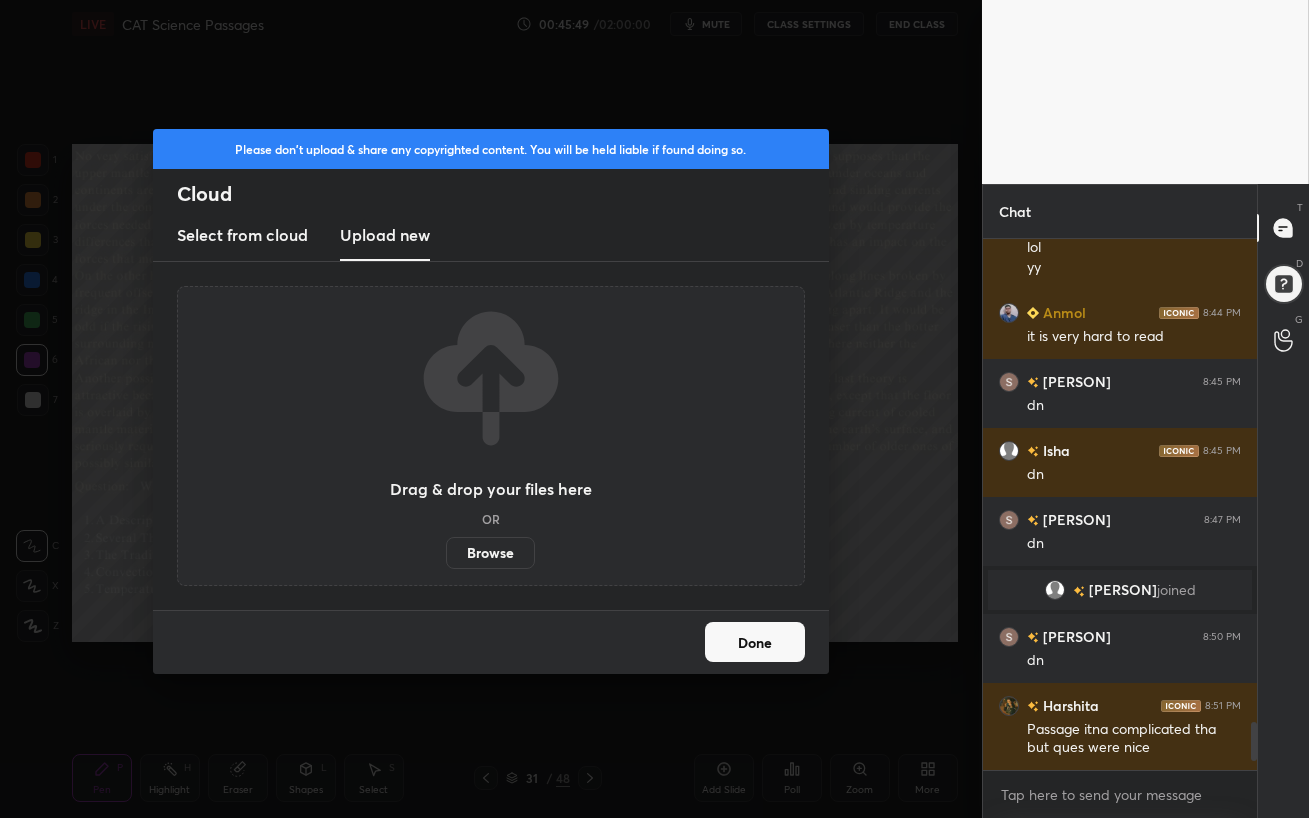 click on "Browse" at bounding box center (490, 553) 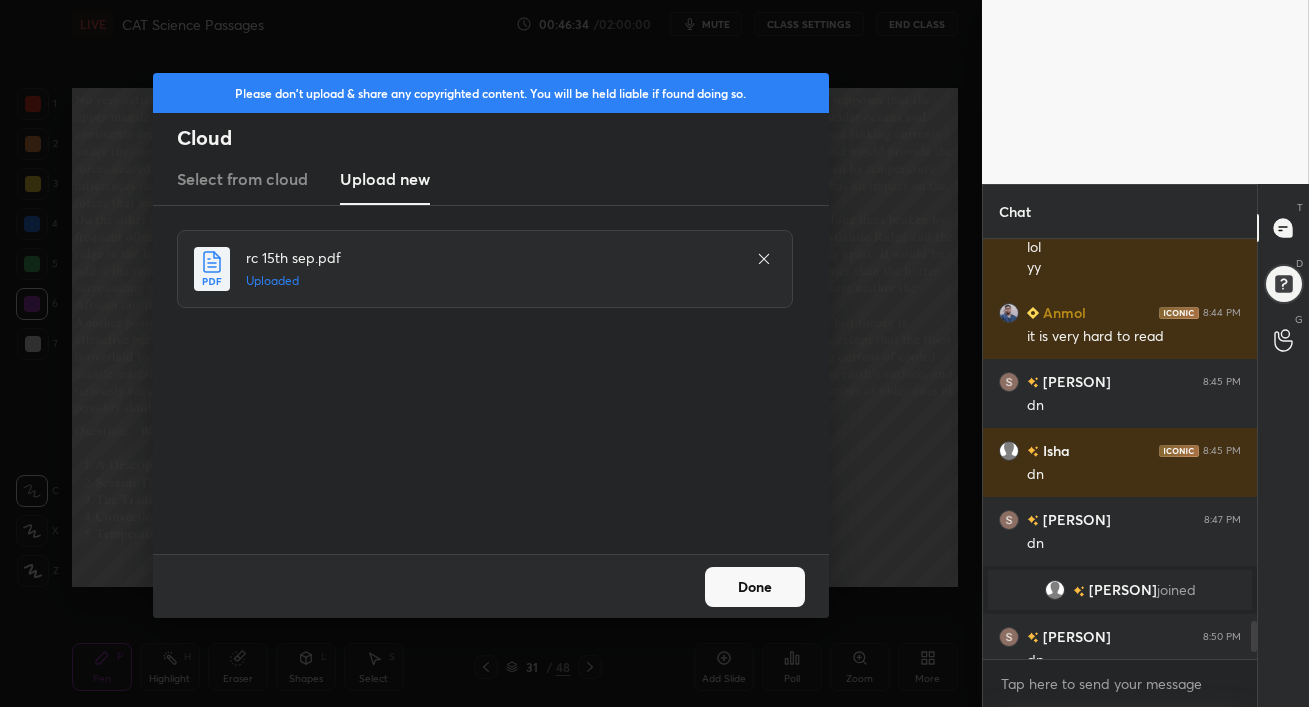 click on "Done" at bounding box center [755, 587] 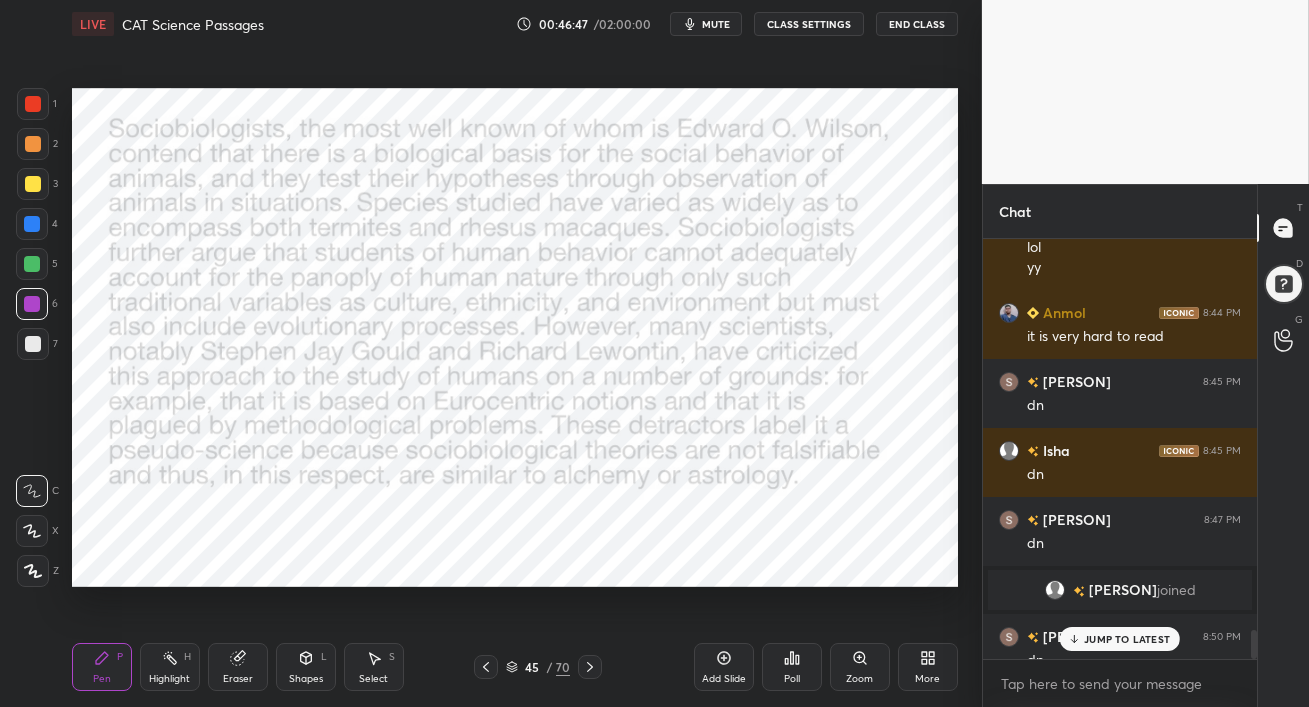 scroll, scrollTop: 5561, scrollLeft: 0, axis: vertical 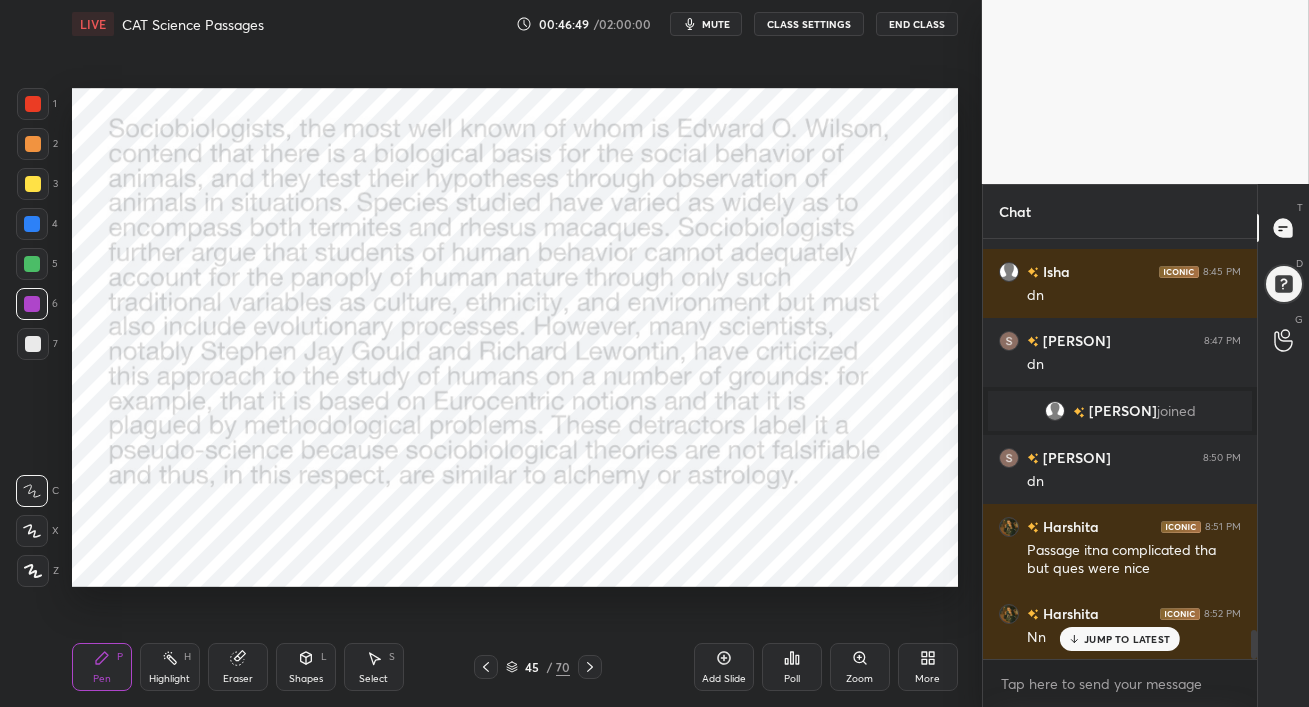 click on "JUMP TO LATEST" at bounding box center (1127, 639) 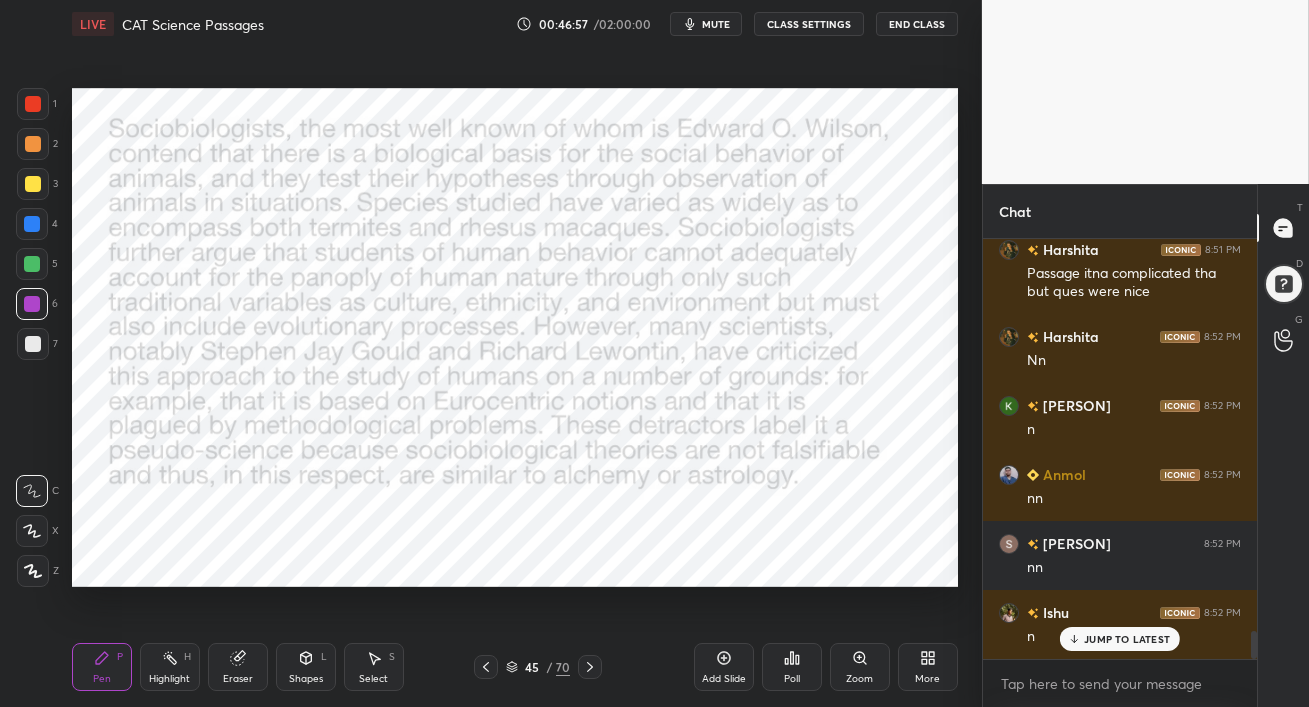 scroll, scrollTop: 5906, scrollLeft: 0, axis: vertical 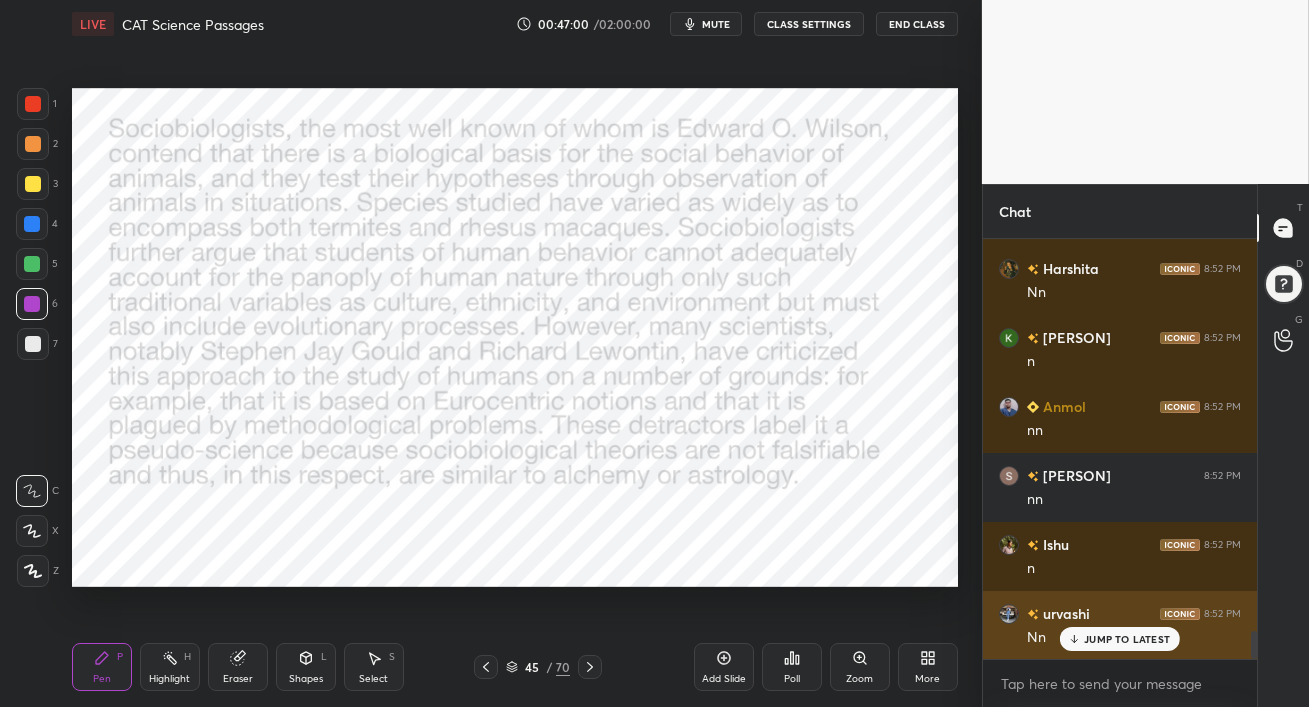 click on "JUMP TO LATEST" at bounding box center [1127, 639] 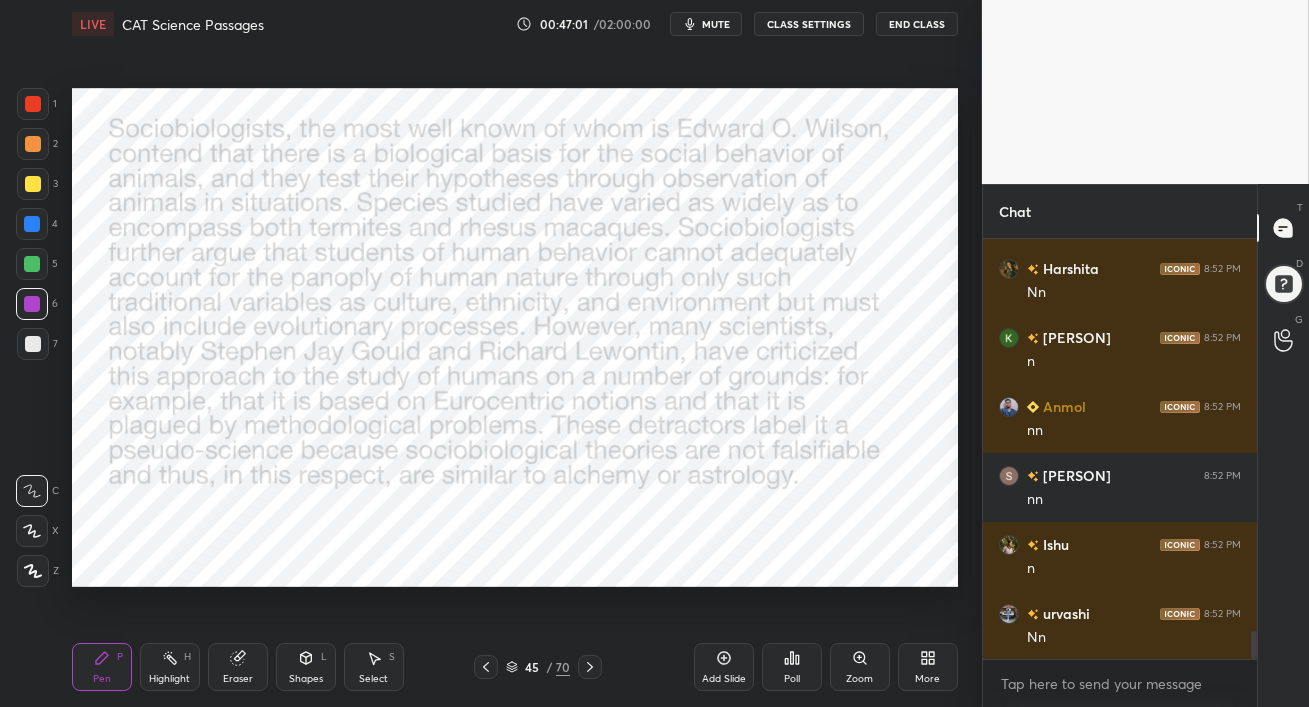 click at bounding box center [33, 104] 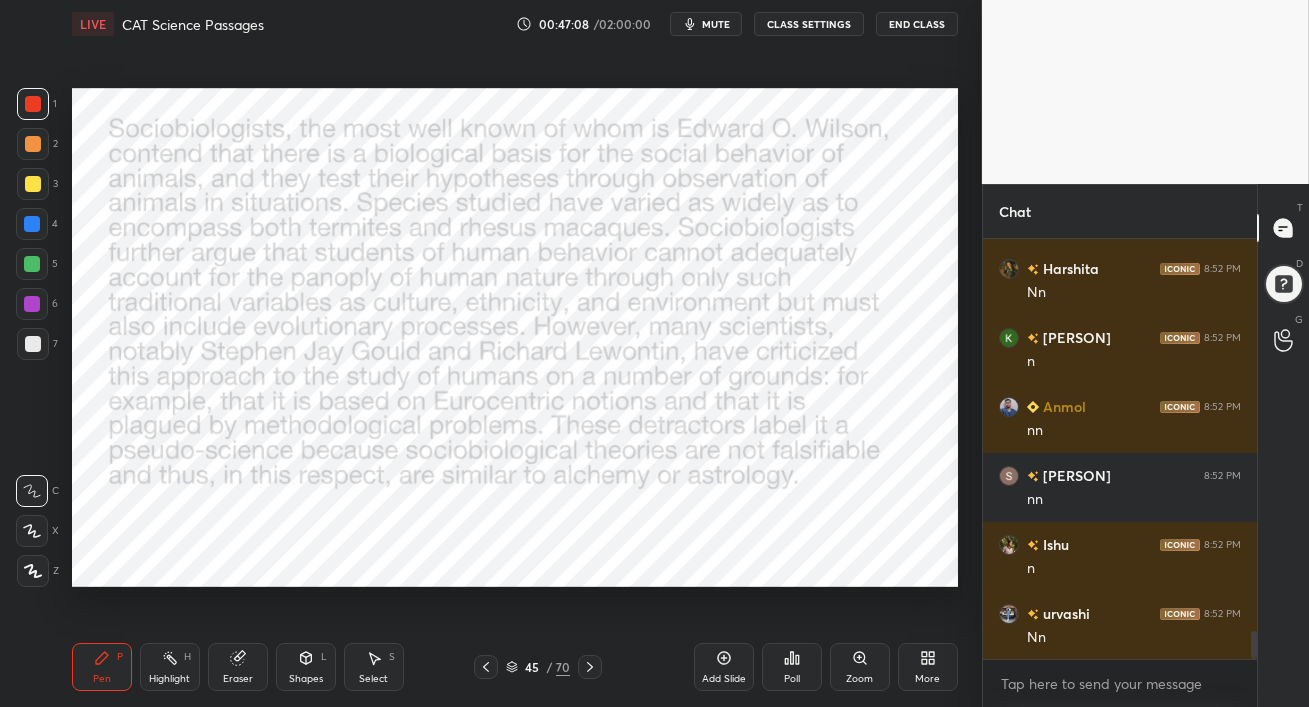 click on "mute" at bounding box center [716, 24] 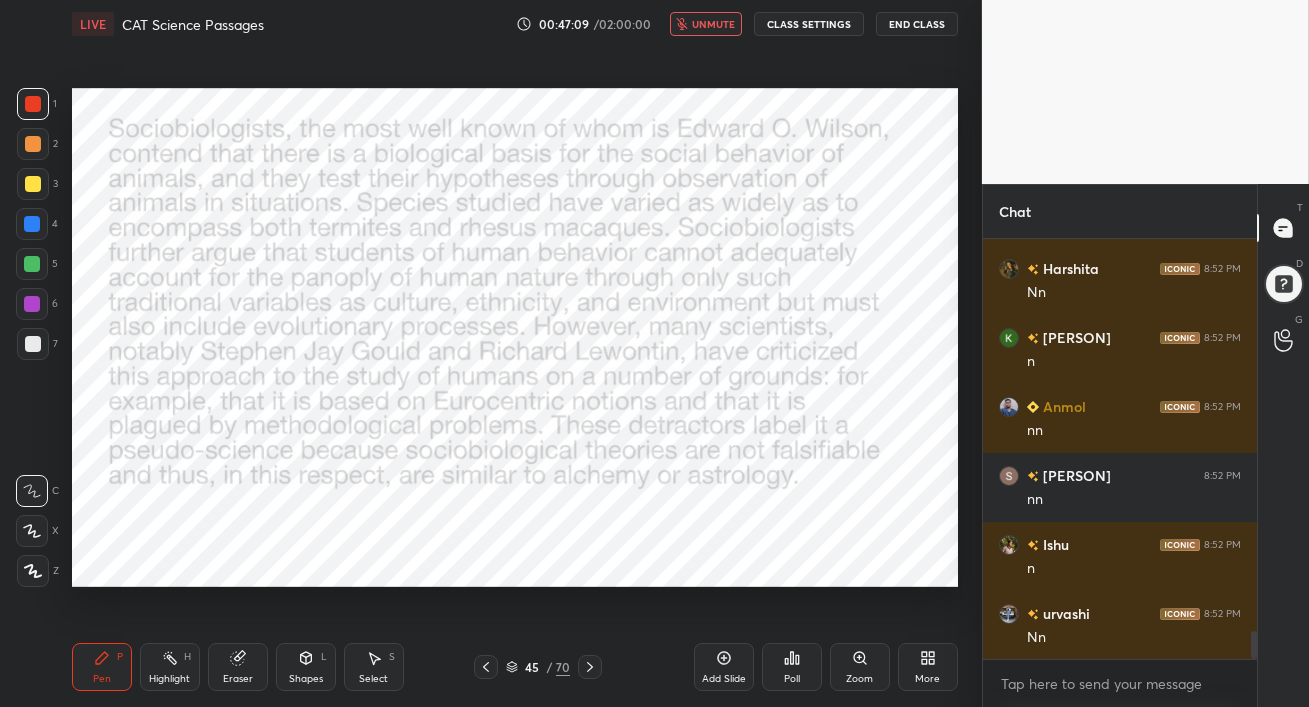 scroll, scrollTop: 5975, scrollLeft: 0, axis: vertical 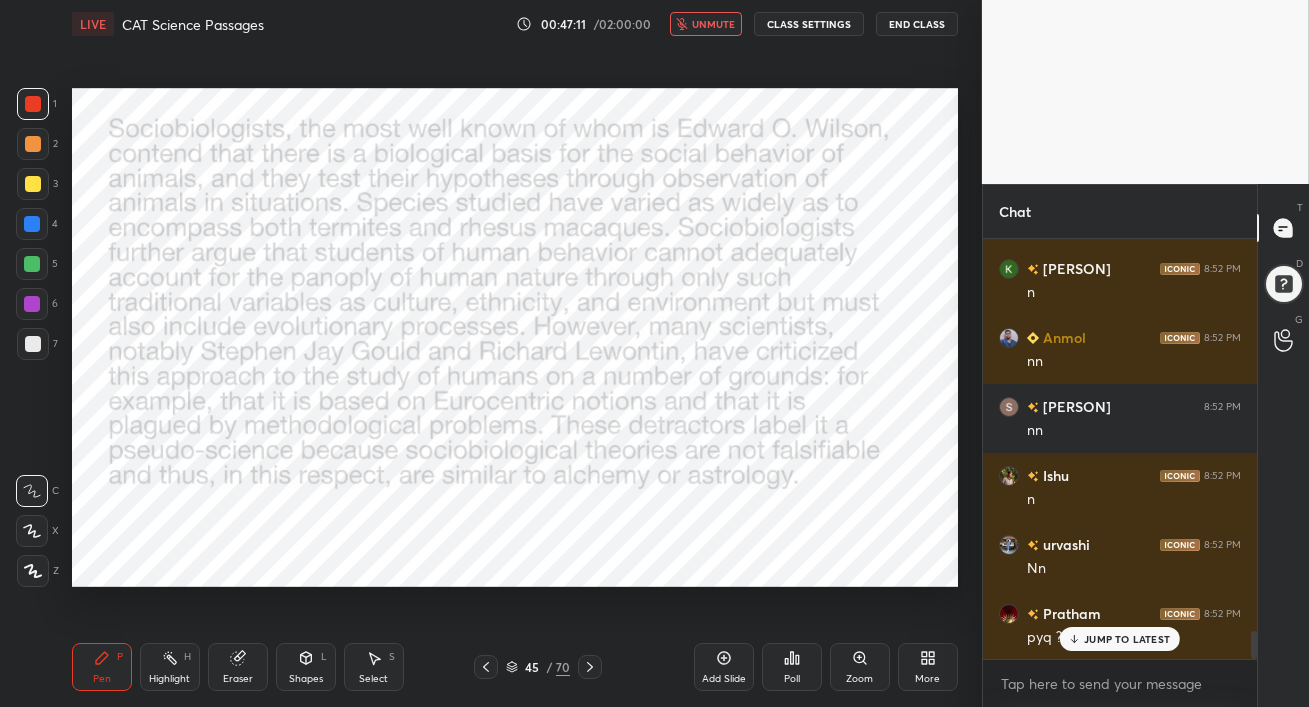 click on "unmute" at bounding box center [713, 24] 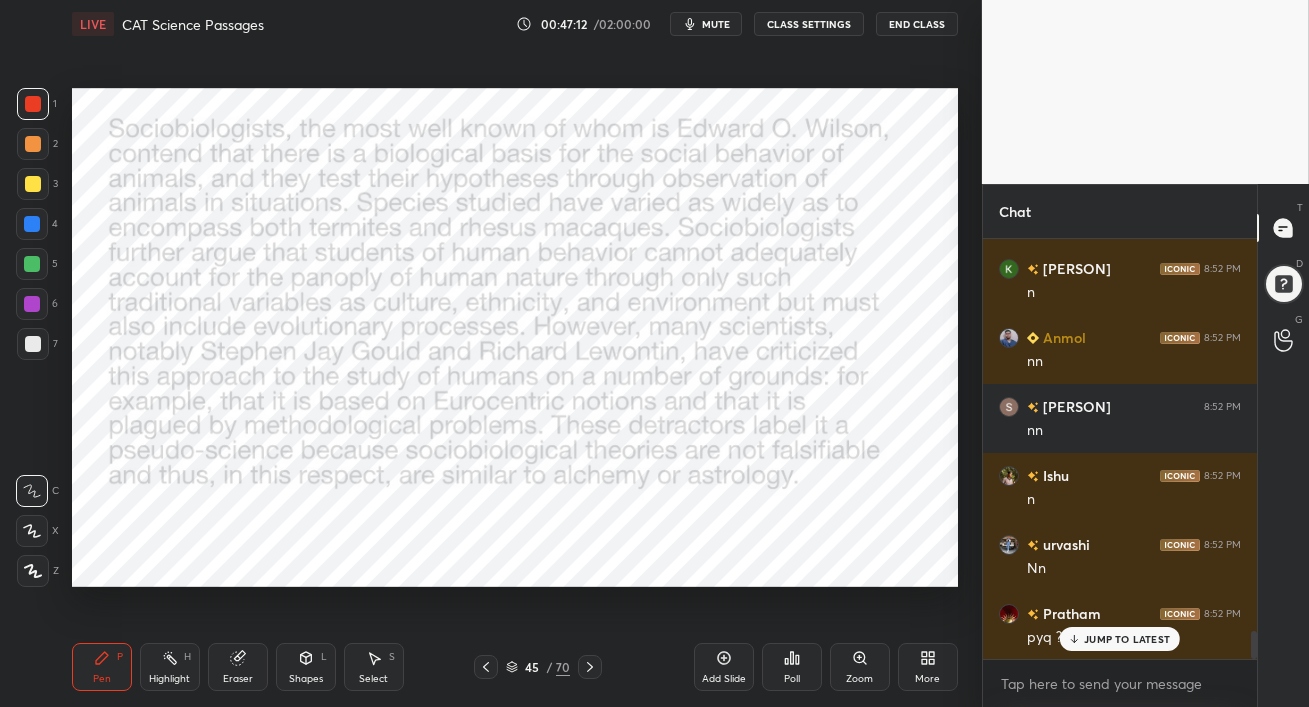 click on "JUMP TO LATEST" at bounding box center [1120, 639] 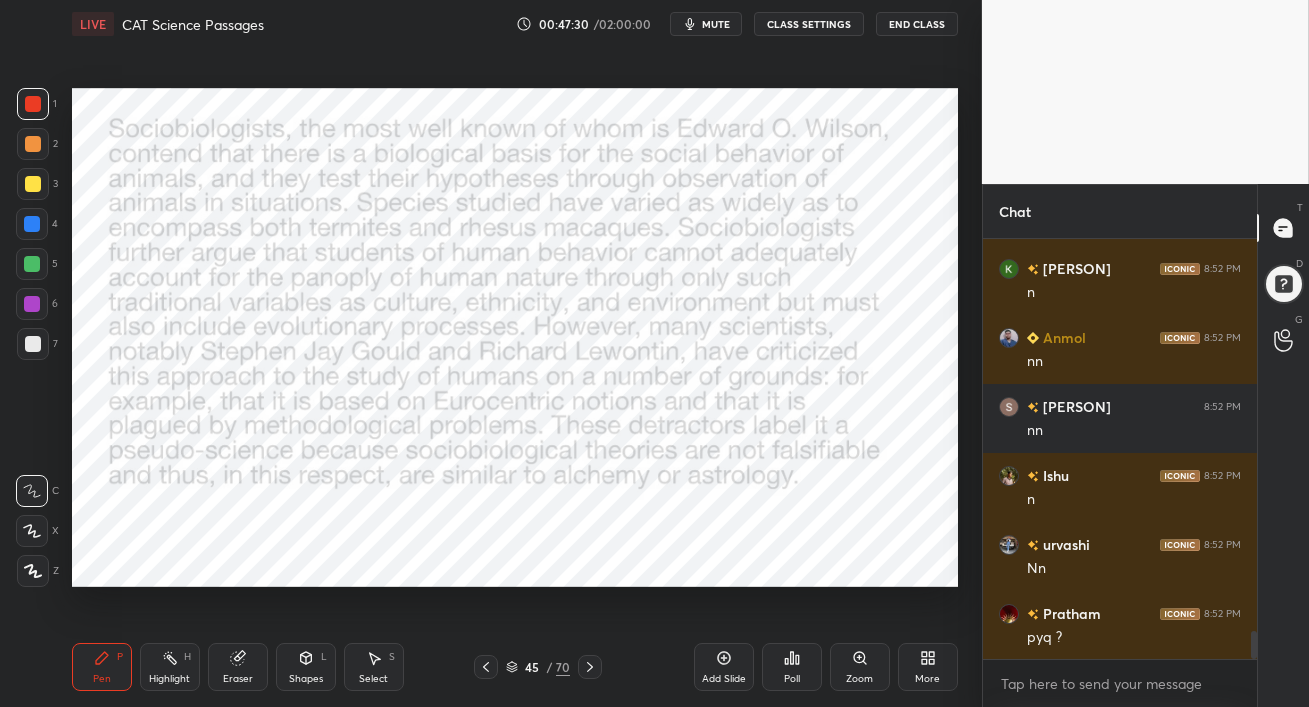click on "mute" at bounding box center [716, 24] 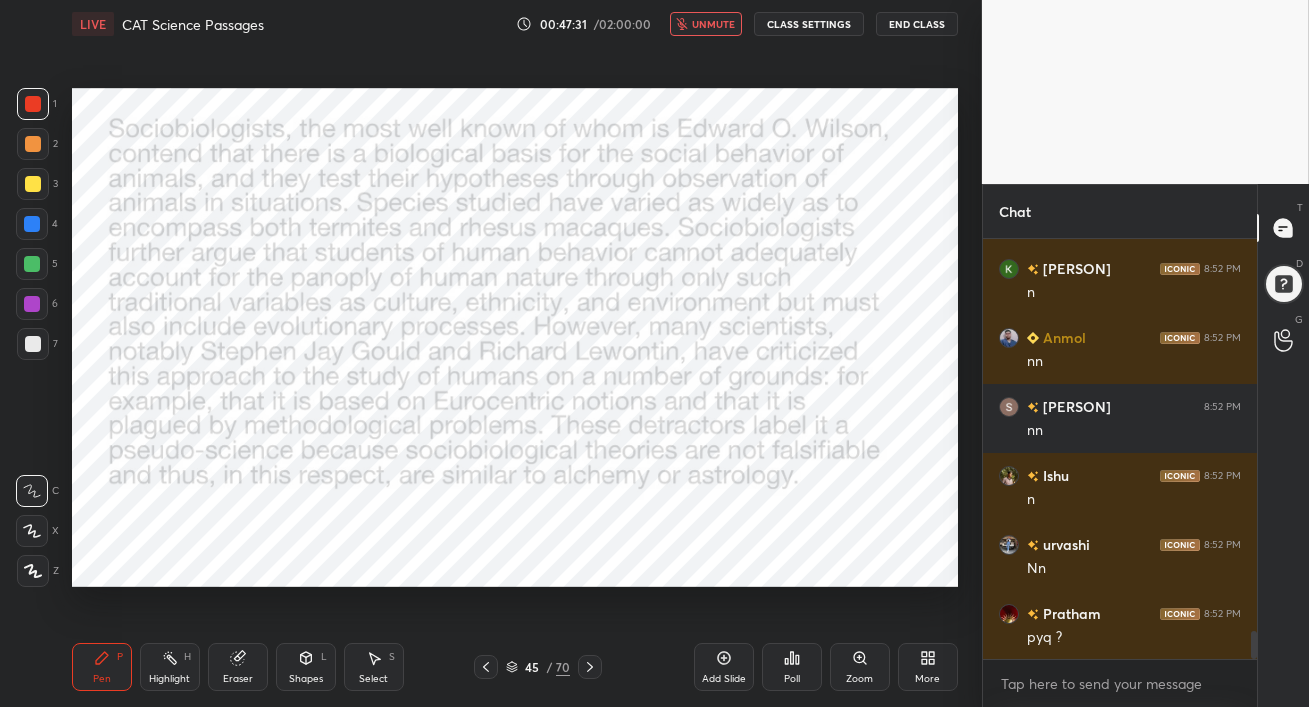 click on "unmute" at bounding box center (713, 24) 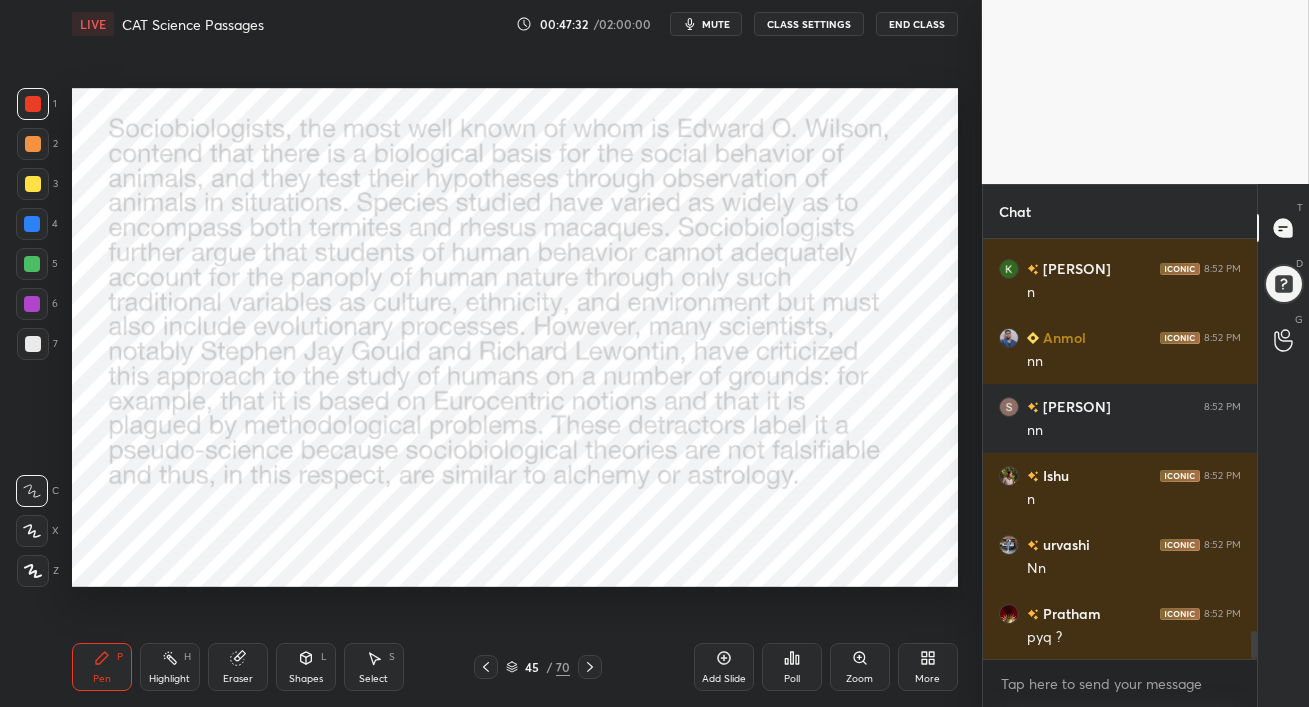 click on "mute" at bounding box center (716, 24) 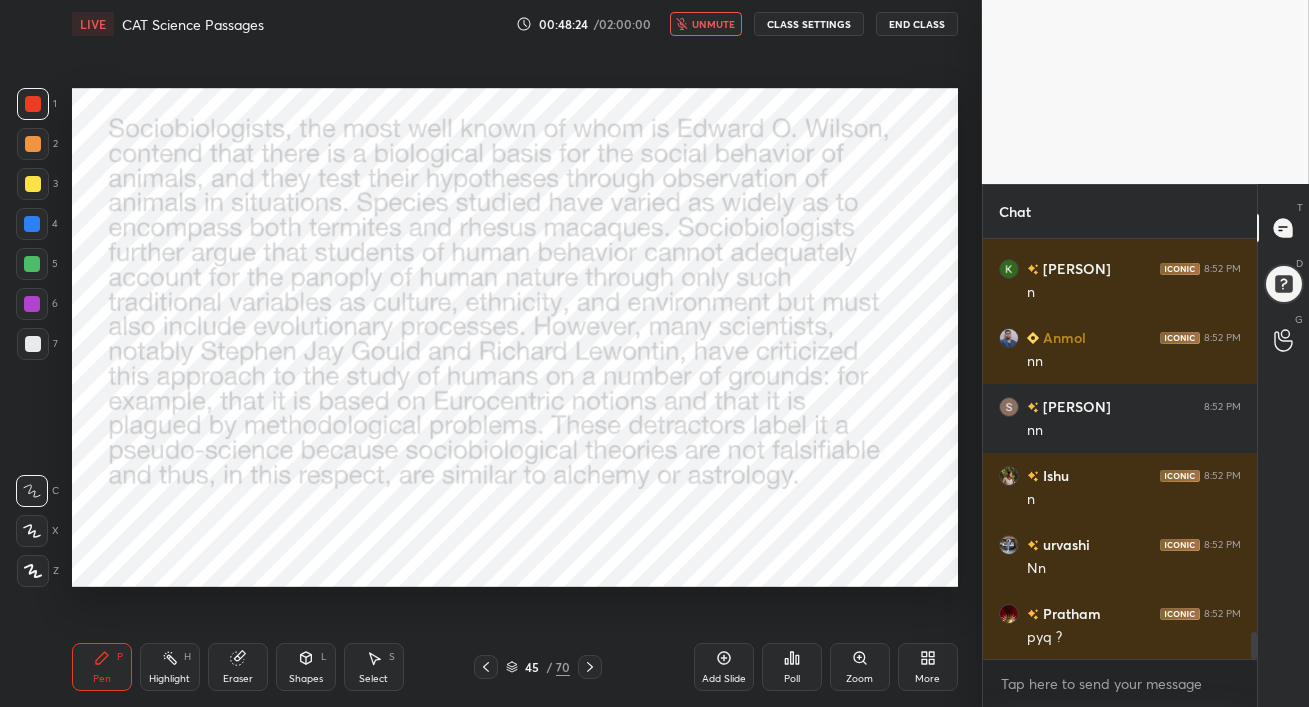 scroll, scrollTop: 6045, scrollLeft: 0, axis: vertical 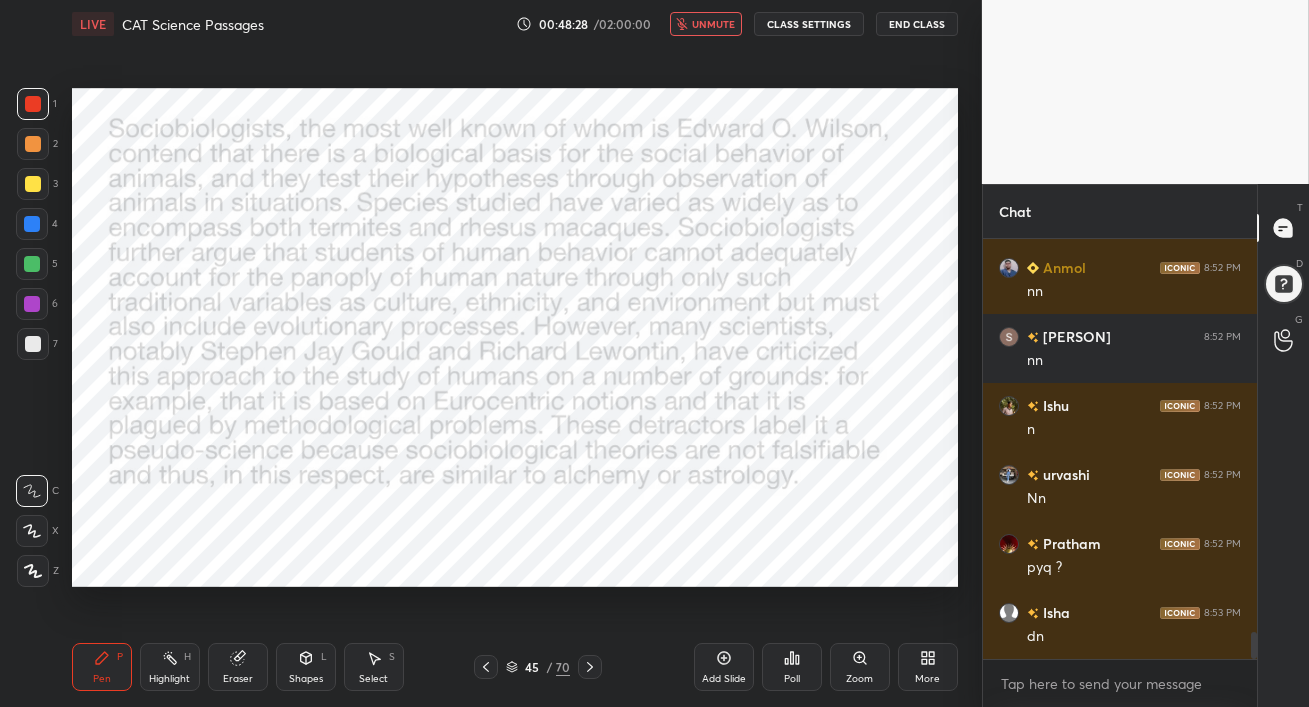click on "unmute" at bounding box center [713, 24] 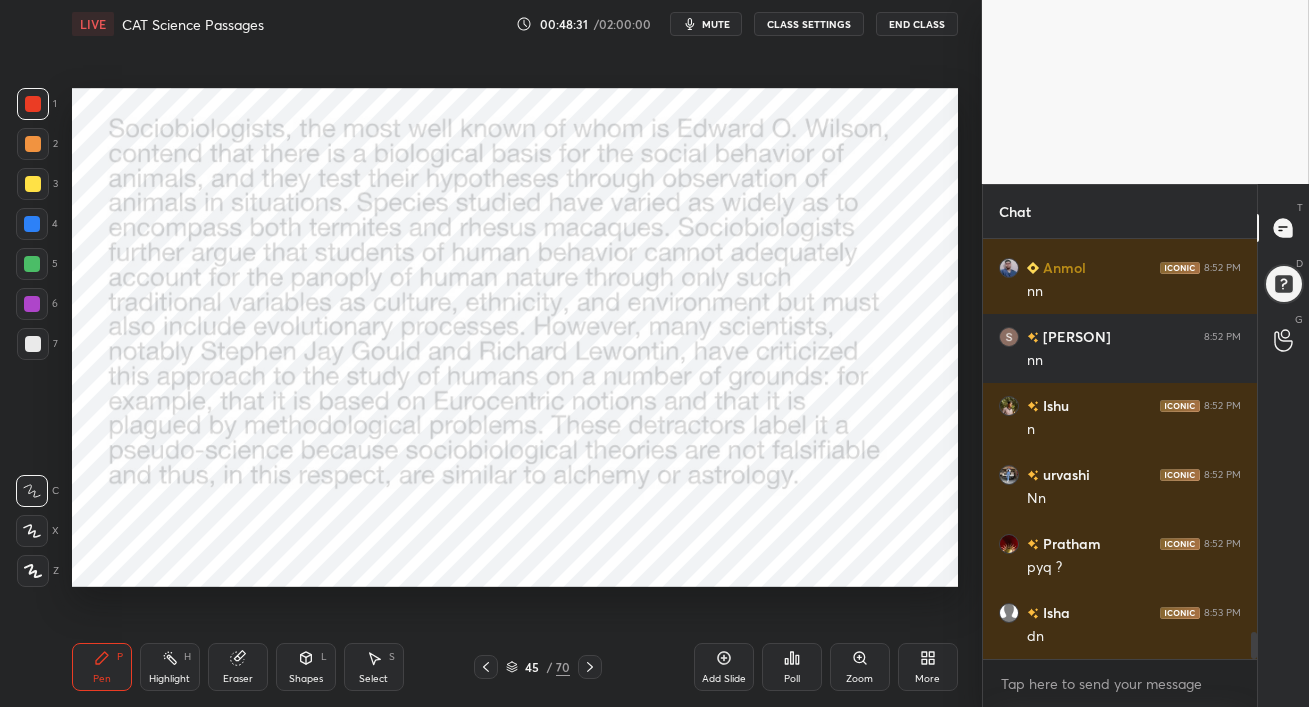 click at bounding box center [32, 224] 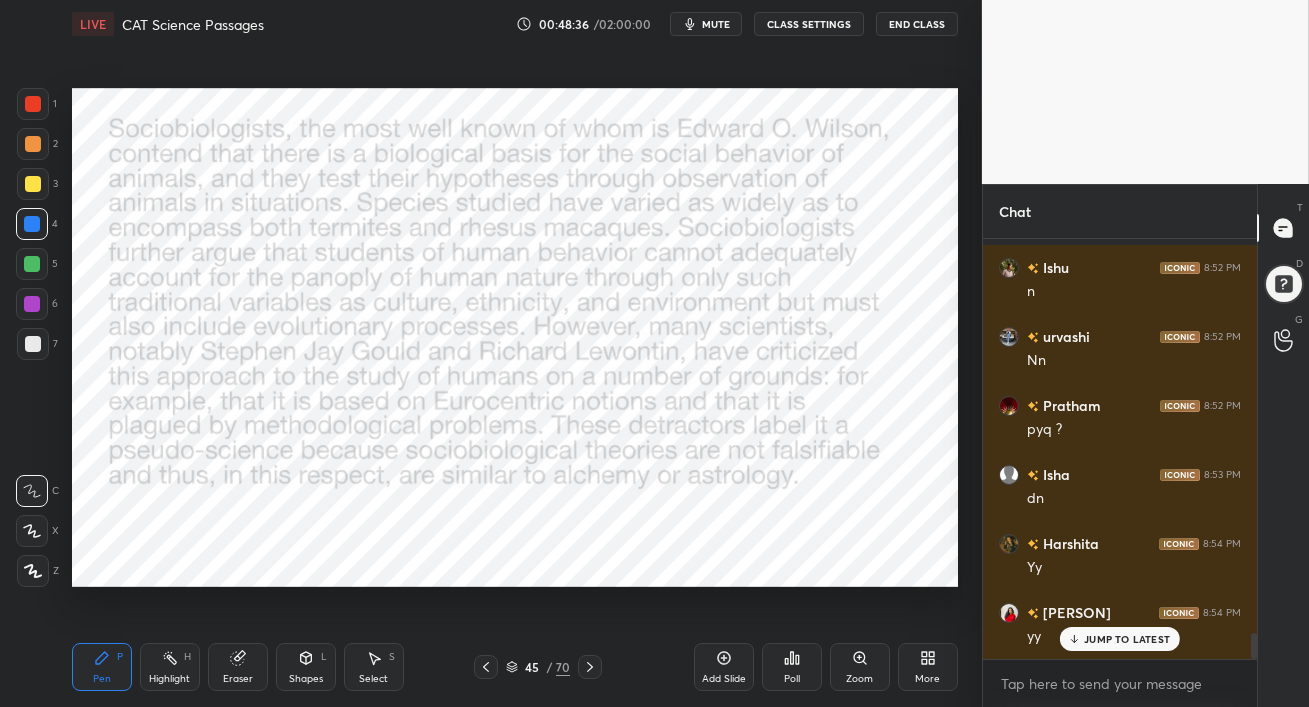 scroll, scrollTop: 6251, scrollLeft: 0, axis: vertical 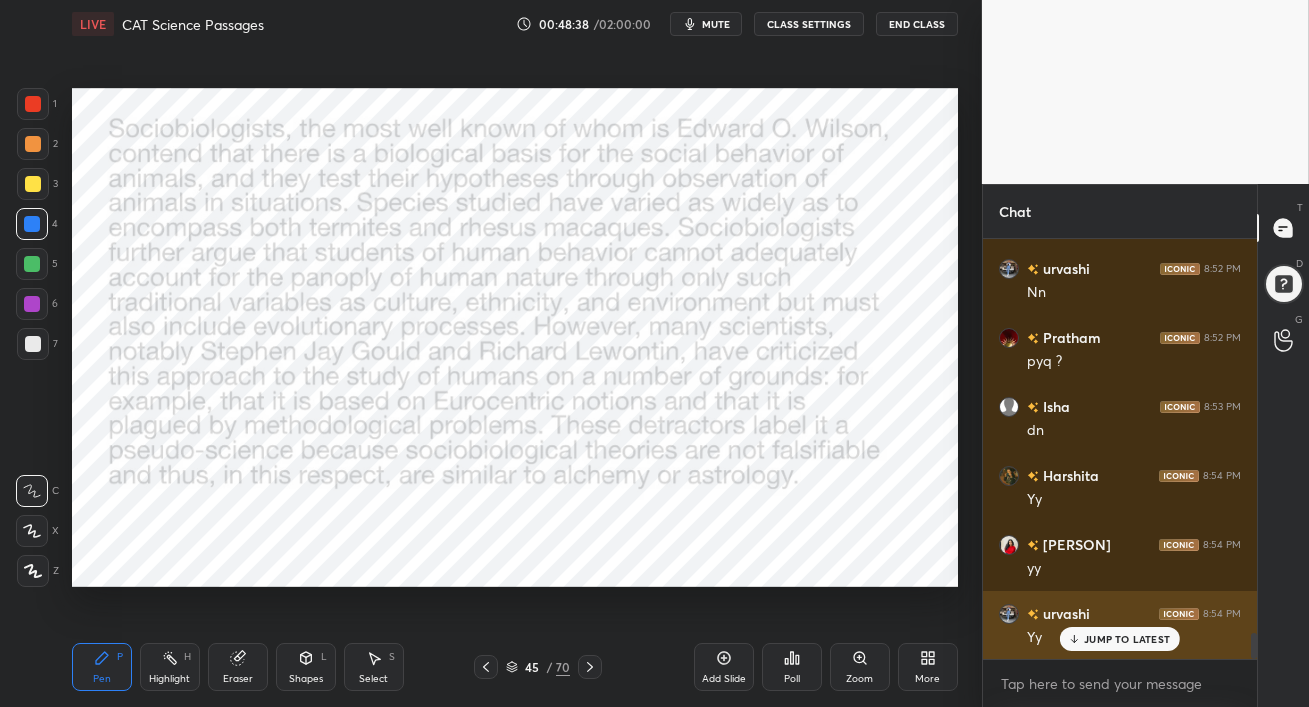 click on "JUMP TO LATEST" at bounding box center [1120, 639] 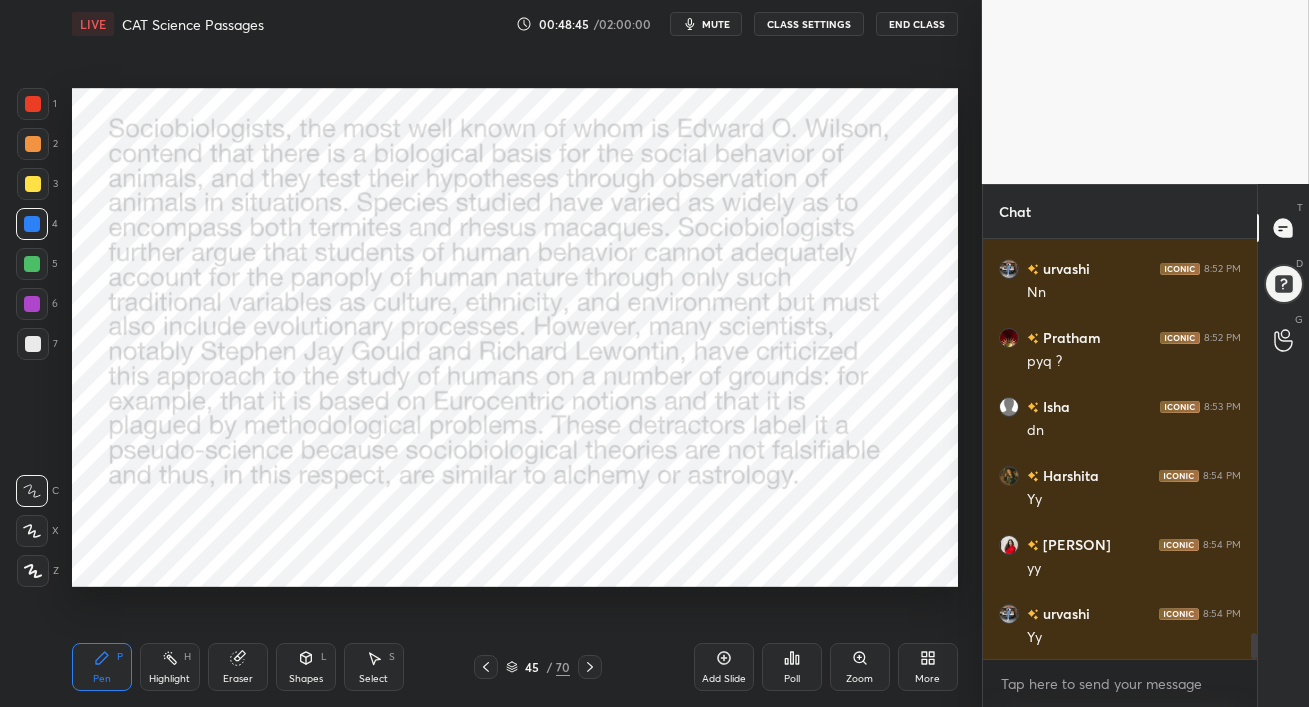 drag, startPoint x: 20, startPoint y: 309, endPoint x: 61, endPoint y: 349, distance: 57.280014 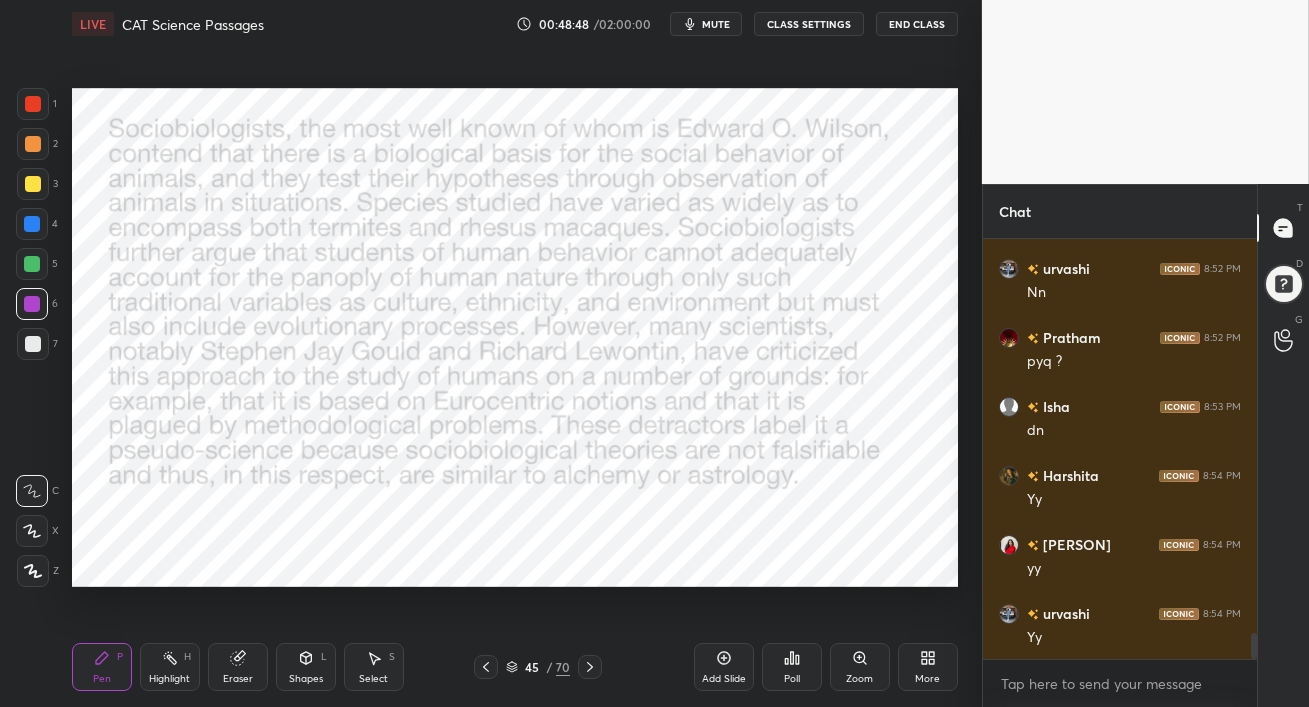 click at bounding box center [32, 224] 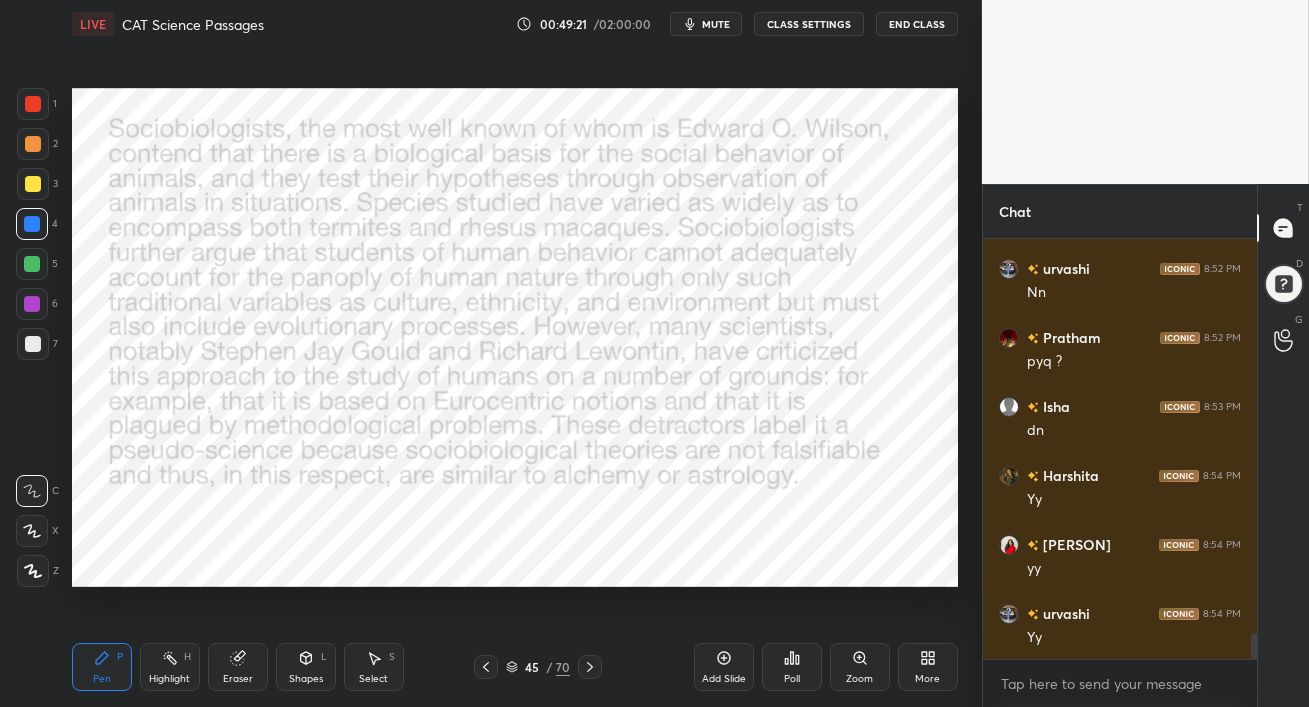 click at bounding box center (32, 304) 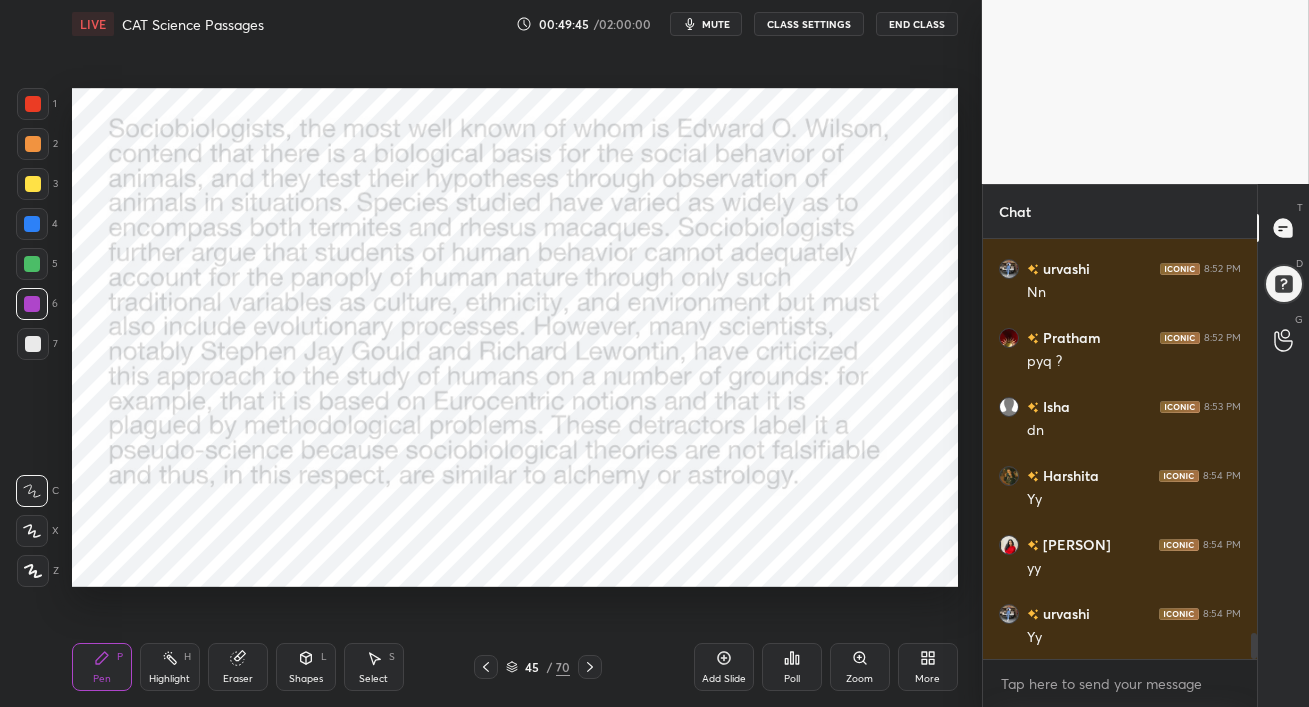 click at bounding box center [32, 264] 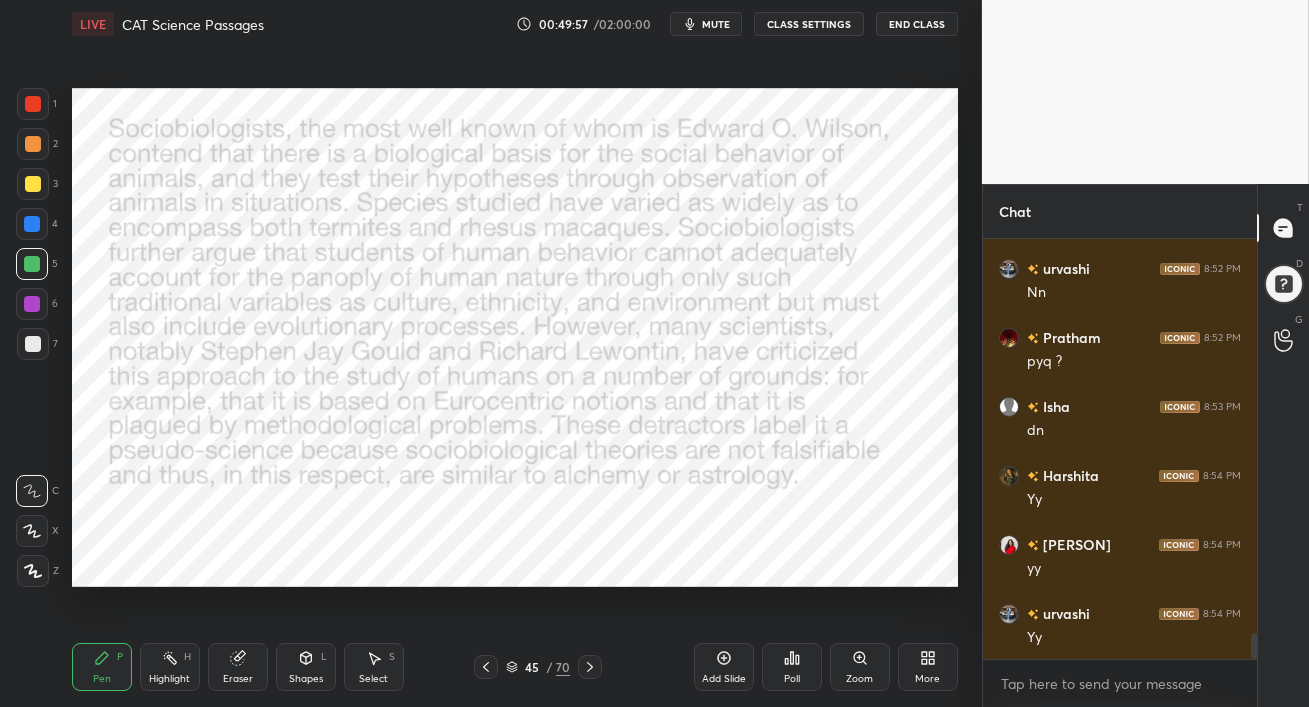 click at bounding box center [32, 224] 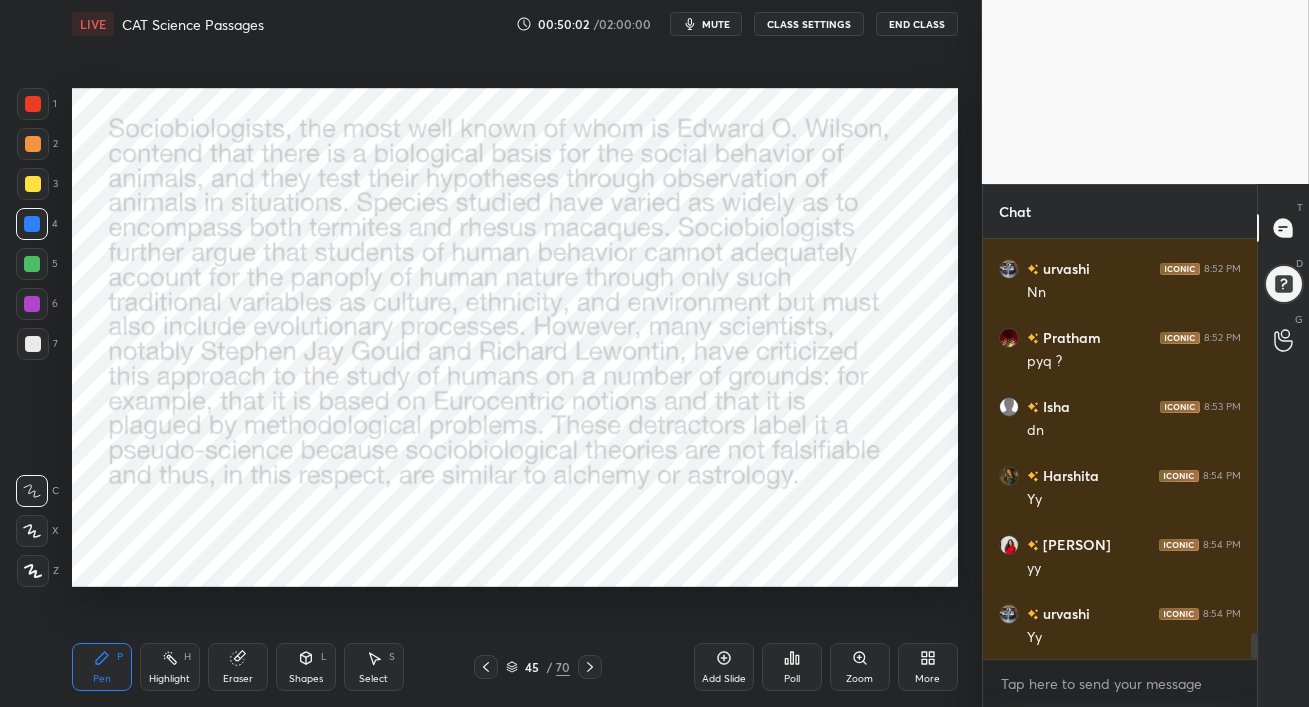drag, startPoint x: 39, startPoint y: 571, endPoint x: 35, endPoint y: 559, distance: 12.649111 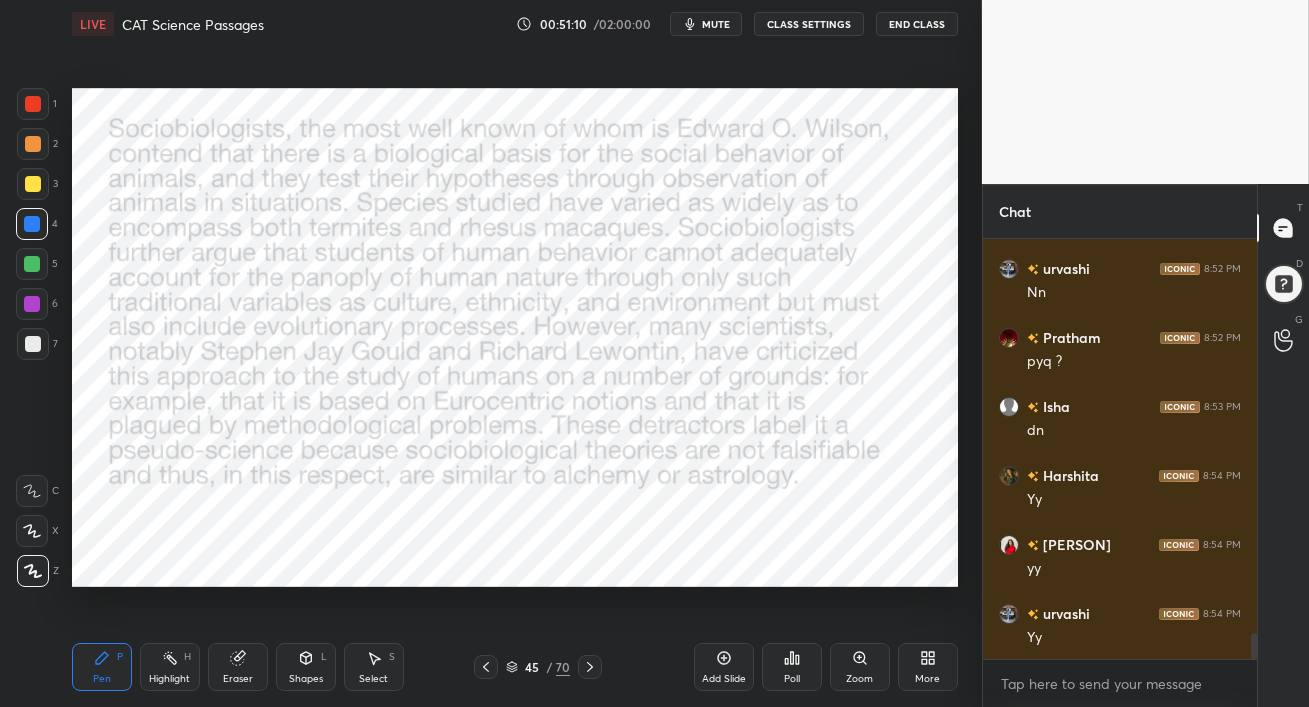 scroll, scrollTop: 6320, scrollLeft: 0, axis: vertical 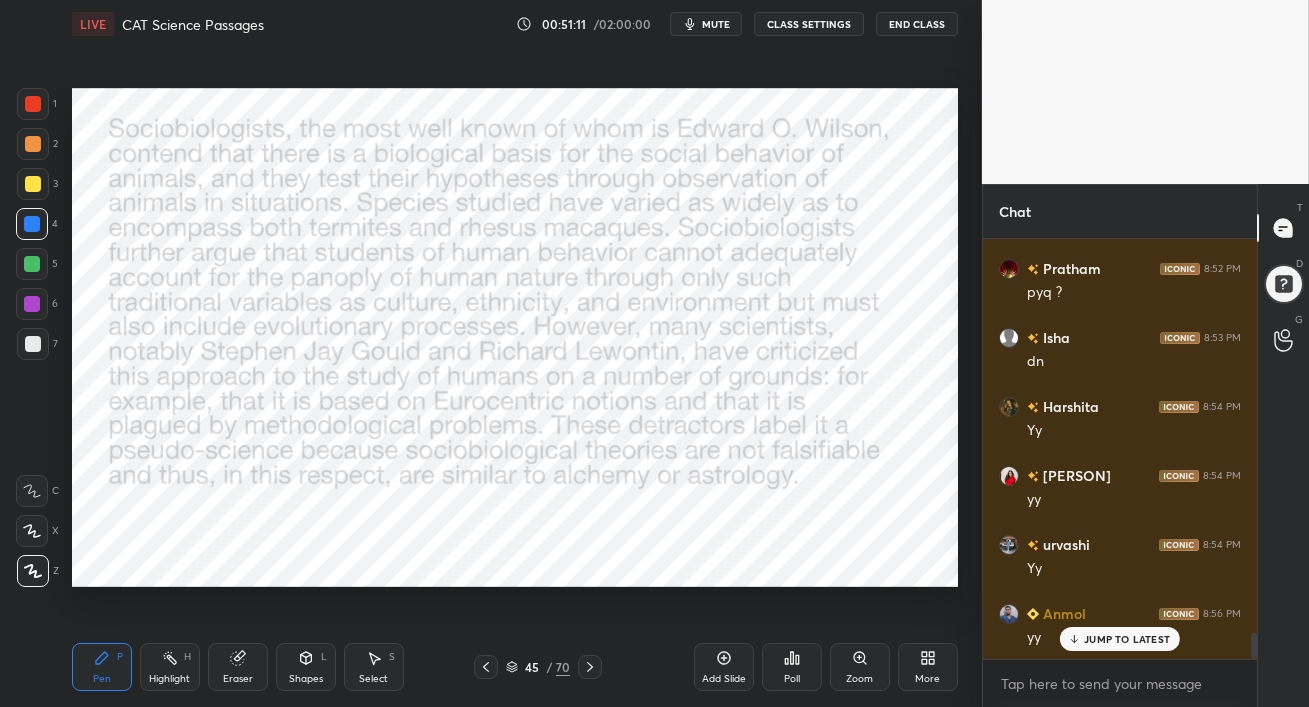 click 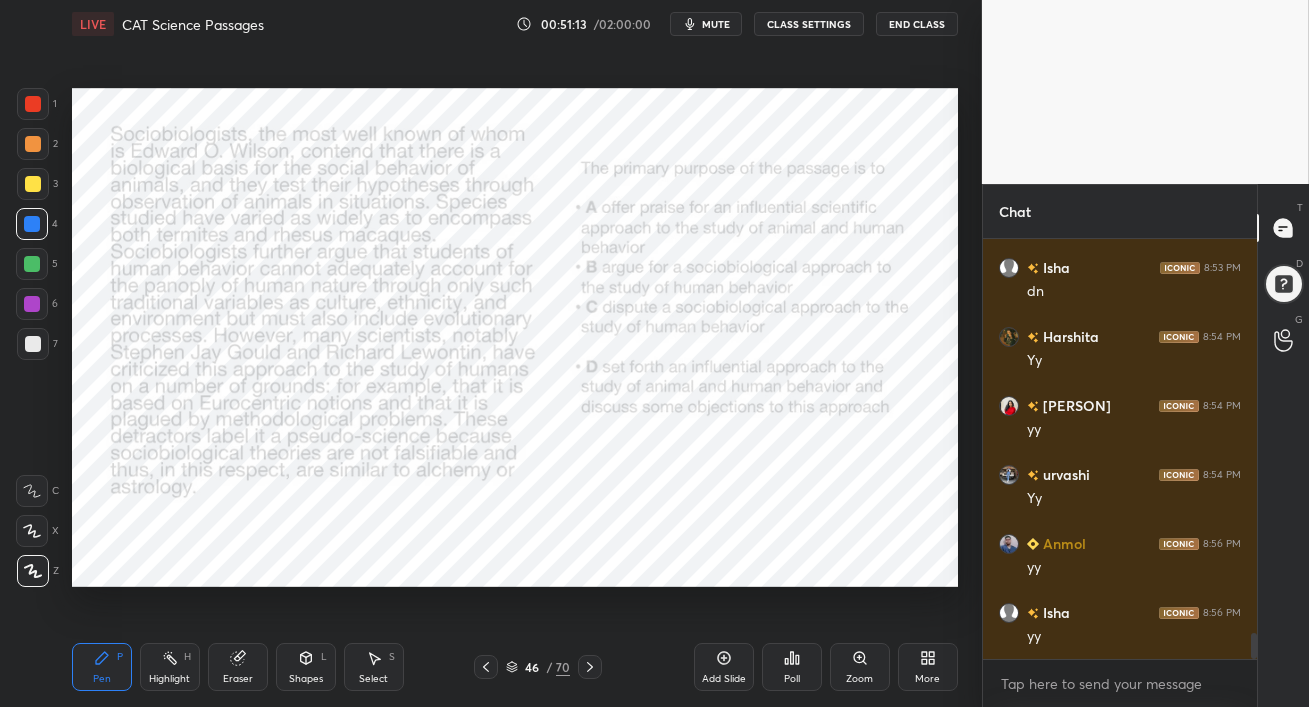 scroll, scrollTop: 6459, scrollLeft: 0, axis: vertical 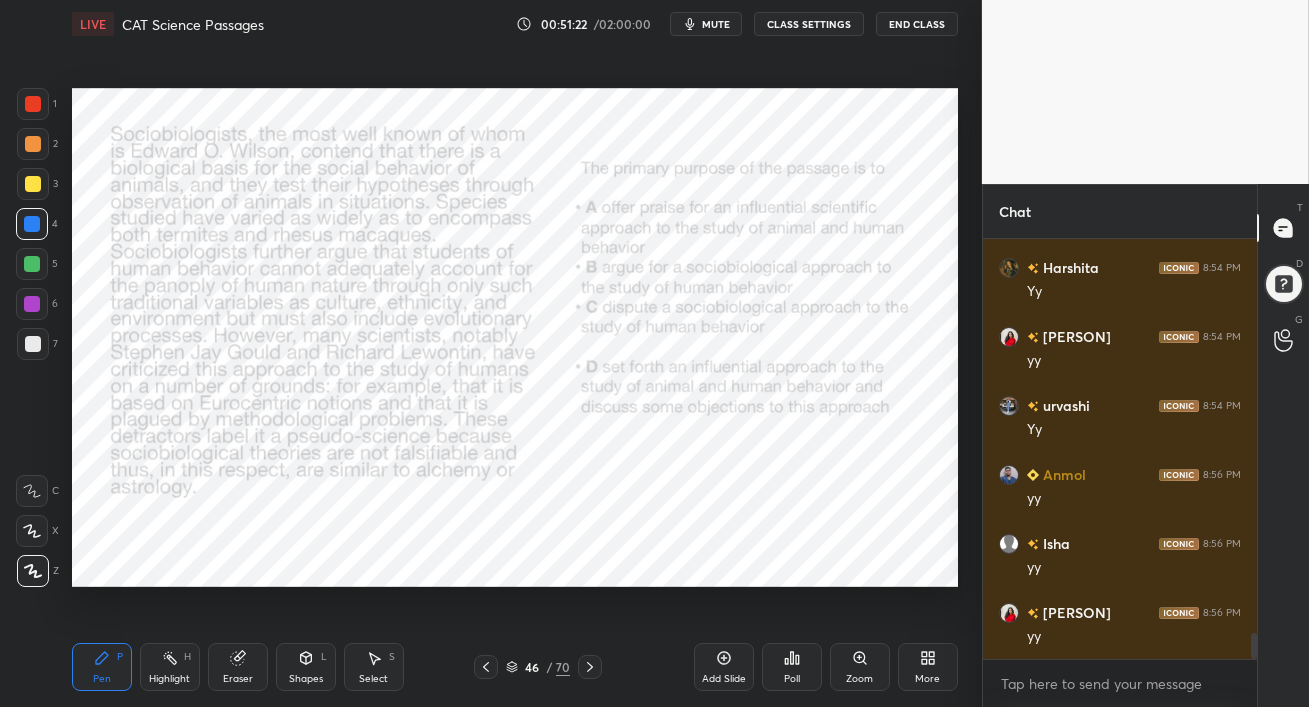 click on "mute" at bounding box center (716, 24) 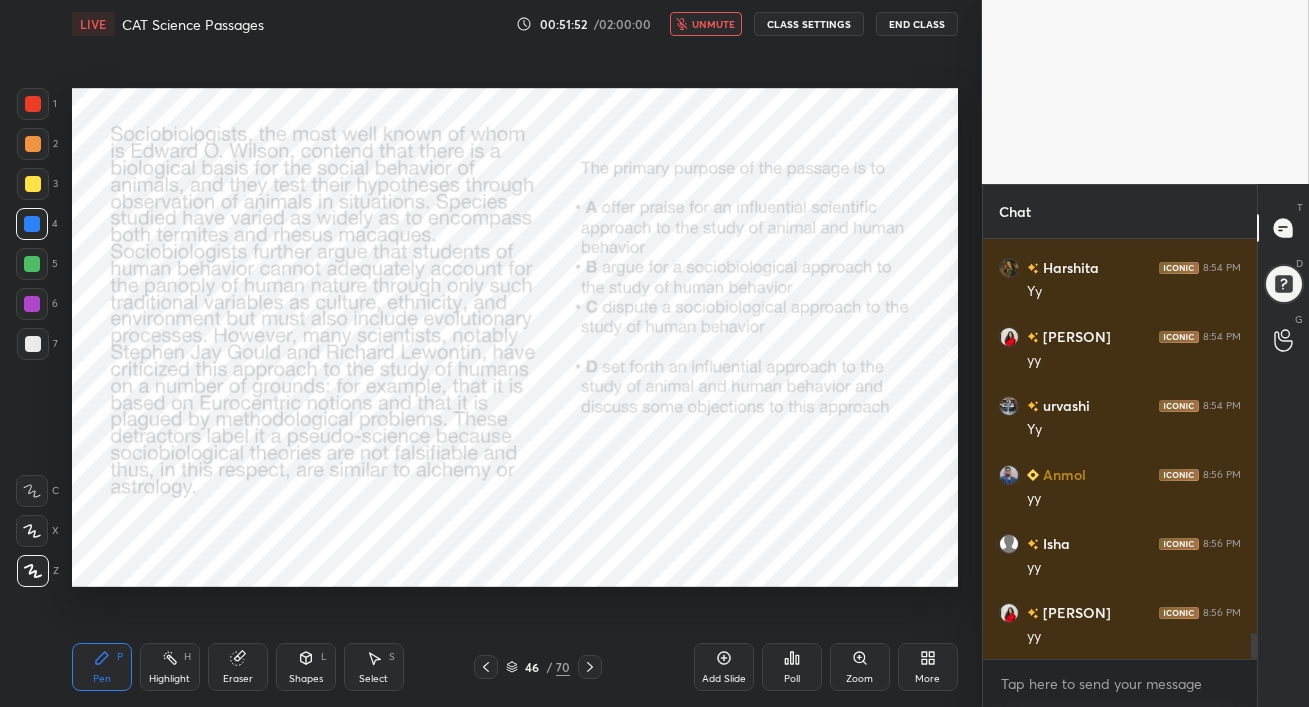 scroll, scrollTop: 373, scrollLeft: 268, axis: both 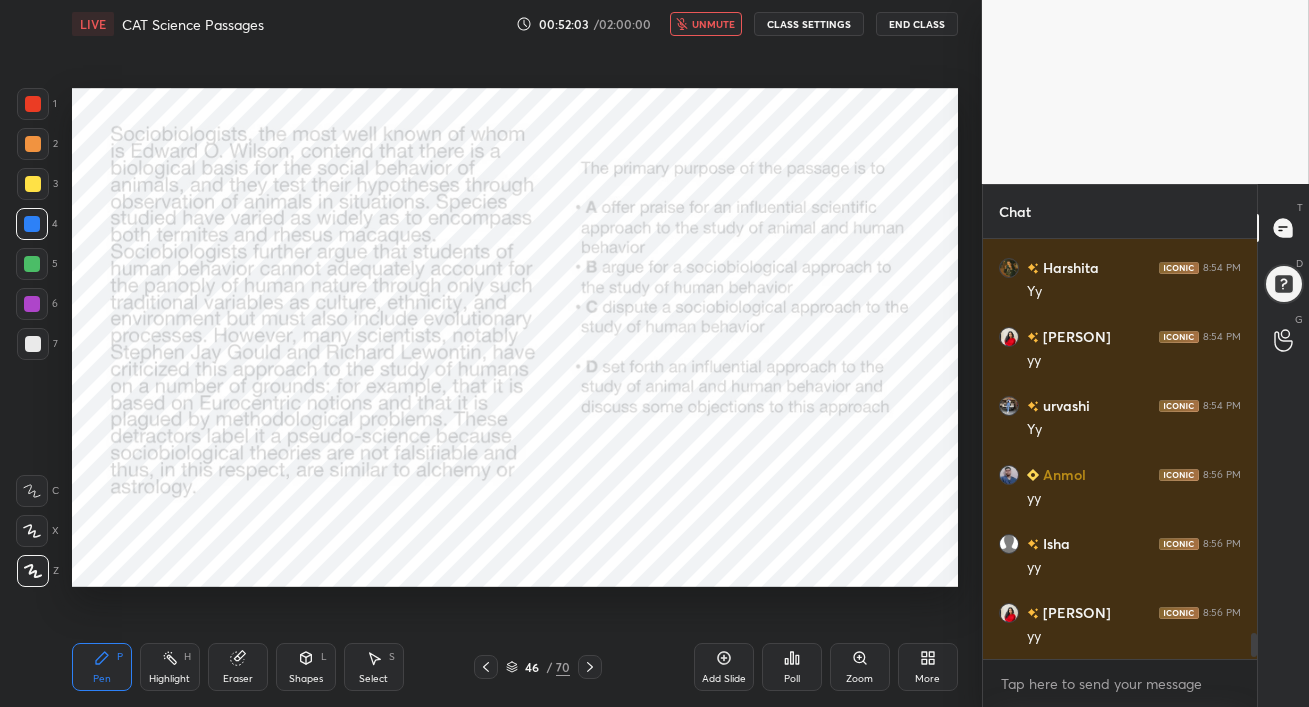 click on "unmute" at bounding box center (713, 24) 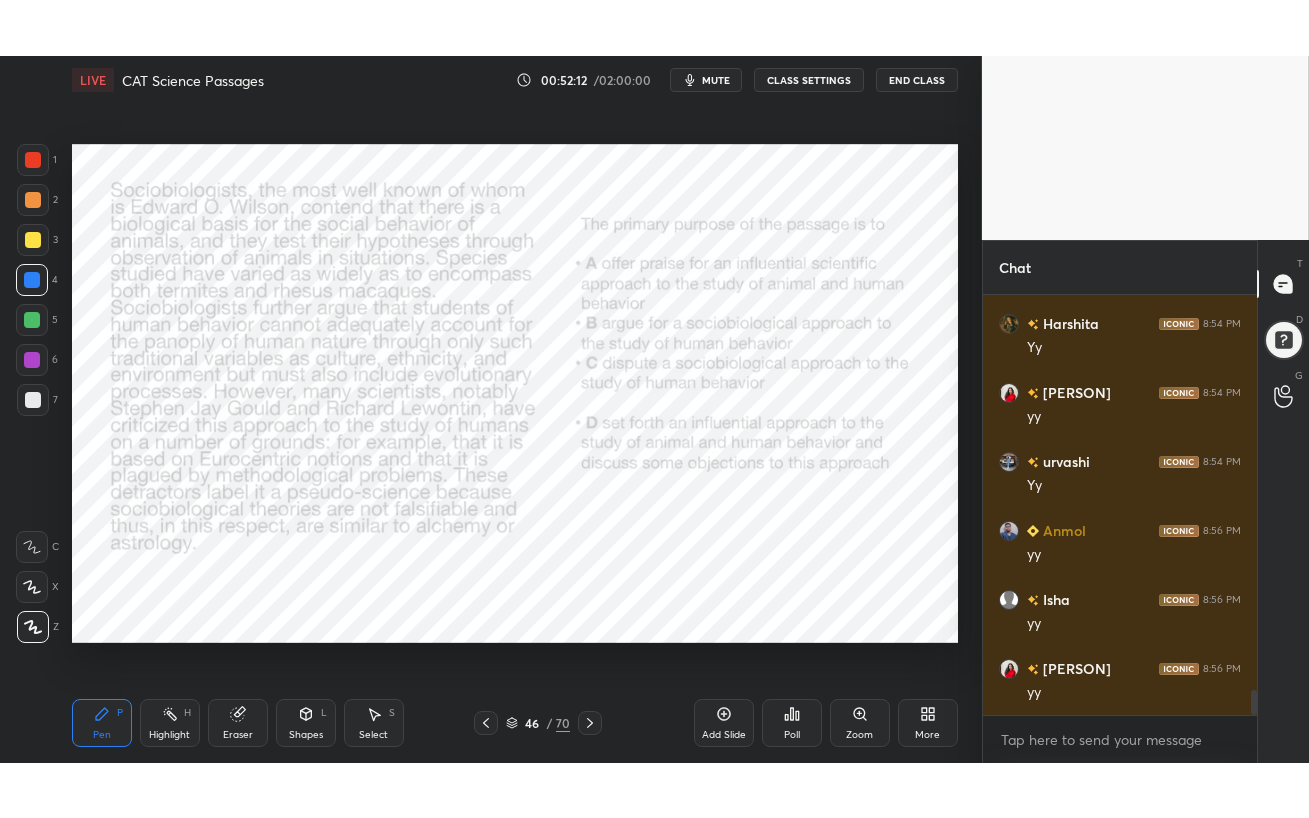 scroll, scrollTop: 6528, scrollLeft: 0, axis: vertical 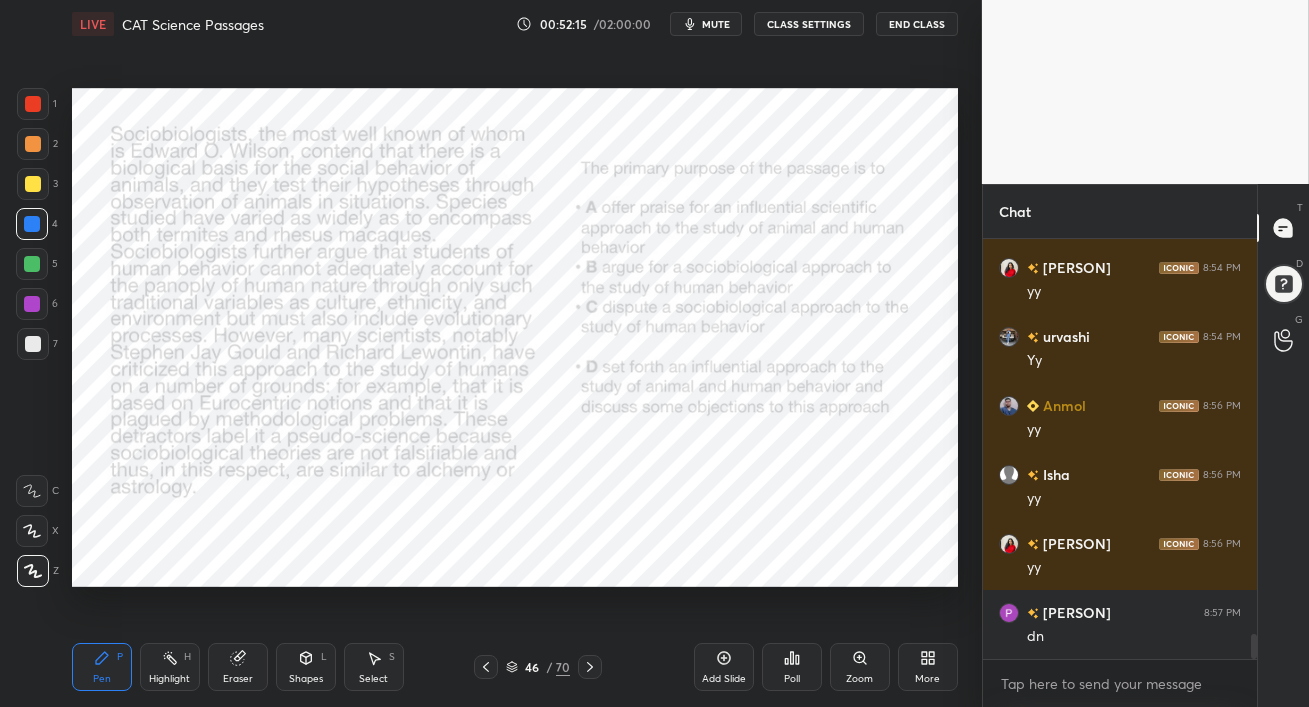 click on "mute" at bounding box center [716, 24] 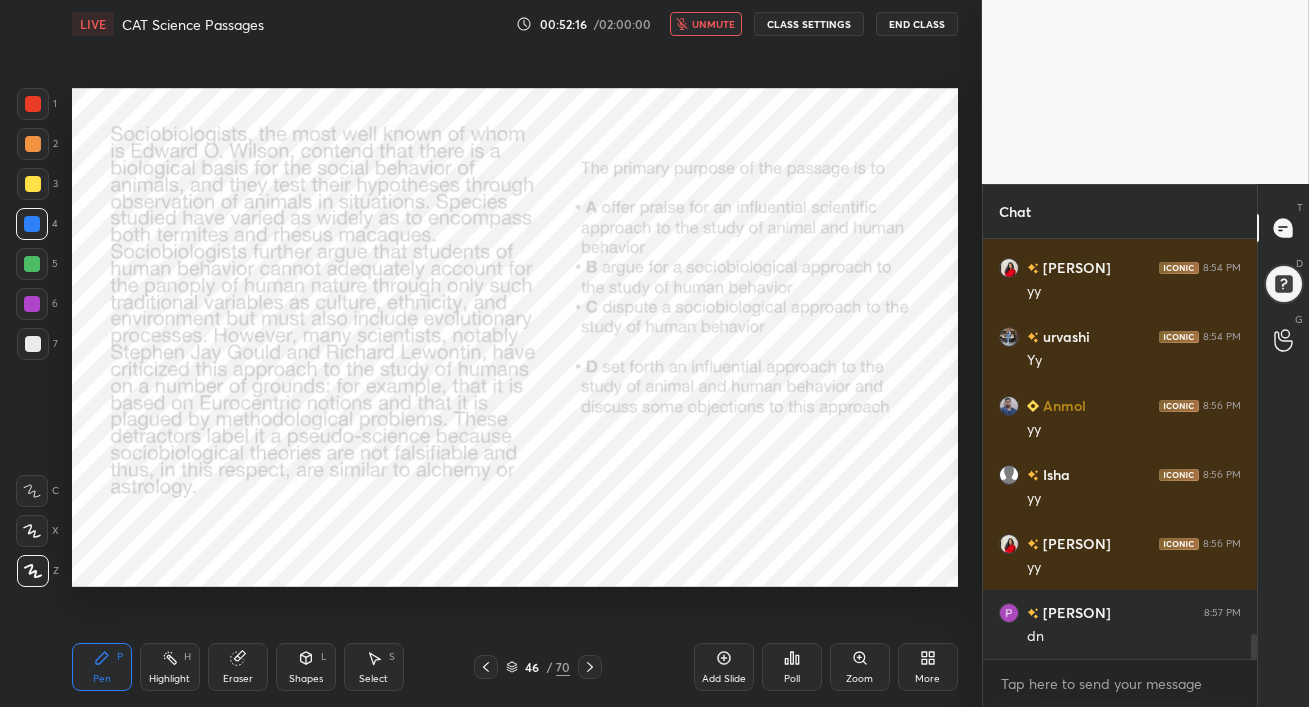 click on "More" at bounding box center (928, 667) 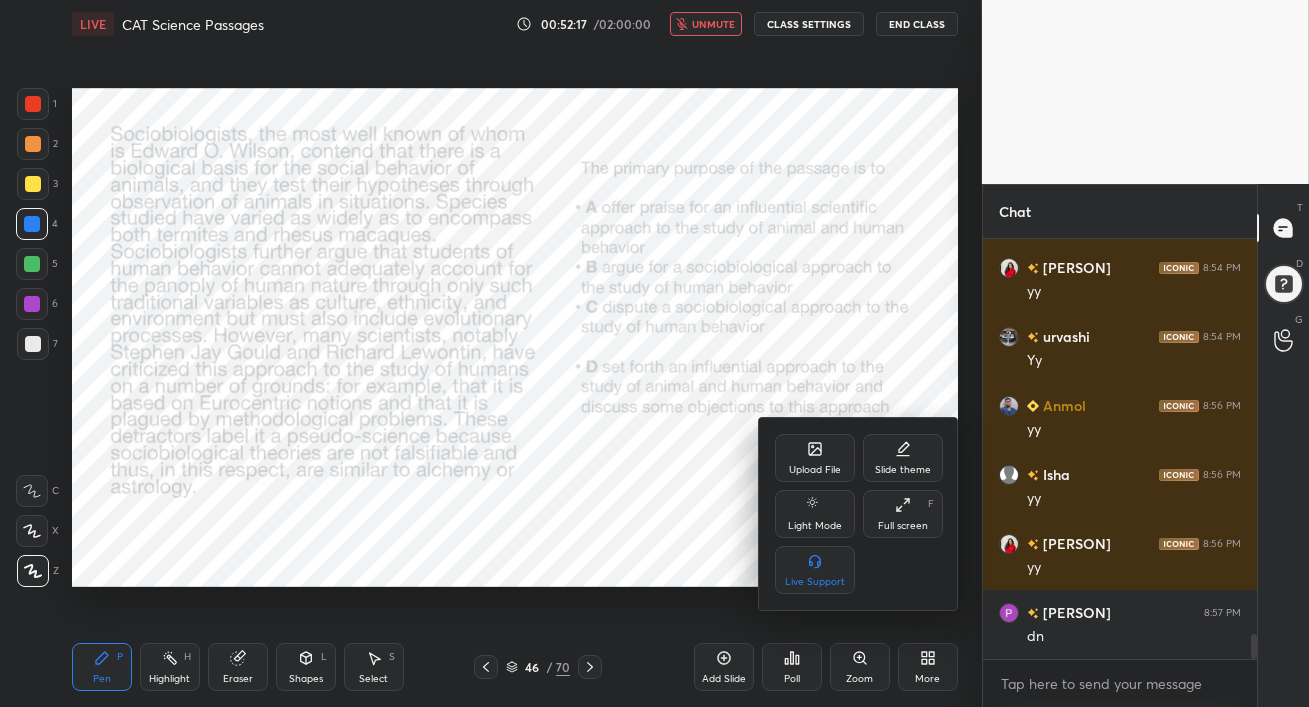click on "Full screen F" at bounding box center [903, 514] 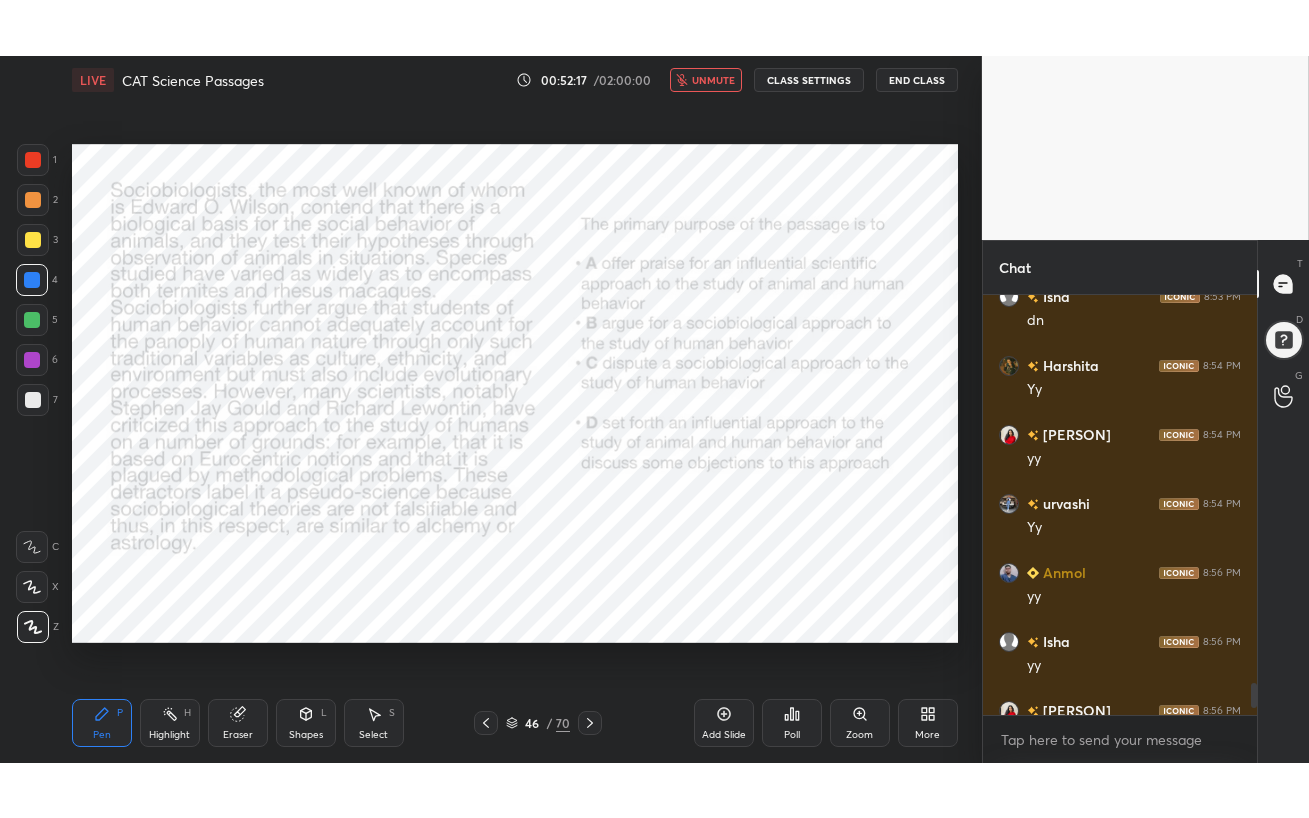 scroll, scrollTop: 99310, scrollLeft: 99098, axis: both 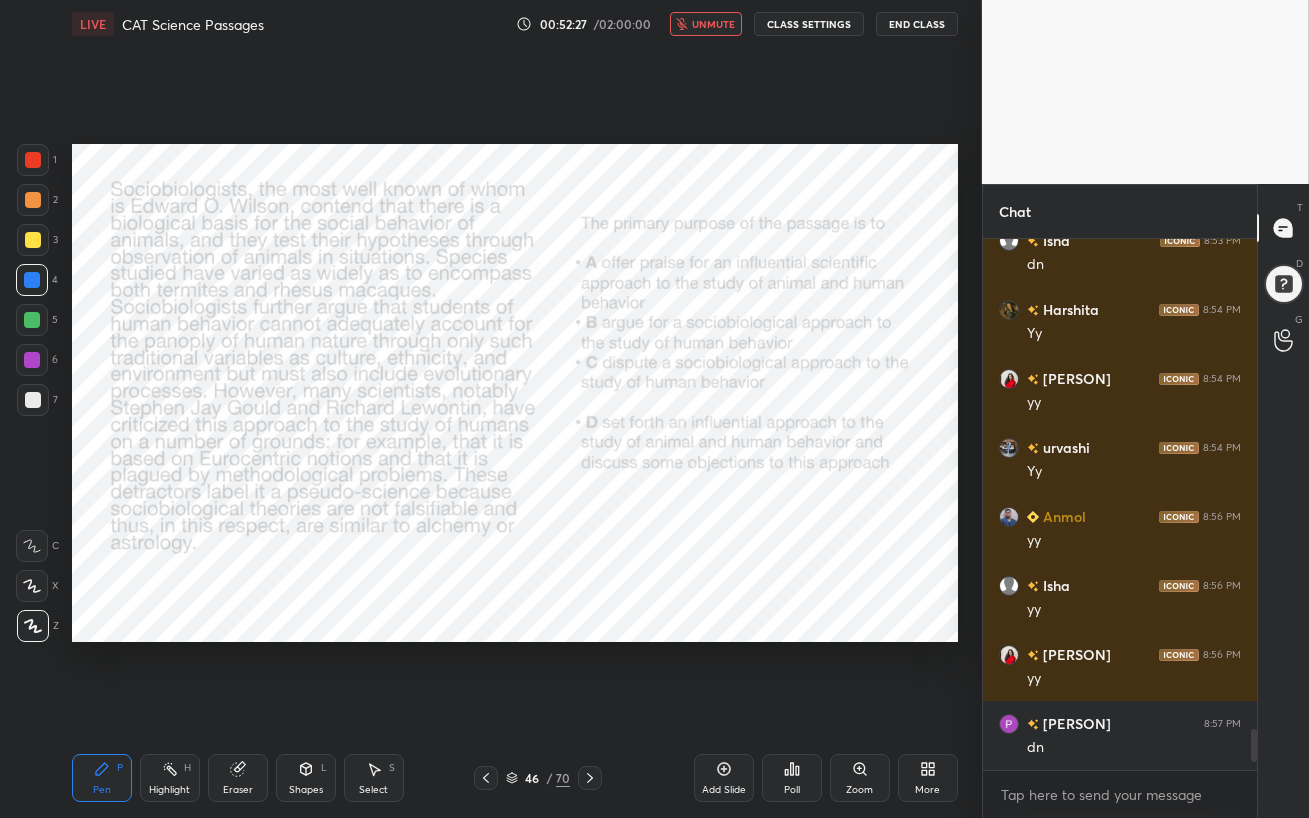 click on "unmute" at bounding box center [713, 24] 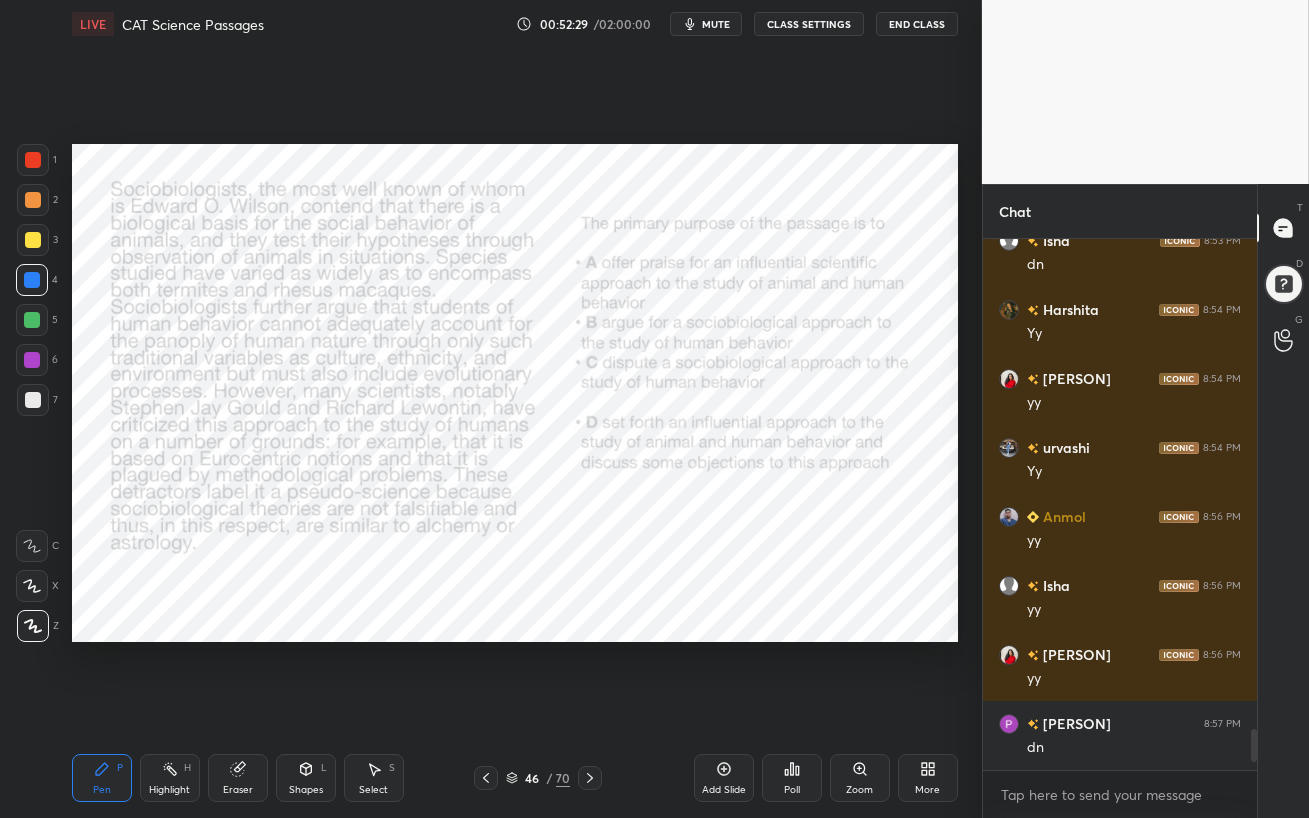 click on "Poll" at bounding box center [792, 778] 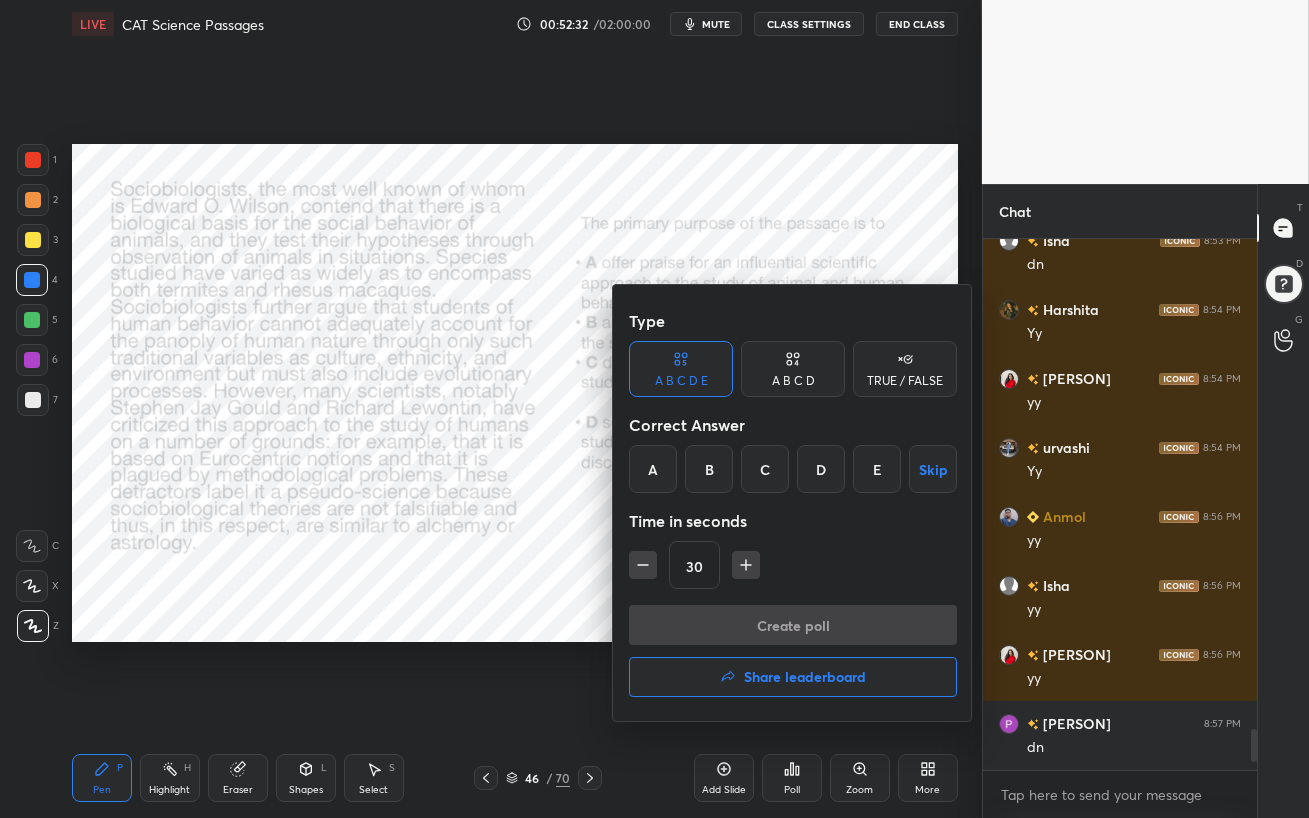 click on "A B C D" at bounding box center (793, 369) 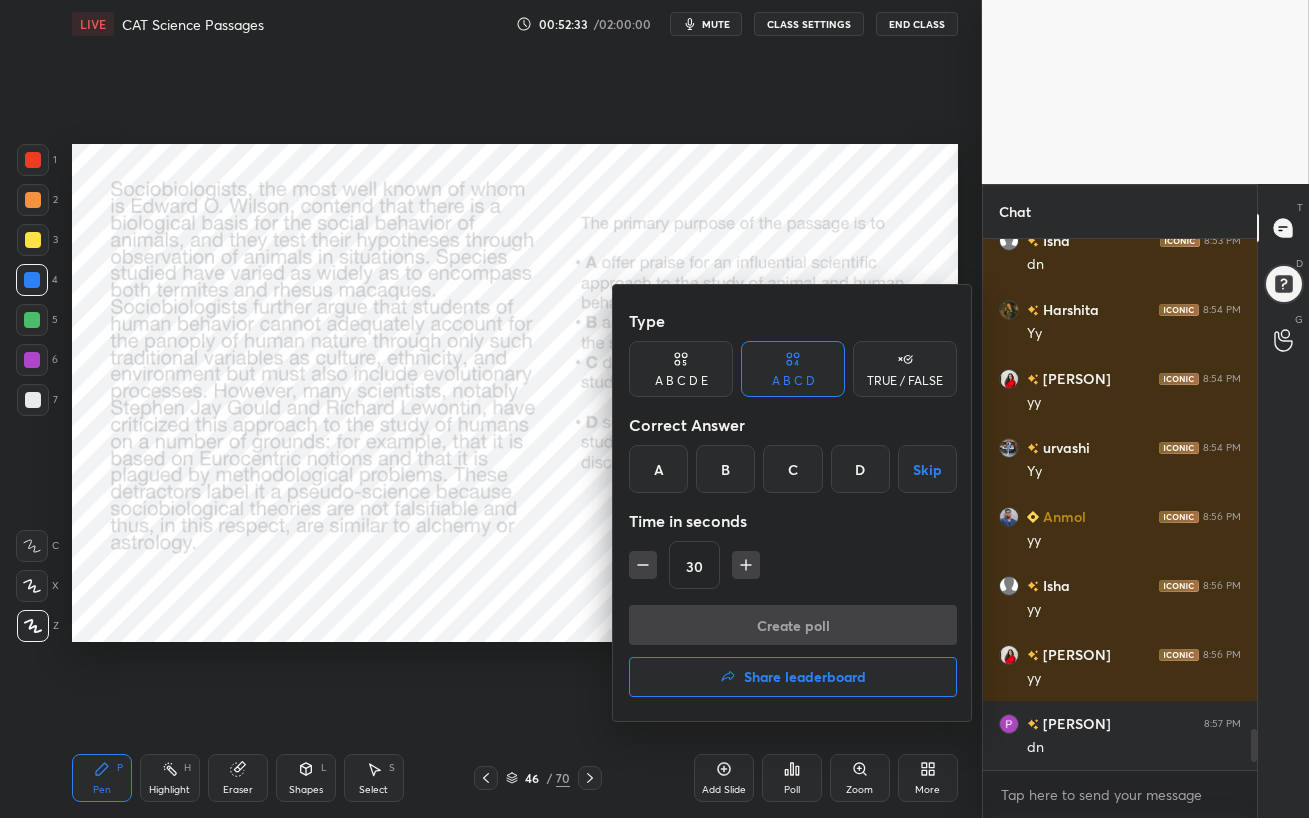 click on "D" at bounding box center [860, 469] 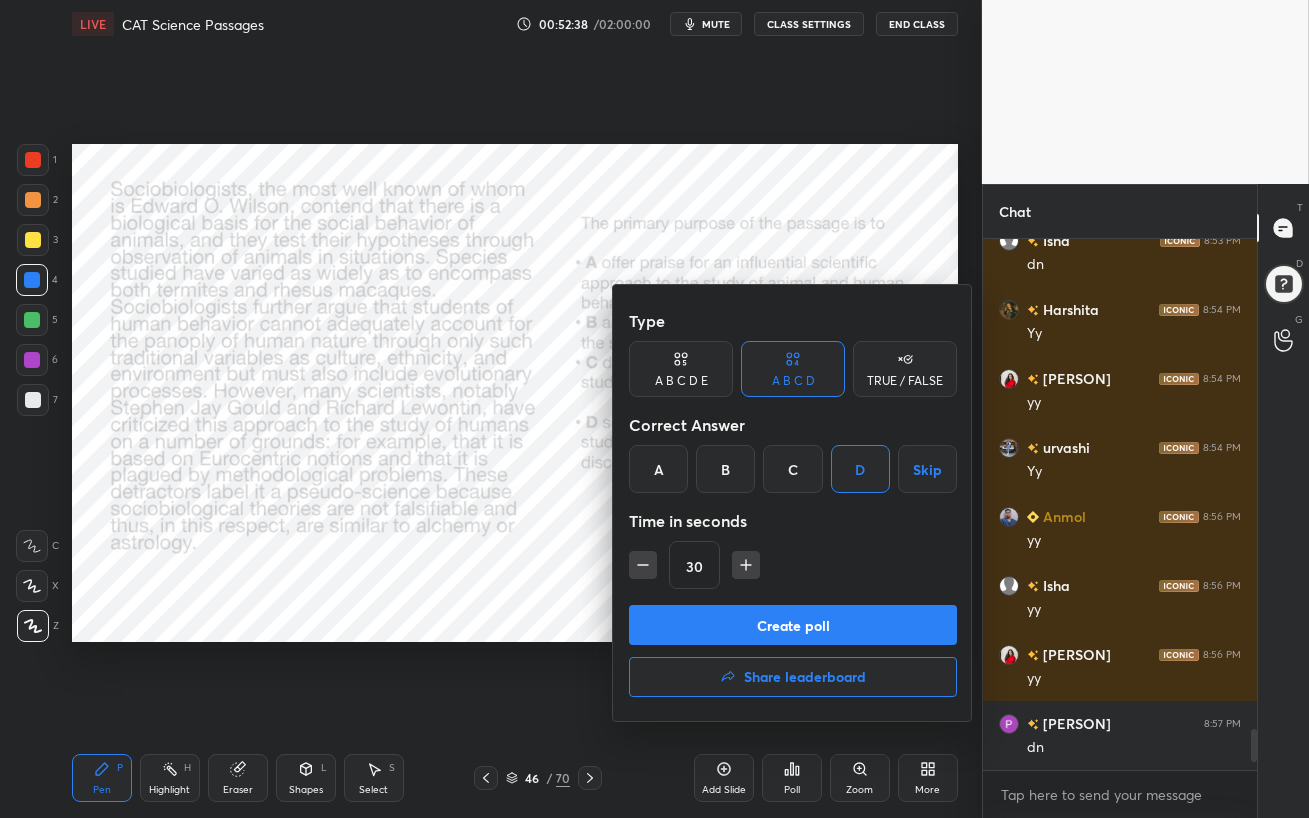 click on "Create poll" at bounding box center (793, 625) 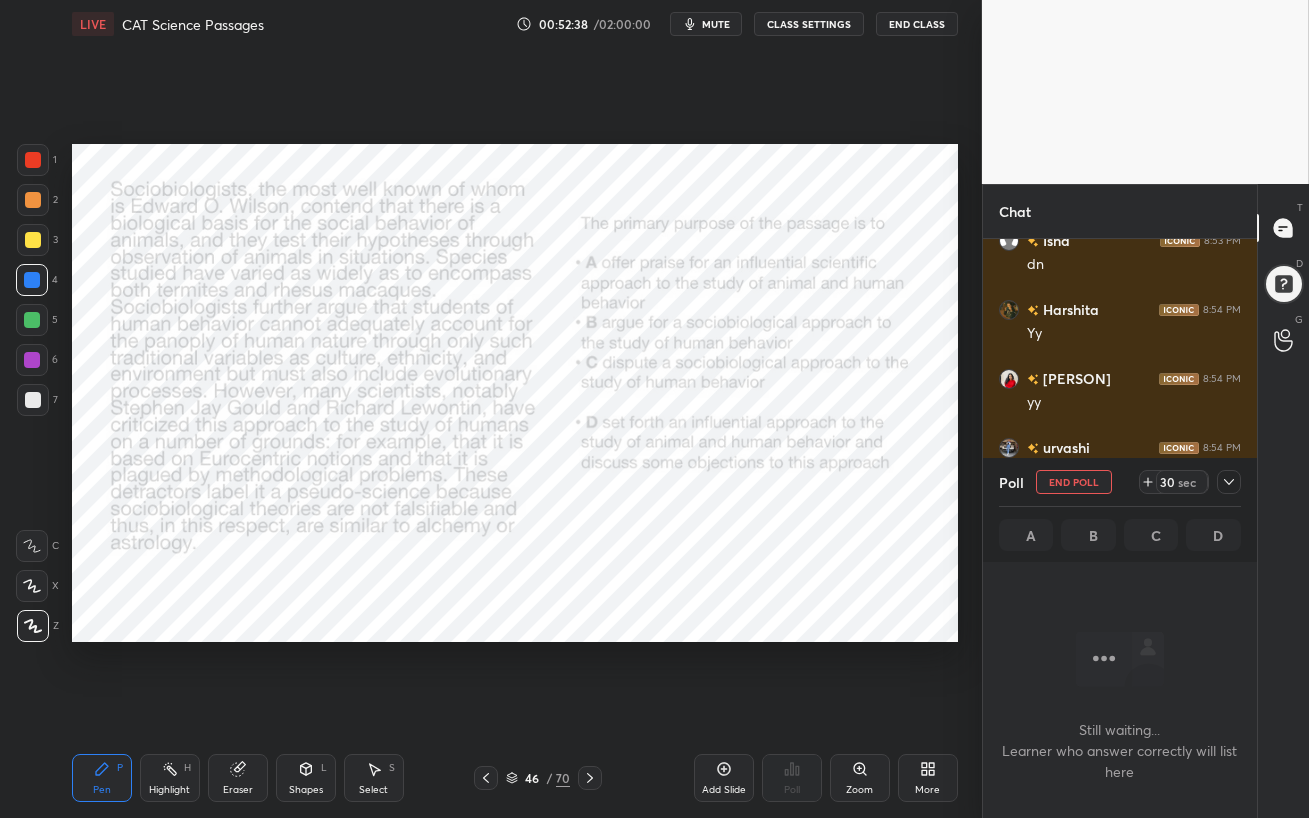 scroll, scrollTop: 282, scrollLeft: 268, axis: both 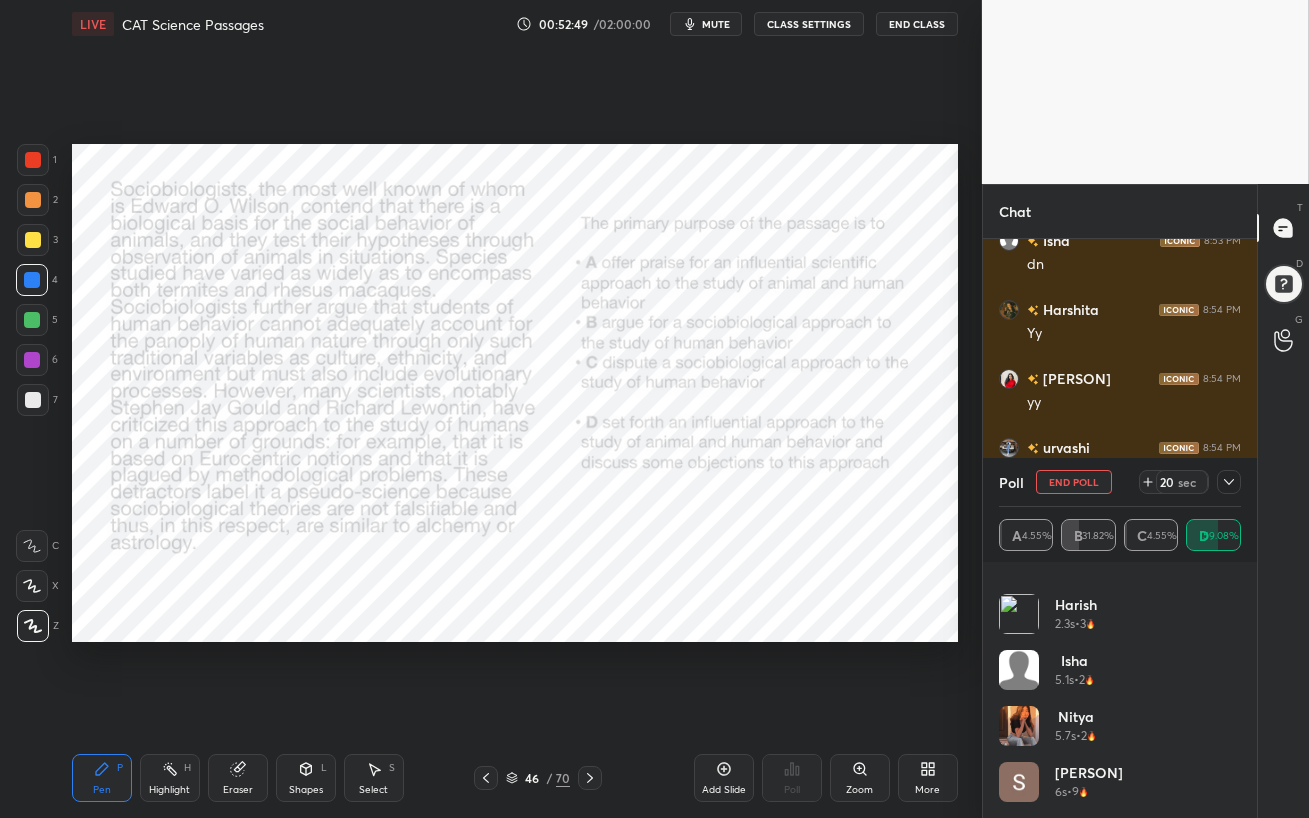 drag, startPoint x: 1240, startPoint y: 795, endPoint x: 1243, endPoint y: 647, distance: 148.0304 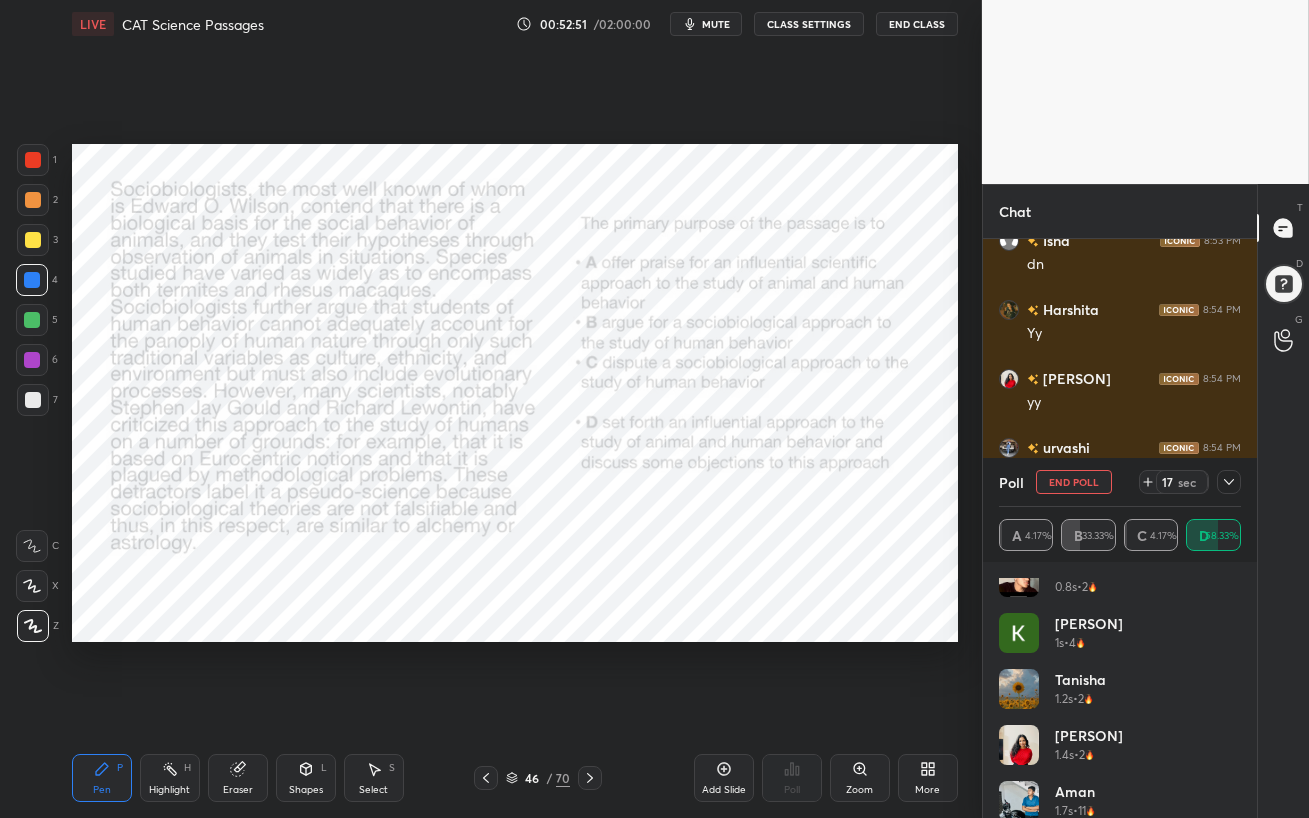 scroll, scrollTop: 0, scrollLeft: 0, axis: both 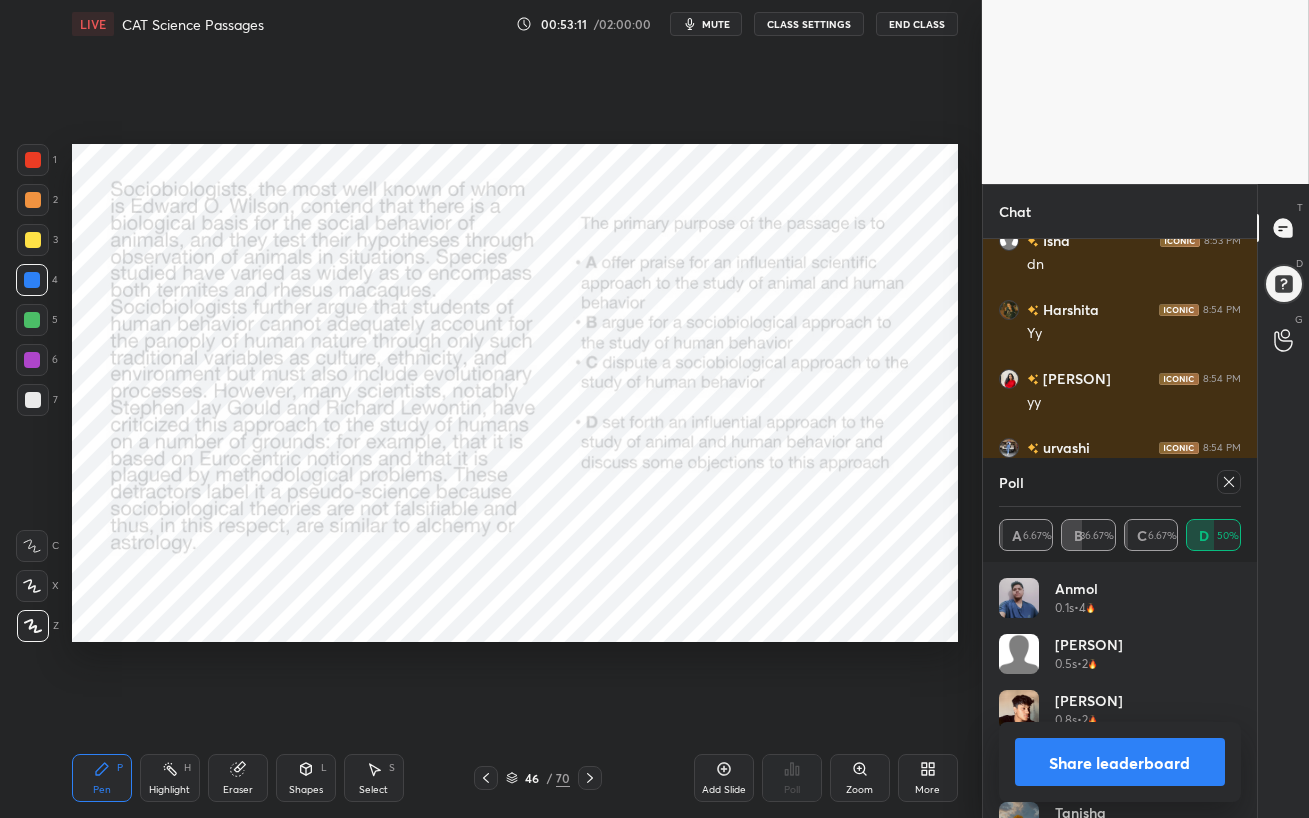 drag, startPoint x: 22, startPoint y: 355, endPoint x: 48, endPoint y: 374, distance: 32.202484 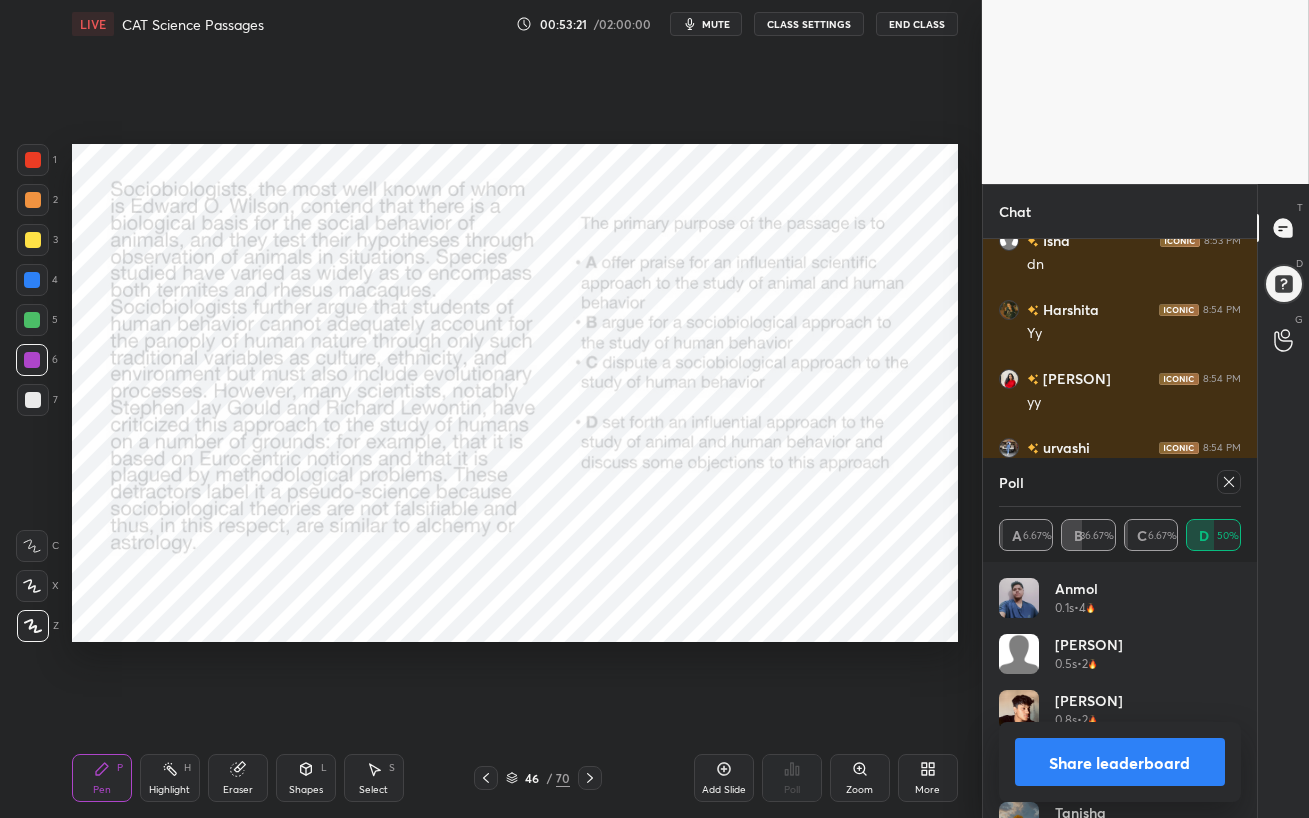 click 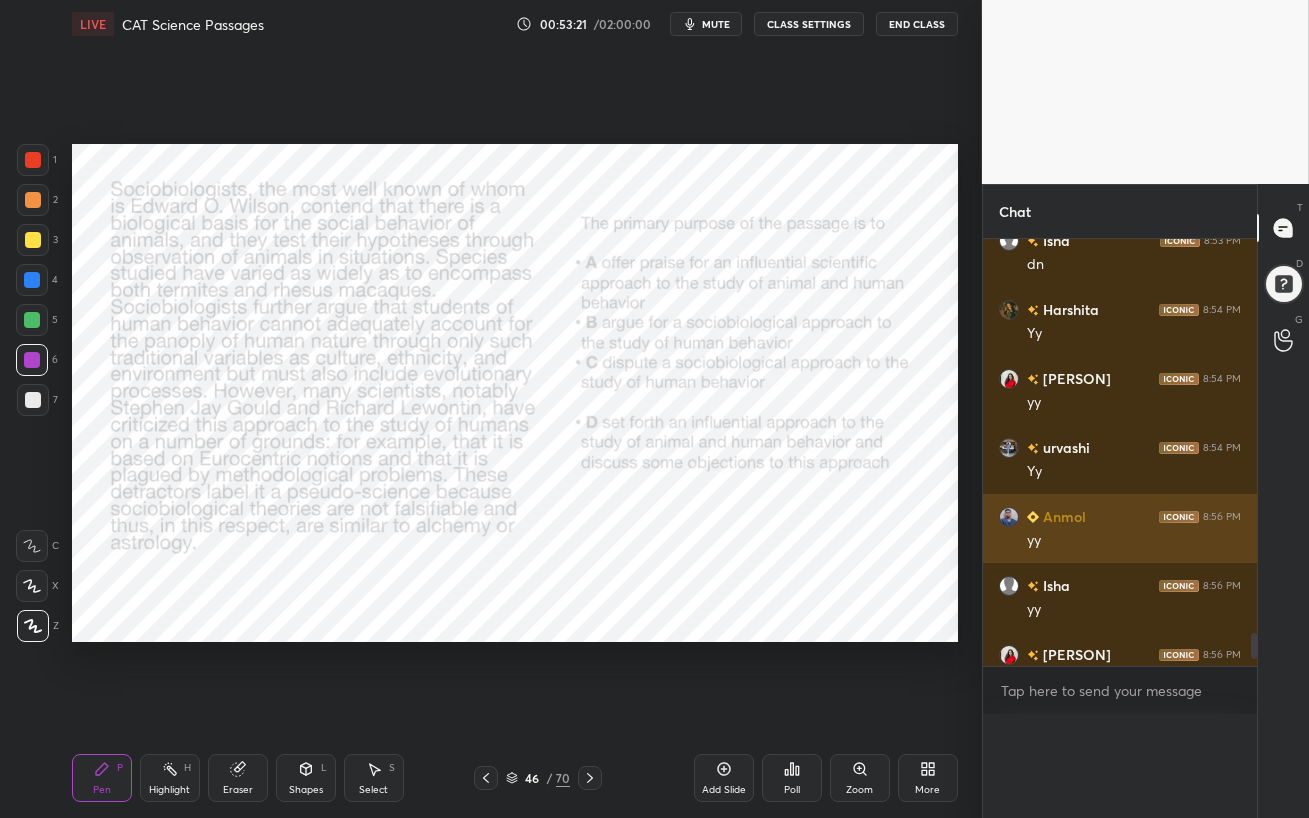 scroll, scrollTop: 0, scrollLeft: 0, axis: both 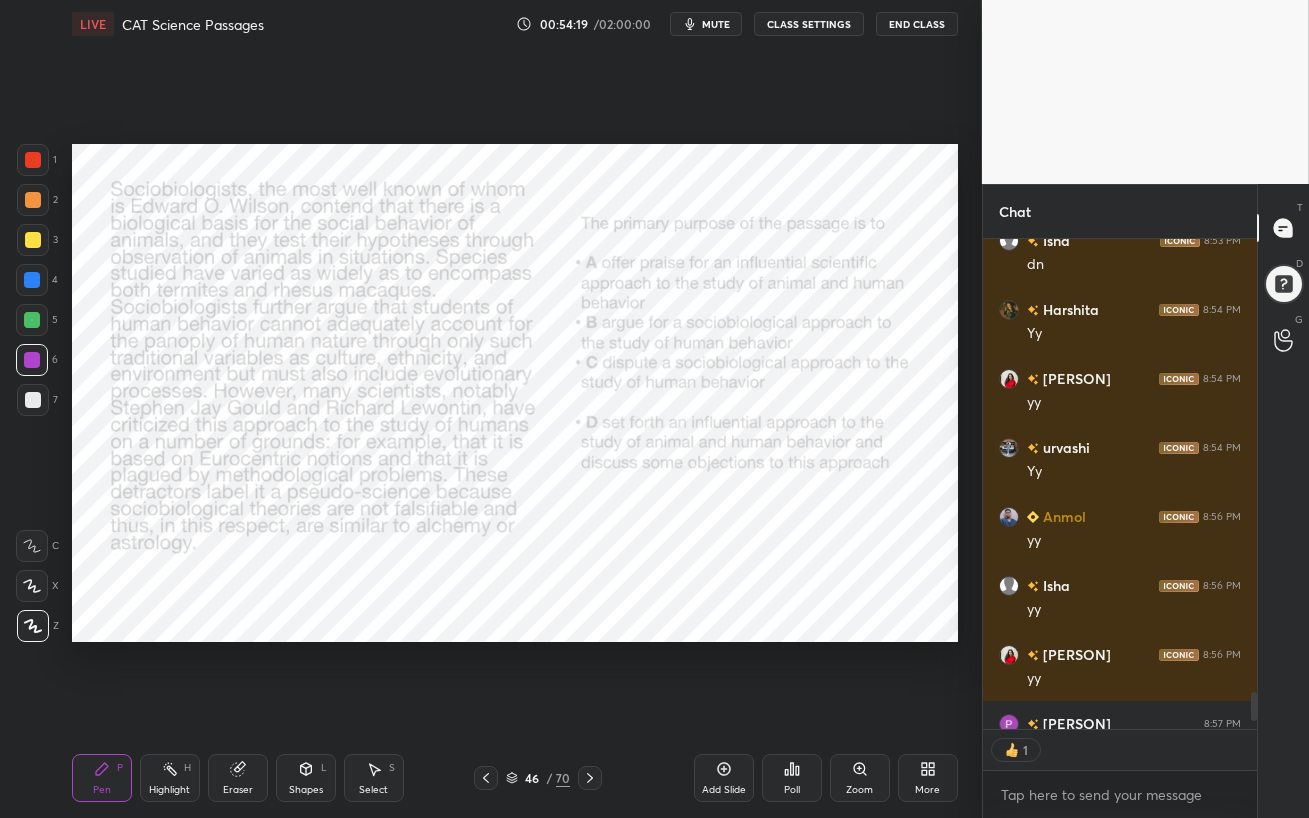 click 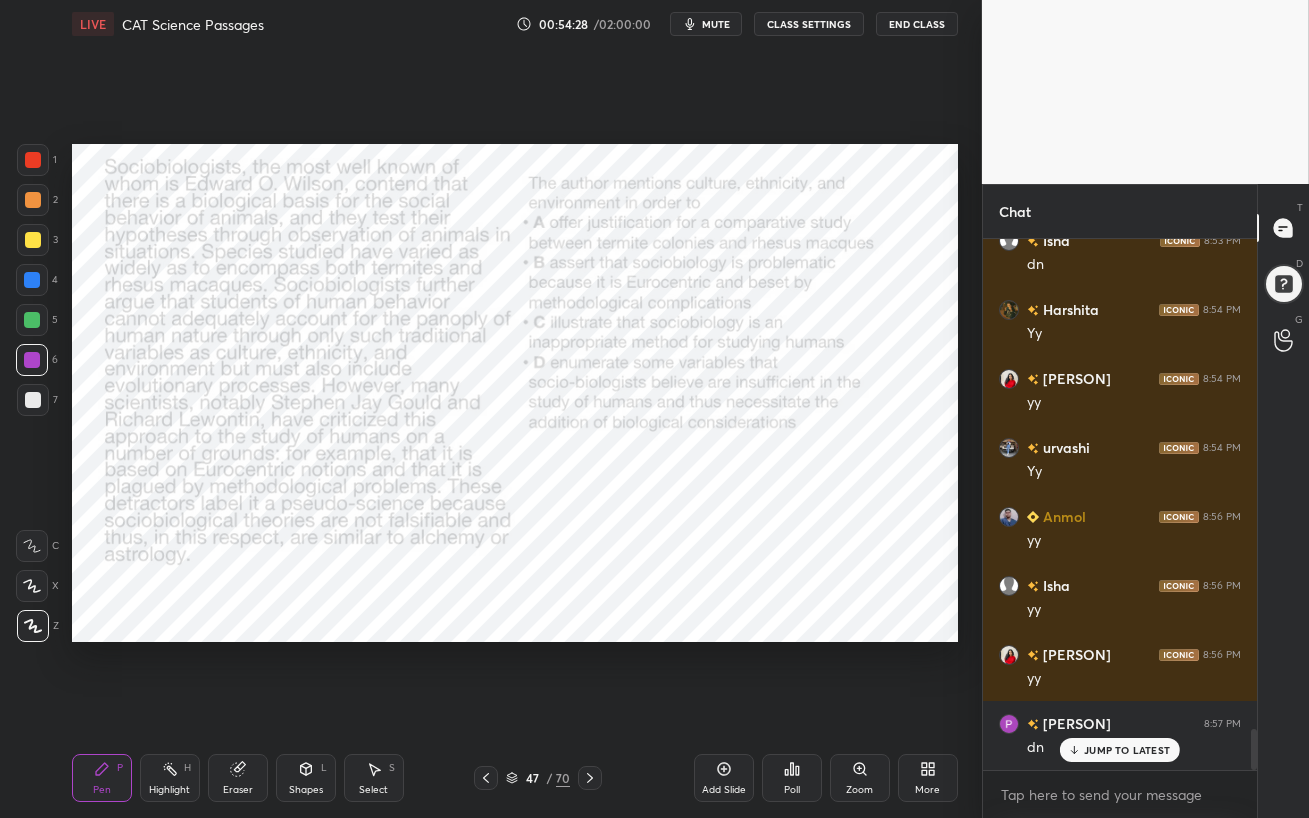 scroll, scrollTop: 6, scrollLeft: 6, axis: both 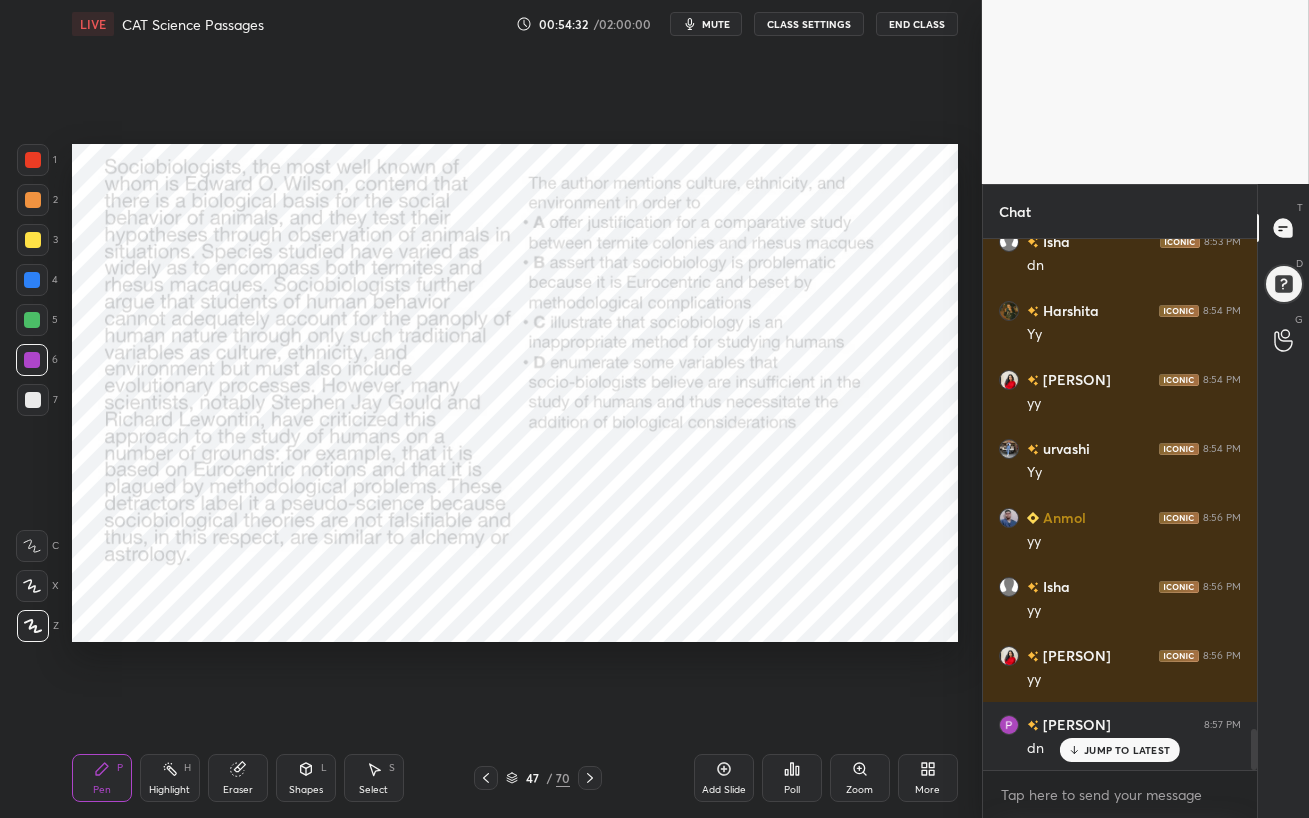 click on "JUMP TO LATEST" at bounding box center (1127, 750) 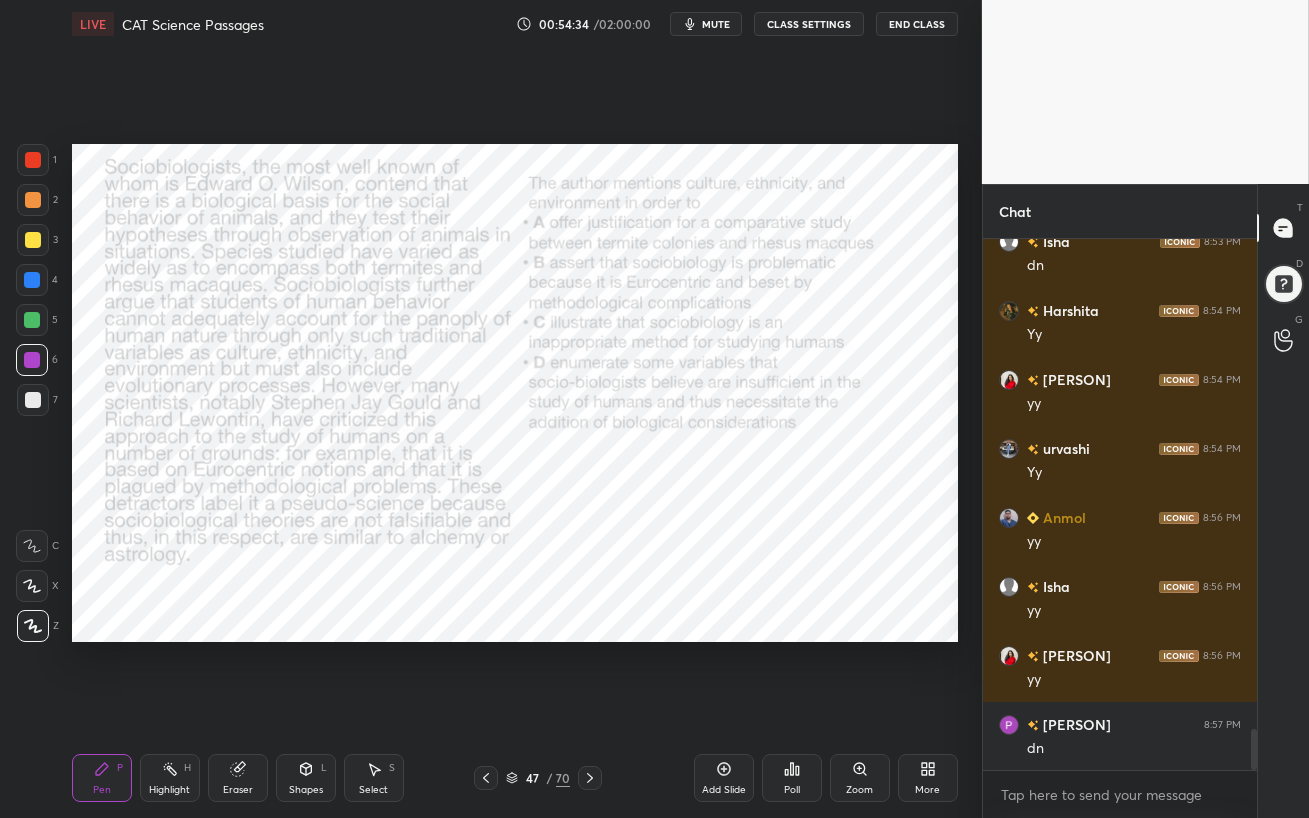 click on "mute" at bounding box center [716, 24] 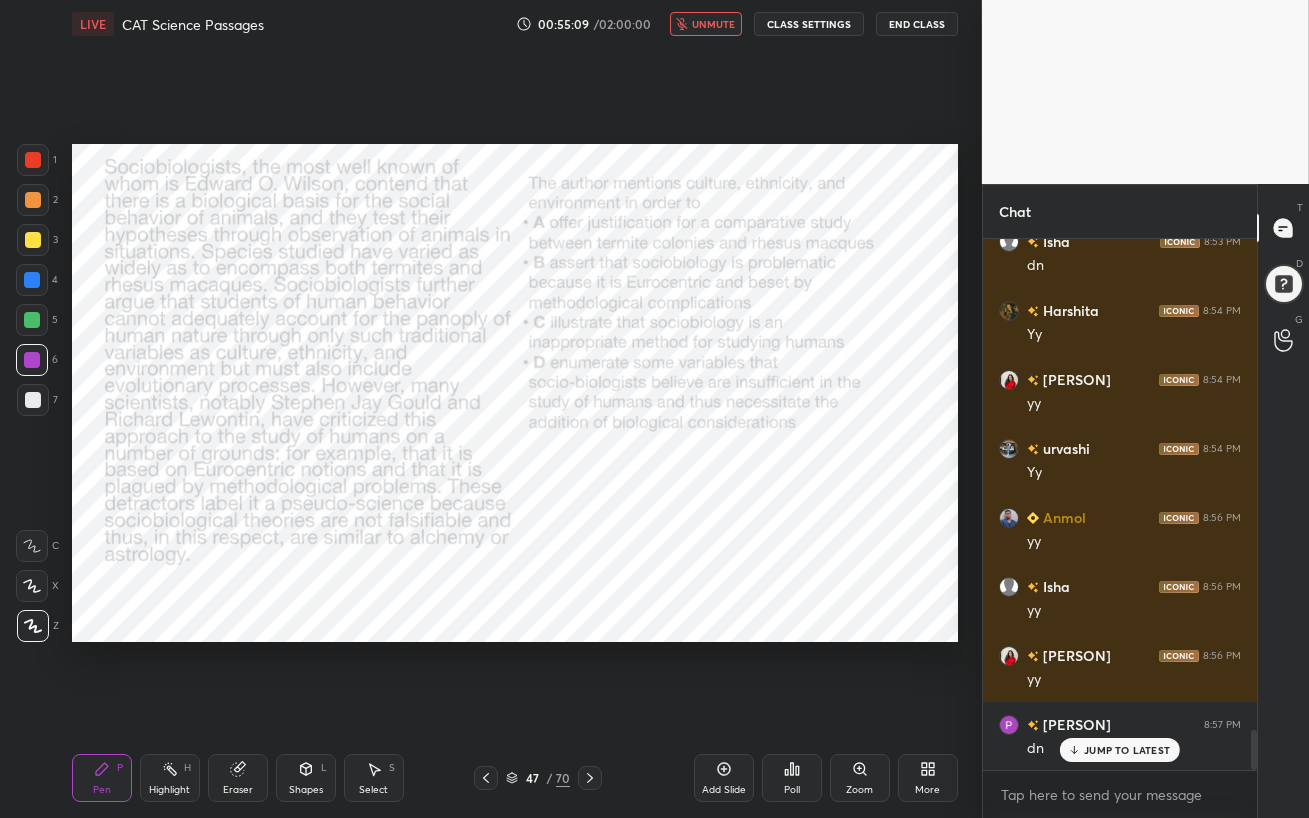 scroll, scrollTop: 6485, scrollLeft: 0, axis: vertical 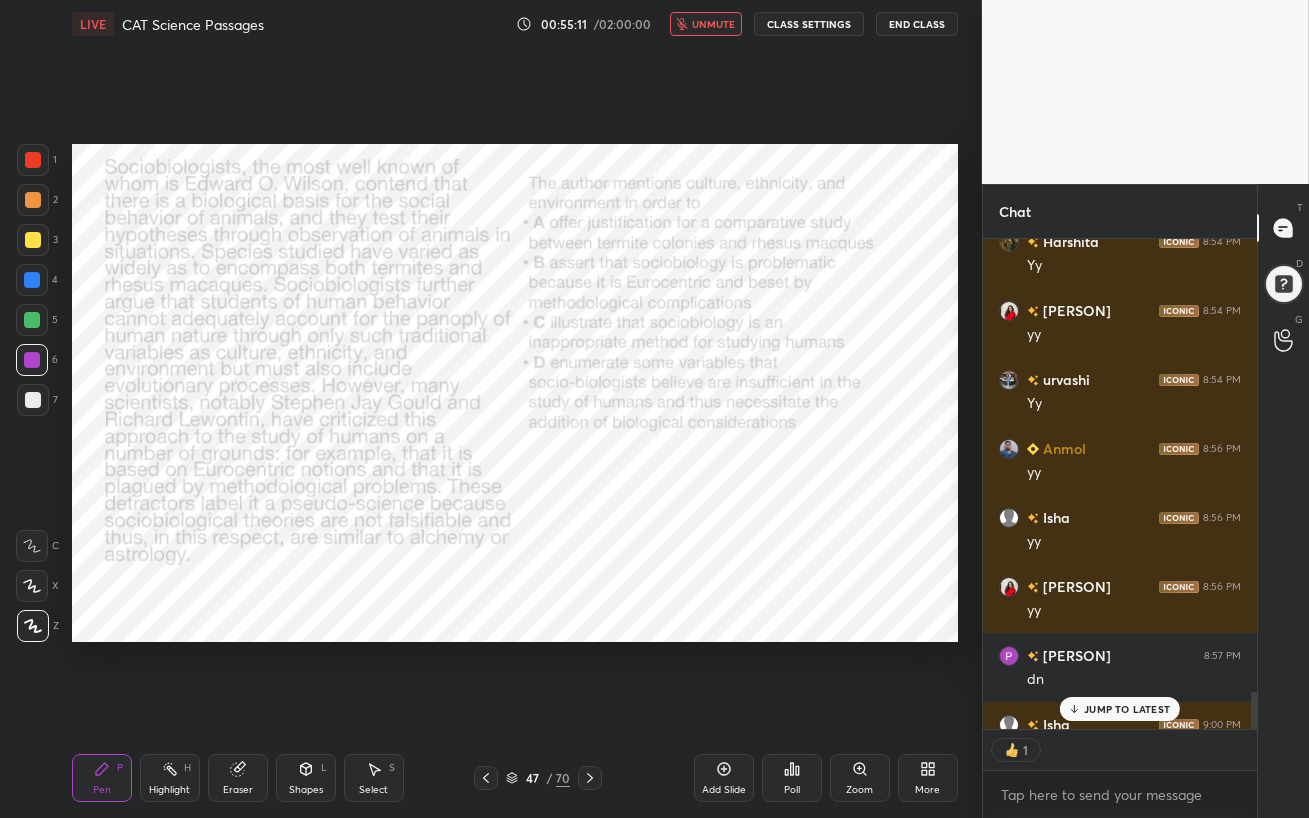 click on "unmute" at bounding box center (713, 24) 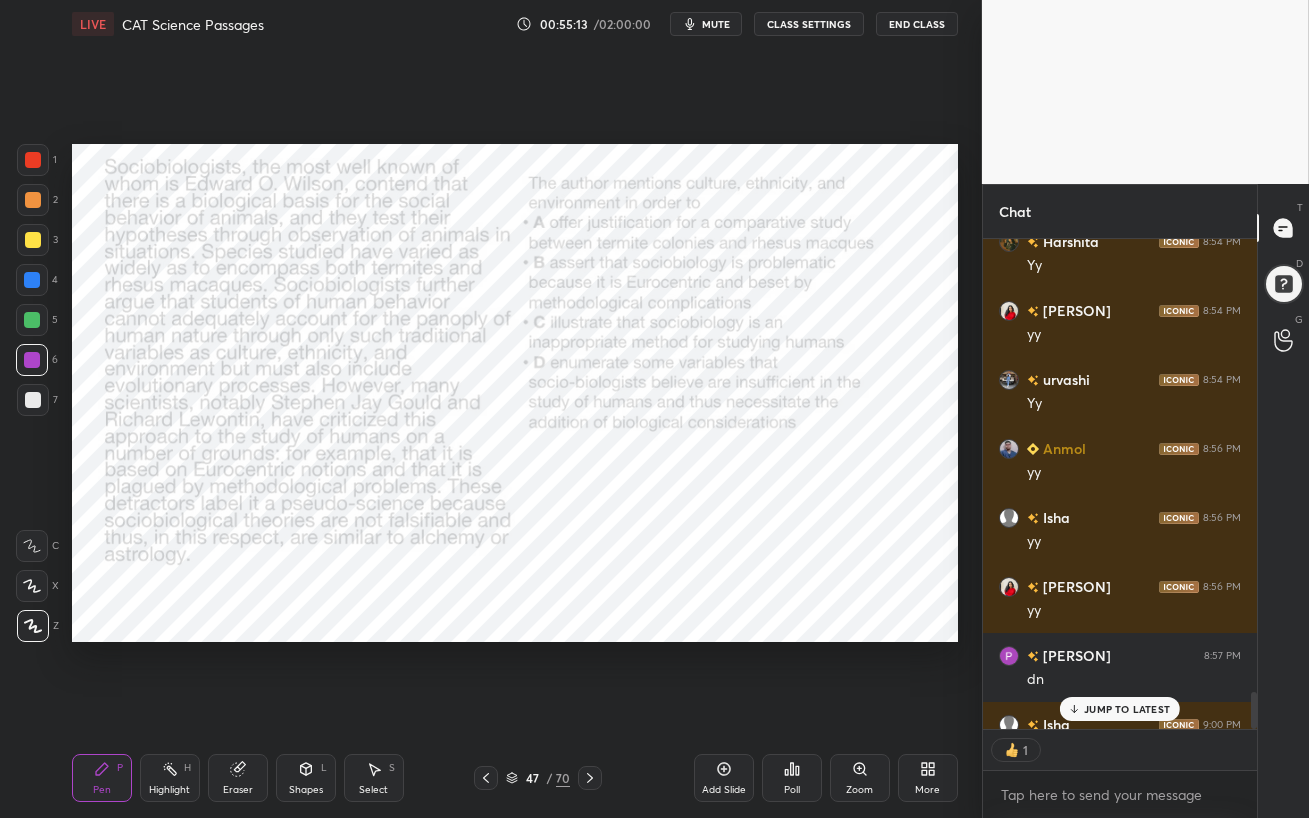 click on "JUMP TO LATEST" at bounding box center [1127, 709] 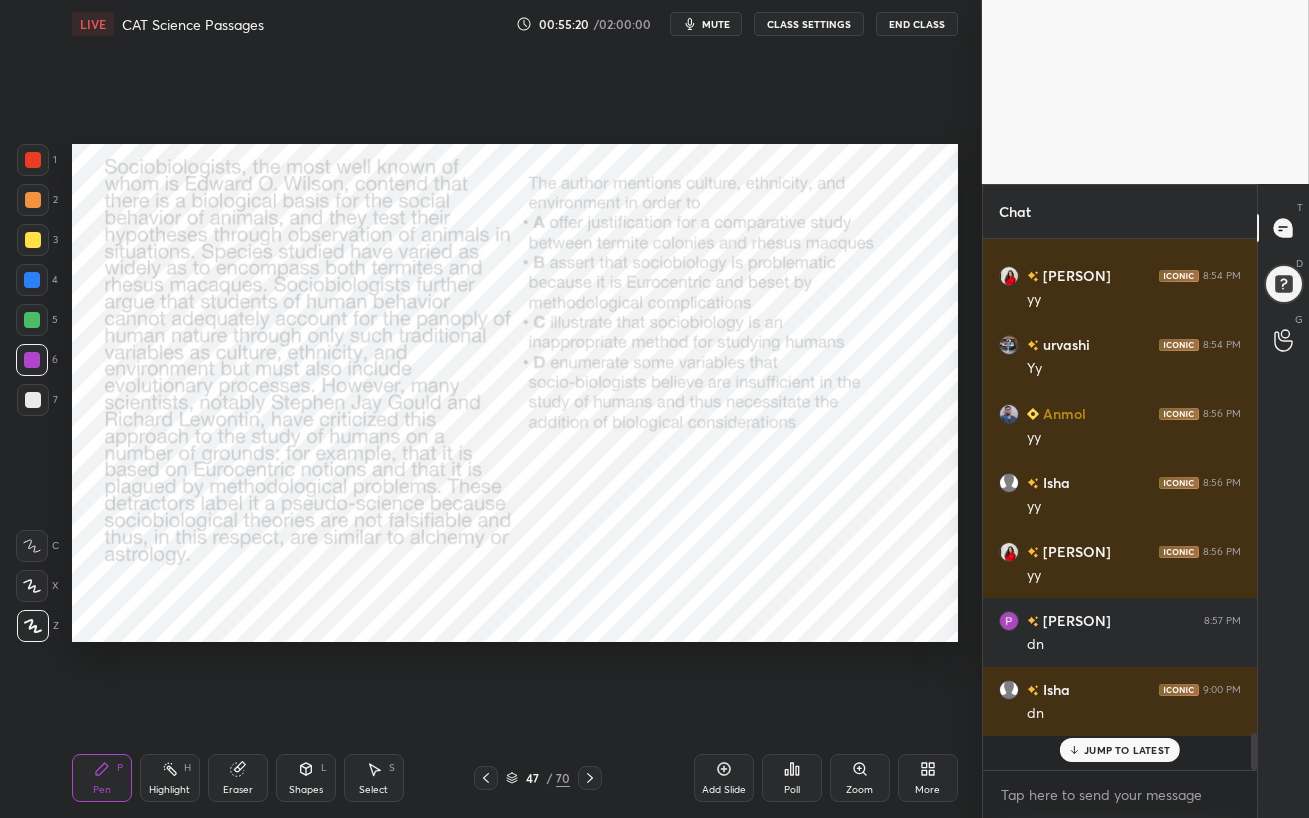 scroll, scrollTop: 6, scrollLeft: 6, axis: both 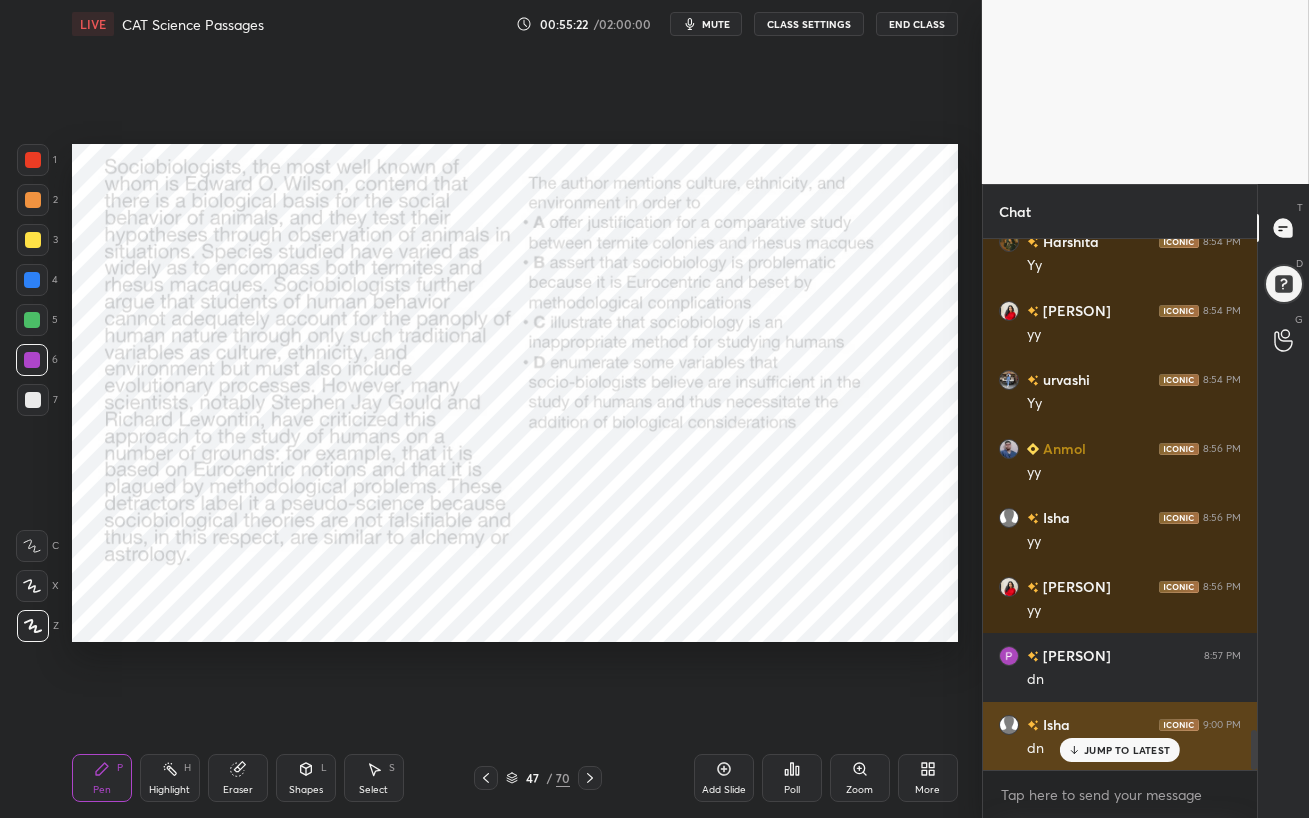 click on "JUMP TO LATEST" at bounding box center [1127, 750] 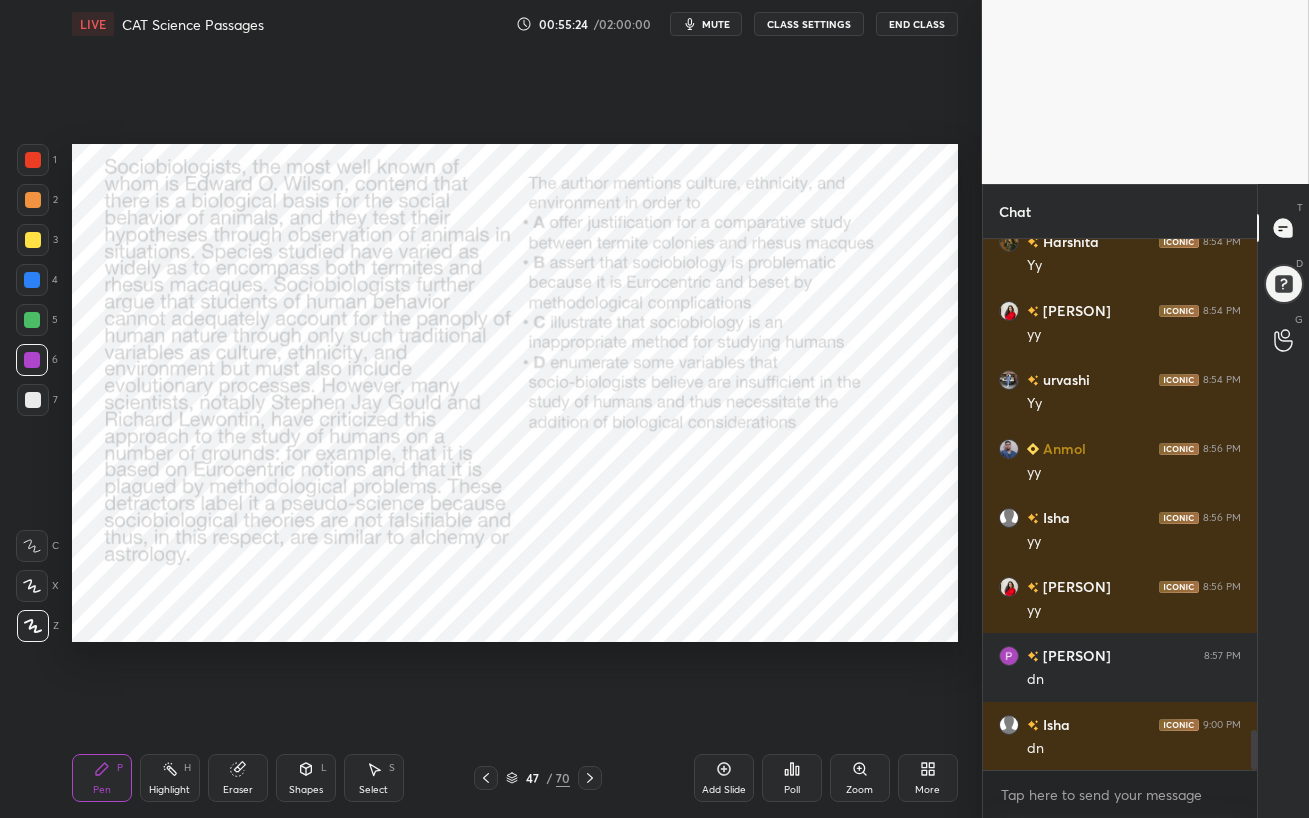 click on "Poll" at bounding box center (792, 778) 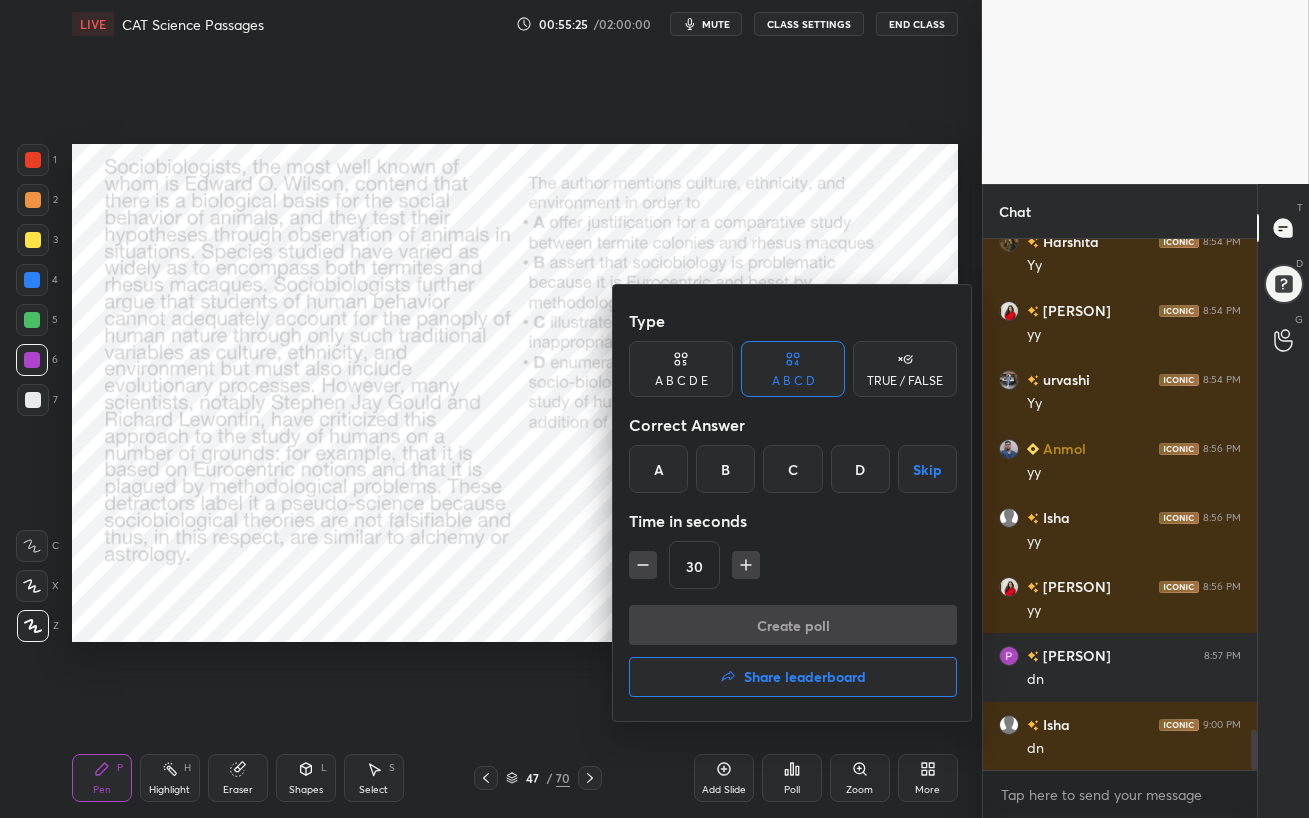 click on "D" at bounding box center [860, 469] 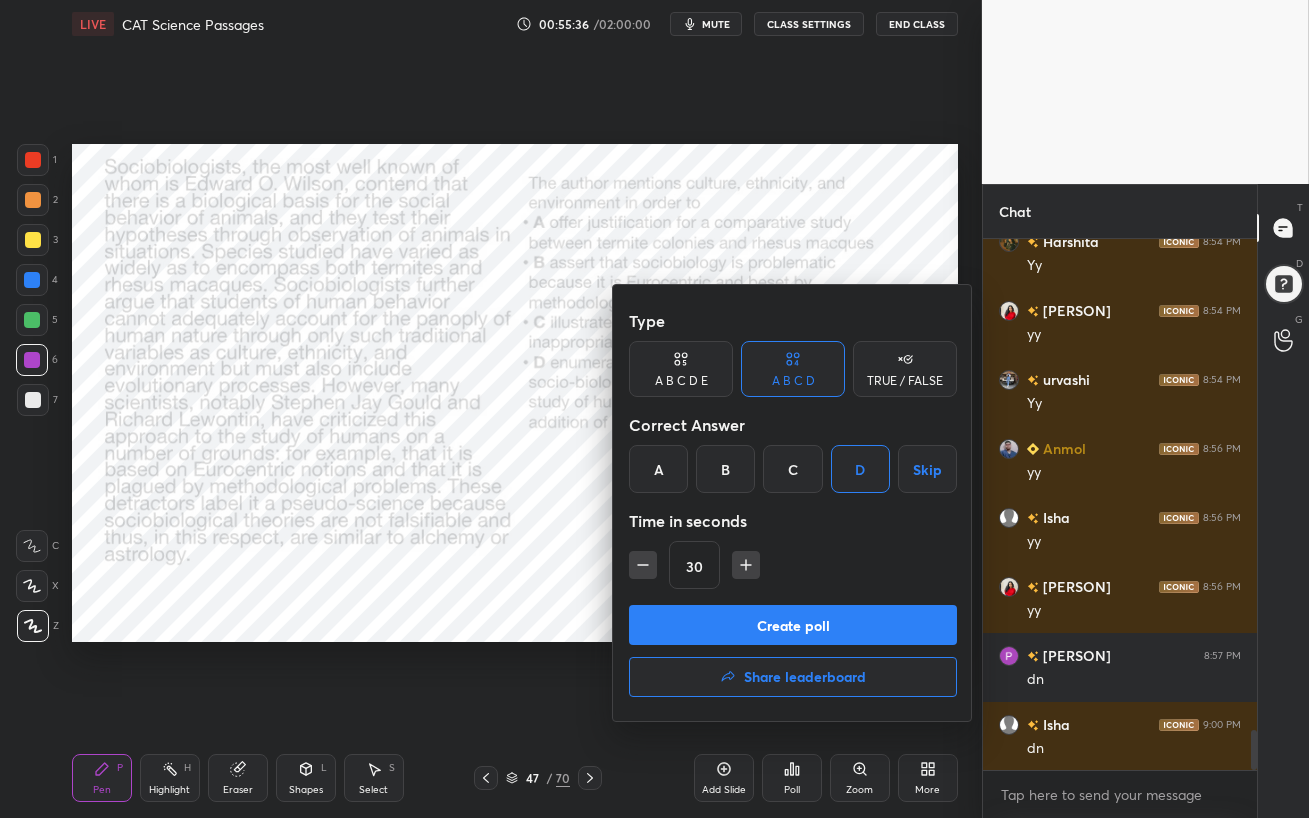 drag, startPoint x: 778, startPoint y: 625, endPoint x: 799, endPoint y: 615, distance: 23.259407 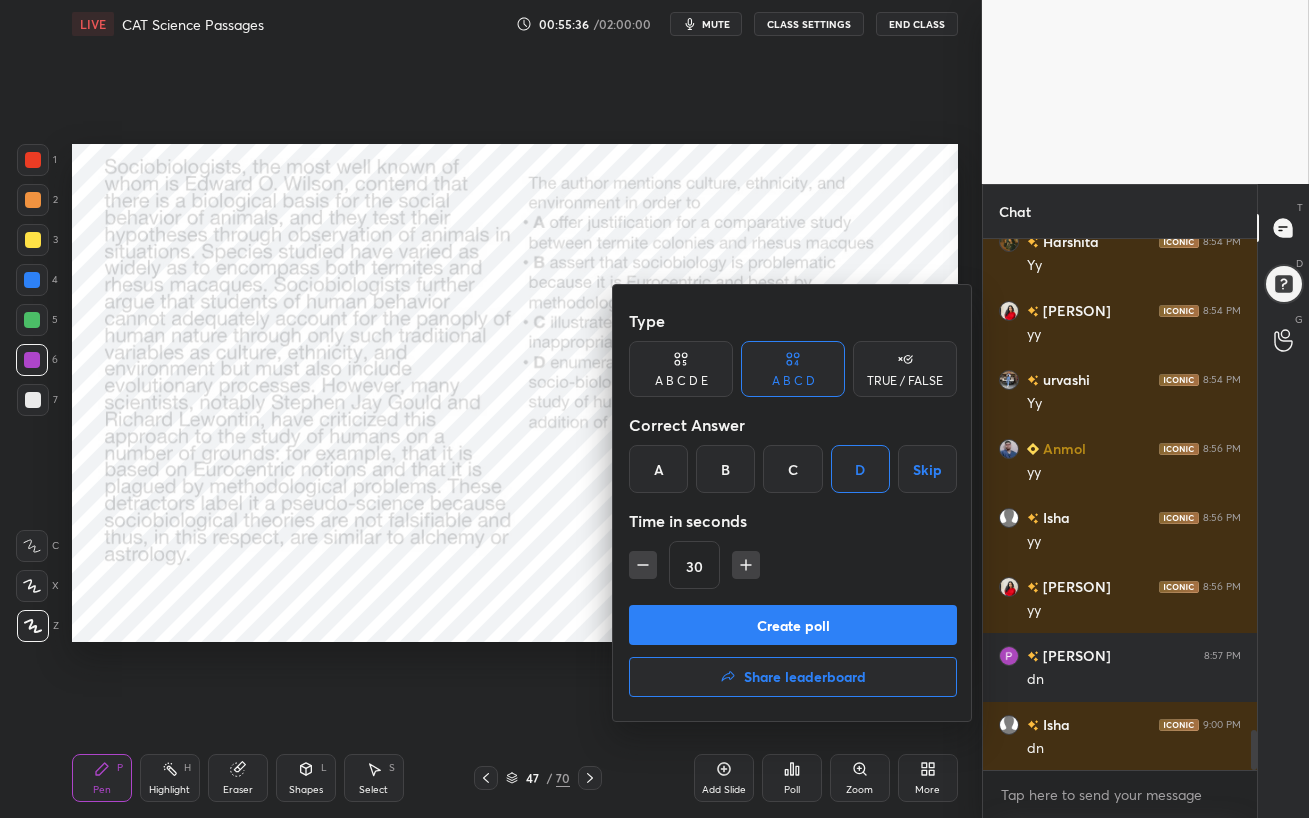 click on "Create poll" at bounding box center [793, 625] 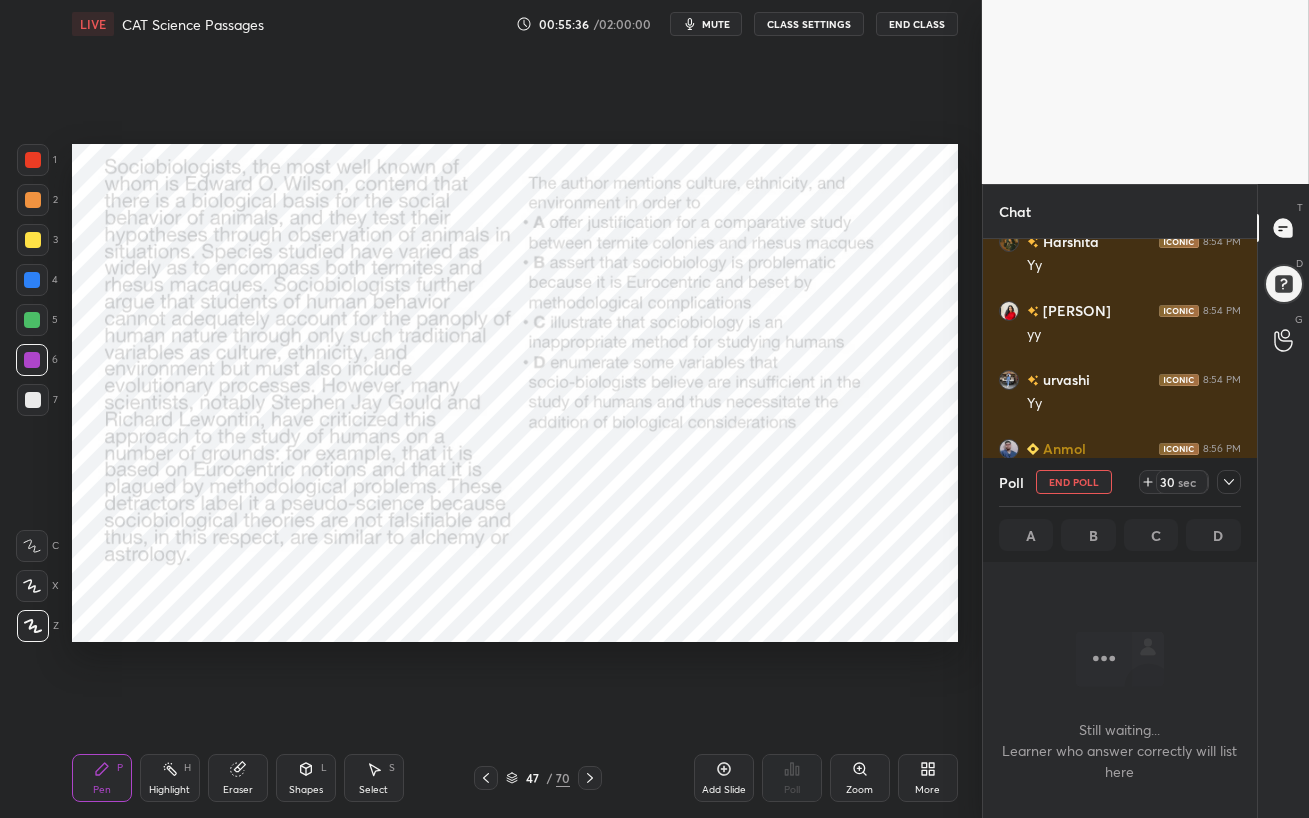 scroll, scrollTop: 296, scrollLeft: 268, axis: both 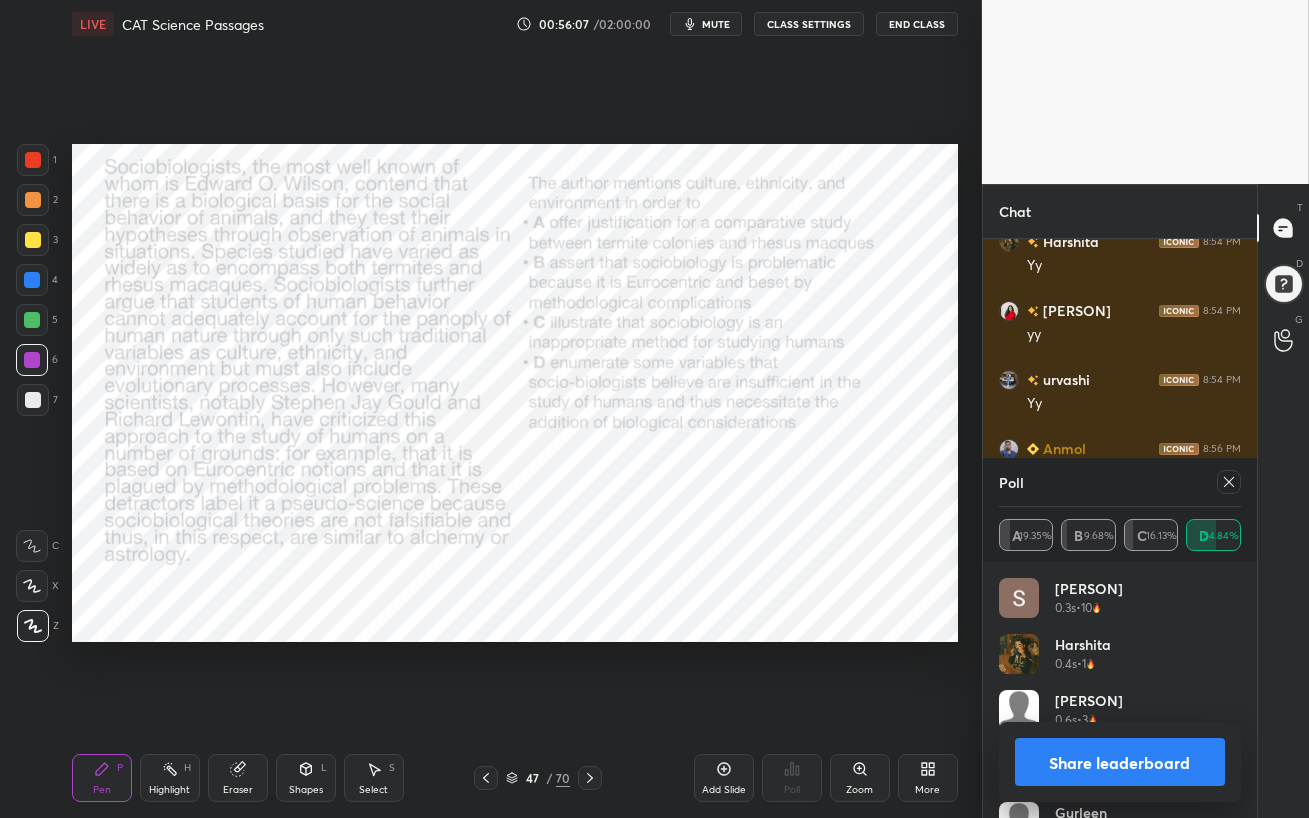 click 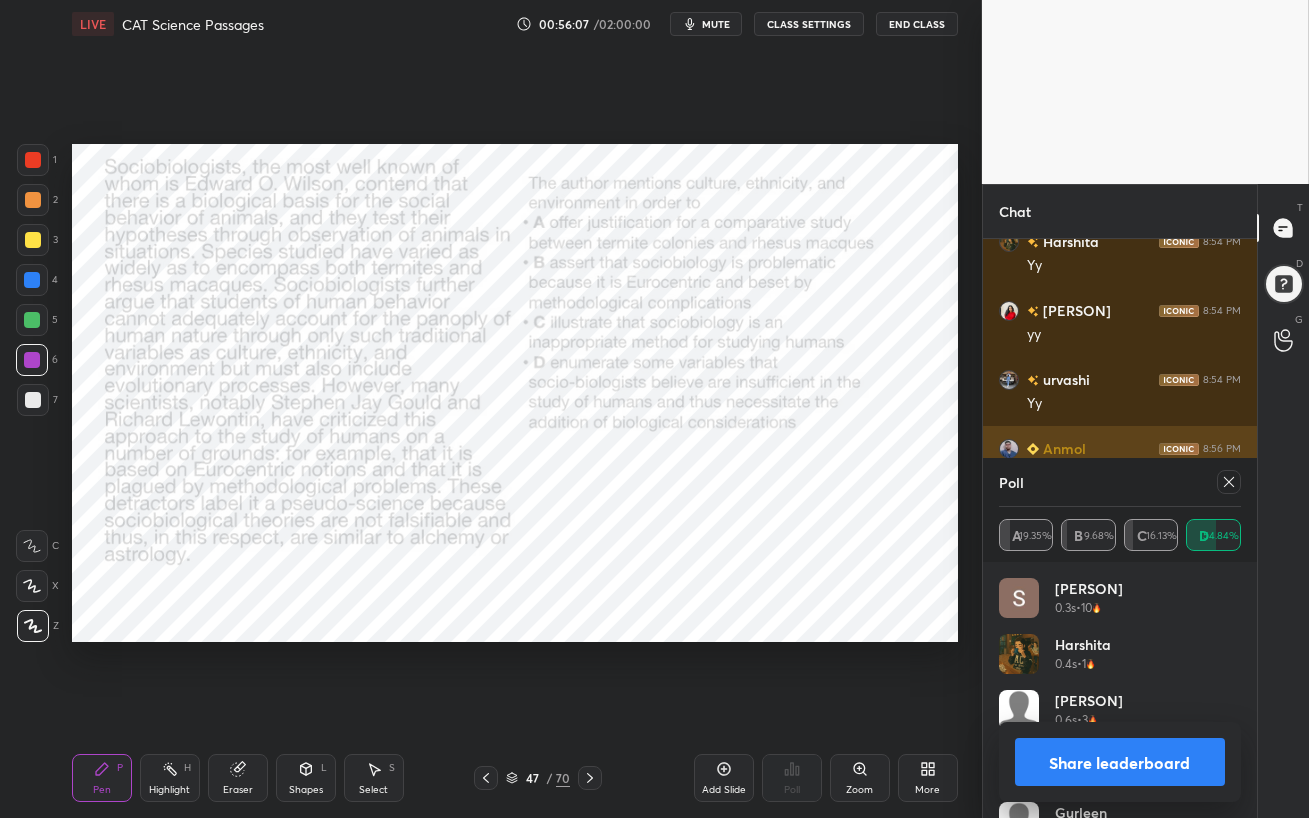 scroll, scrollTop: 81, scrollLeft: 236, axis: both 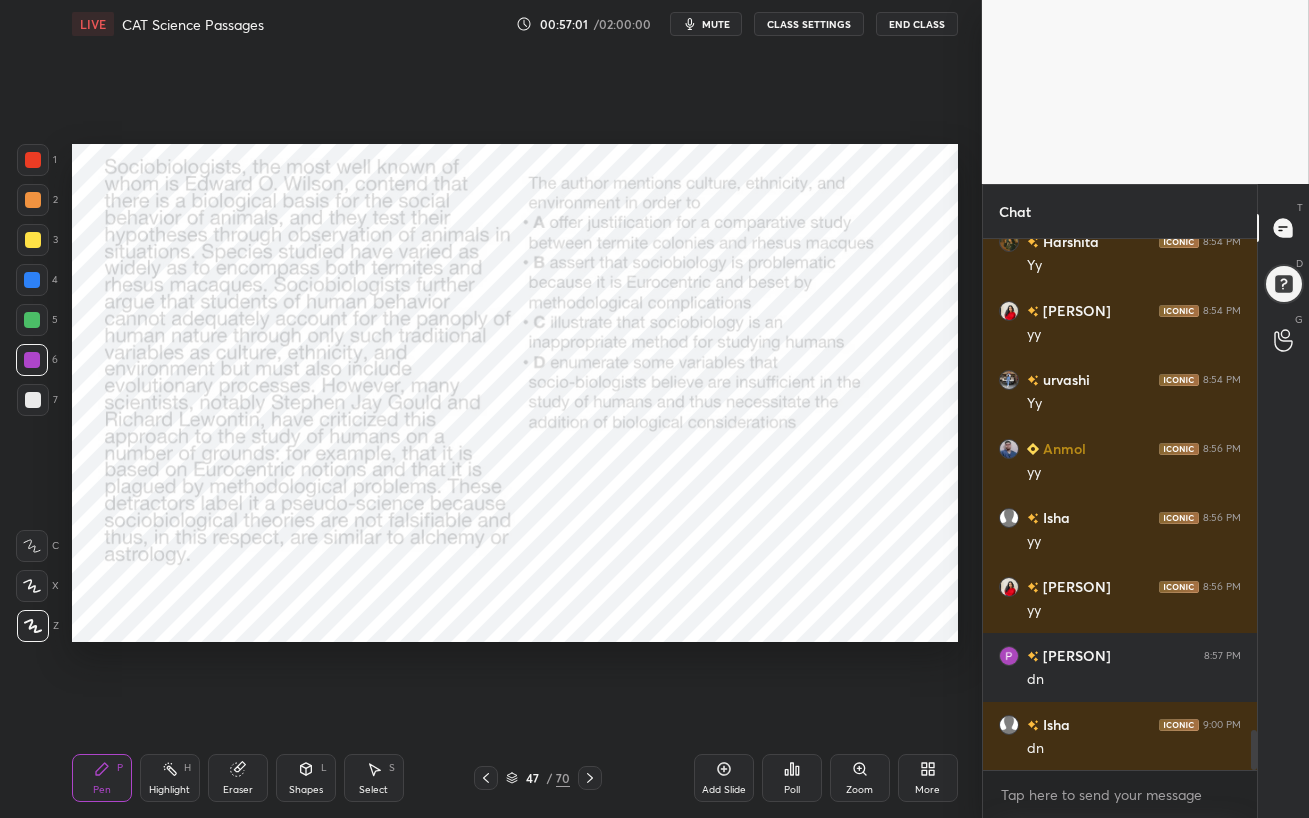 drag, startPoint x: 30, startPoint y: 322, endPoint x: 58, endPoint y: 344, distance: 35.608986 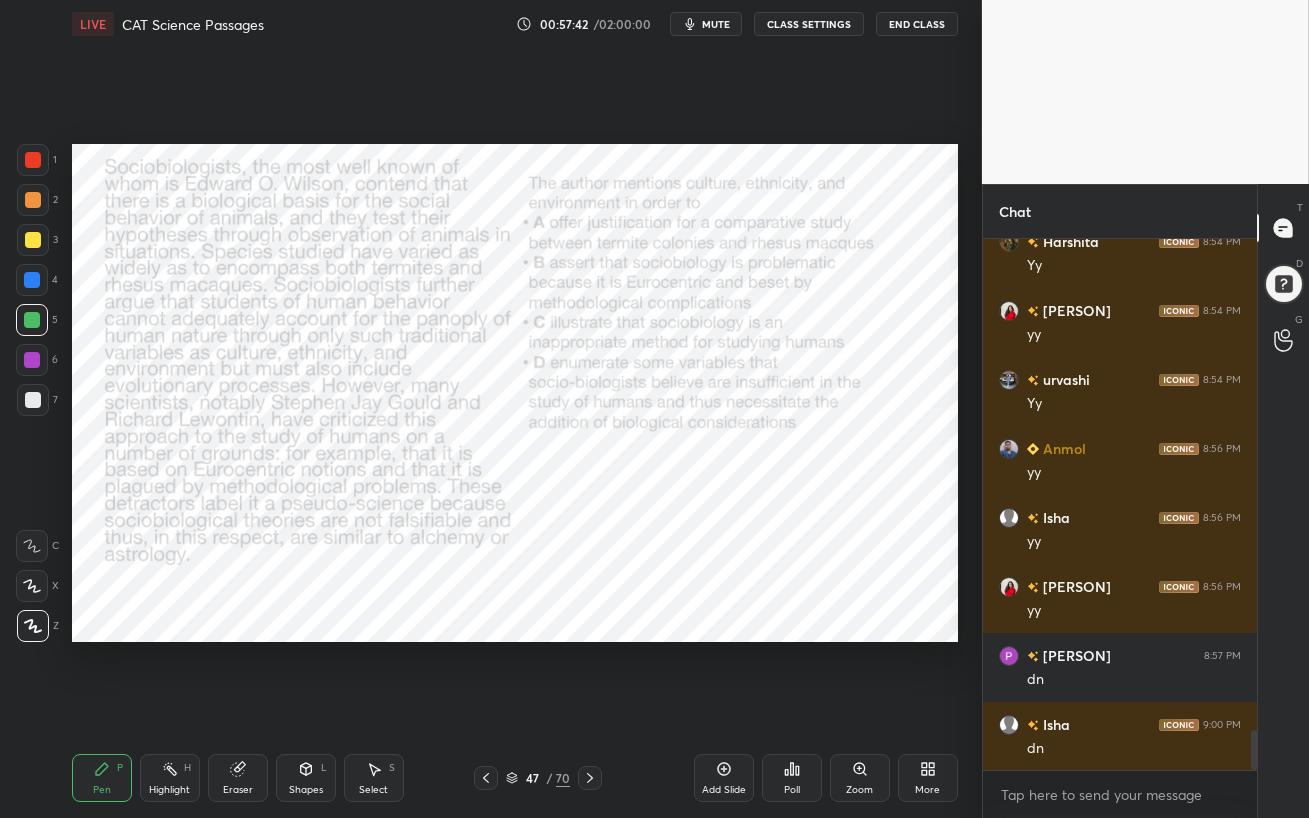 scroll, scrollTop: 6555, scrollLeft: 0, axis: vertical 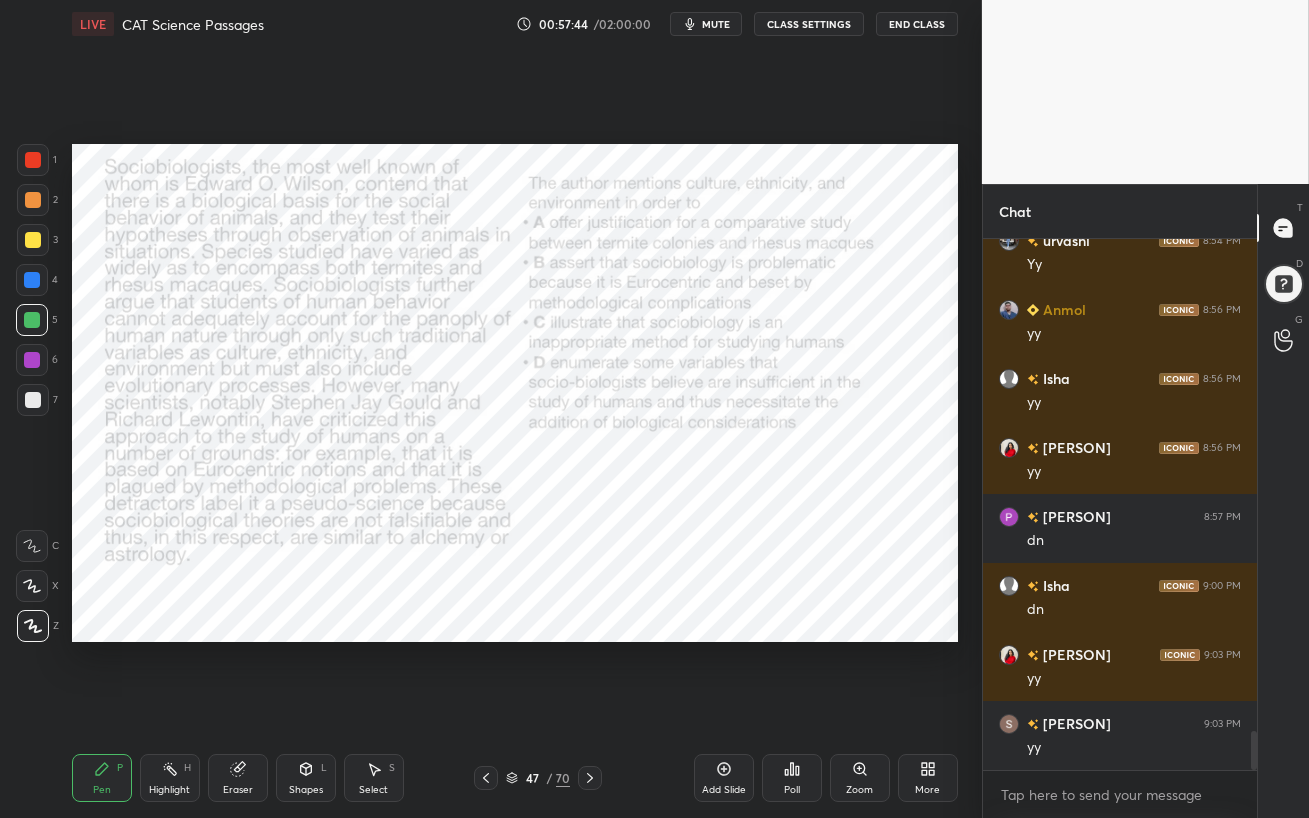 click 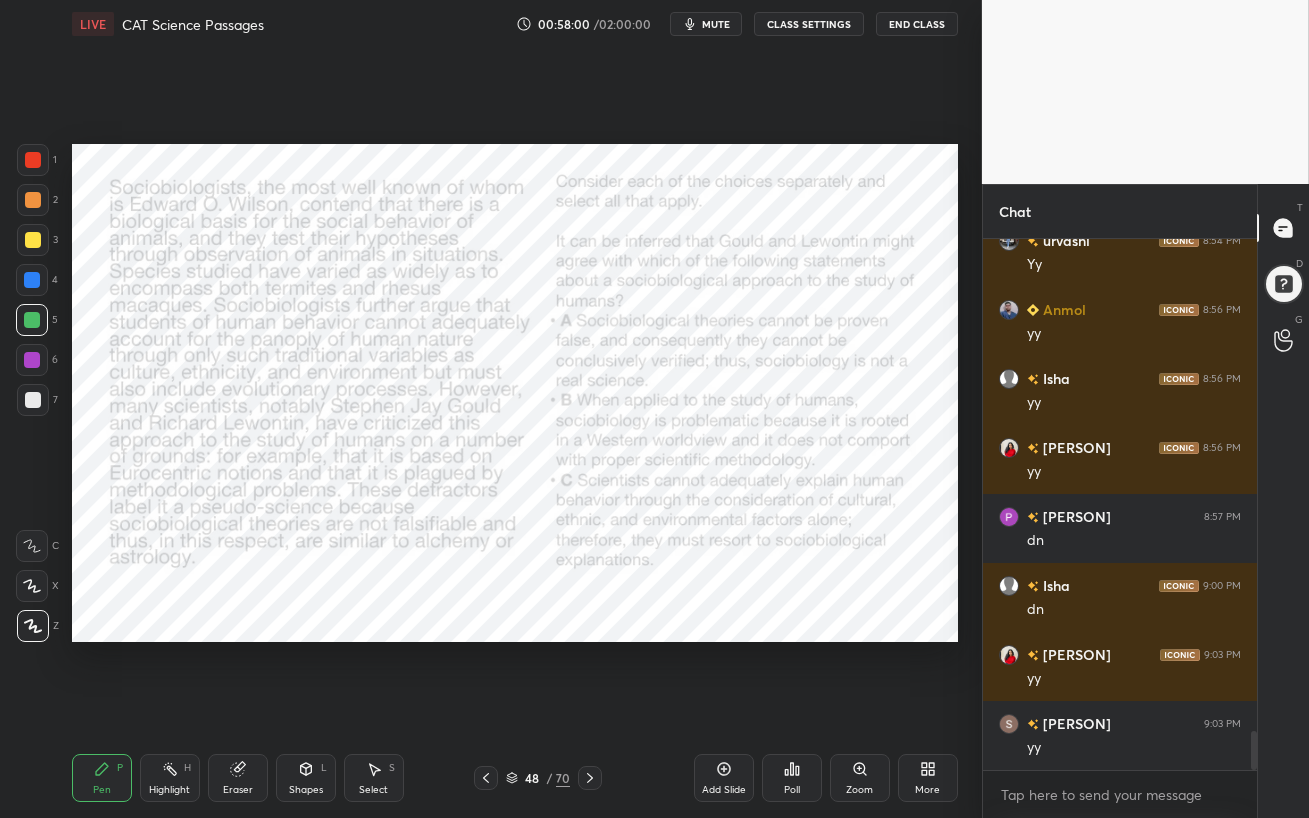 click at bounding box center (32, 360) 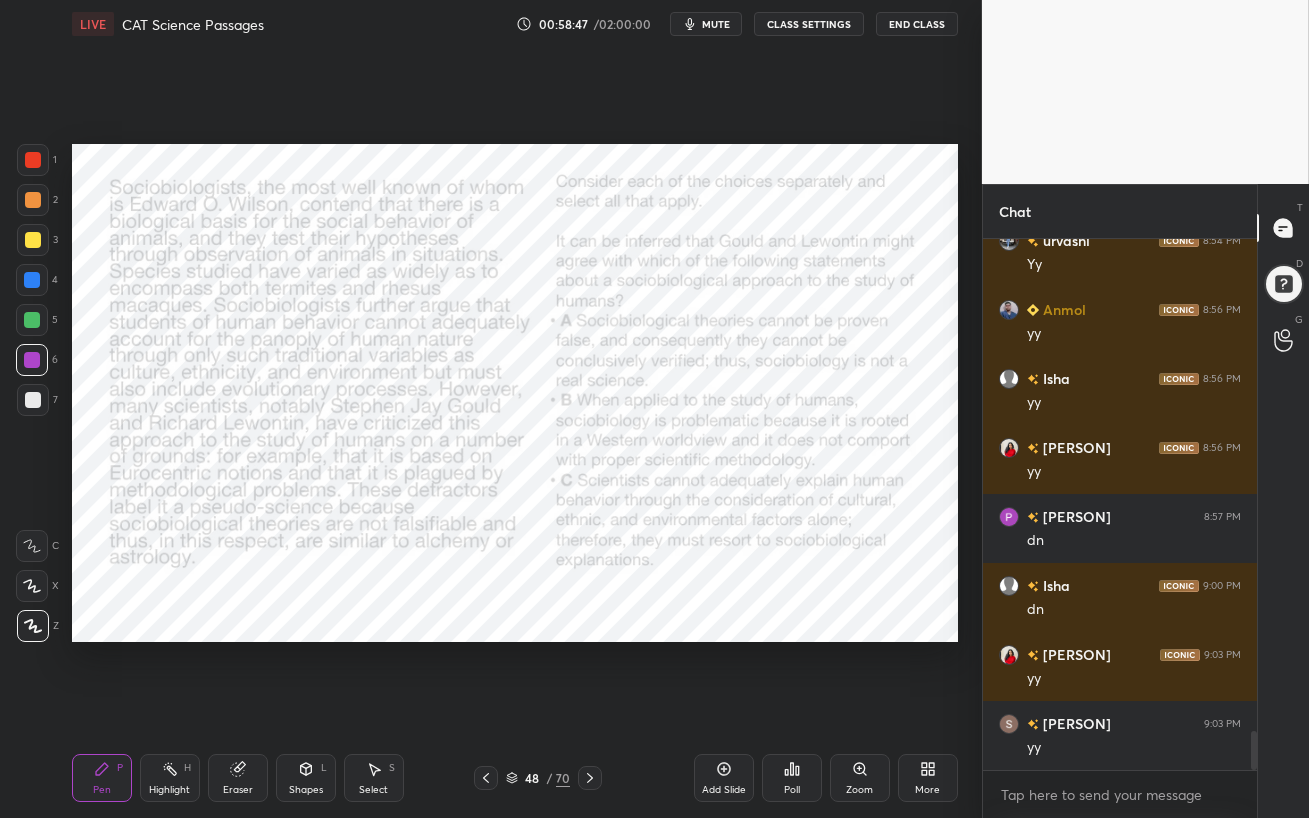 click on "mute" at bounding box center [716, 24] 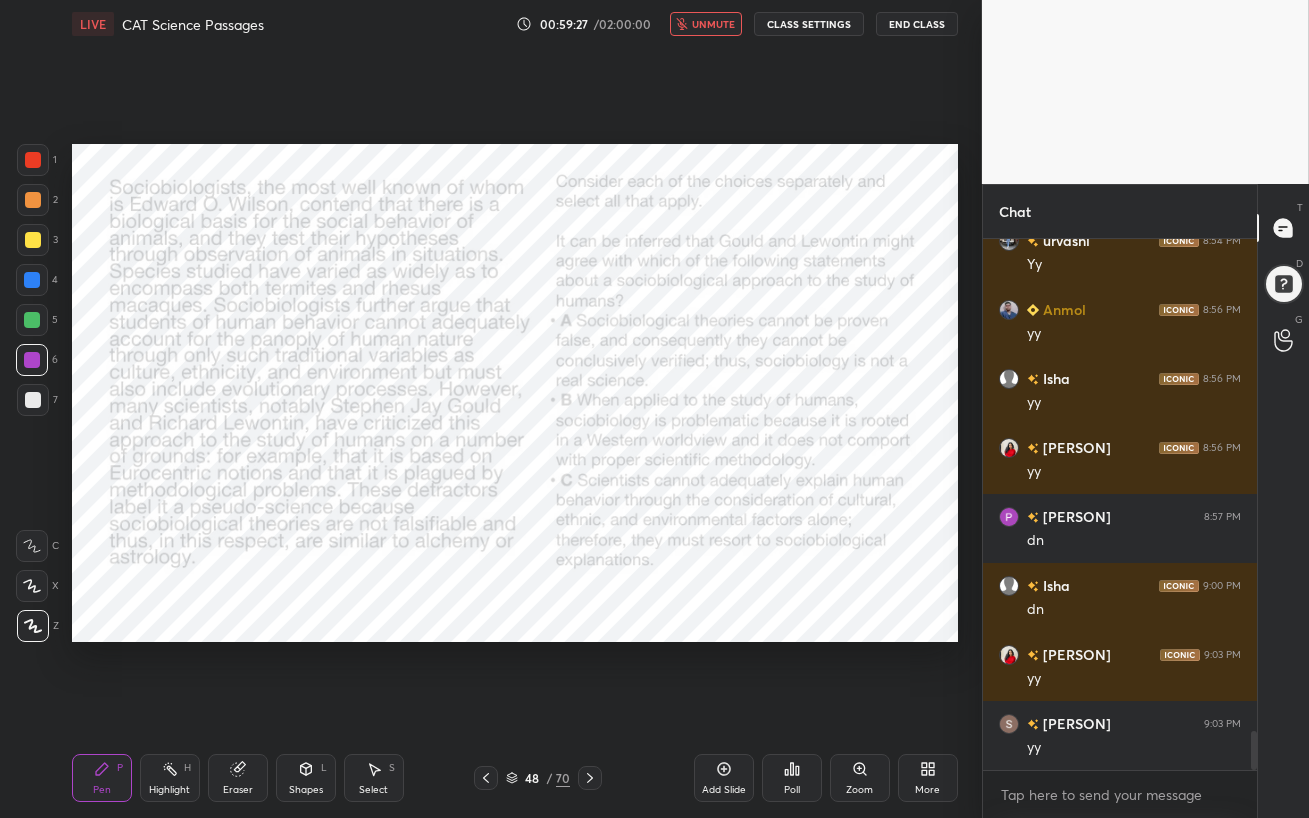 scroll, scrollTop: 6693, scrollLeft: 0, axis: vertical 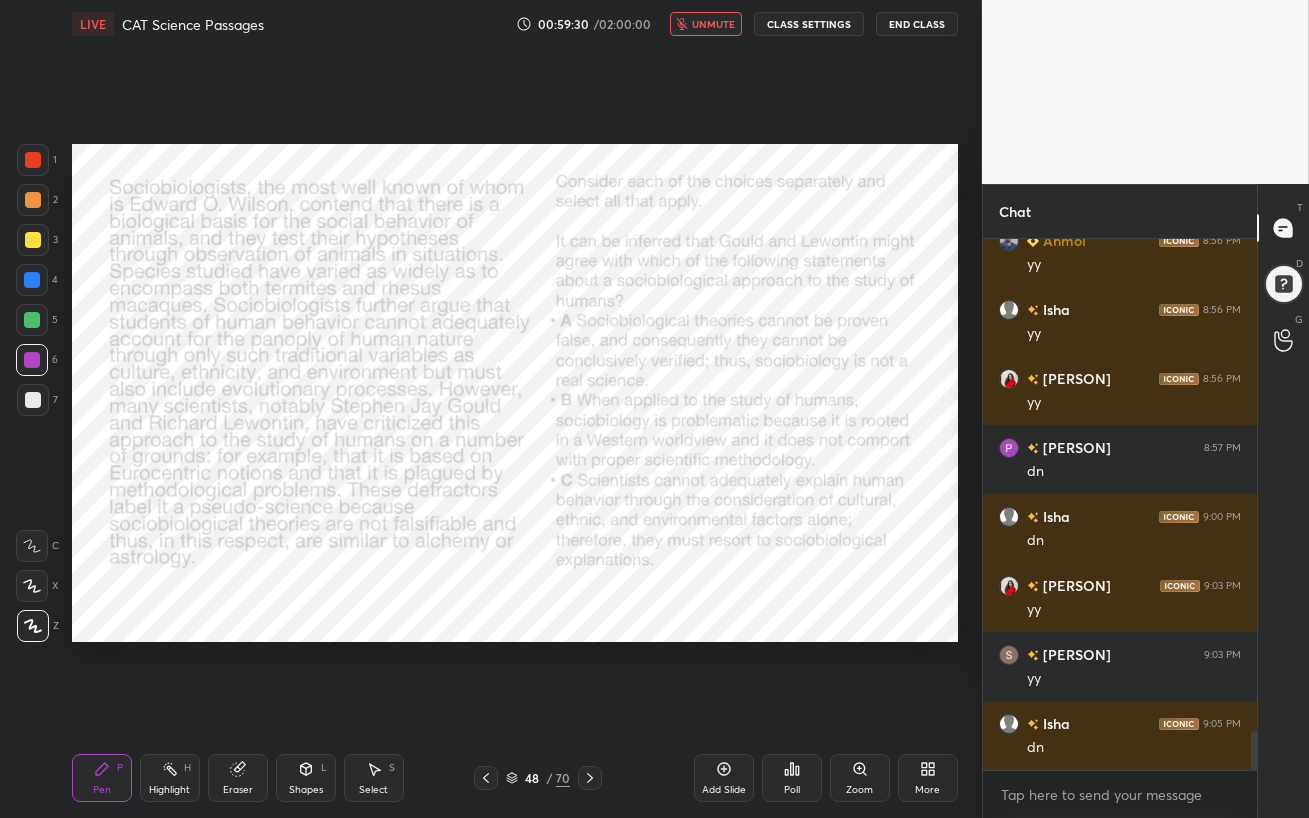 click on "unmute" at bounding box center (713, 24) 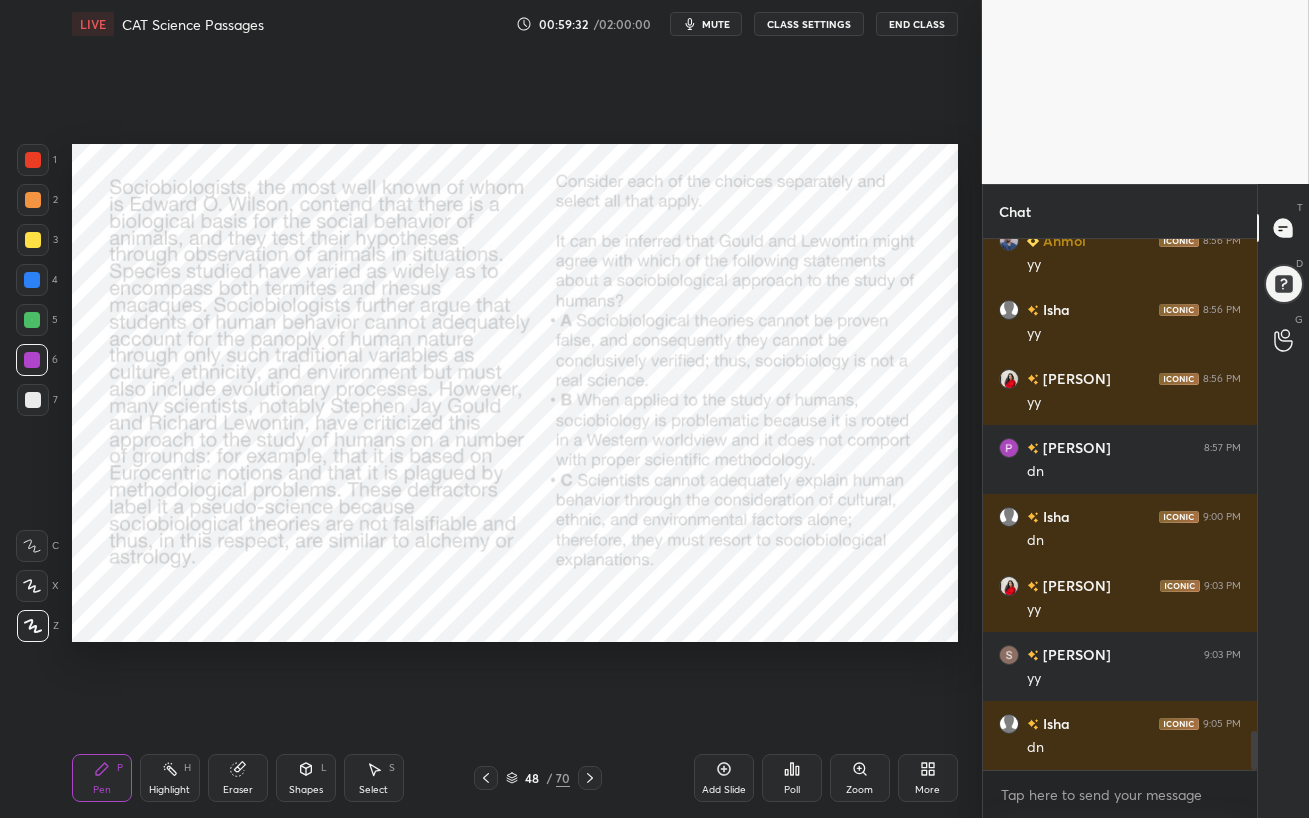 scroll, scrollTop: 484, scrollLeft: 268, axis: both 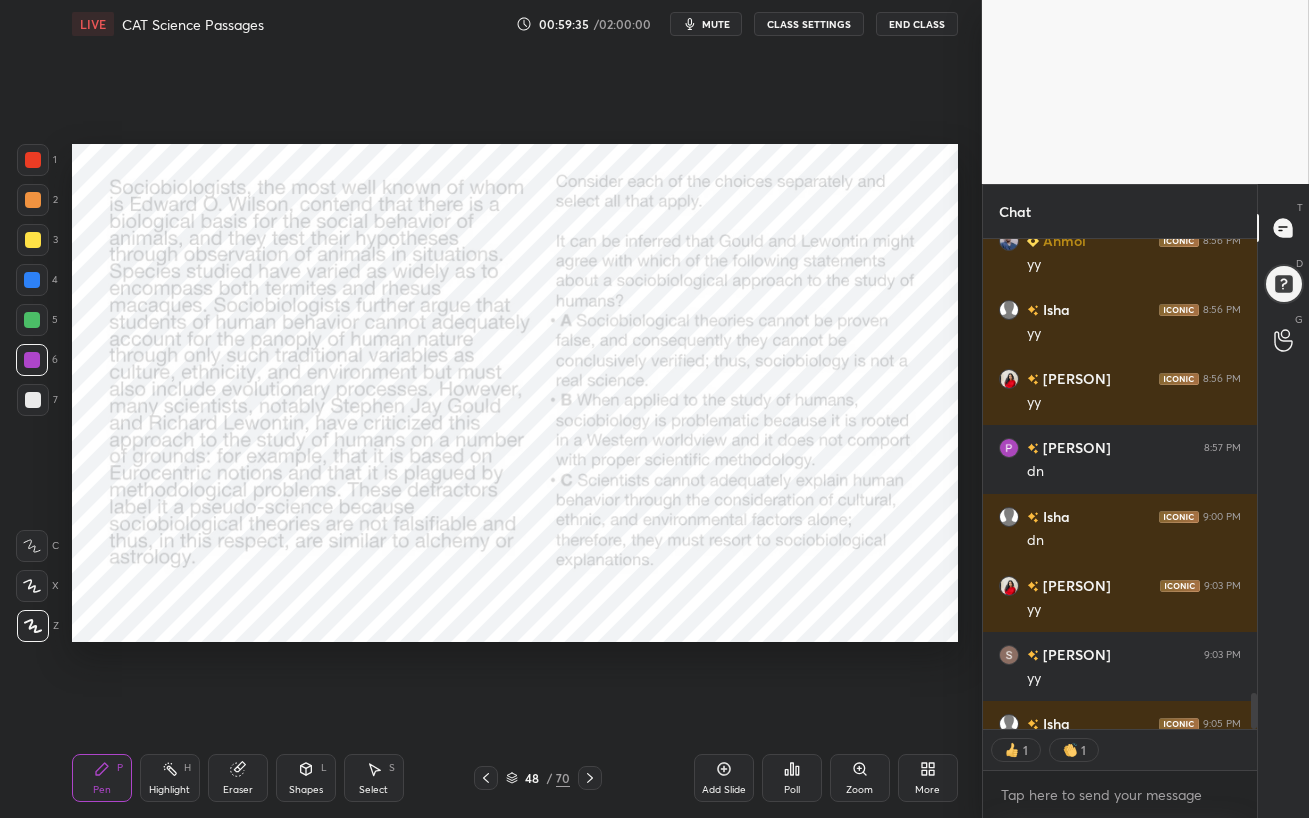 click on "Poll" at bounding box center [792, 790] 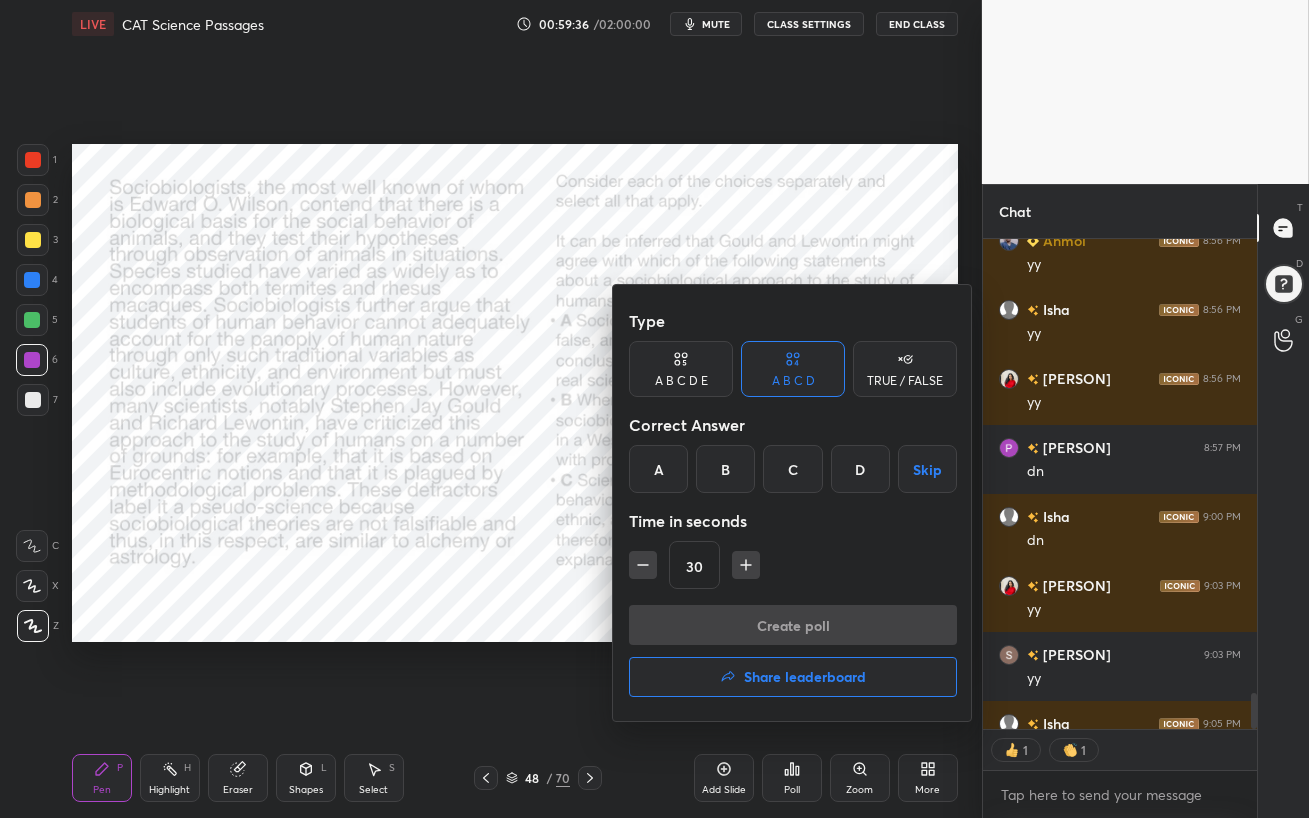 click on "A" at bounding box center [658, 469] 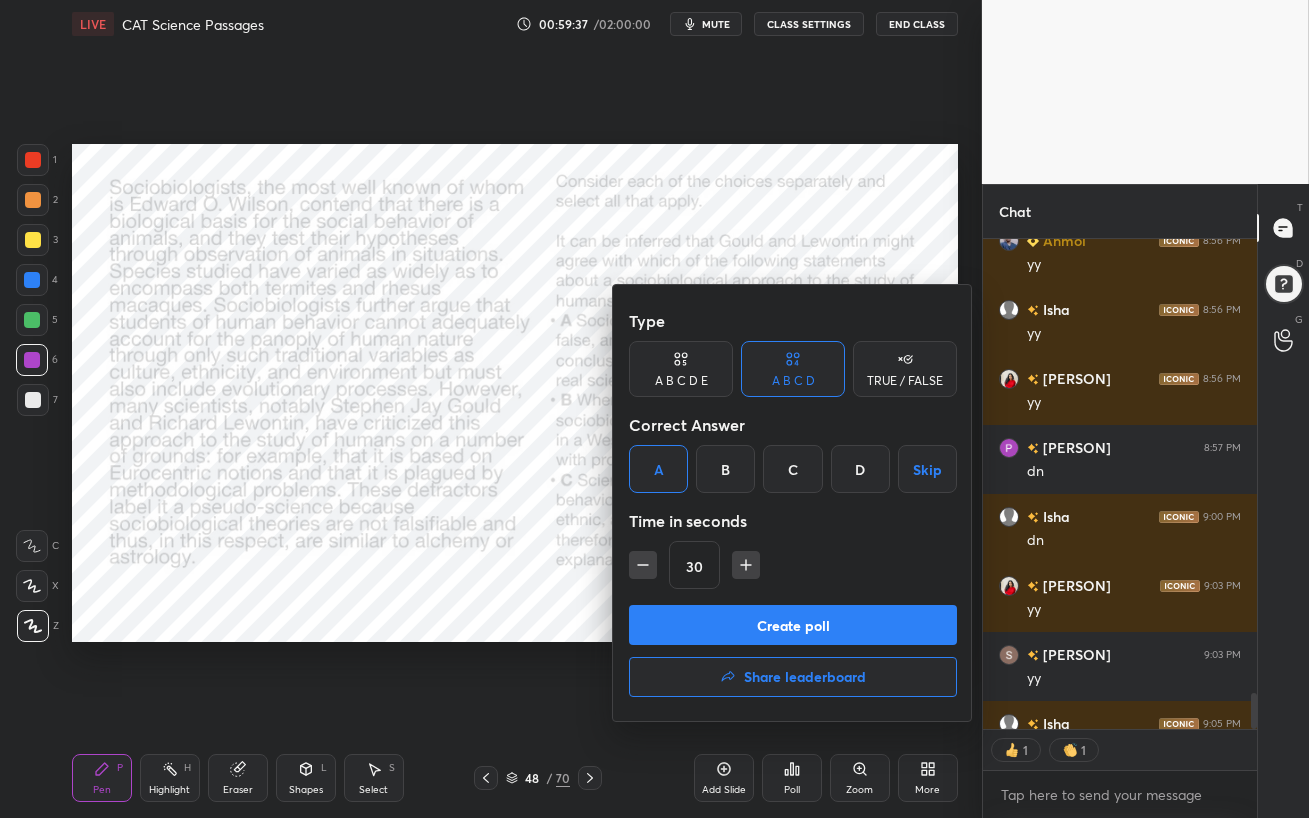 click on "Create poll" at bounding box center (793, 625) 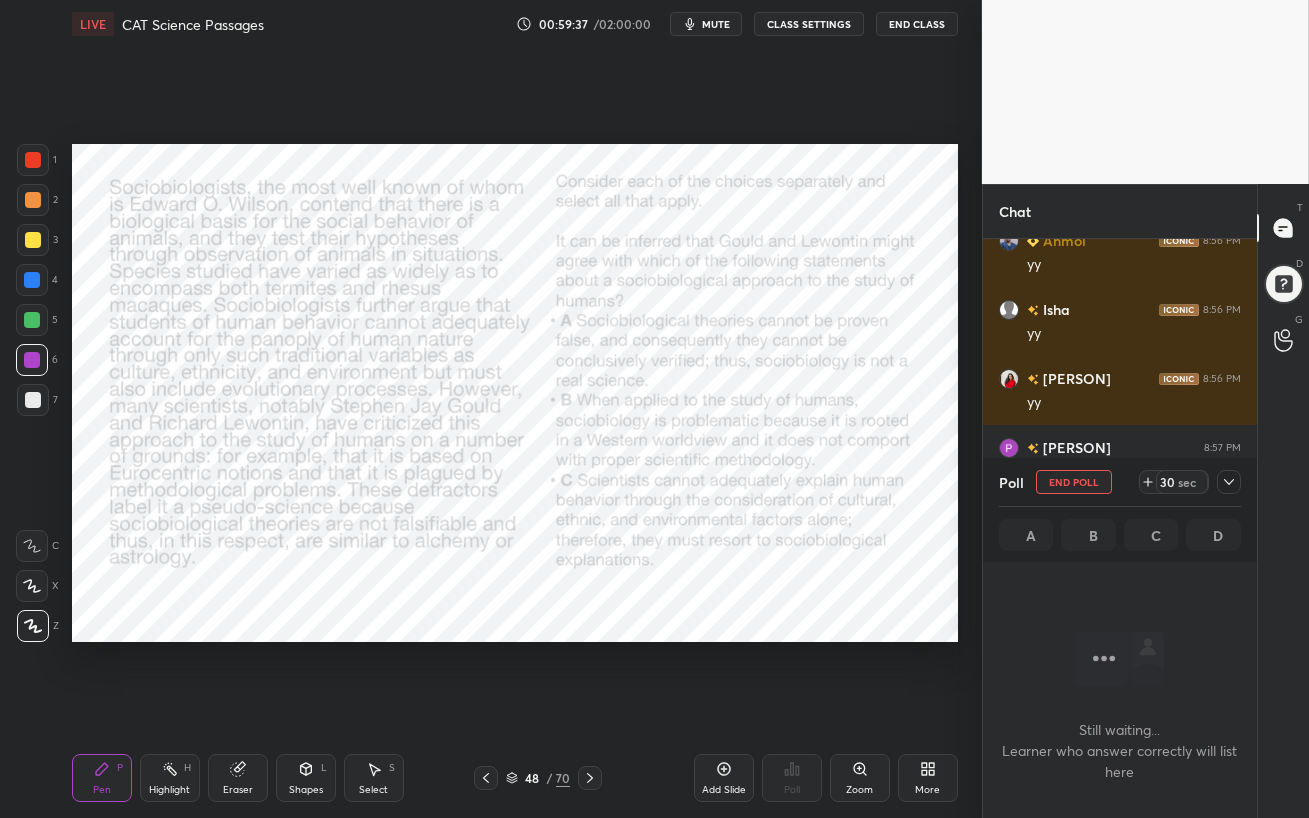 scroll, scrollTop: 380, scrollLeft: 268, axis: both 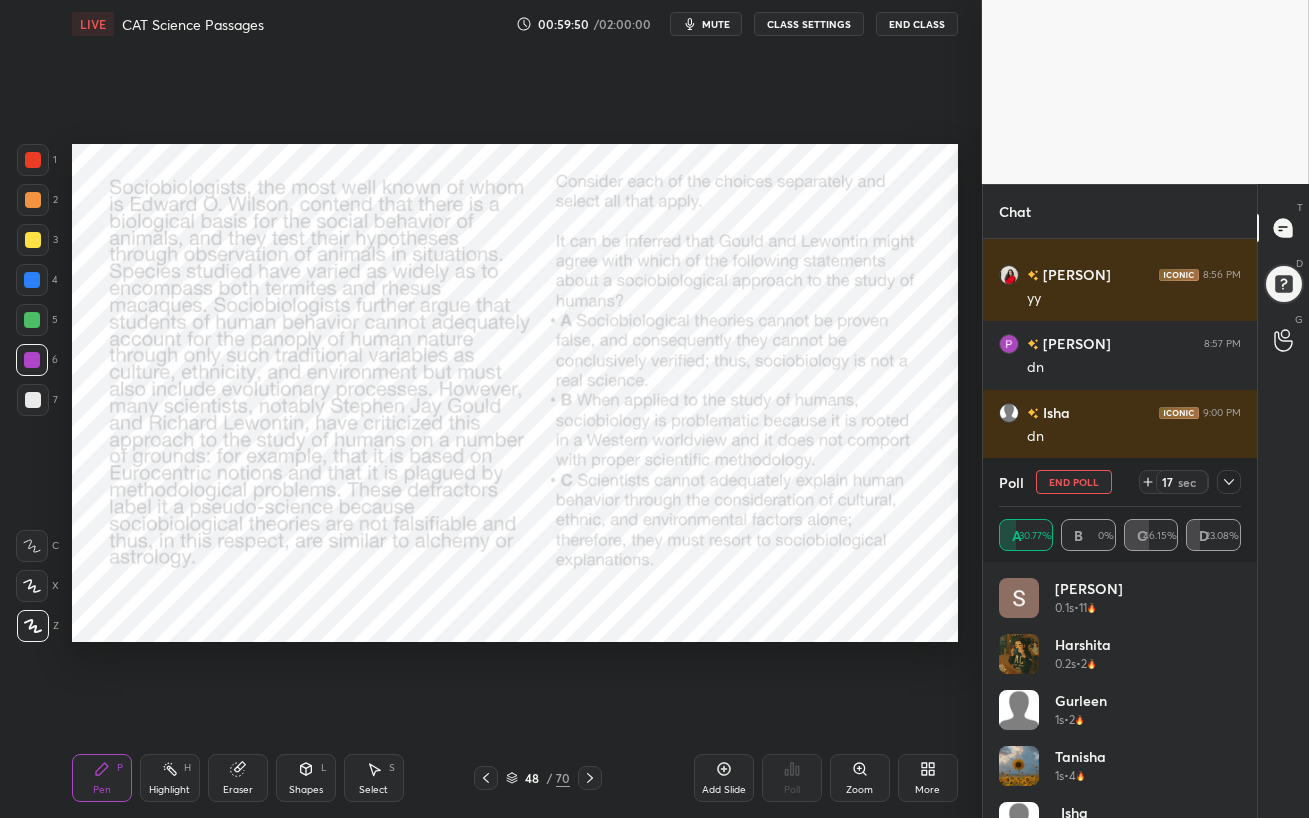 click at bounding box center (32, 280) 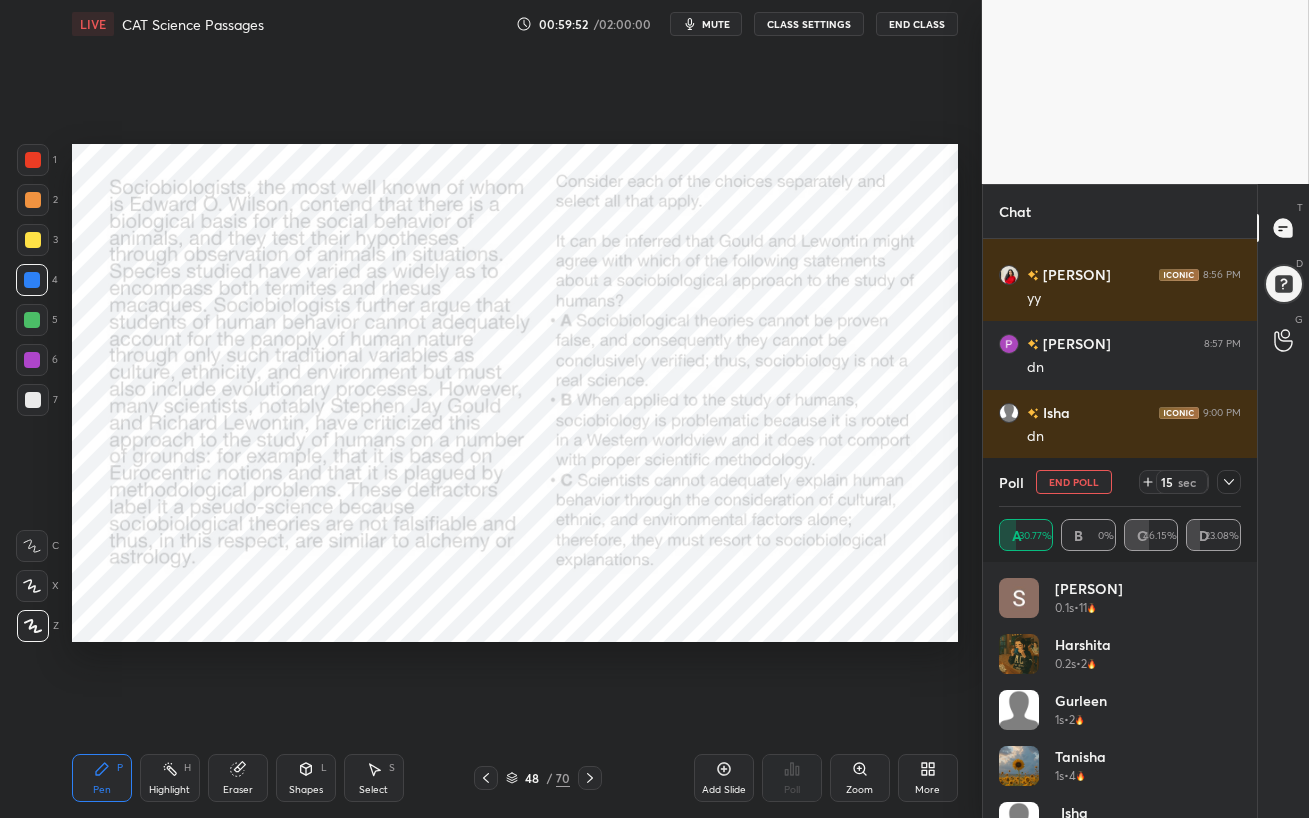 click 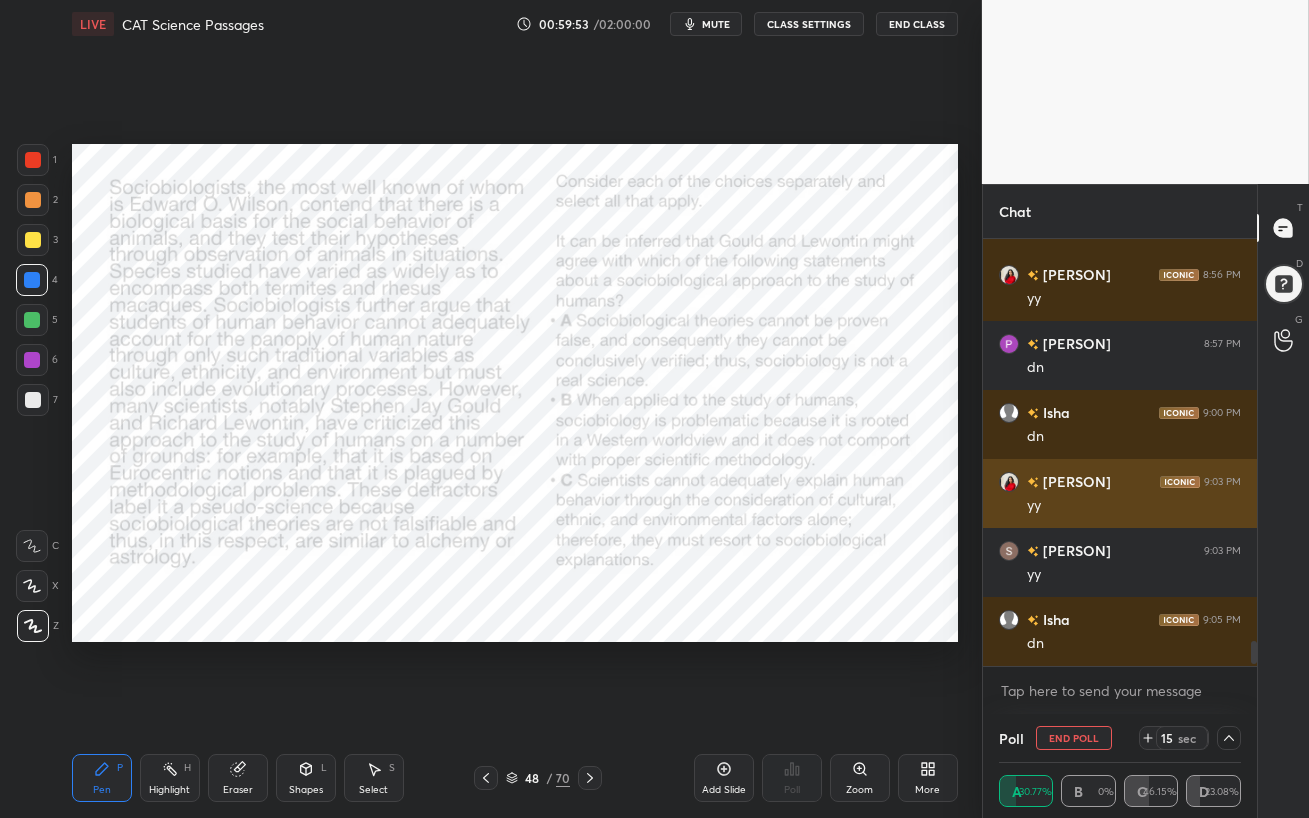 scroll, scrollTop: 6, scrollLeft: 6, axis: both 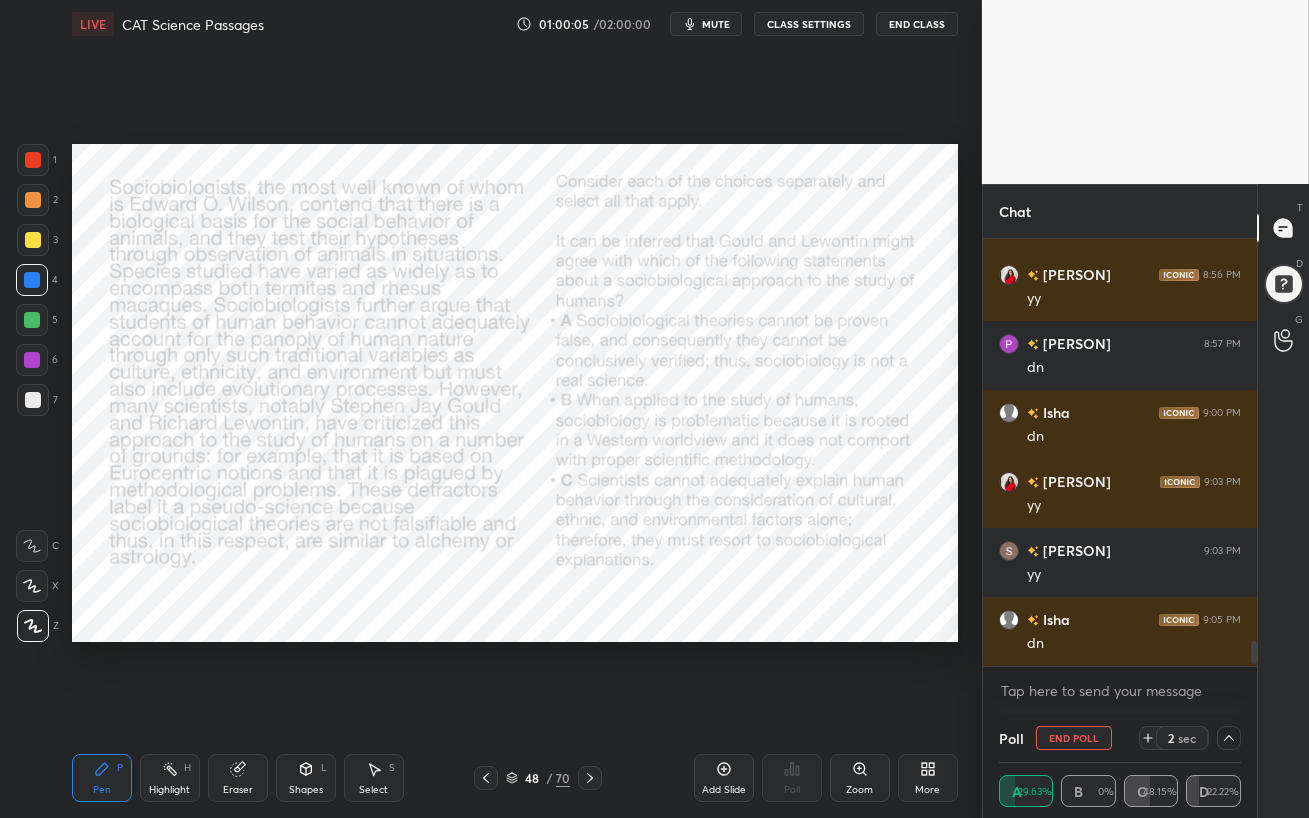click on "End Poll" at bounding box center (1074, 738) 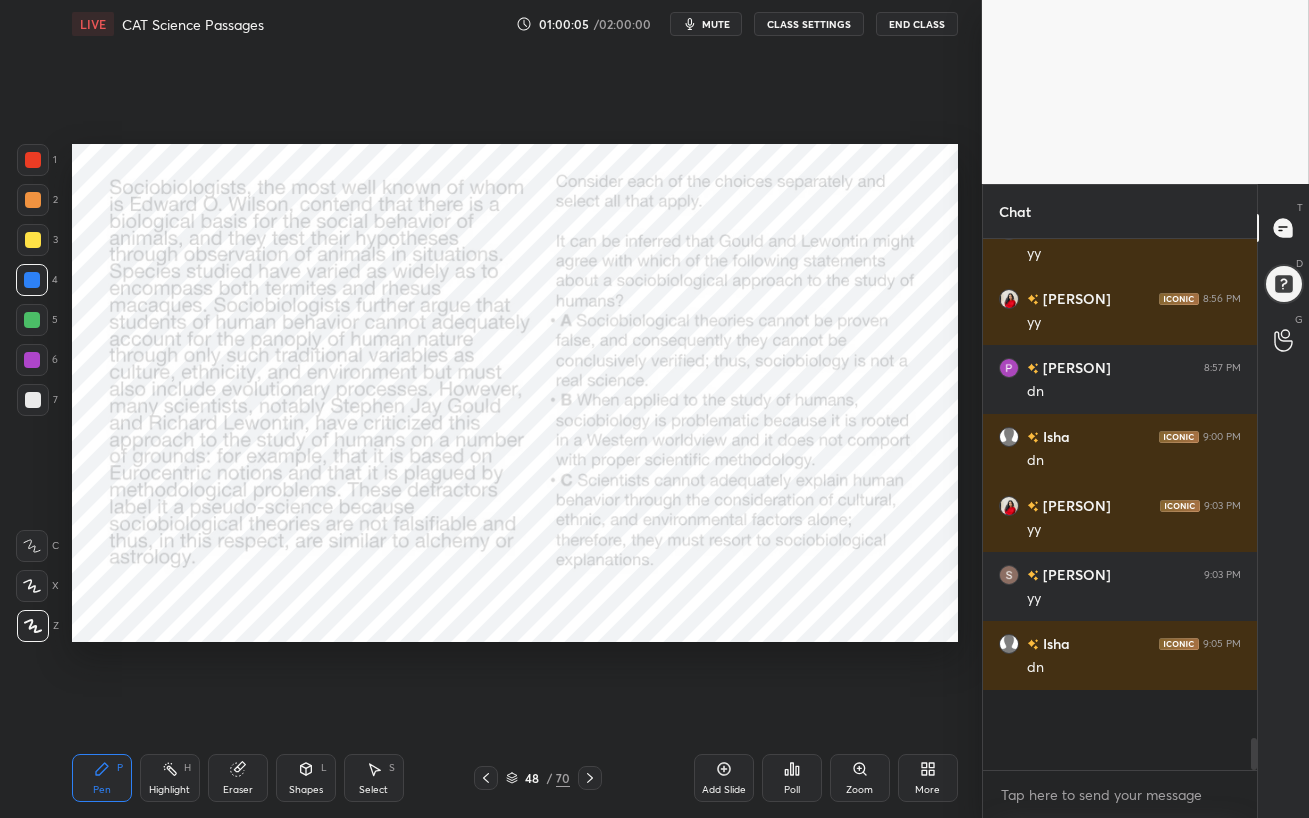 scroll, scrollTop: 7, scrollLeft: 6, axis: both 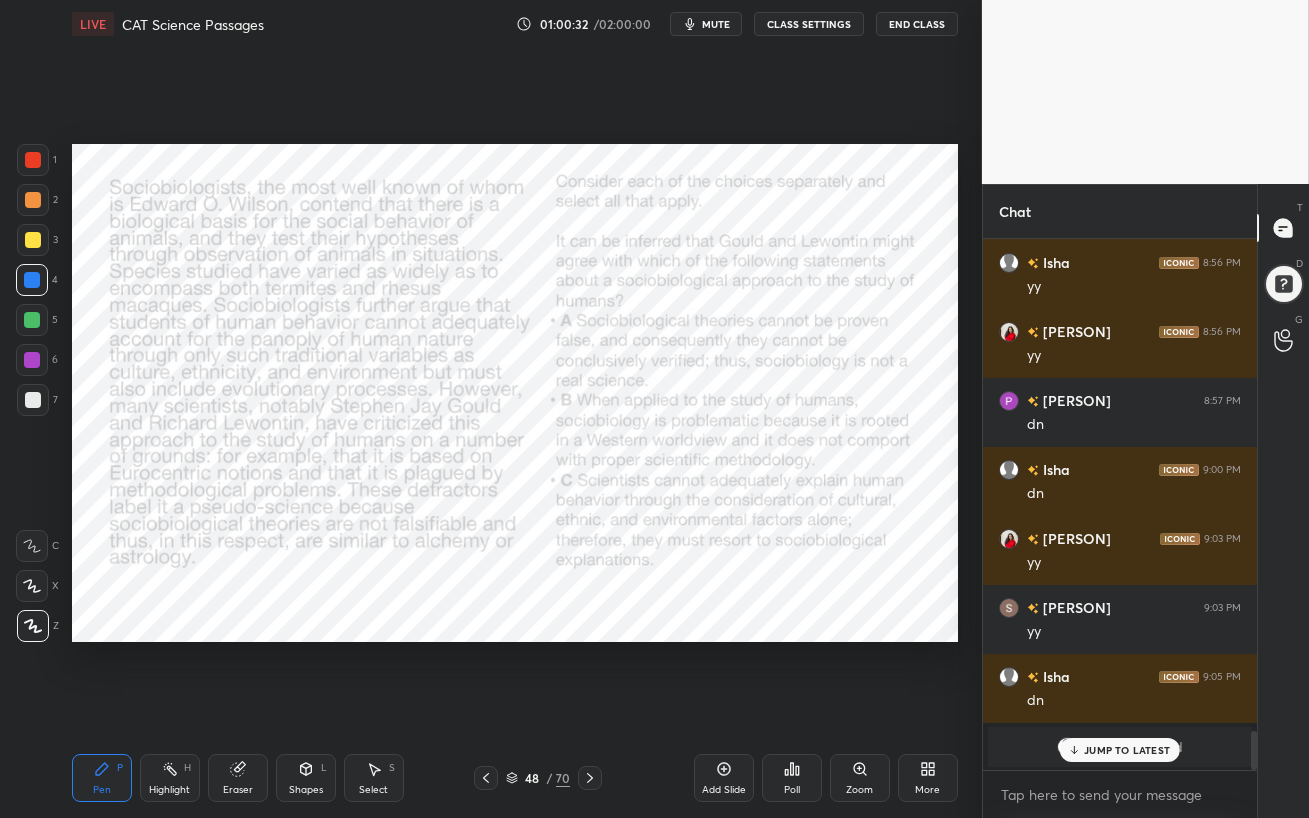 click on "JUMP TO LATEST" at bounding box center (1127, 750) 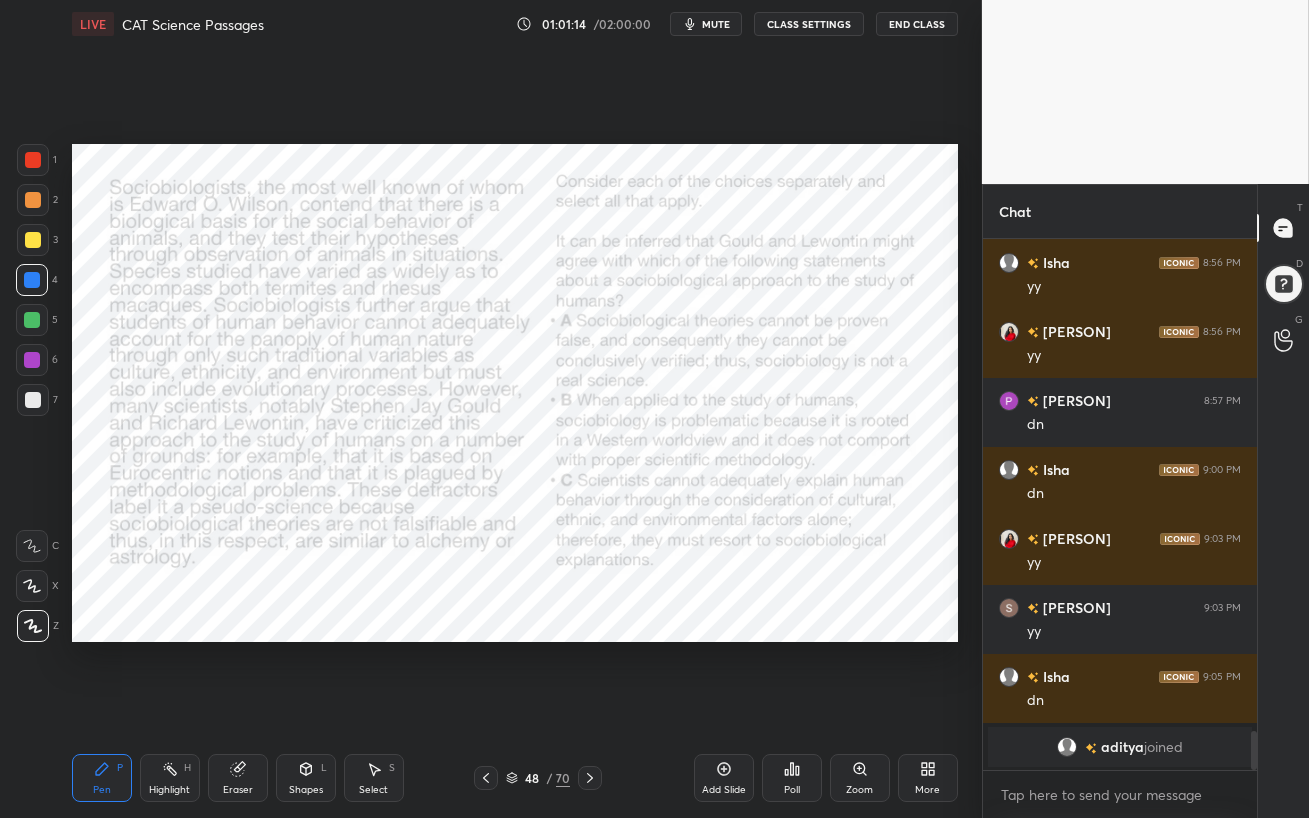 click at bounding box center (32, 360) 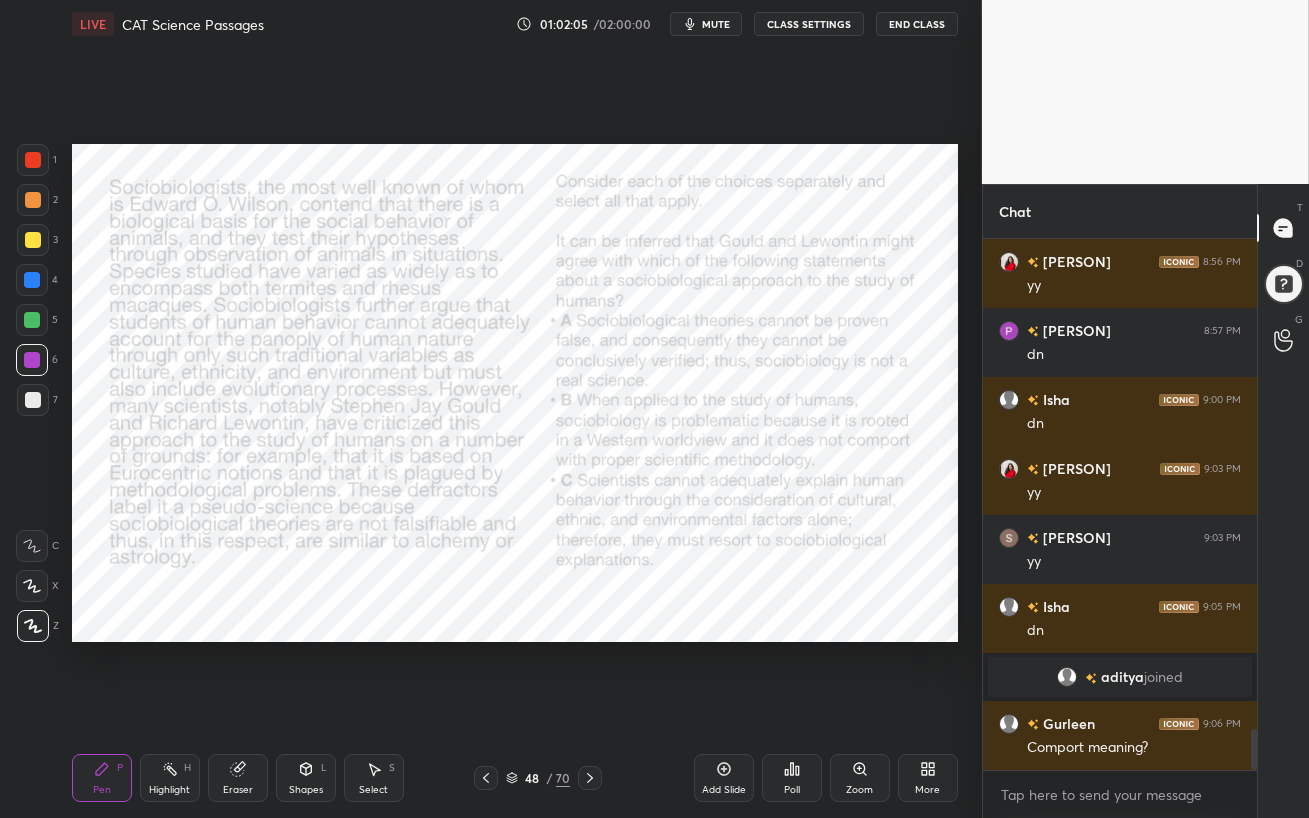 scroll, scrollTop: 6446, scrollLeft: 0, axis: vertical 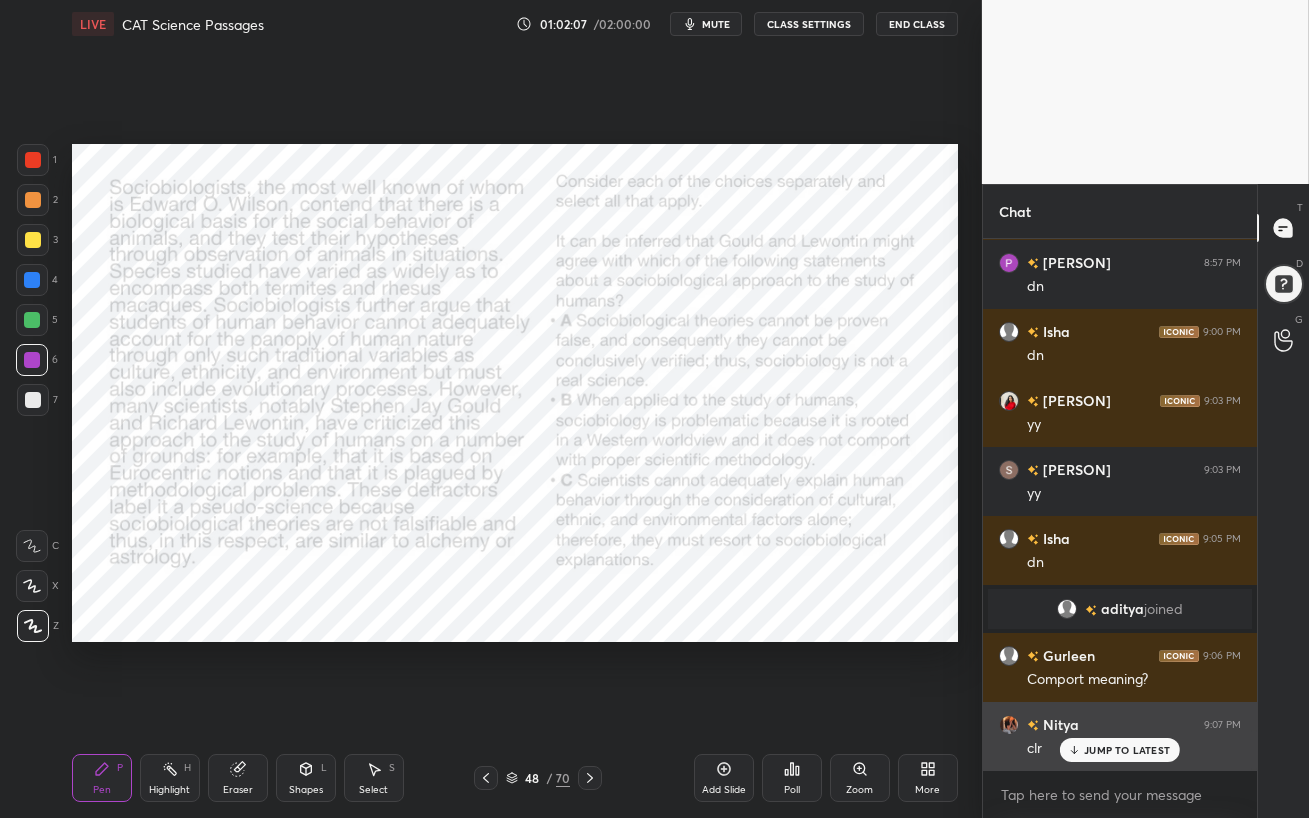 click on "JUMP TO LATEST" at bounding box center (1127, 750) 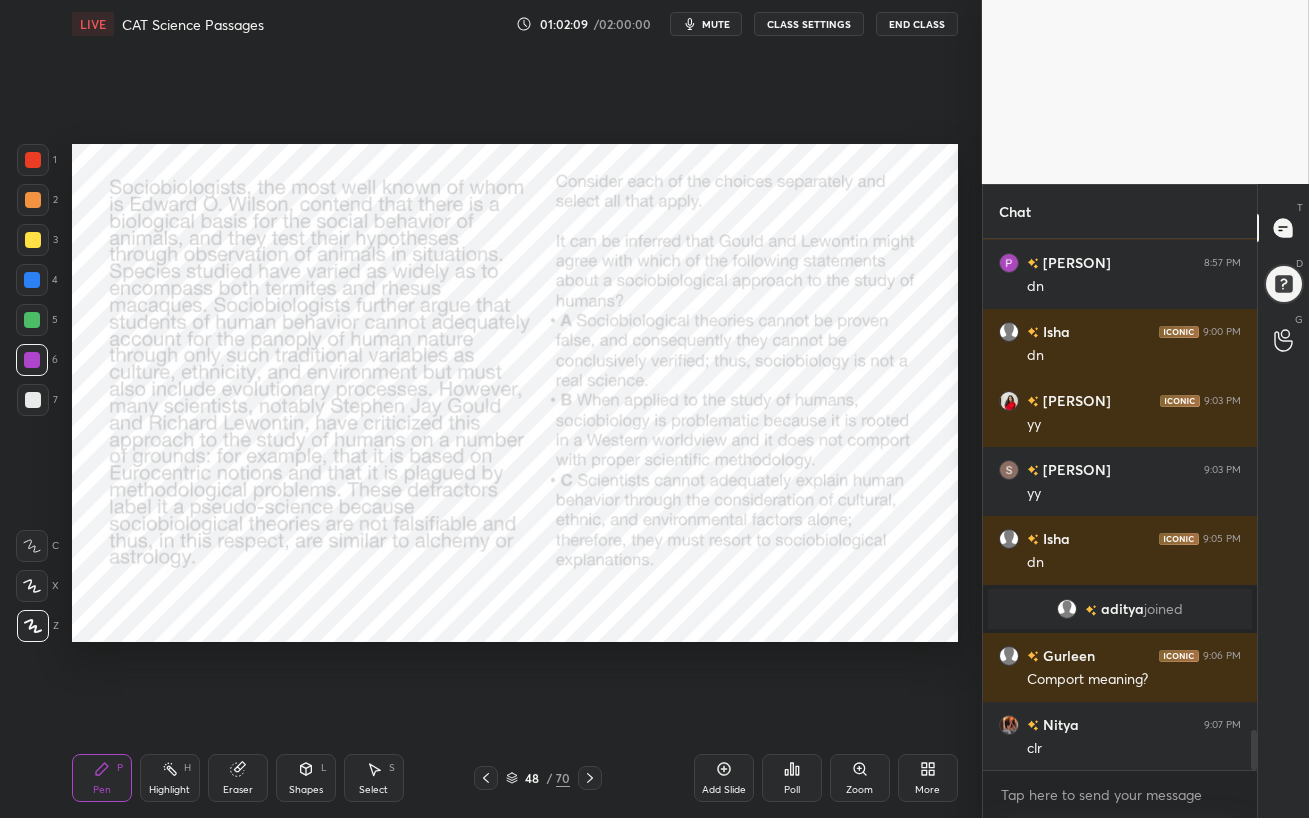 click 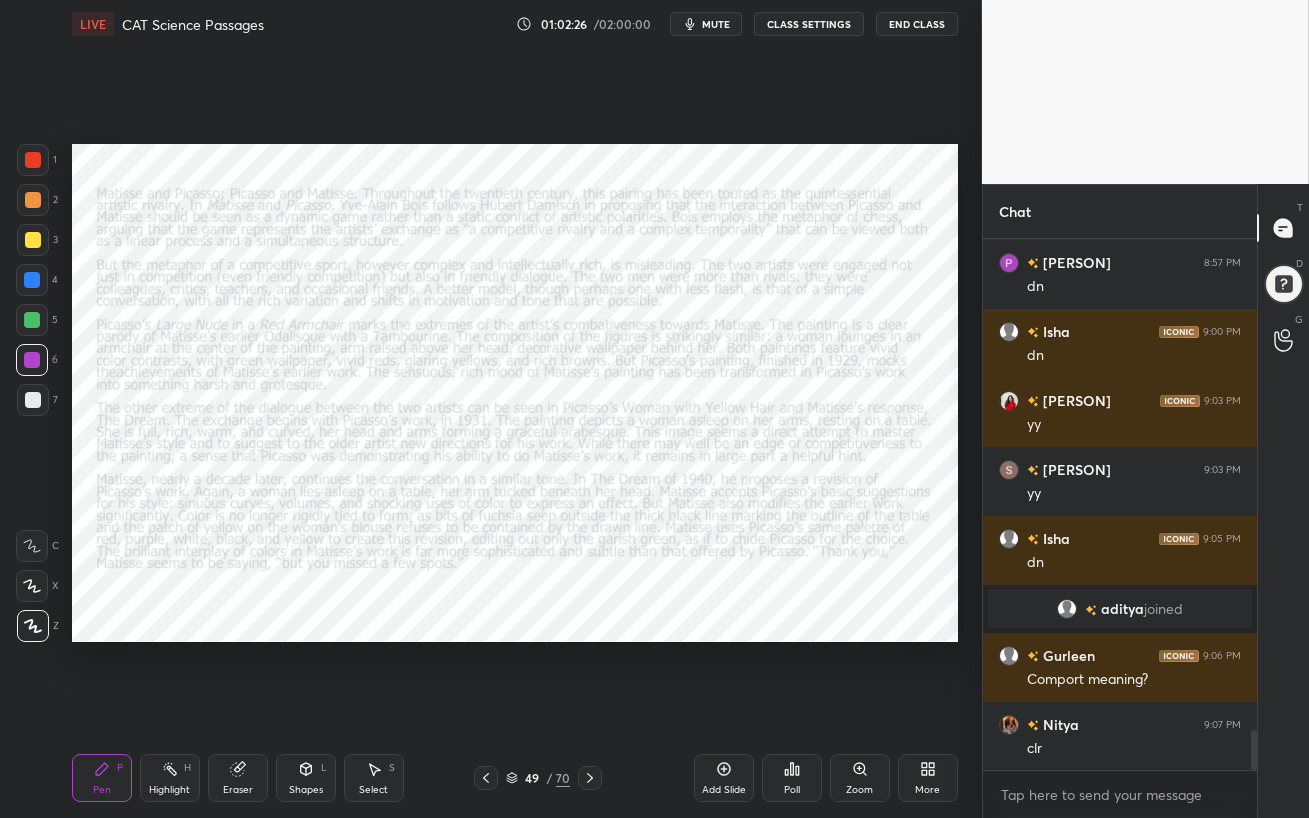 click at bounding box center (33, 160) 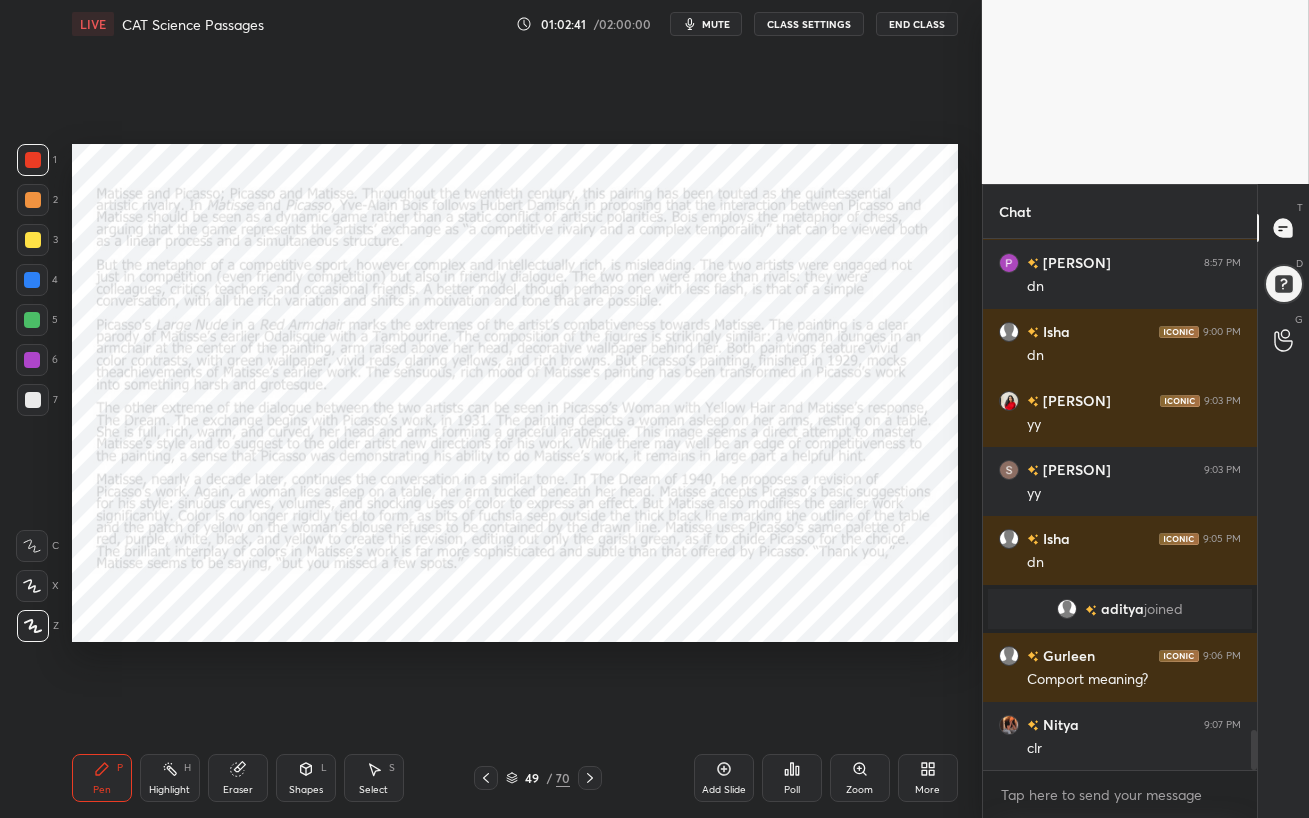 click on "mute" at bounding box center (716, 24) 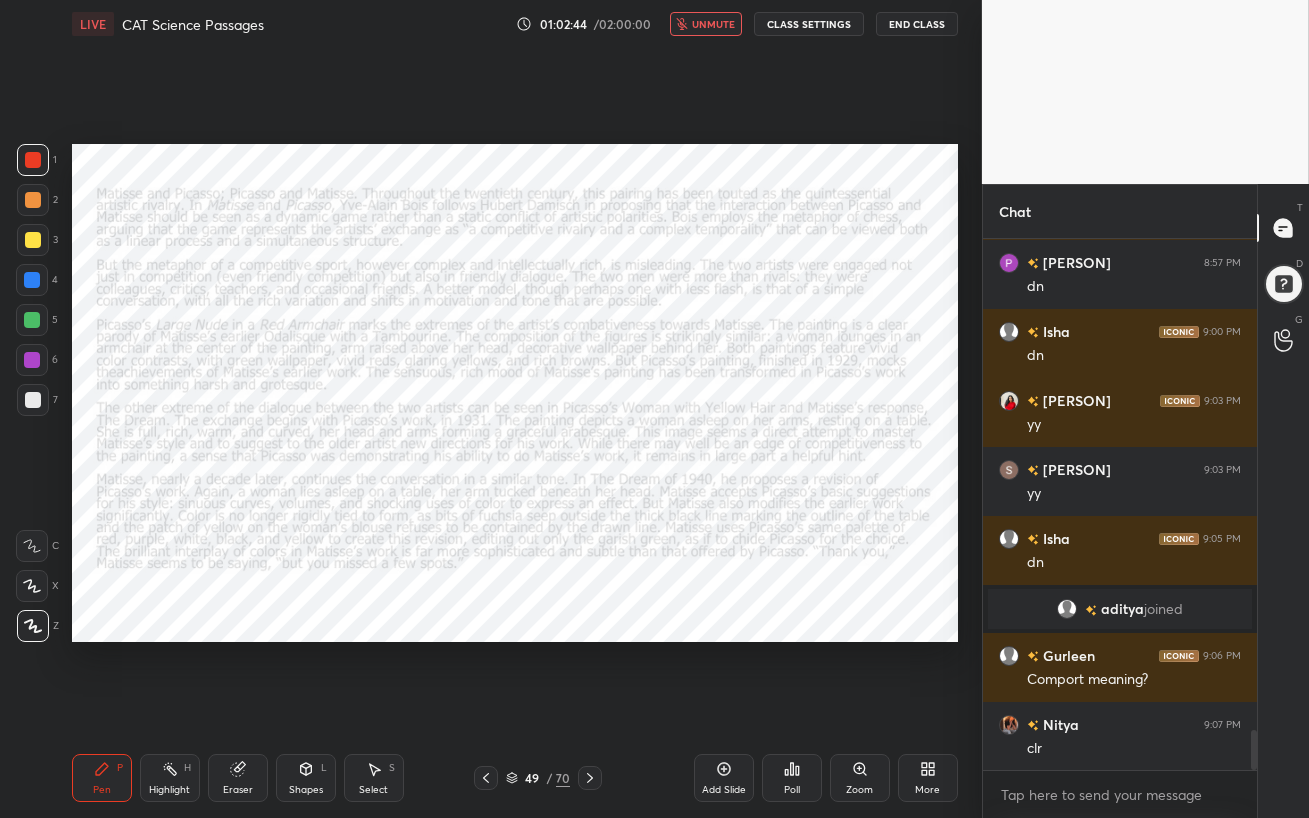 click on "unmute" at bounding box center (713, 24) 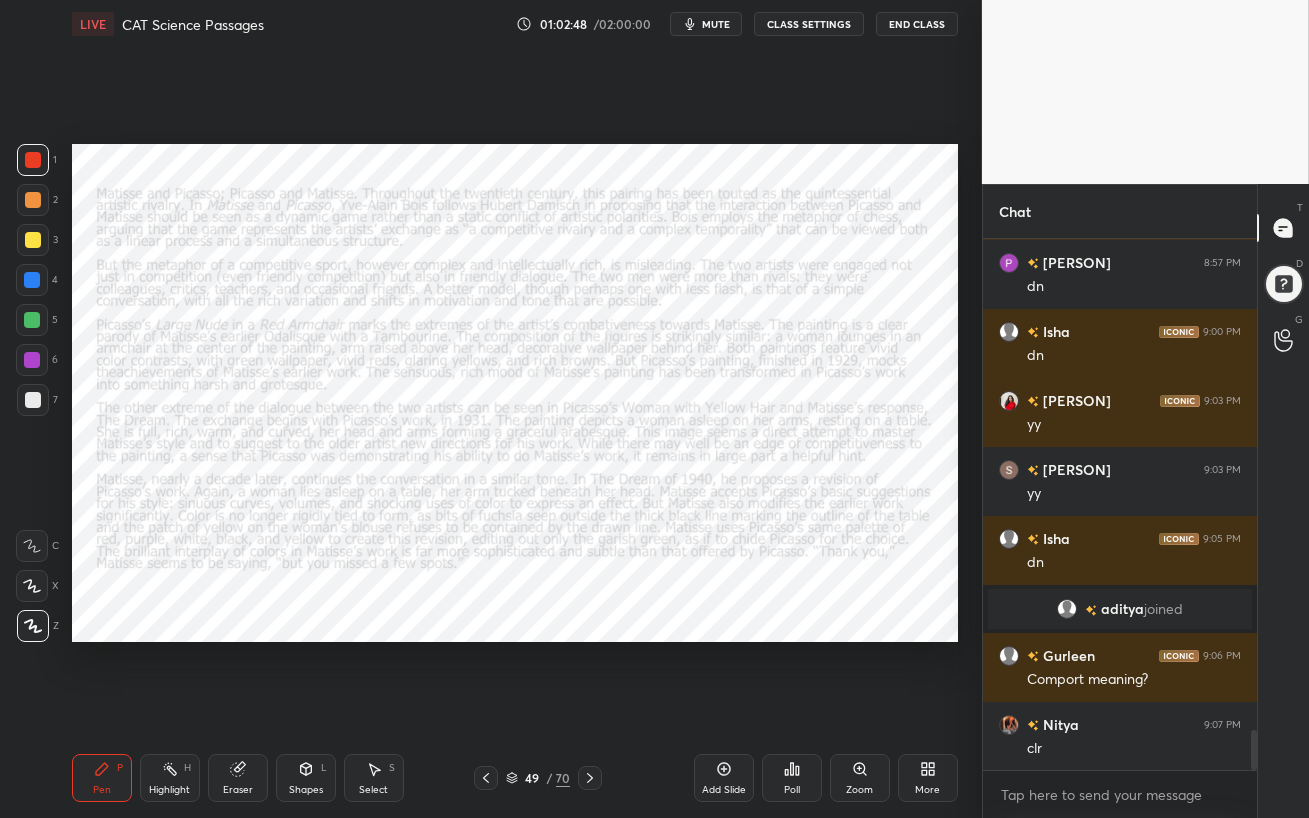 click on "mute" at bounding box center [716, 24] 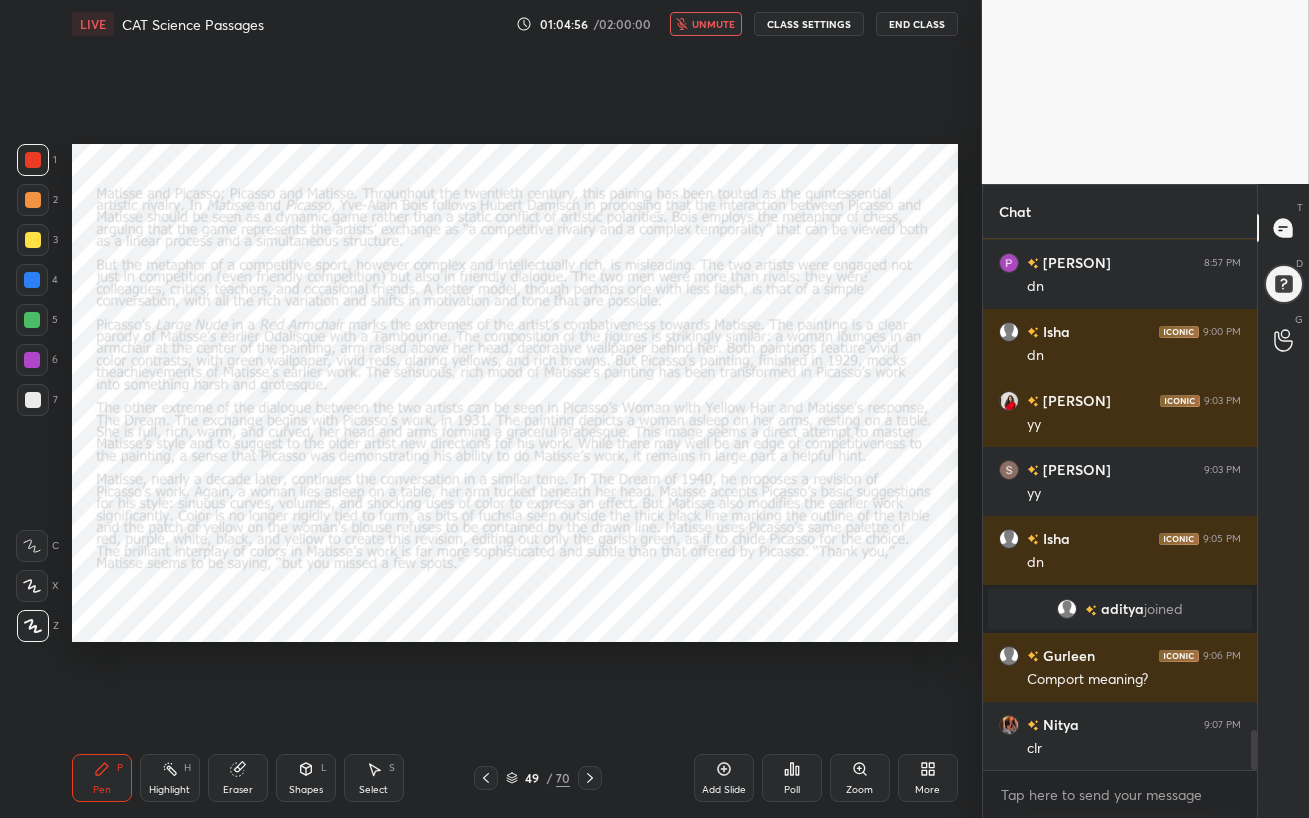 drag, startPoint x: 694, startPoint y: 15, endPoint x: 694, endPoint y: 694, distance: 679 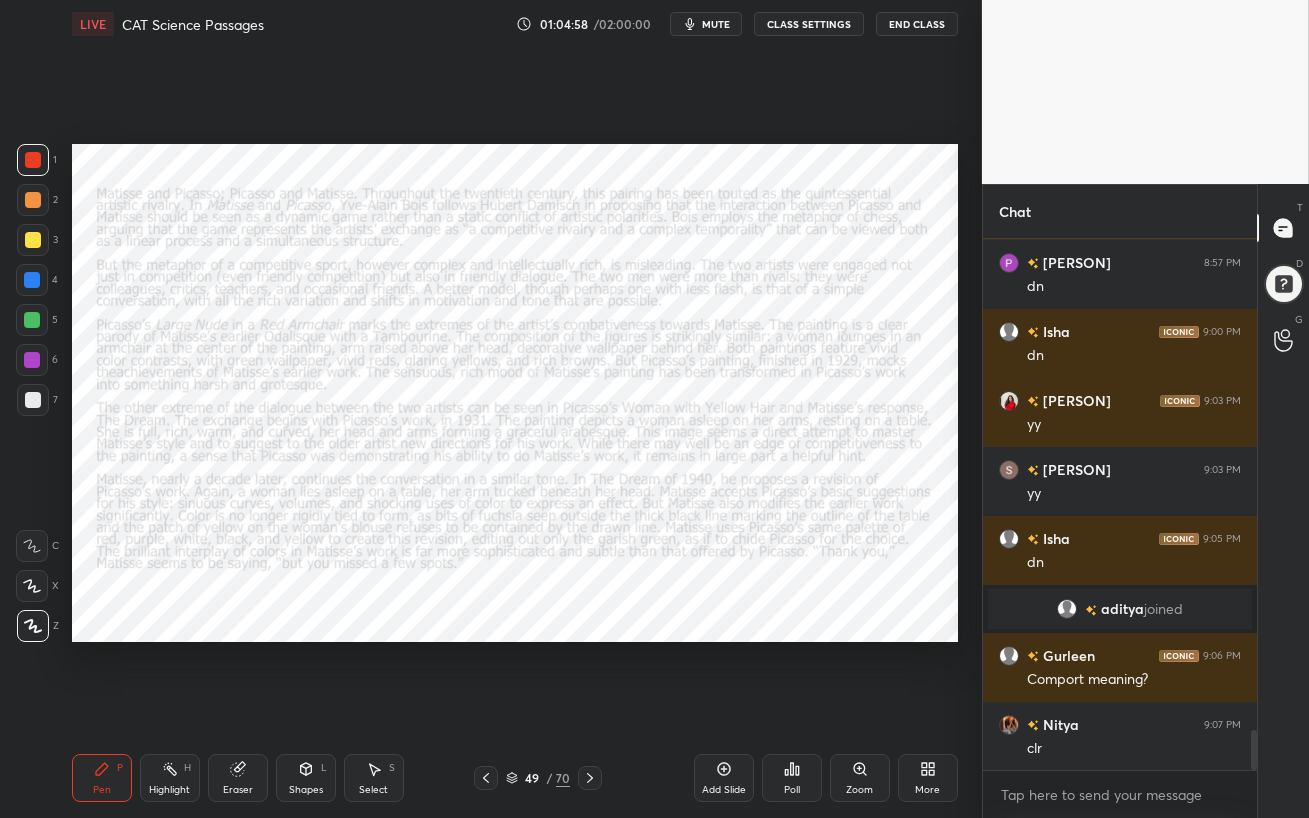 click 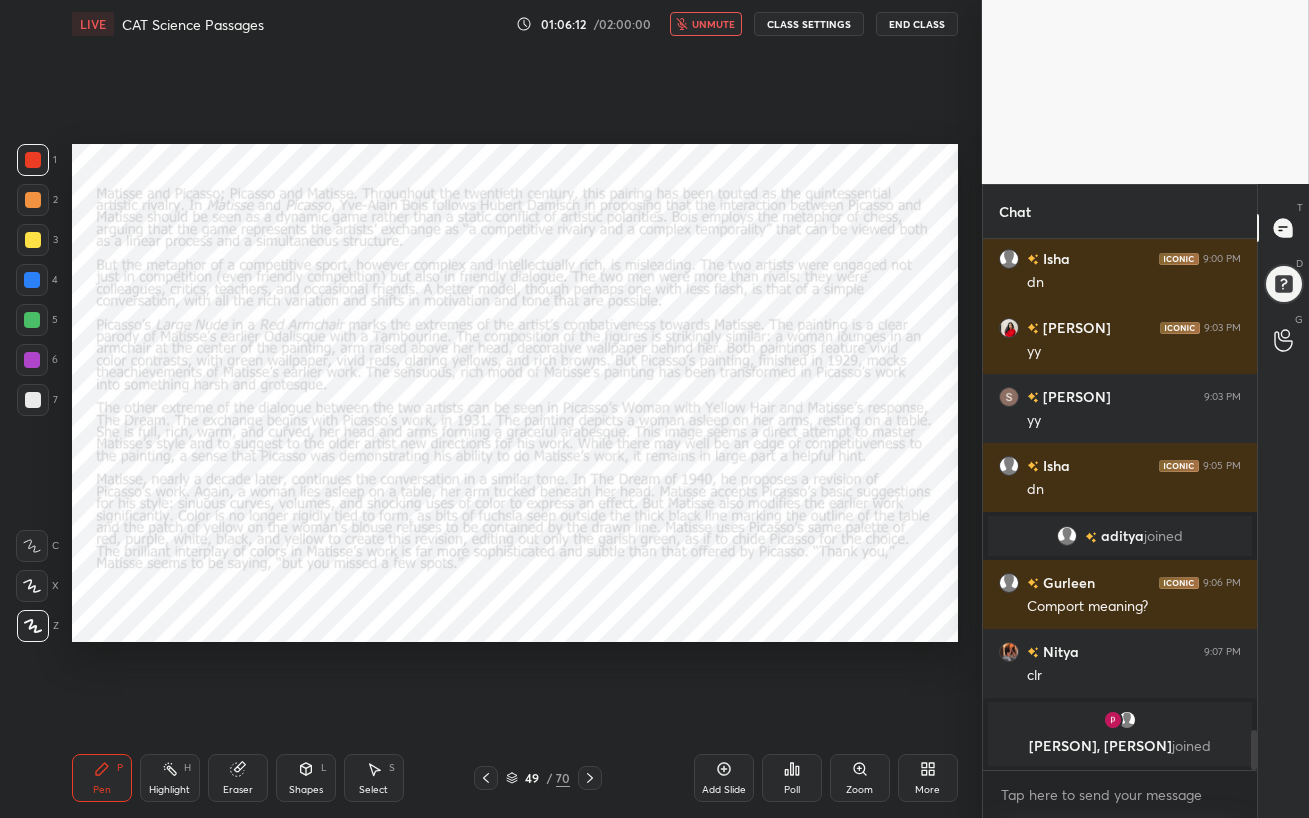 scroll, scrollTop: 6550, scrollLeft: 0, axis: vertical 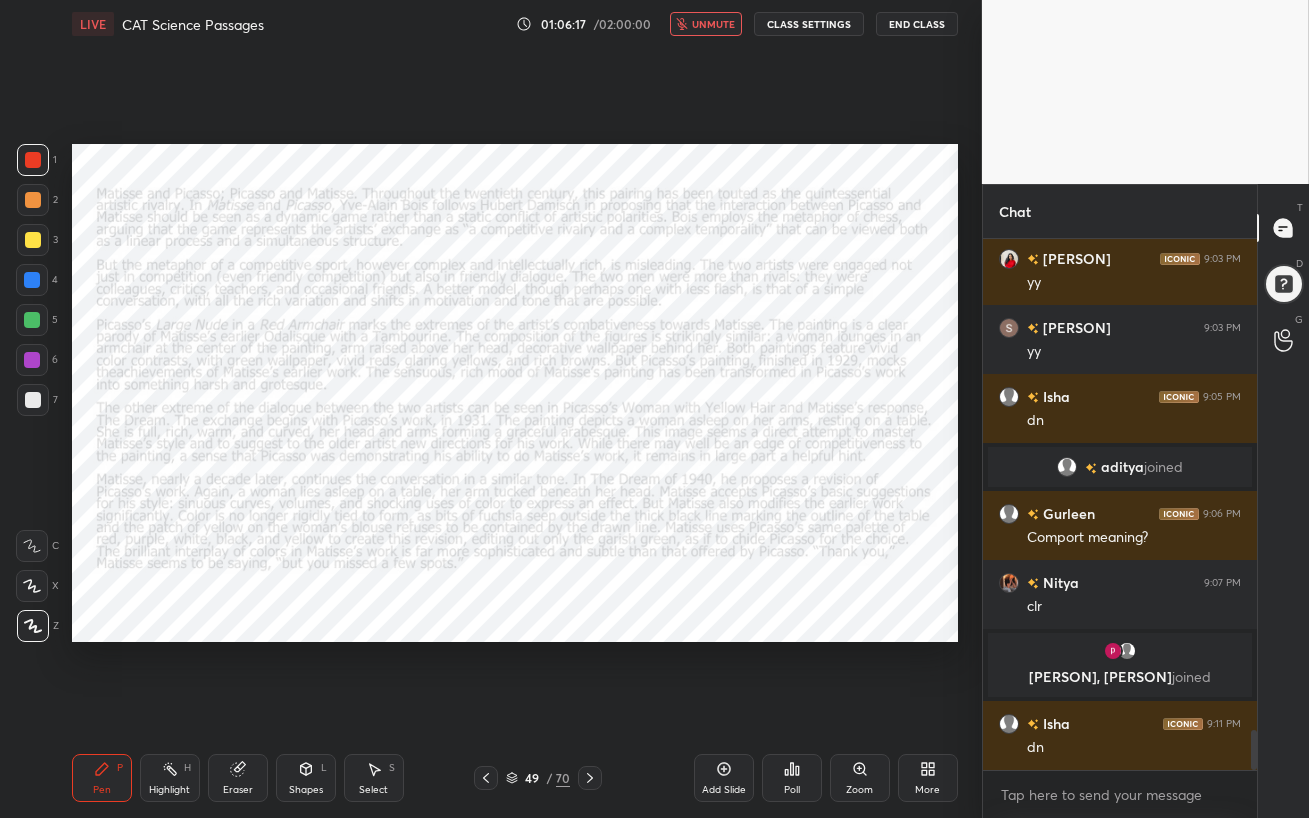 click on "unmute" at bounding box center [713, 24] 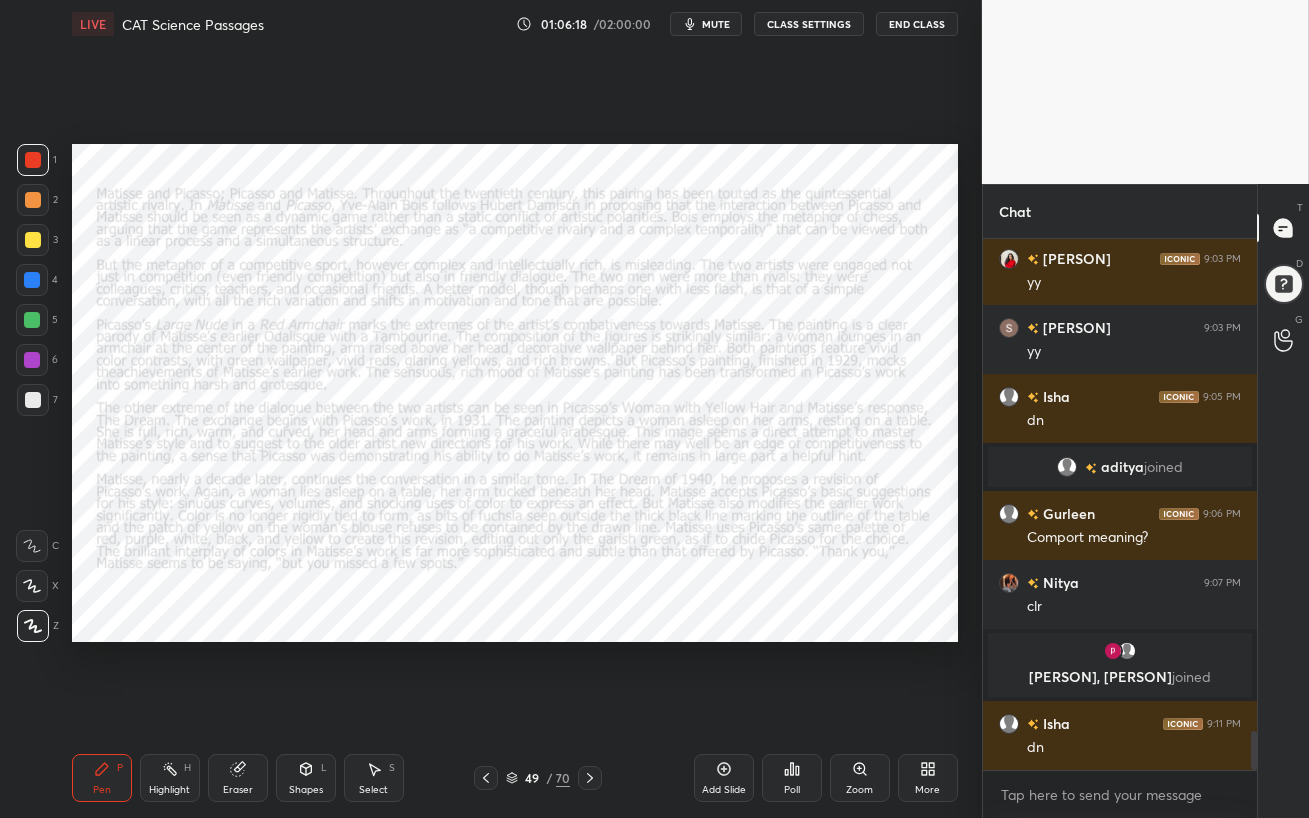 scroll, scrollTop: 6619, scrollLeft: 0, axis: vertical 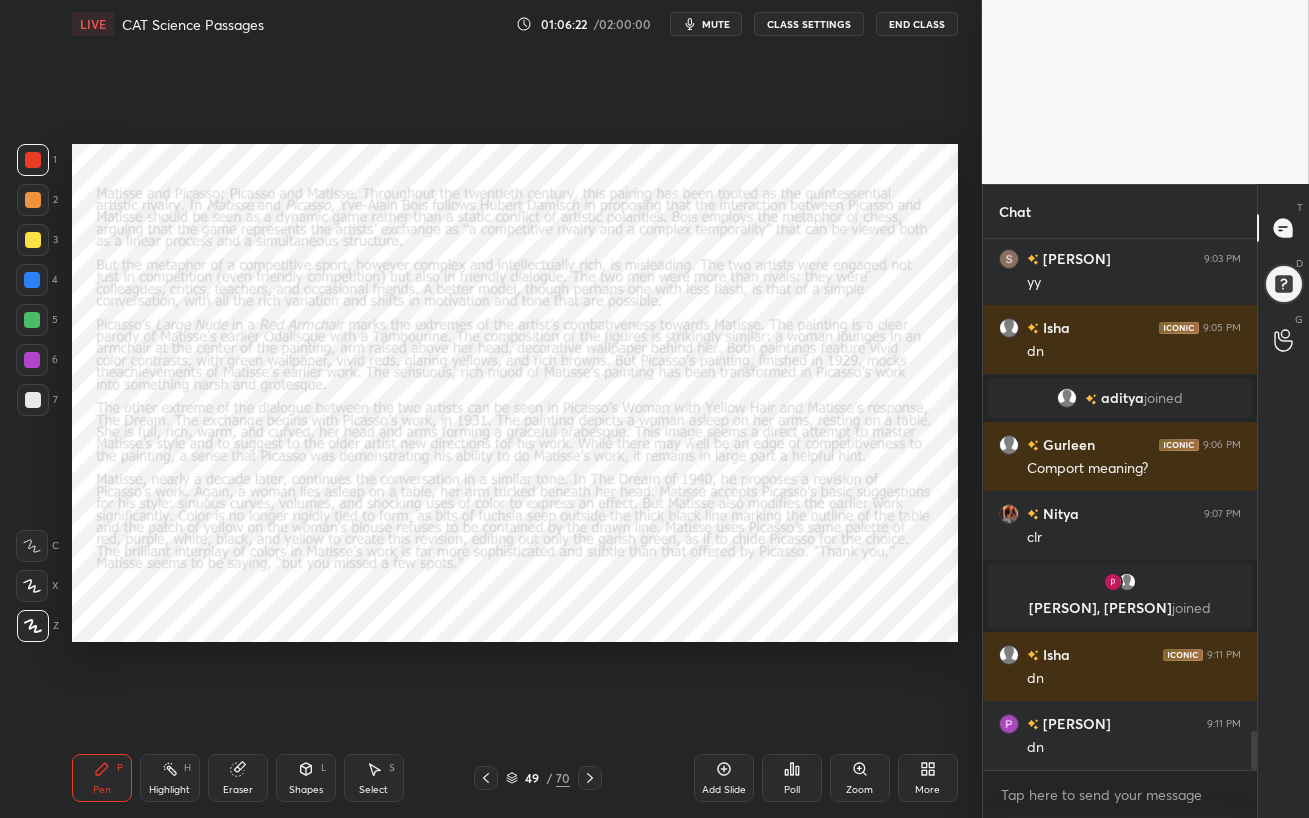 click at bounding box center [32, 280] 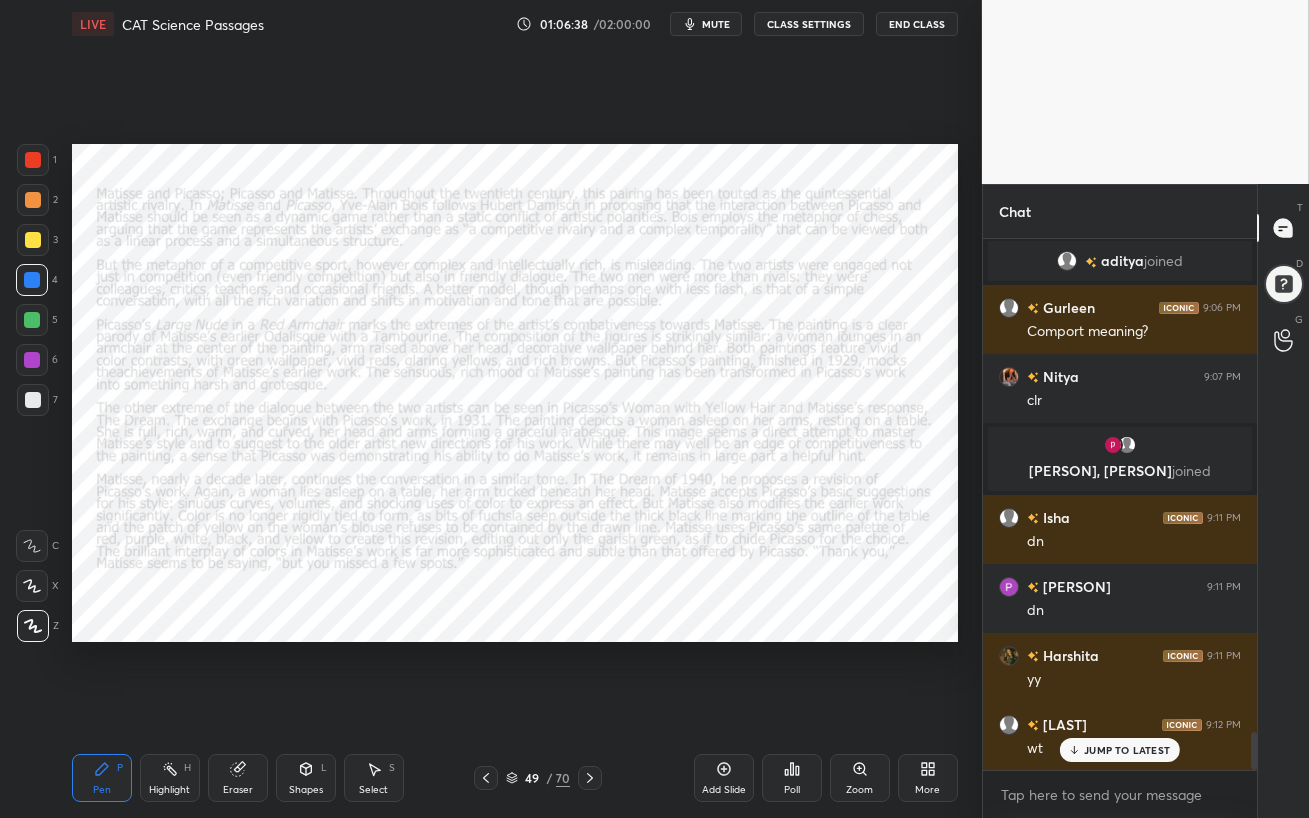 scroll, scrollTop: 6825, scrollLeft: 0, axis: vertical 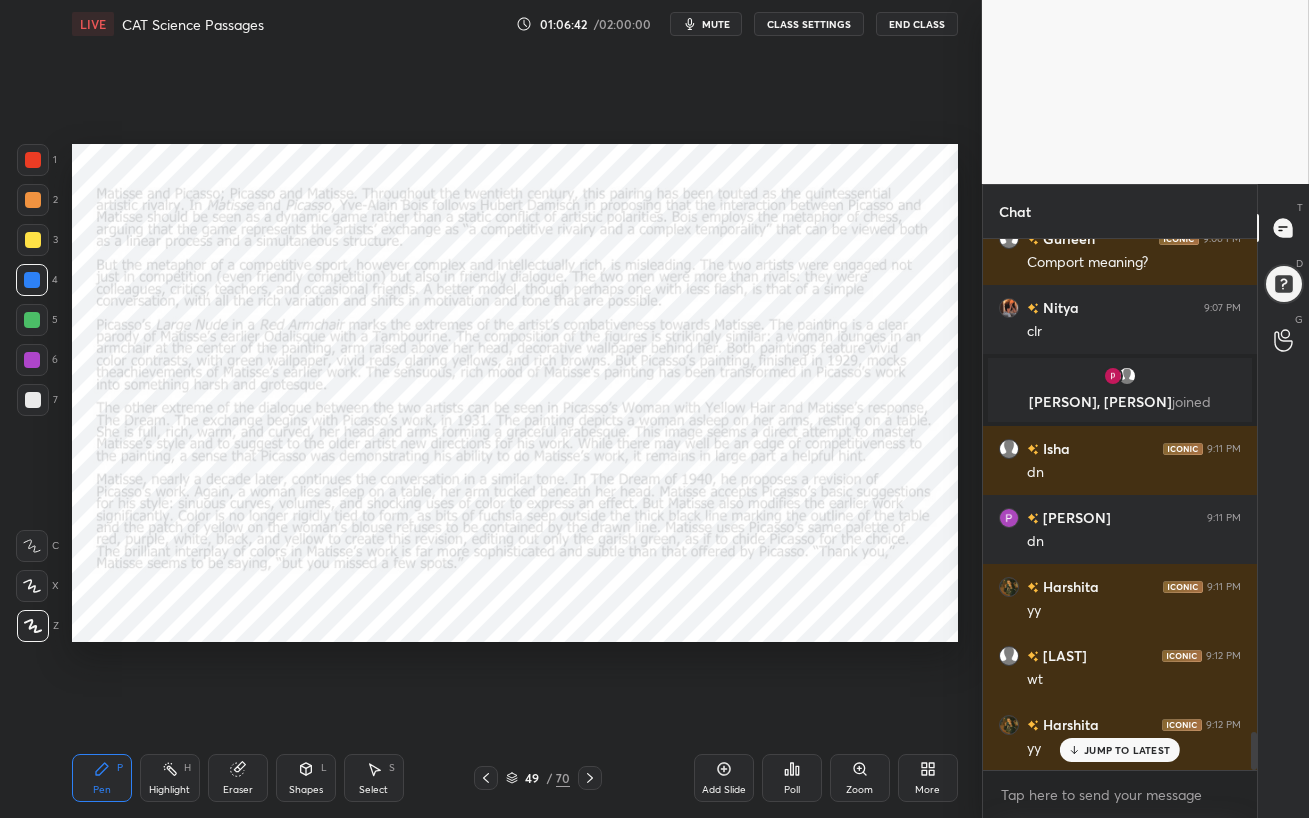 click on "JUMP TO LATEST" at bounding box center [1127, 750] 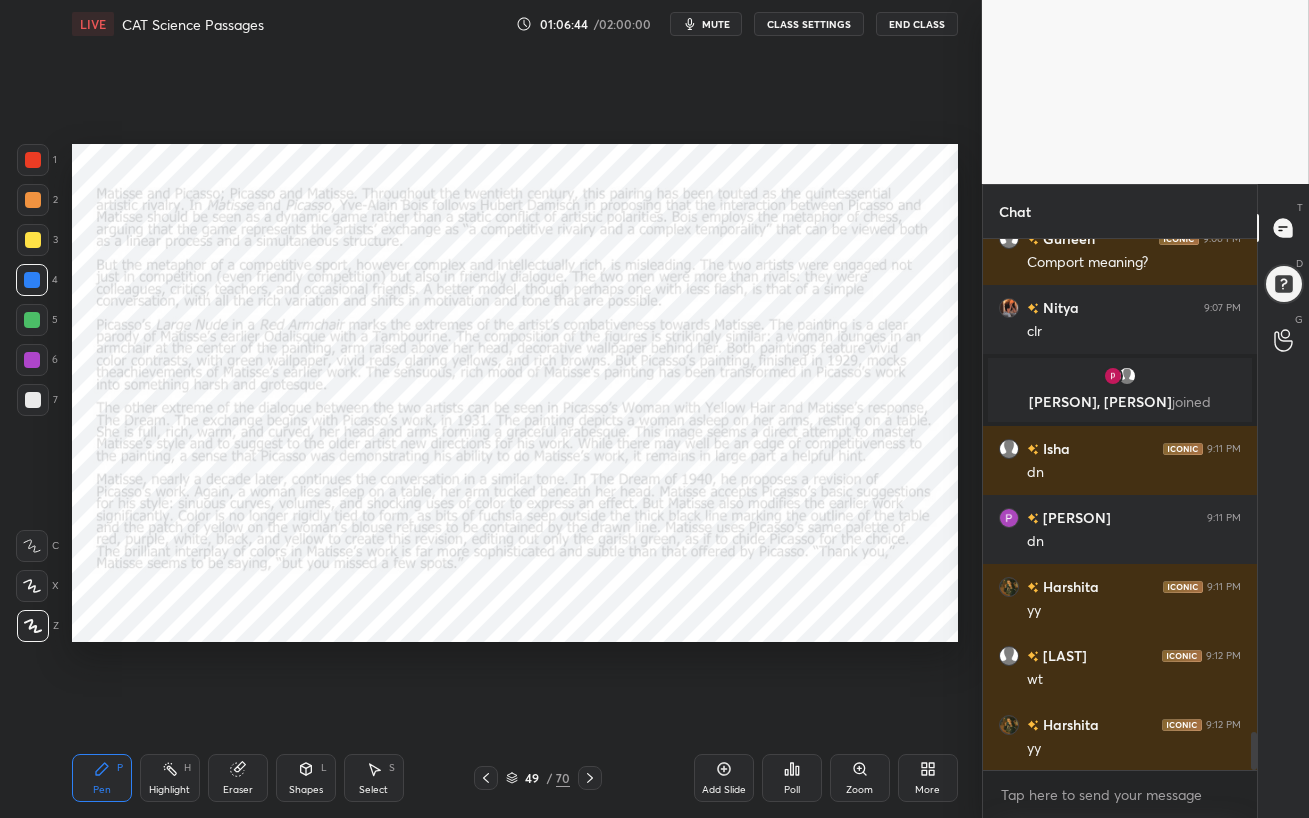 click on "Eraser" at bounding box center [238, 778] 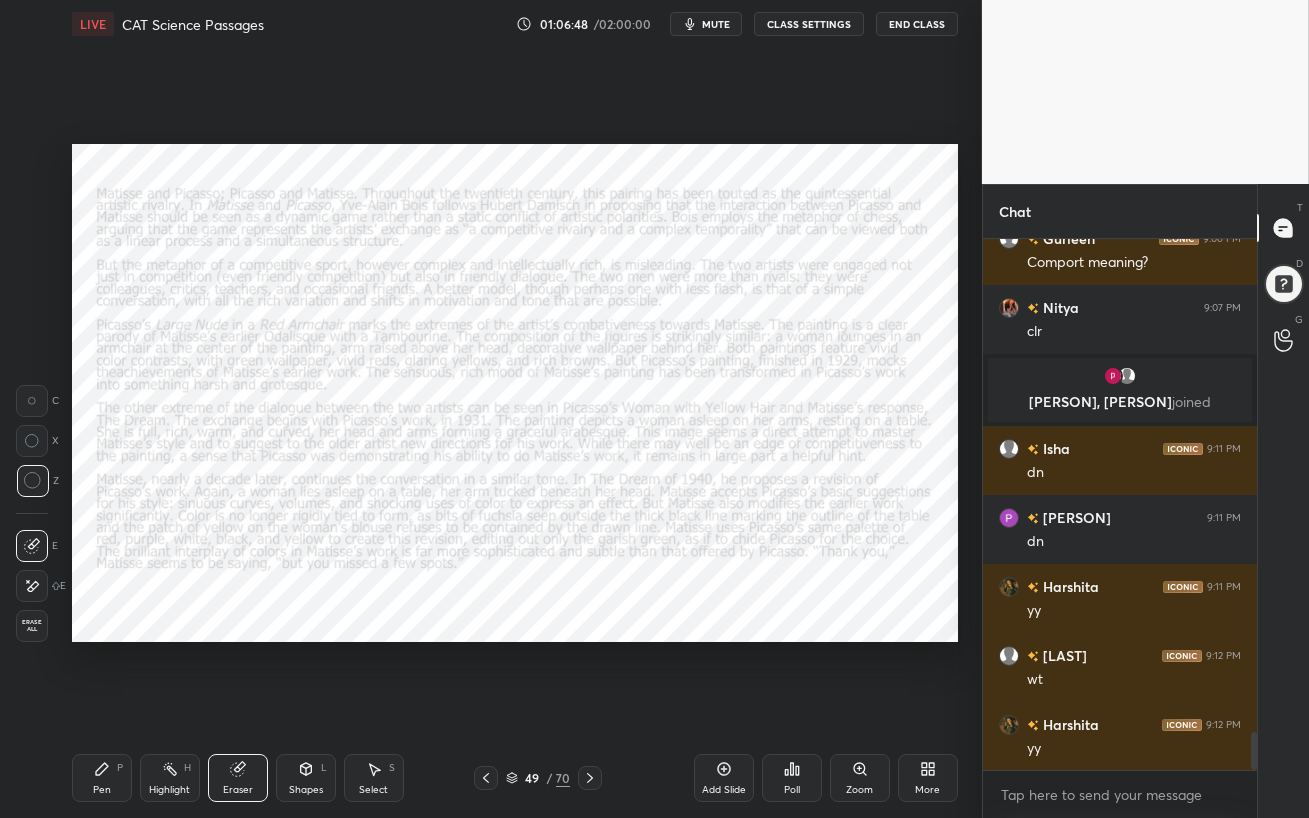 scroll, scrollTop: 6895, scrollLeft: 0, axis: vertical 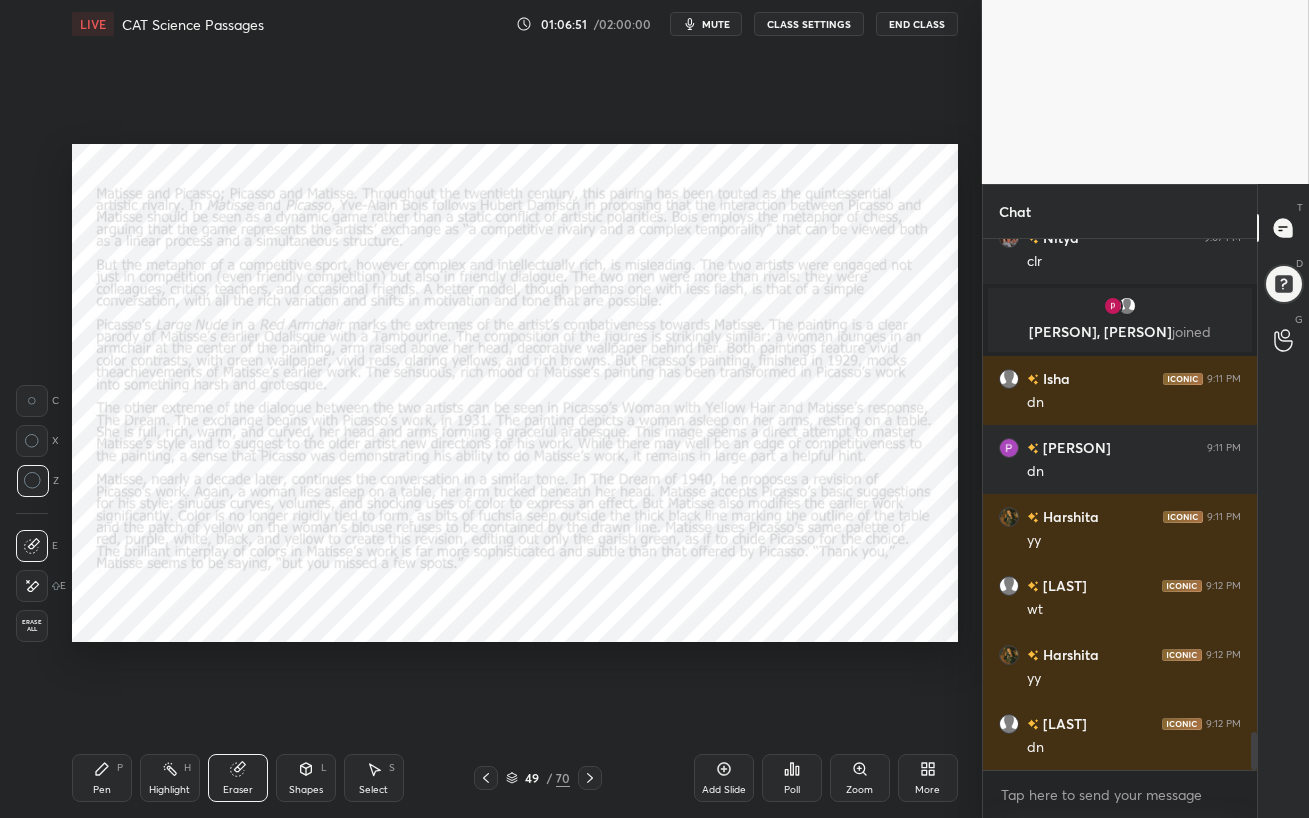 click on "Setting up your live class Poll for   secs No correct answer Start poll" at bounding box center (515, 393) 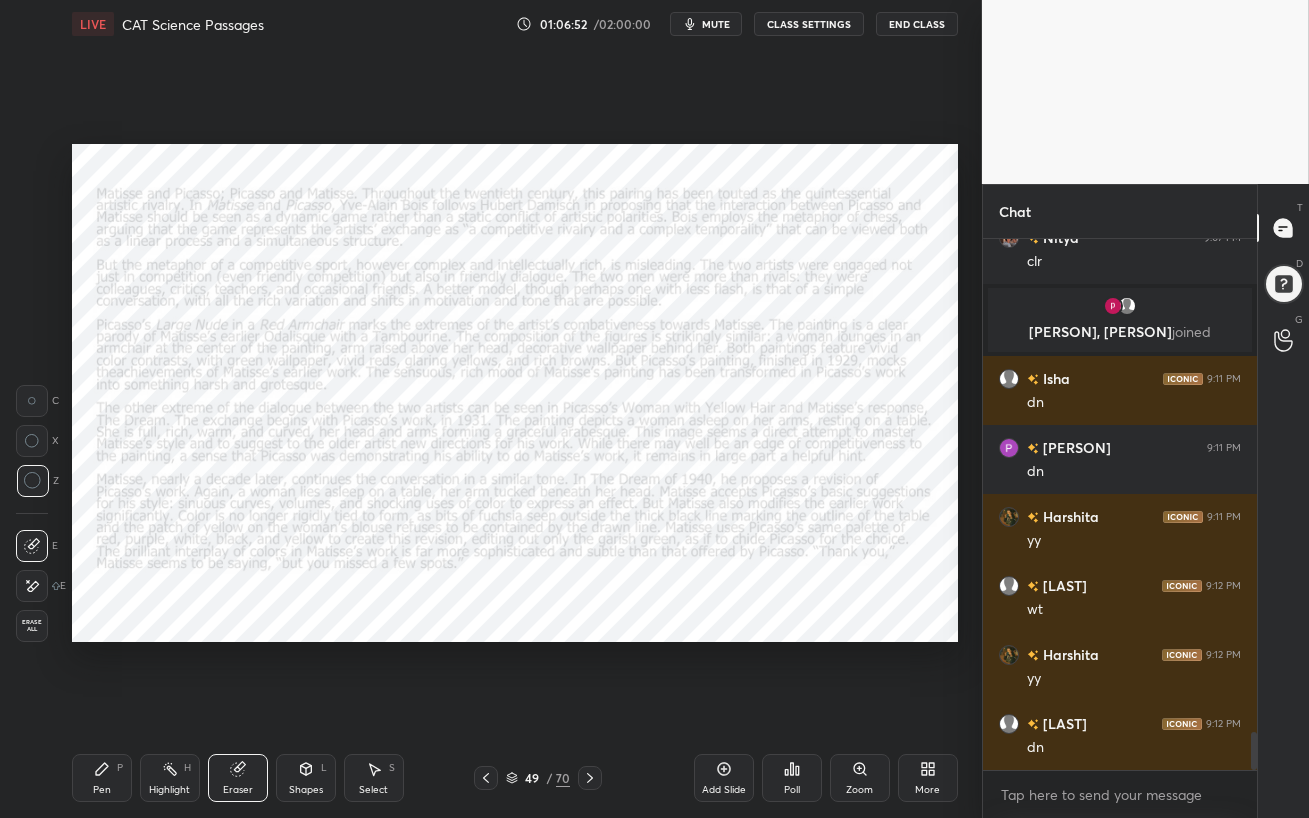 click 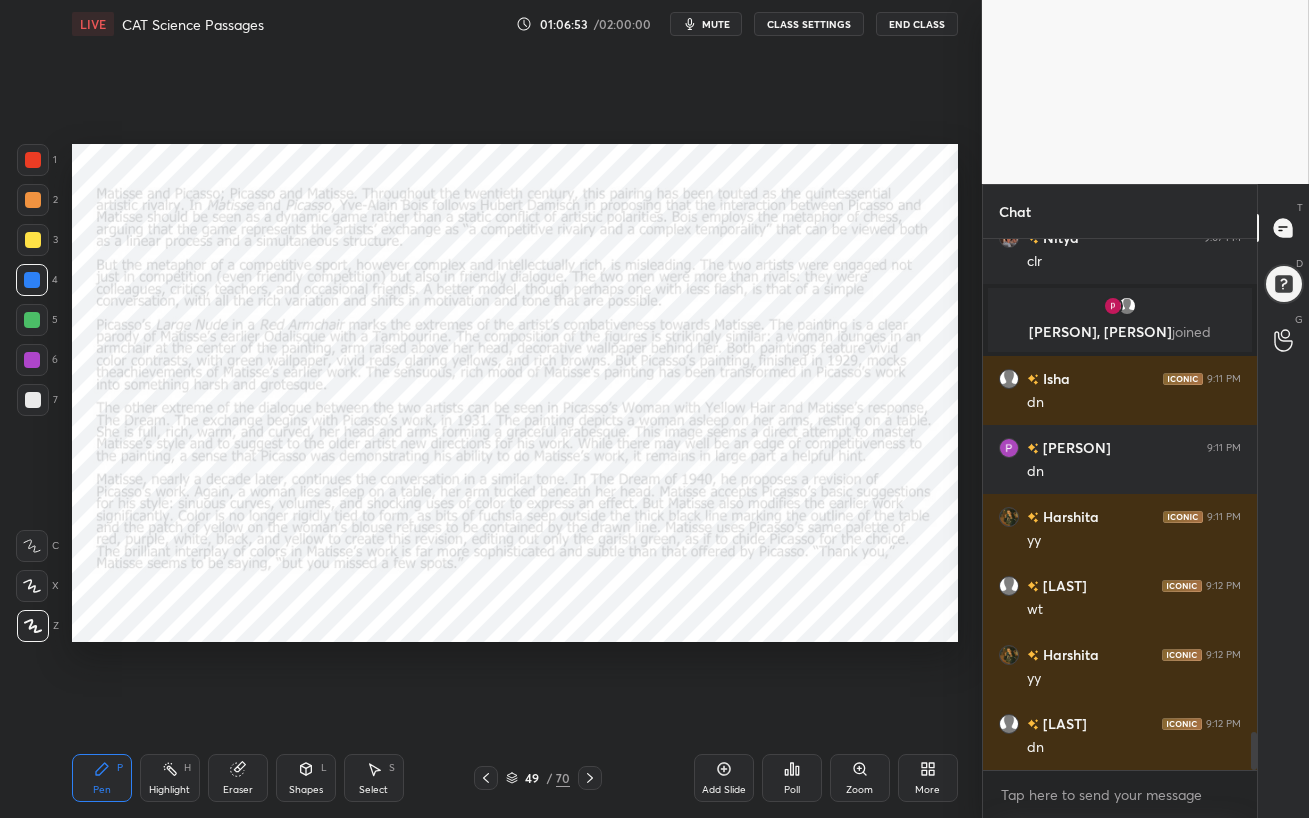click at bounding box center (32, 280) 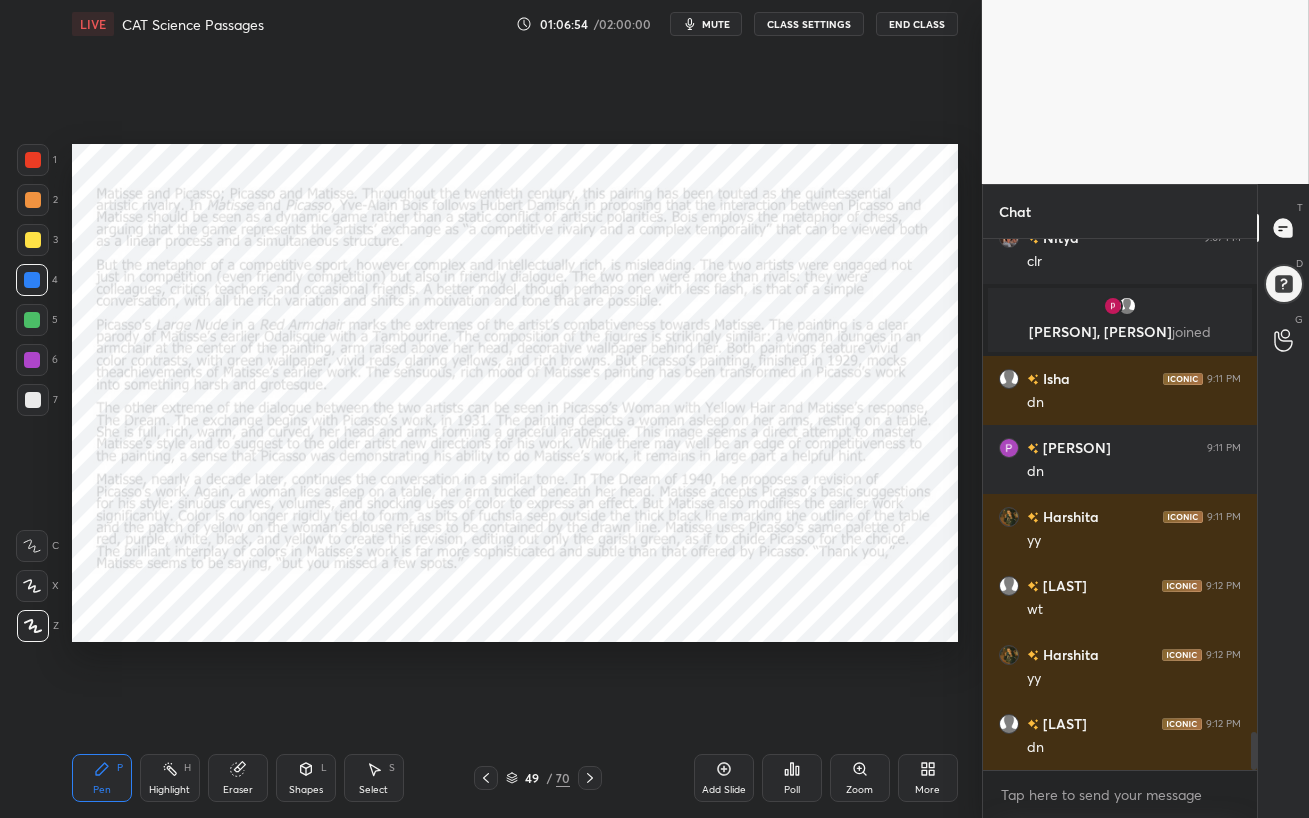 click on "Eraser" at bounding box center [238, 778] 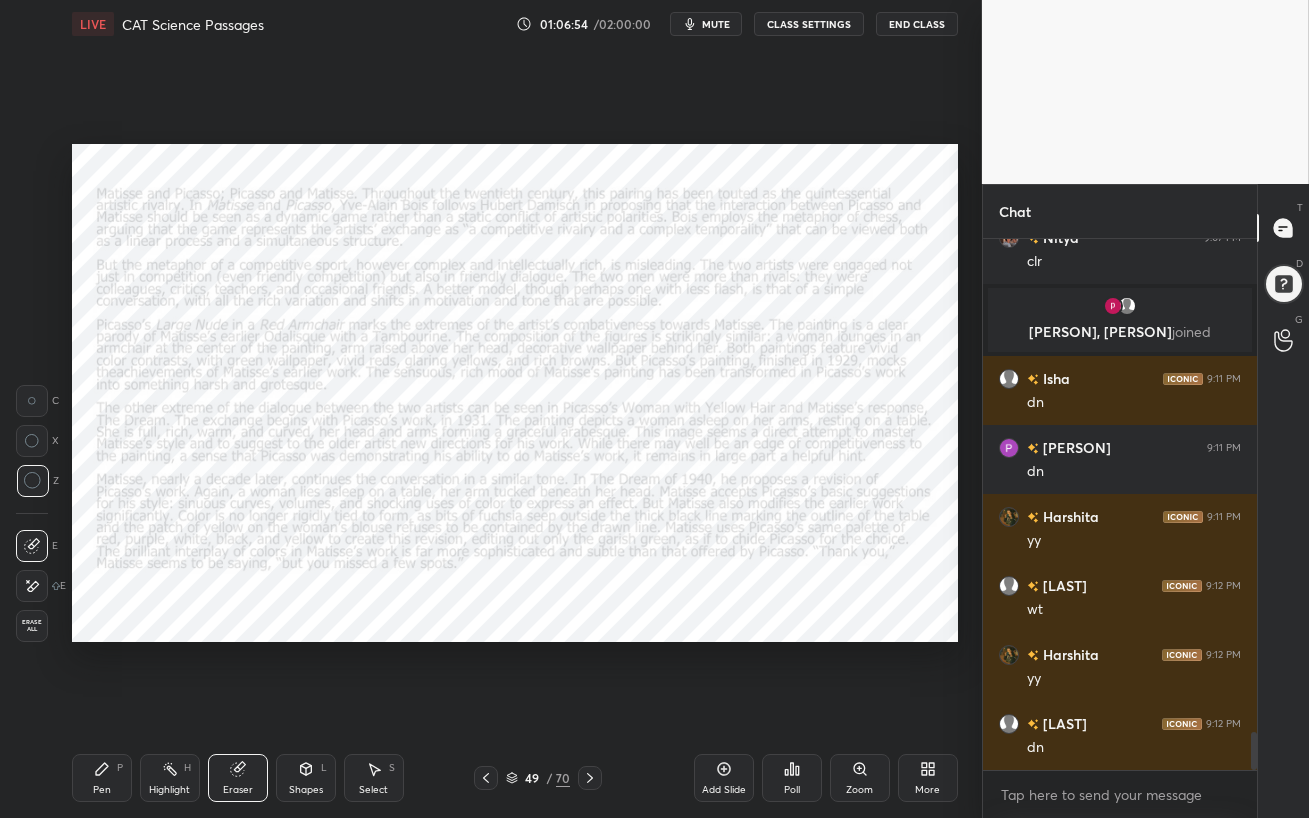 scroll, scrollTop: 6981, scrollLeft: 0, axis: vertical 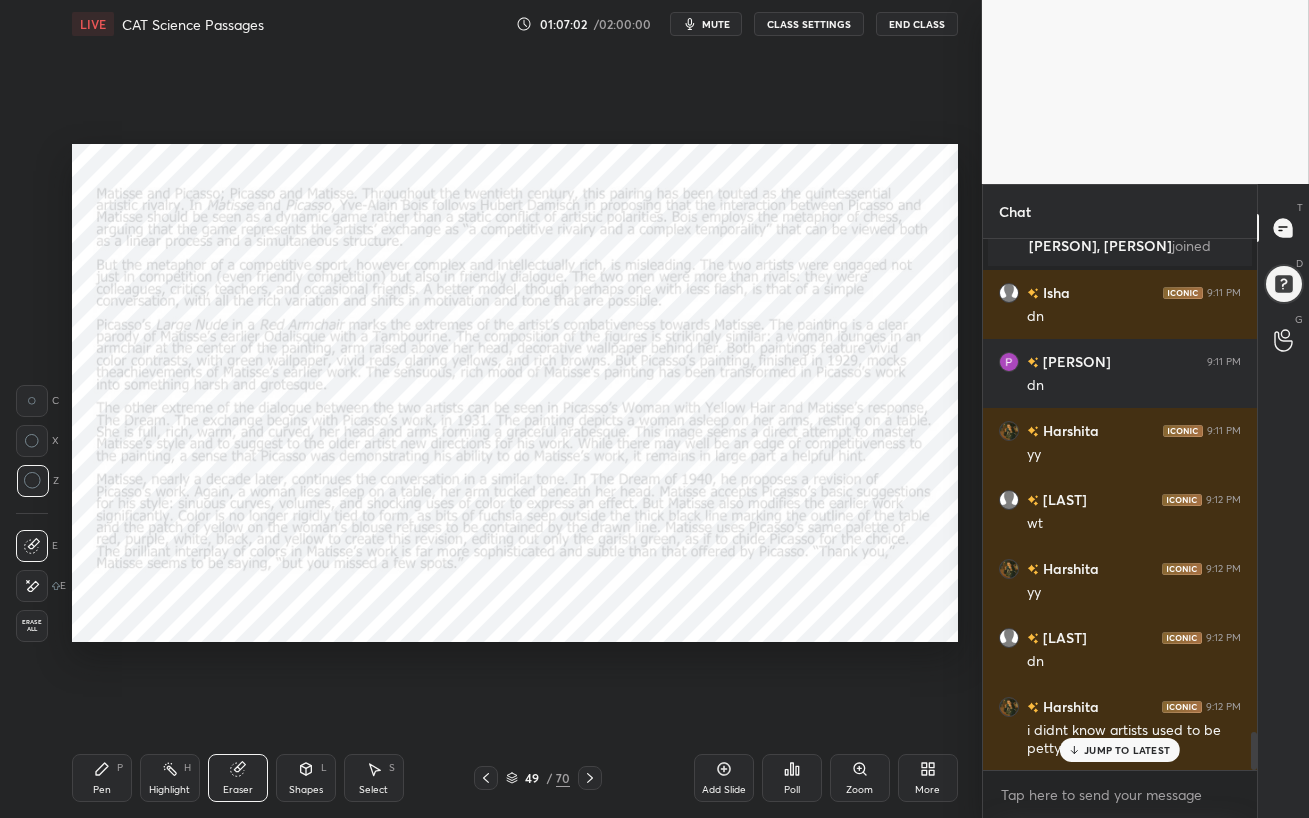 click 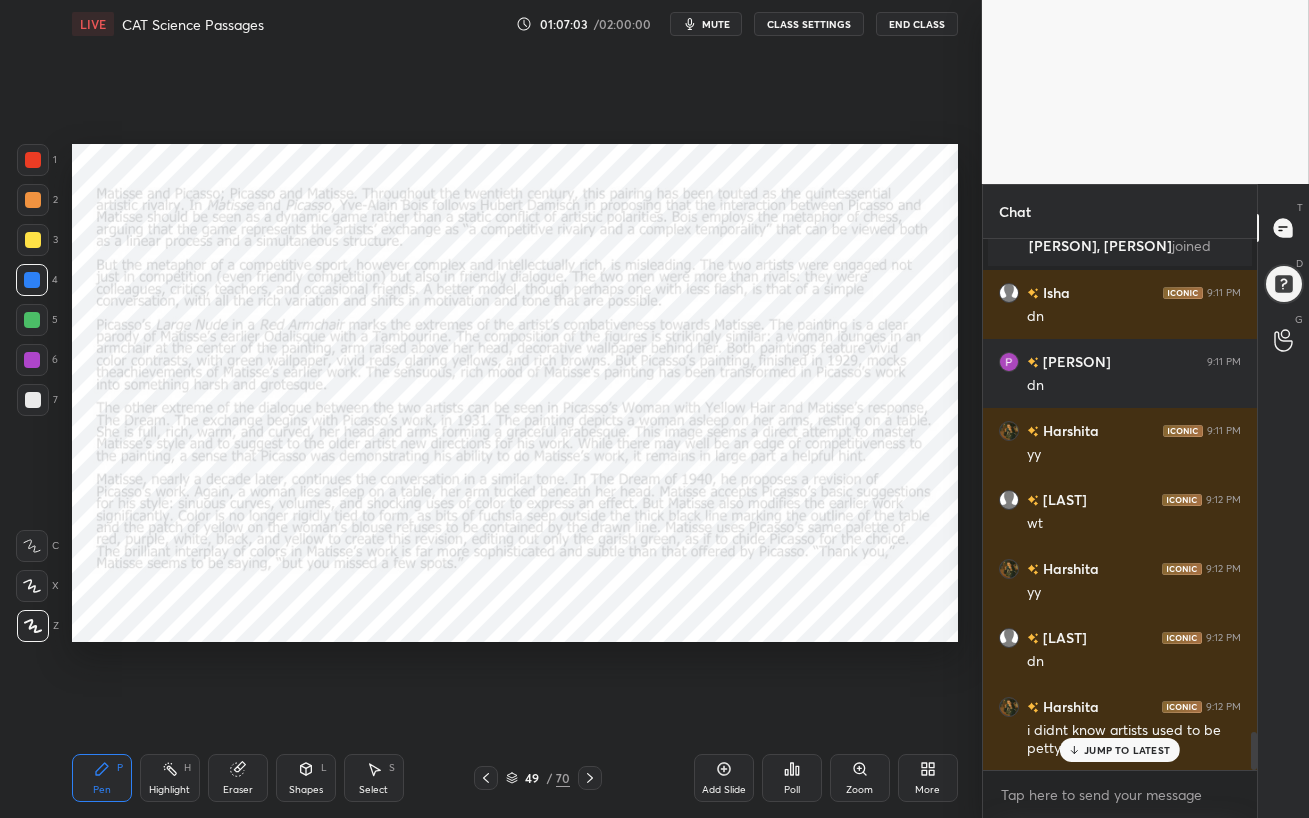click at bounding box center (32, 320) 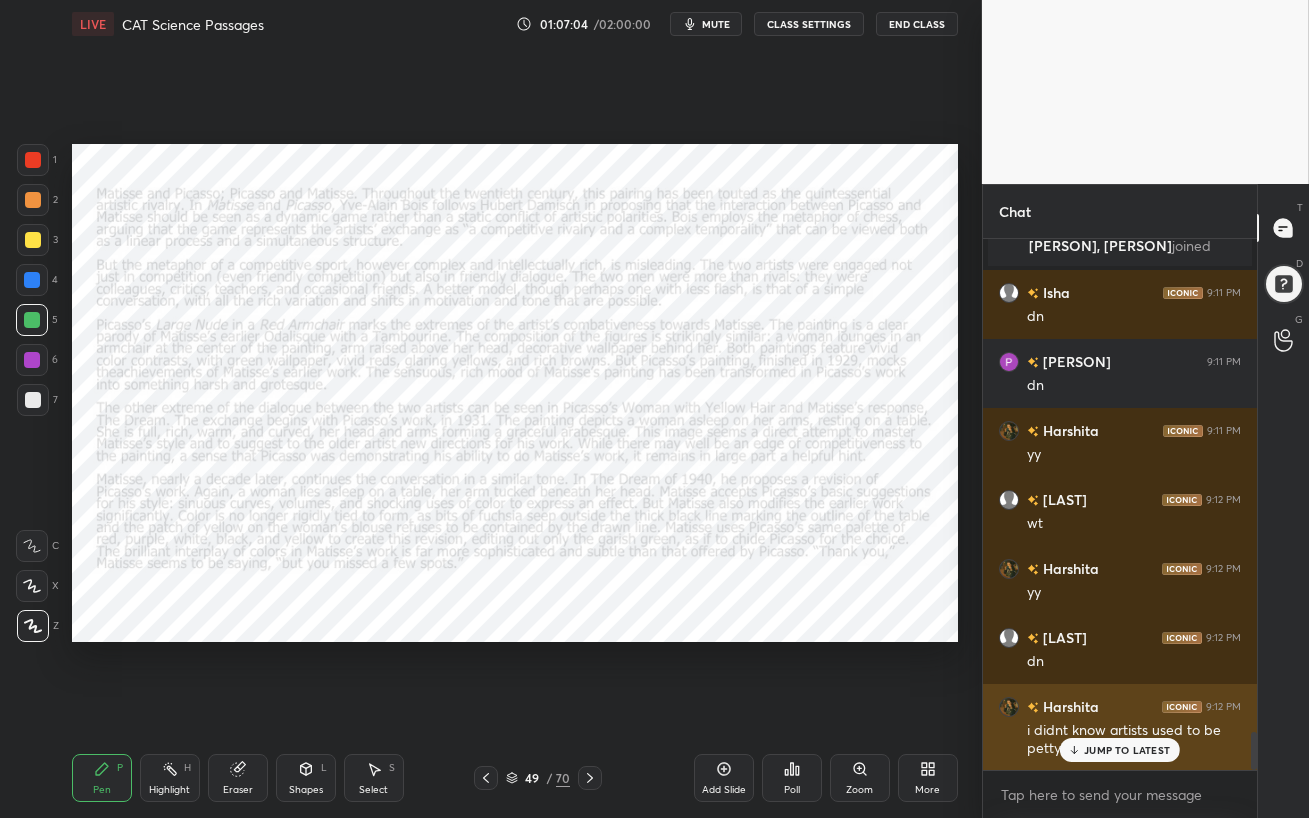 click on "JUMP TO LATEST" at bounding box center [1127, 750] 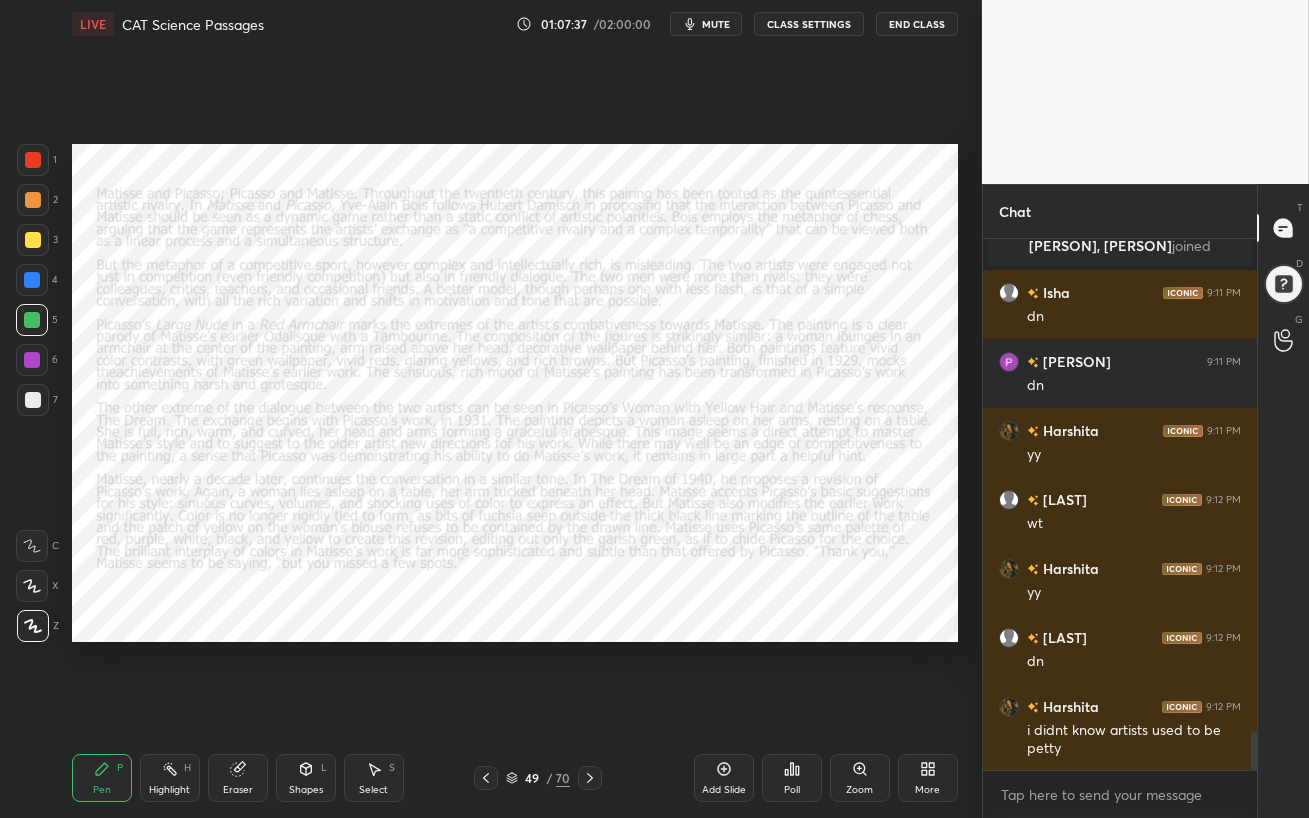 scroll, scrollTop: 7030, scrollLeft: 0, axis: vertical 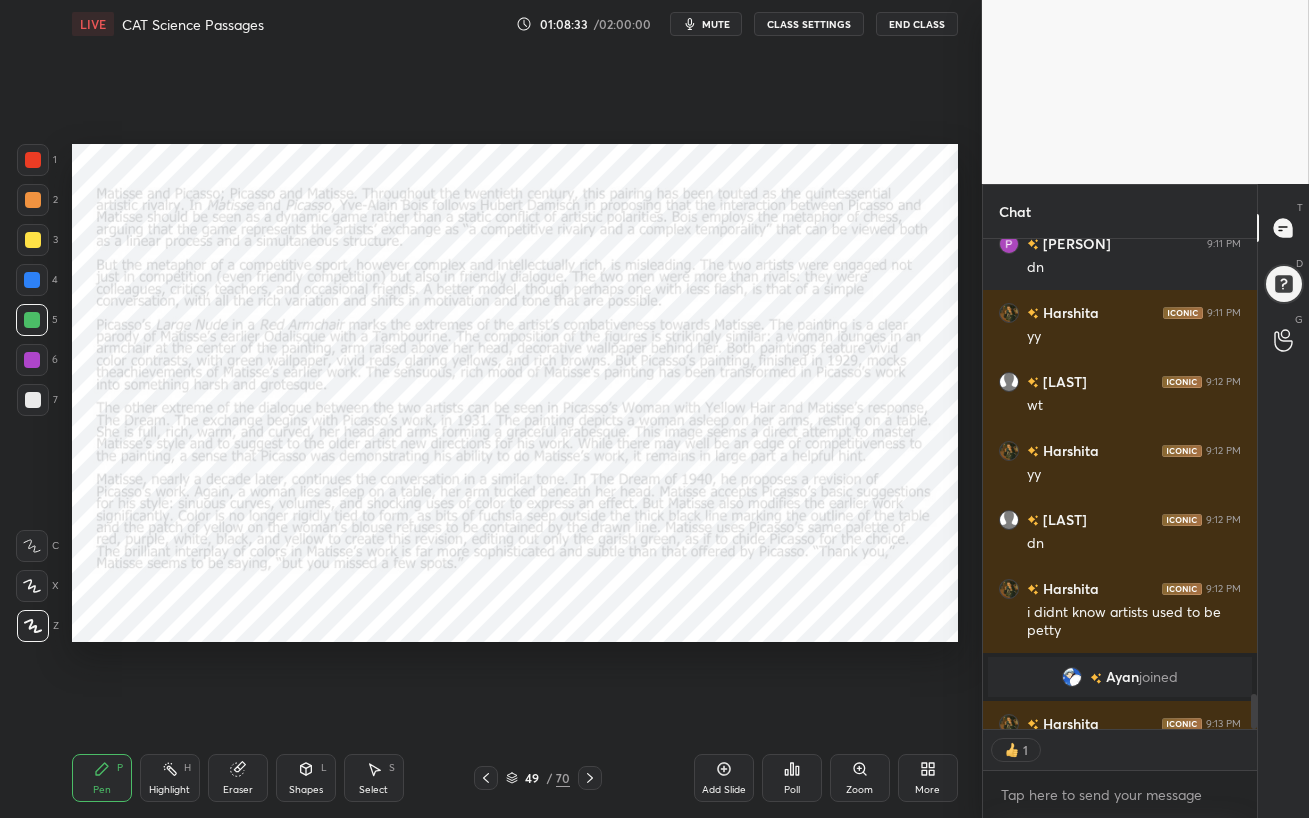 click 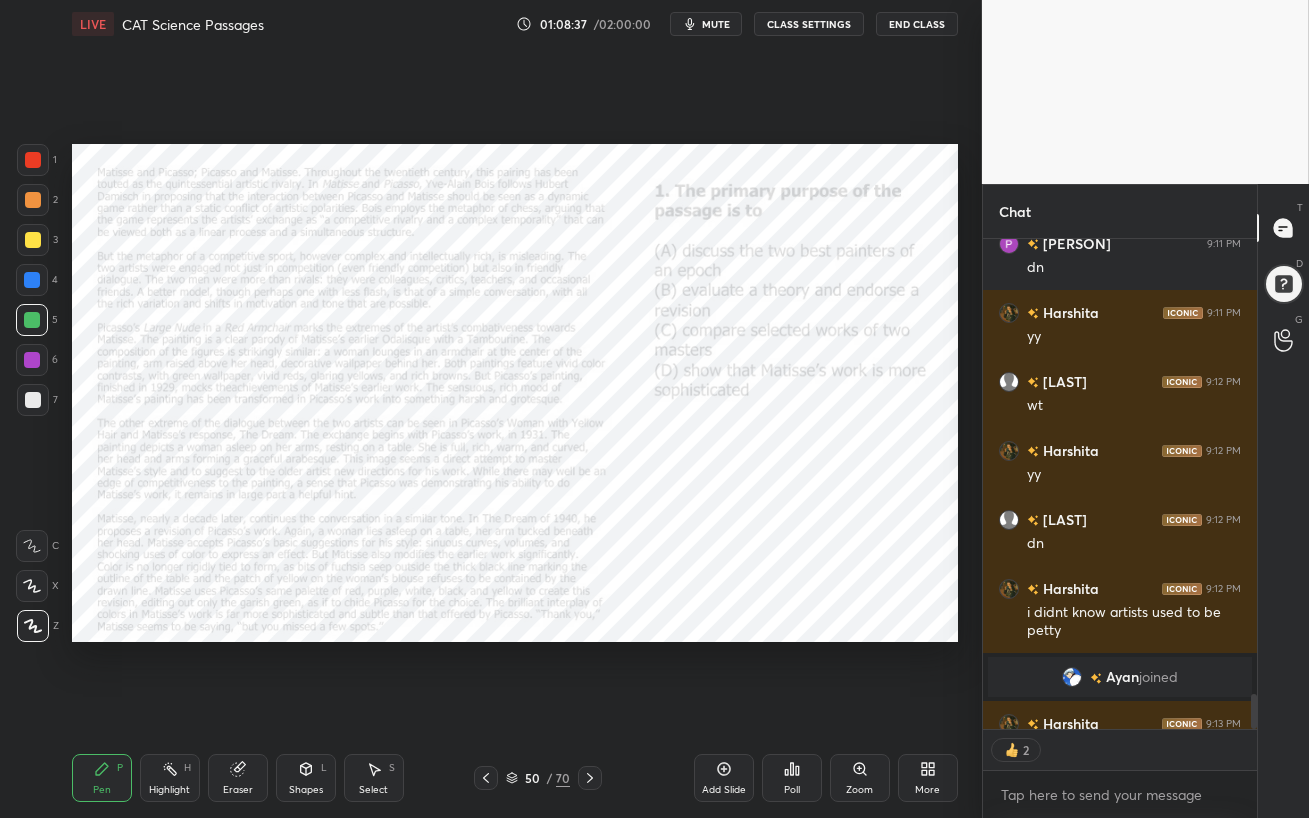 click 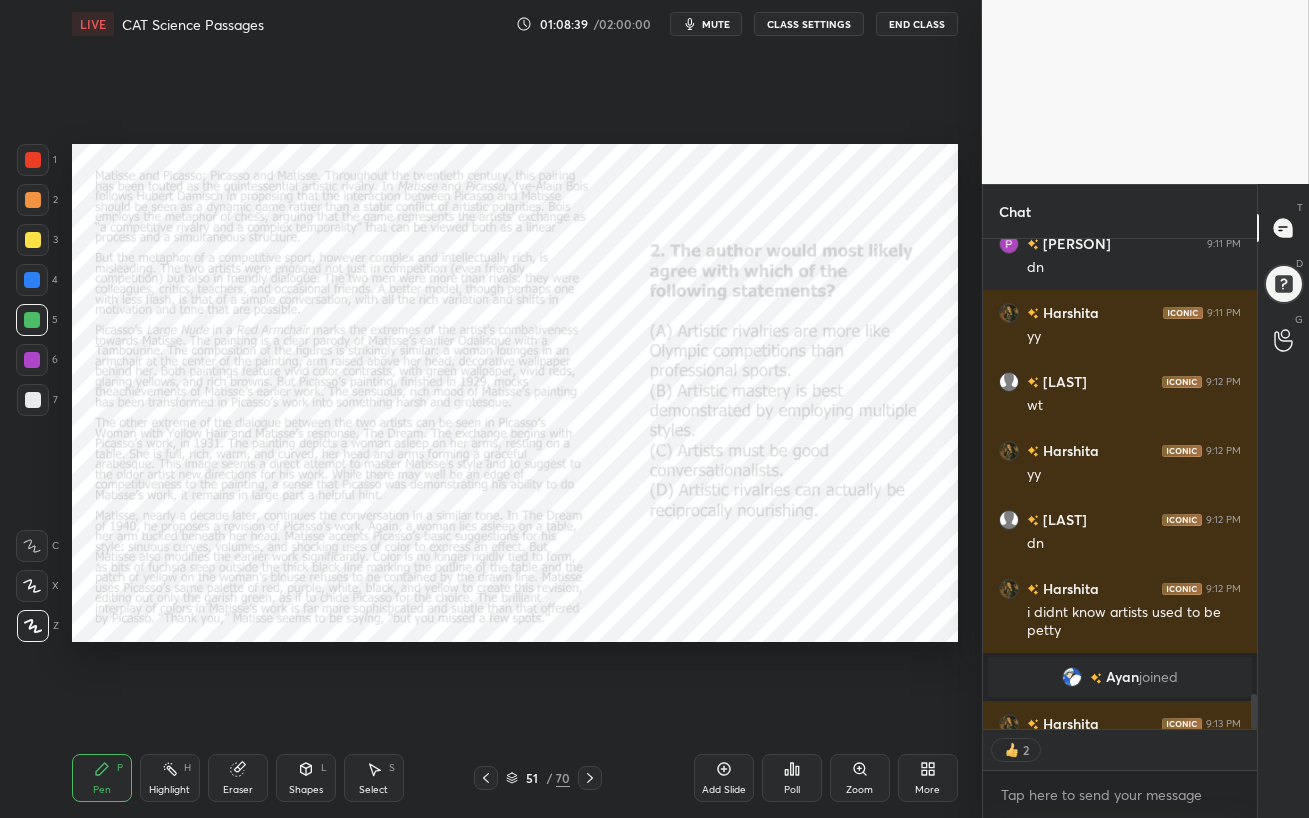click 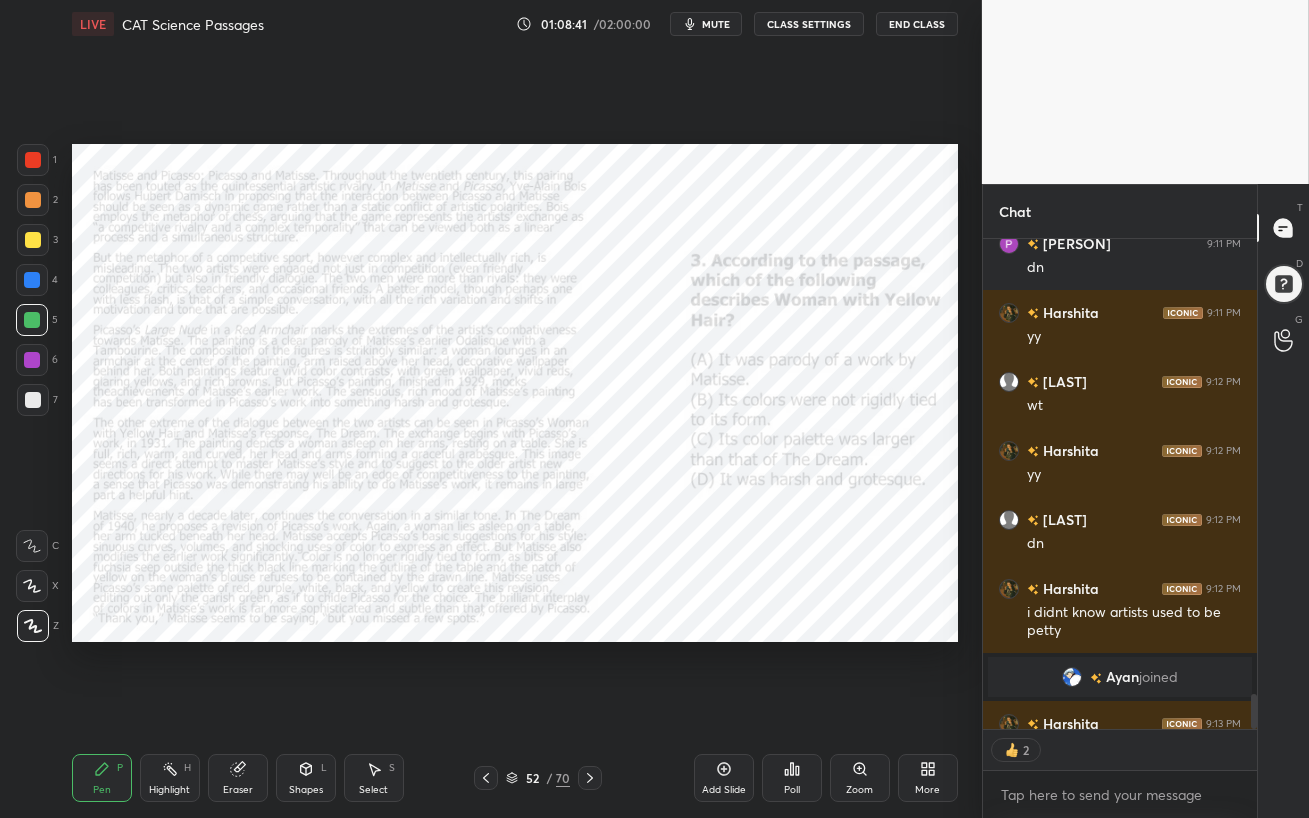 click at bounding box center (32, 360) 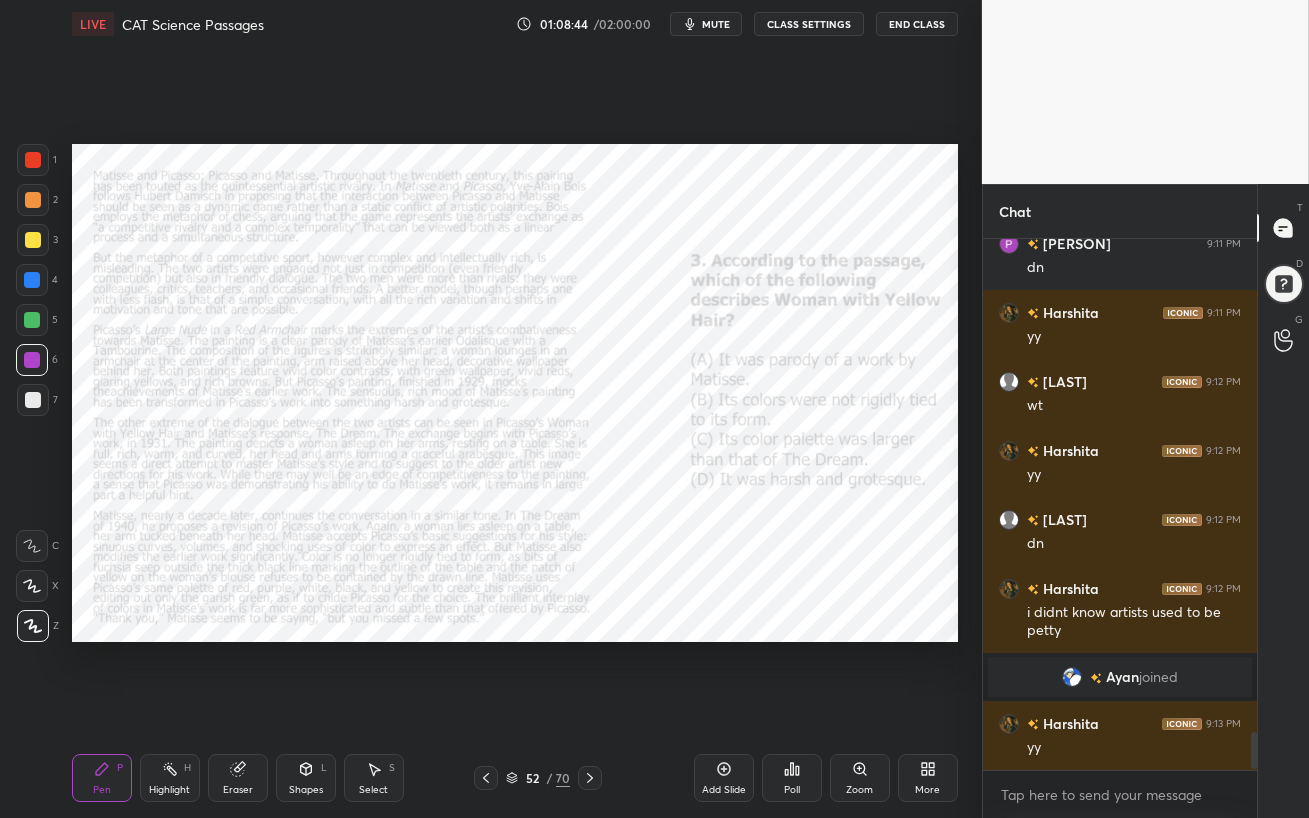 scroll, scrollTop: 6, scrollLeft: 6, axis: both 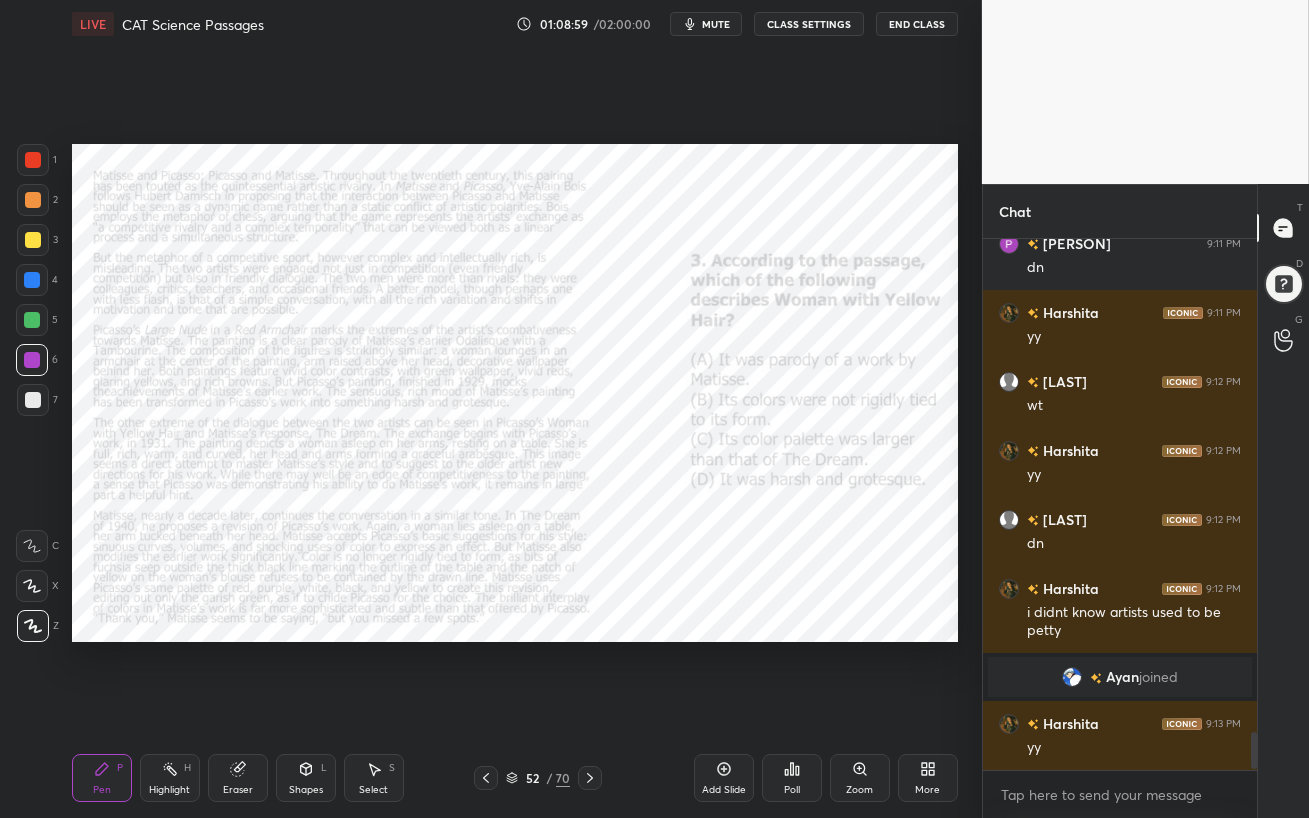 click on "mute" at bounding box center (716, 24) 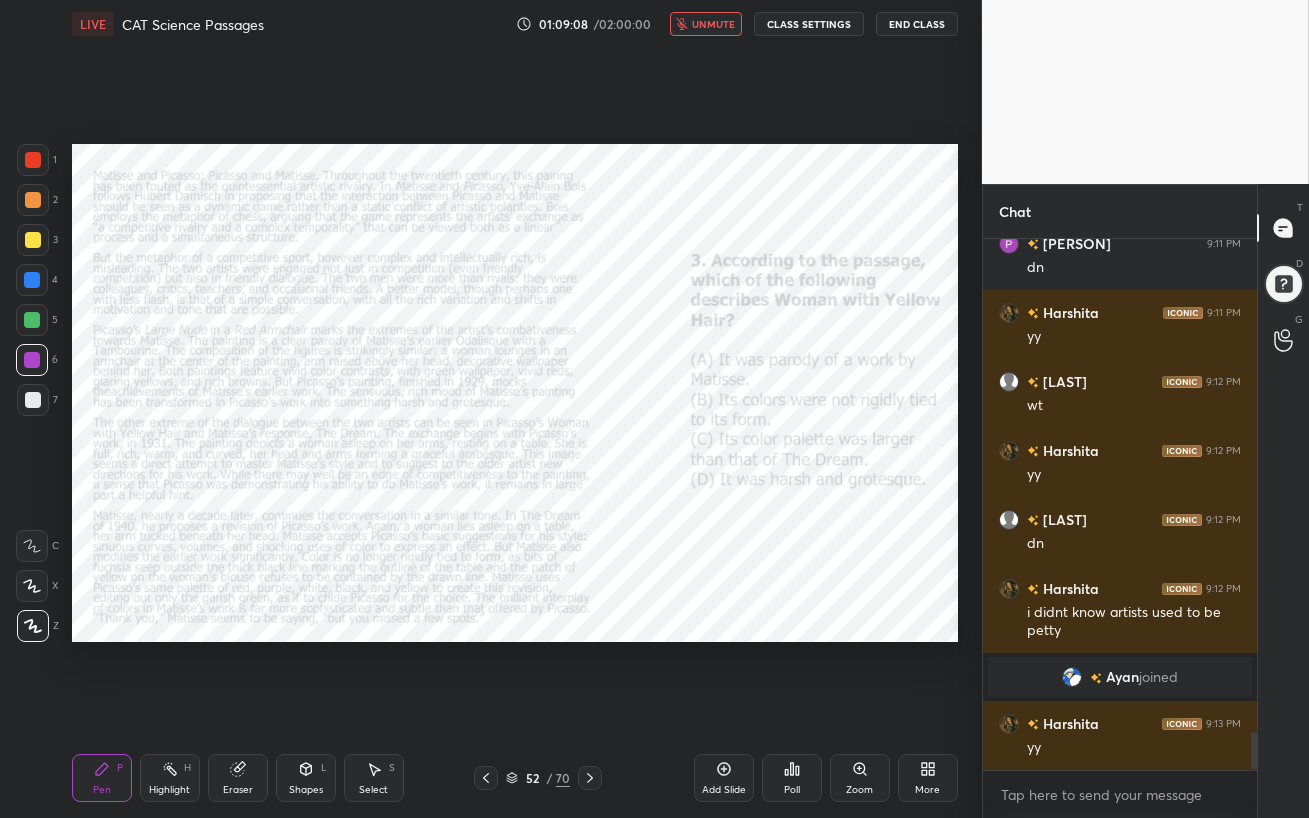 click on "unmute" at bounding box center [713, 24] 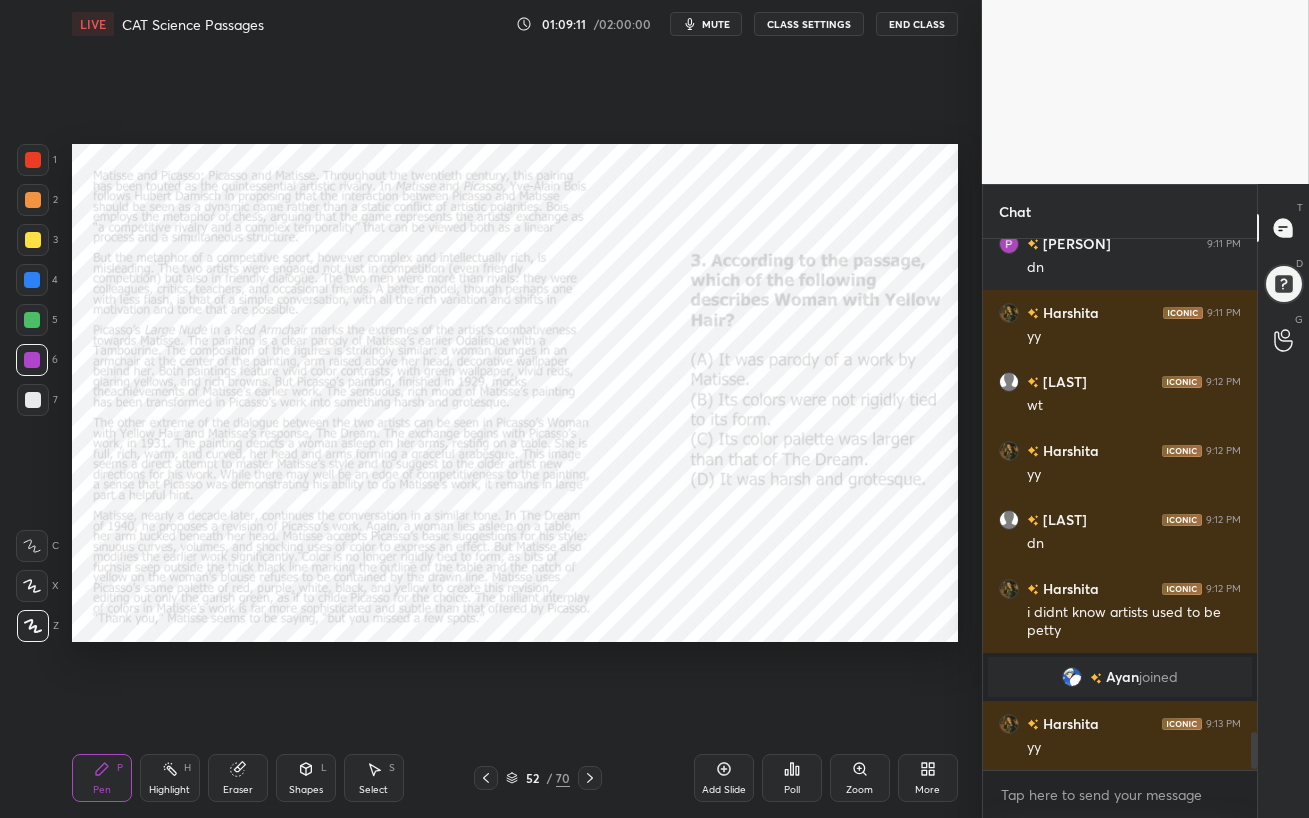 click on "mute" at bounding box center [716, 24] 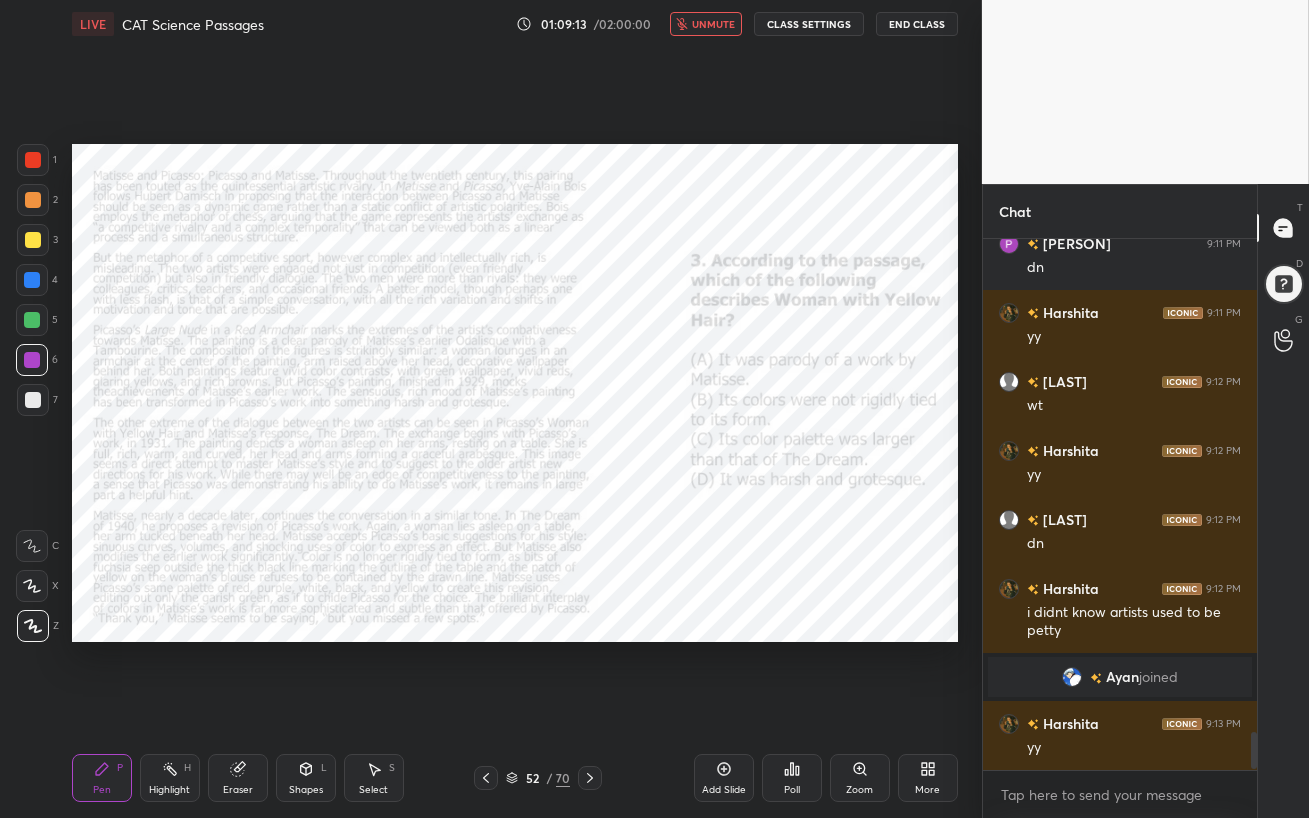 click on "unmute" at bounding box center (713, 24) 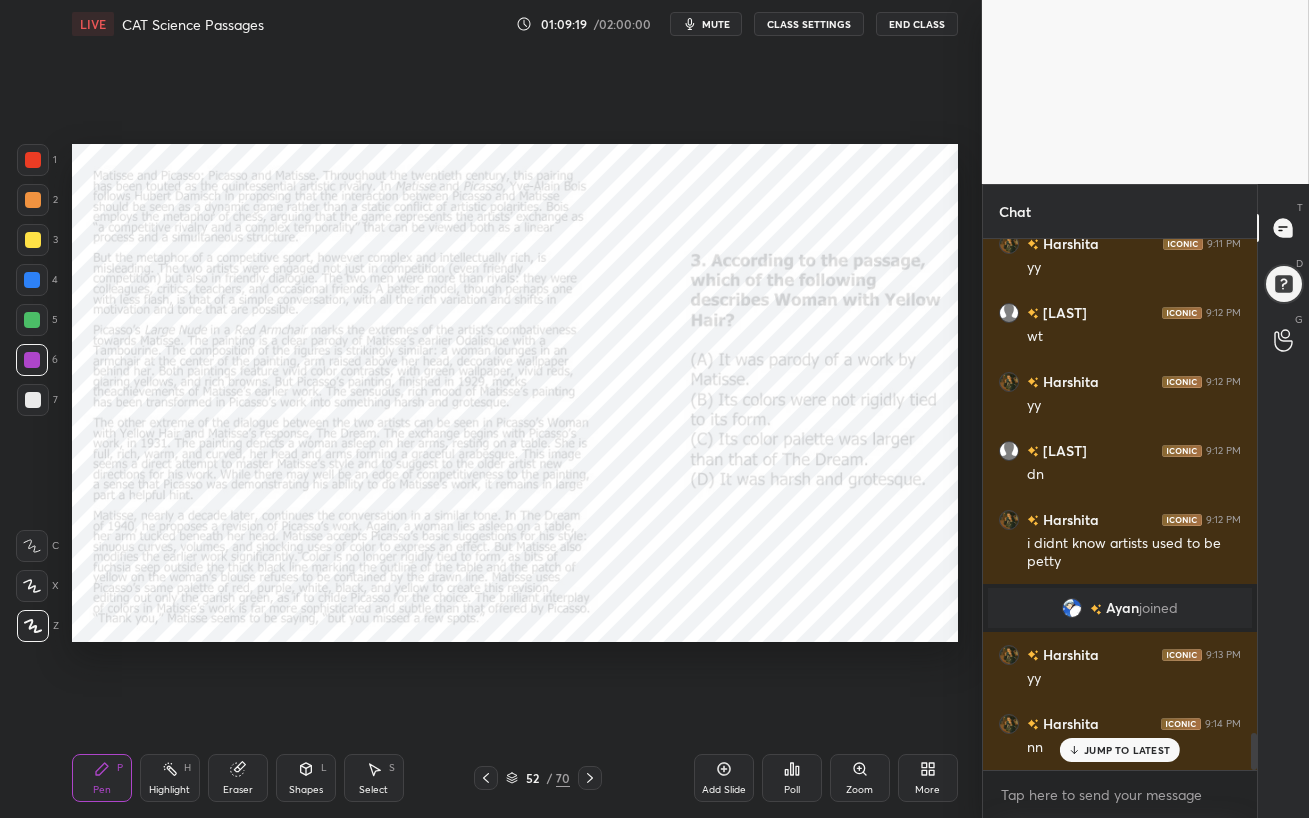 scroll, scrollTop: 7046, scrollLeft: 0, axis: vertical 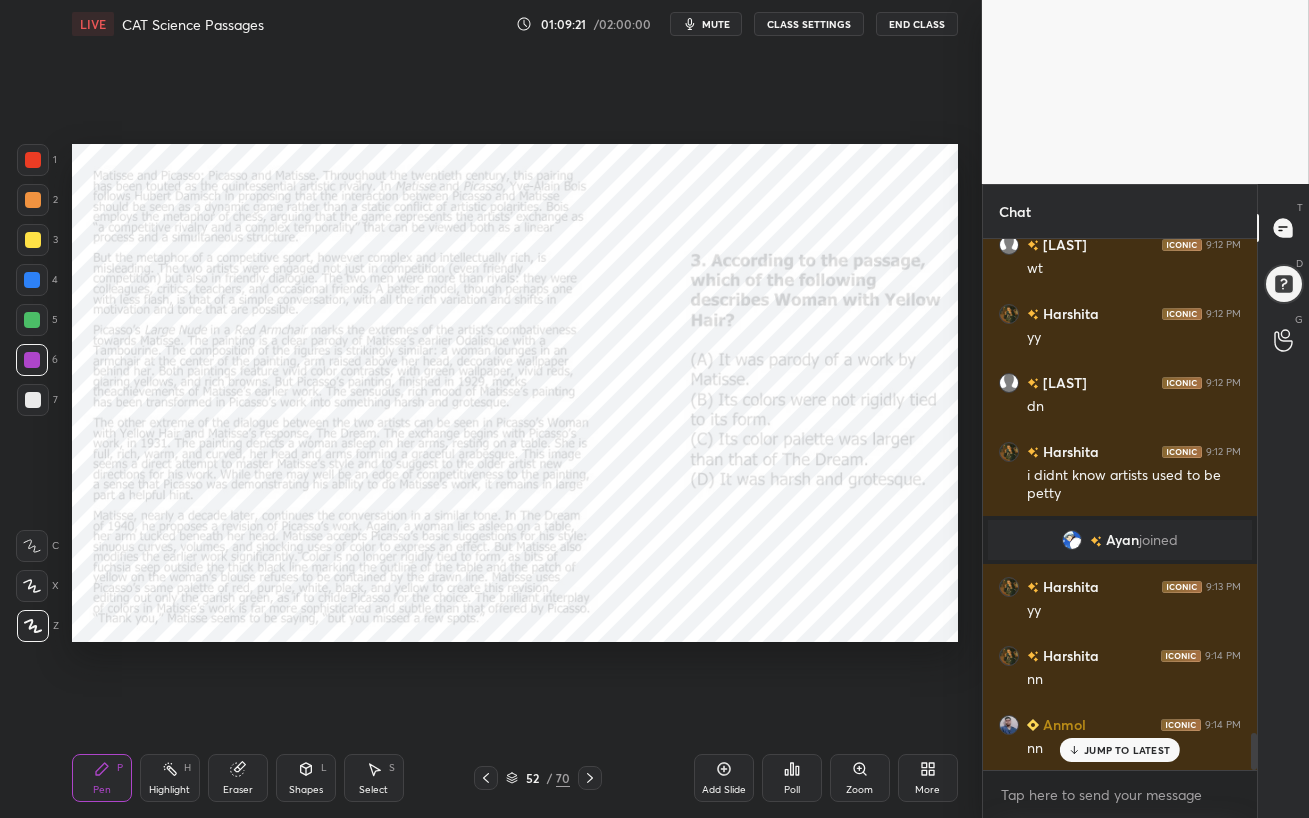 click on "mute" at bounding box center (716, 24) 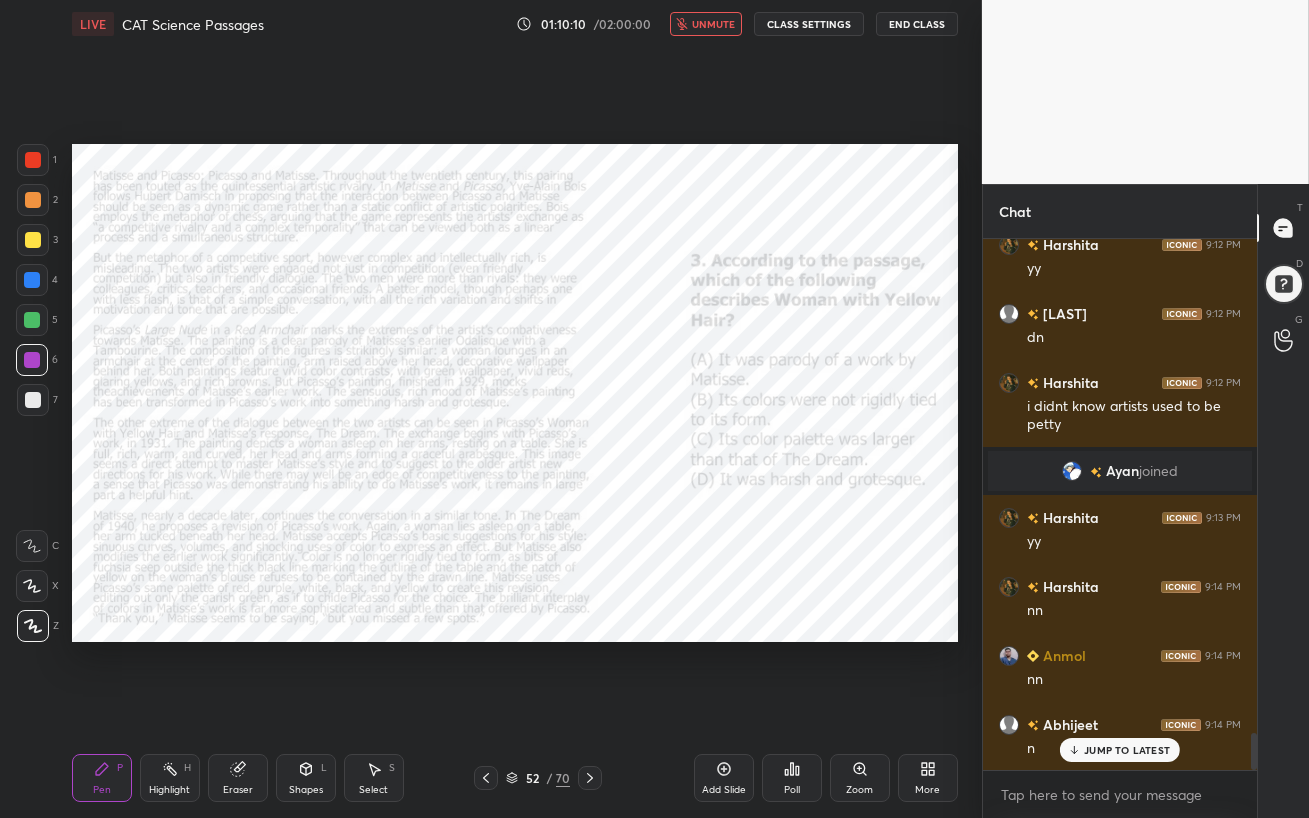 scroll, scrollTop: 7185, scrollLeft: 0, axis: vertical 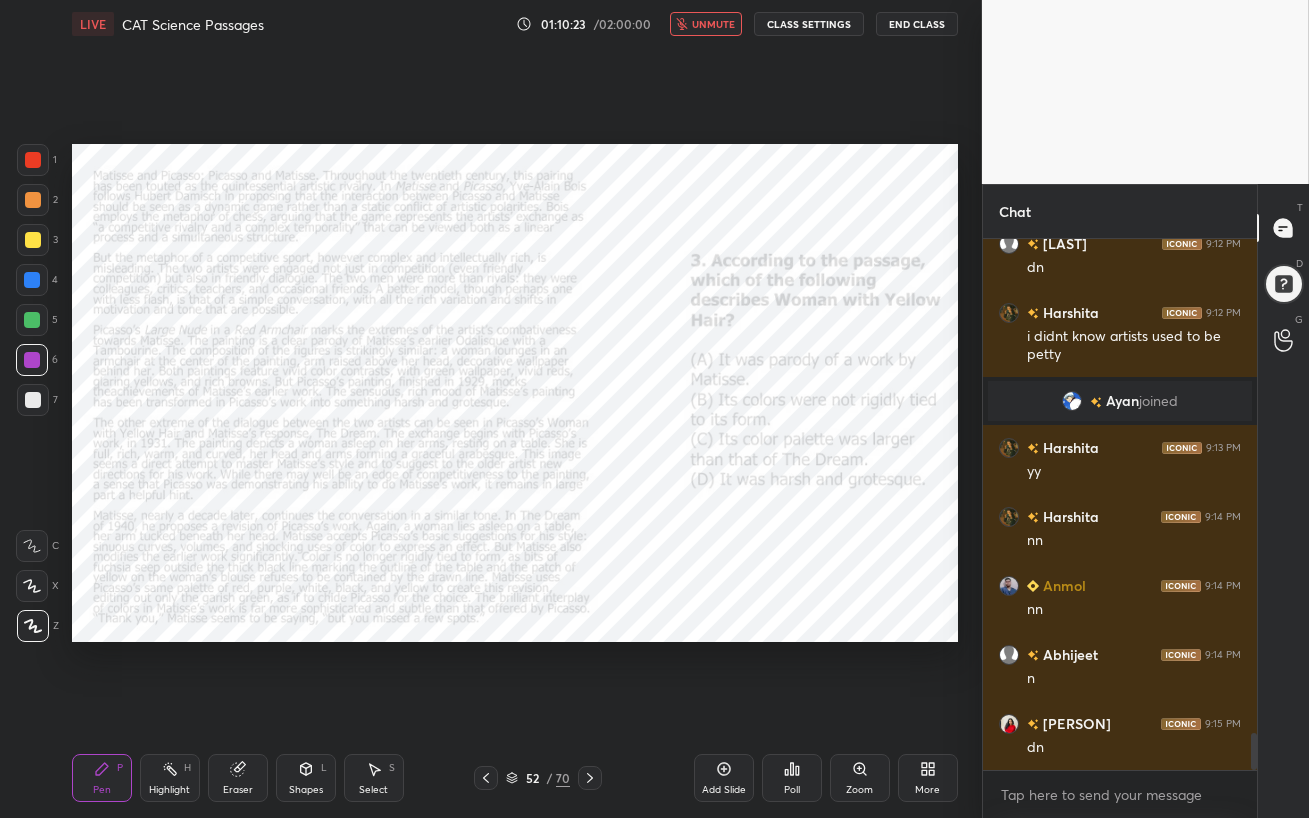 click on "unmute" at bounding box center [713, 24] 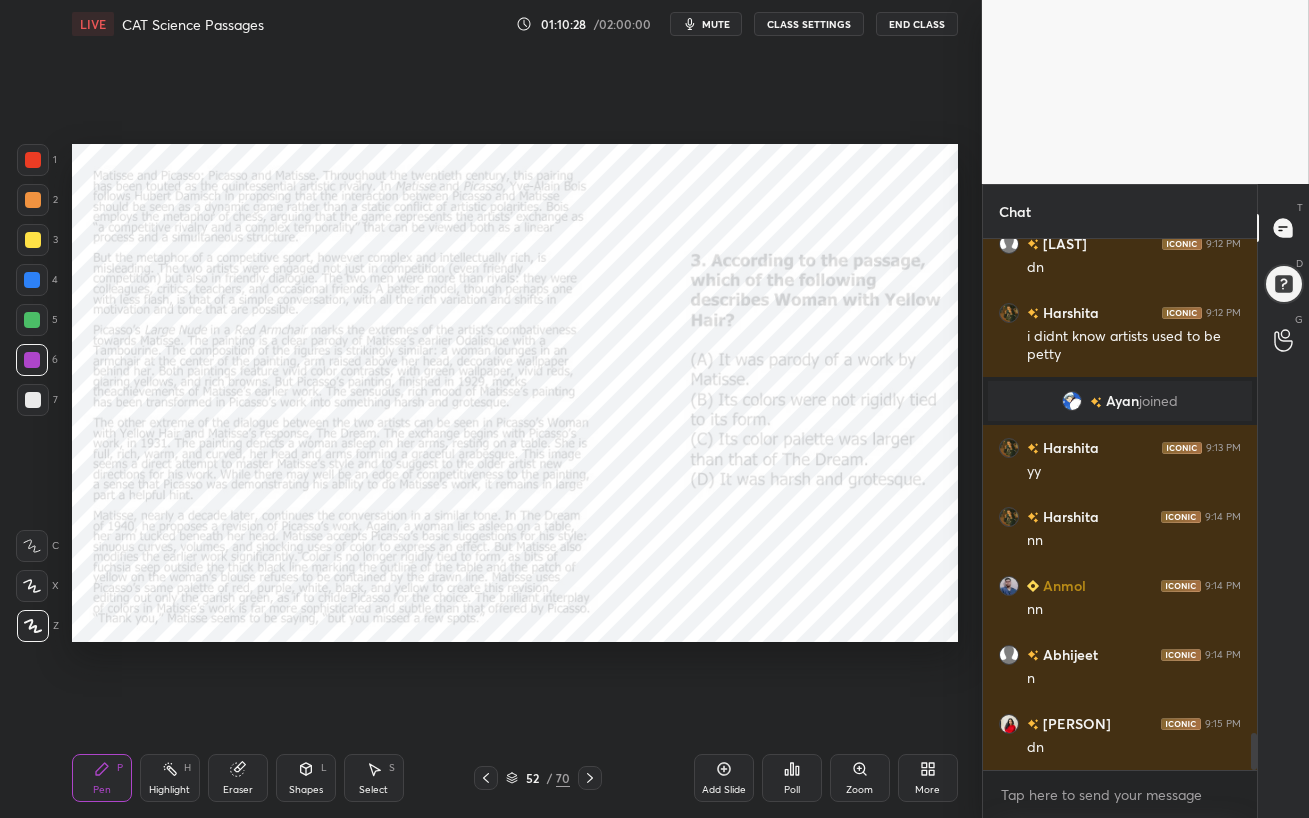 click on "mute" at bounding box center [706, 24] 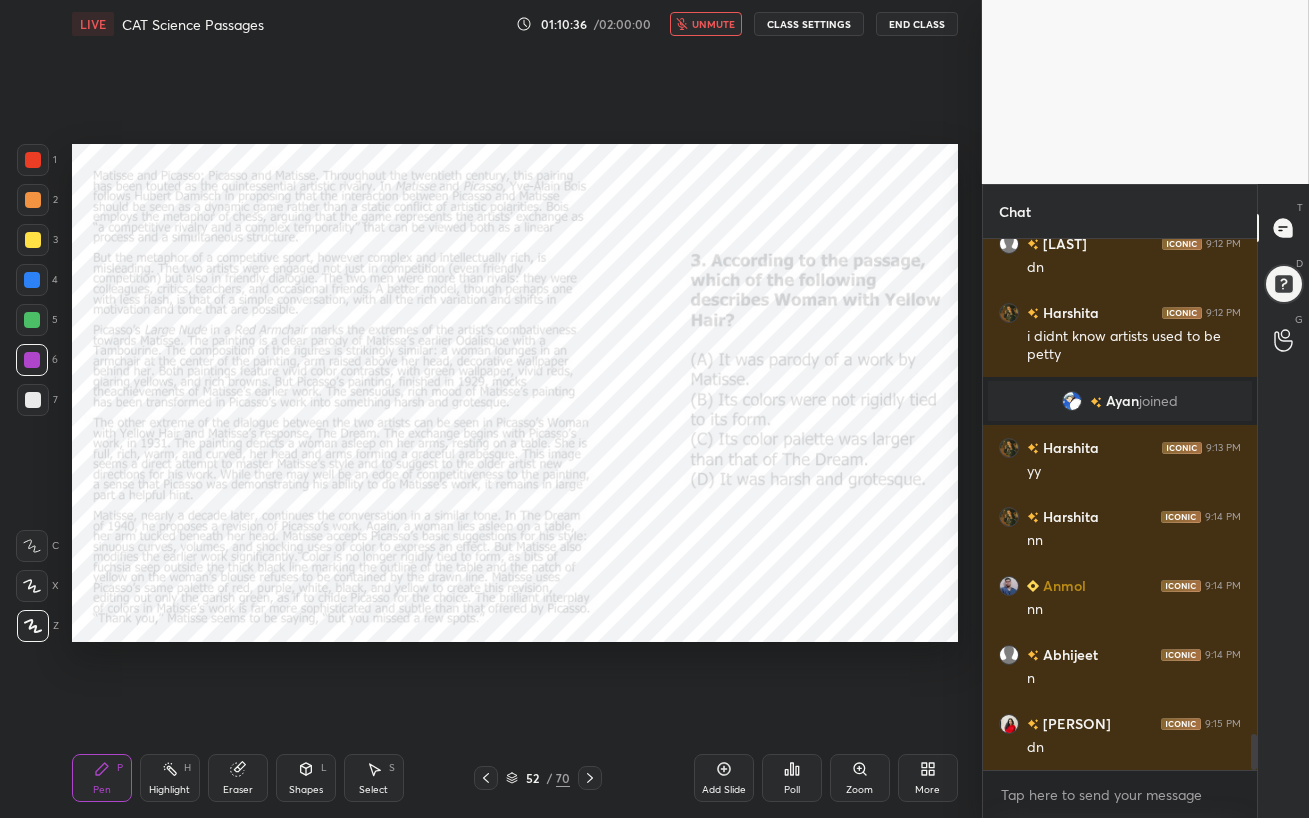 scroll, scrollTop: 7254, scrollLeft: 0, axis: vertical 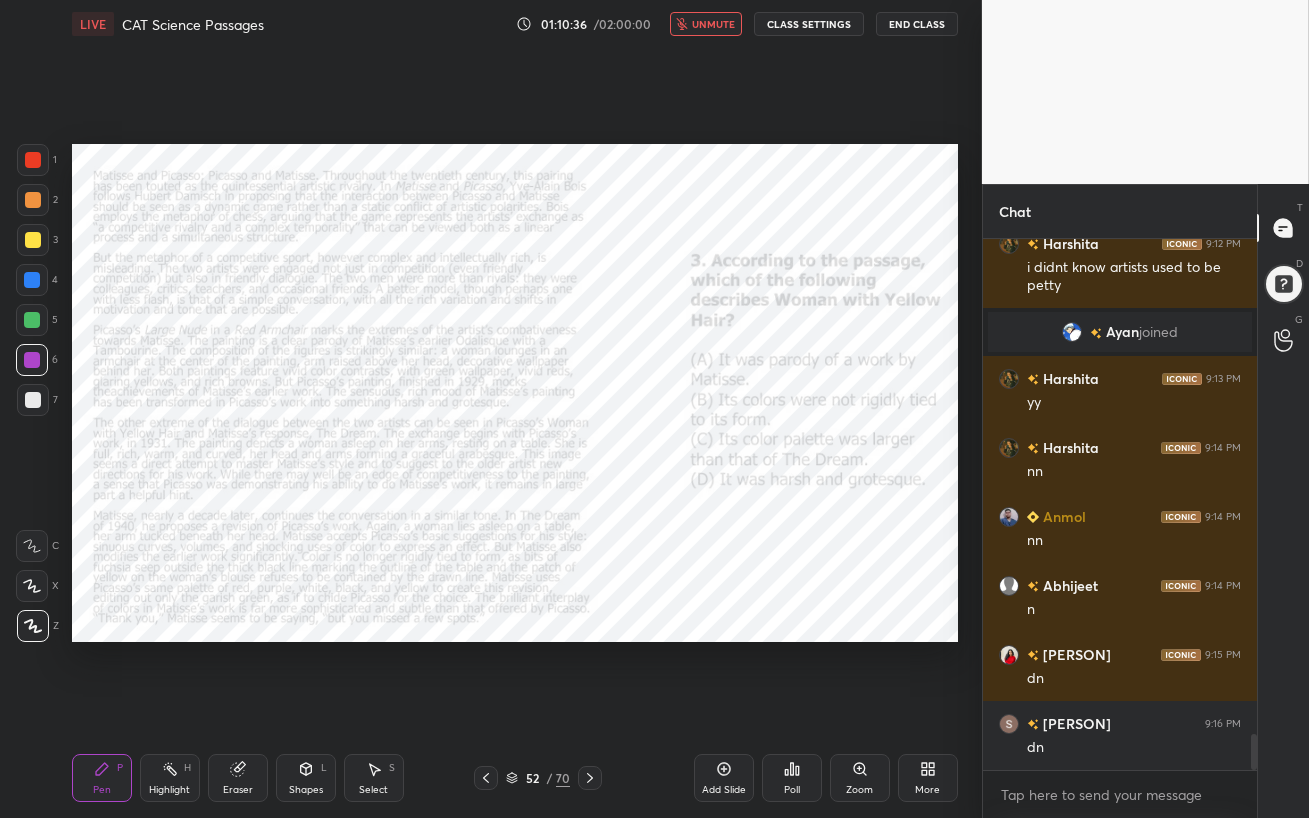 click on "unmute" at bounding box center [713, 24] 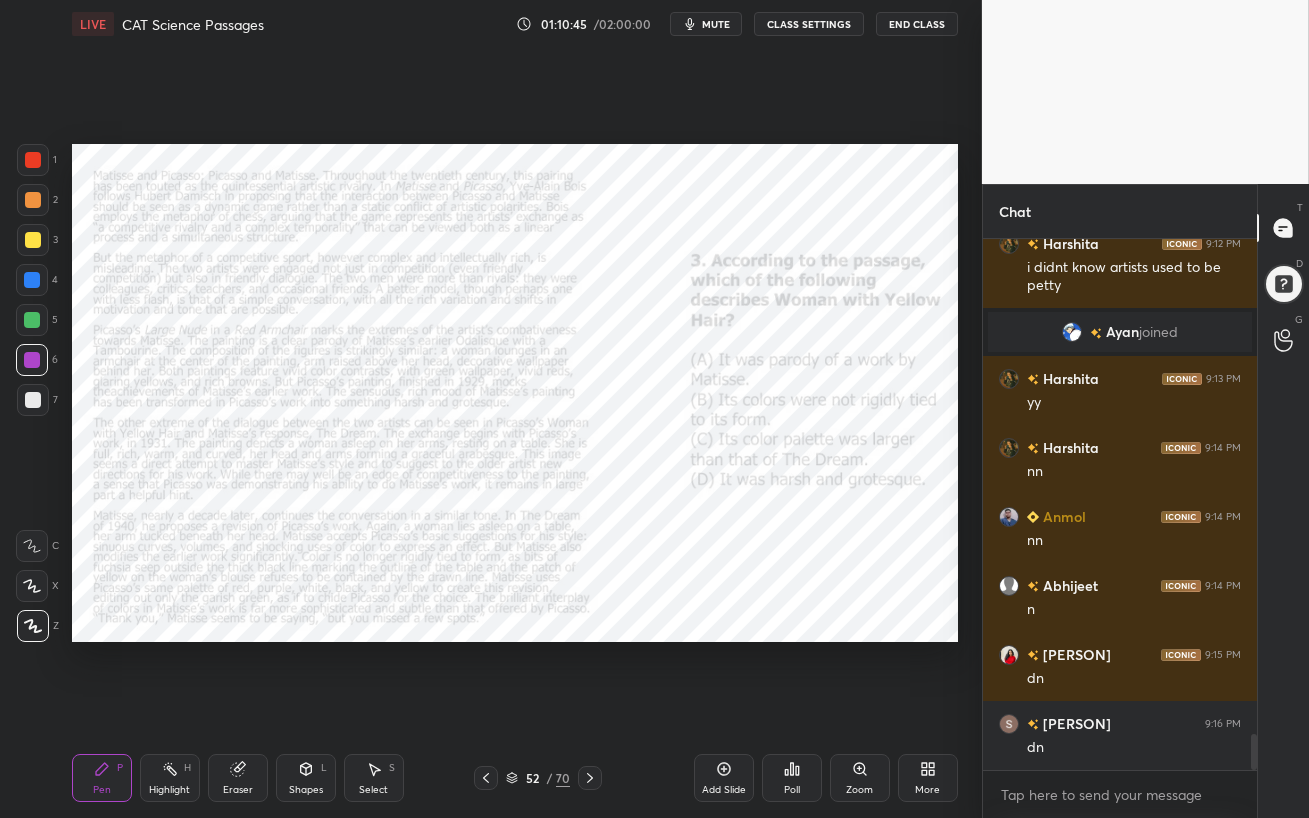 click on "Poll" at bounding box center [792, 778] 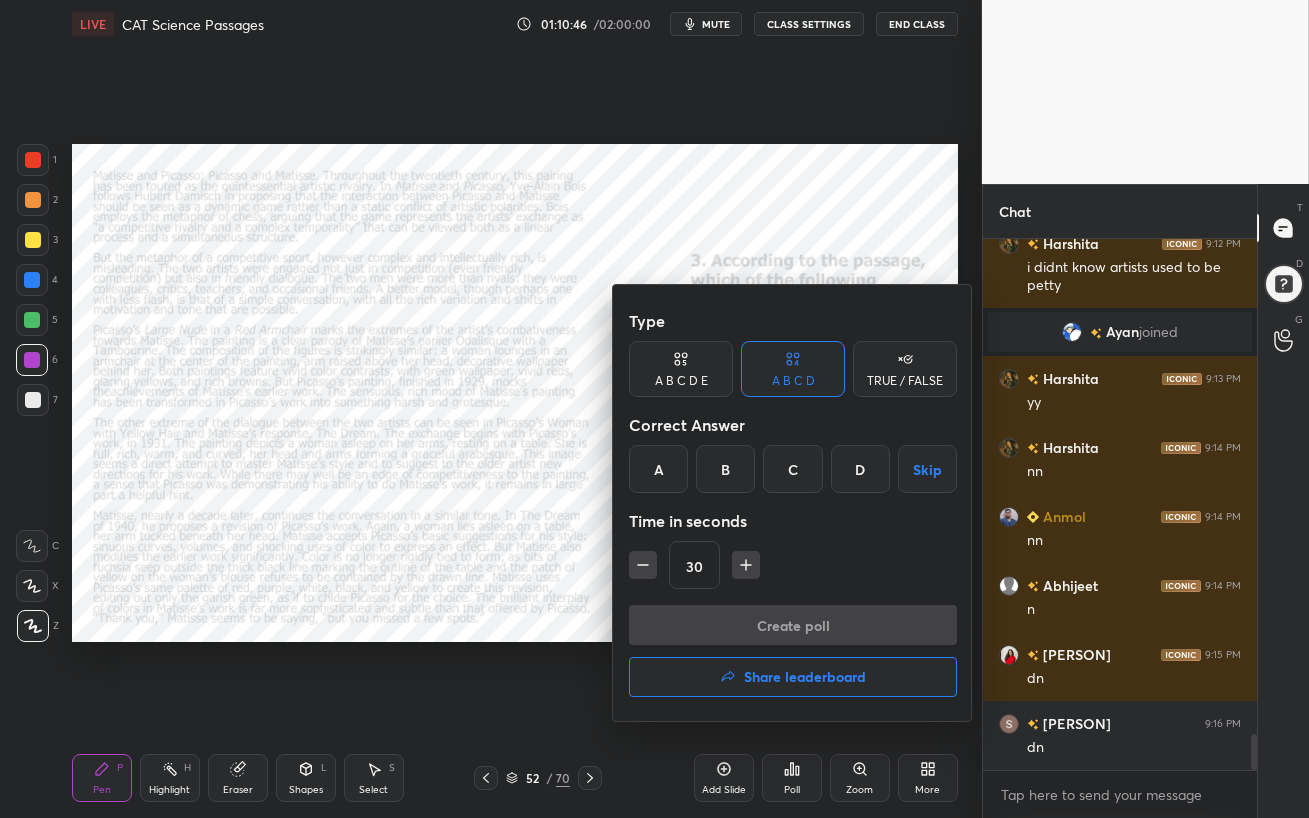 click on "C" at bounding box center (792, 469) 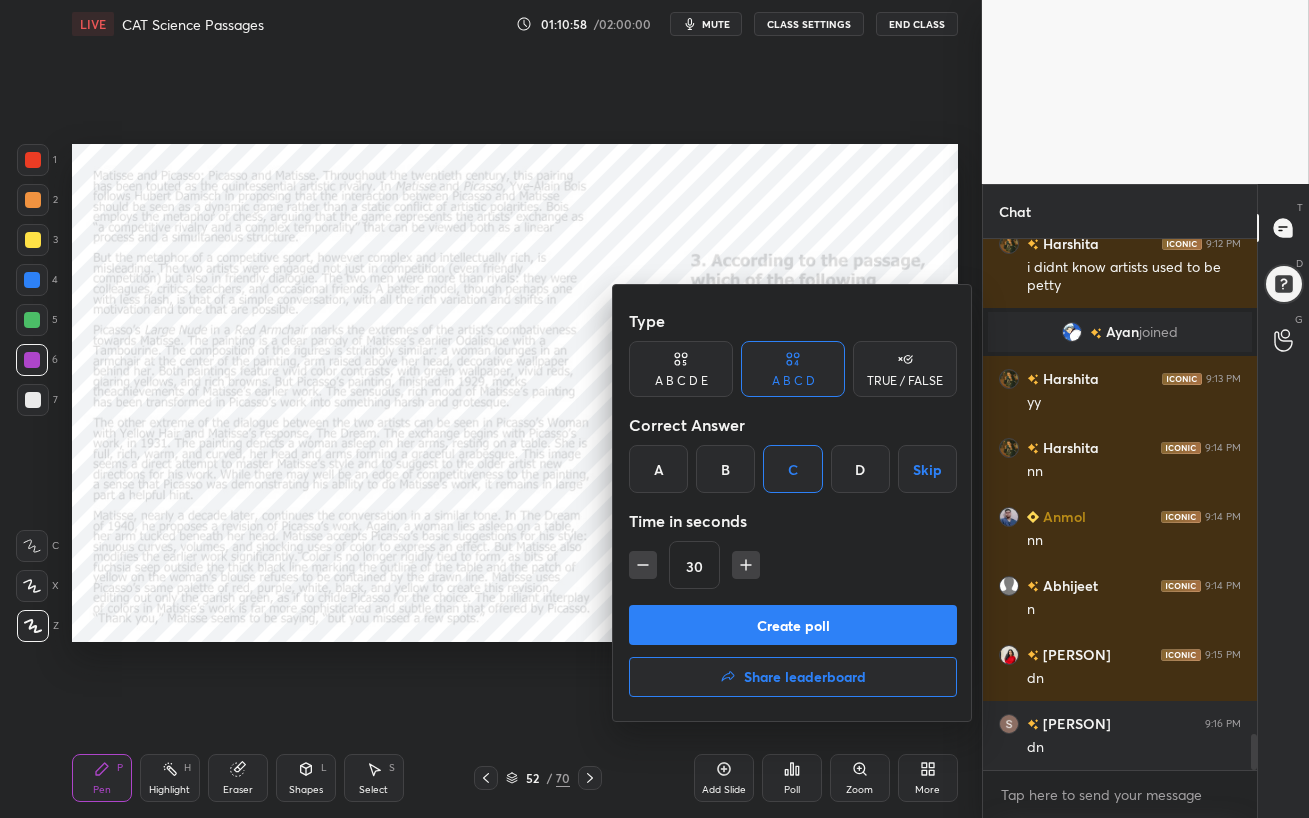 drag, startPoint x: 826, startPoint y: 628, endPoint x: 846, endPoint y: 616, distance: 23.323807 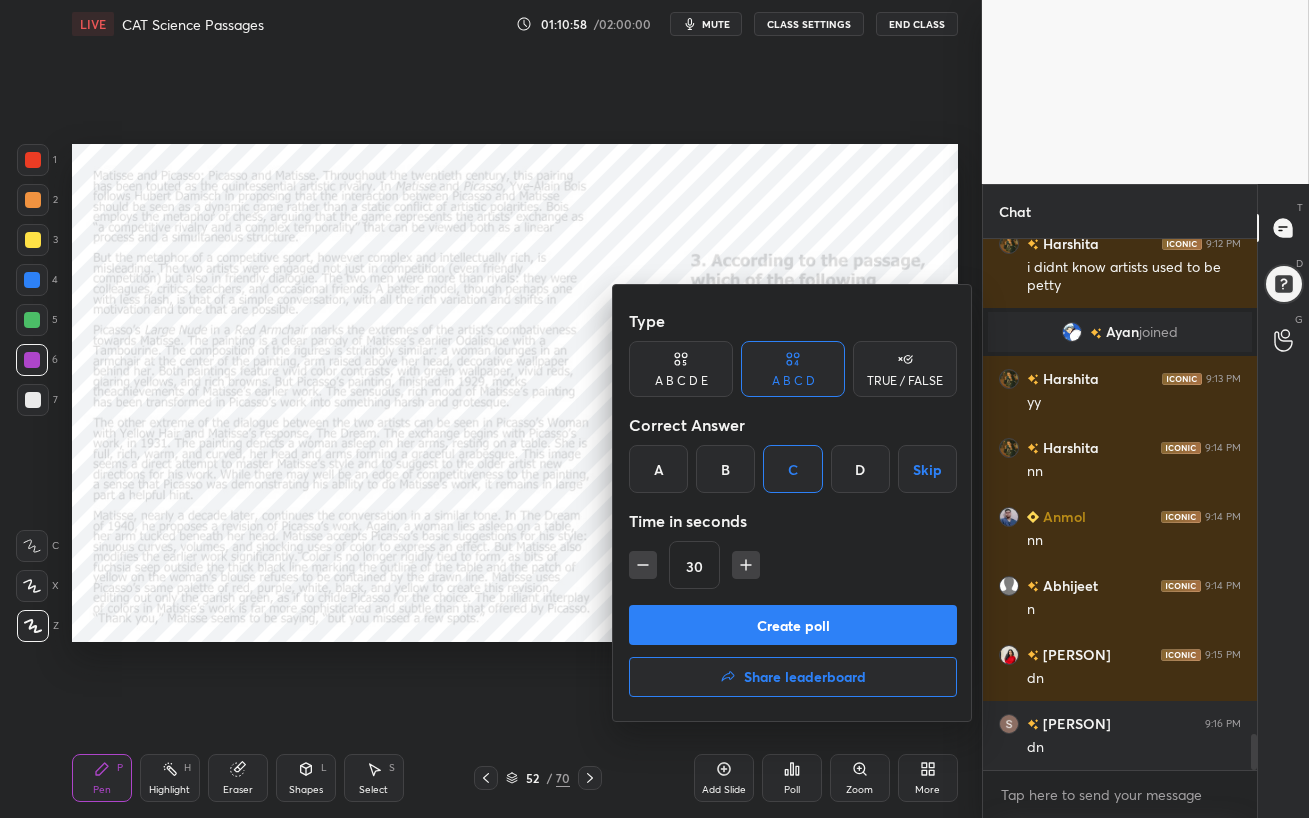 click on "Create poll" at bounding box center [793, 625] 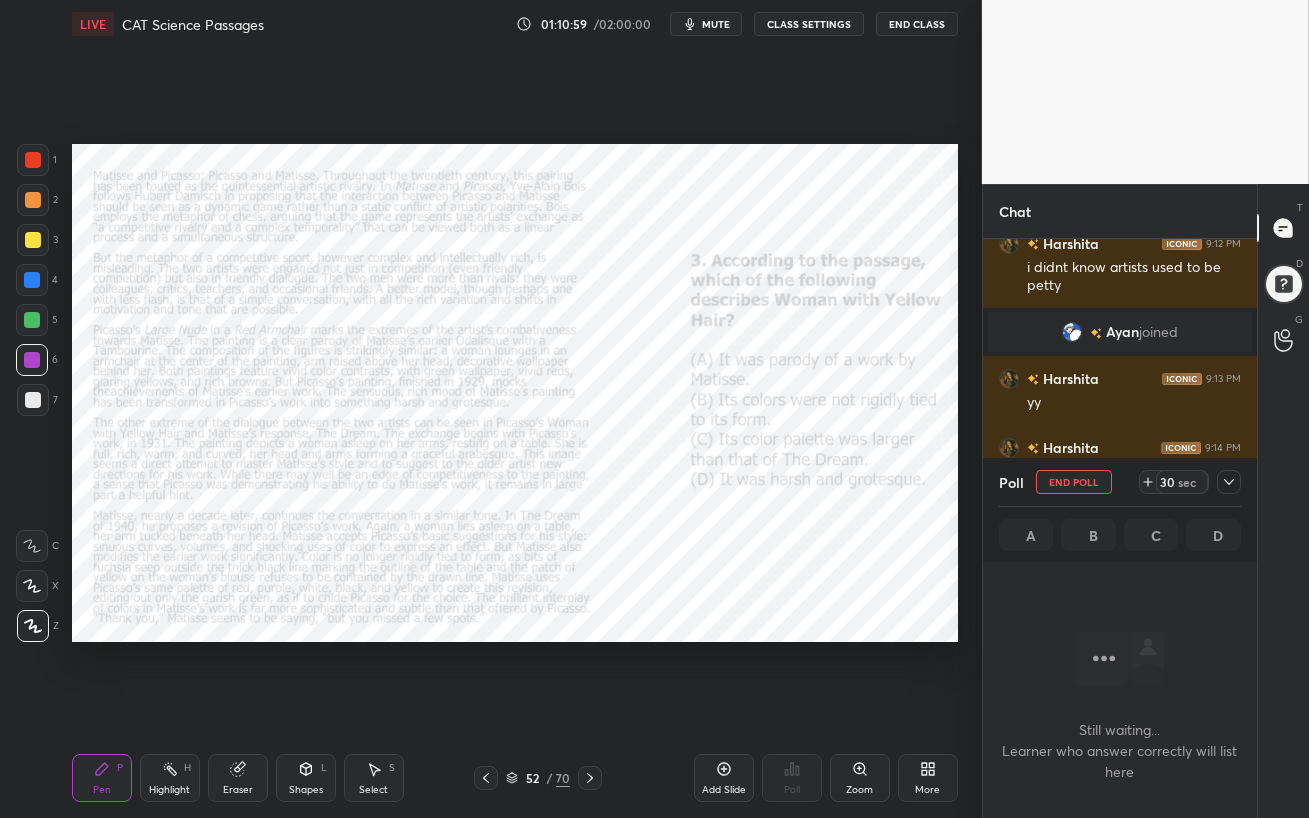 scroll, scrollTop: 421, scrollLeft: 268, axis: both 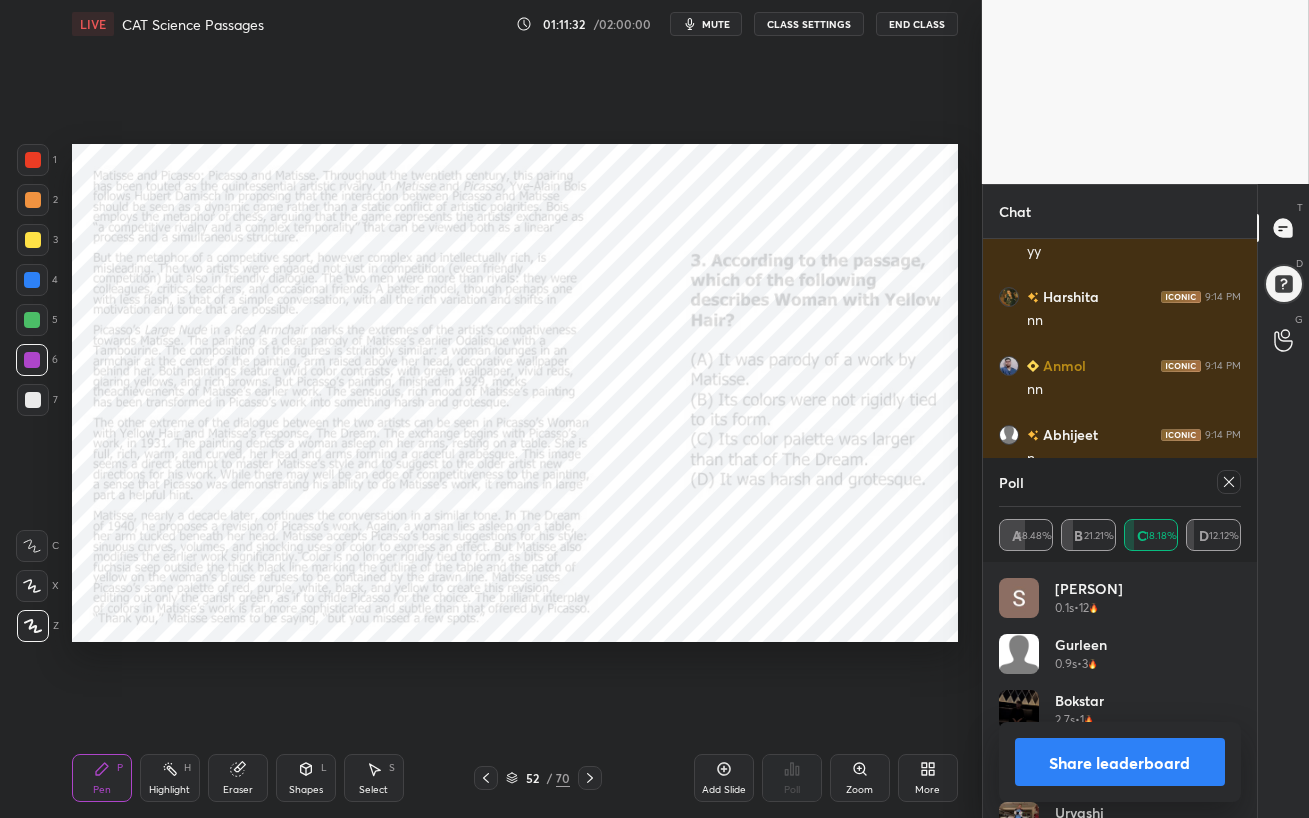 click 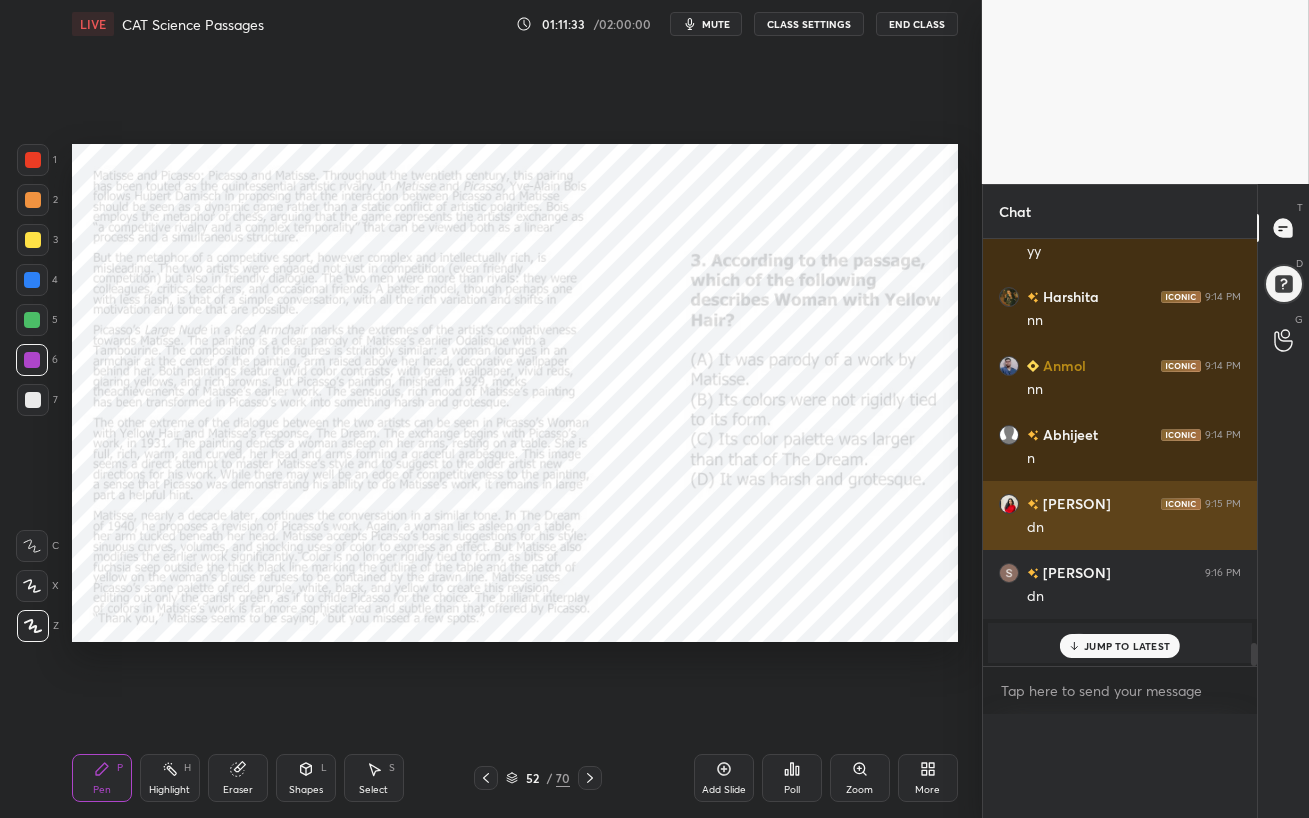 scroll, scrollTop: 0, scrollLeft: 0, axis: both 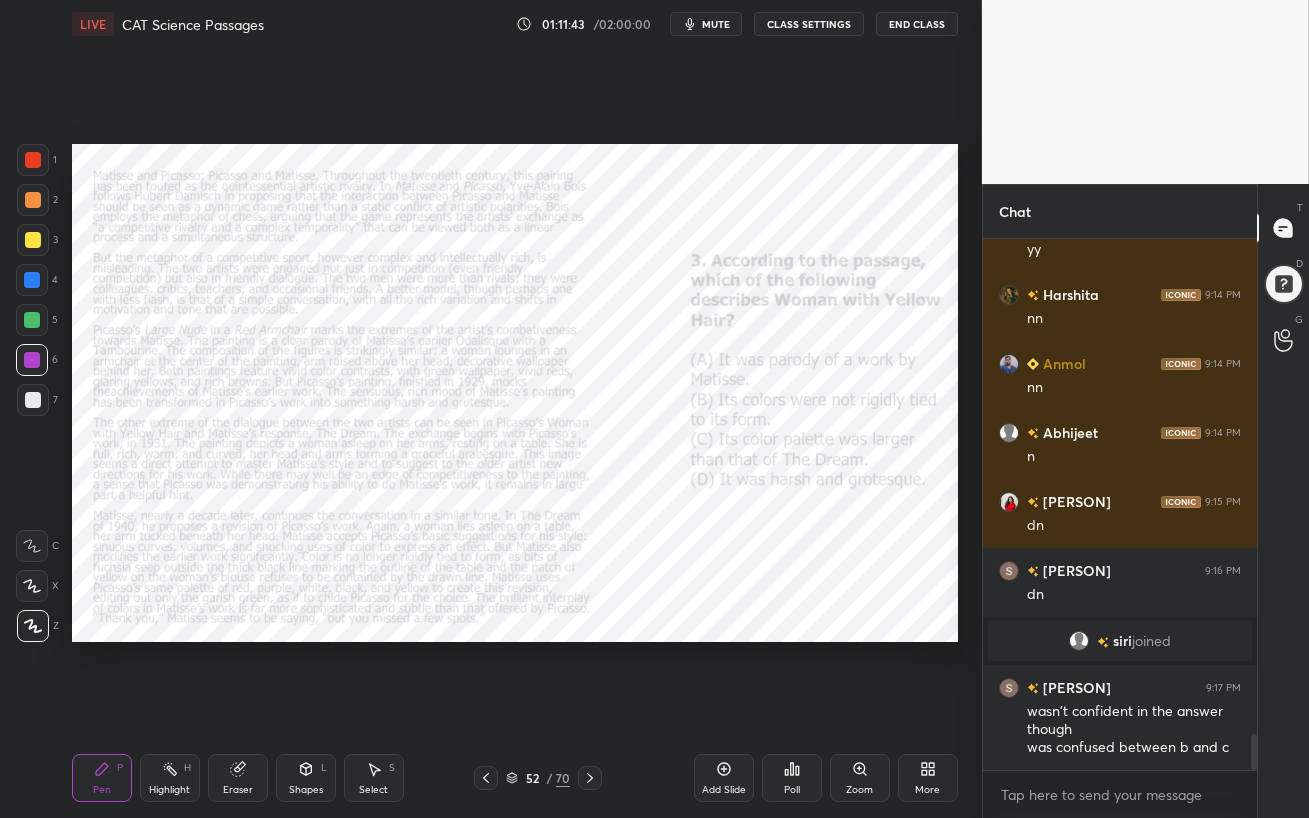 click at bounding box center (32, 360) 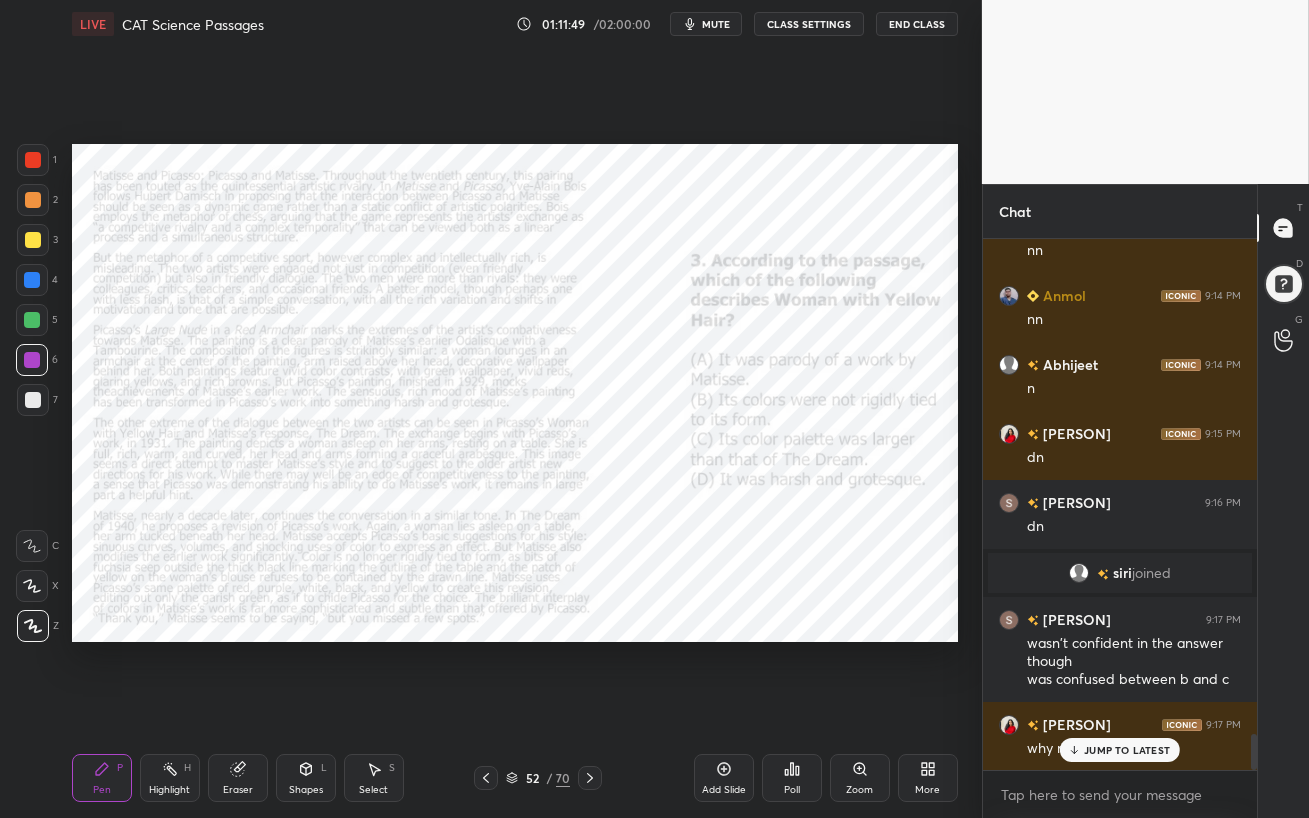 scroll, scrollTop: 7430, scrollLeft: 0, axis: vertical 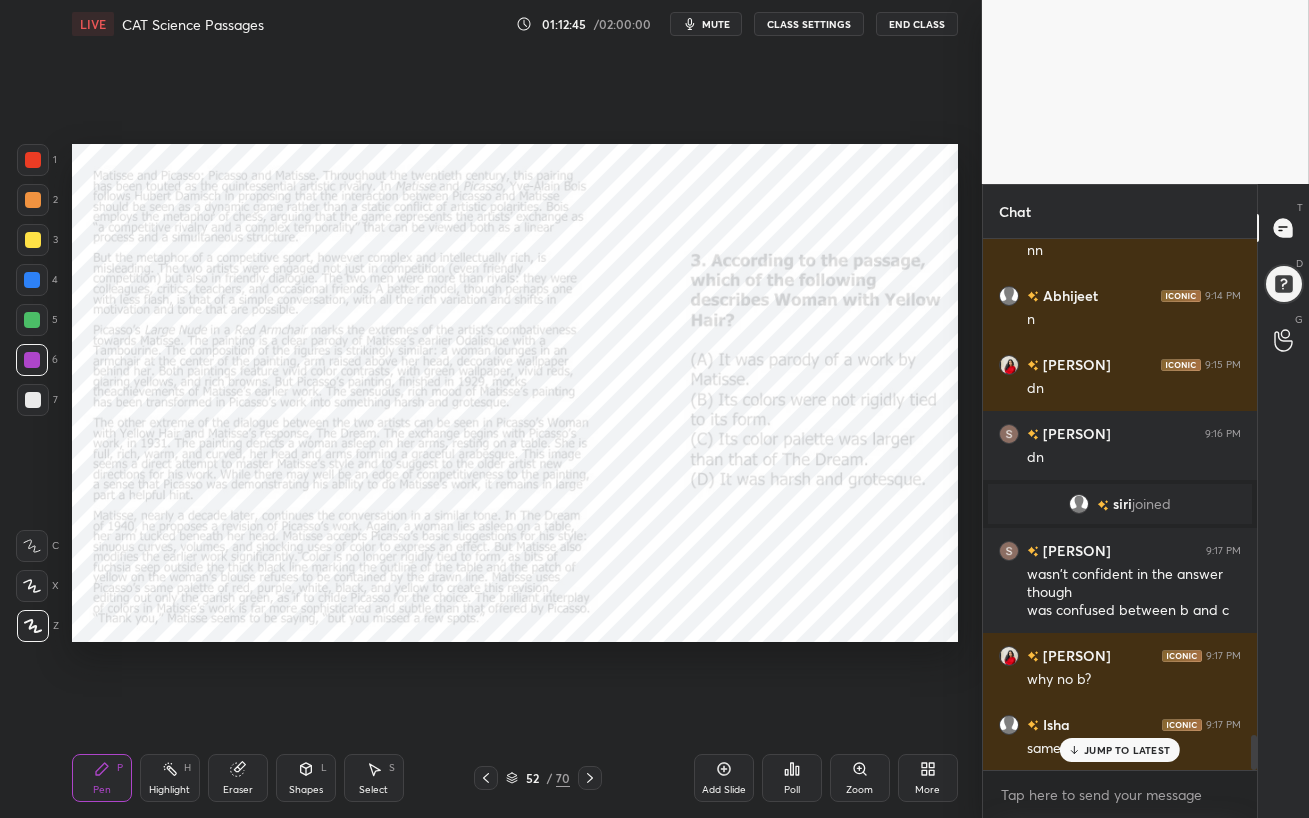 click 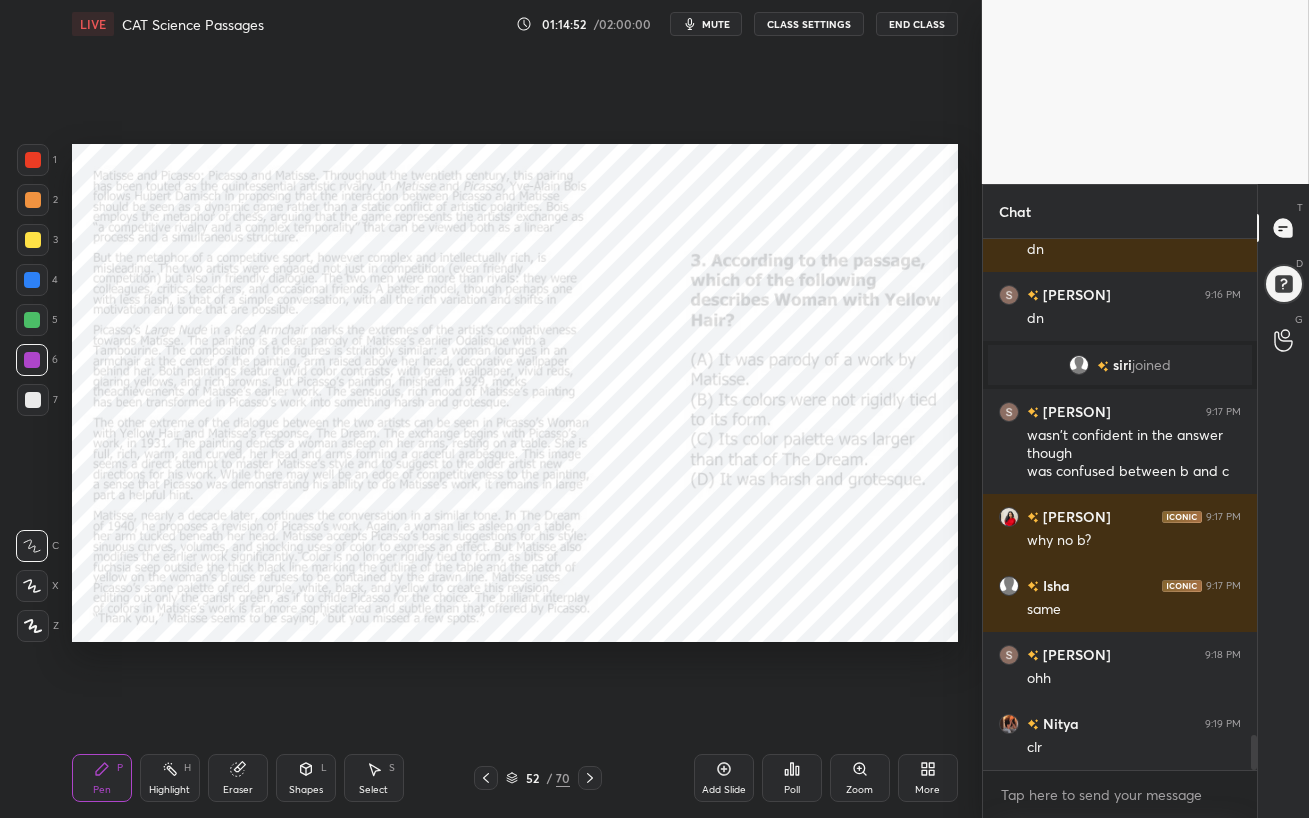 scroll, scrollTop: 7674, scrollLeft: 0, axis: vertical 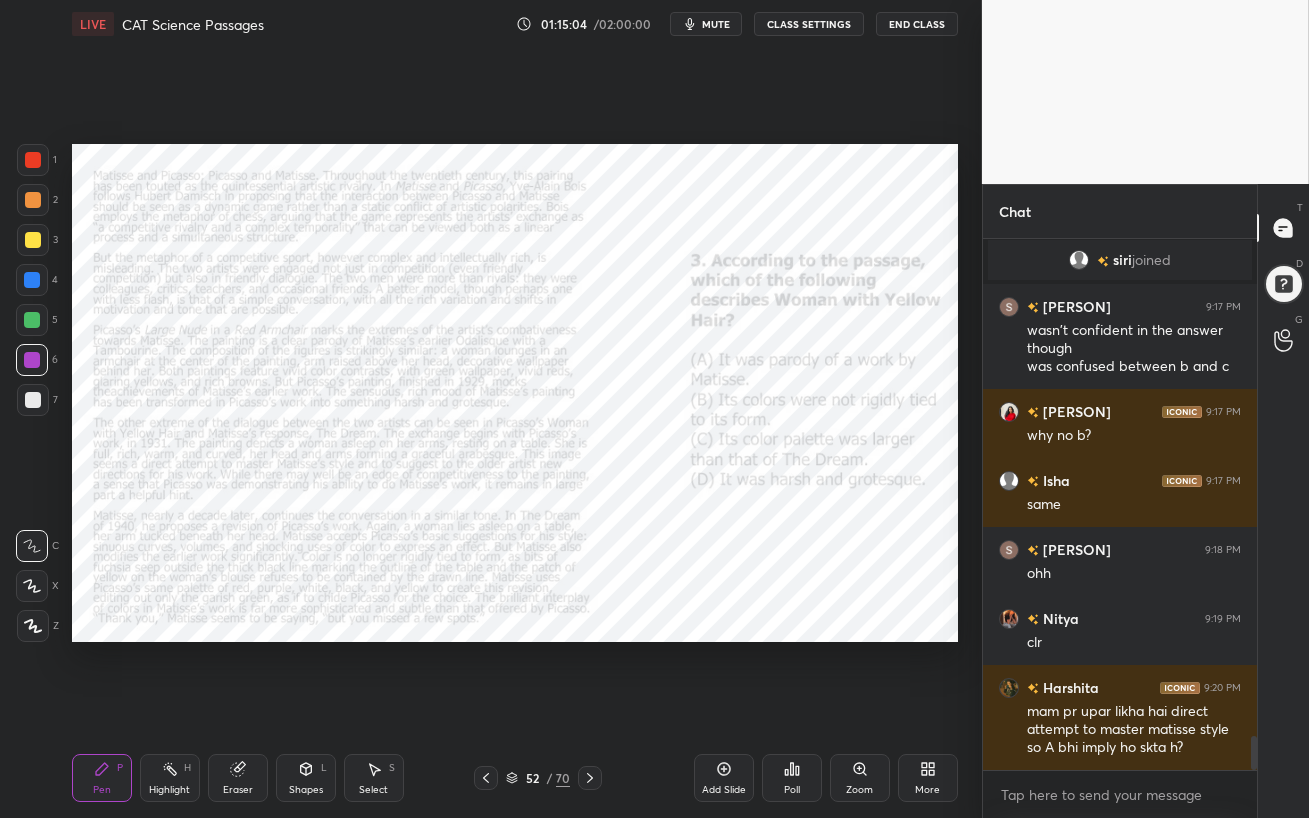 click at bounding box center (32, 320) 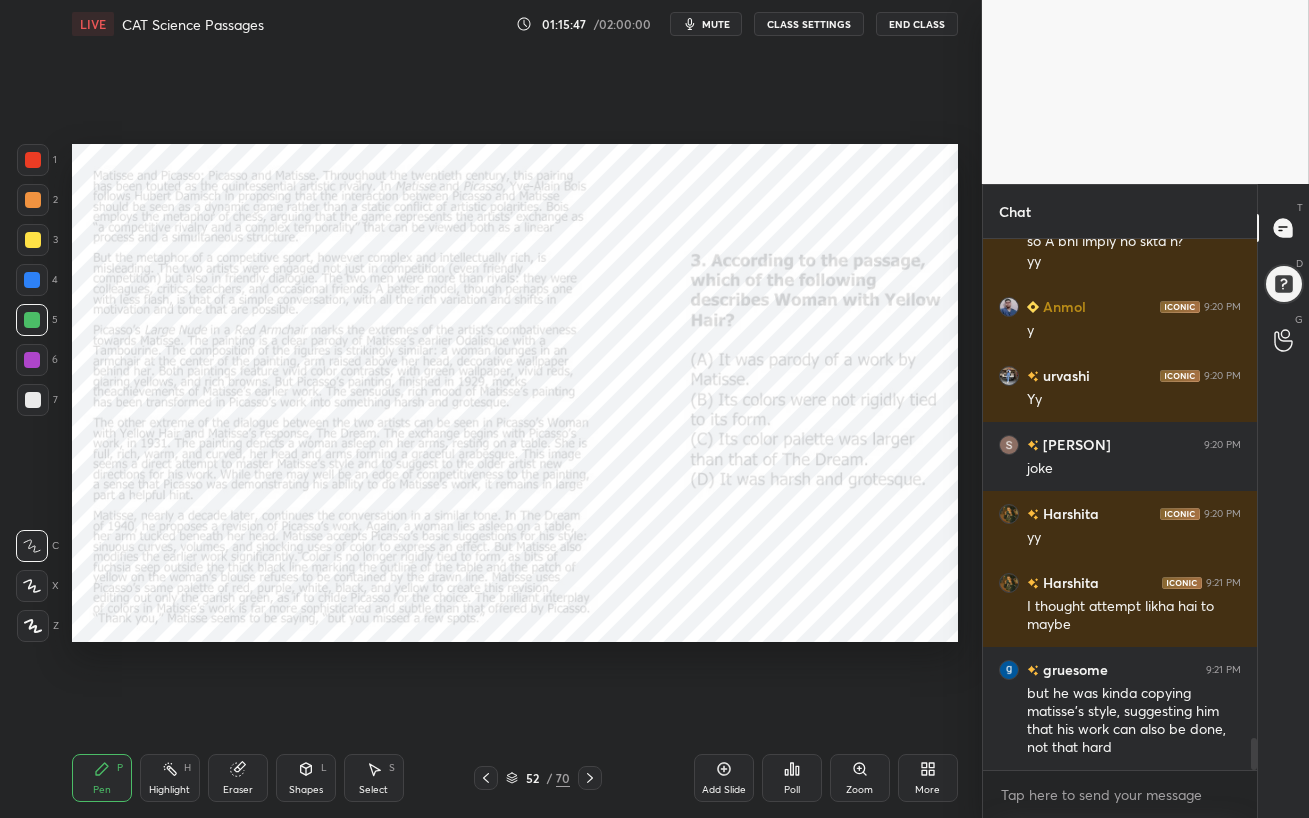 scroll, scrollTop: 8249, scrollLeft: 0, axis: vertical 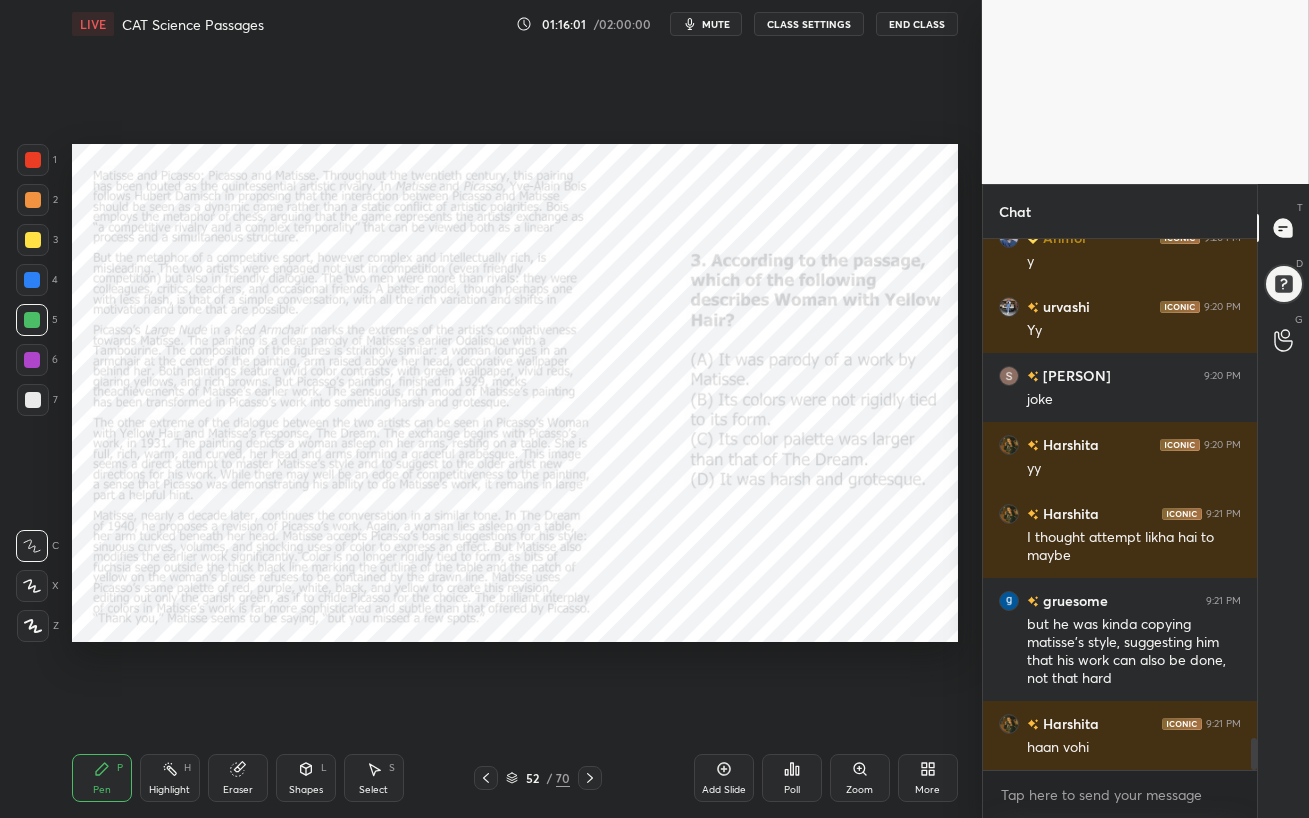 click at bounding box center (32, 360) 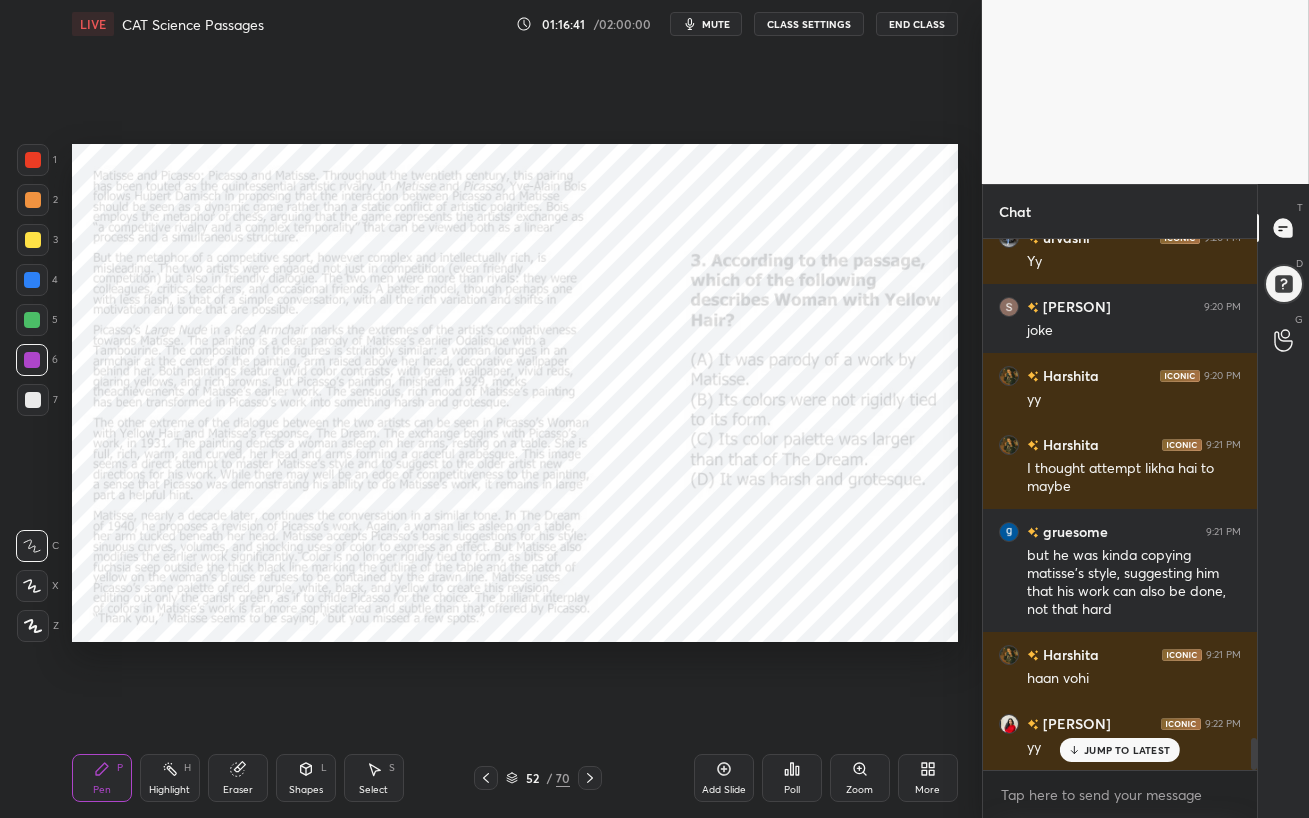 scroll, scrollTop: 8386, scrollLeft: 0, axis: vertical 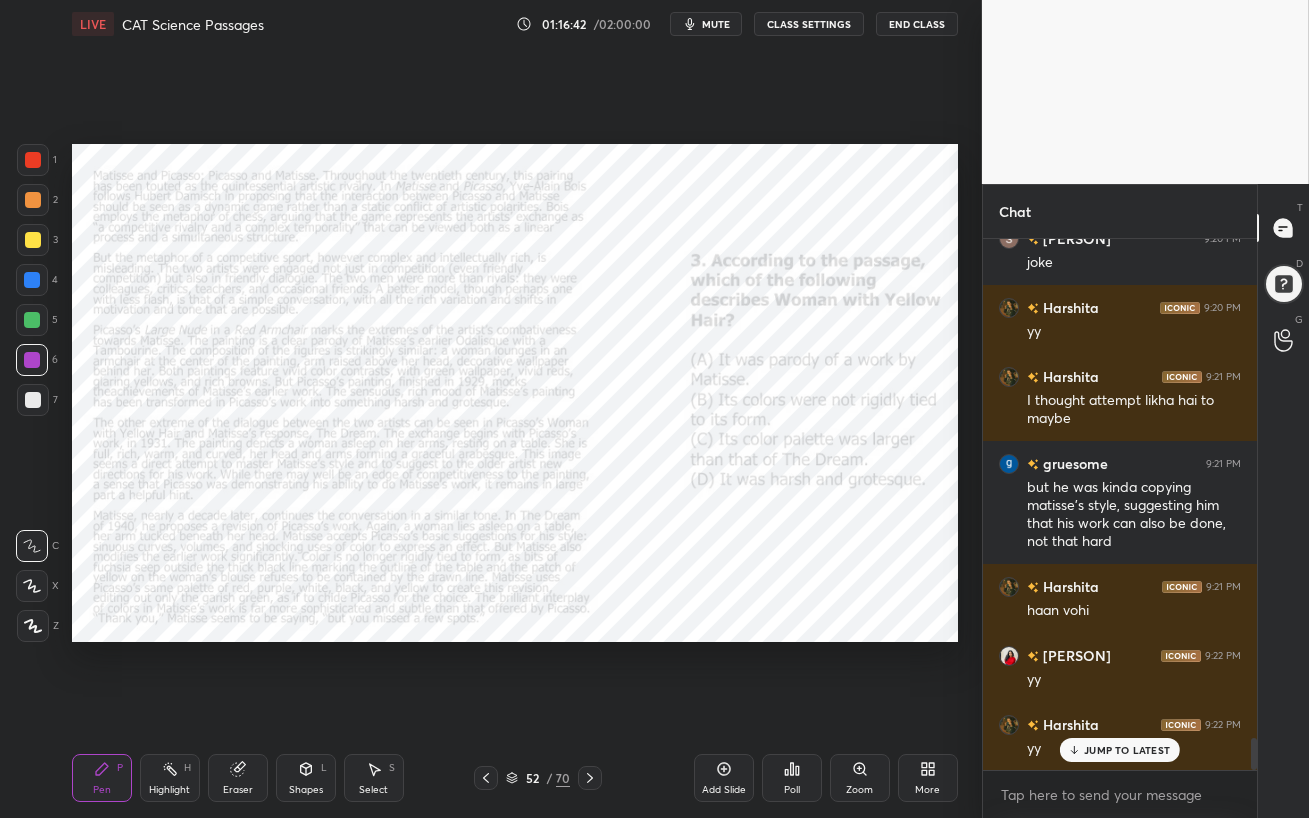 click 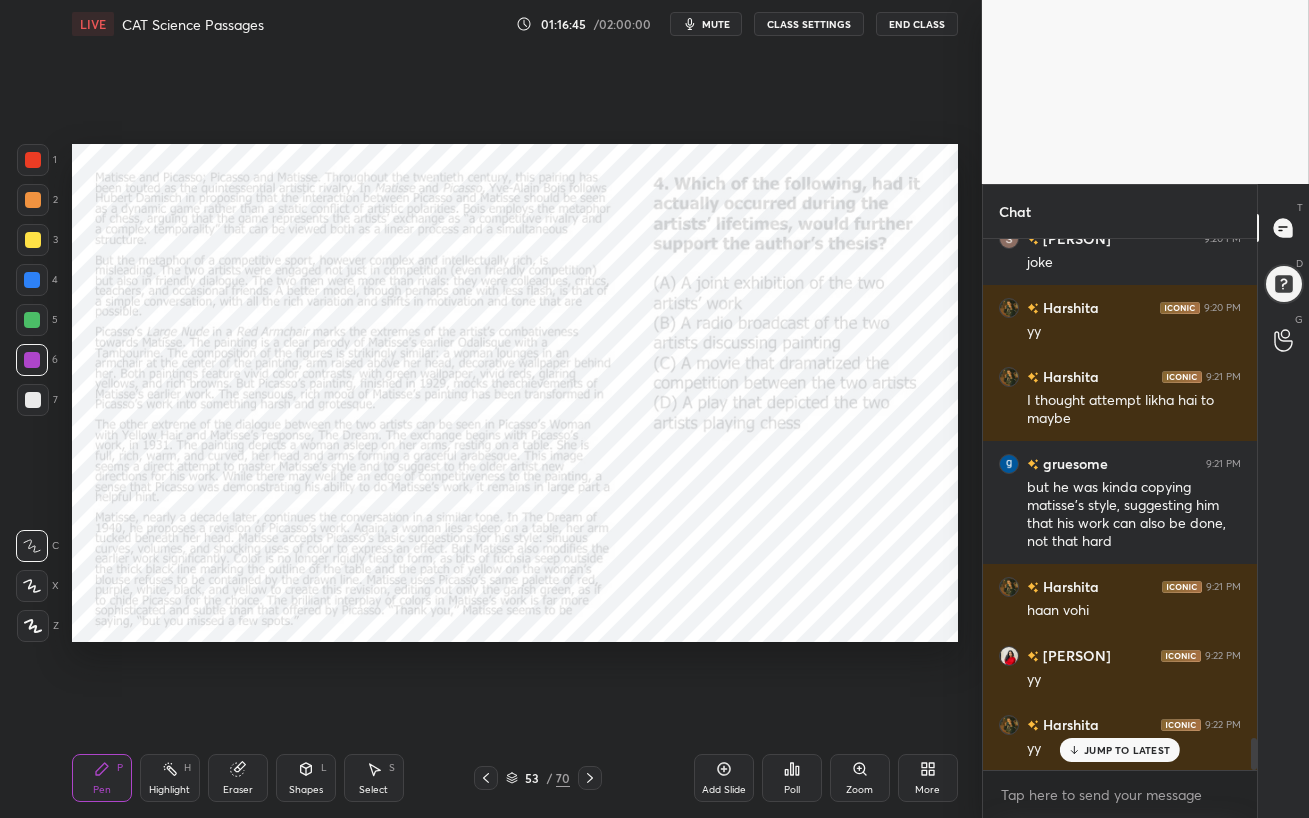 click at bounding box center [32, 280] 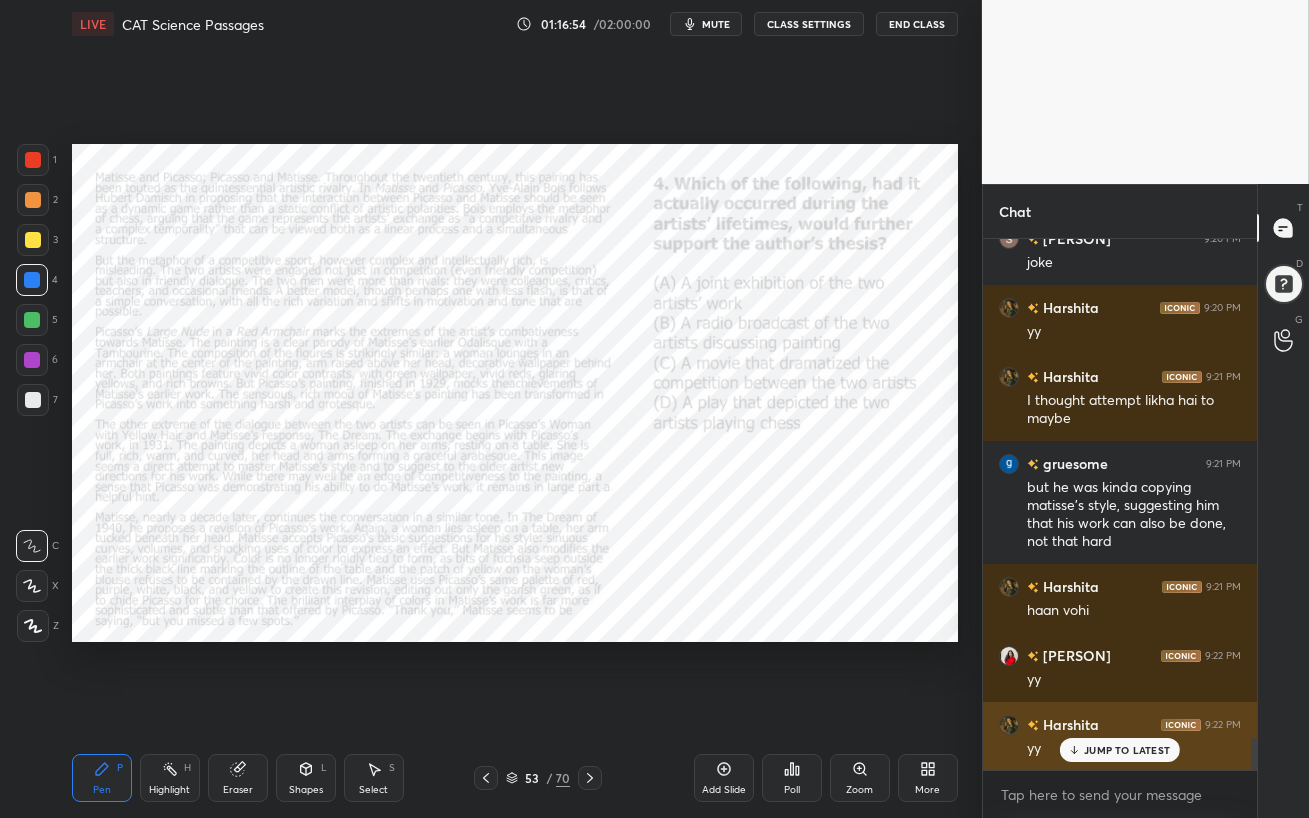 click on "JUMP TO LATEST" at bounding box center [1120, 750] 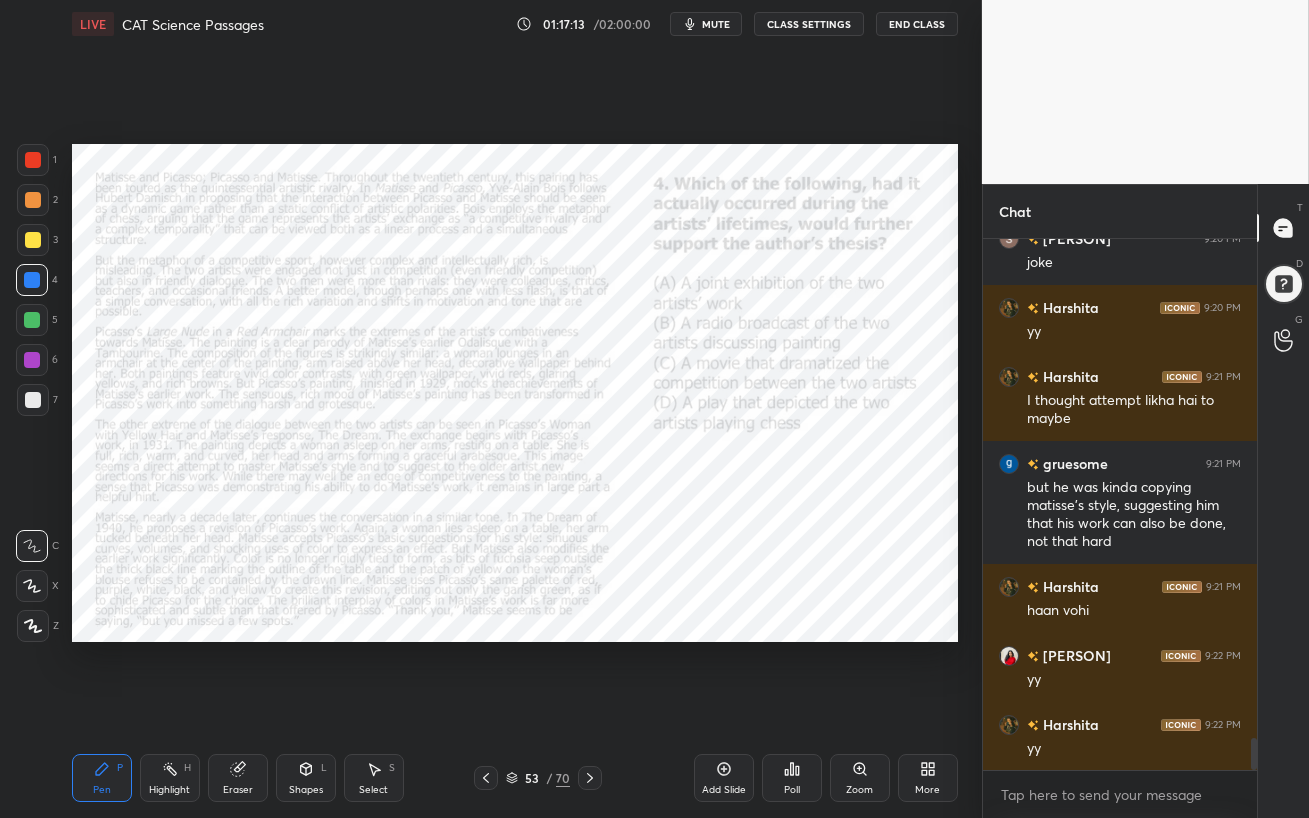 click on "mute" at bounding box center (706, 24) 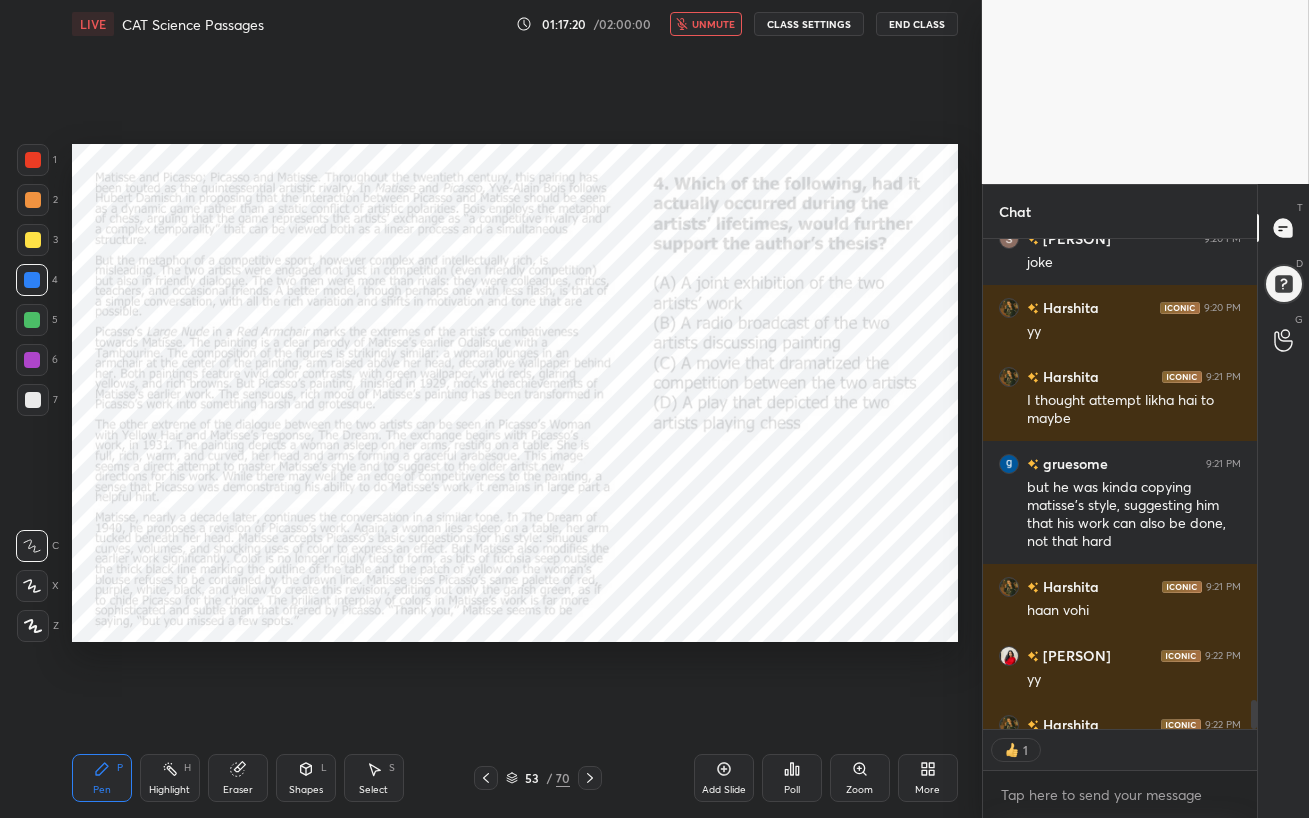 scroll, scrollTop: 484, scrollLeft: 268, axis: both 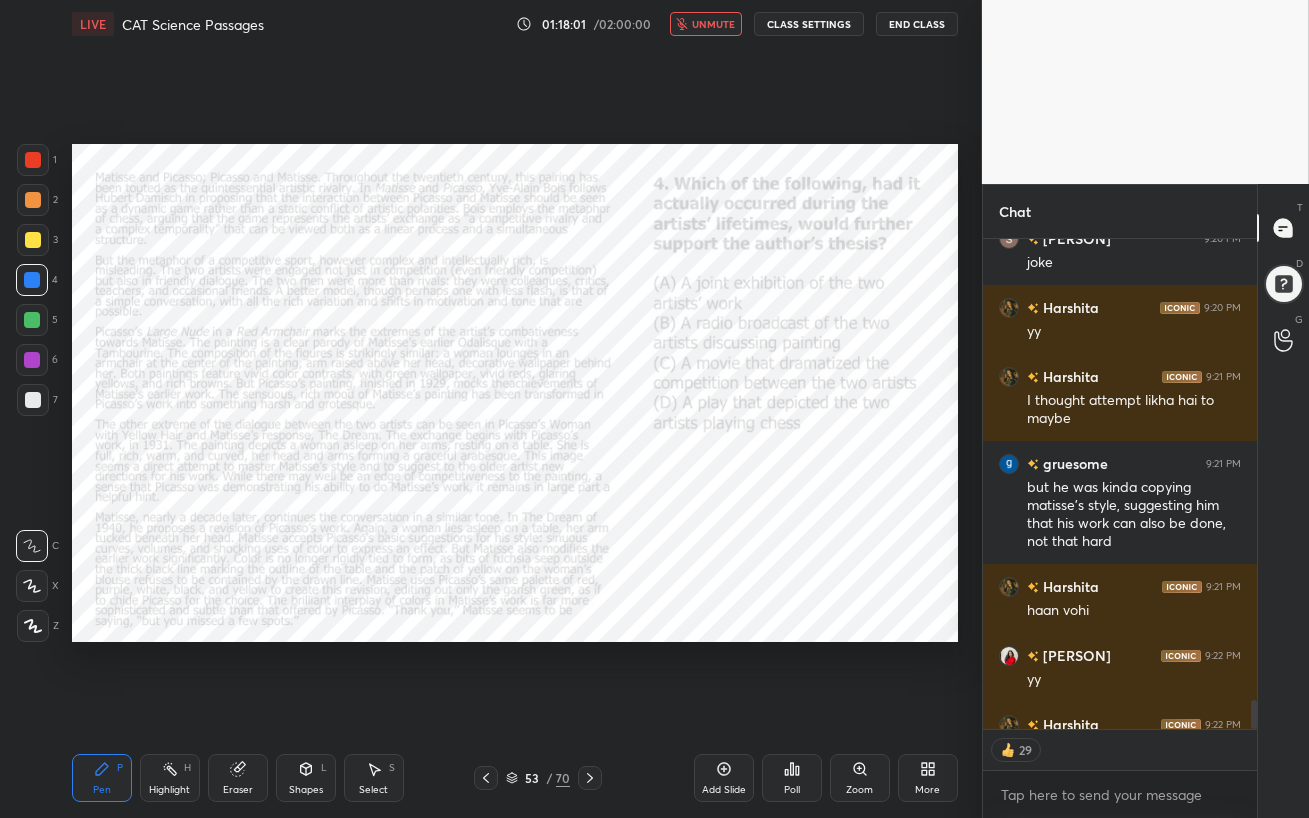 click on "unmute" at bounding box center (713, 24) 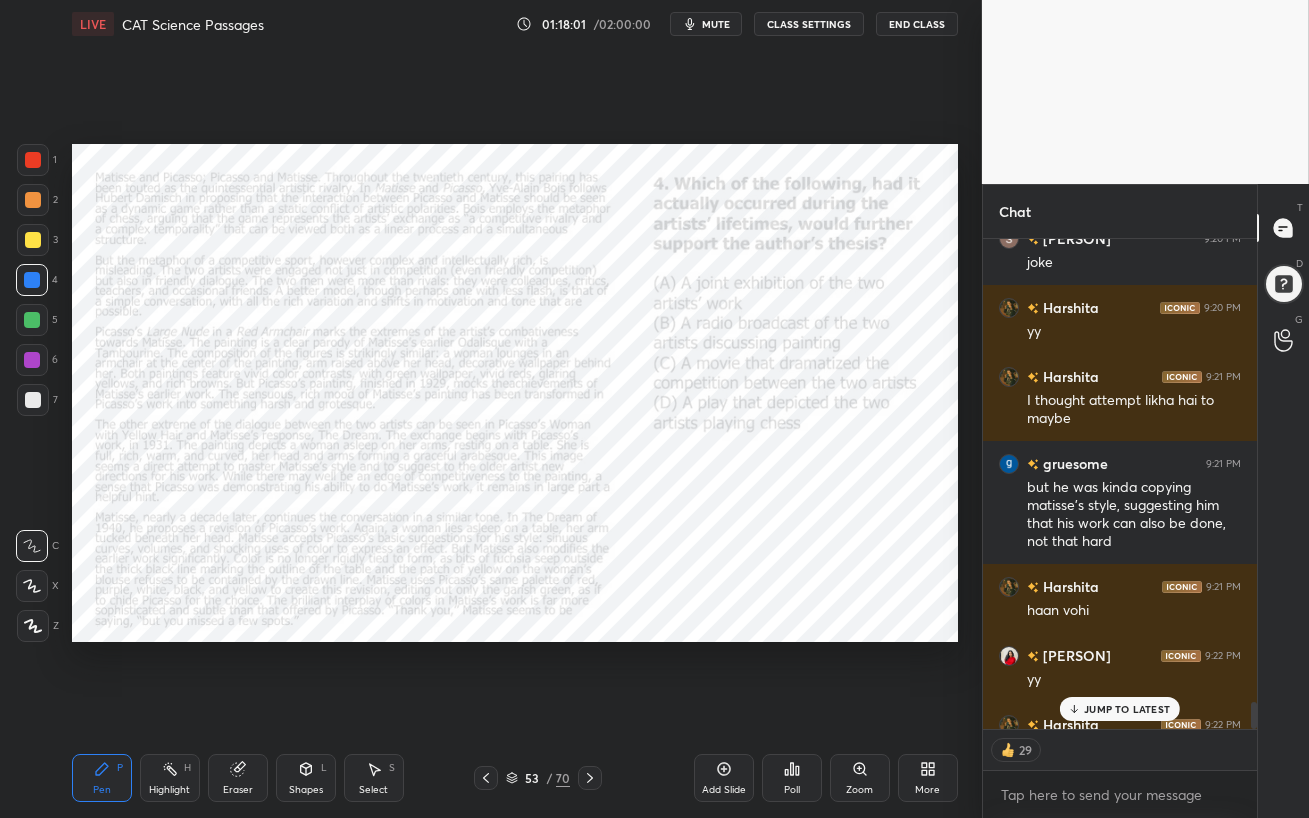 scroll, scrollTop: 8496, scrollLeft: 0, axis: vertical 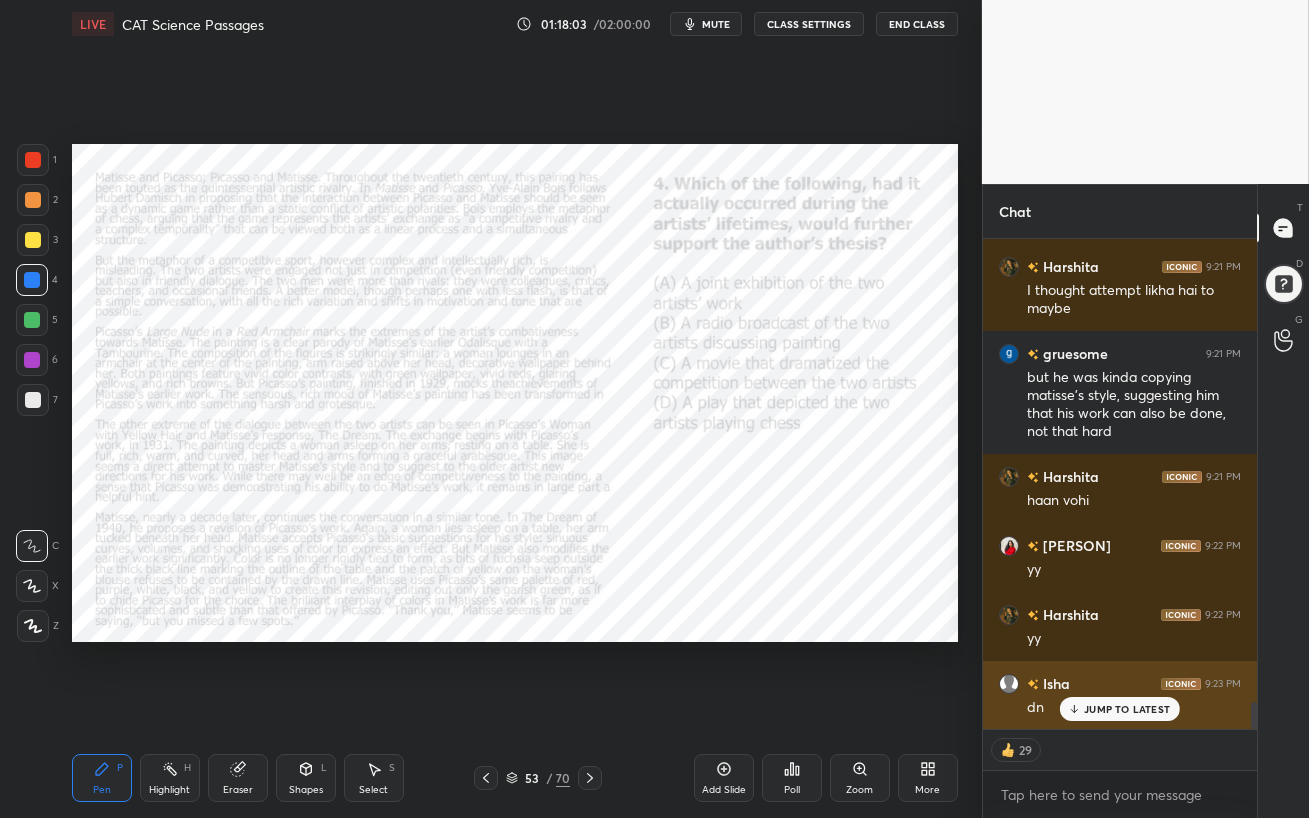 click 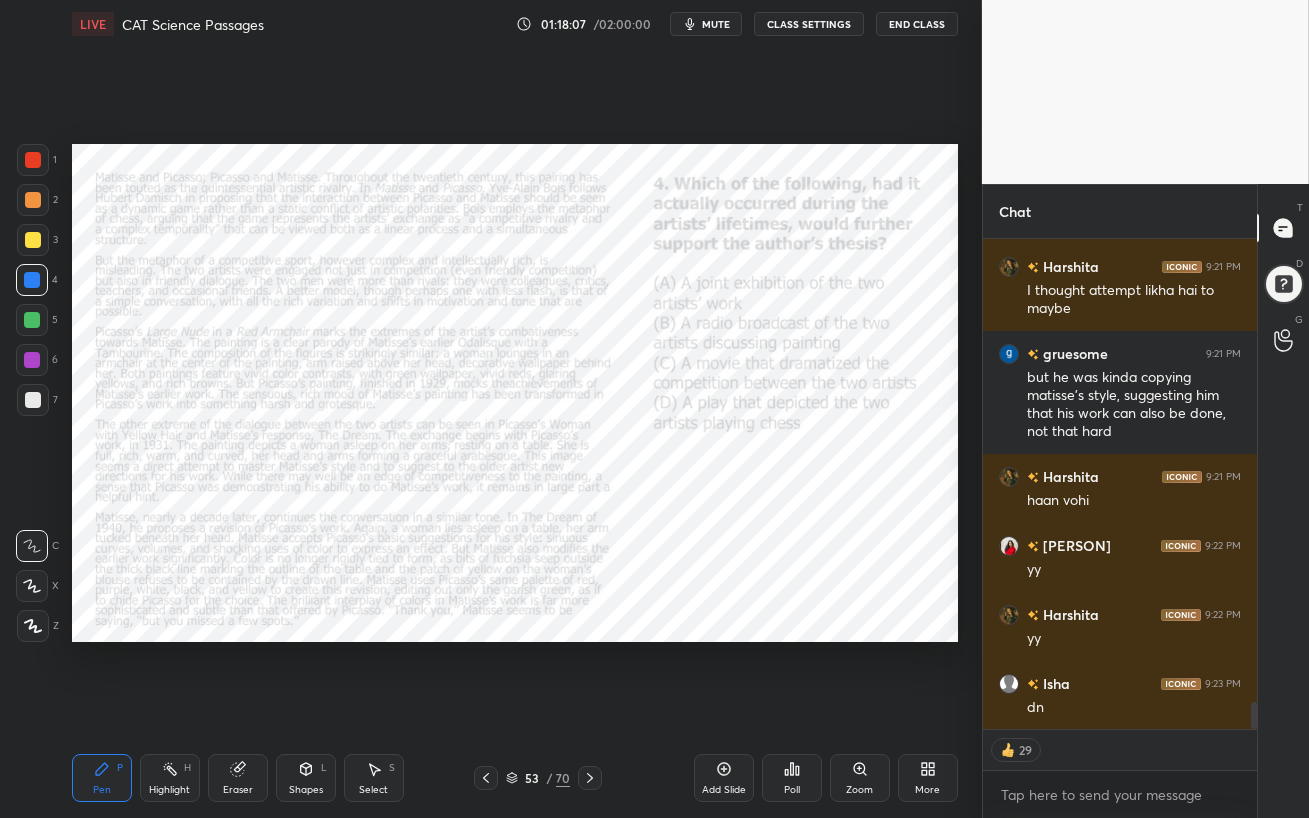 click 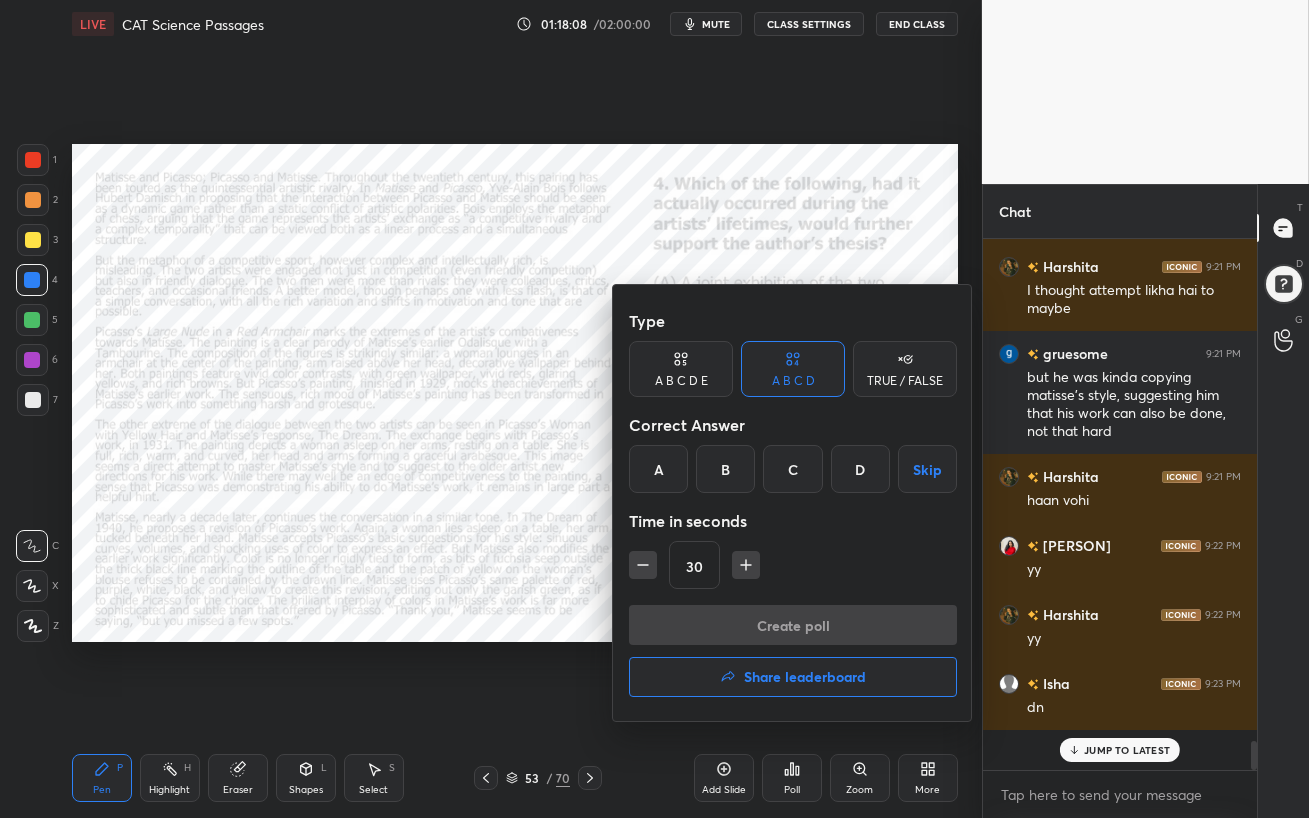 scroll, scrollTop: 6, scrollLeft: 6, axis: both 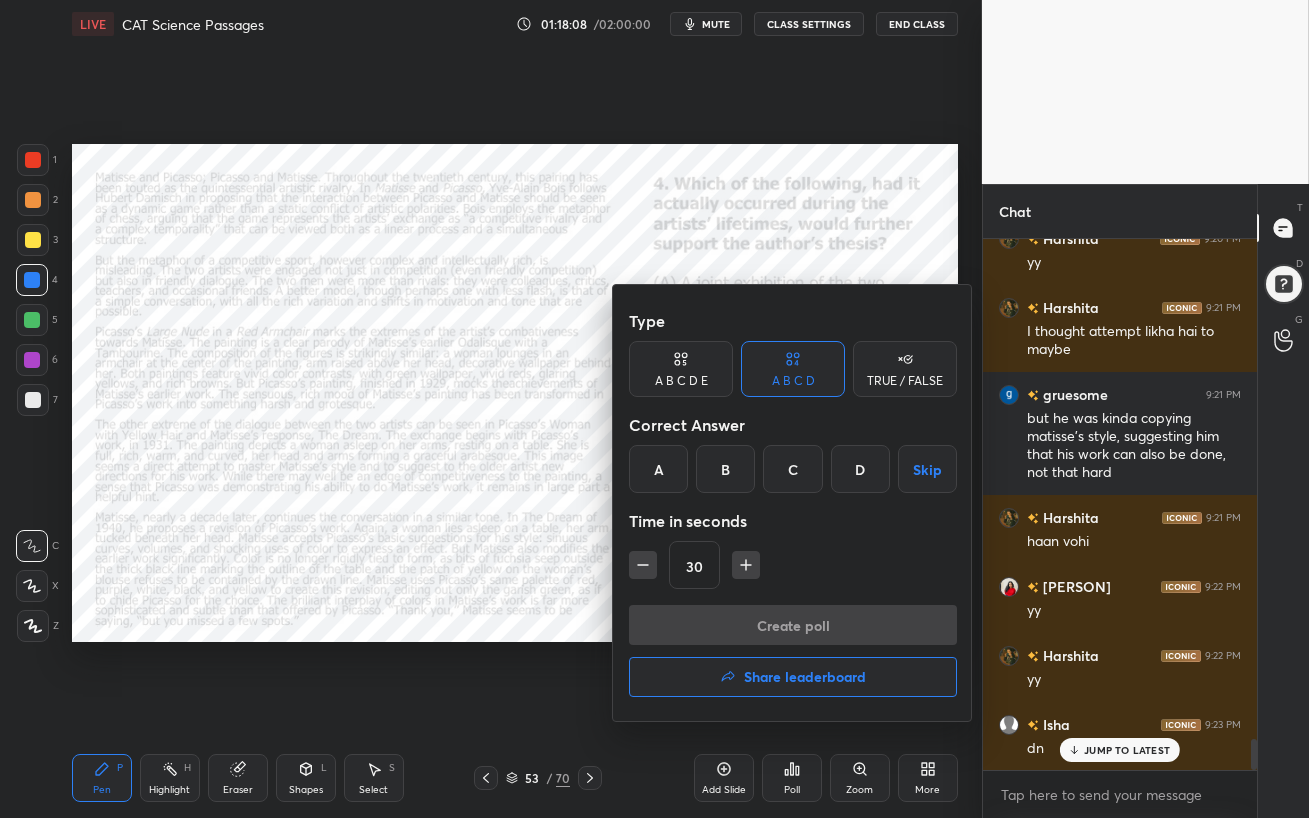 click on "B" at bounding box center [725, 469] 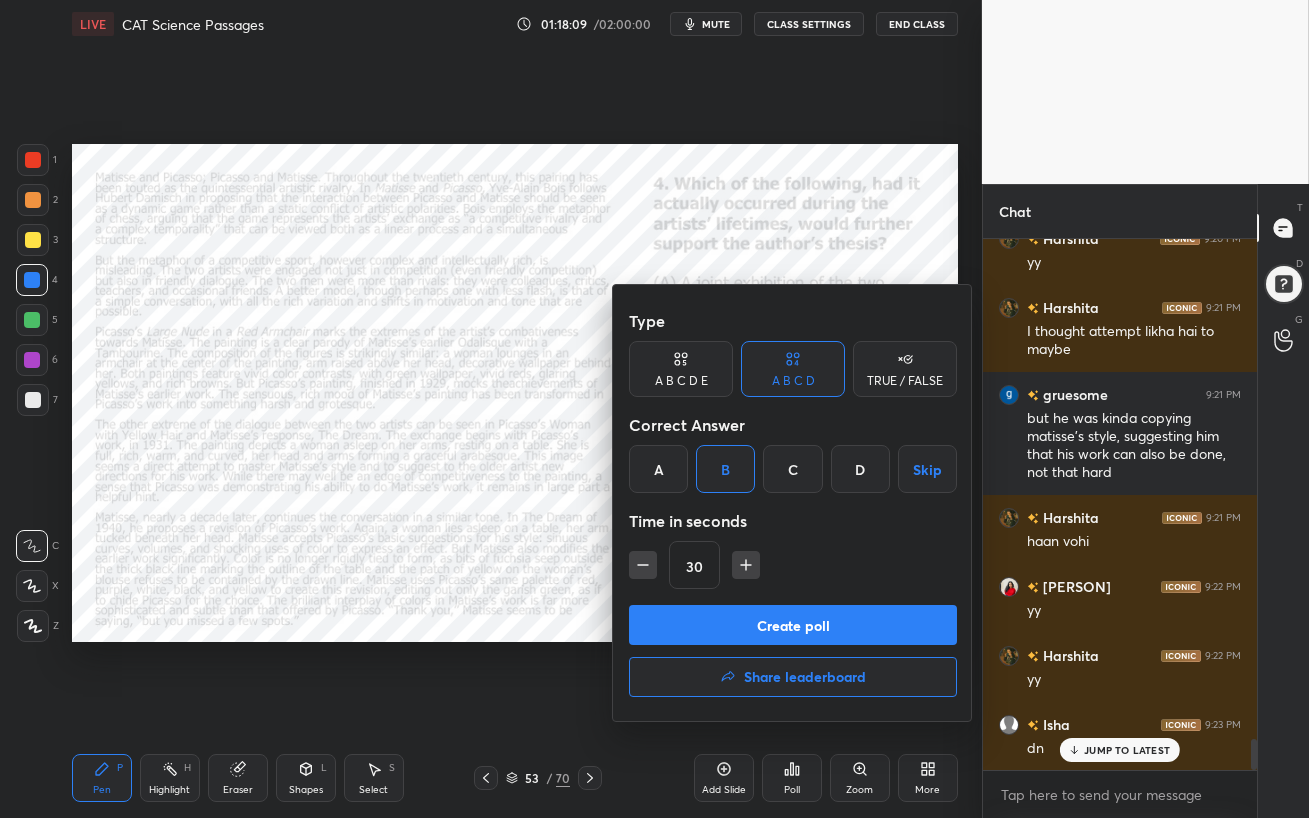 click on "Create poll" at bounding box center (793, 625) 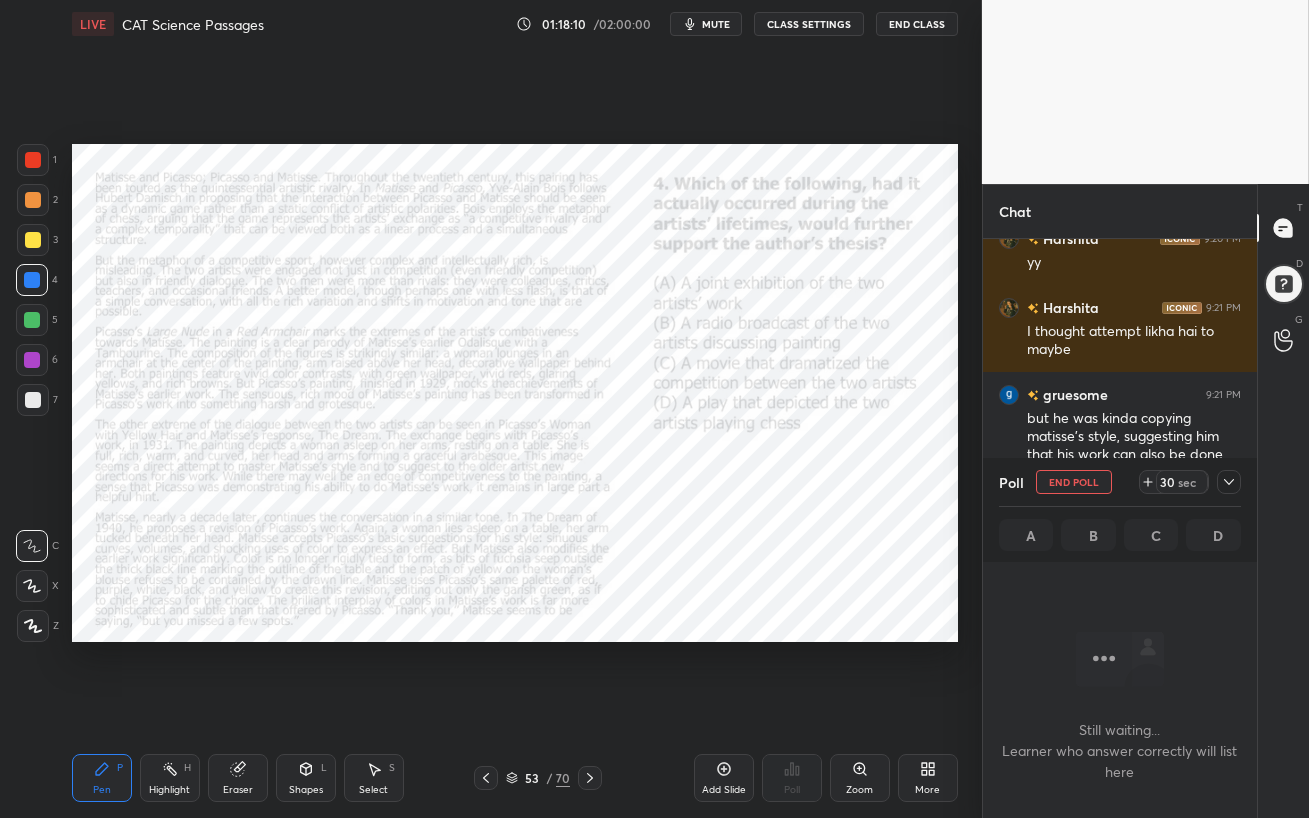 scroll, scrollTop: 294, scrollLeft: 268, axis: both 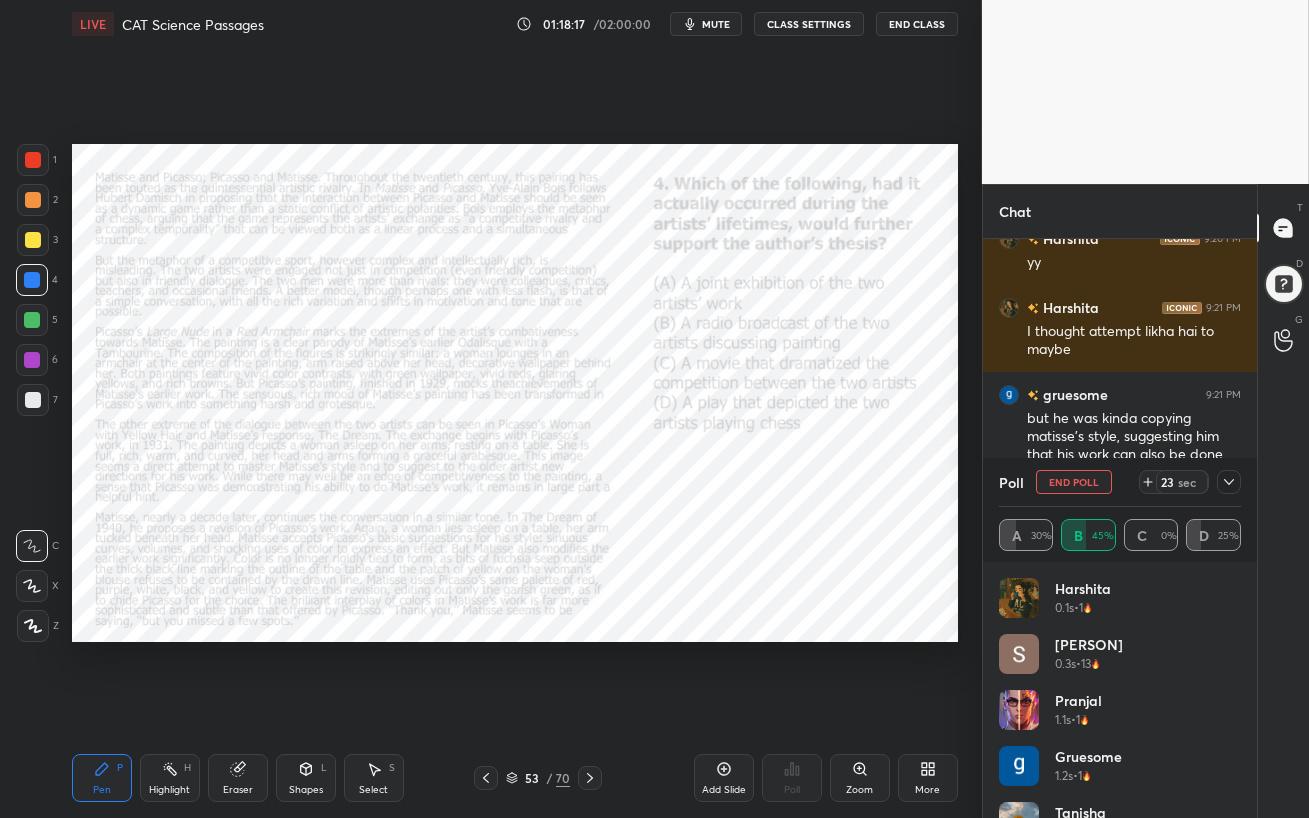 click at bounding box center (32, 360) 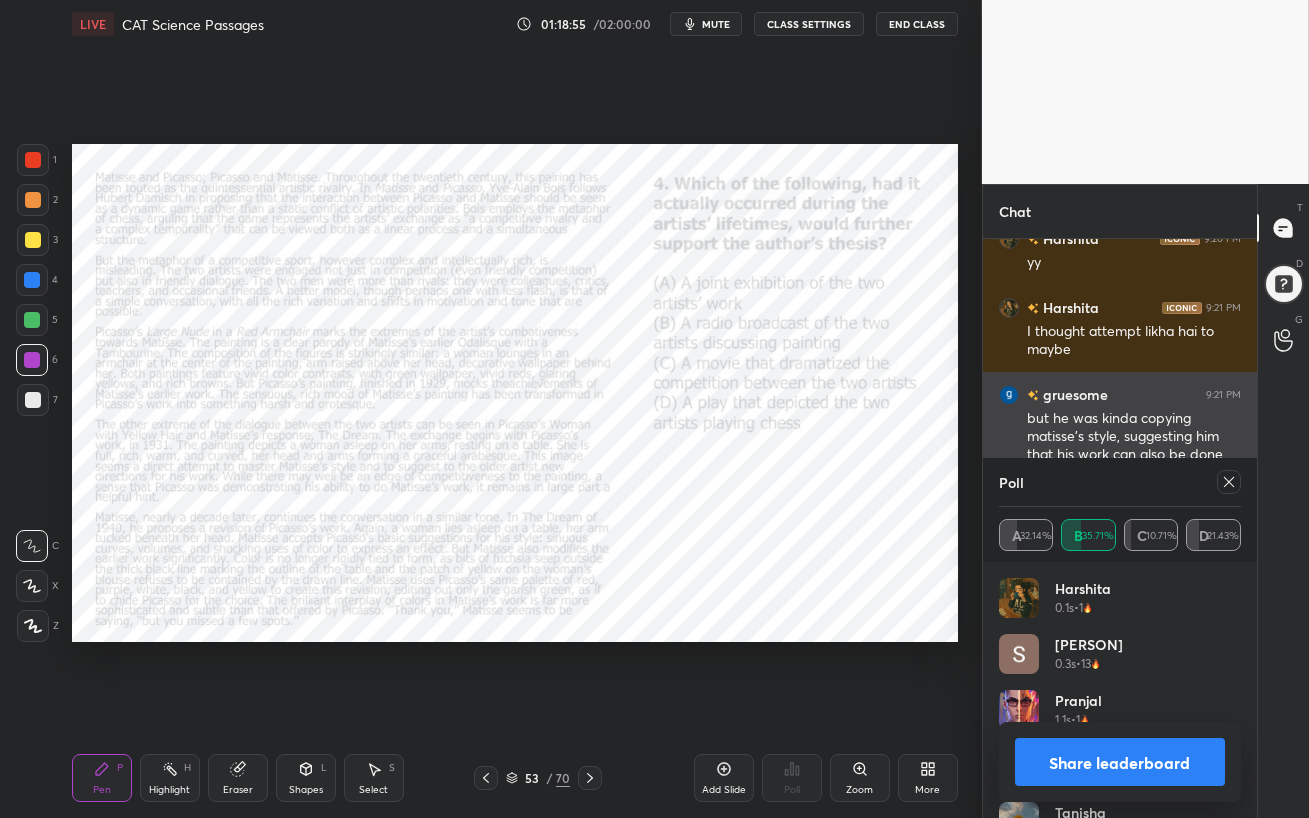 click 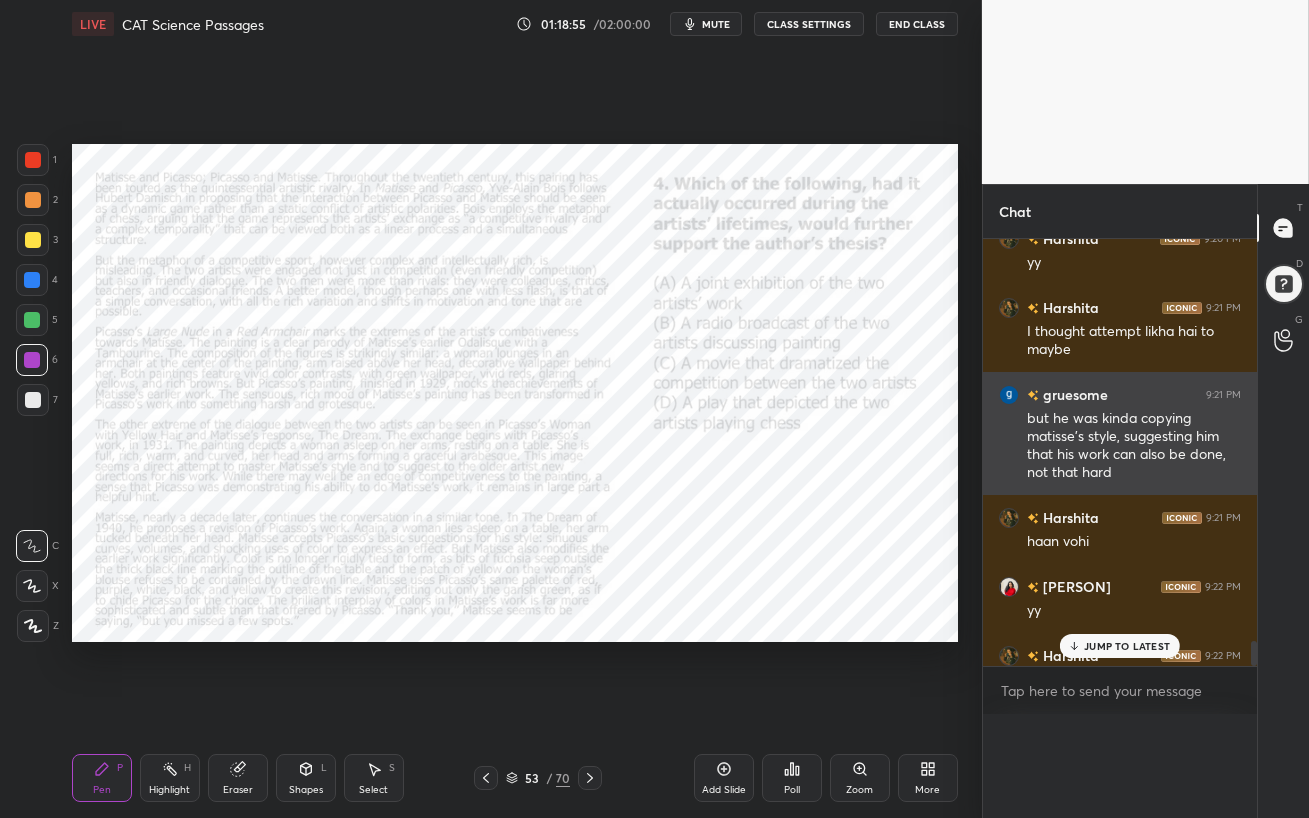 scroll, scrollTop: 0, scrollLeft: 0, axis: both 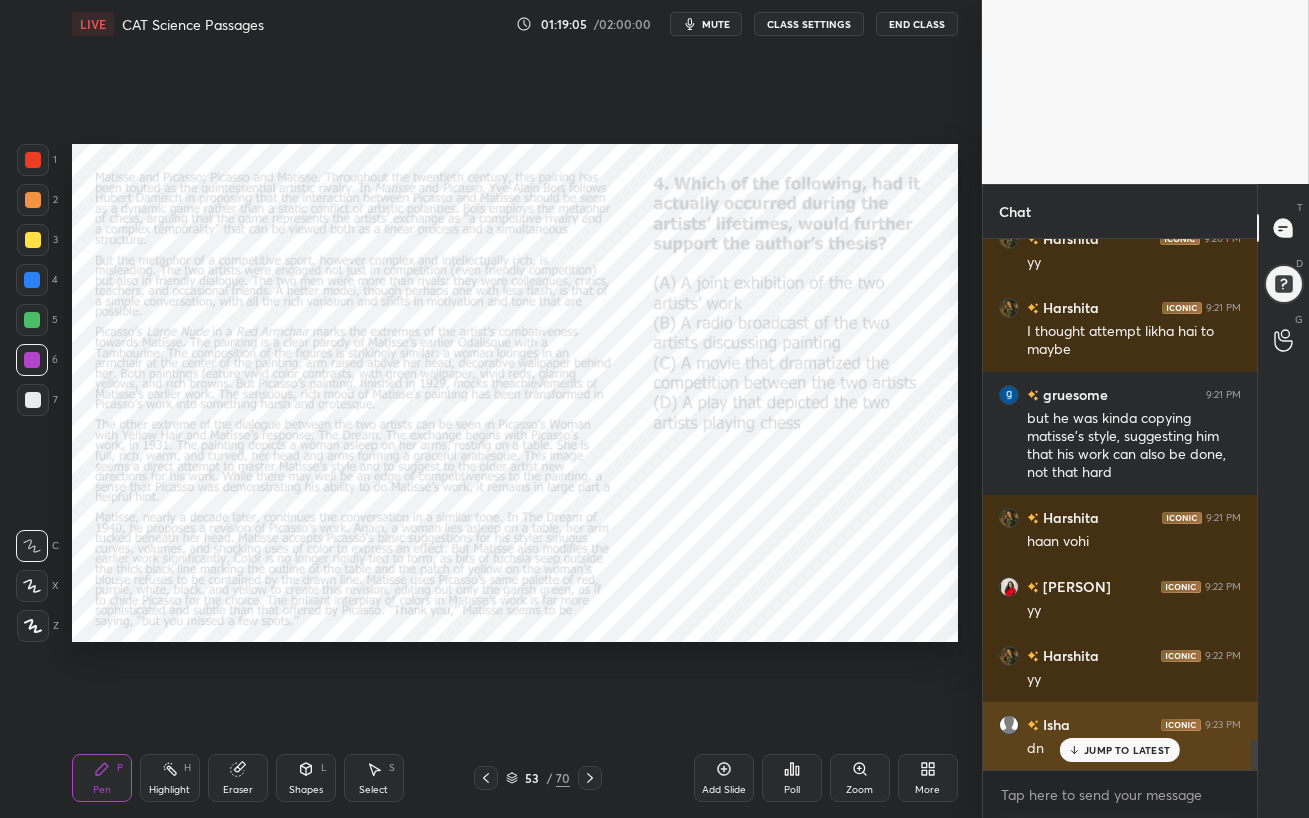 click on "JUMP TO LATEST" at bounding box center (1120, 750) 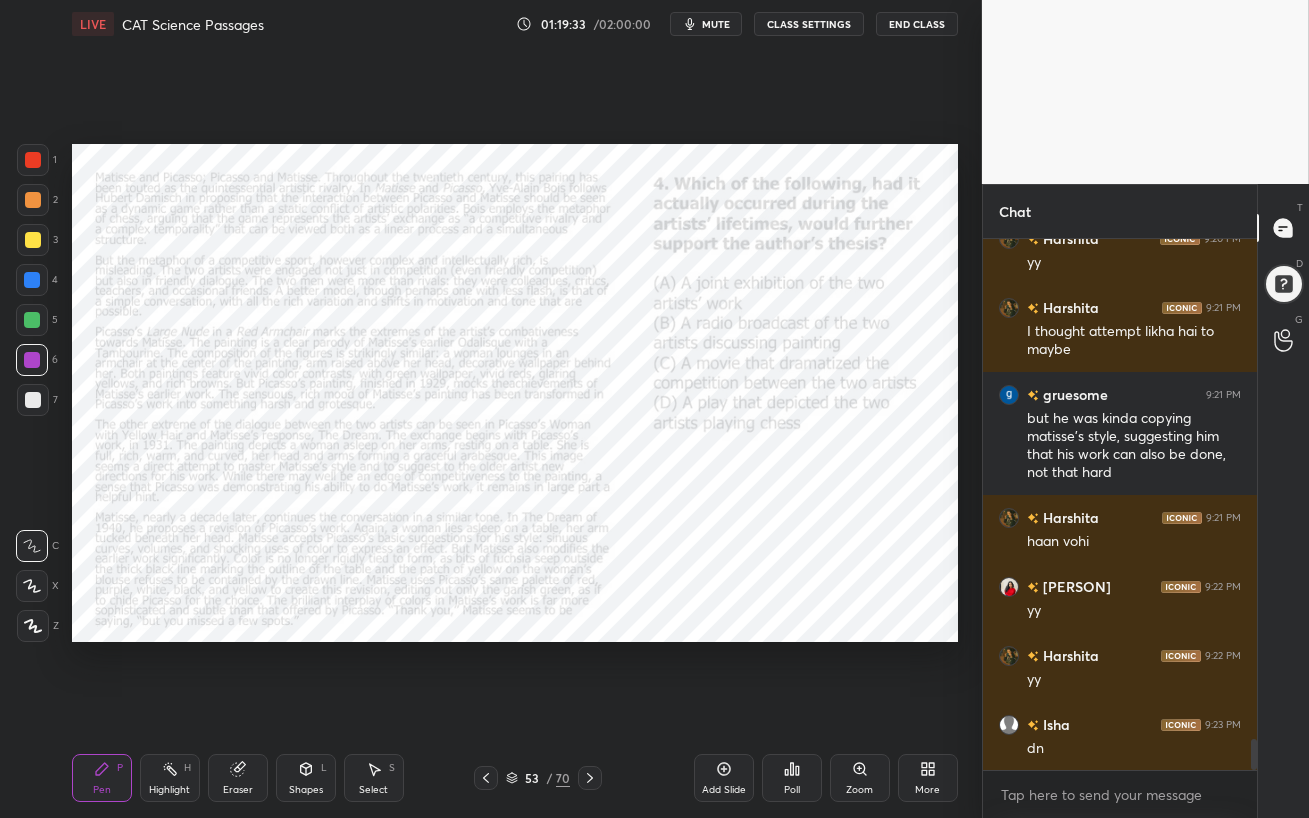 click on "Eraser" at bounding box center [238, 778] 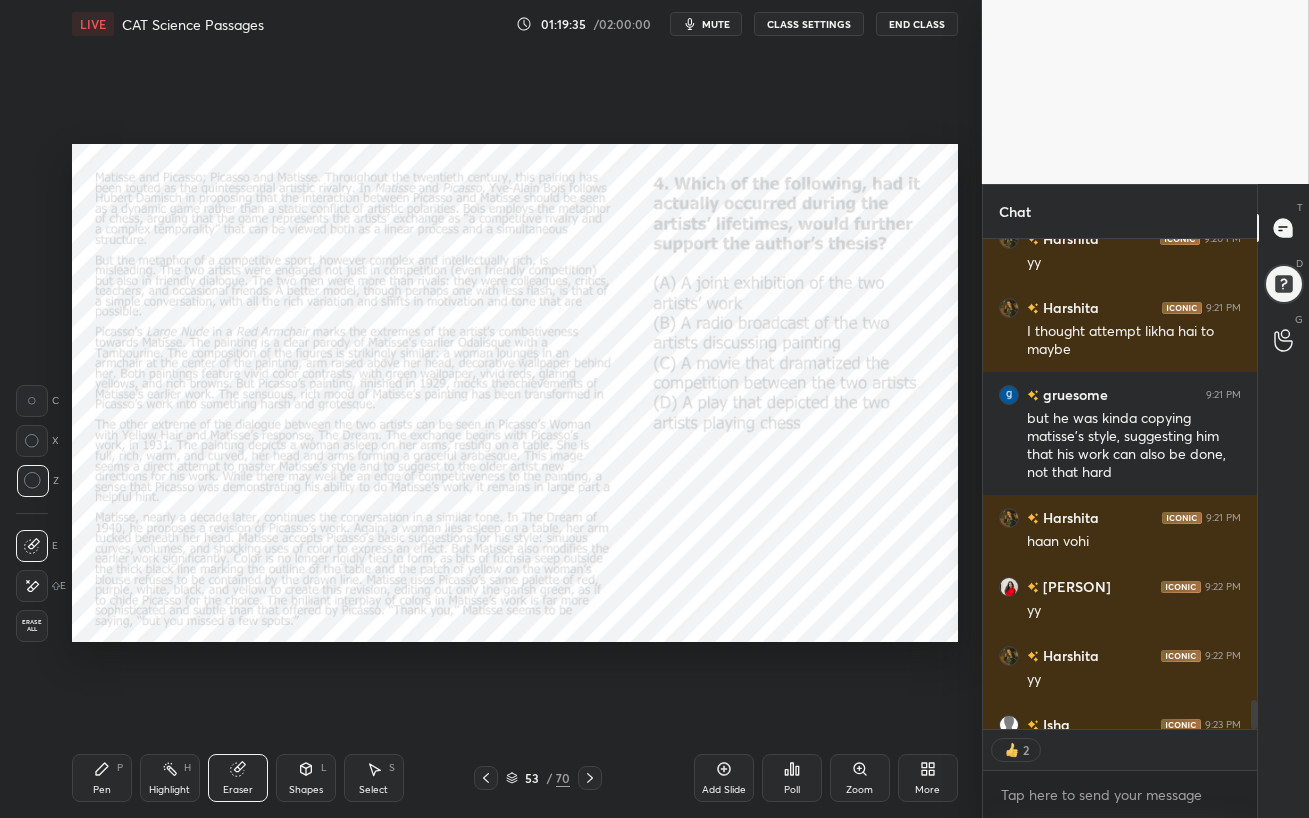 scroll, scrollTop: 484, scrollLeft: 268, axis: both 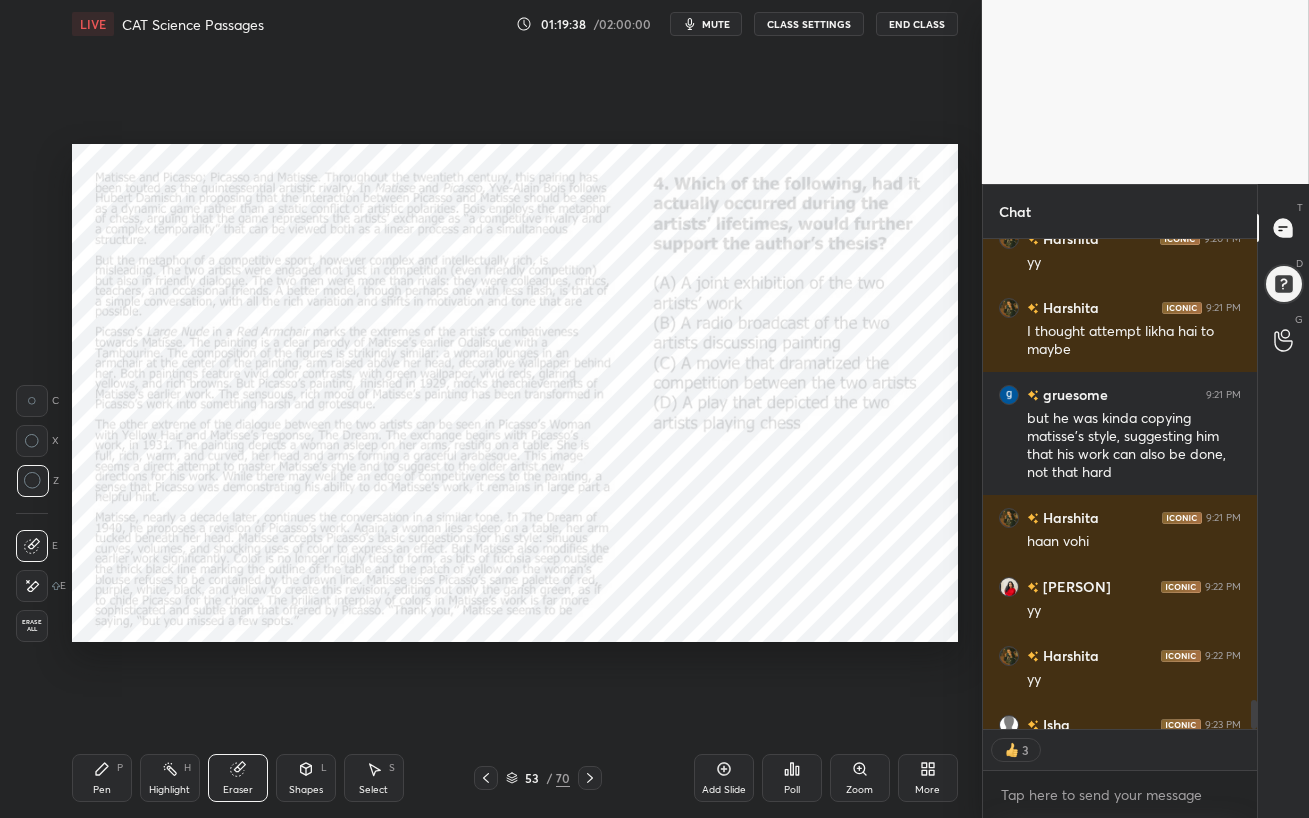 click on "Pen P" at bounding box center [102, 778] 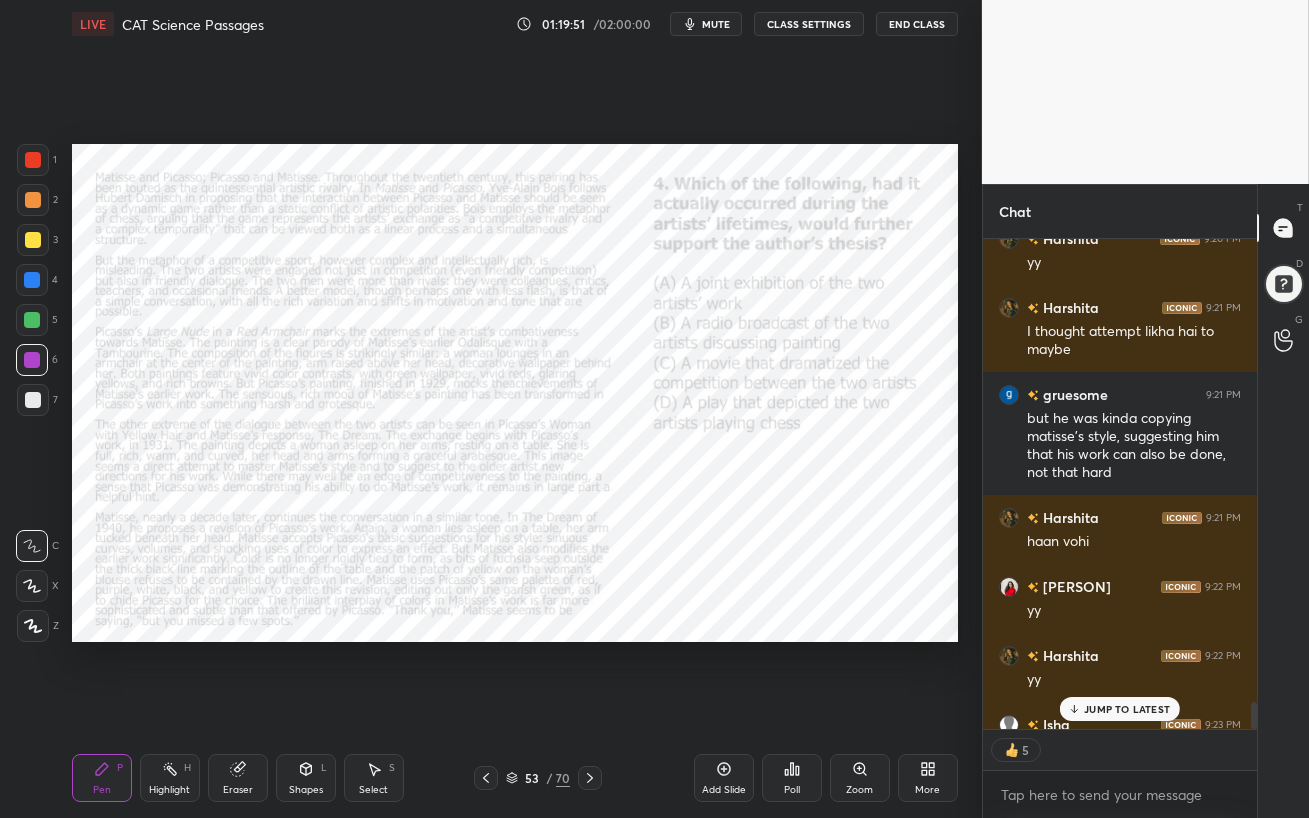 scroll, scrollTop: 8565, scrollLeft: 0, axis: vertical 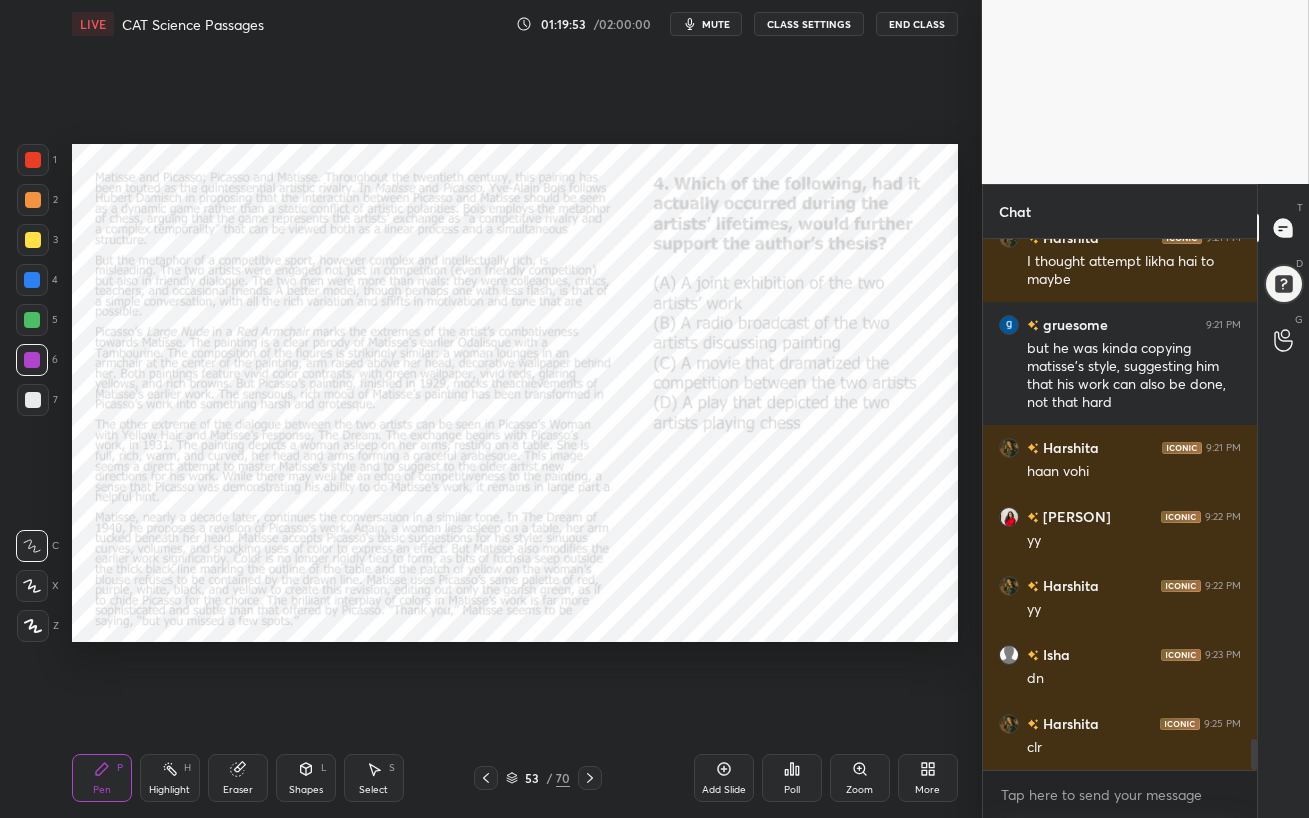click 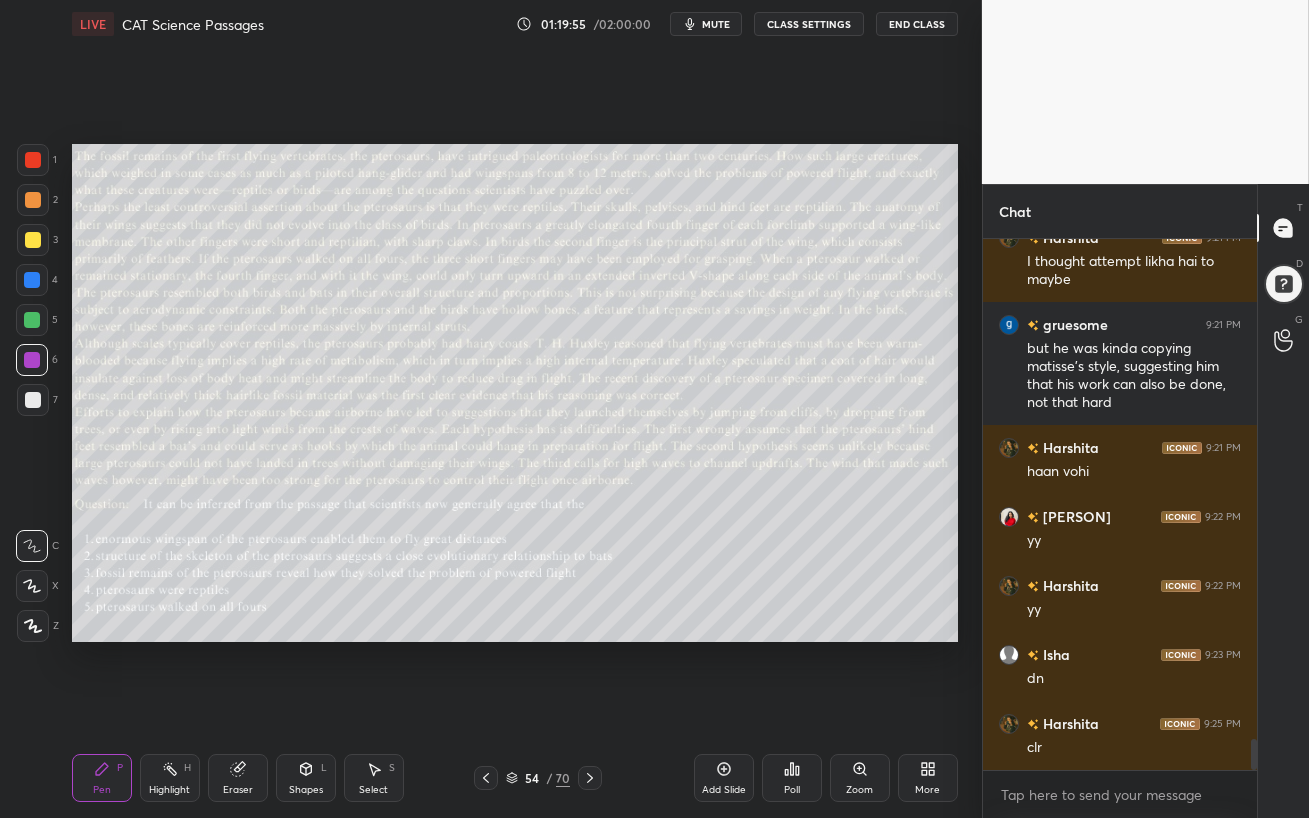 click 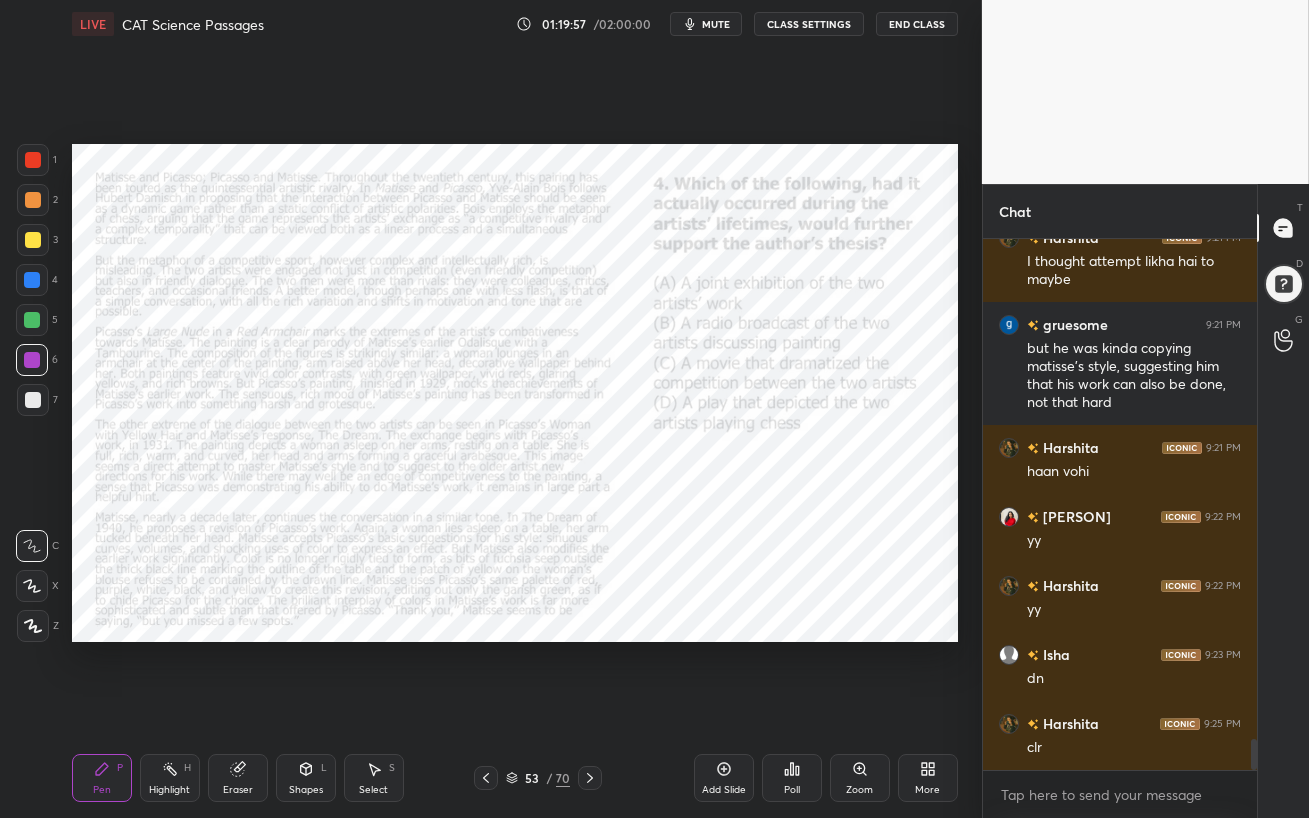 scroll, scrollTop: 8611, scrollLeft: 0, axis: vertical 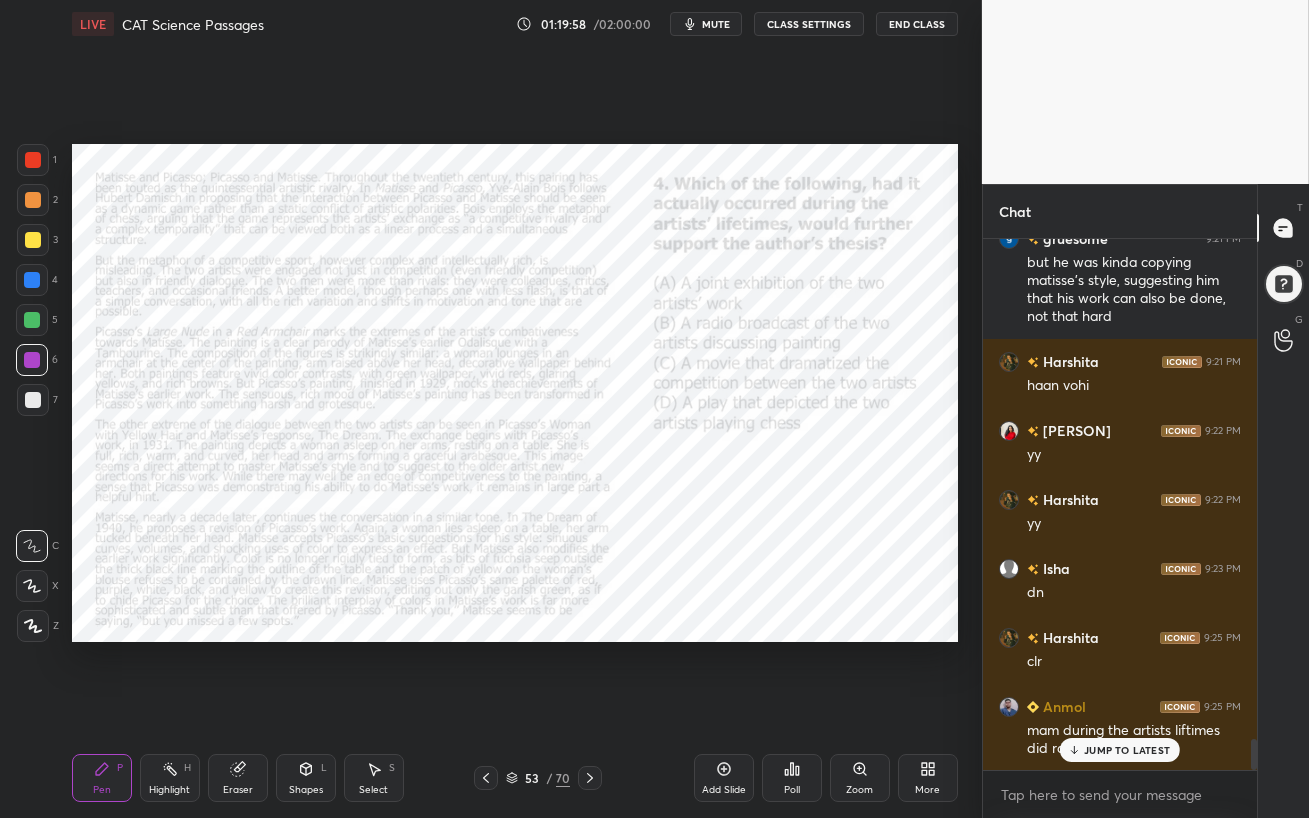 click 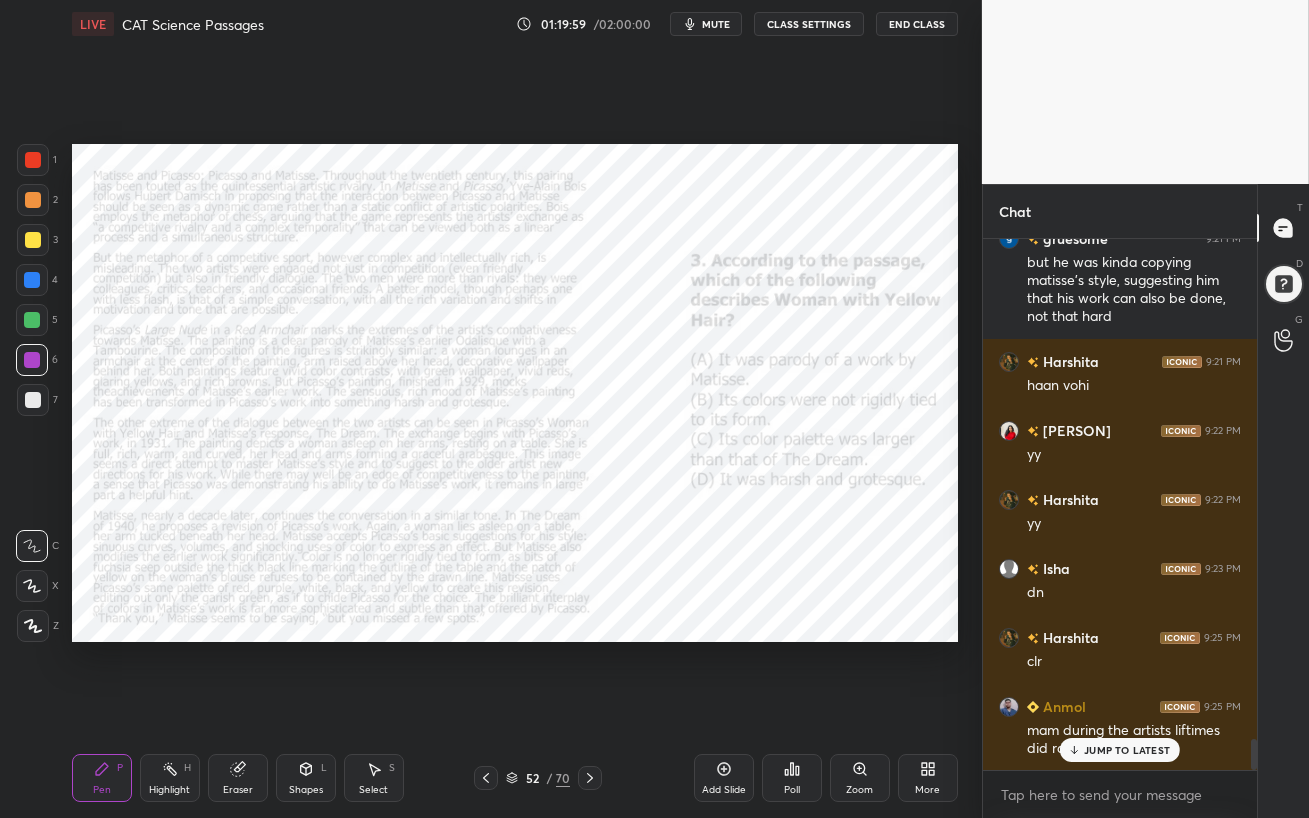 click 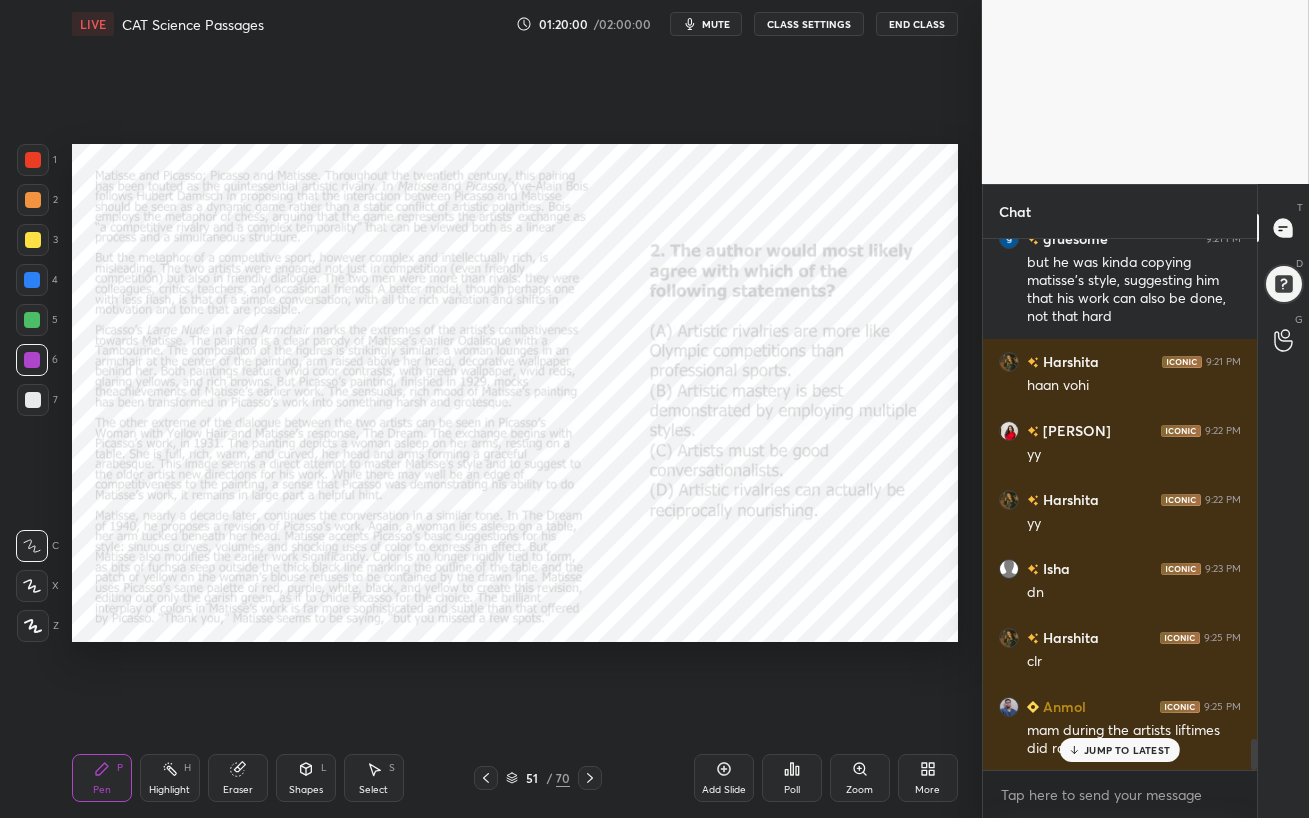 click on "JUMP TO LATEST" at bounding box center [1120, 750] 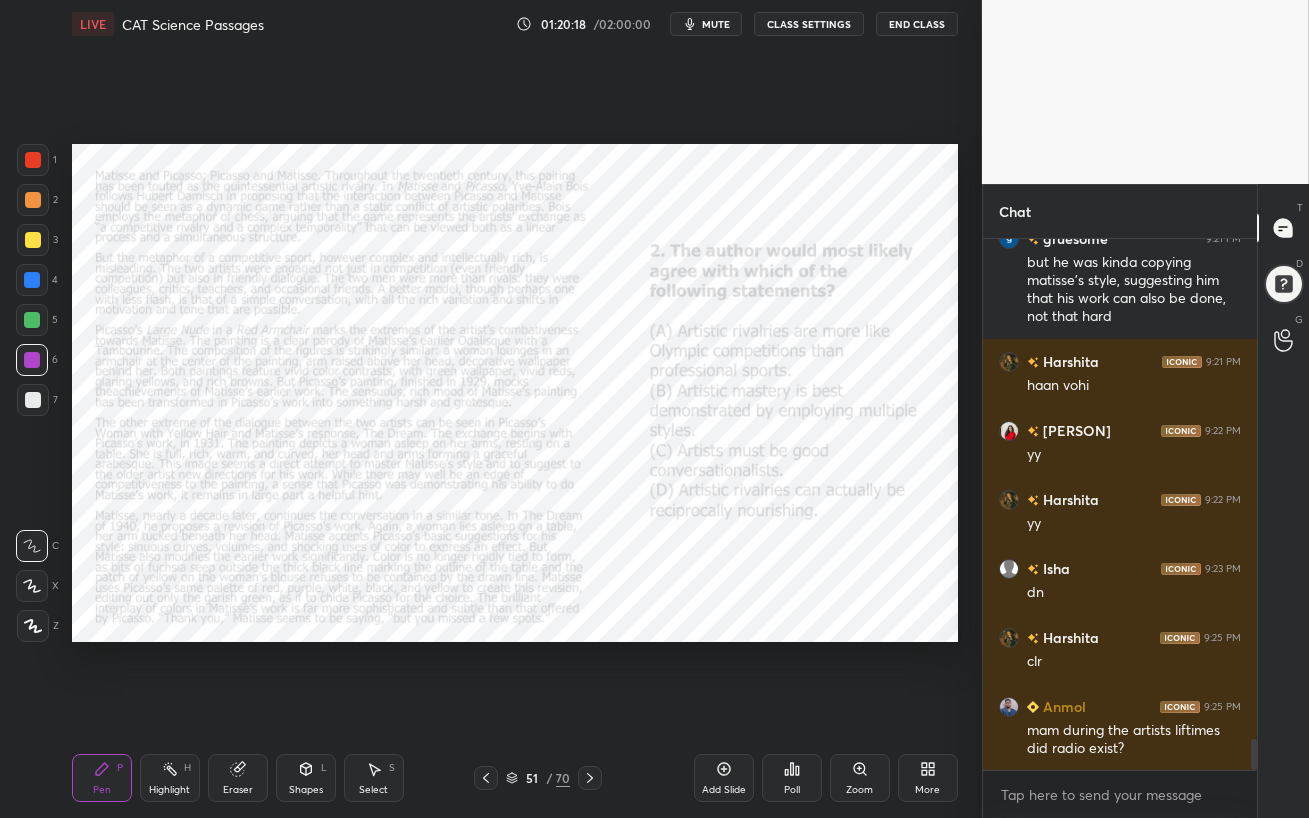 click at bounding box center [32, 320] 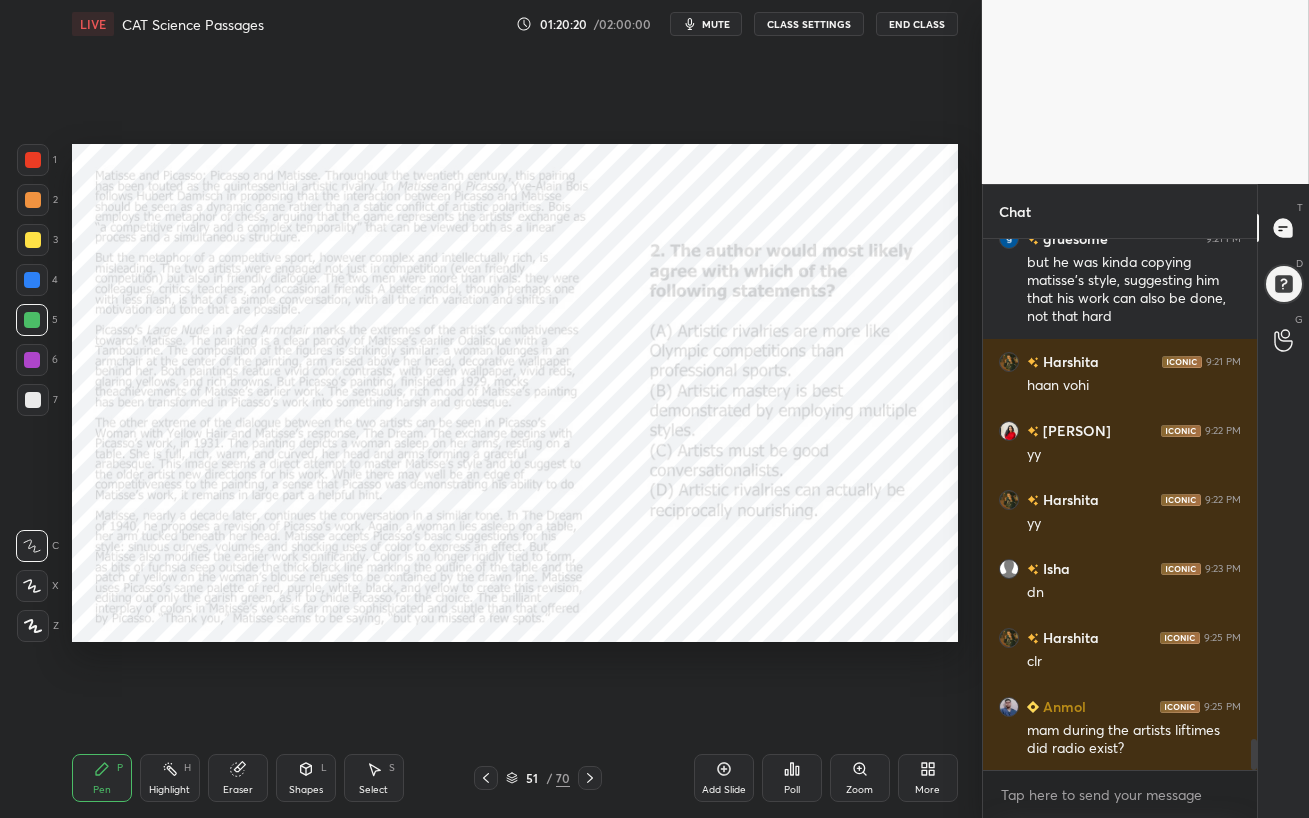 scroll, scrollTop: 8631, scrollLeft: 0, axis: vertical 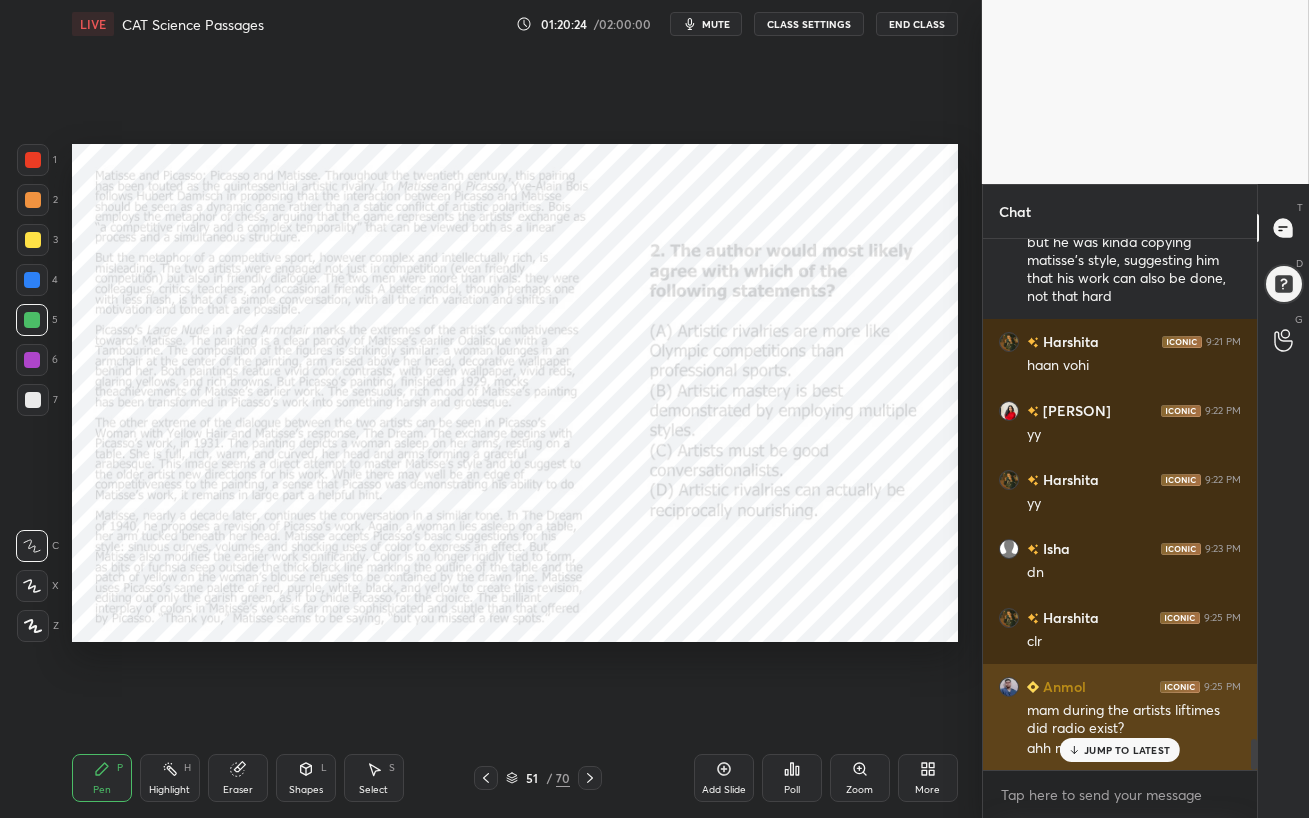 click on "JUMP TO LATEST" at bounding box center [1127, 750] 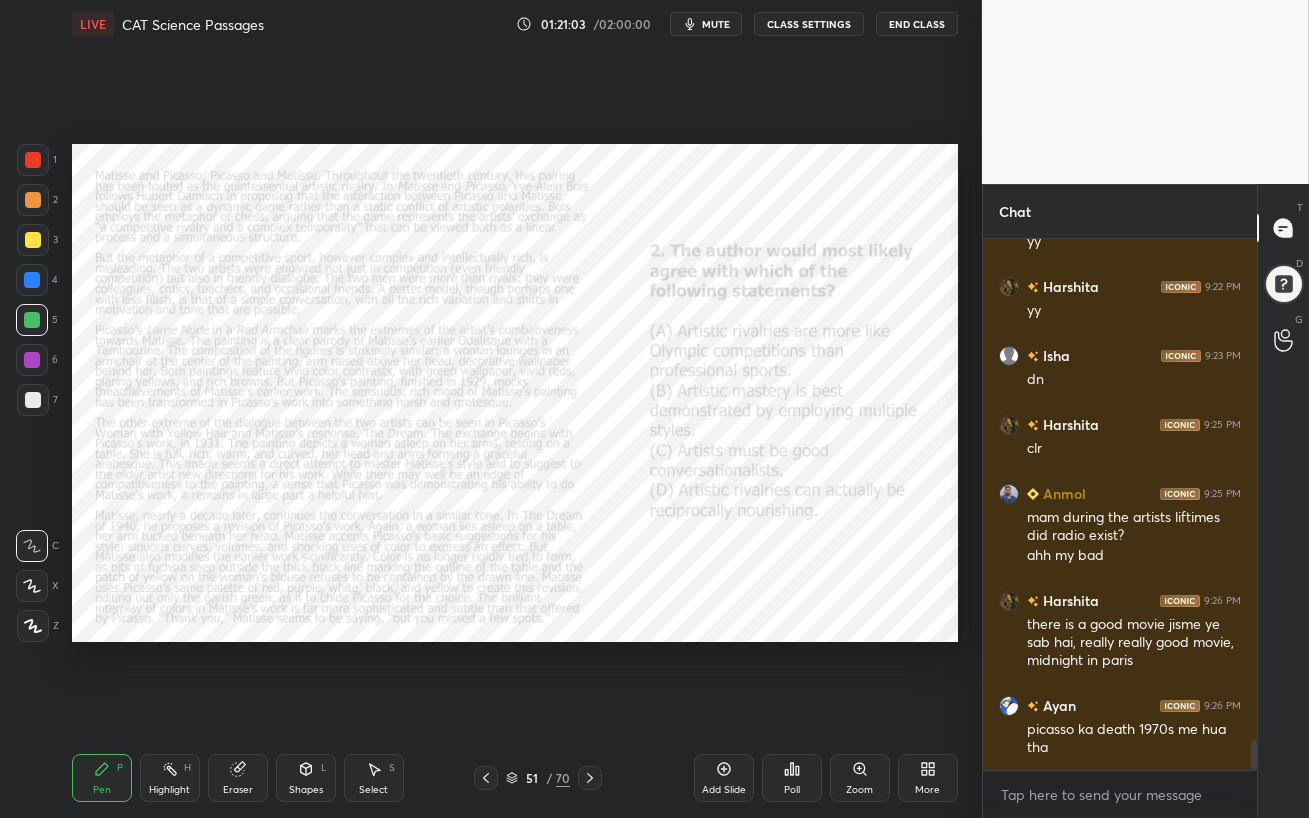 scroll, scrollTop: 8893, scrollLeft: 0, axis: vertical 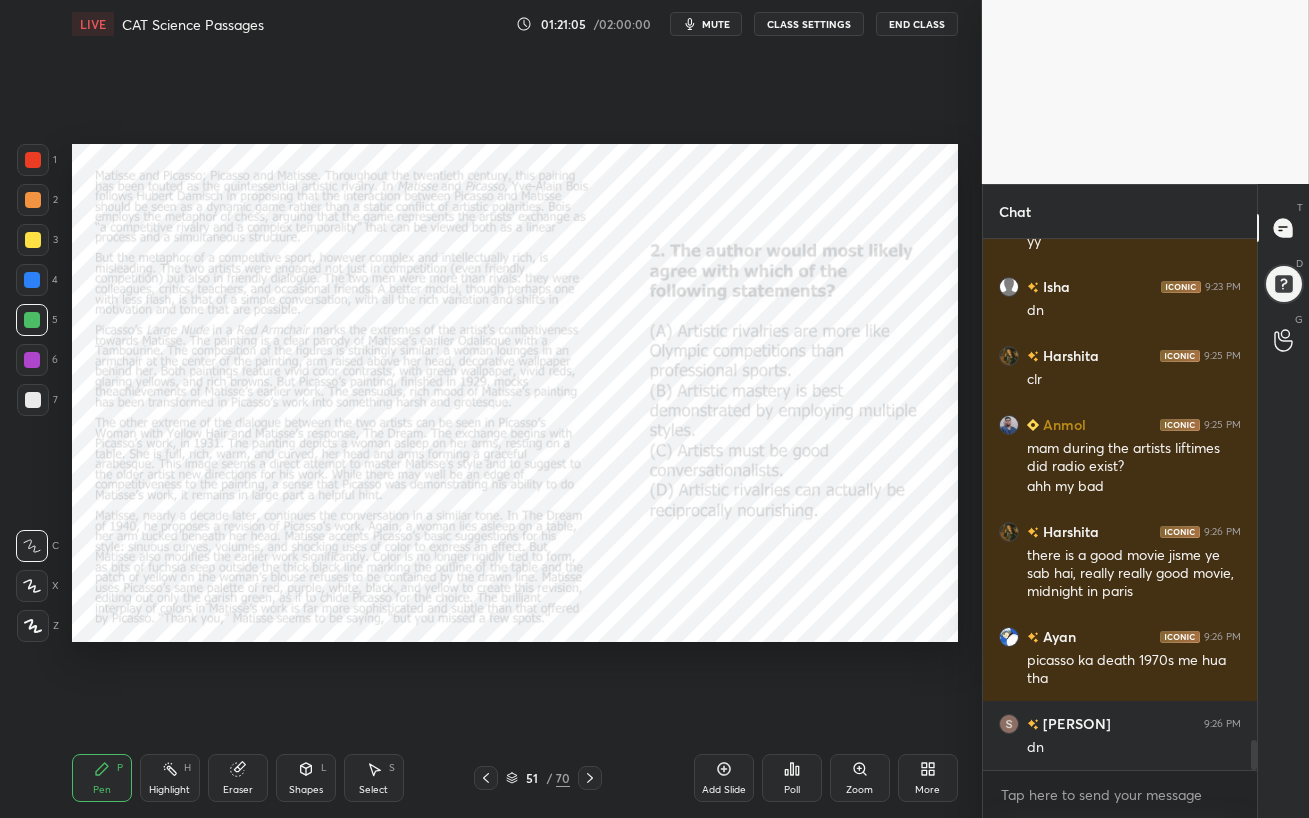 click on "mute" at bounding box center [716, 24] 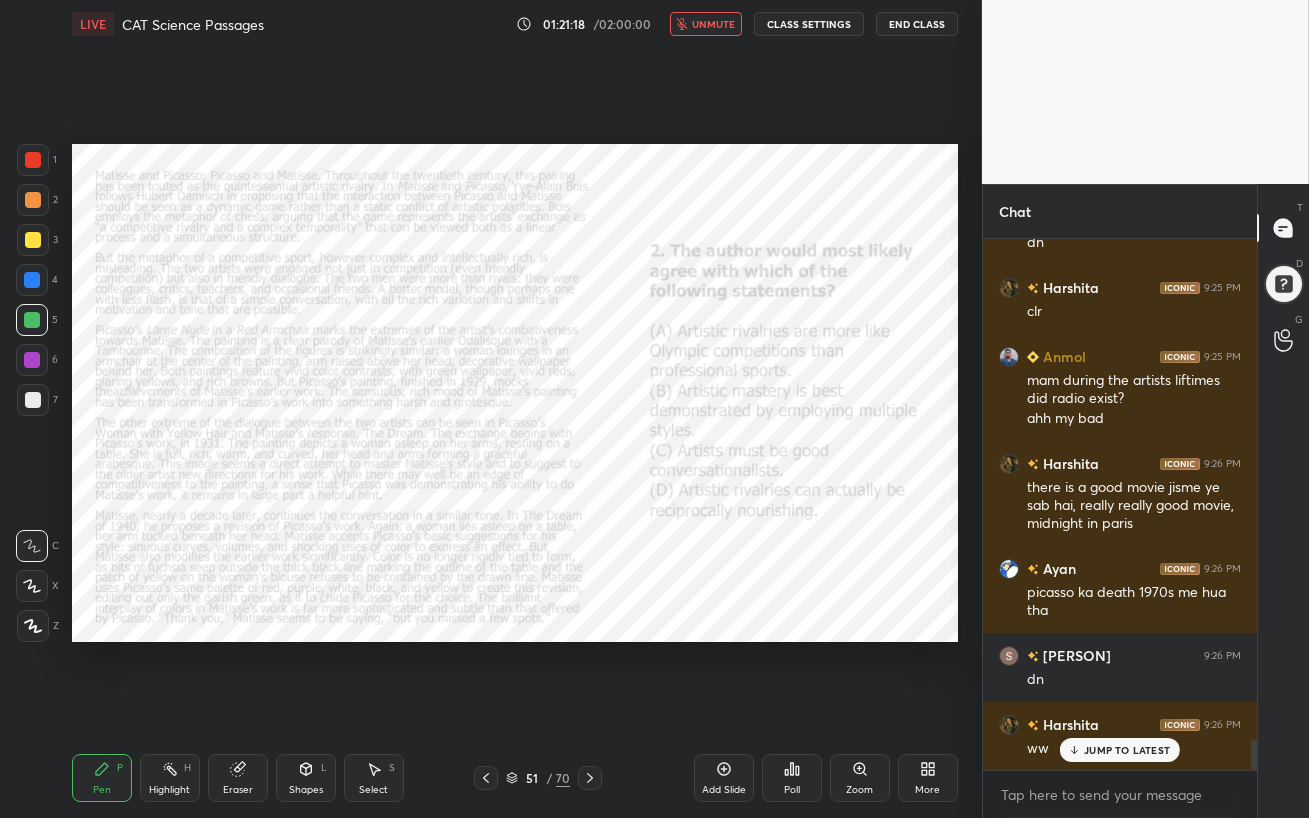 scroll, scrollTop: 9030, scrollLeft: 0, axis: vertical 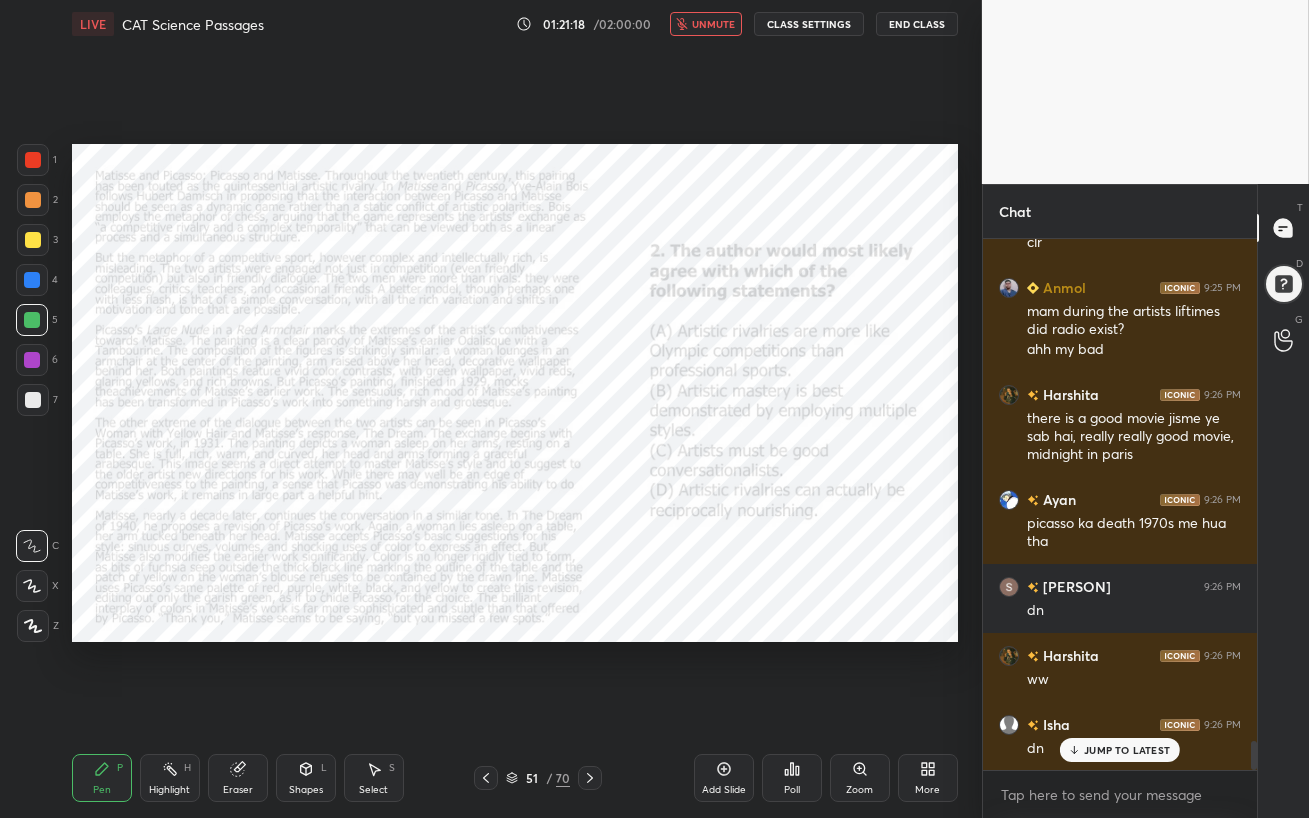 click on "unmute" at bounding box center [713, 24] 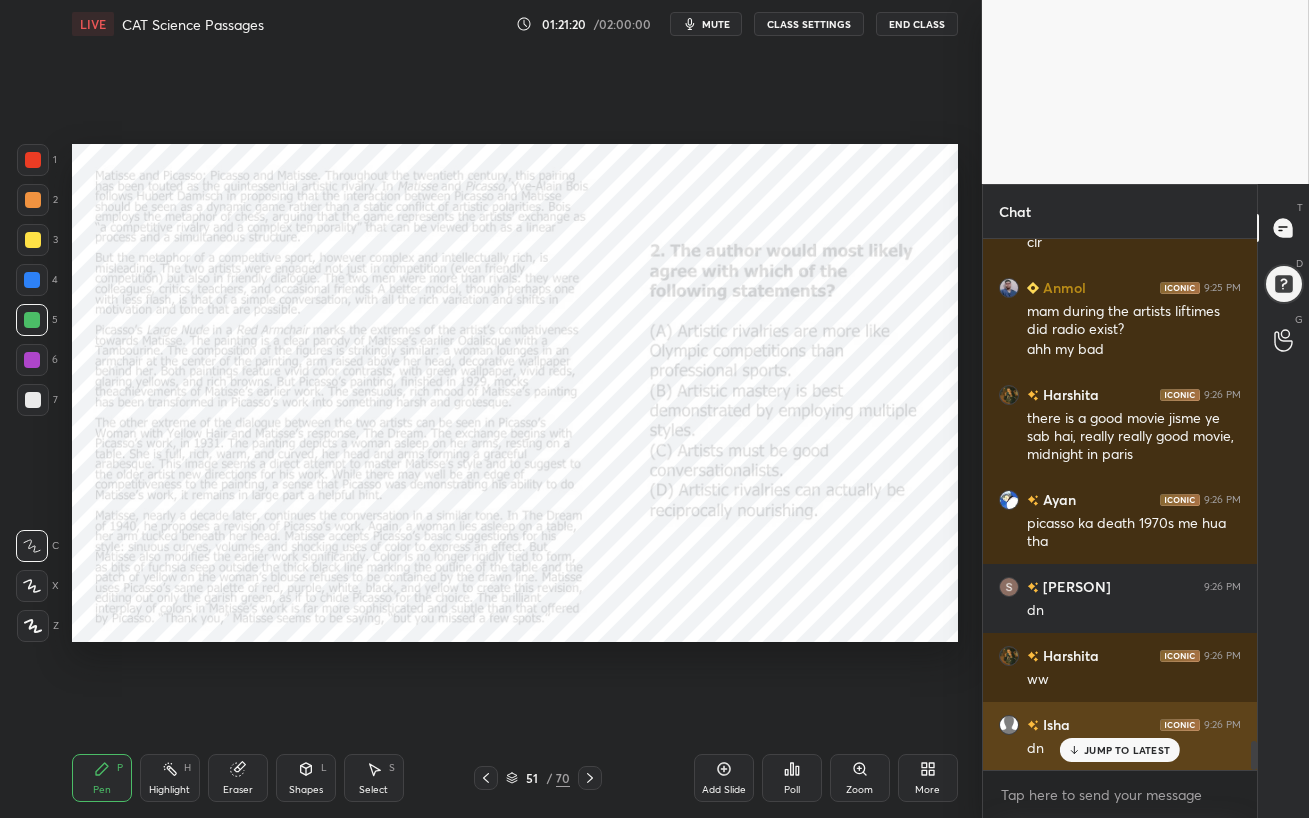 click on "JUMP TO LATEST" at bounding box center (1127, 750) 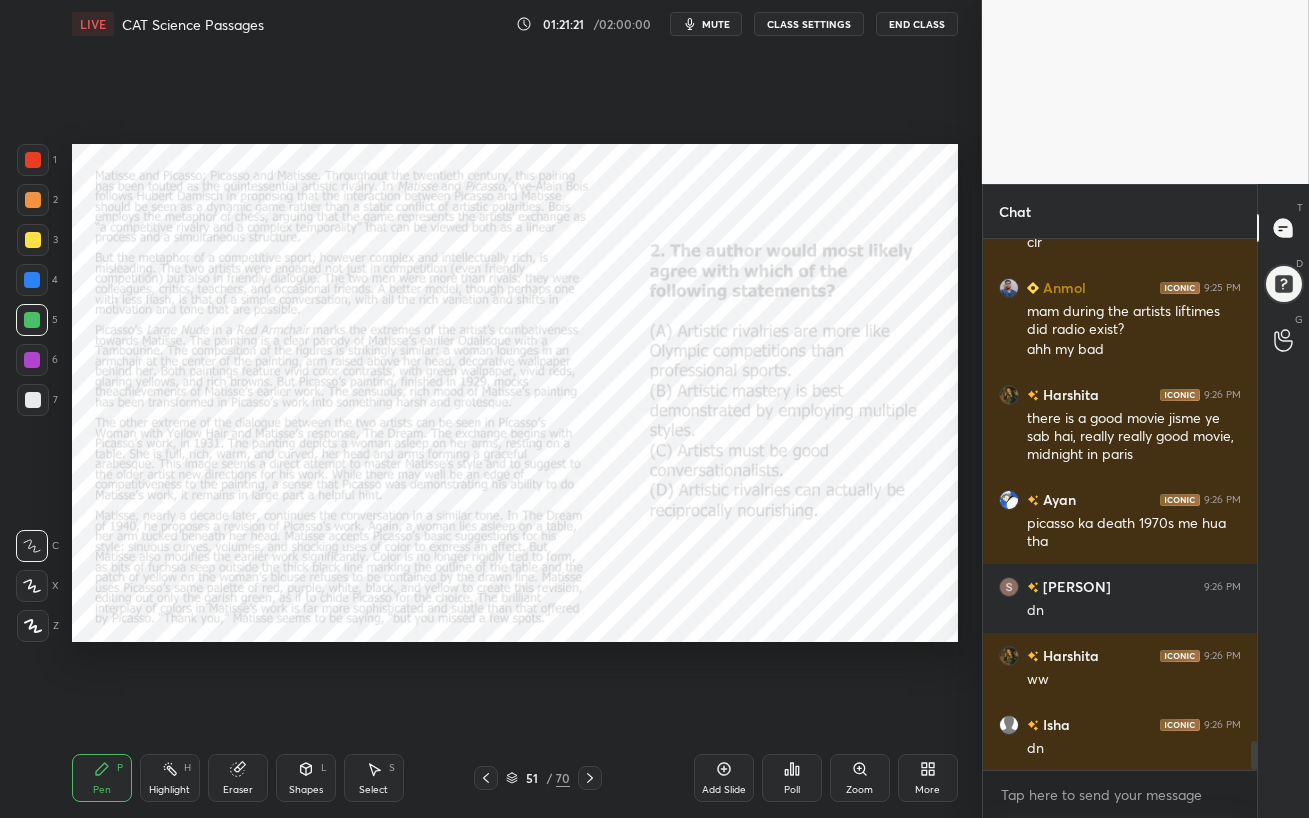 click on "Poll" at bounding box center [792, 778] 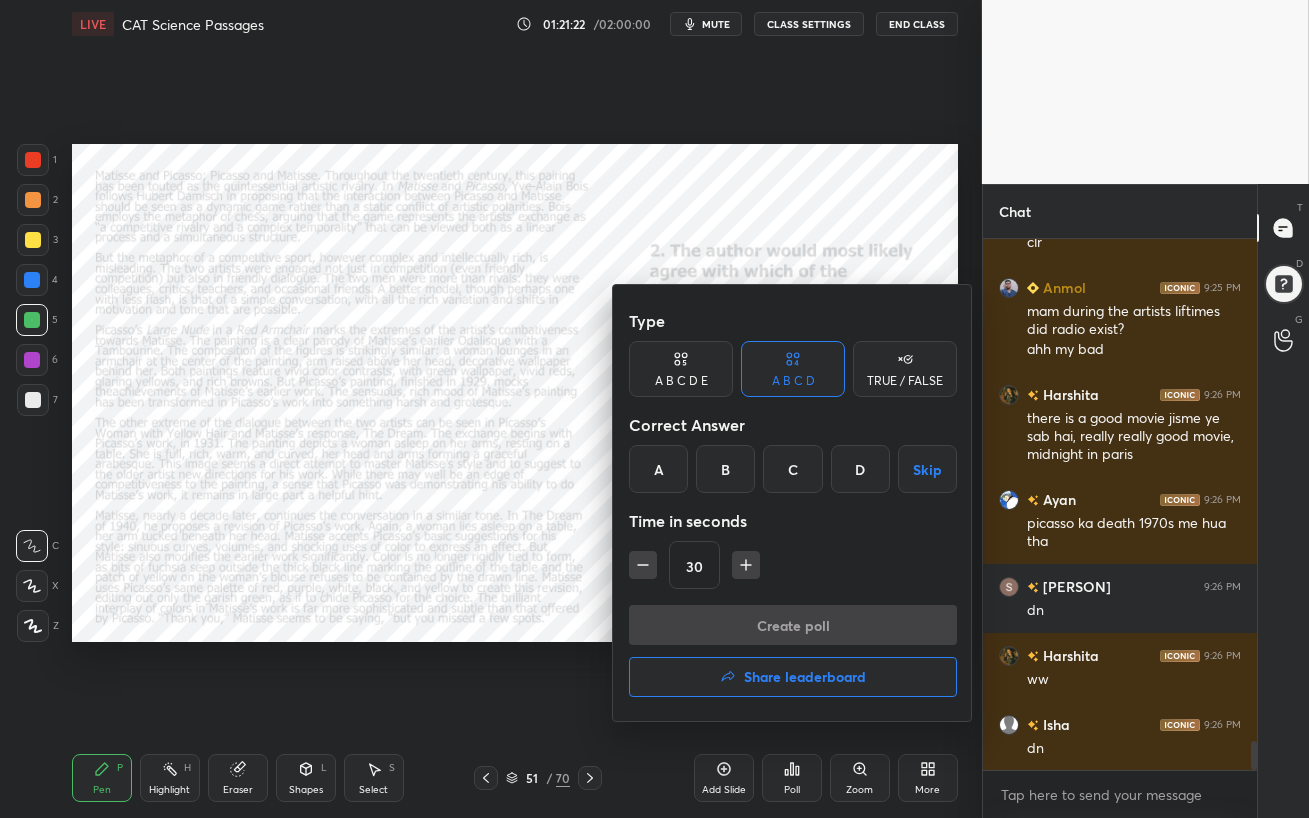 click on "D" at bounding box center (860, 469) 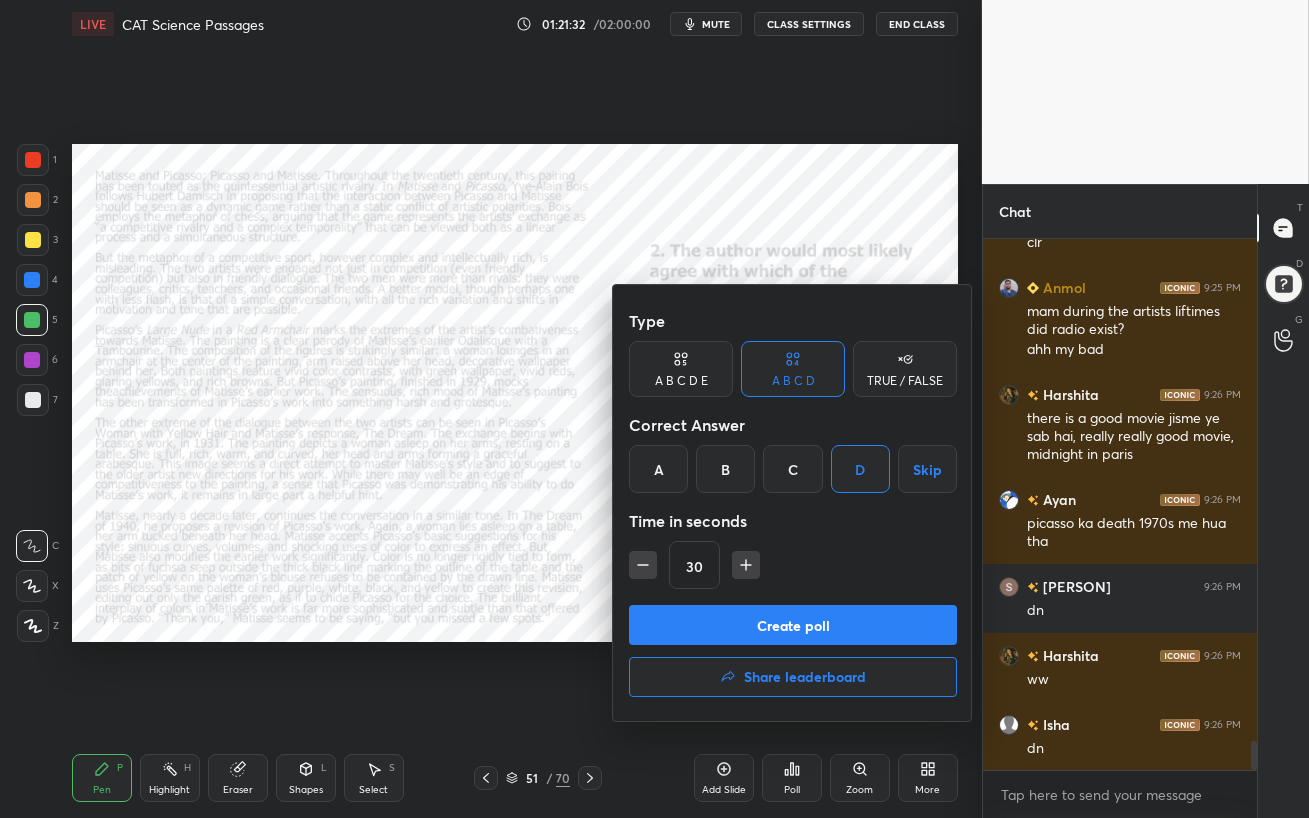 scroll, scrollTop: 9100, scrollLeft: 0, axis: vertical 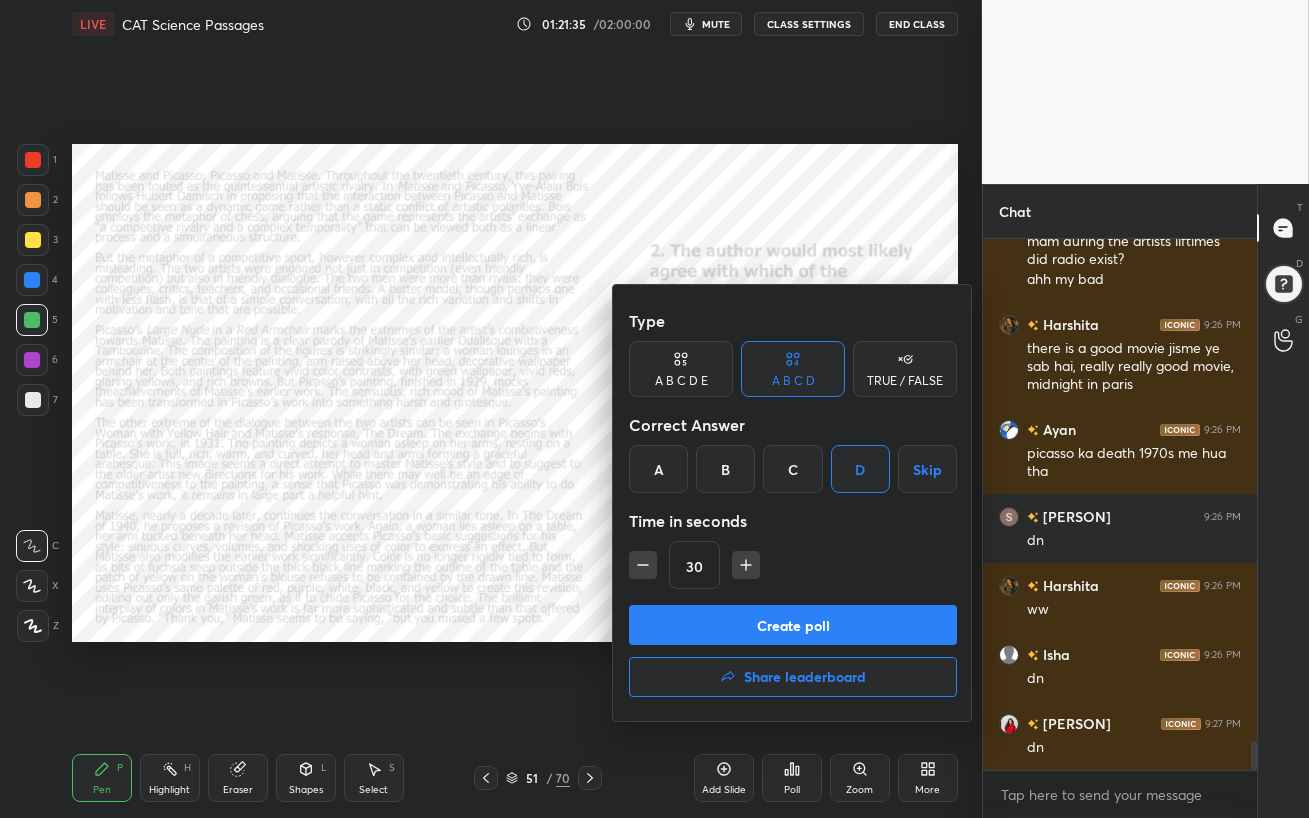 click on "Create poll" at bounding box center [793, 625] 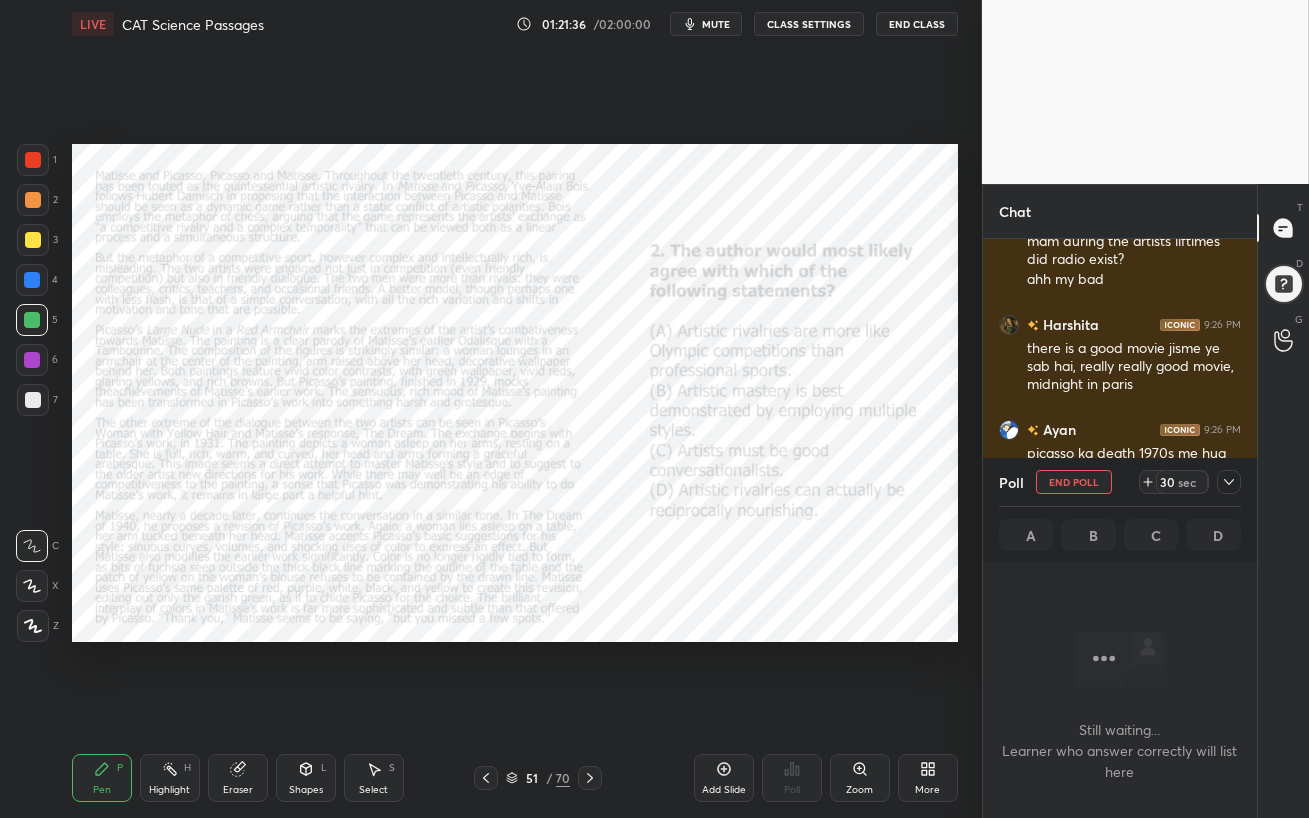 scroll, scrollTop: 290, scrollLeft: 268, axis: both 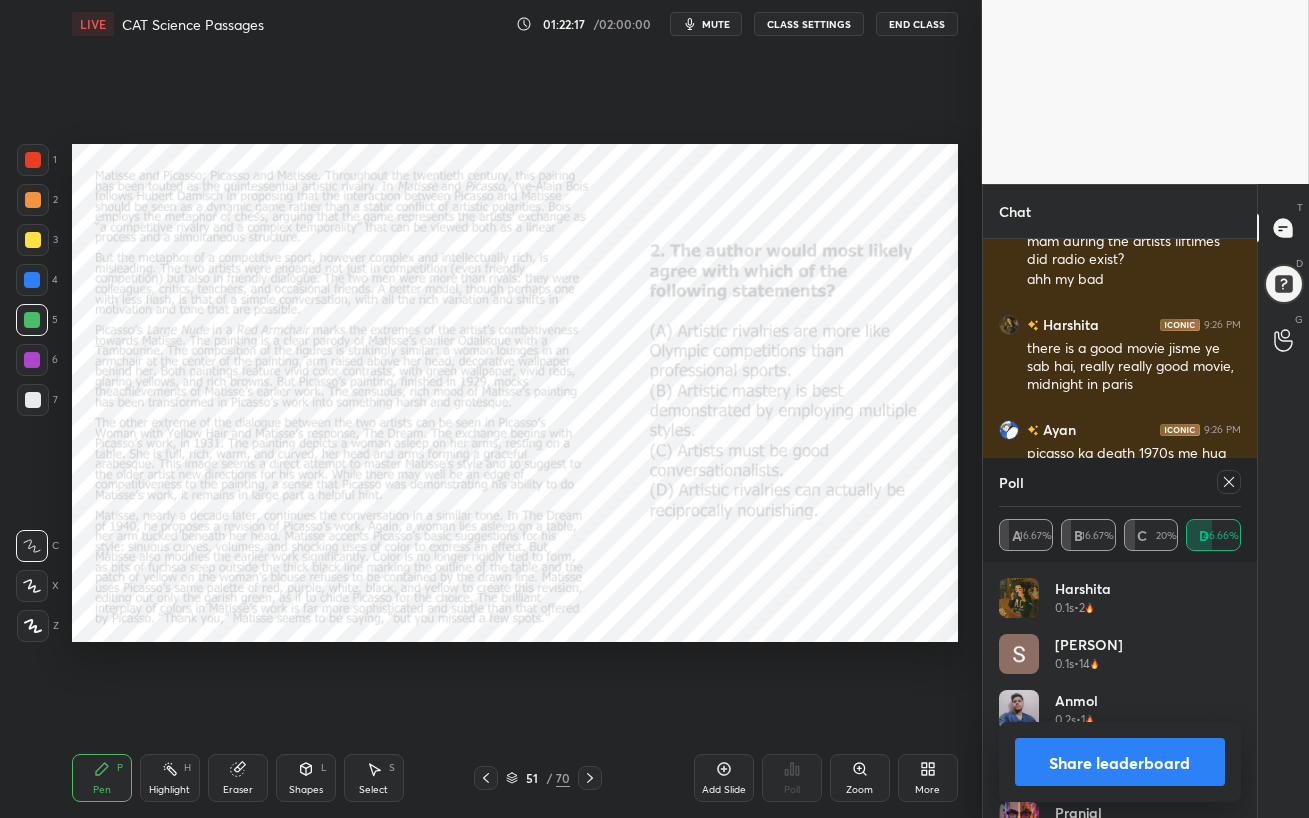 click 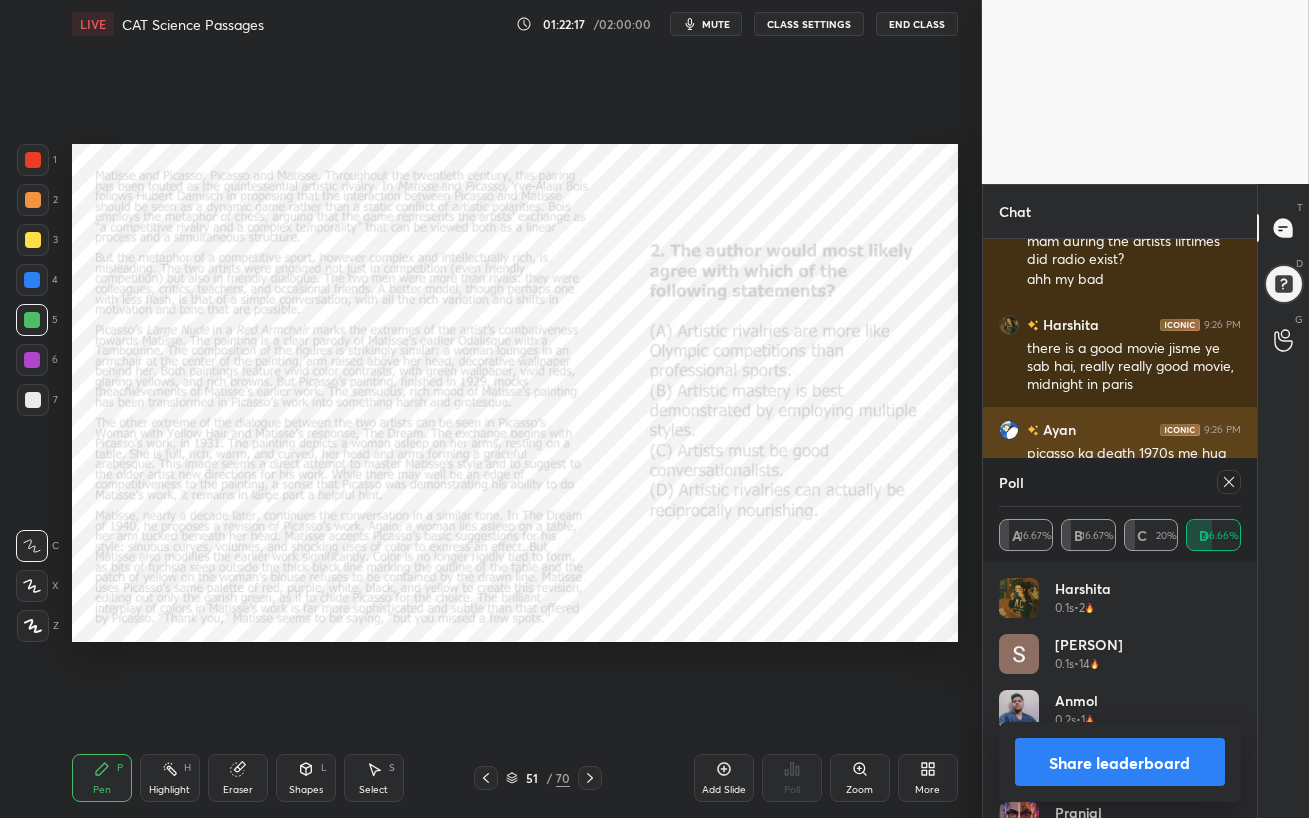 scroll, scrollTop: 86, scrollLeft: 236, axis: both 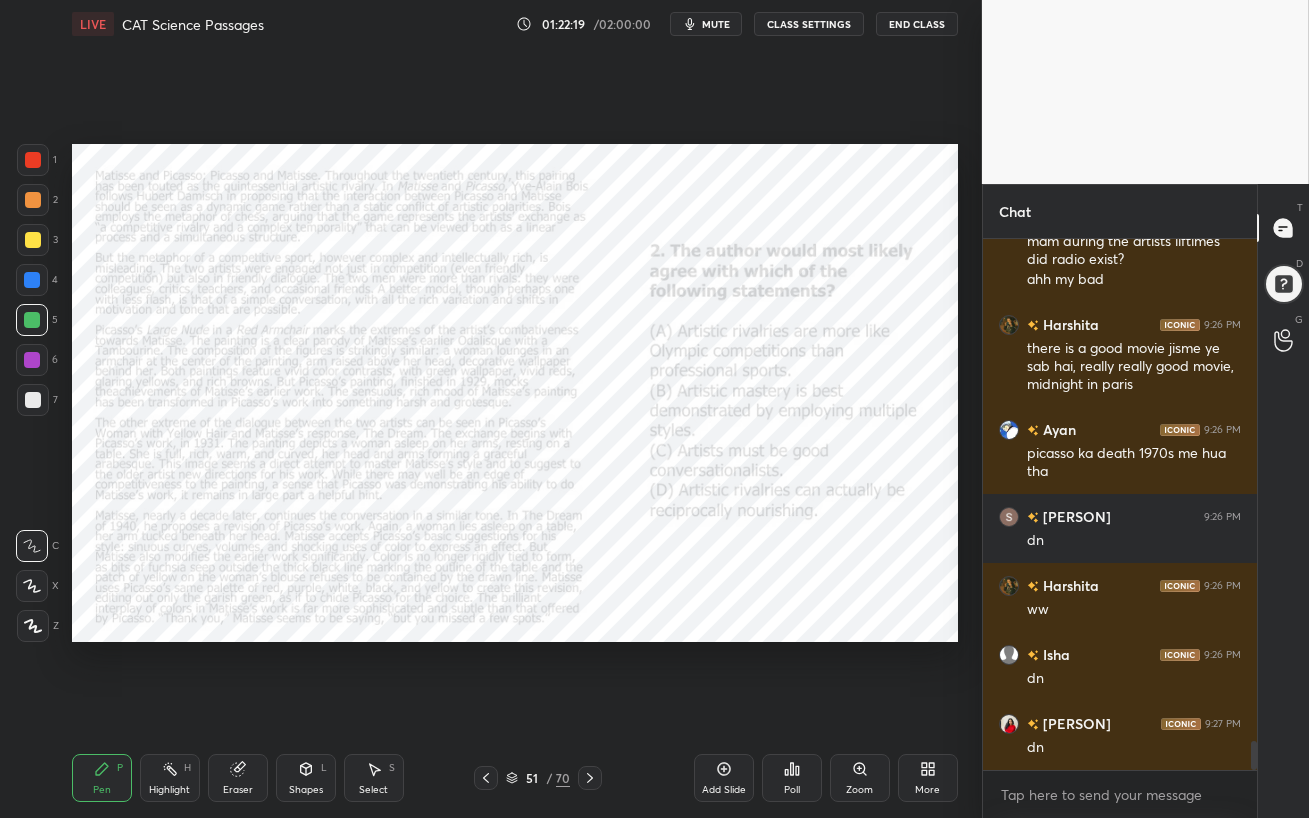 click at bounding box center (32, 280) 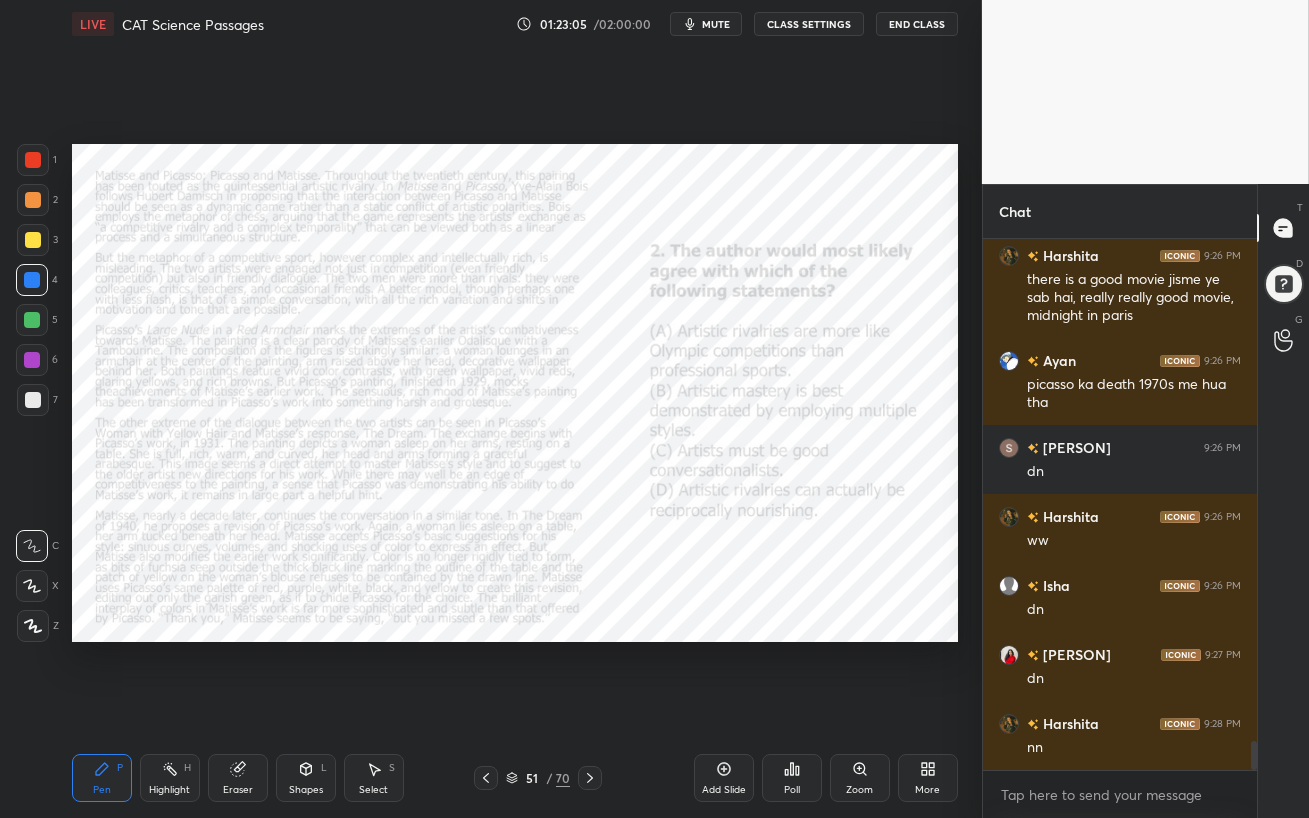 scroll, scrollTop: 9238, scrollLeft: 0, axis: vertical 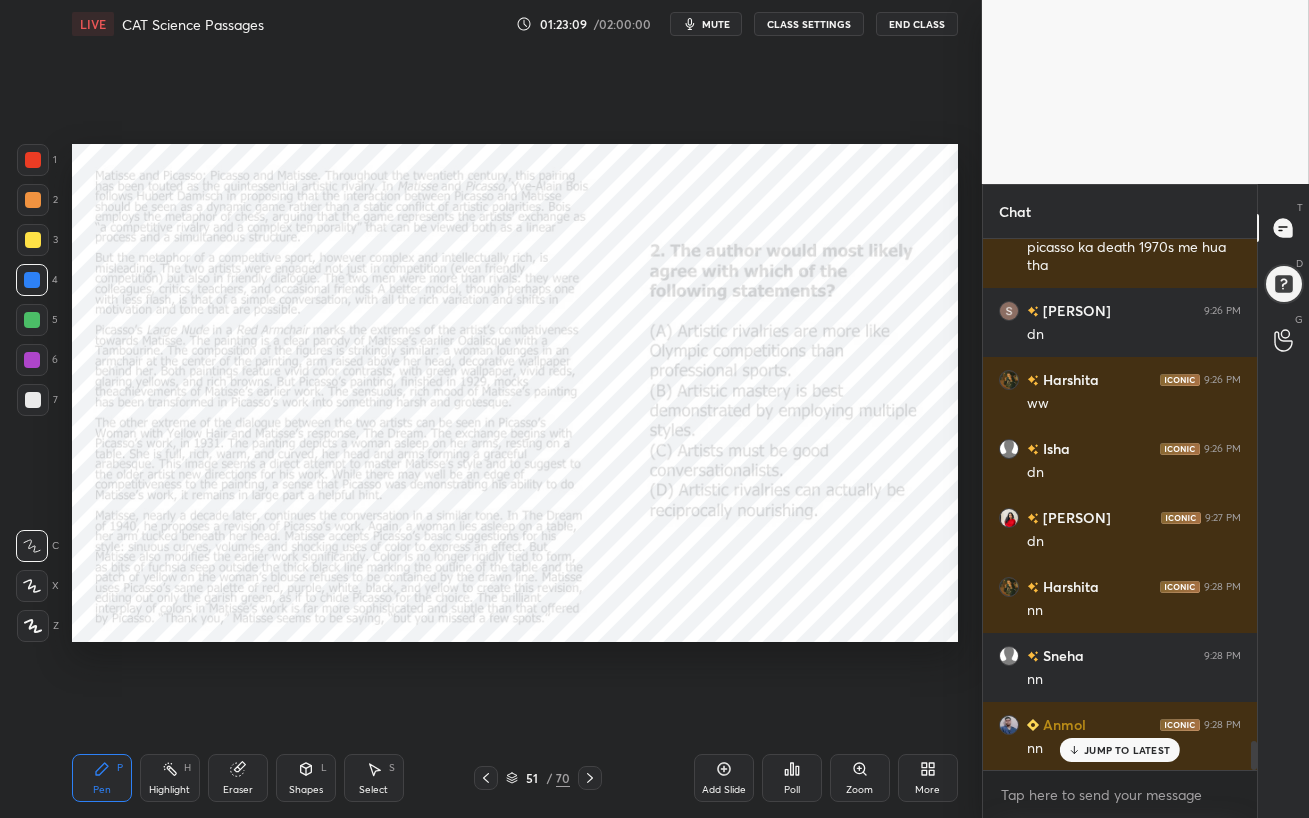 click 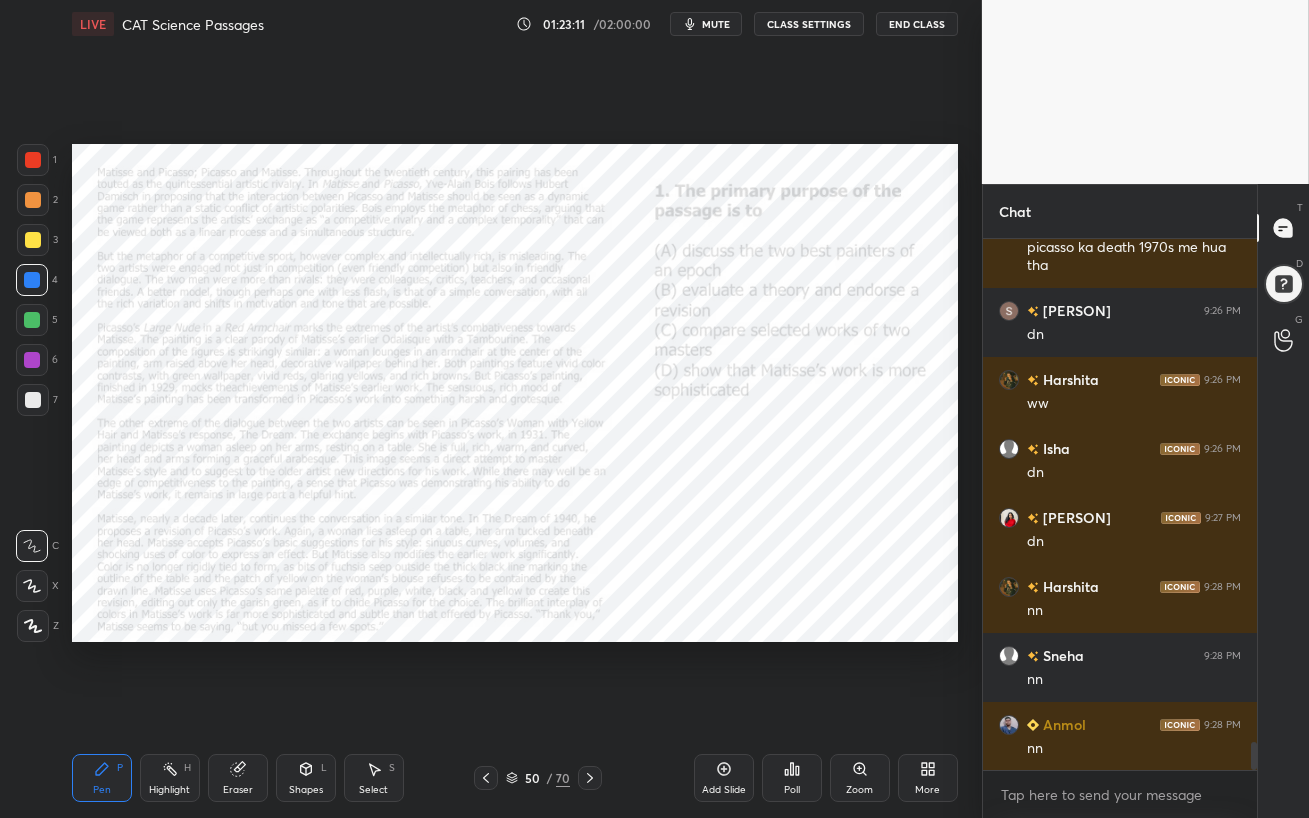 scroll, scrollTop: 9375, scrollLeft: 0, axis: vertical 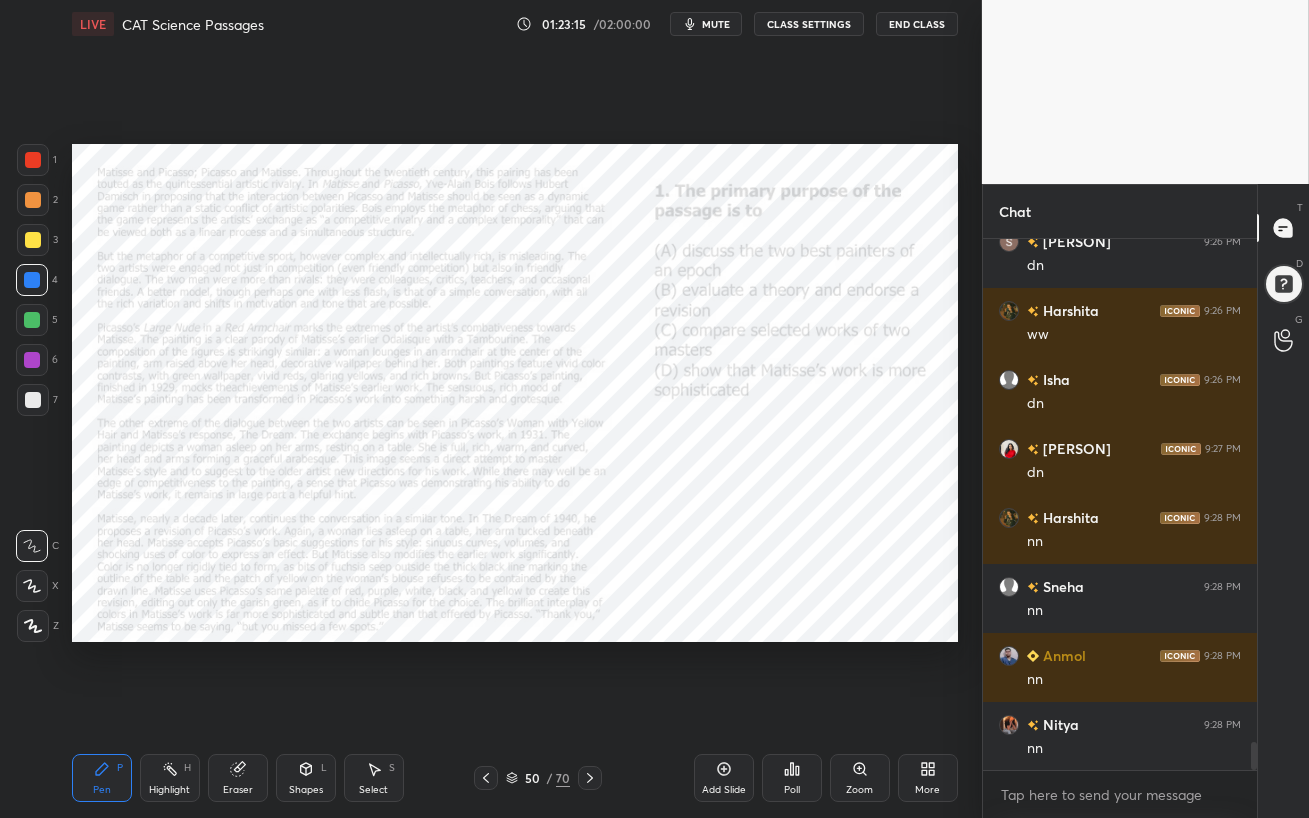 click on "mute" at bounding box center (716, 24) 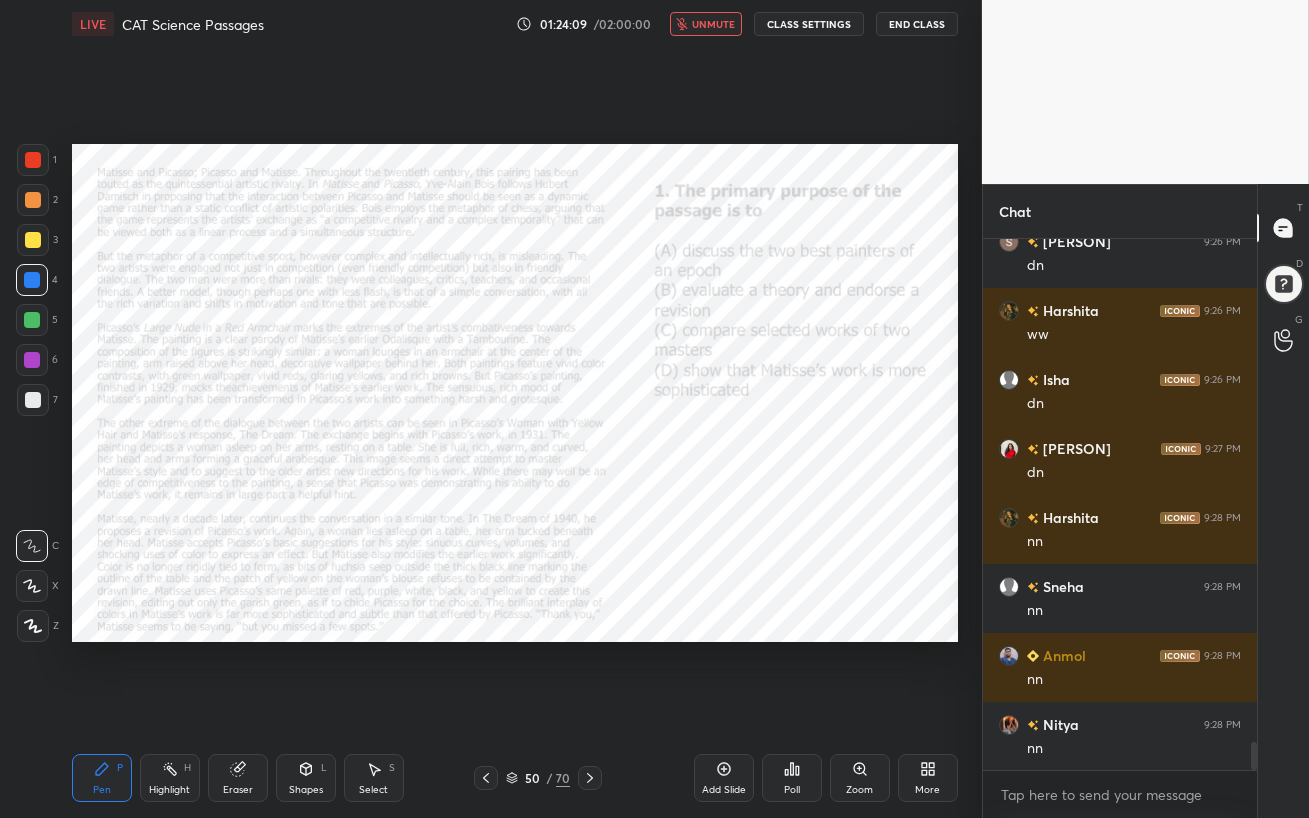 scroll, scrollTop: 484, scrollLeft: 268, axis: both 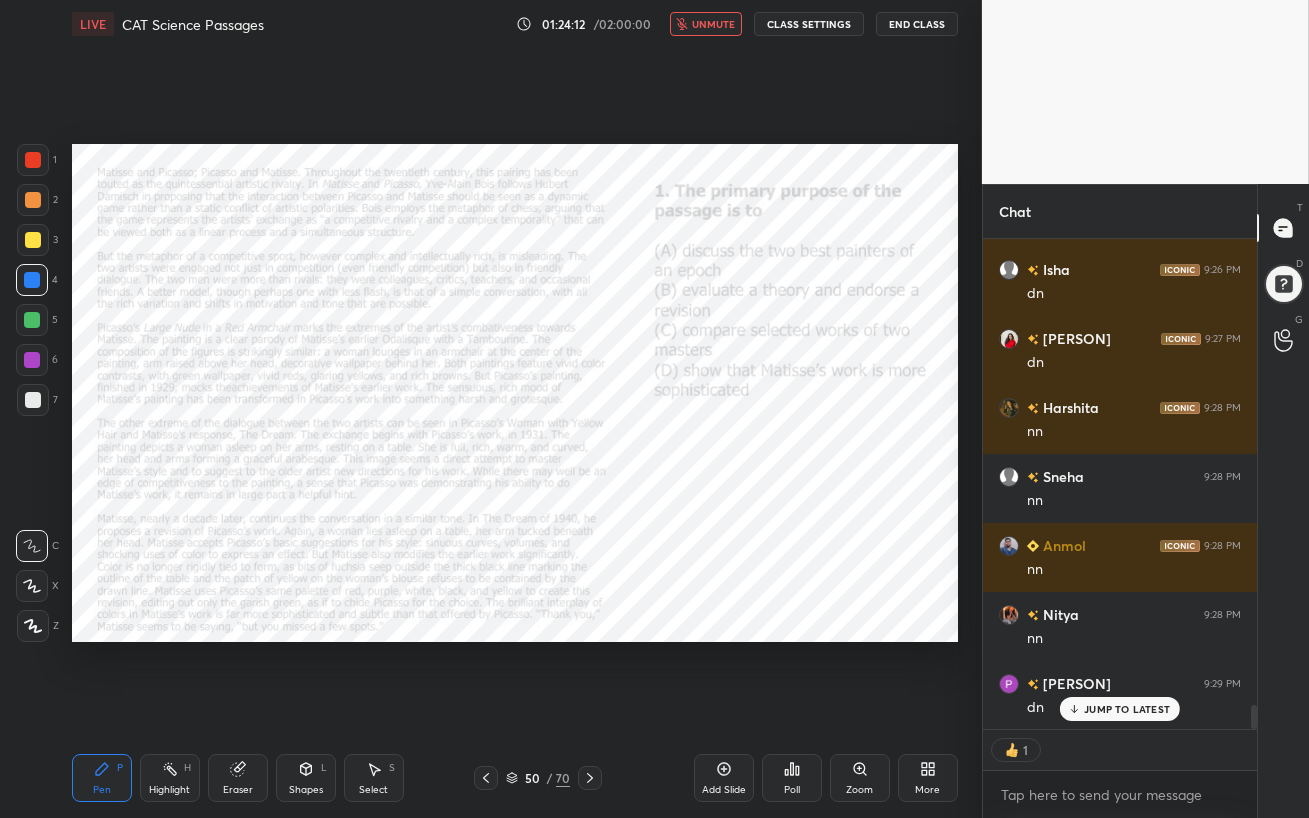 click on "unmute" at bounding box center (713, 24) 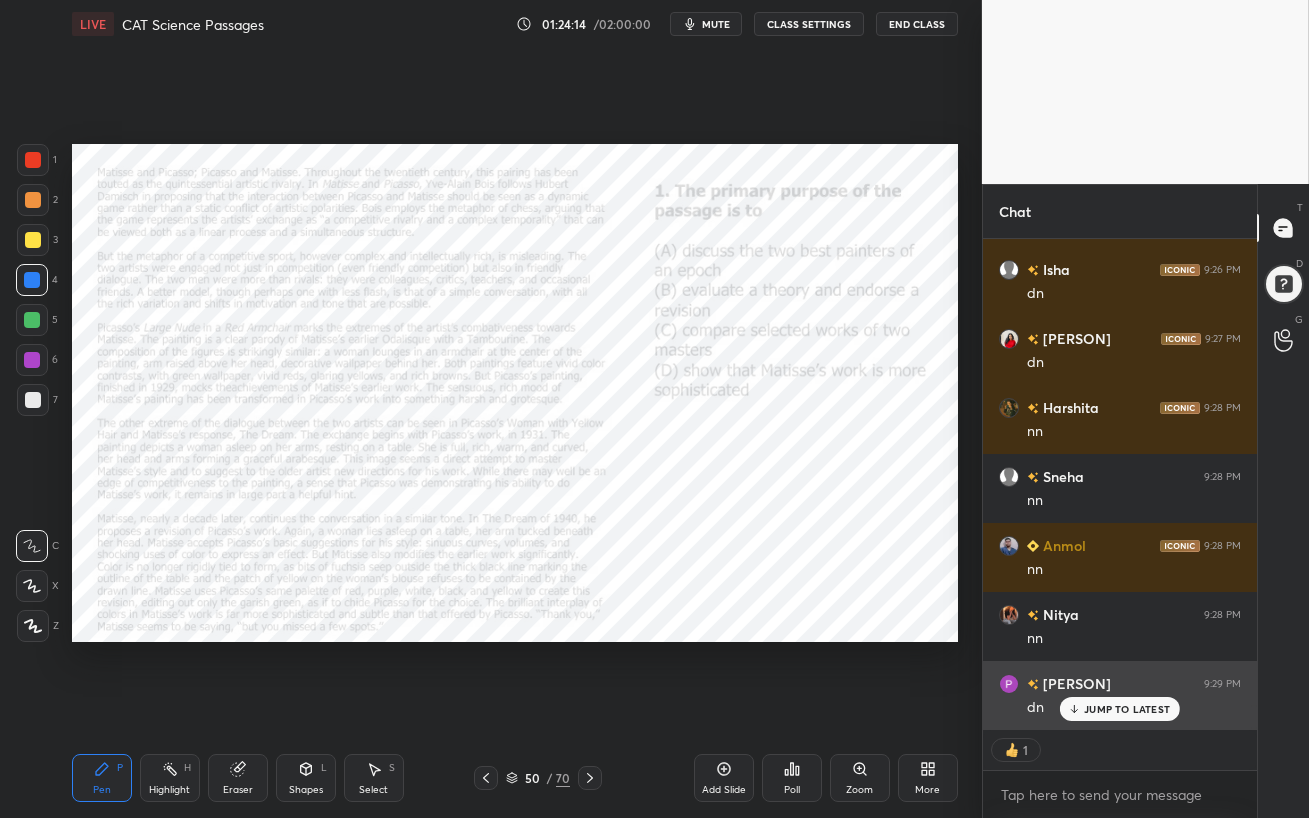 click on "JUMP TO LATEST" at bounding box center [1127, 709] 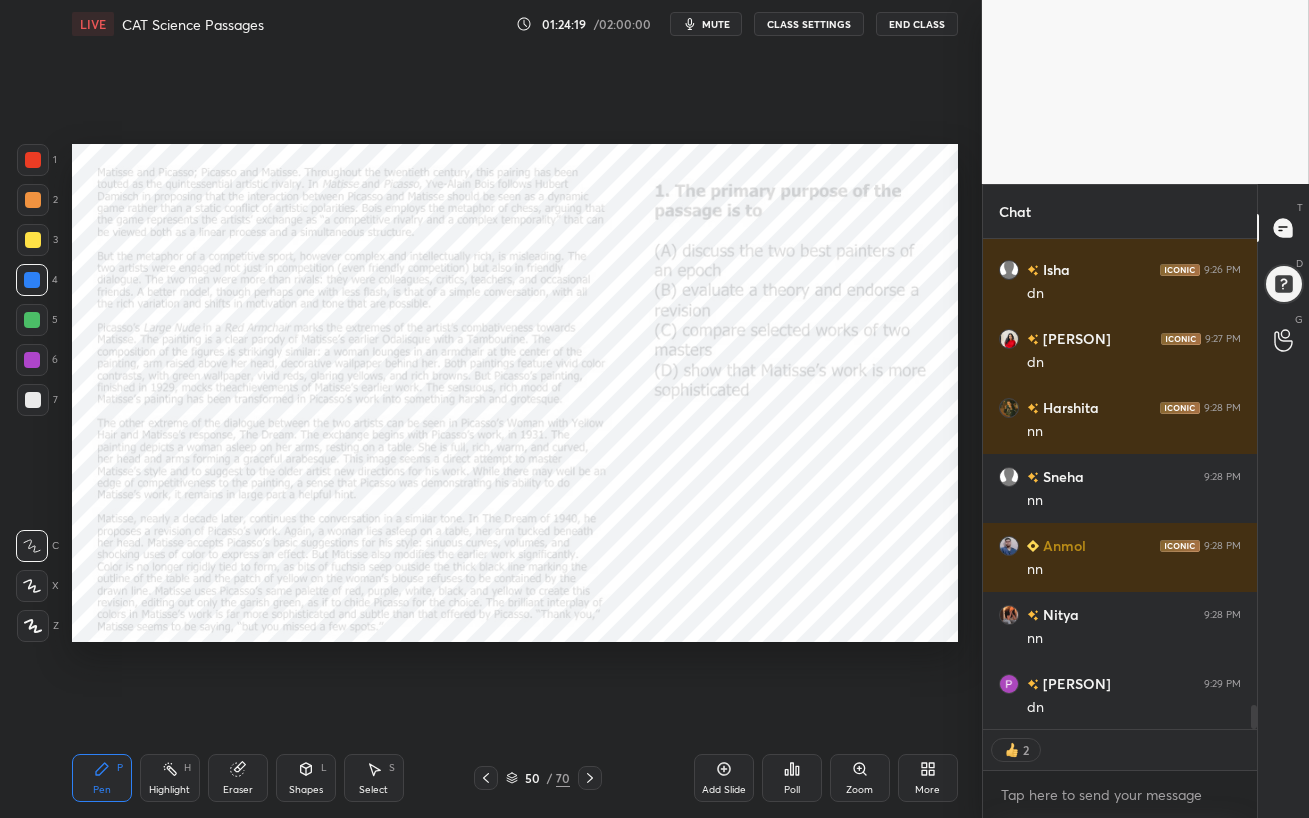 click on "Poll" at bounding box center (792, 790) 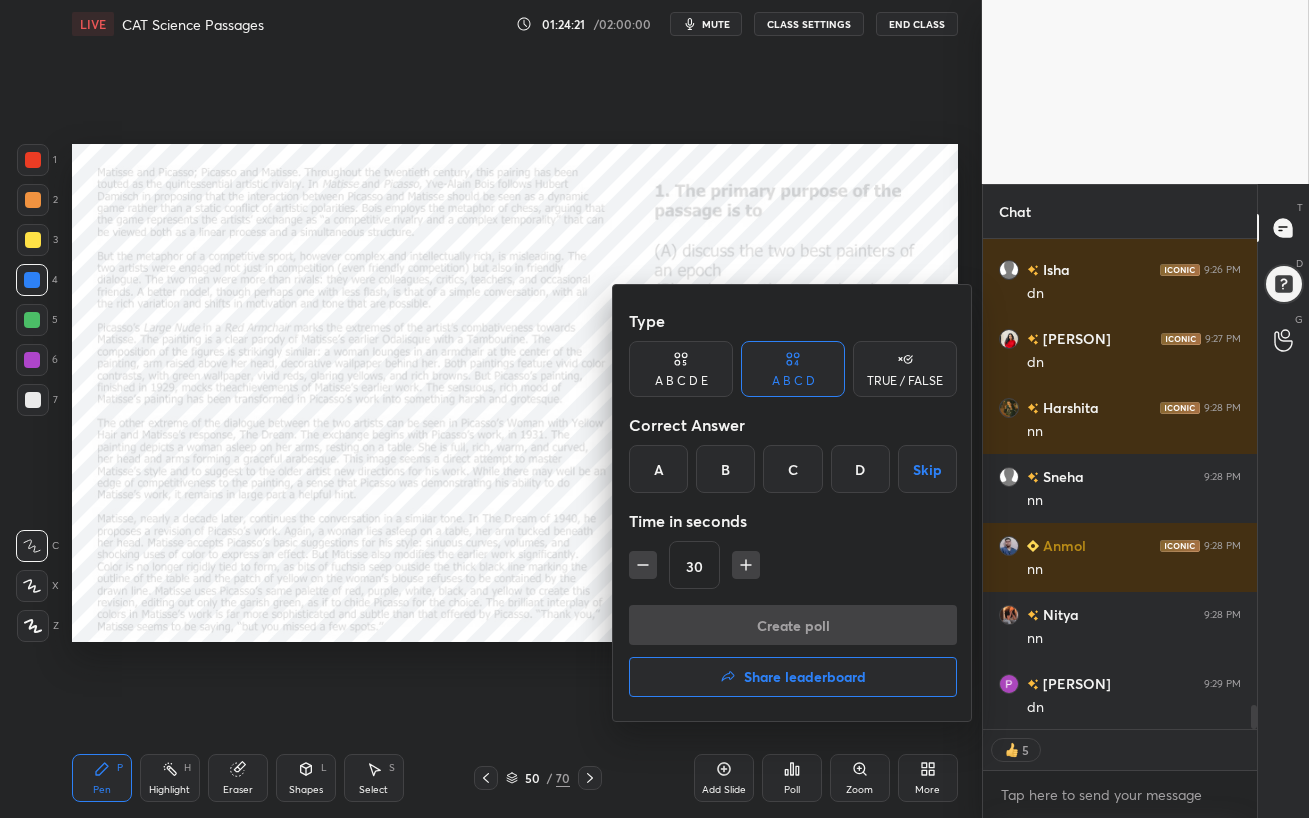 click on "B" at bounding box center [725, 469] 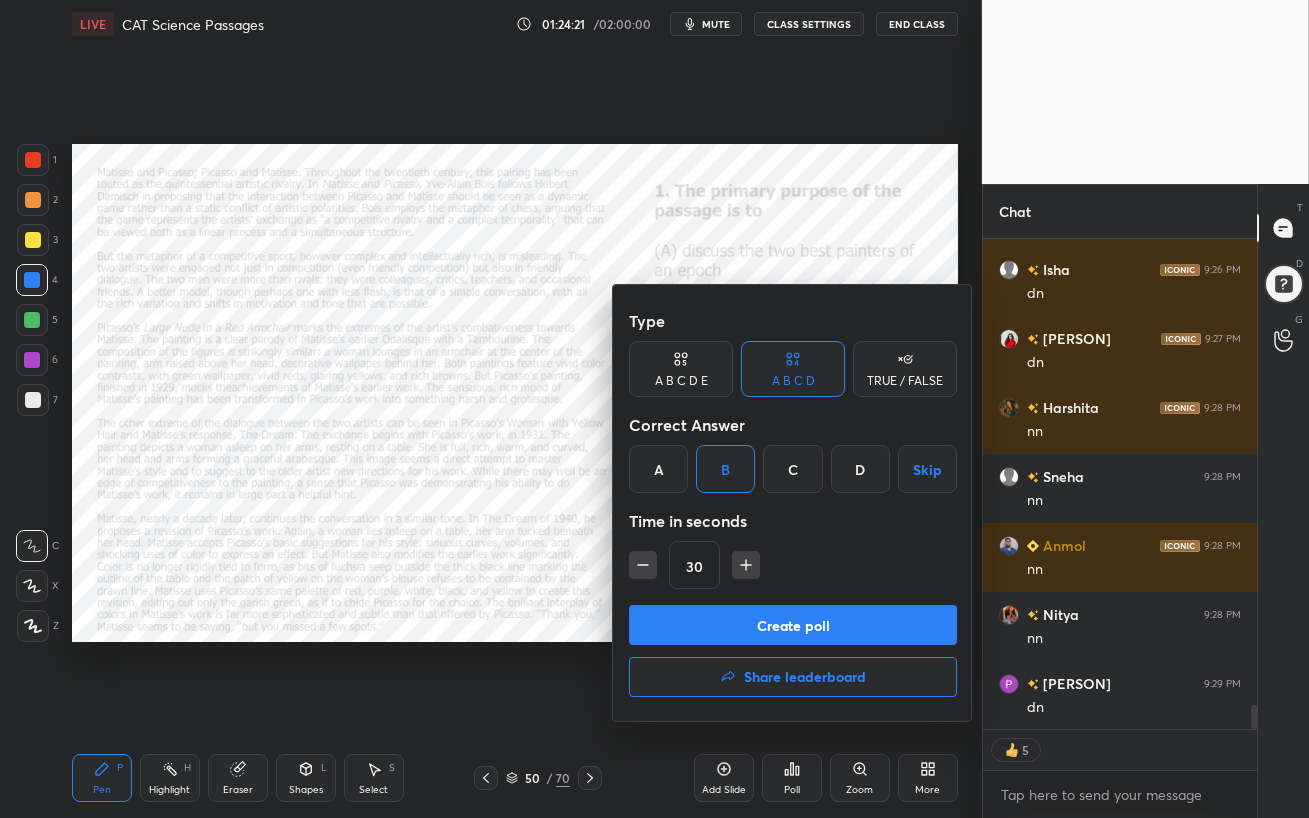 click on "Create poll" at bounding box center (793, 625) 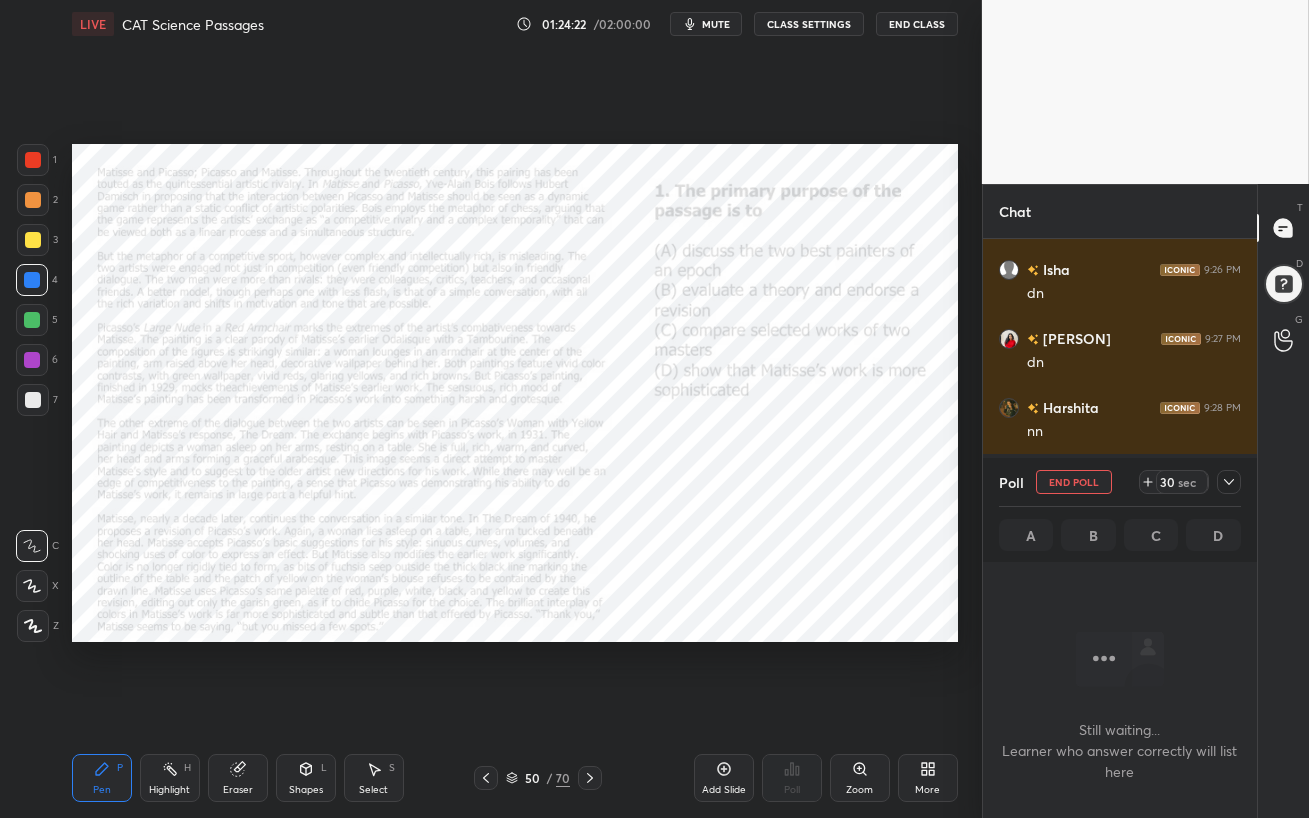 scroll, scrollTop: 411, scrollLeft: 268, axis: both 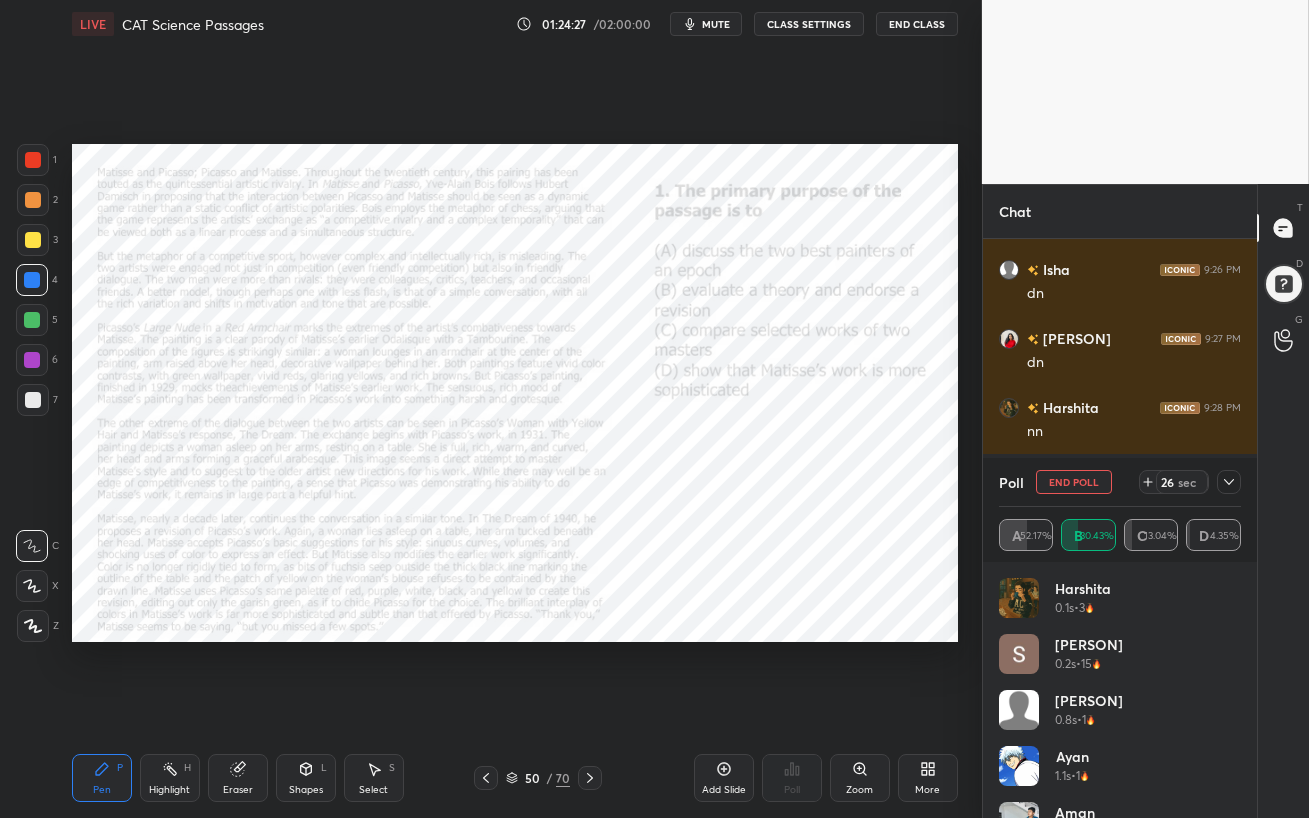 click at bounding box center (32, 360) 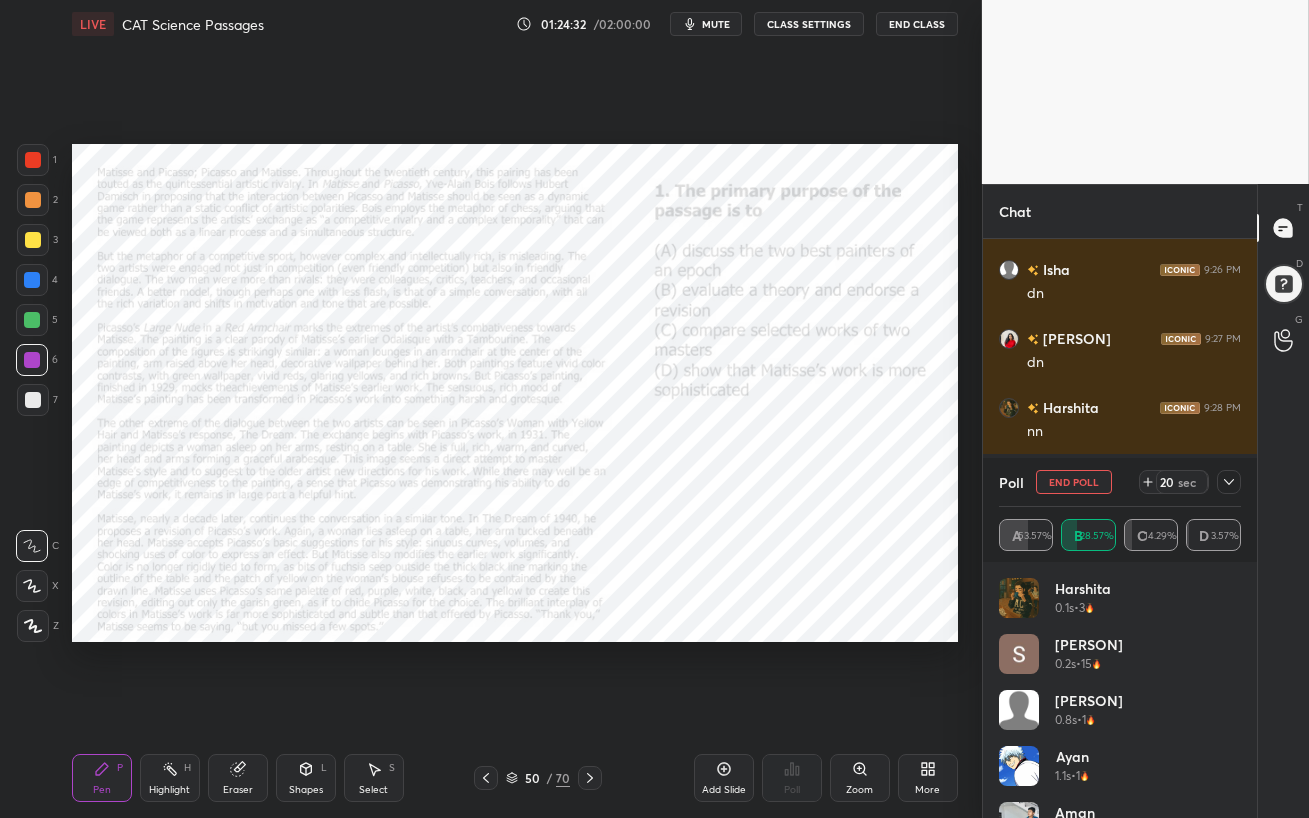 scroll, scrollTop: 6, scrollLeft: 6, axis: both 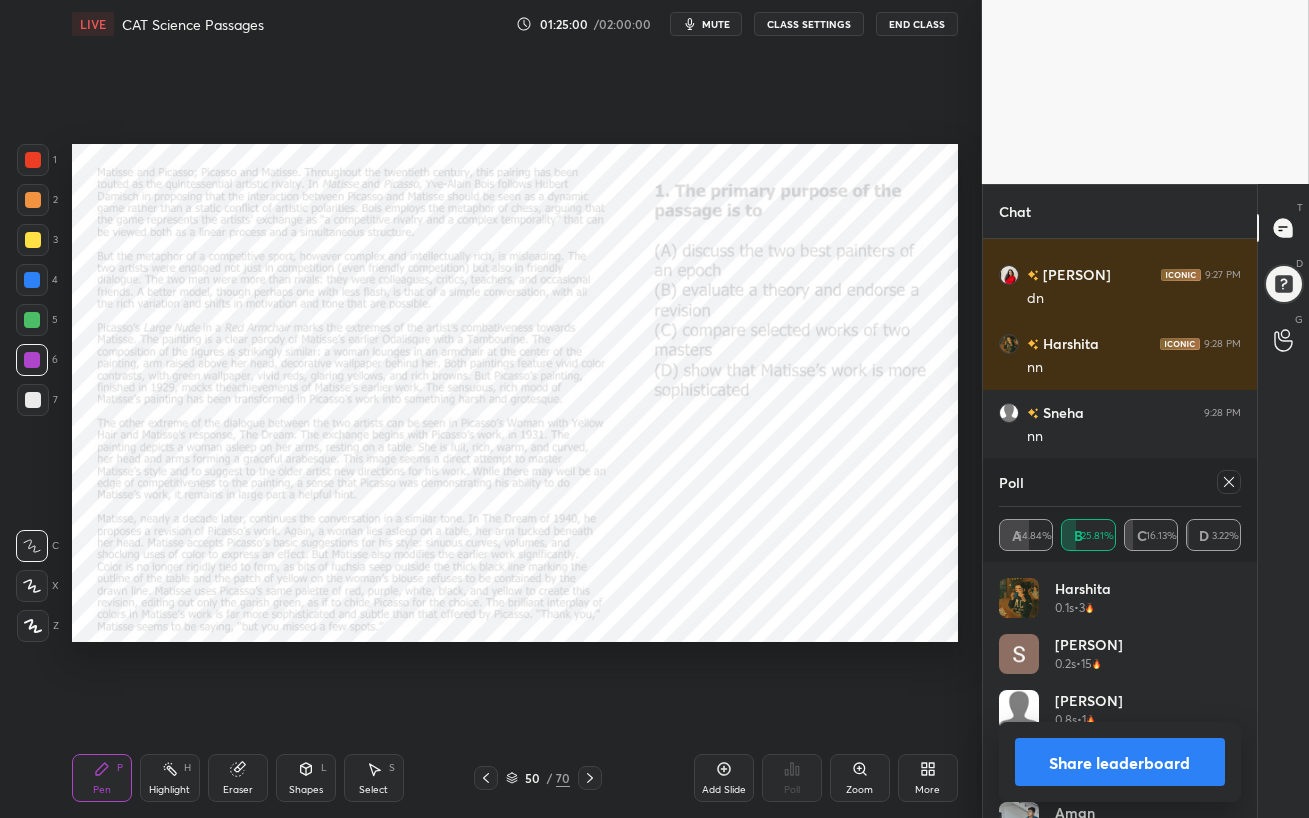 click 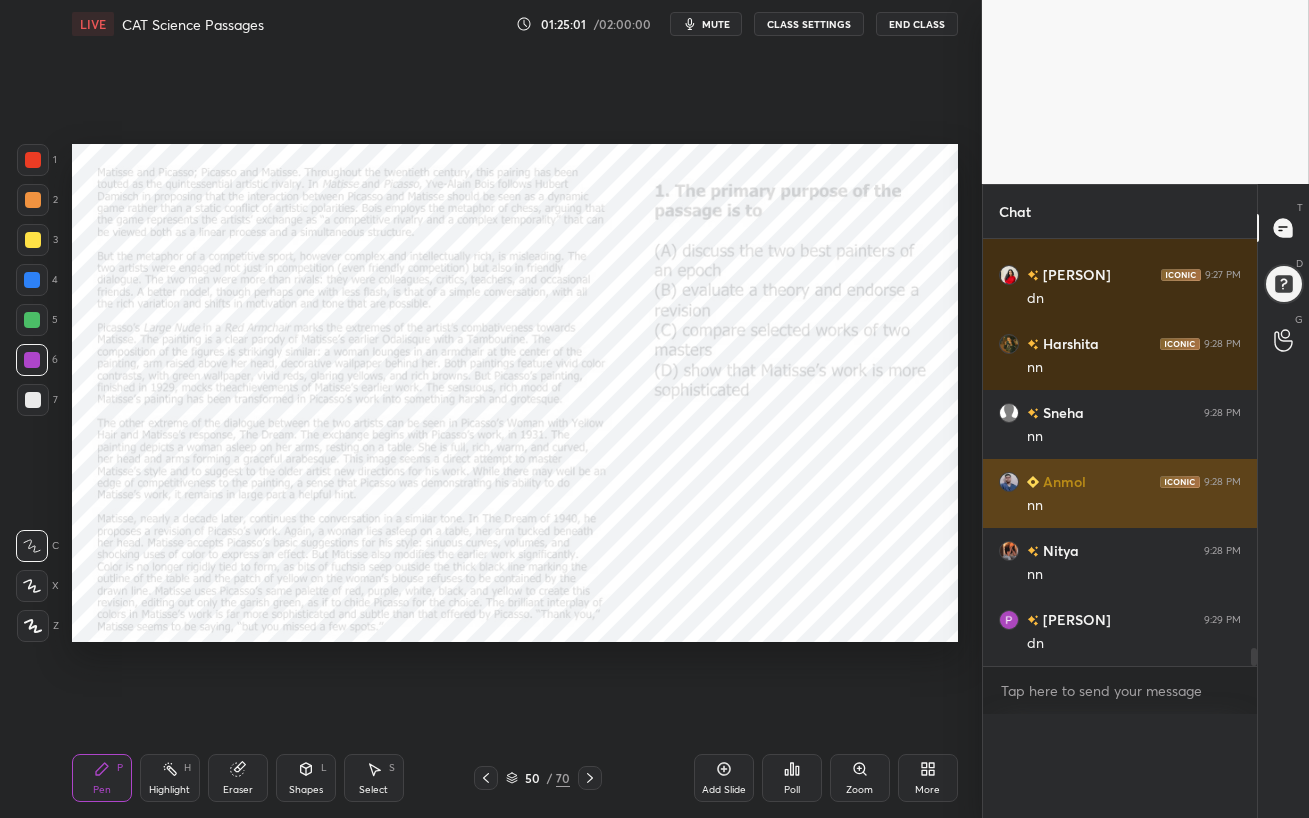 scroll, scrollTop: 0, scrollLeft: 0, axis: both 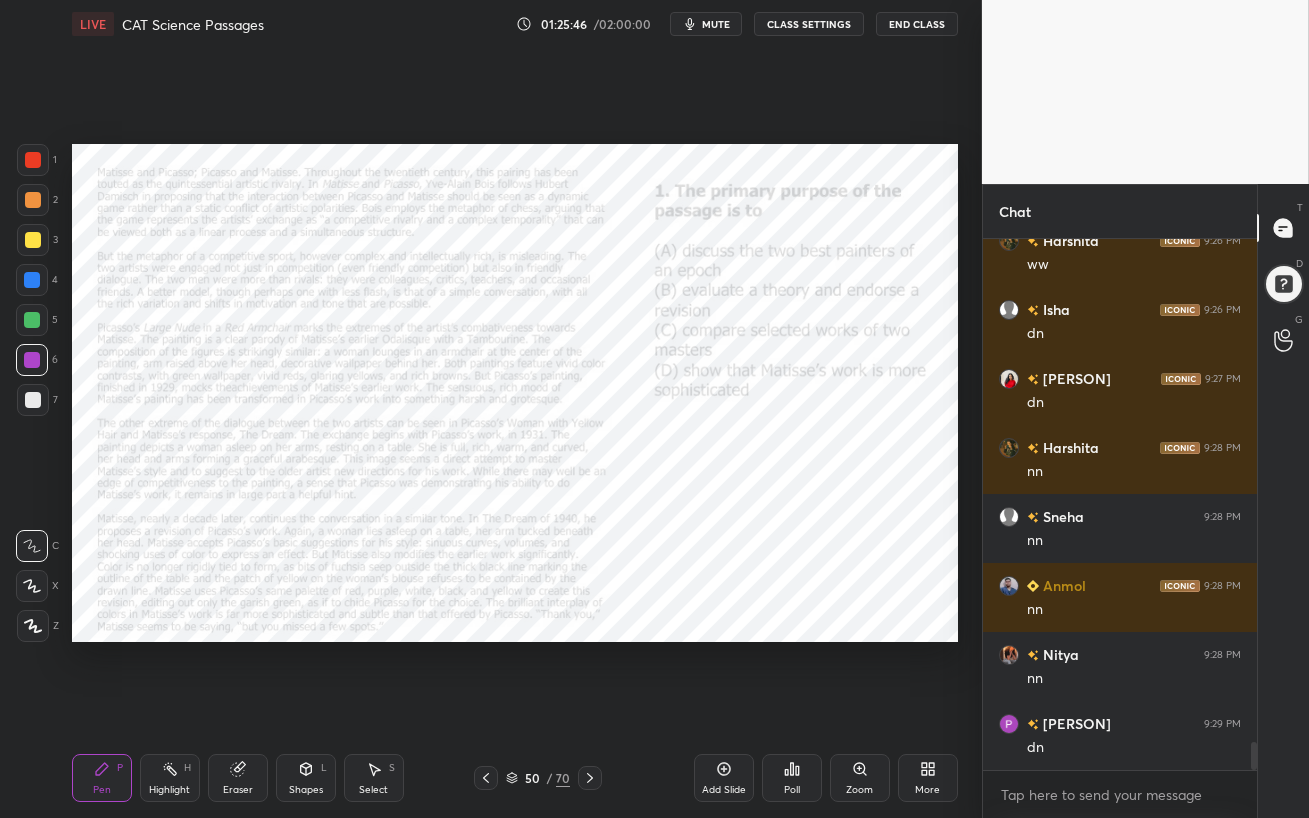 click at bounding box center (32, 280) 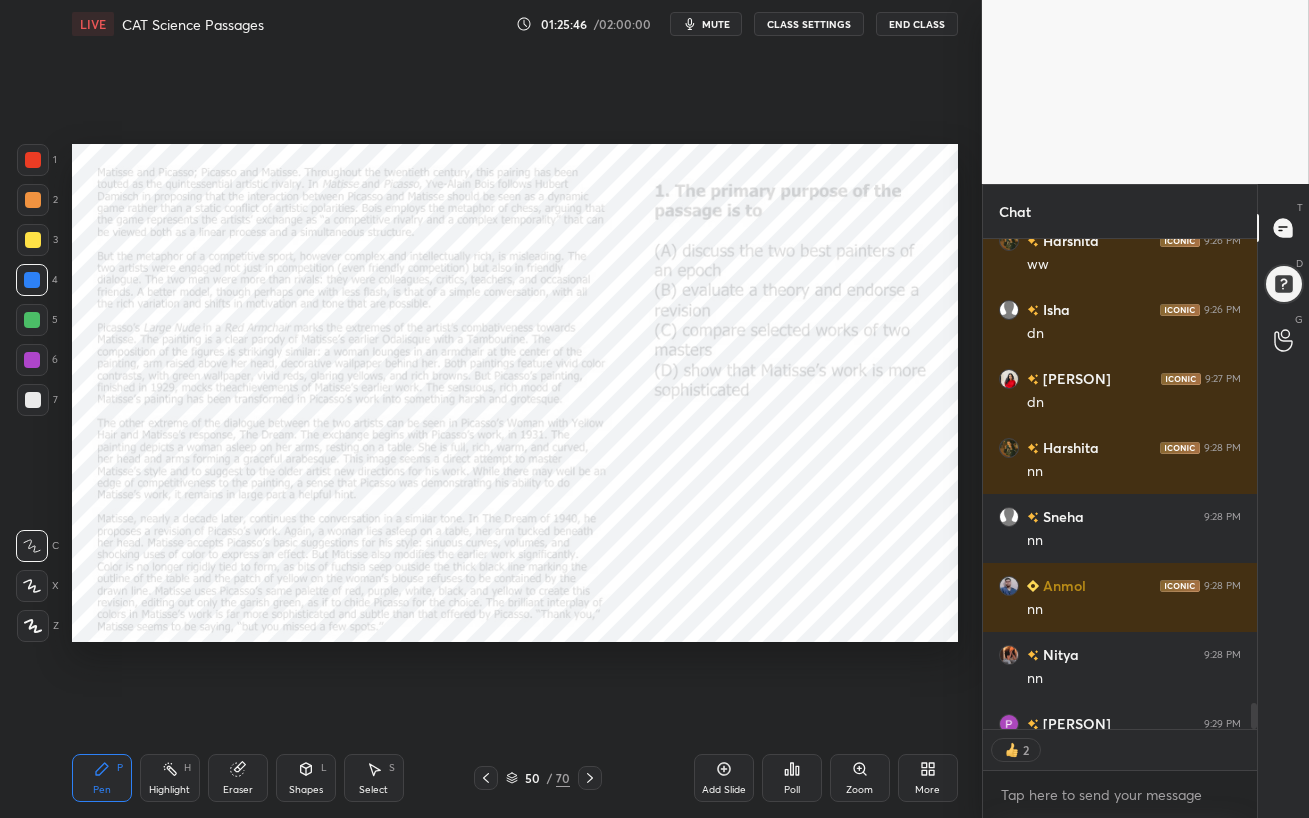 scroll, scrollTop: 484, scrollLeft: 268, axis: both 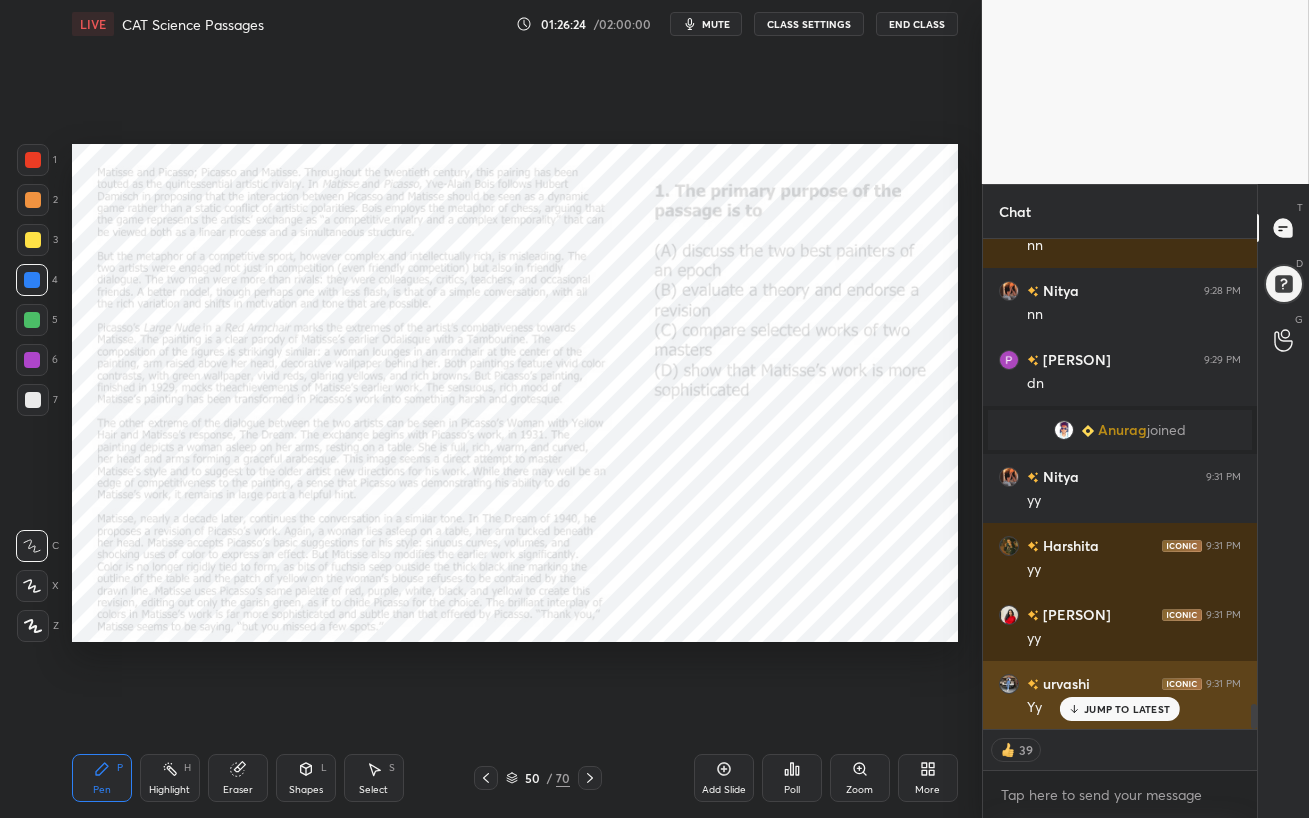 click on "JUMP TO LATEST" at bounding box center (1127, 709) 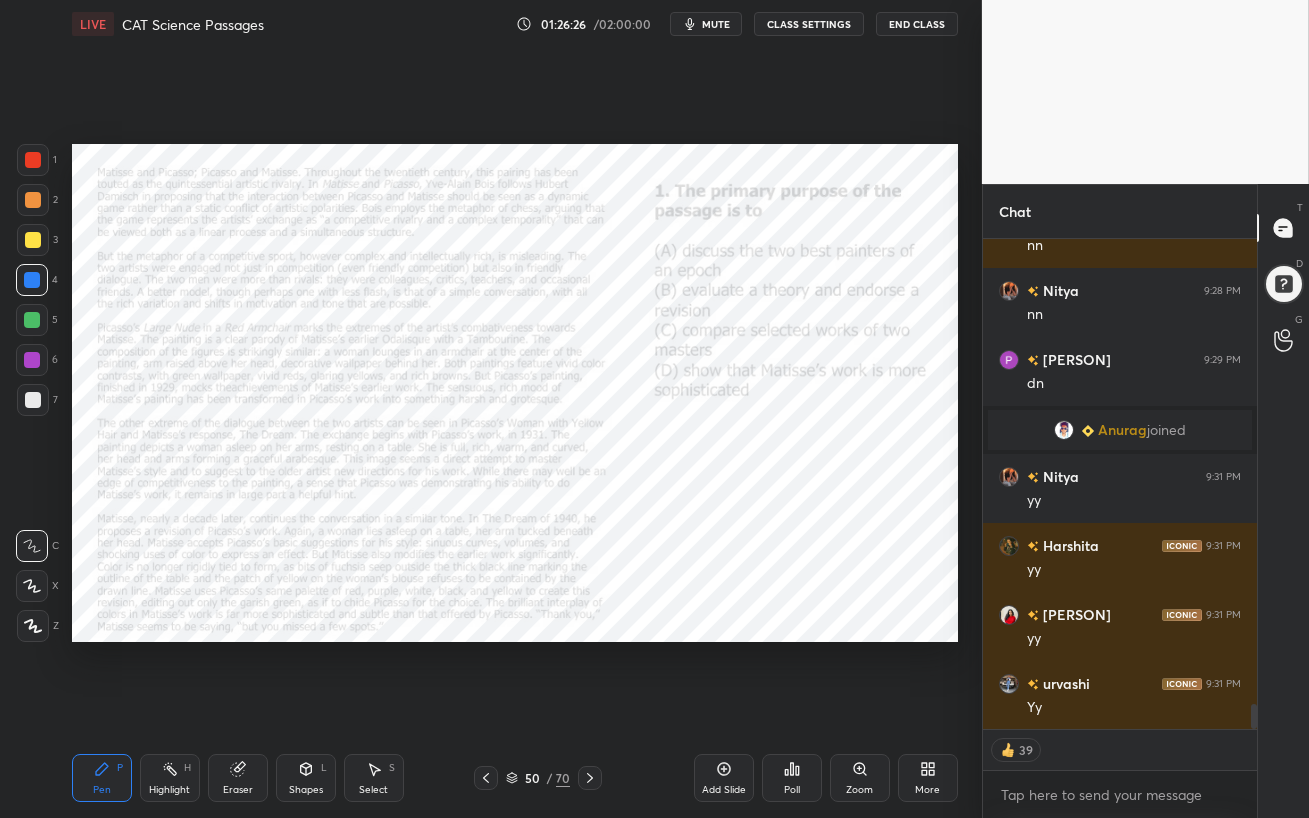 drag, startPoint x: 28, startPoint y: 367, endPoint x: 54, endPoint y: 367, distance: 26 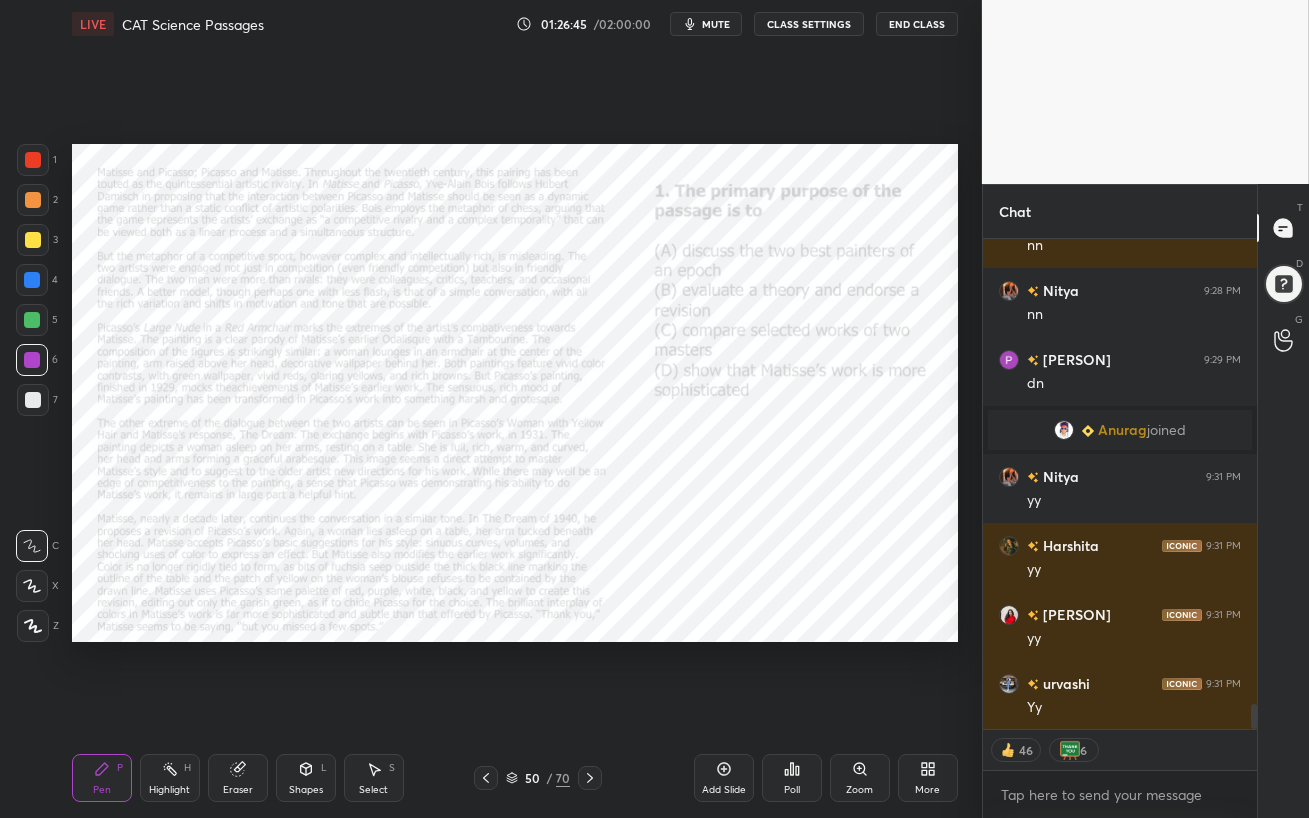 click at bounding box center [32, 320] 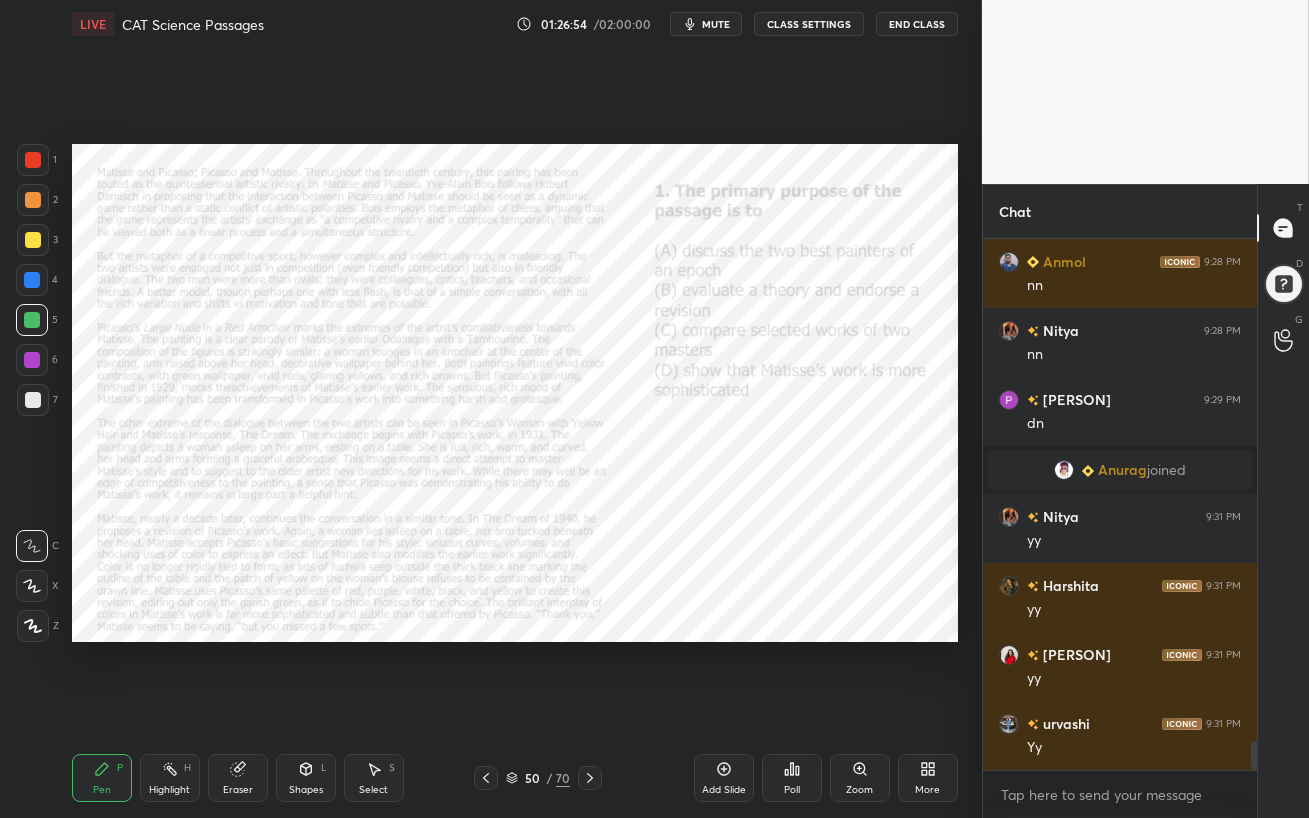 scroll, scrollTop: 6, scrollLeft: 6, axis: both 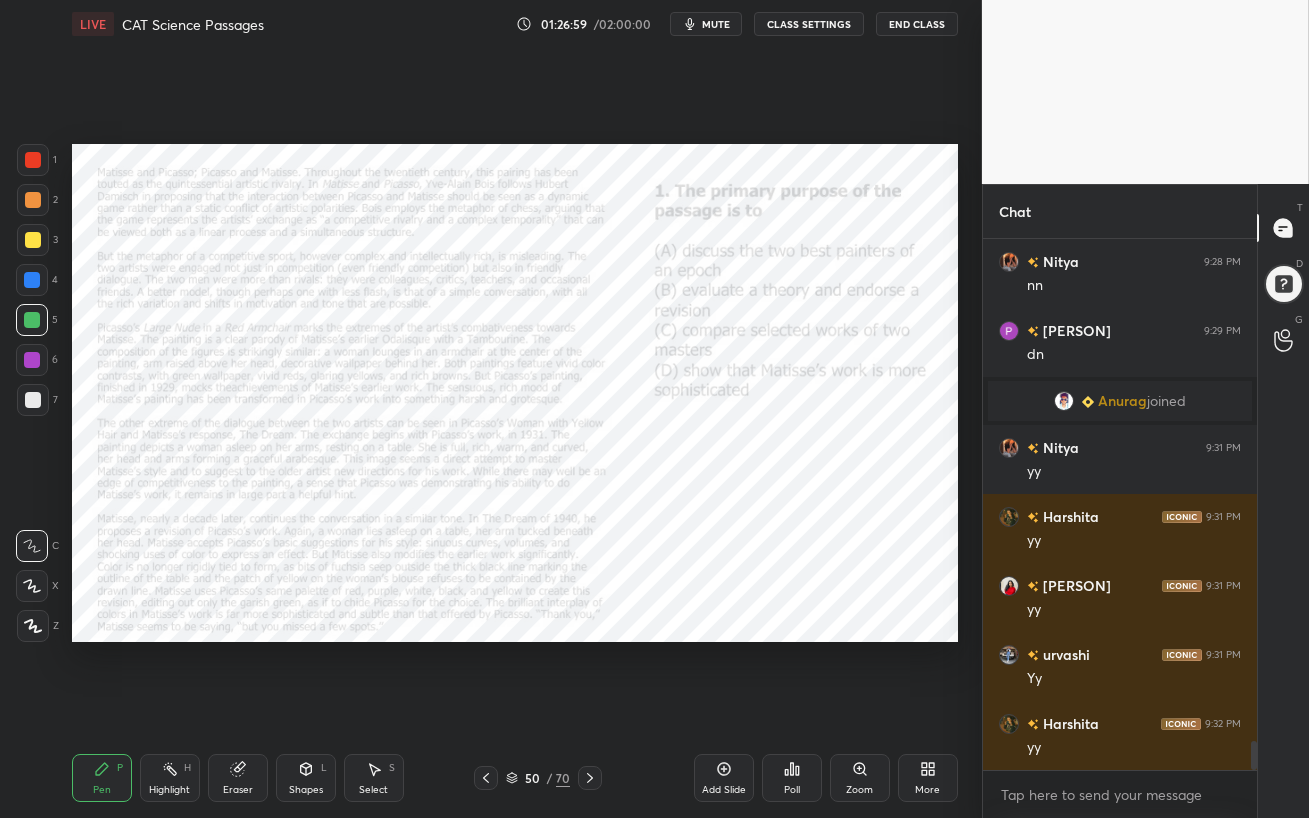 click 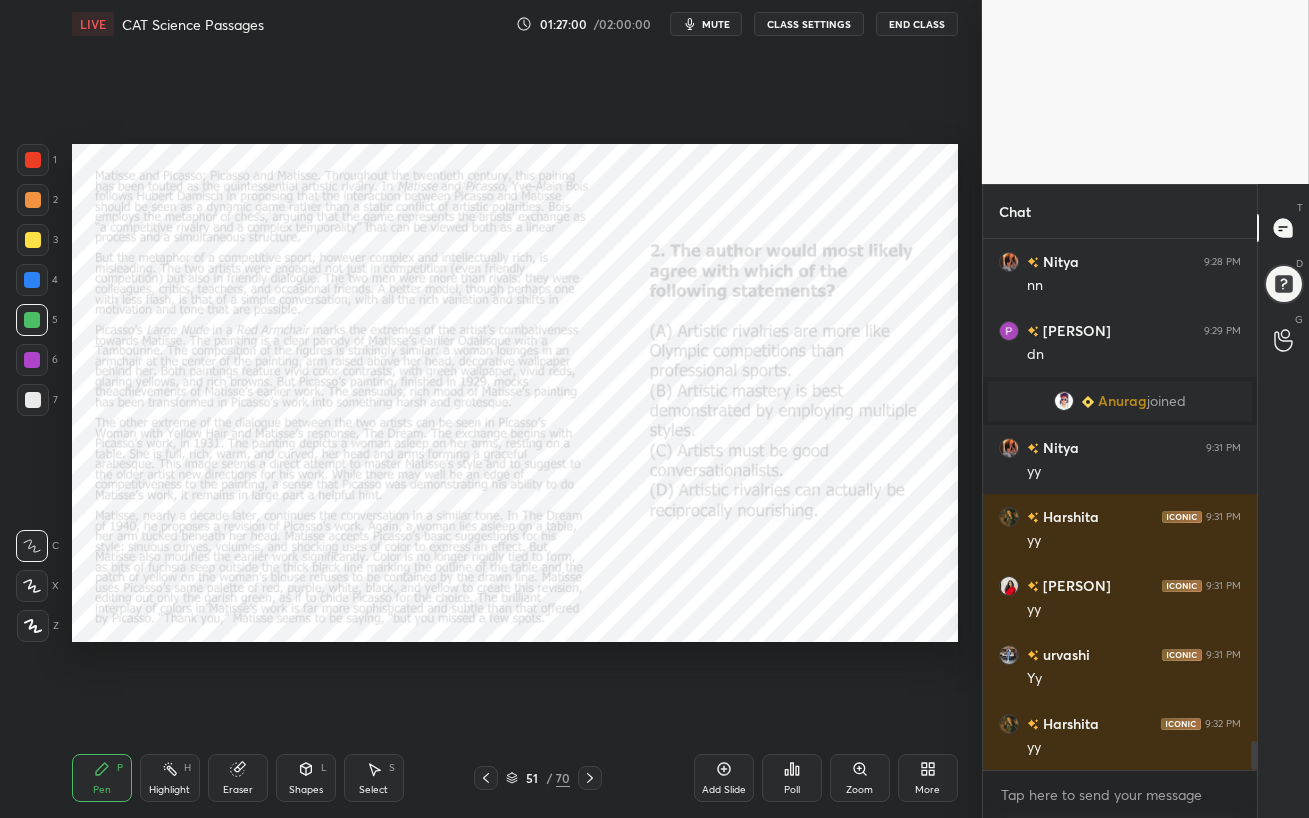 click 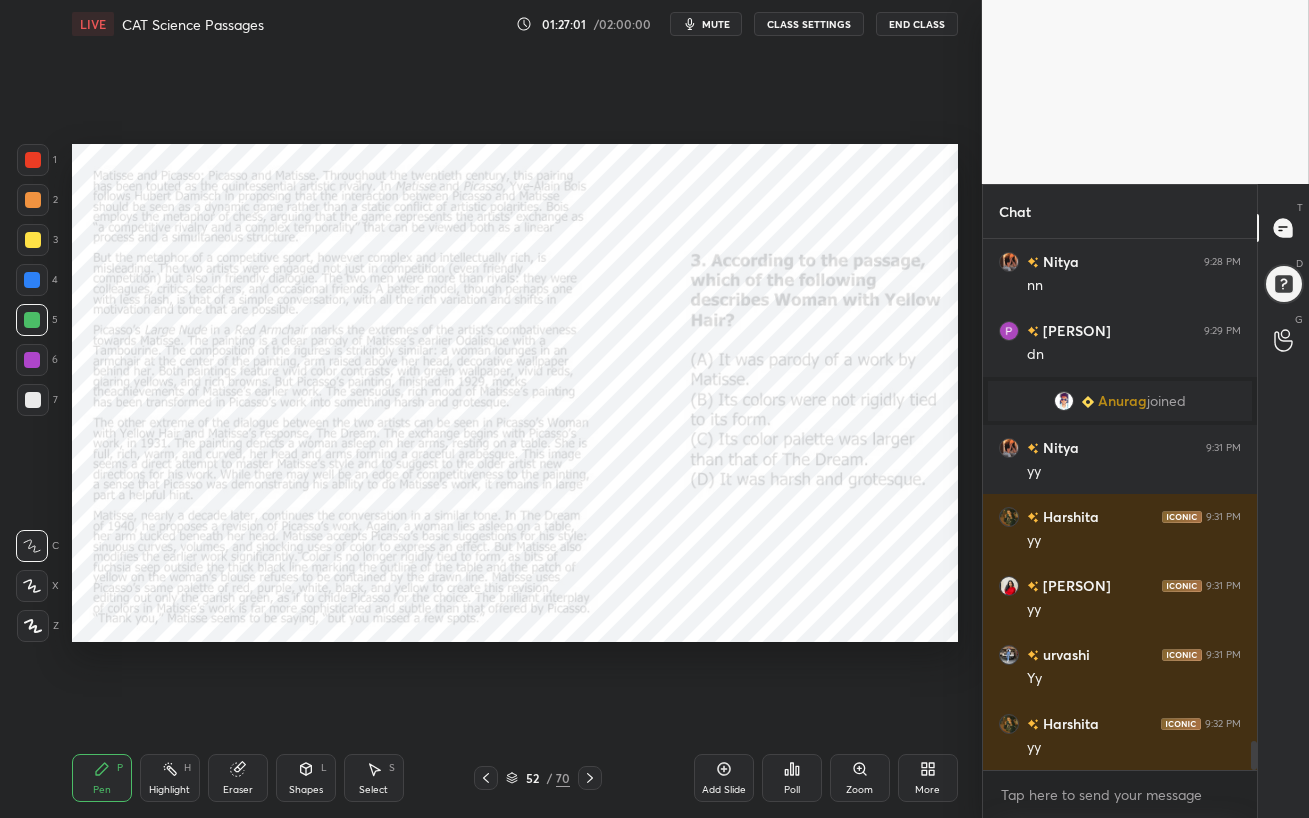 click 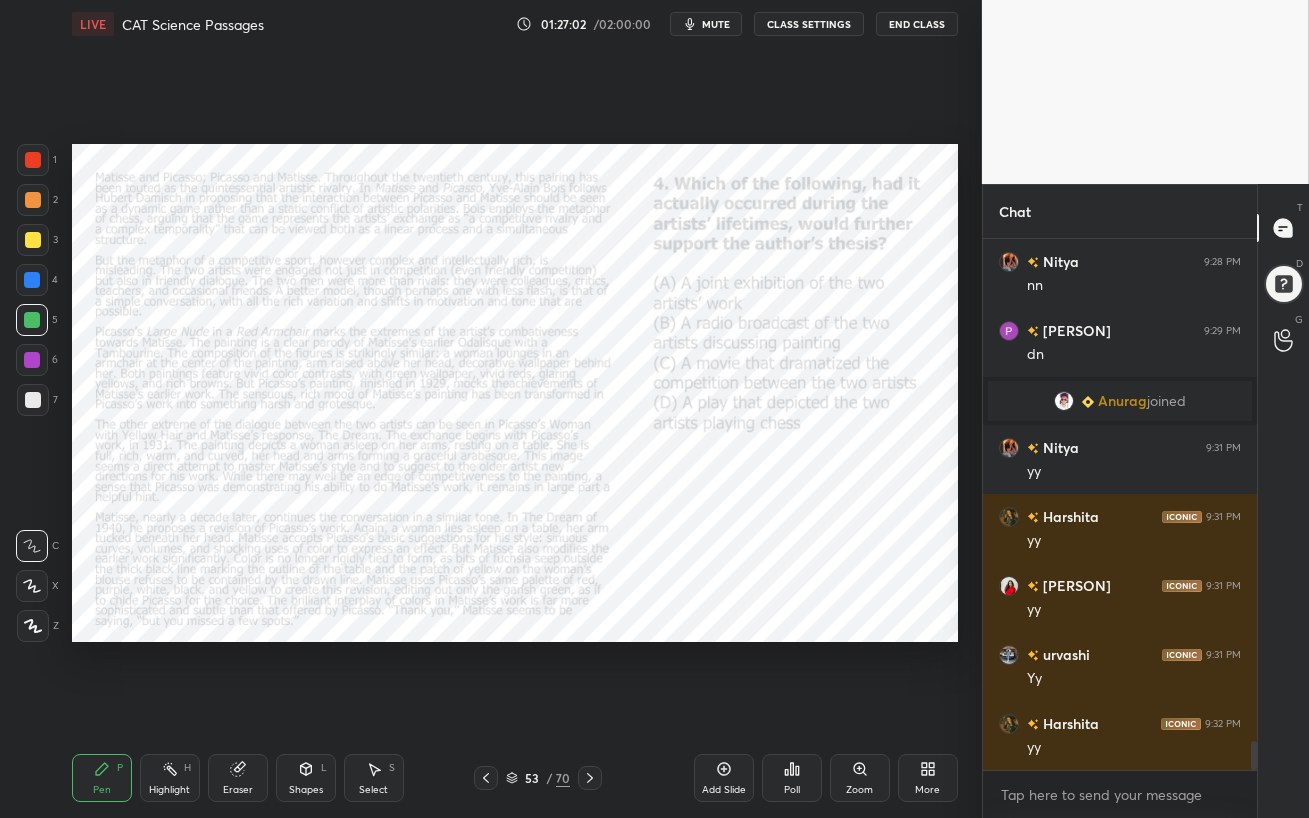 click 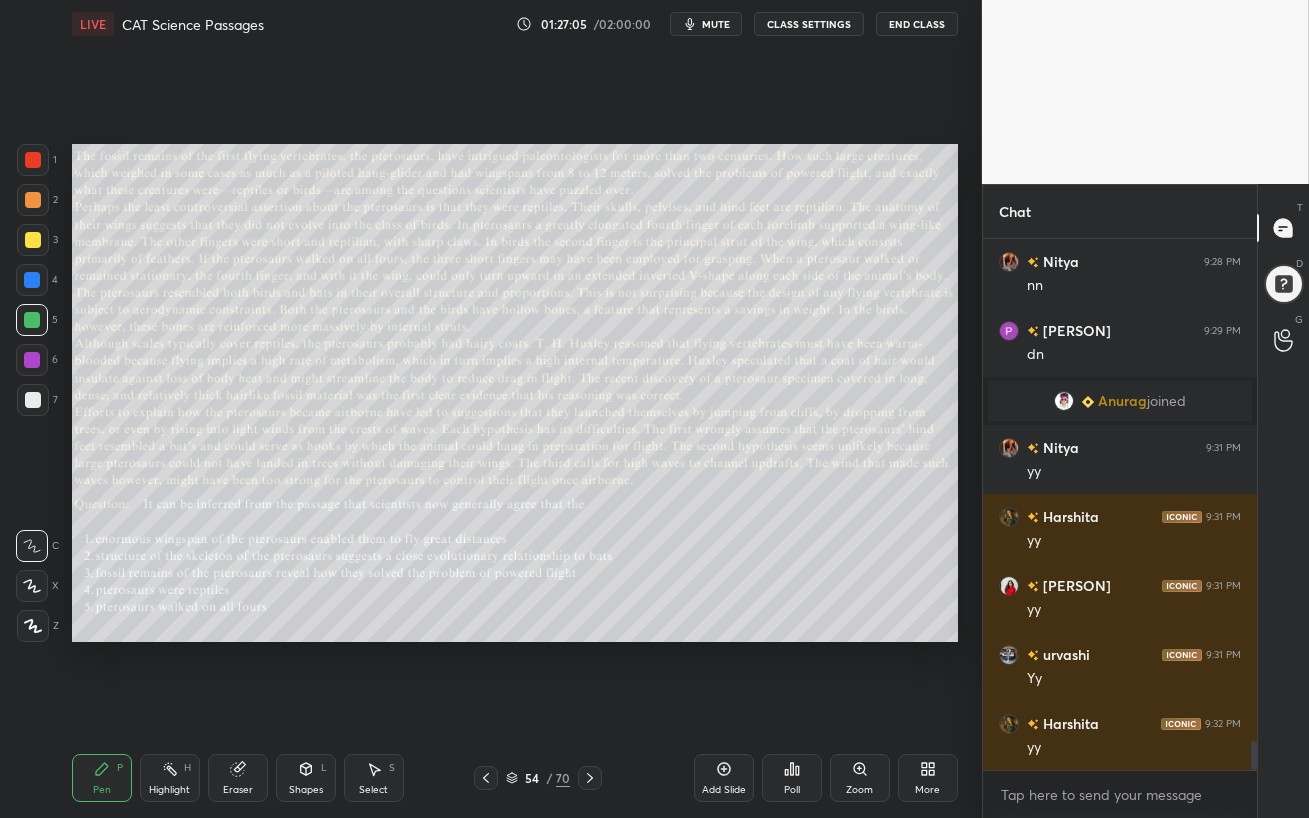 click 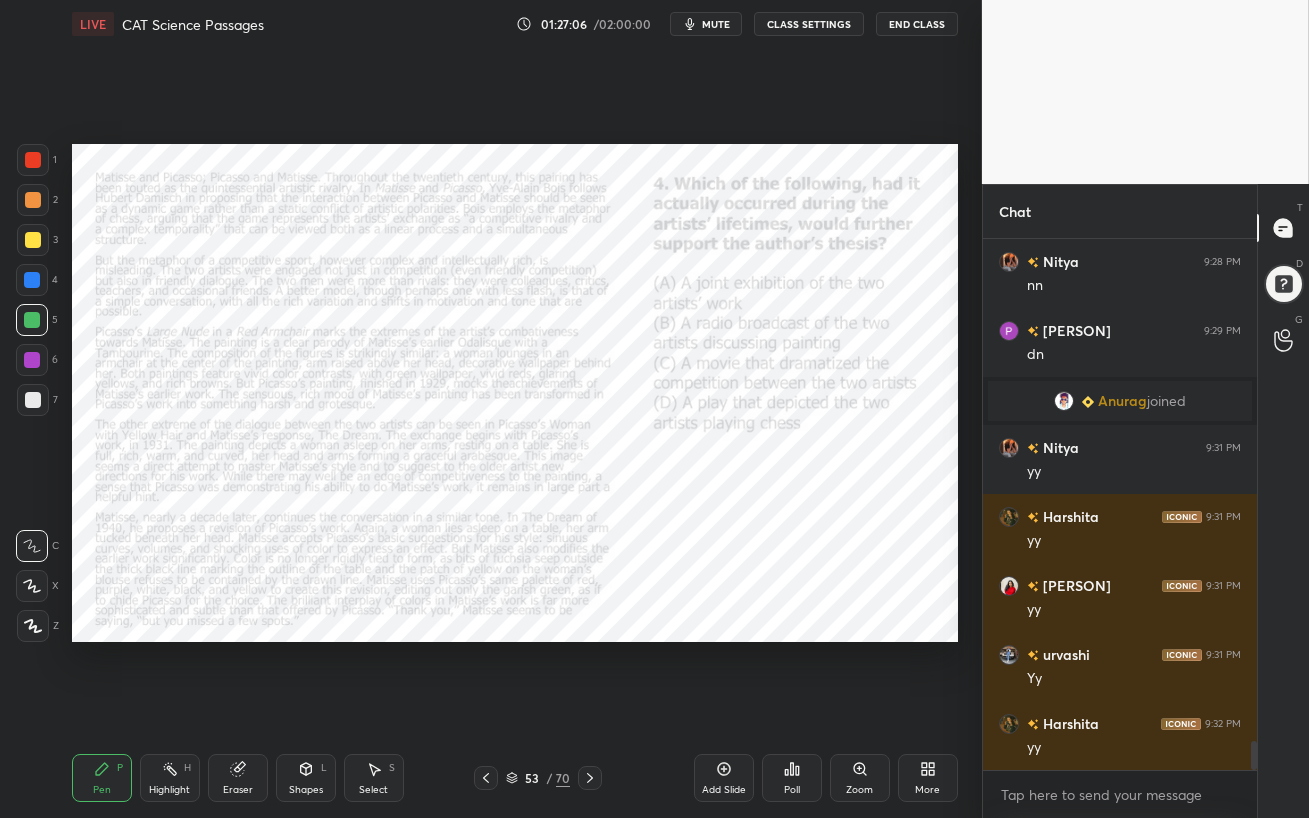 click on "Add Slide" at bounding box center (724, 778) 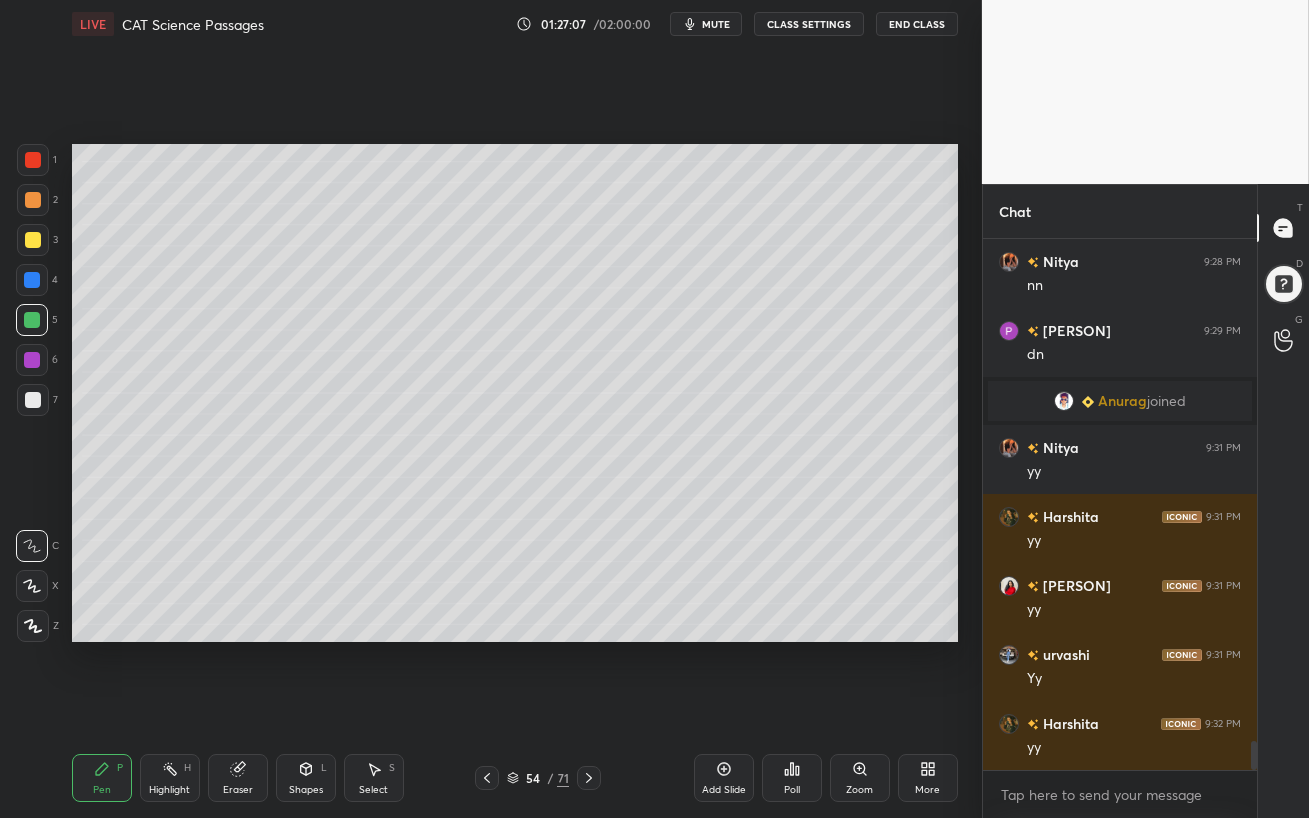 click at bounding box center (33, 240) 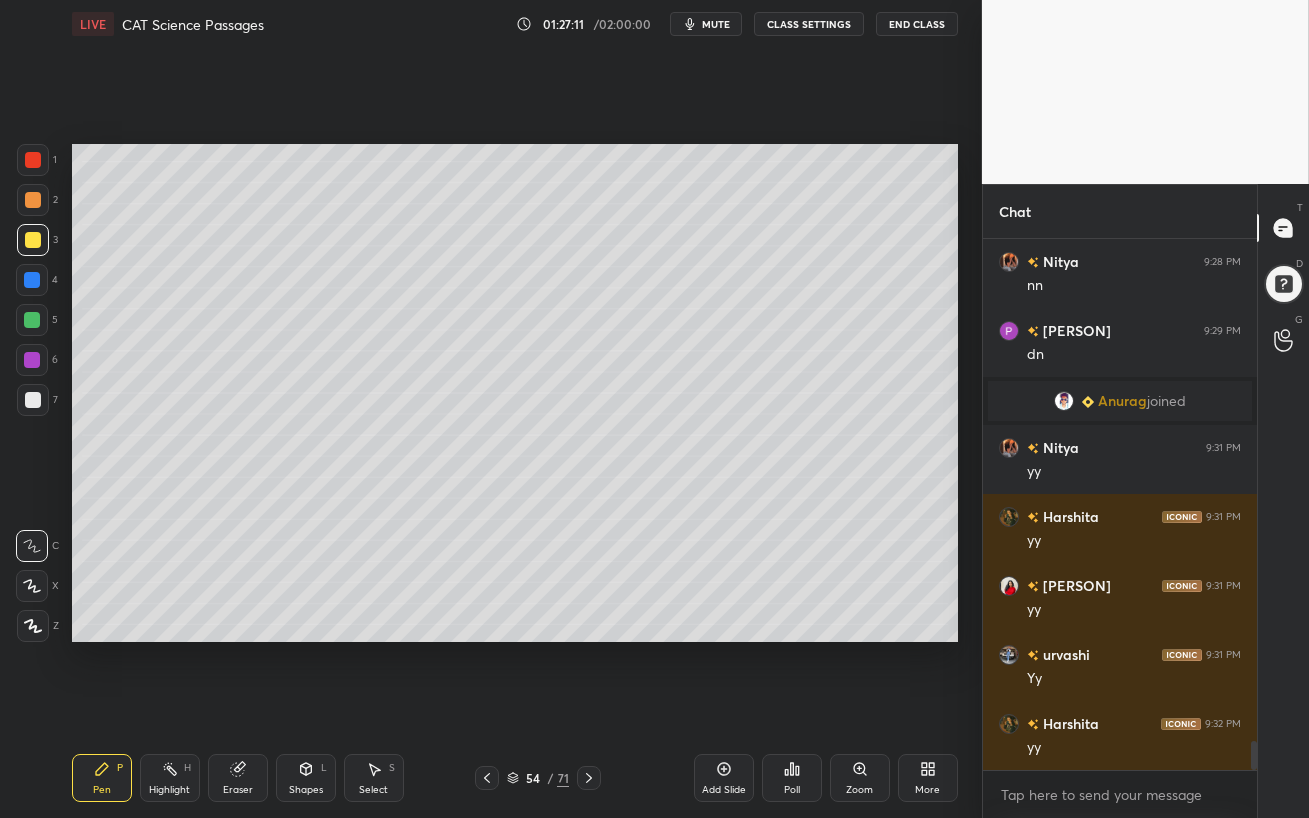 click at bounding box center (33, 626) 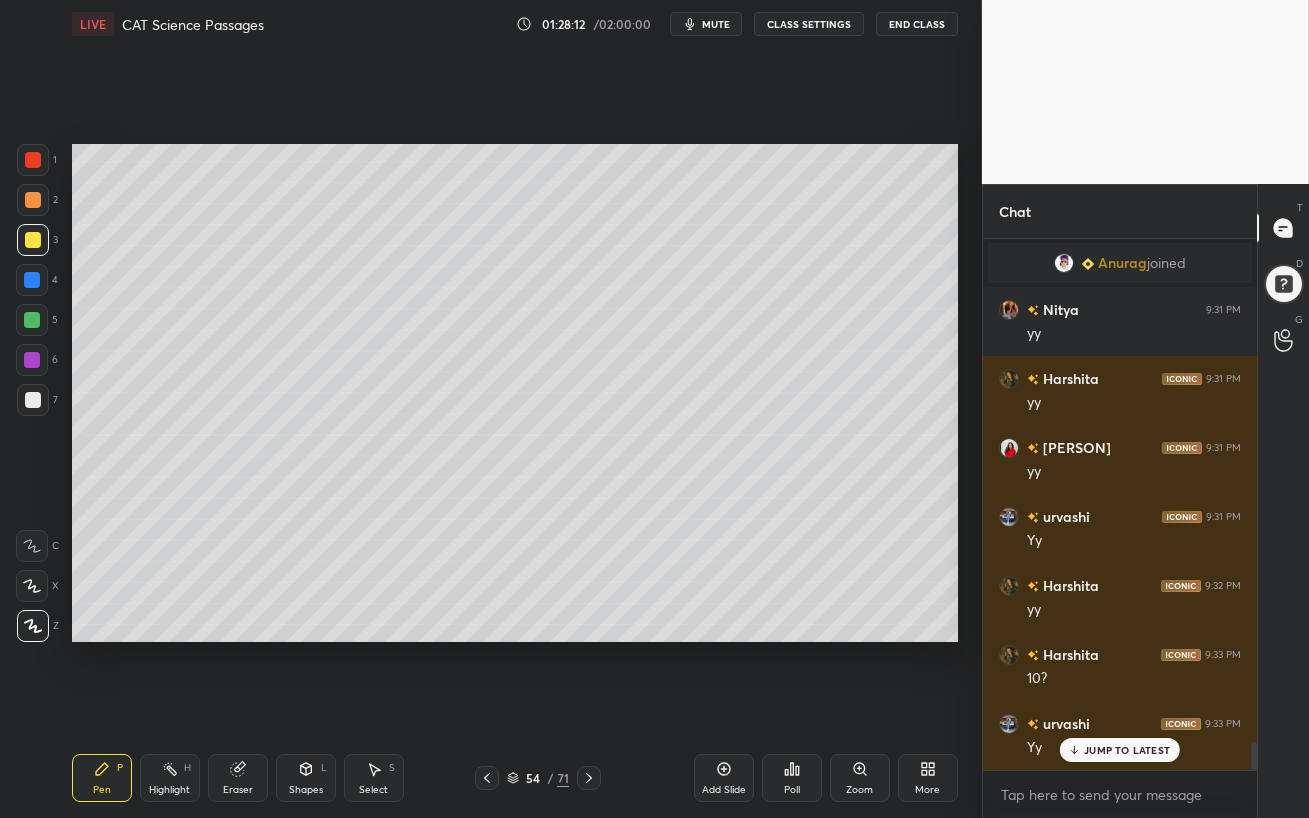 scroll, scrollTop: 9406, scrollLeft: 0, axis: vertical 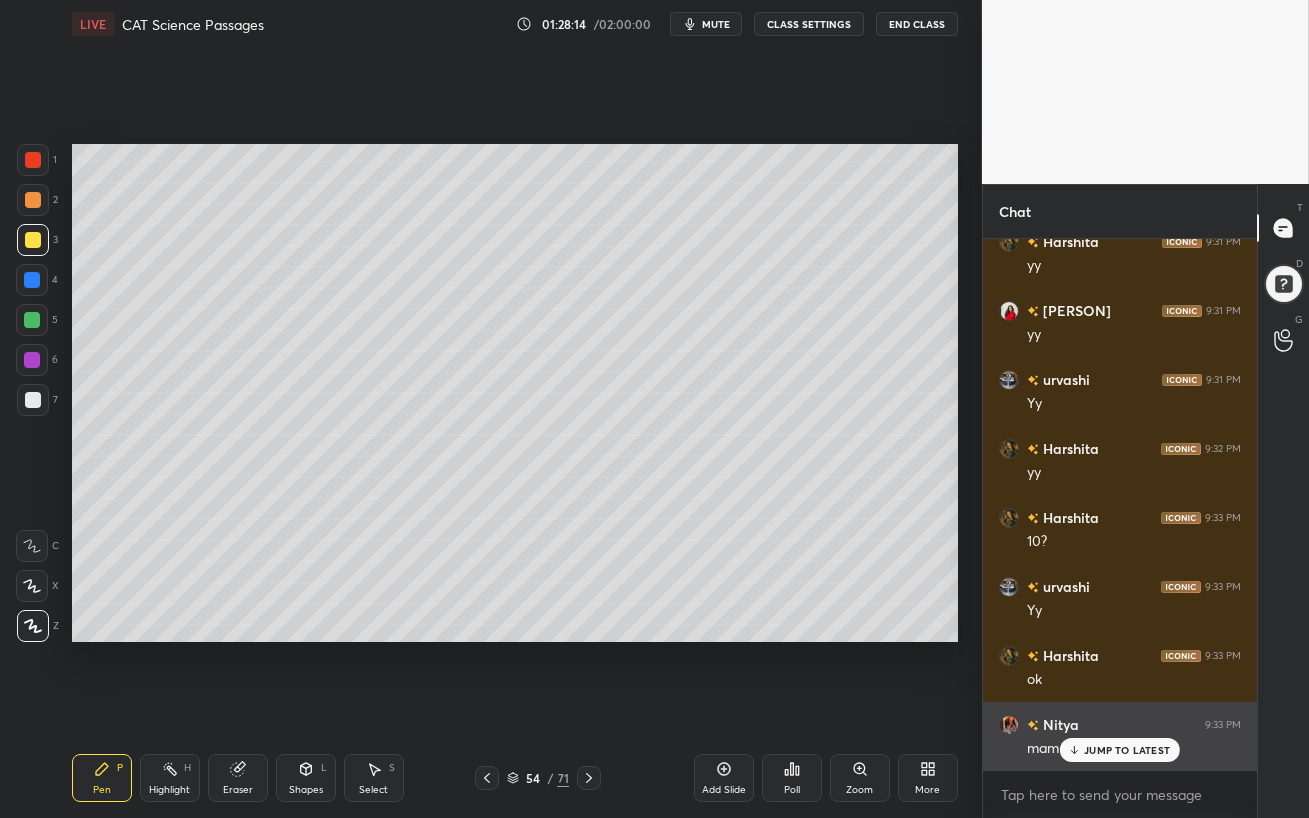 click on "JUMP TO LATEST" at bounding box center (1127, 750) 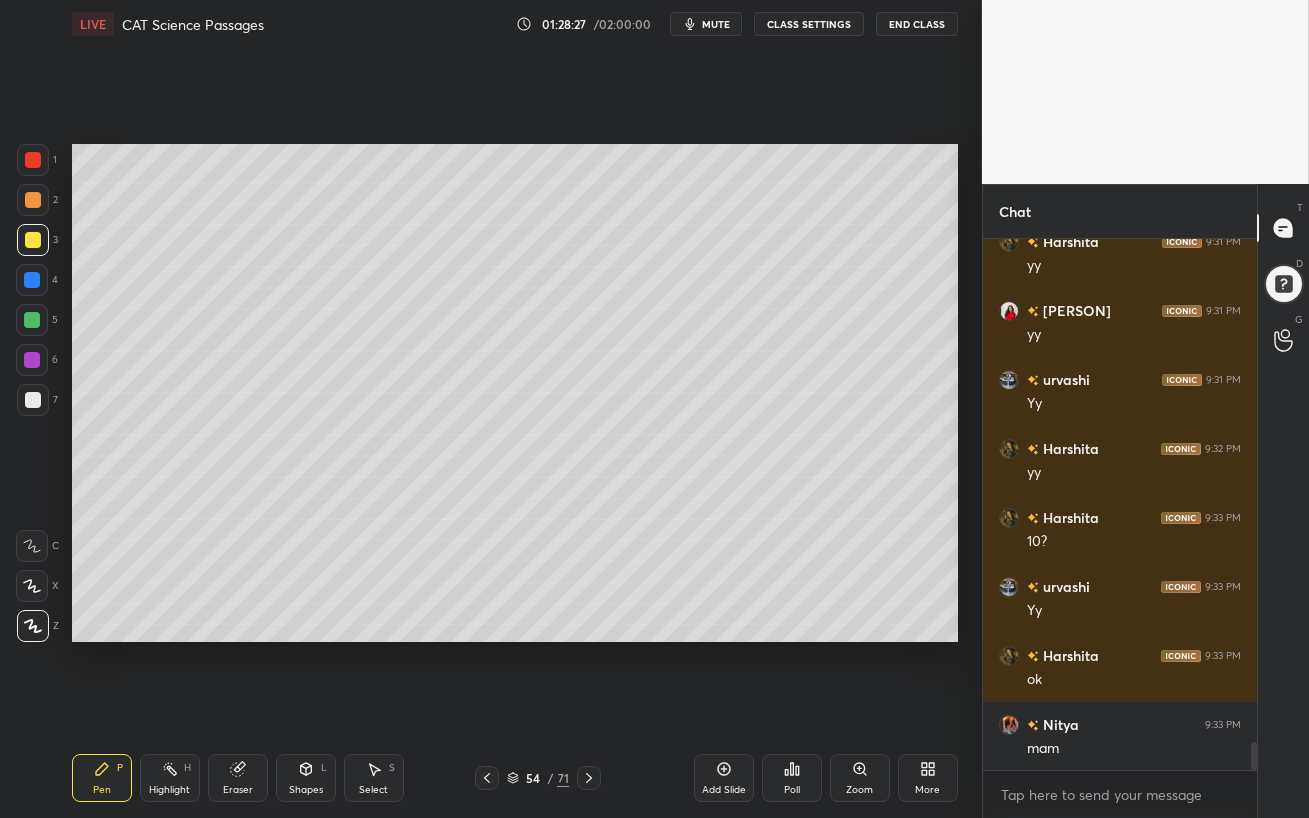 drag, startPoint x: 25, startPoint y: 363, endPoint x: 67, endPoint y: 372, distance: 42.953465 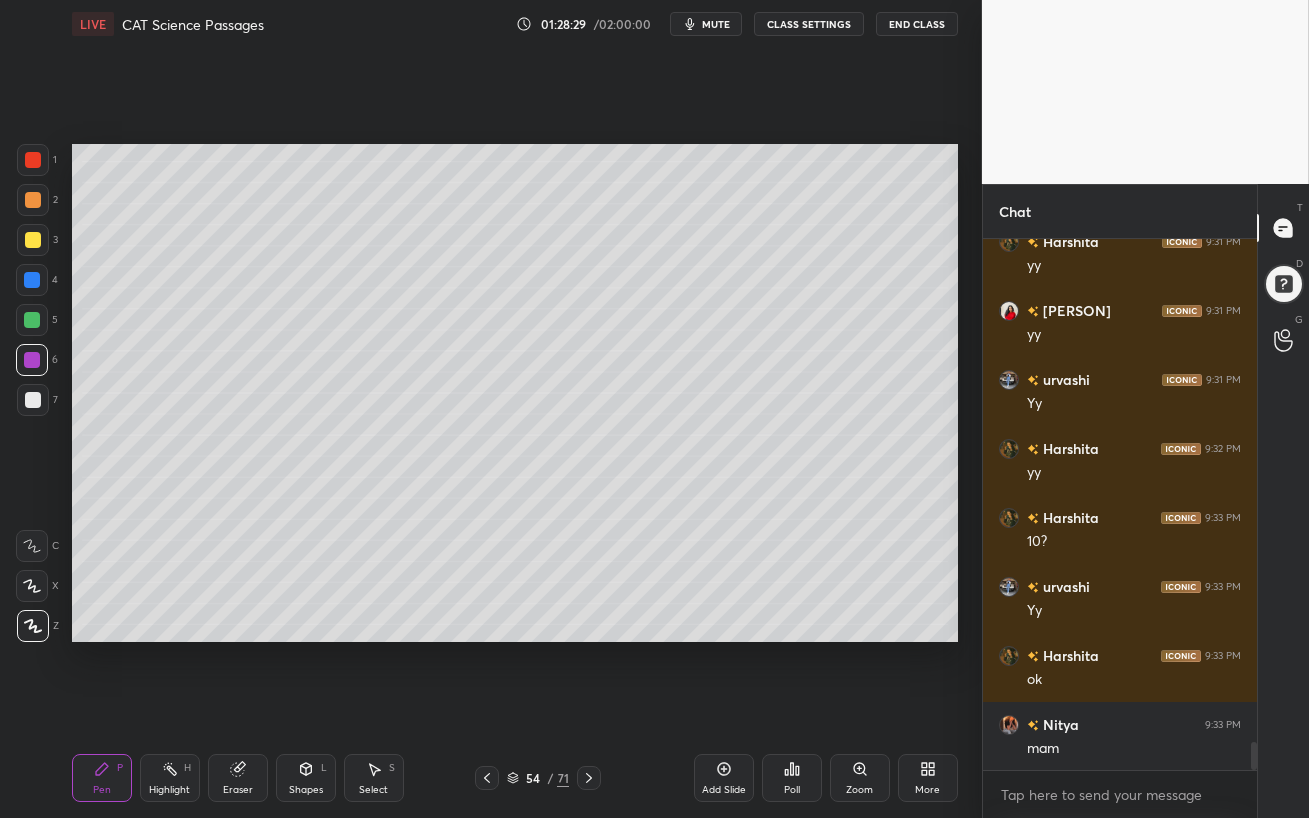 click on "Poll" at bounding box center [792, 778] 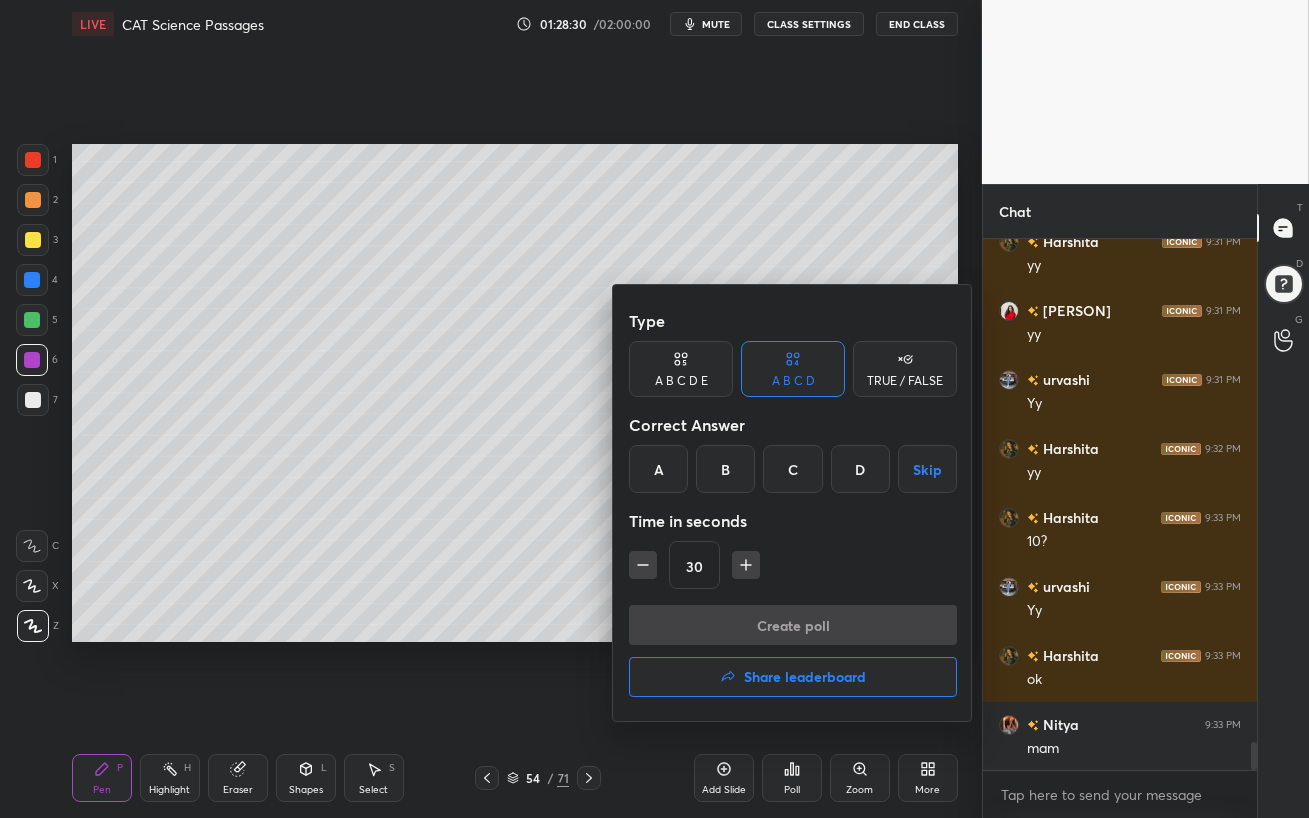 click on "Share leaderboard" at bounding box center [805, 677] 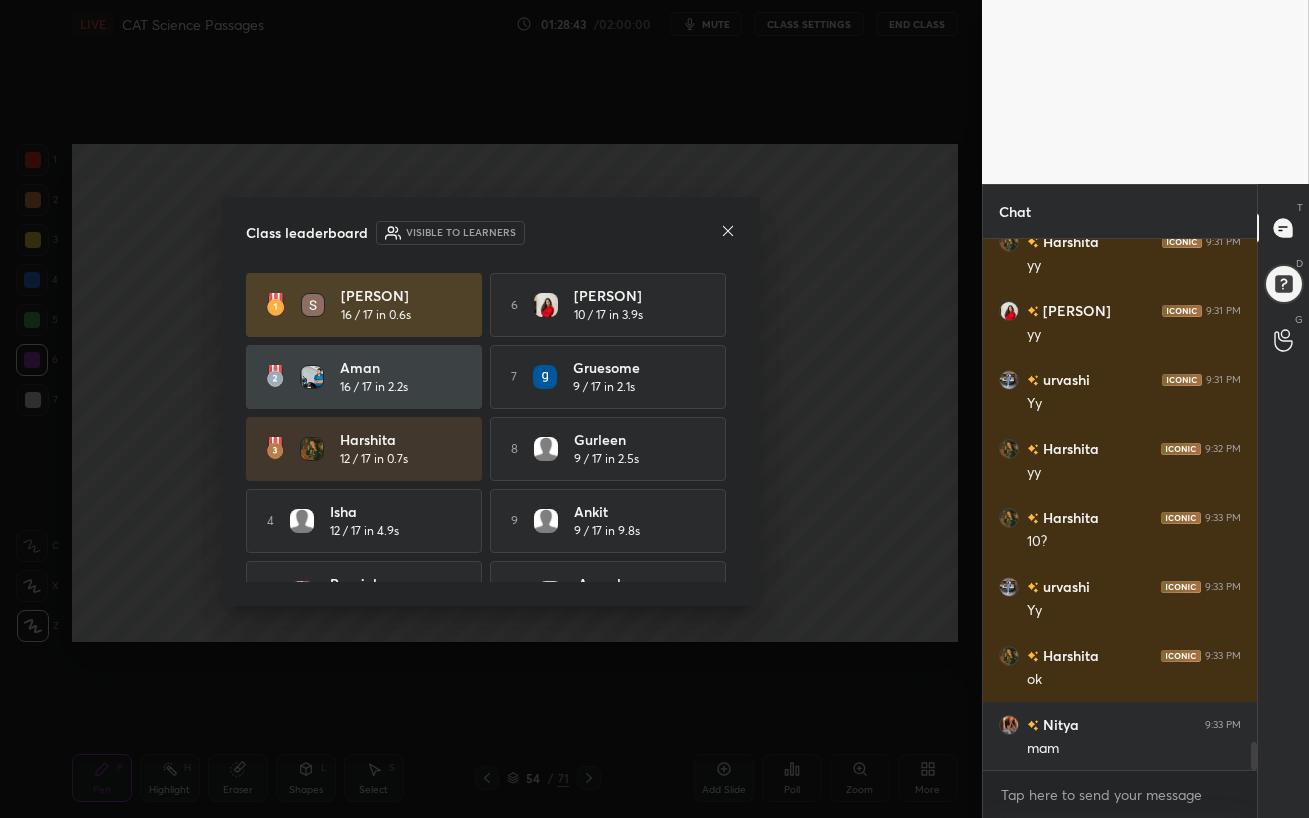 scroll, scrollTop: 48, scrollLeft: 0, axis: vertical 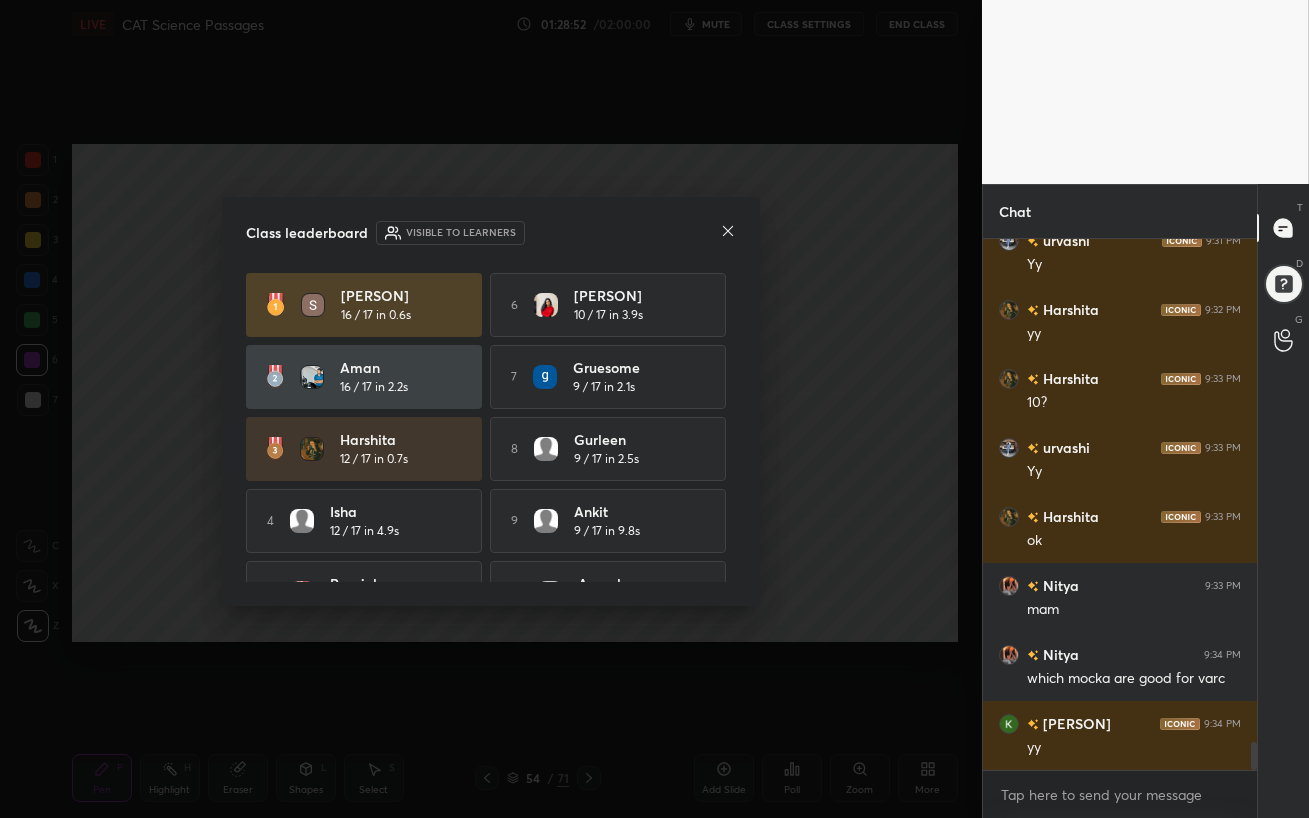 click 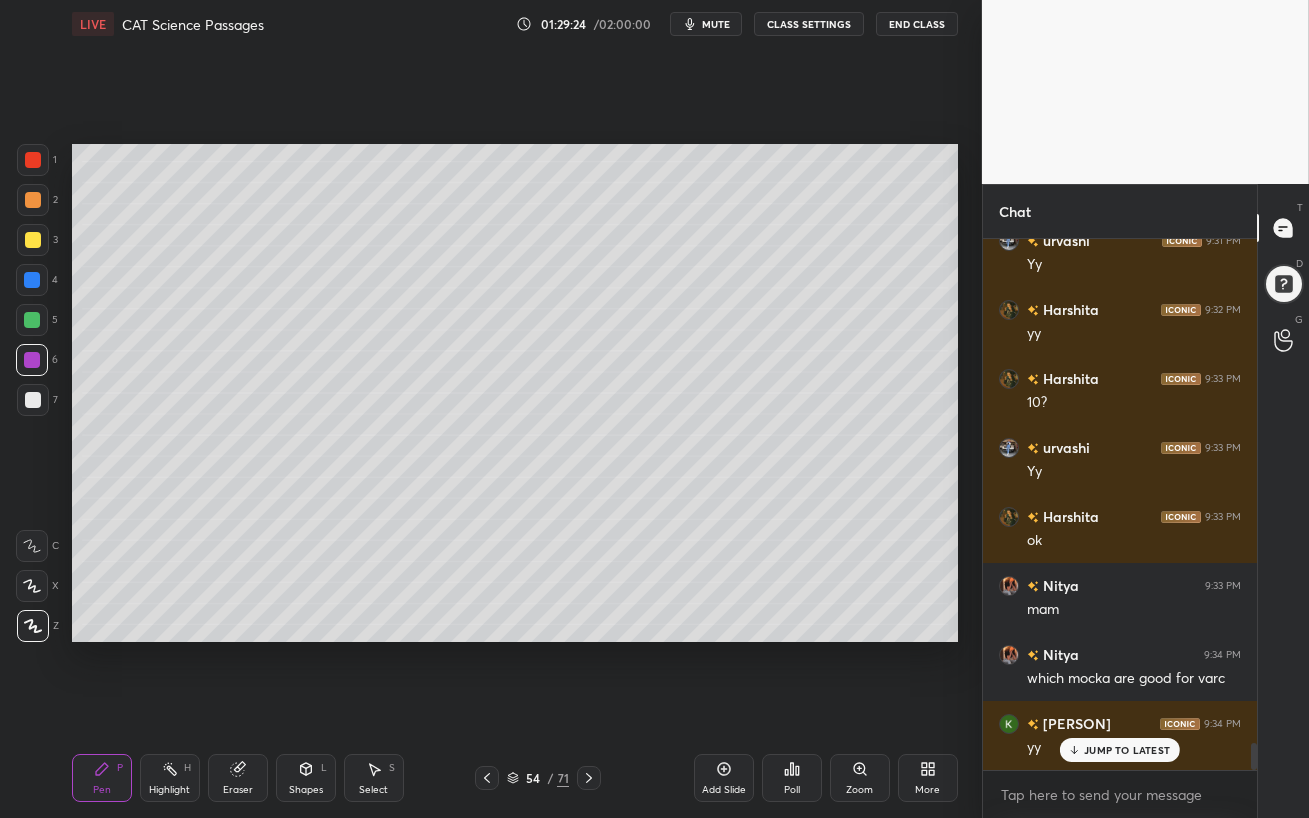 scroll, scrollTop: 9736, scrollLeft: 0, axis: vertical 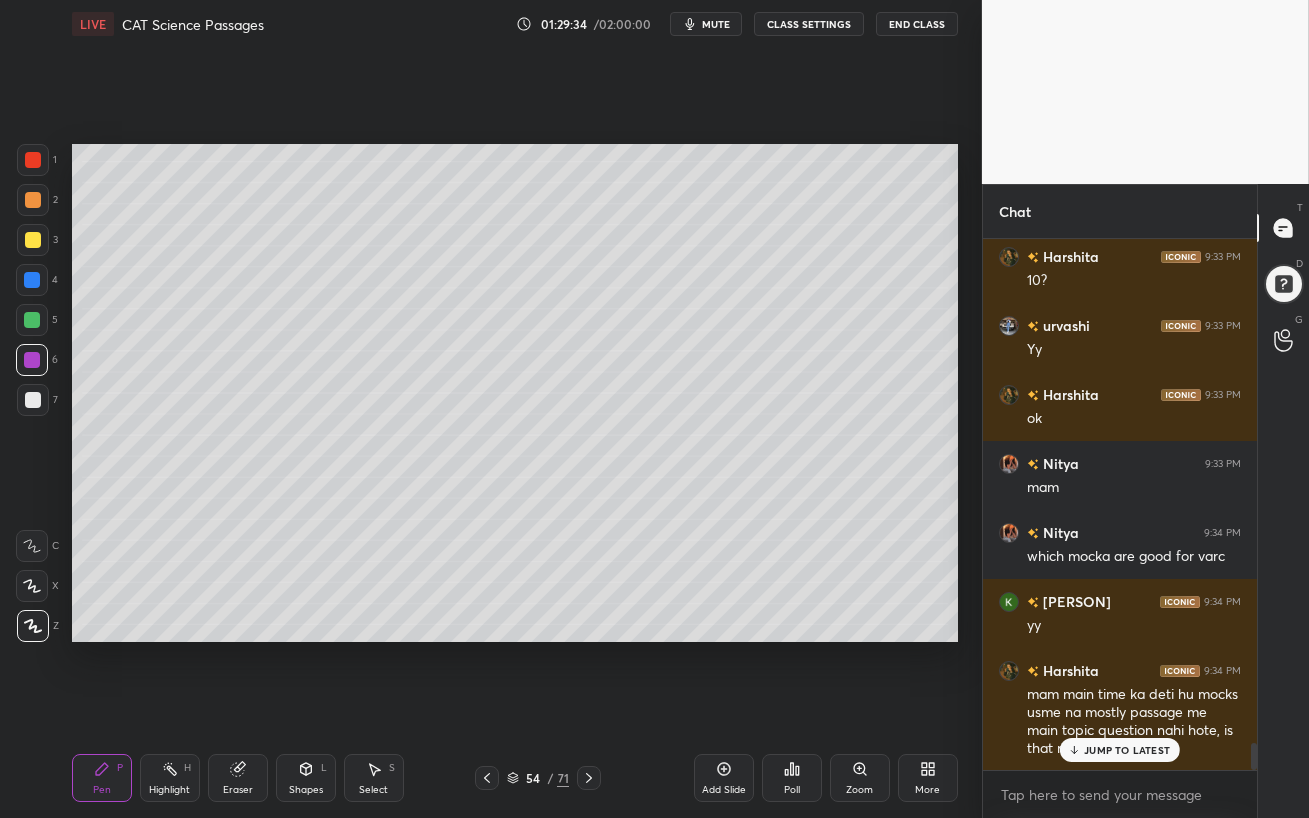 click on "JUMP TO LATEST" at bounding box center (1127, 750) 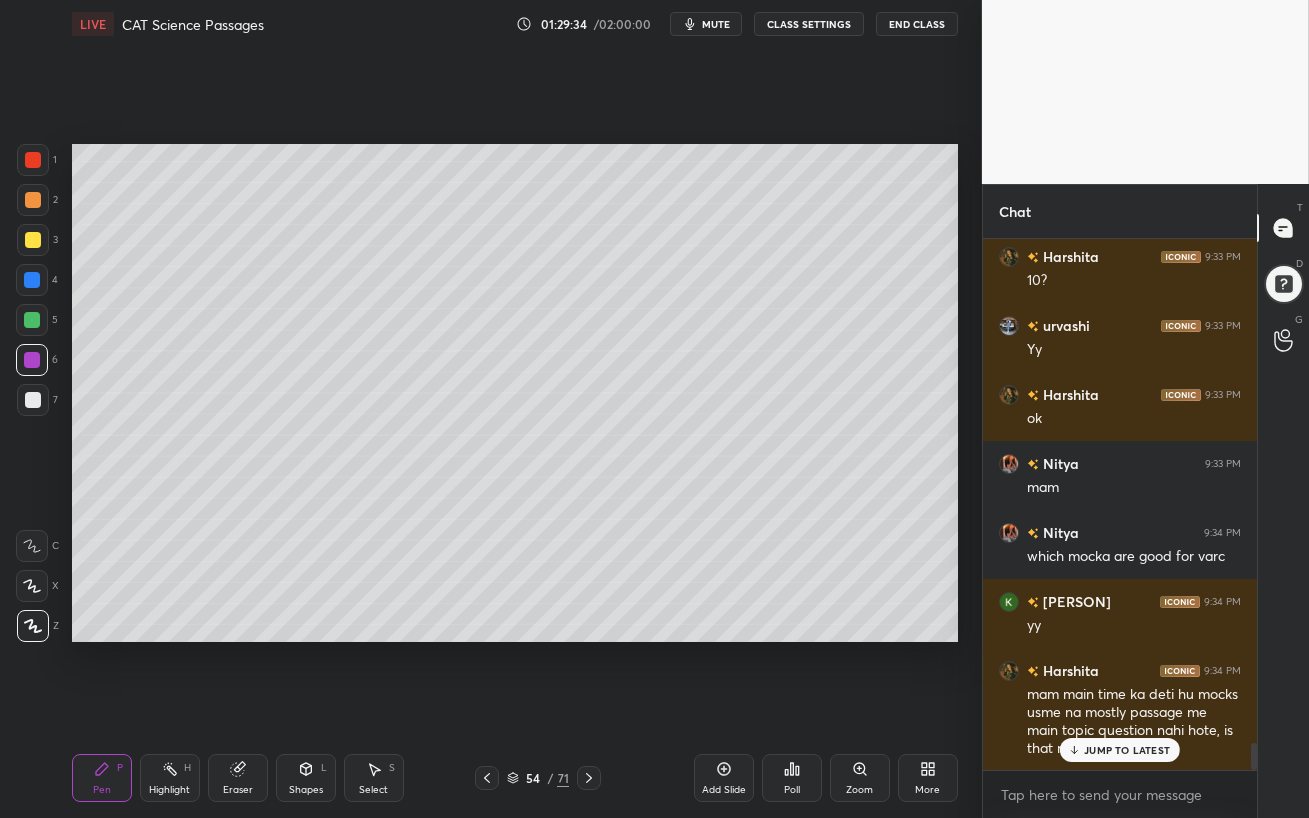 scroll, scrollTop: 9805, scrollLeft: 0, axis: vertical 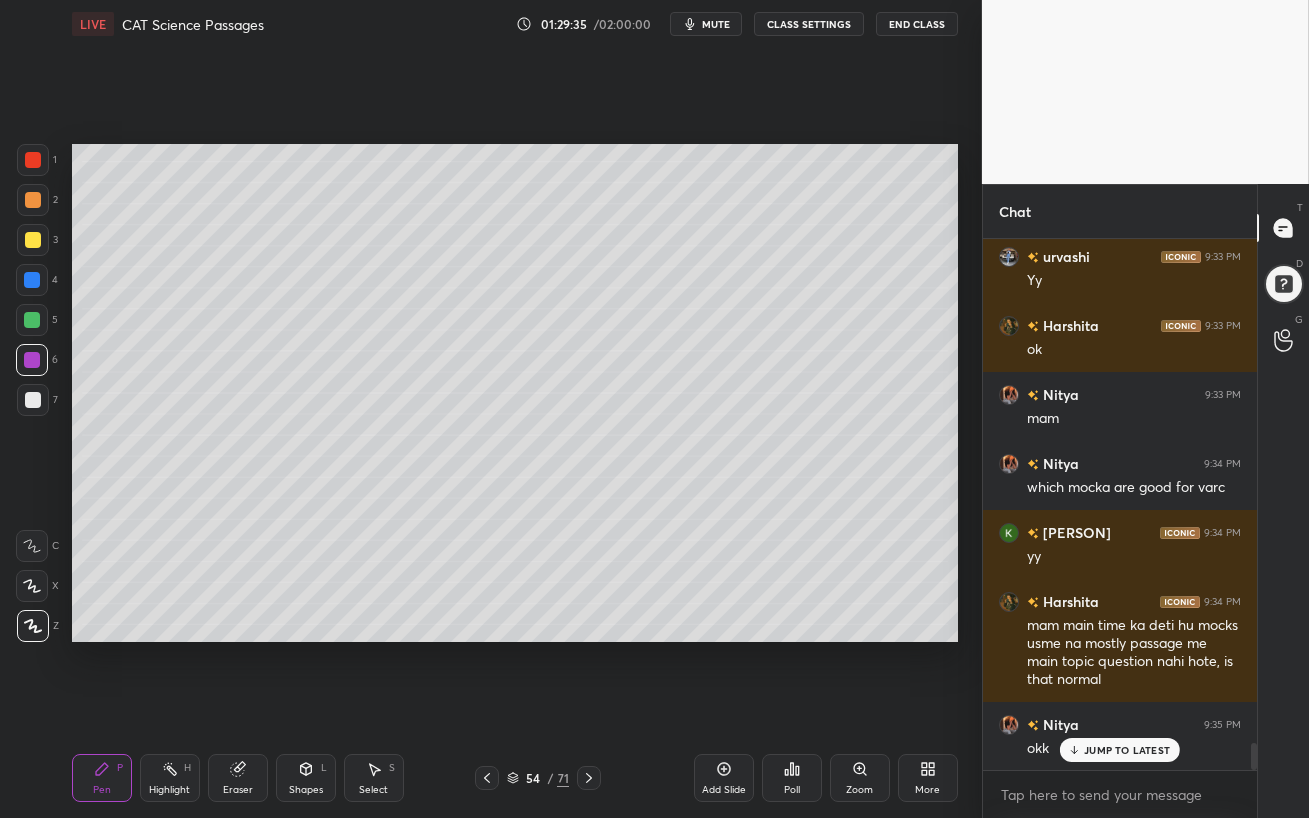 click on "JUMP TO LATEST" at bounding box center (1127, 750) 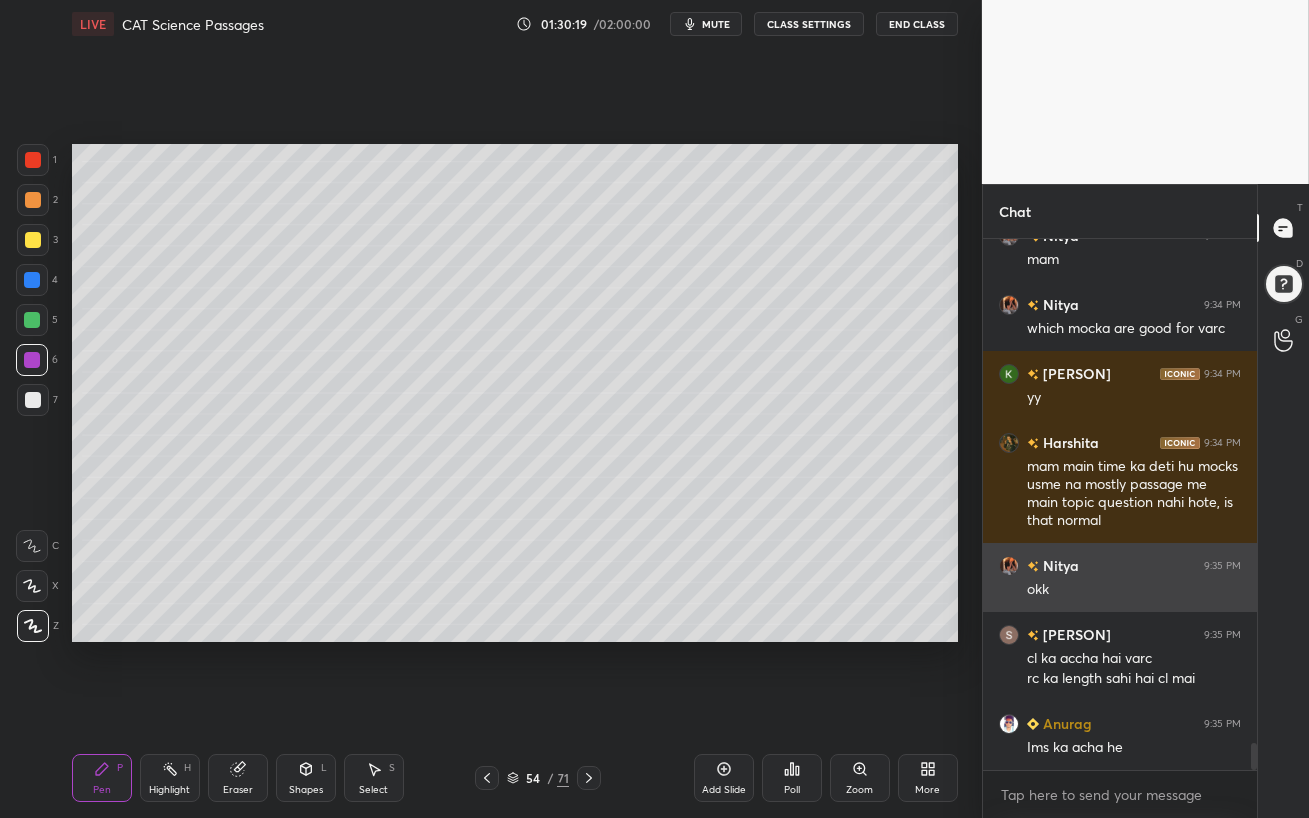 scroll, scrollTop: 10033, scrollLeft: 0, axis: vertical 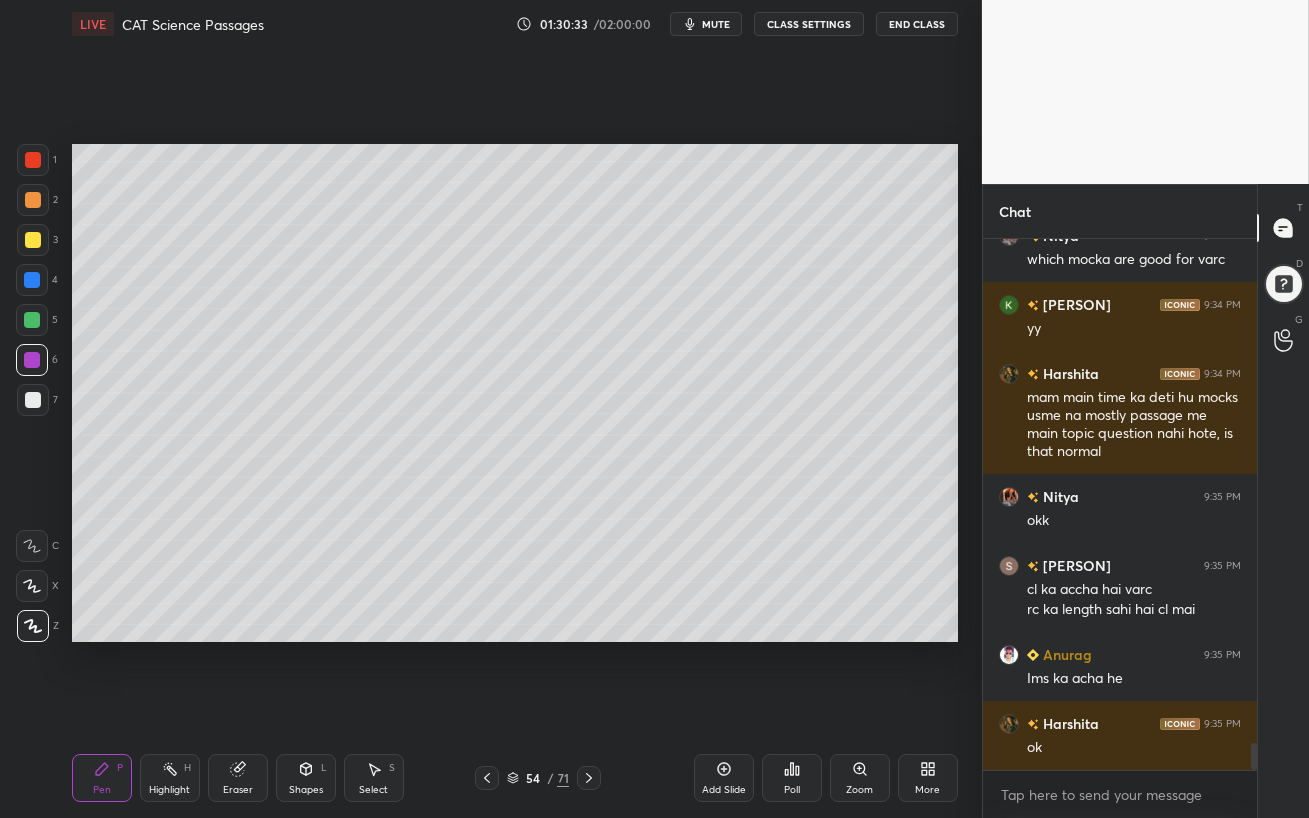 drag, startPoint x: 34, startPoint y: 330, endPoint x: 58, endPoint y: 343, distance: 27.294687 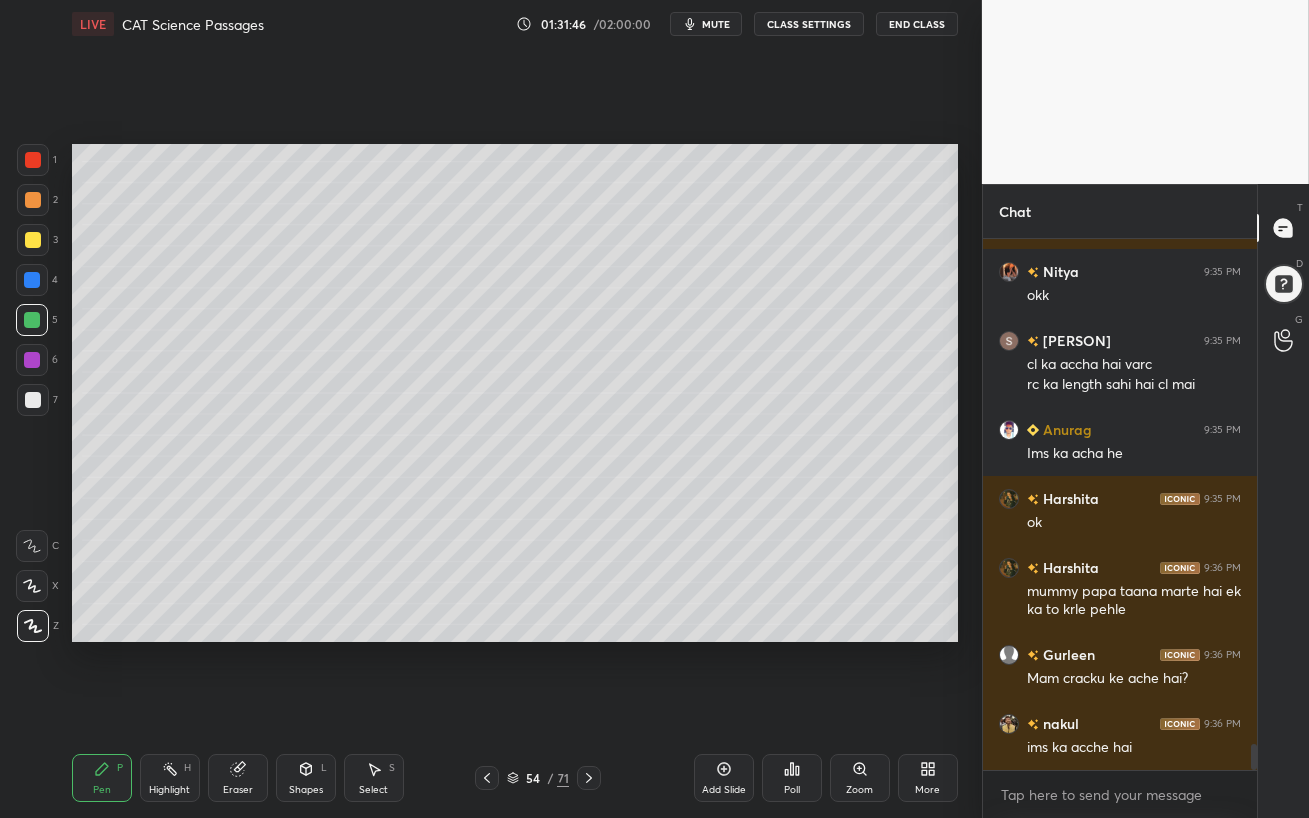 scroll, scrollTop: 10326, scrollLeft: 0, axis: vertical 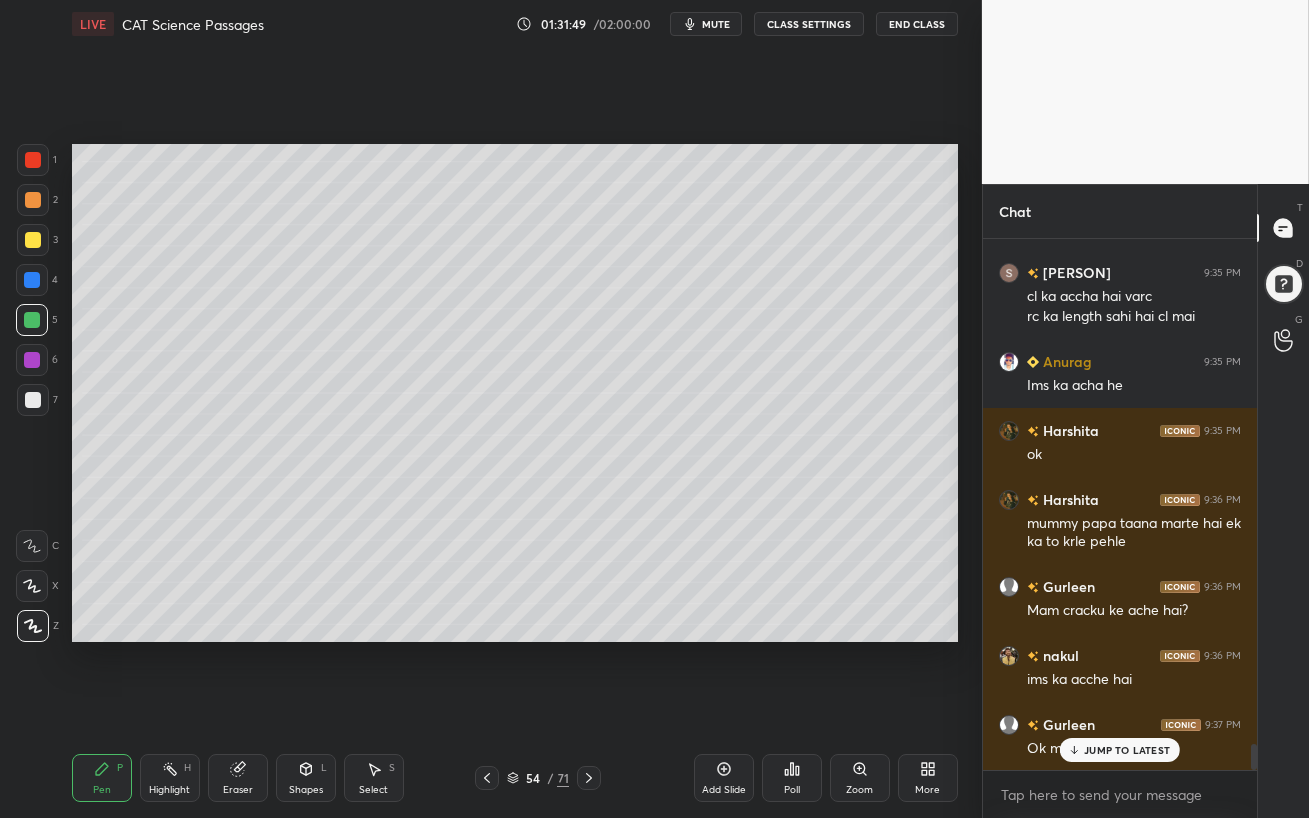 click on "JUMP TO LATEST" at bounding box center (1127, 750) 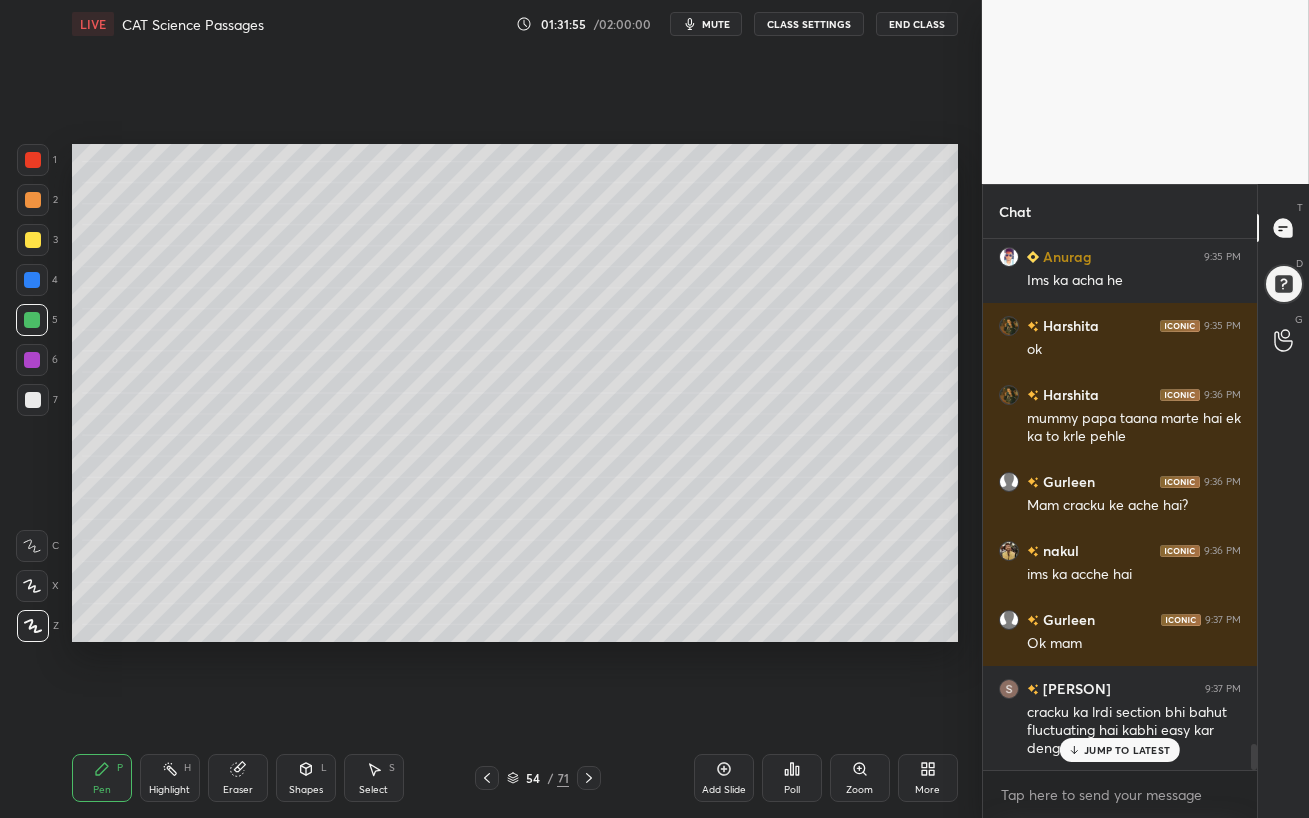 scroll, scrollTop: 10500, scrollLeft: 0, axis: vertical 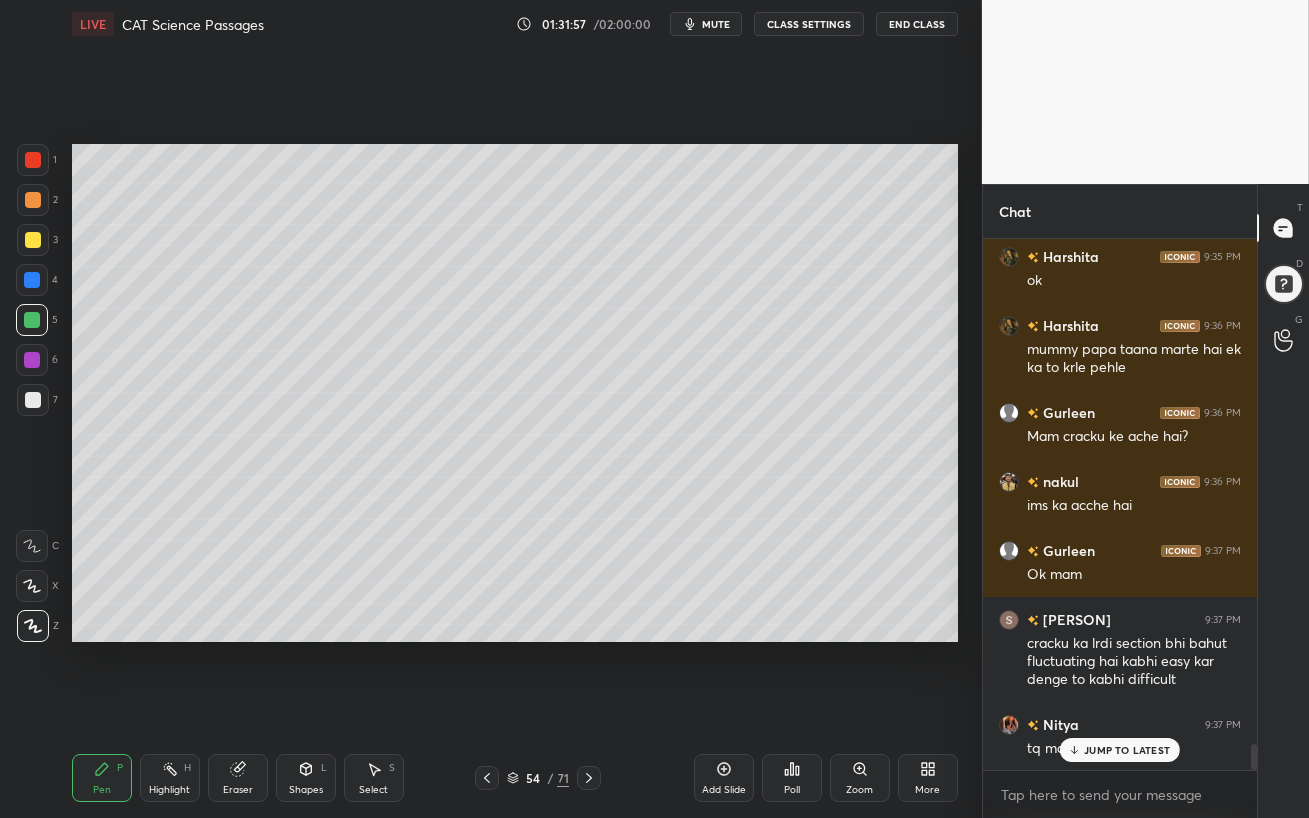 click on "JUMP TO LATEST" at bounding box center (1127, 750) 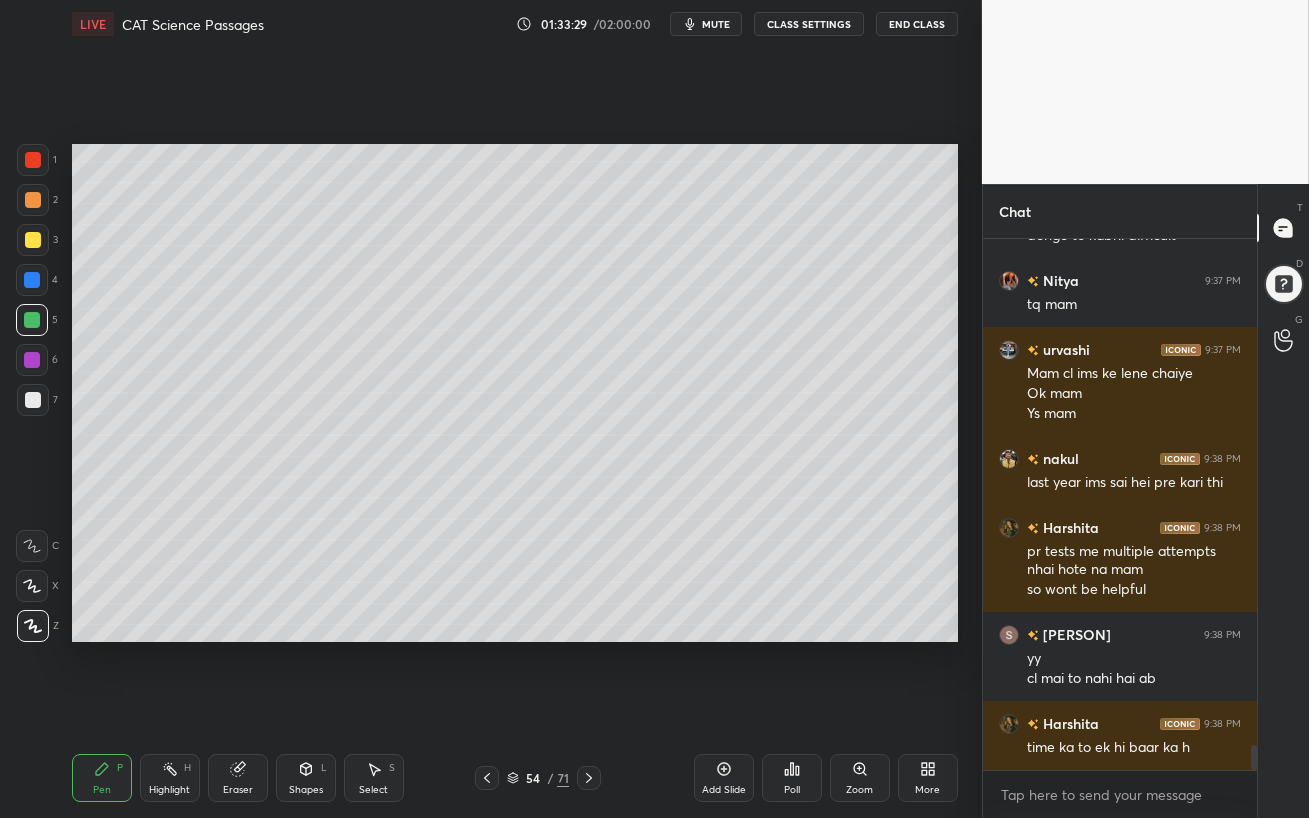 scroll, scrollTop: 11030, scrollLeft: 0, axis: vertical 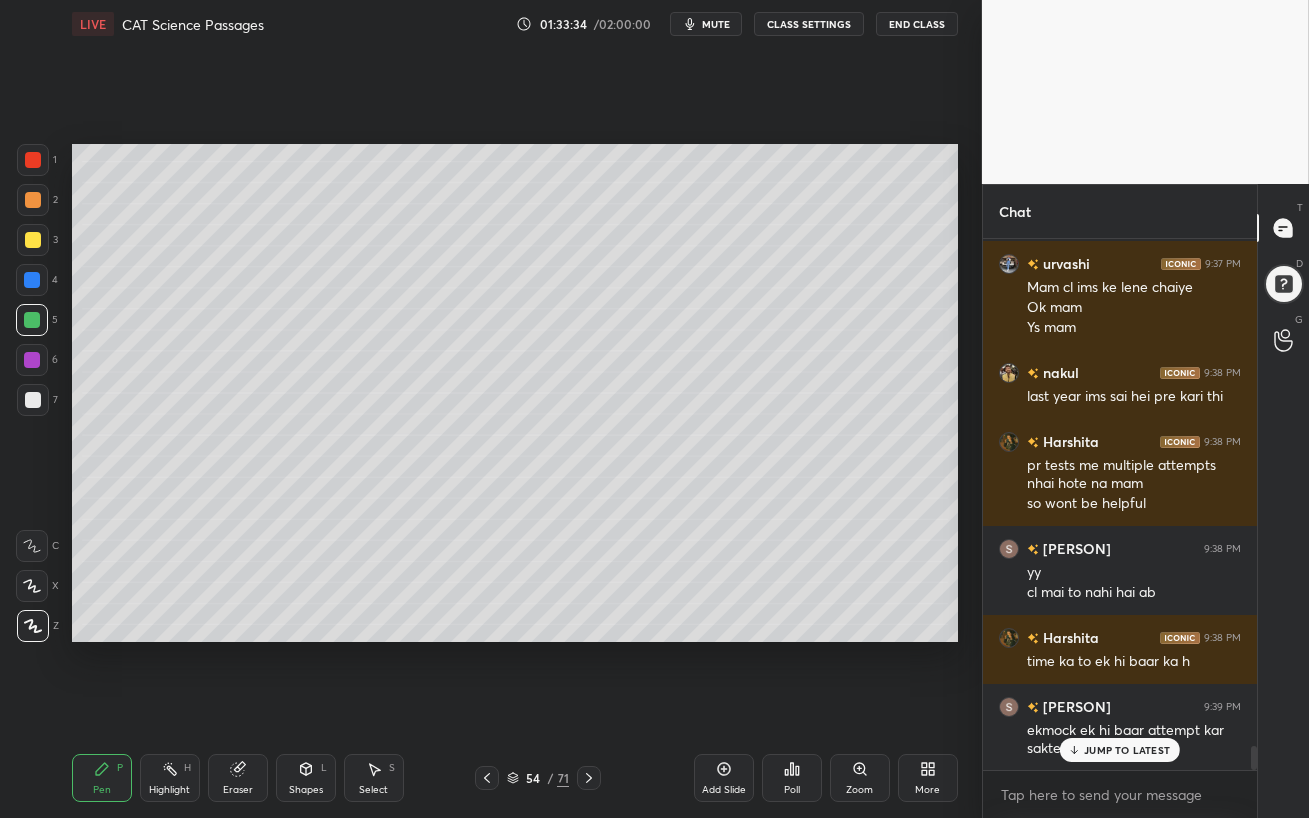 click on "JUMP TO LATEST" at bounding box center [1127, 750] 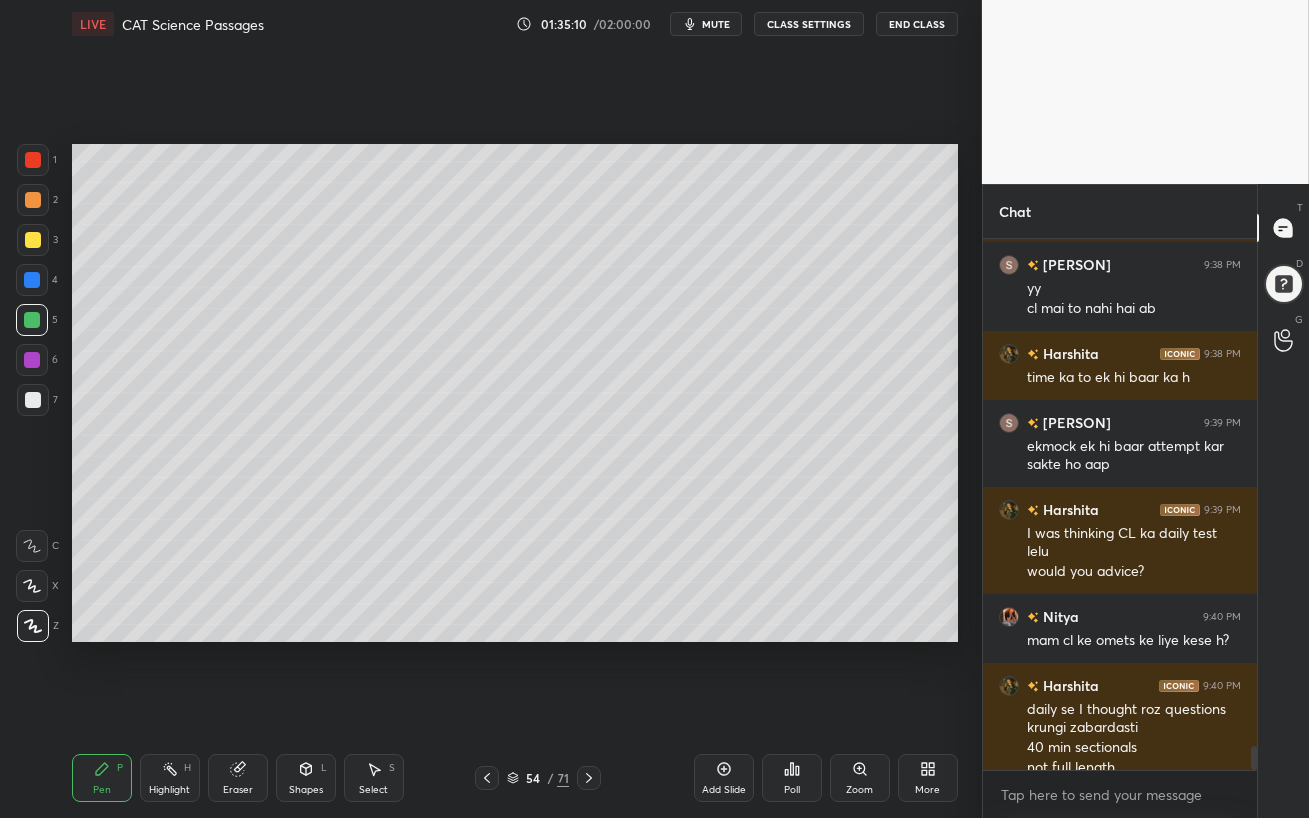 scroll, scrollTop: 11334, scrollLeft: 0, axis: vertical 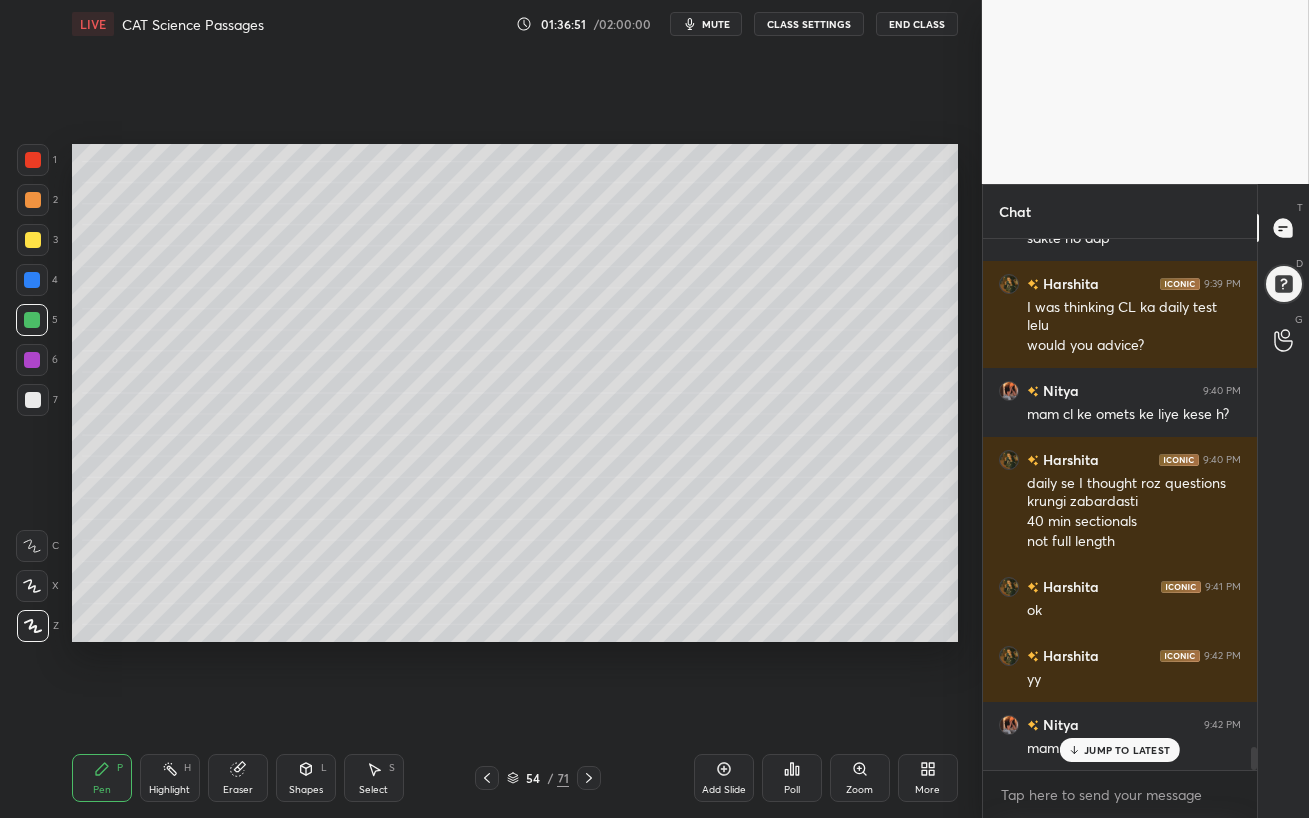 click on "JUMP TO LATEST" at bounding box center (1127, 750) 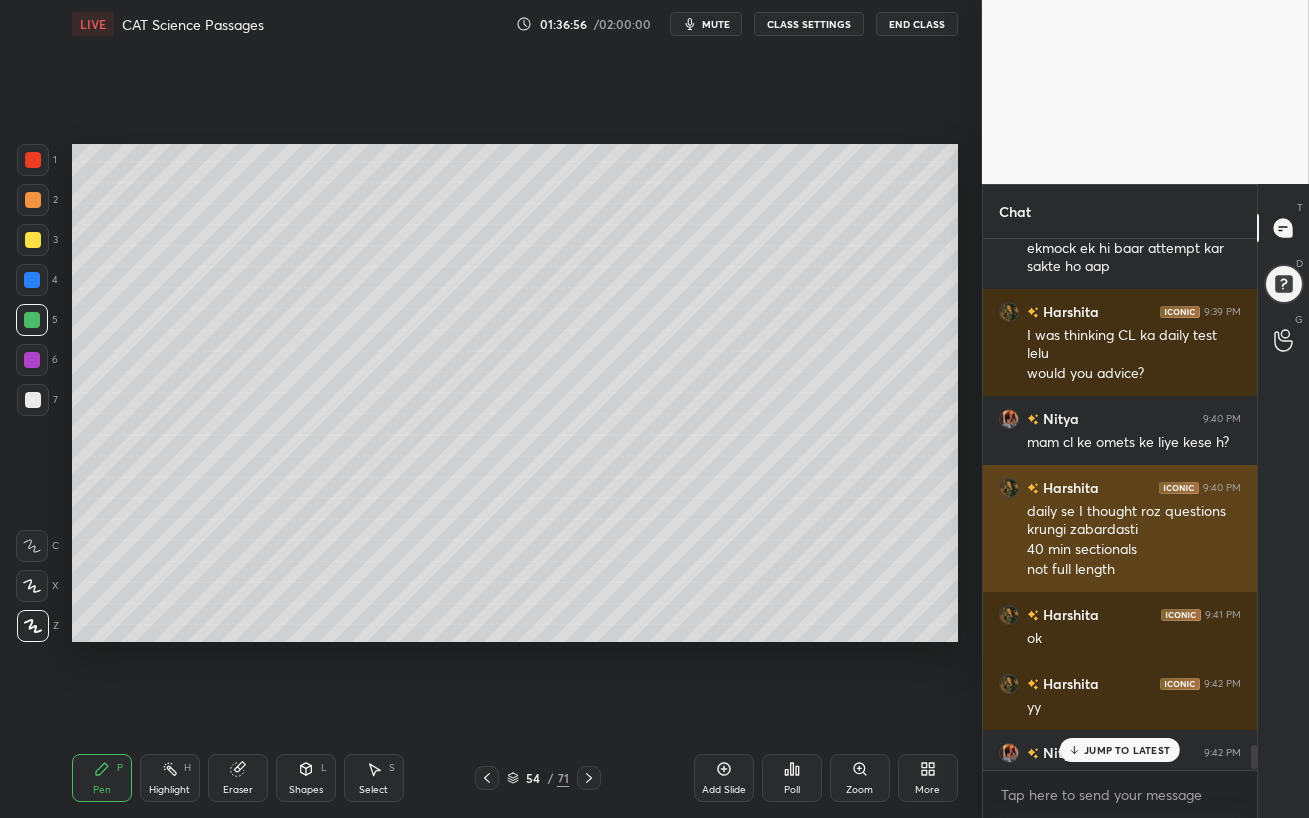 scroll, scrollTop: 11540, scrollLeft: 0, axis: vertical 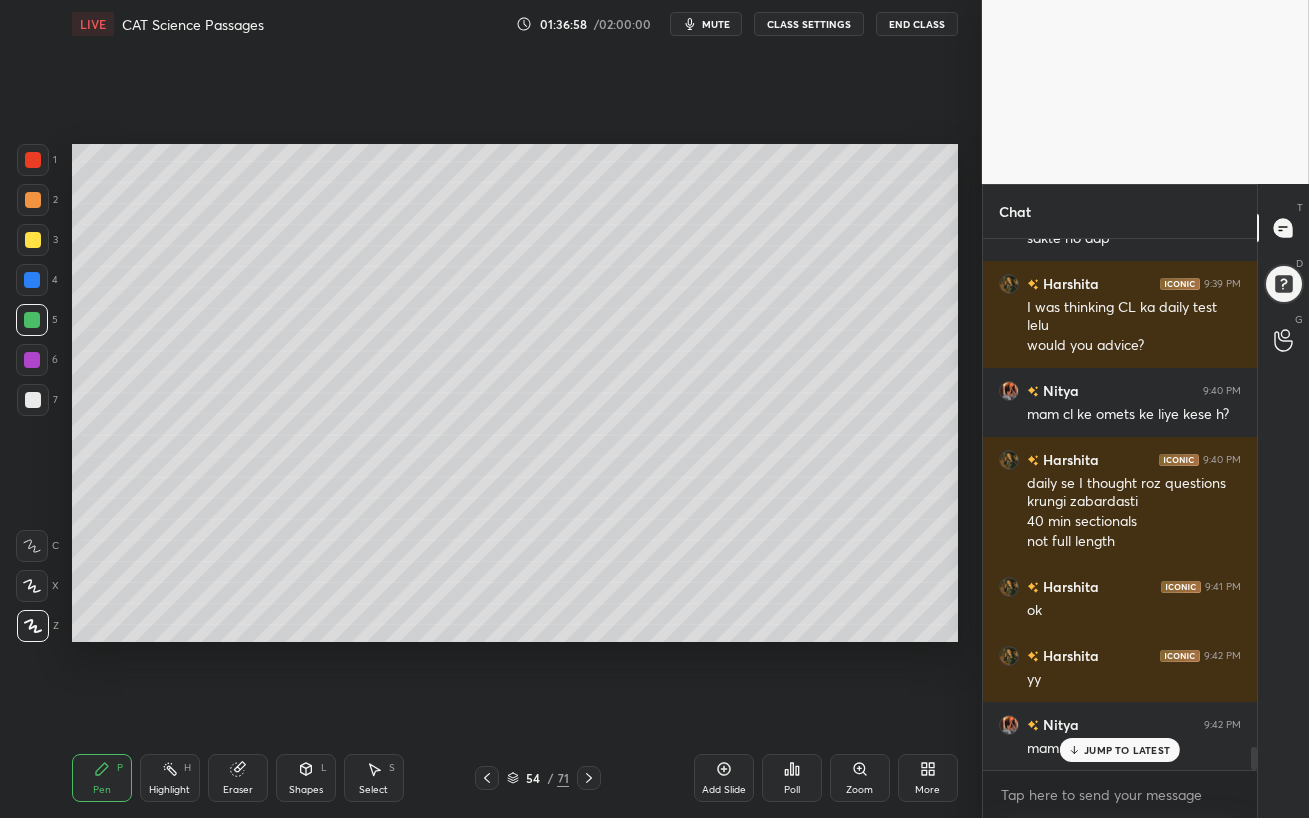 click on "JUMP TO LATEST" at bounding box center [1120, 750] 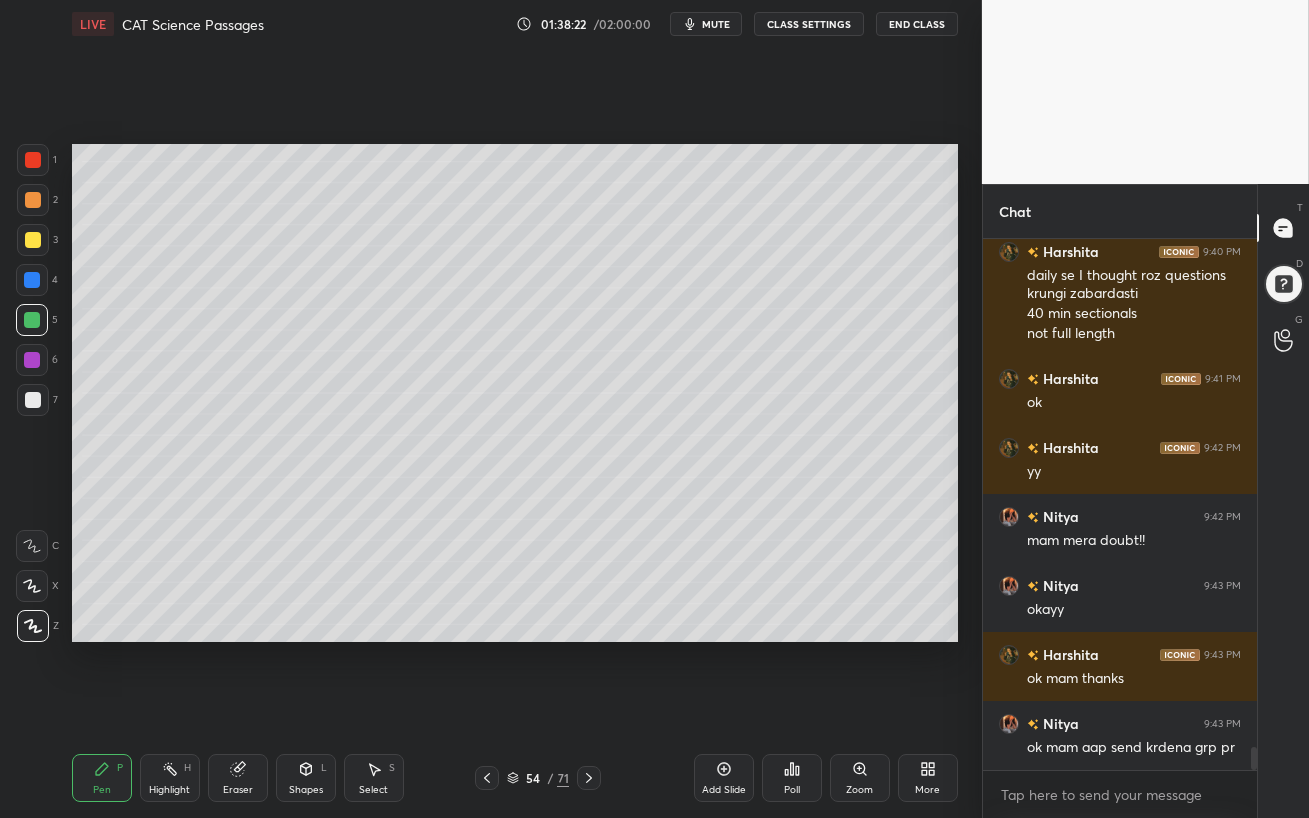 scroll, scrollTop: 11816, scrollLeft: 0, axis: vertical 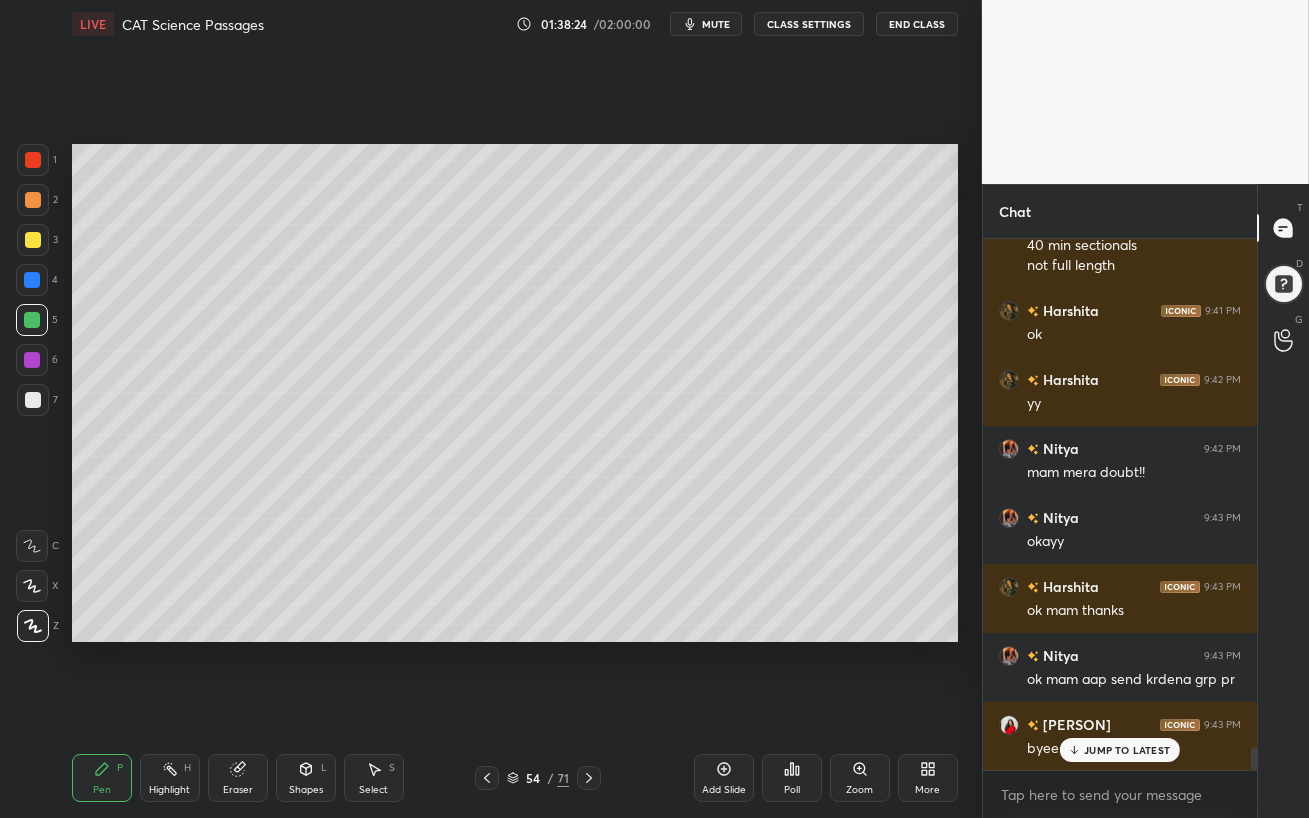 click on "JUMP TO LATEST" at bounding box center (1127, 750) 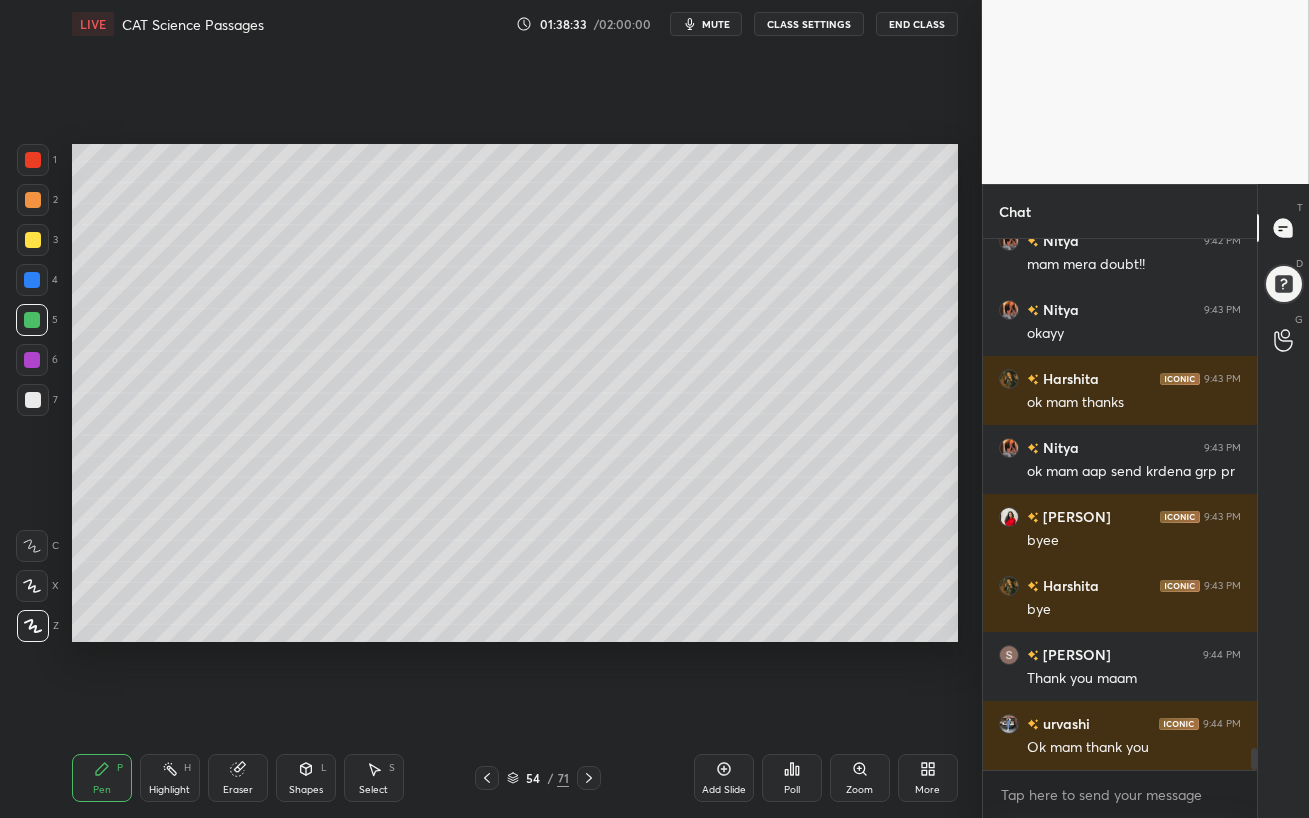 scroll, scrollTop: 12093, scrollLeft: 0, axis: vertical 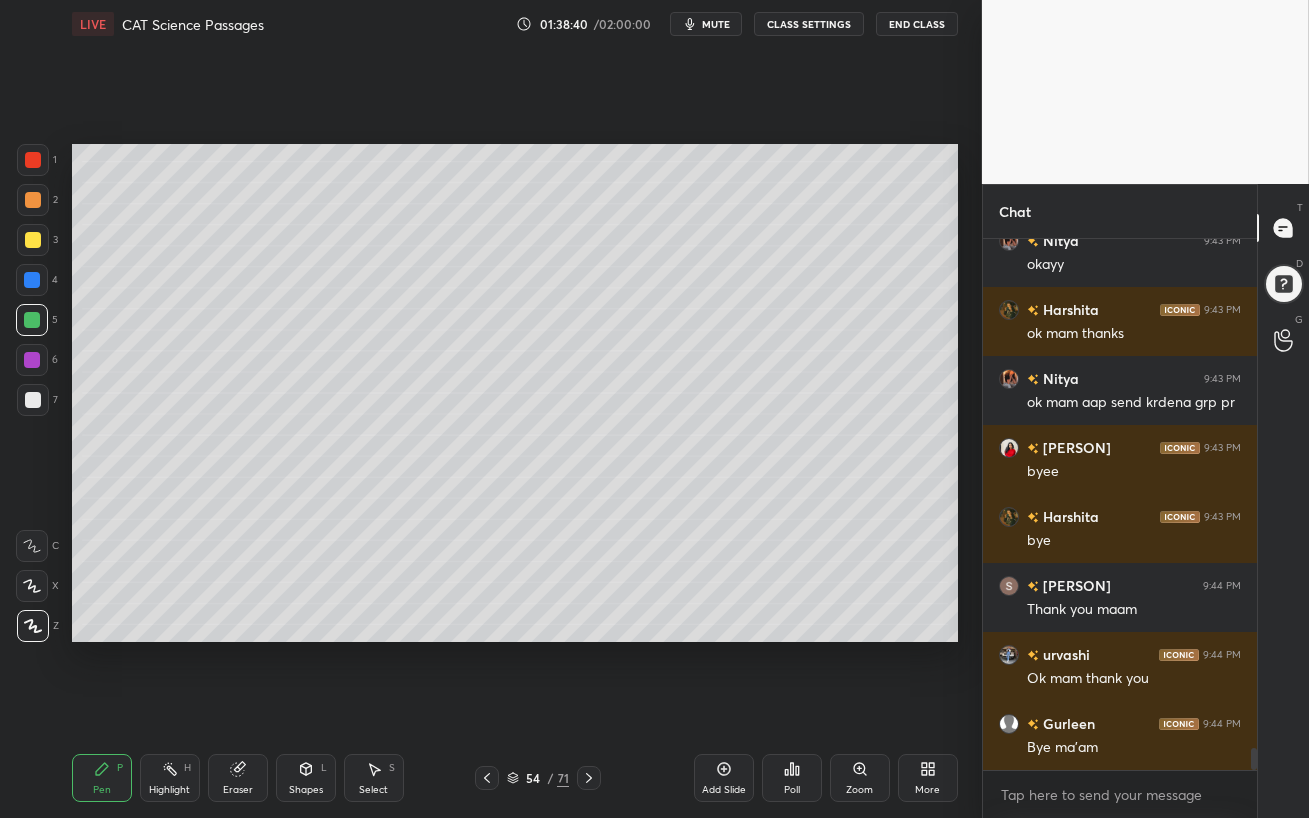 click on "End Class" at bounding box center [917, 24] 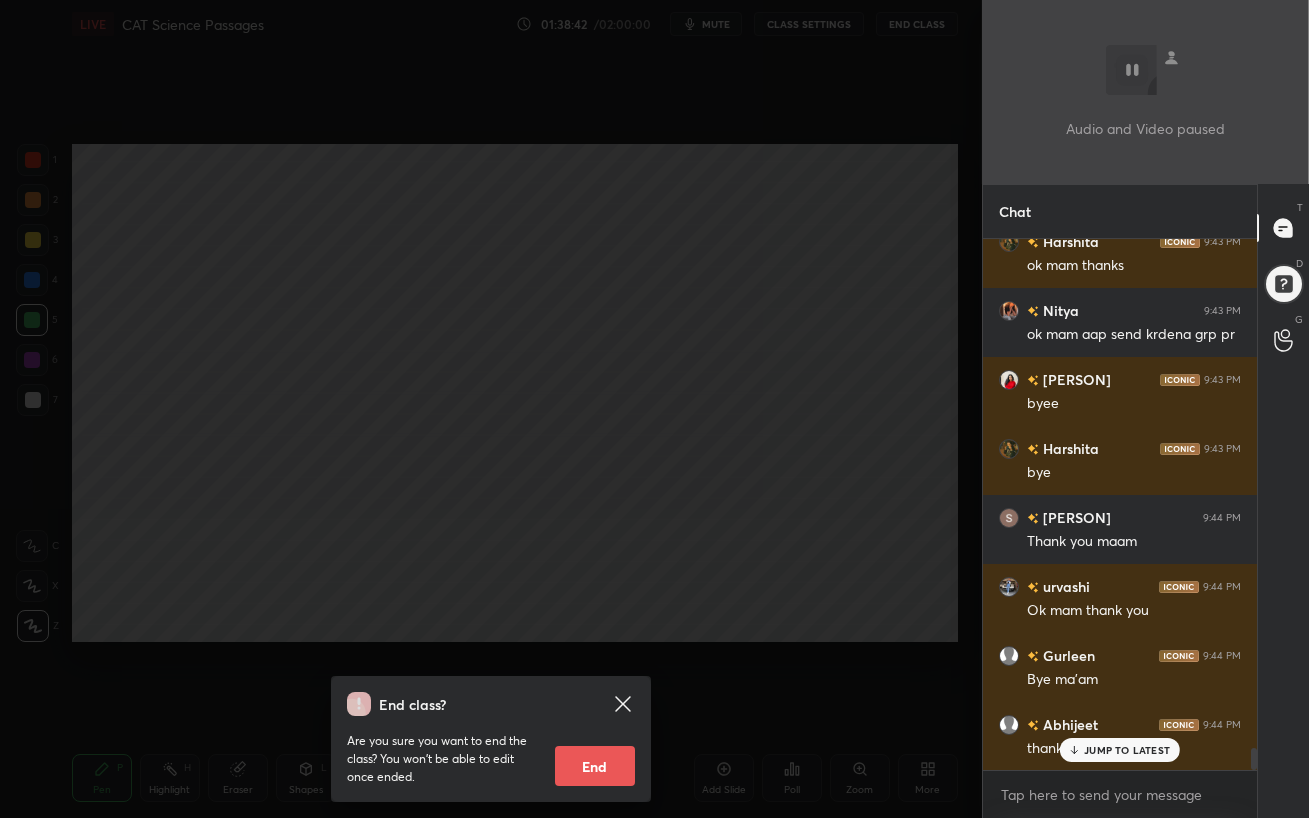 scroll, scrollTop: 12230, scrollLeft: 0, axis: vertical 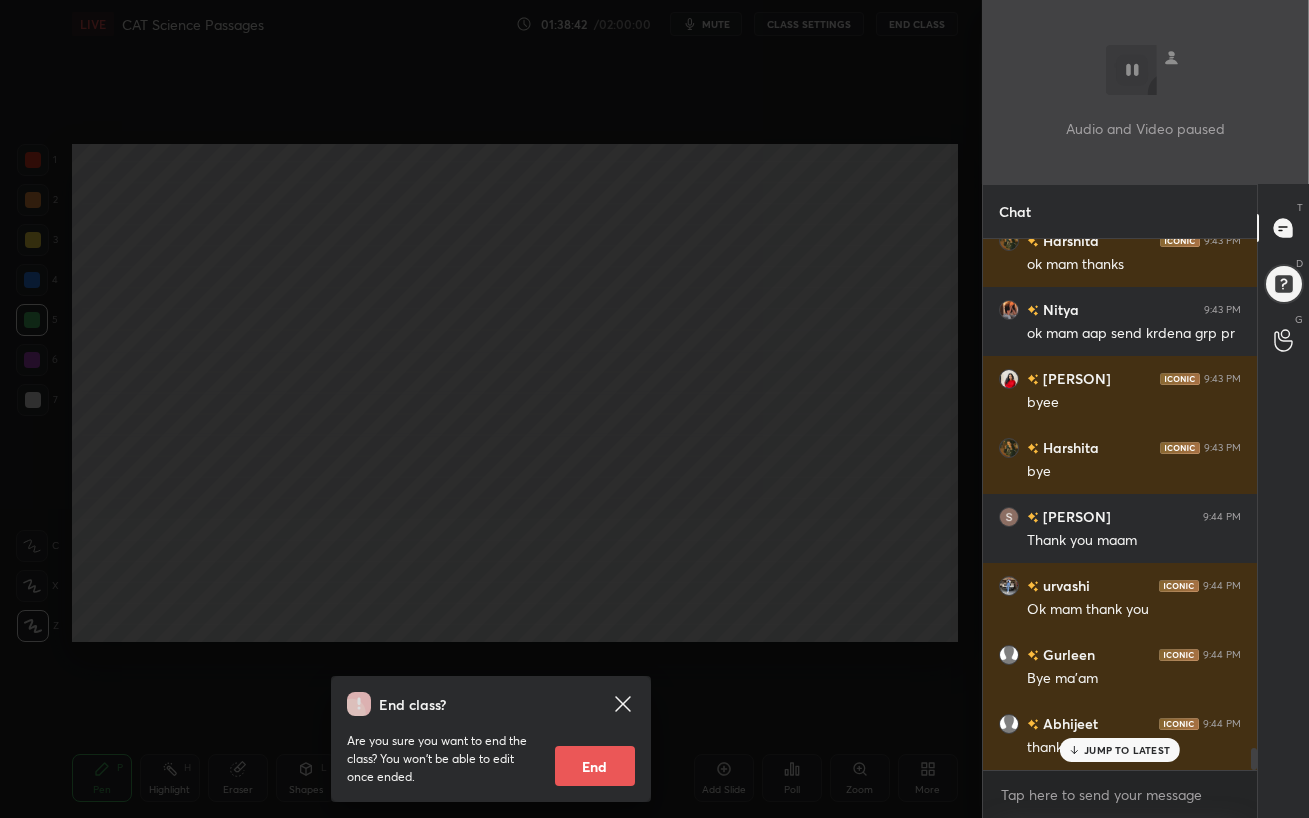 click on "End" at bounding box center (595, 766) 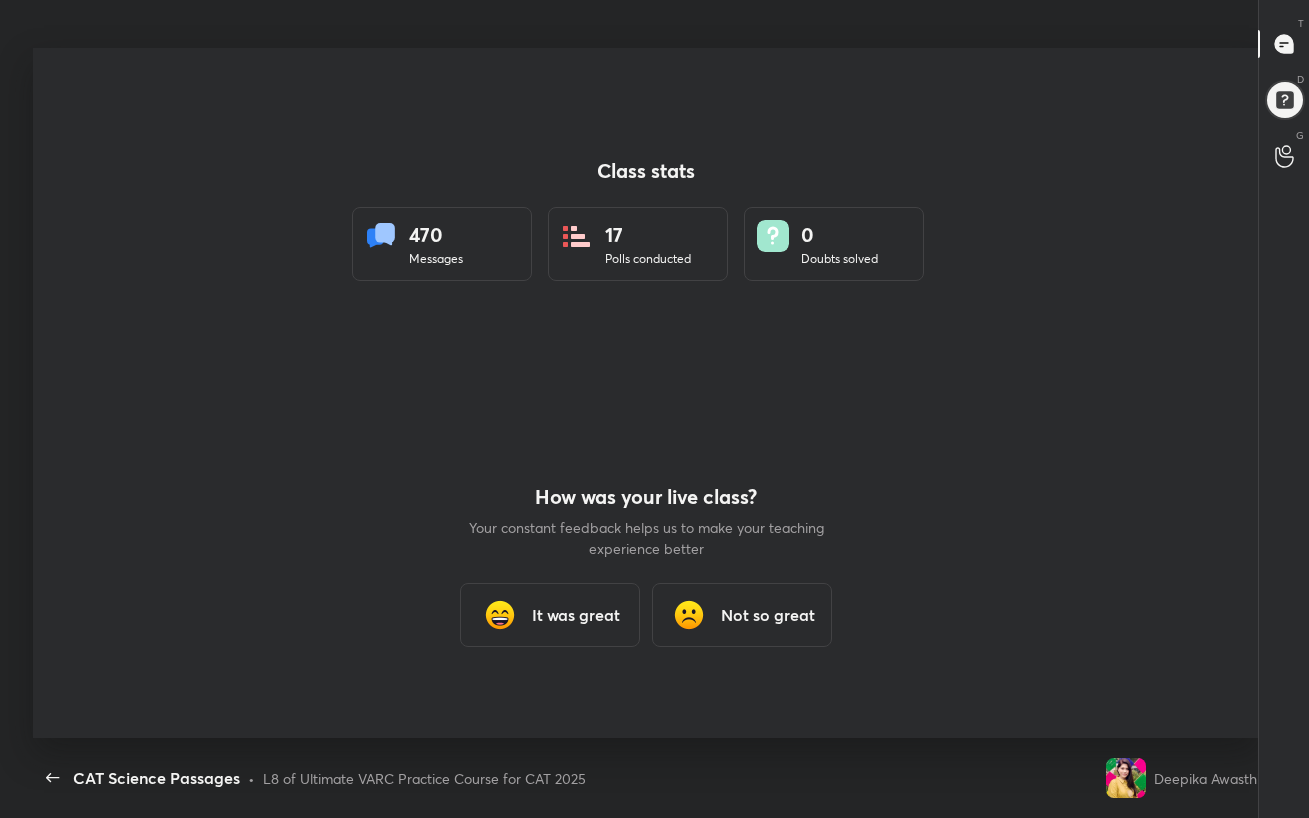scroll, scrollTop: 99310, scrollLeft: 98706, axis: both 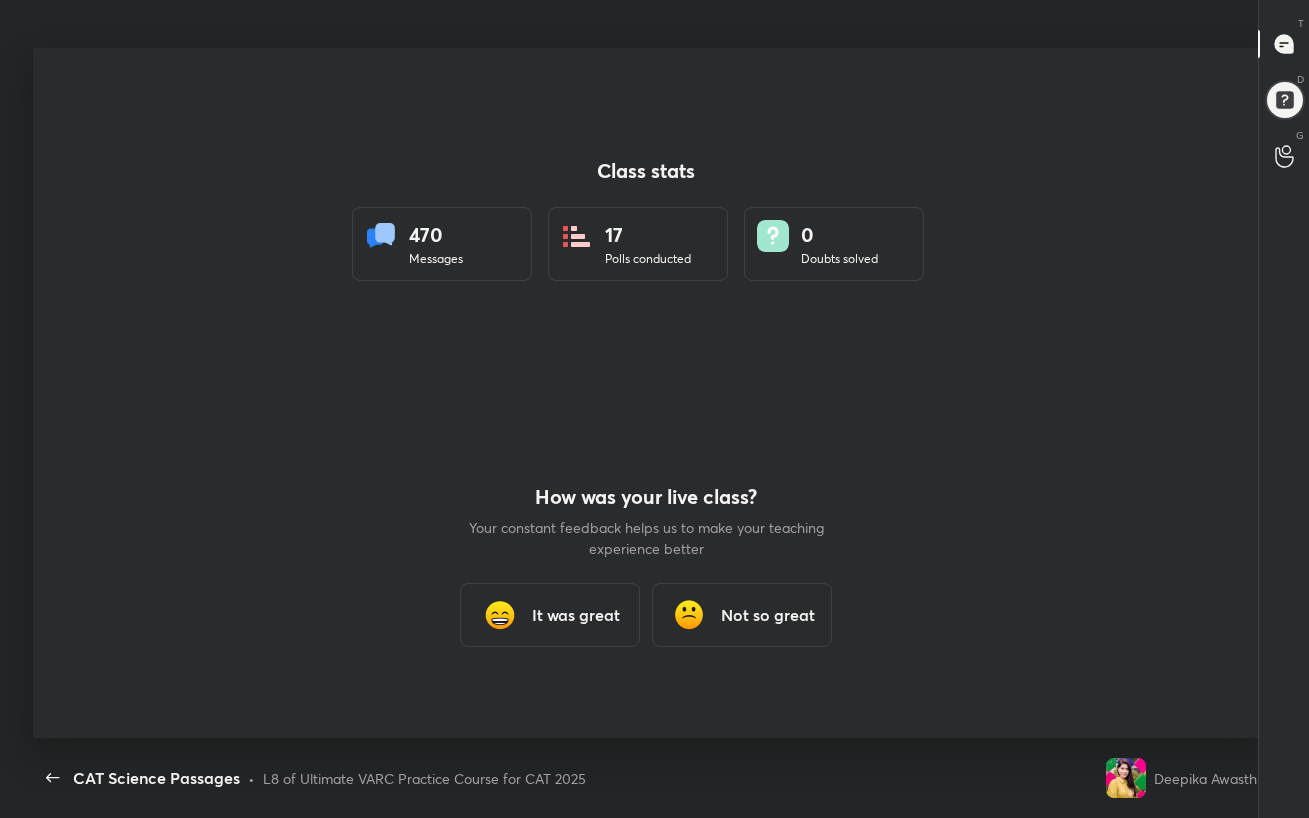 type 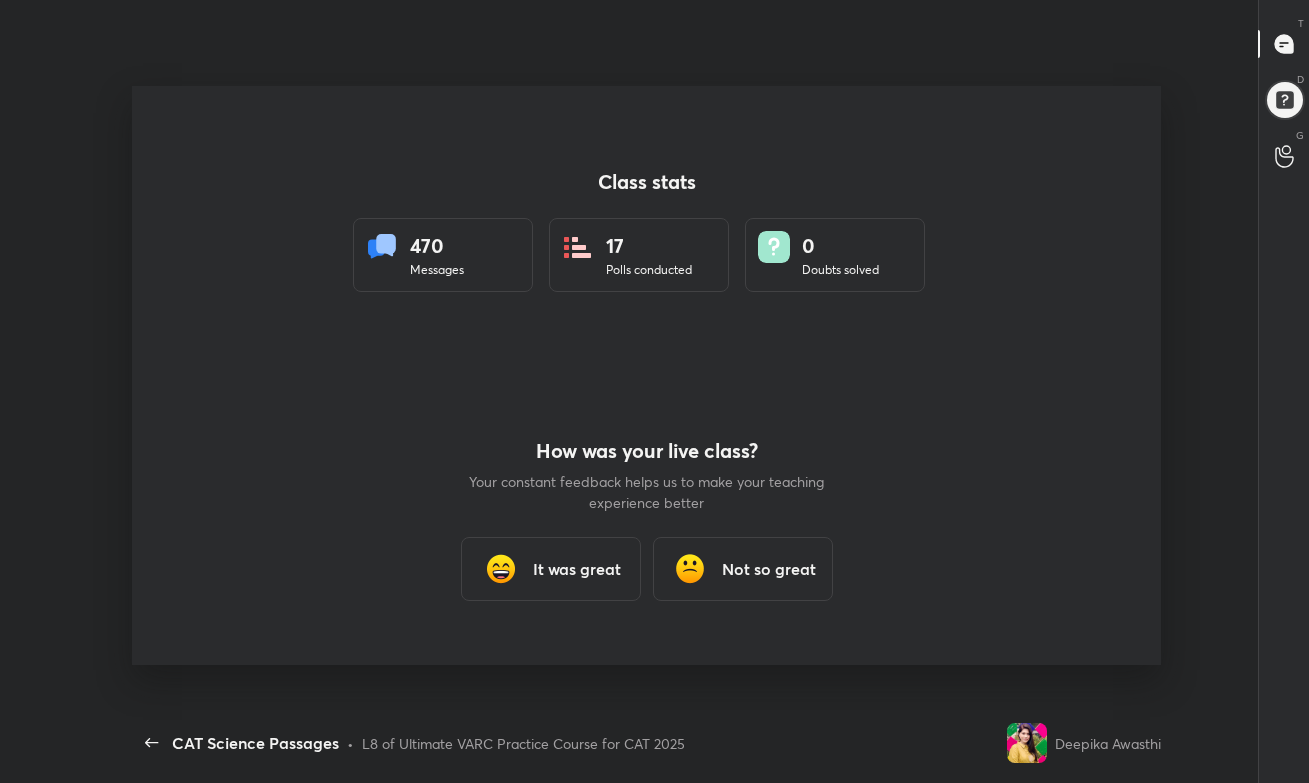 type on "x" 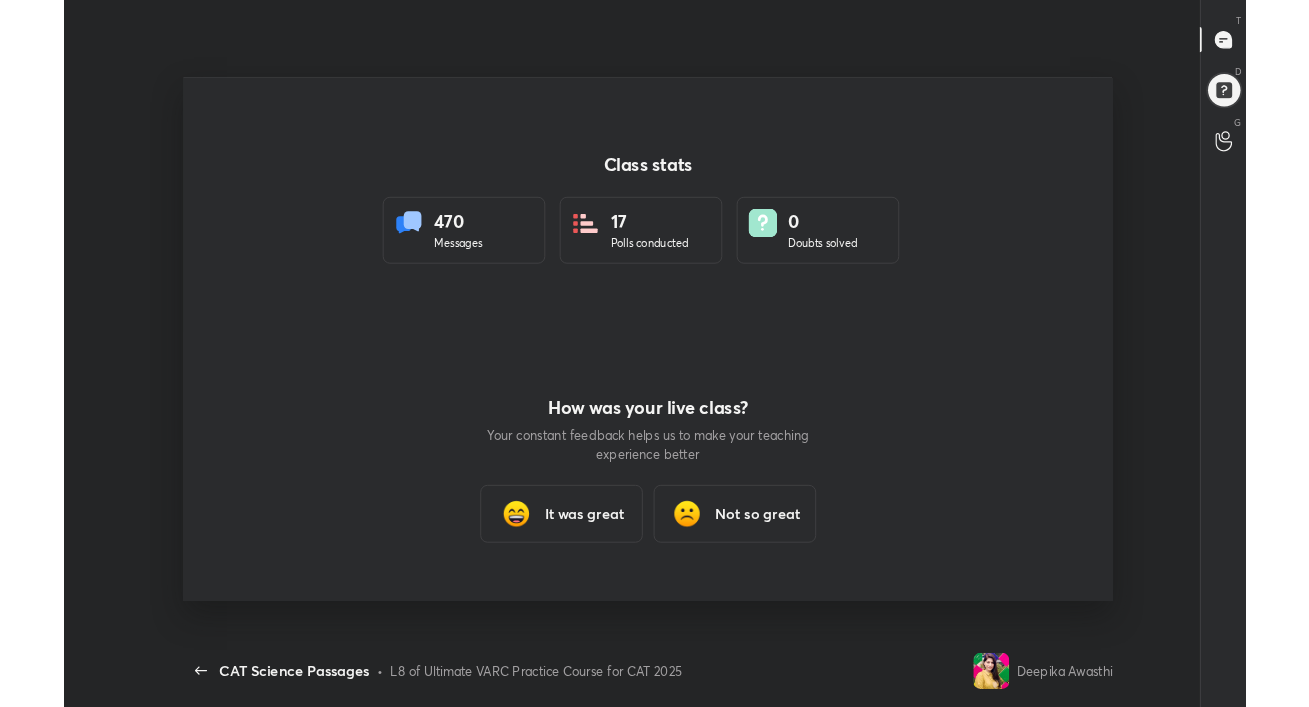 scroll, scrollTop: 579, scrollLeft: 1293, axis: both 